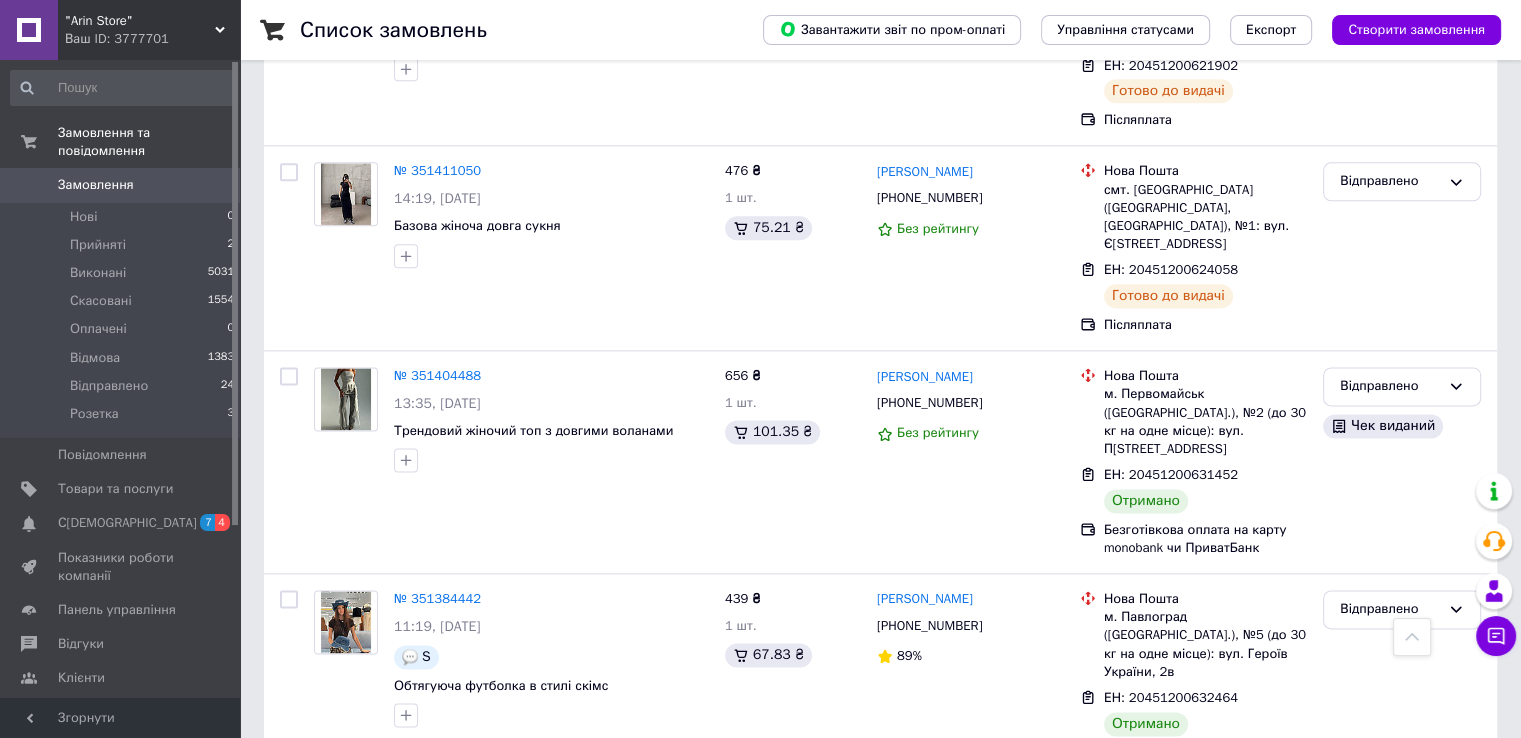 scroll, scrollTop: 2600, scrollLeft: 0, axis: vertical 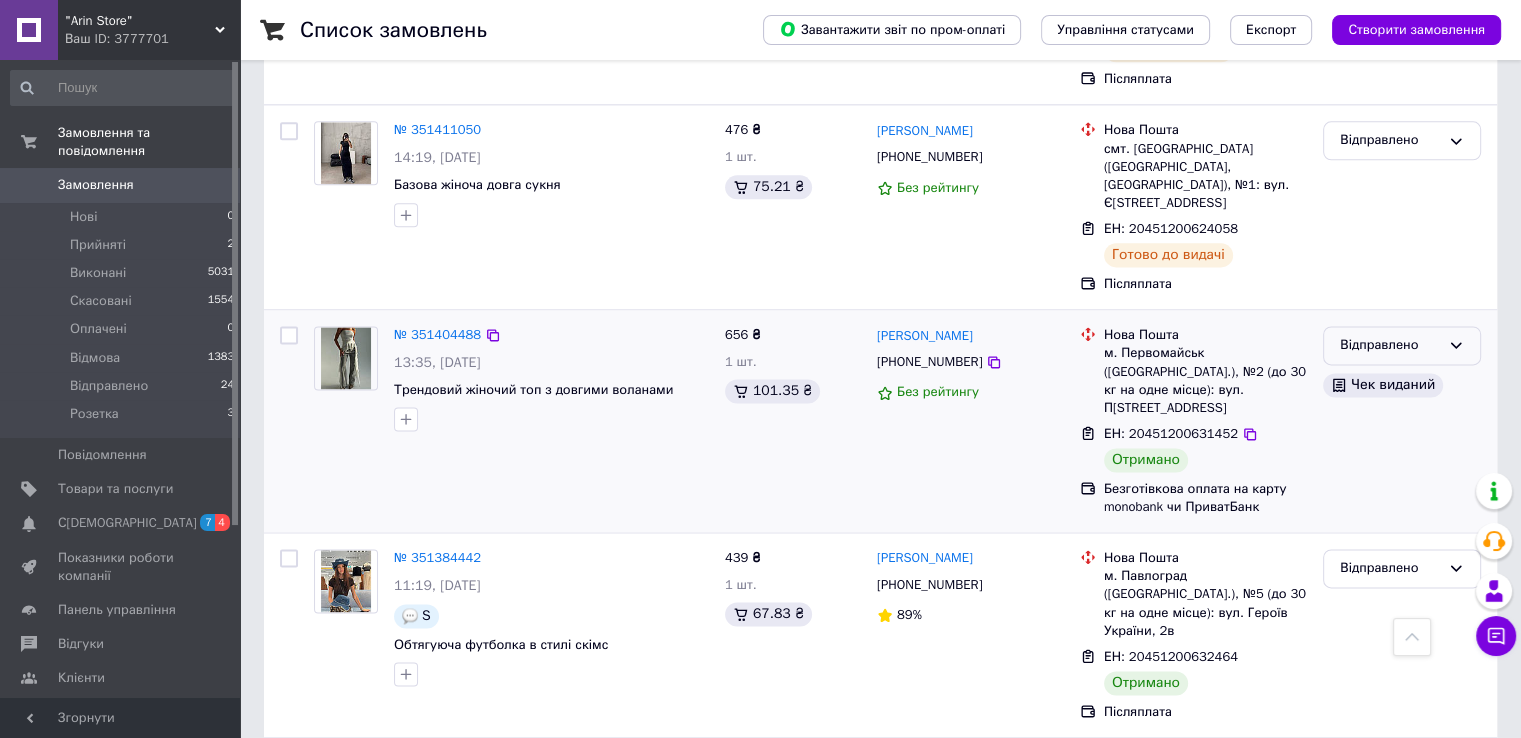 click on "Відправлено" at bounding box center (1390, 345) 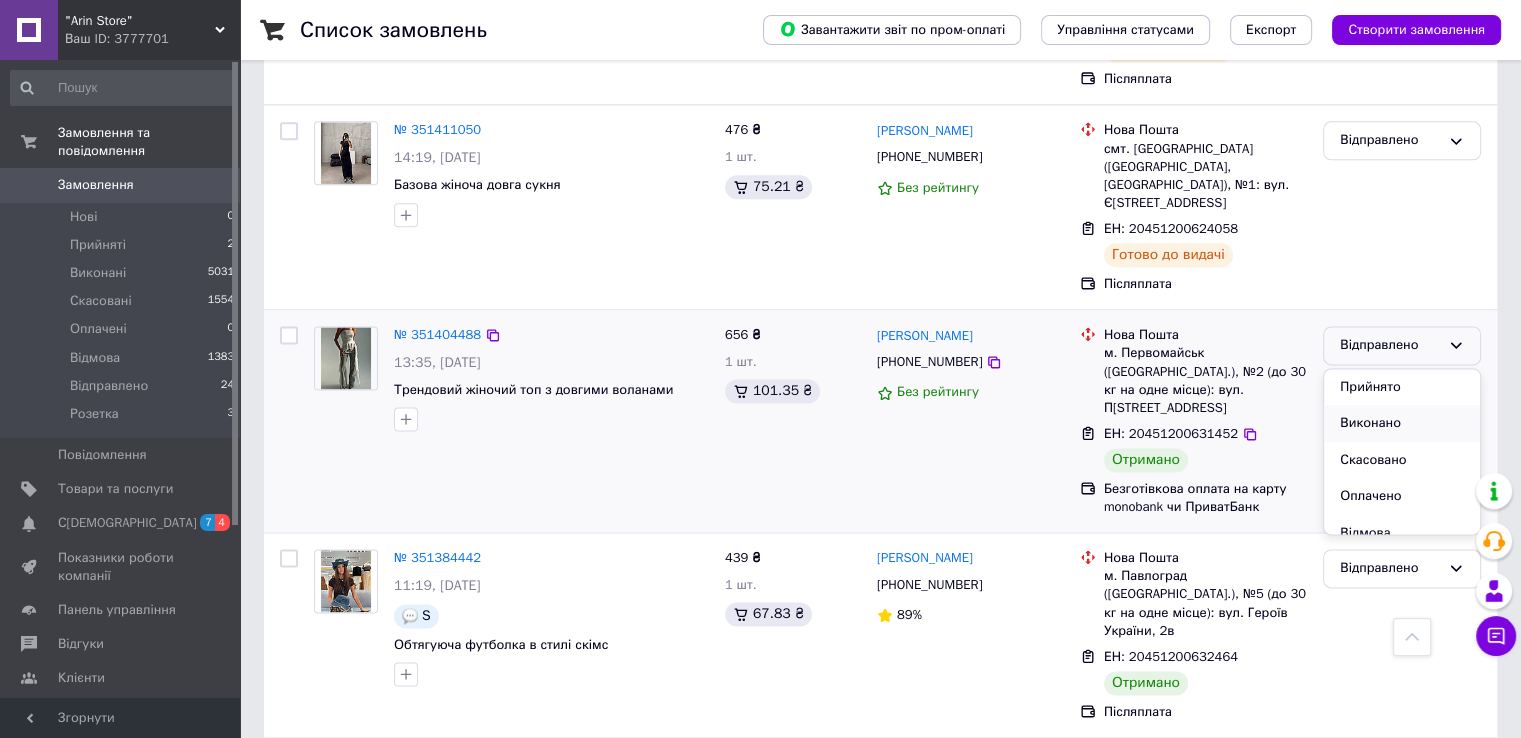click on "Виконано" at bounding box center (1402, 423) 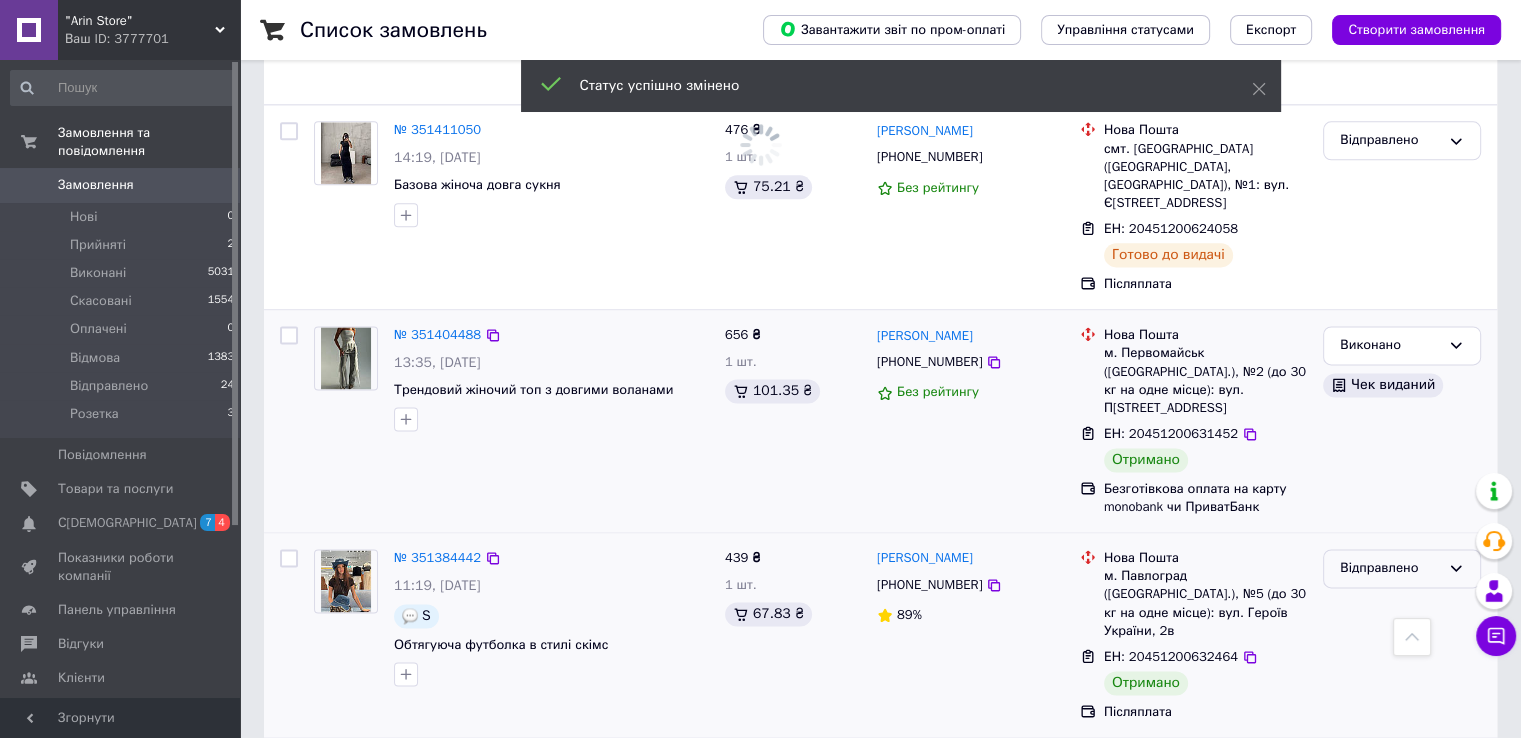 click on "Відправлено" at bounding box center (1390, 568) 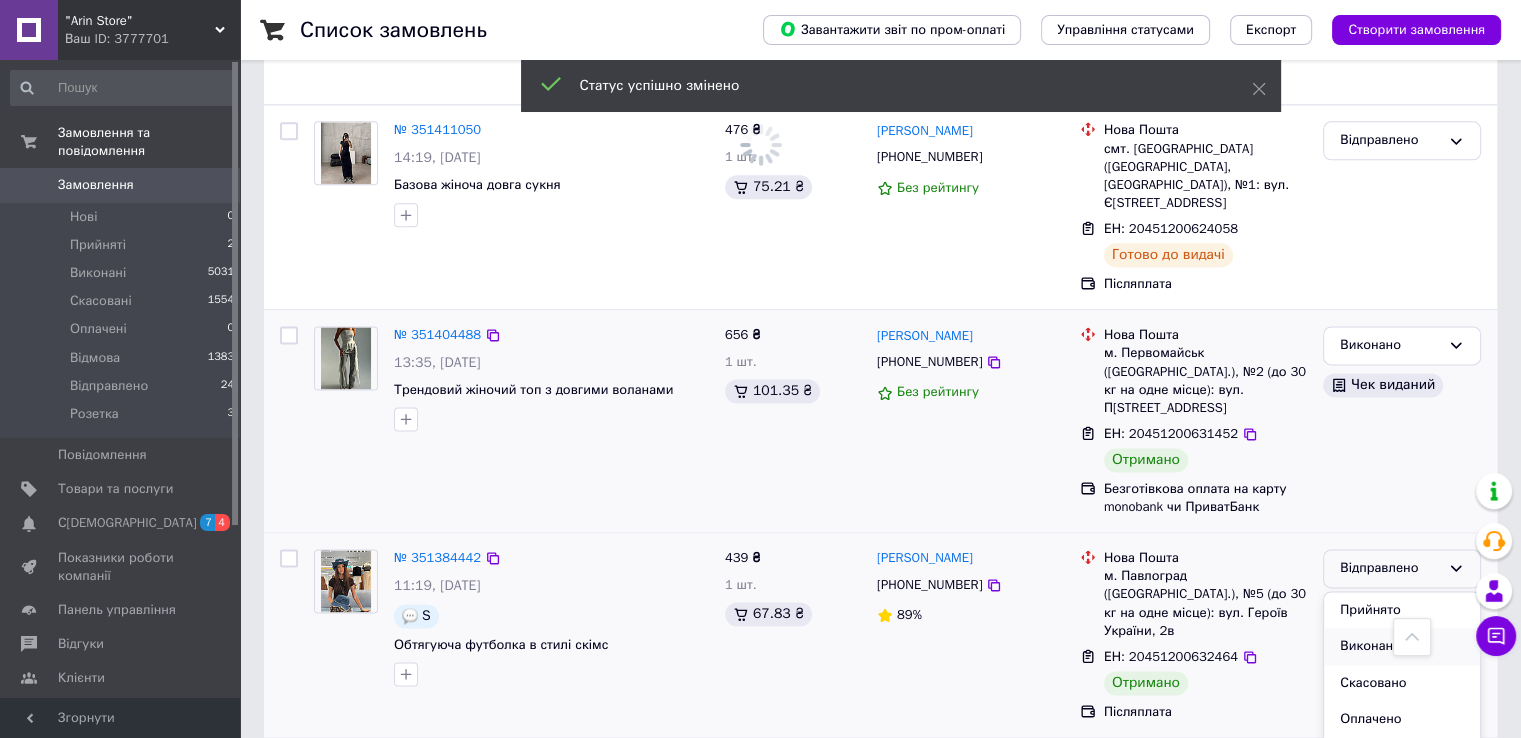 click on "Виконано" at bounding box center [1402, 646] 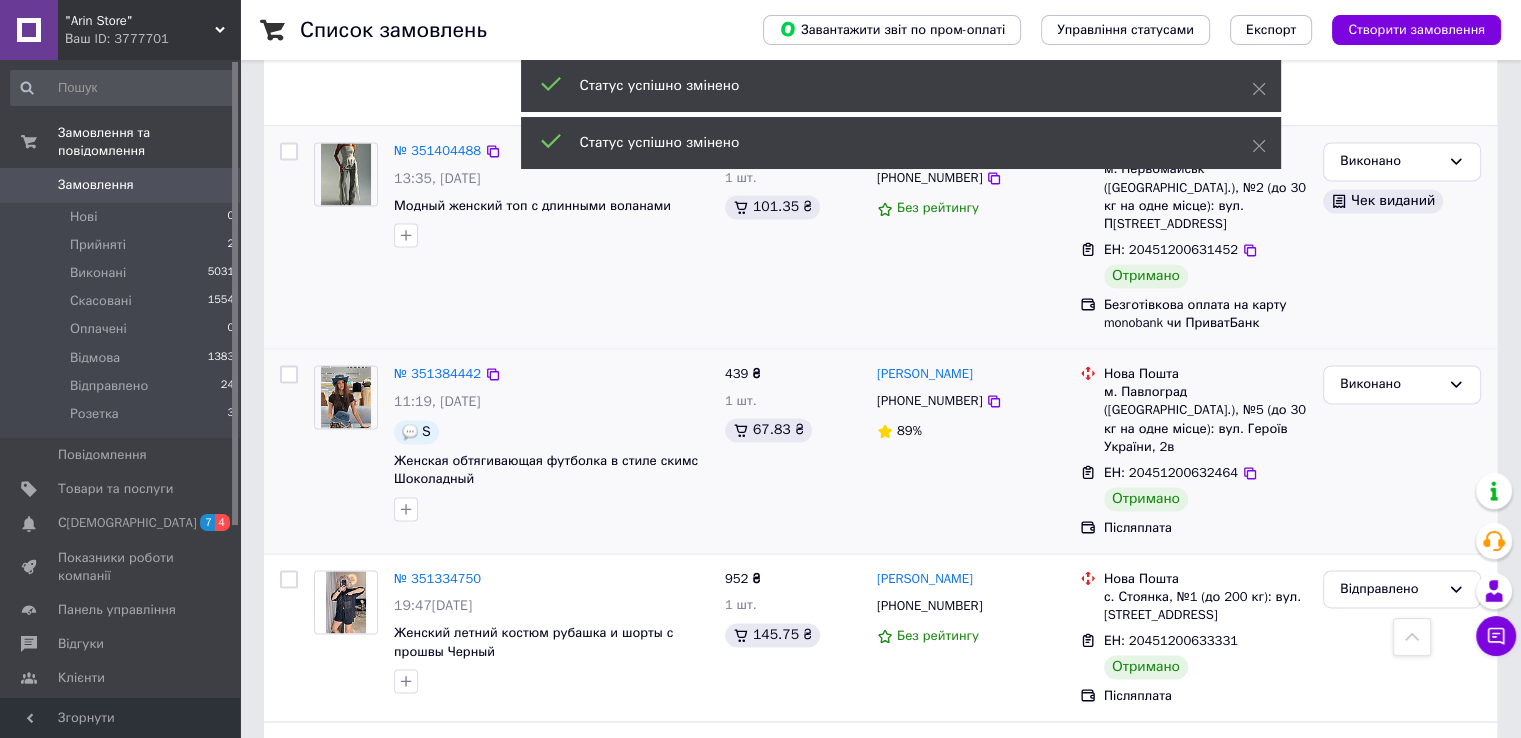 scroll, scrollTop: 2800, scrollLeft: 0, axis: vertical 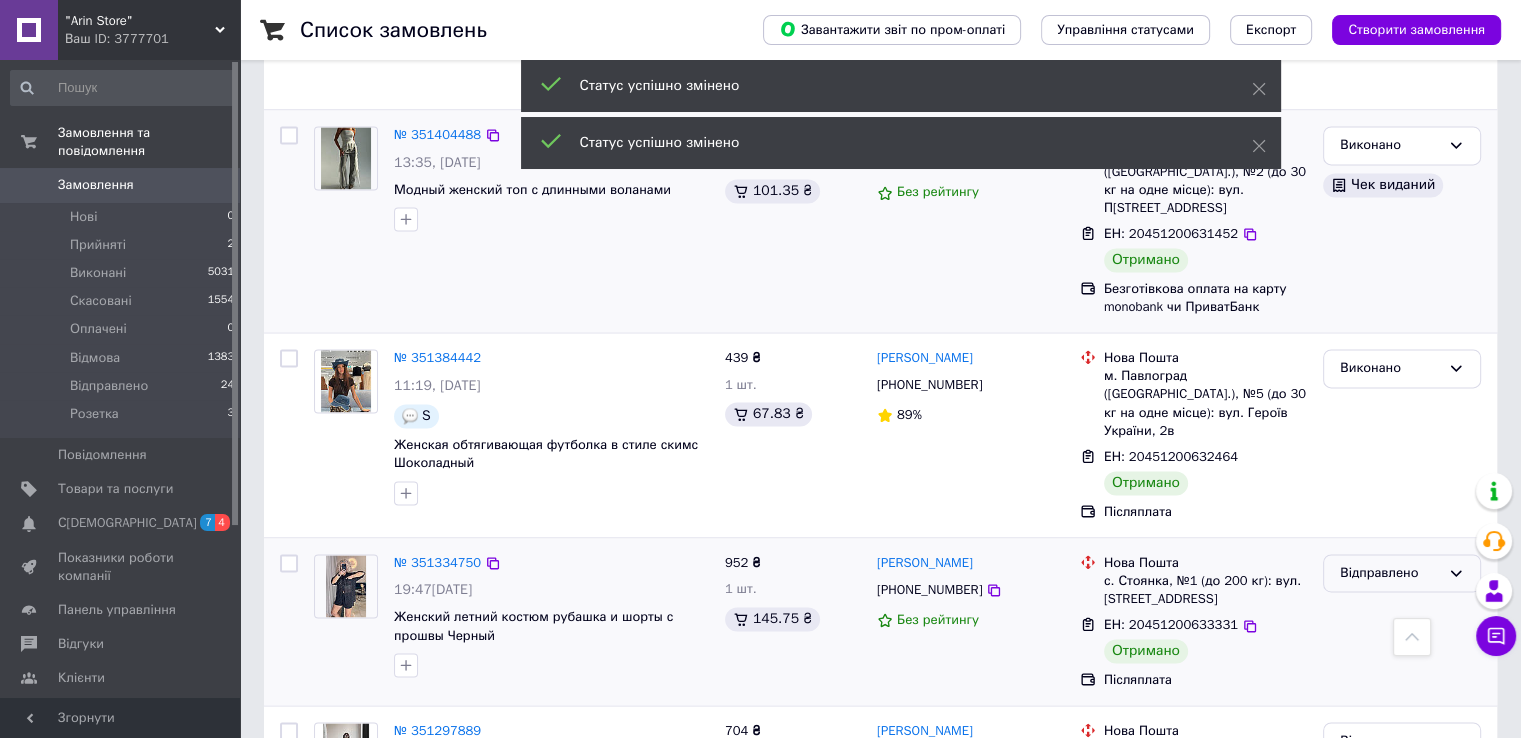 click on "Відправлено" at bounding box center (1390, 573) 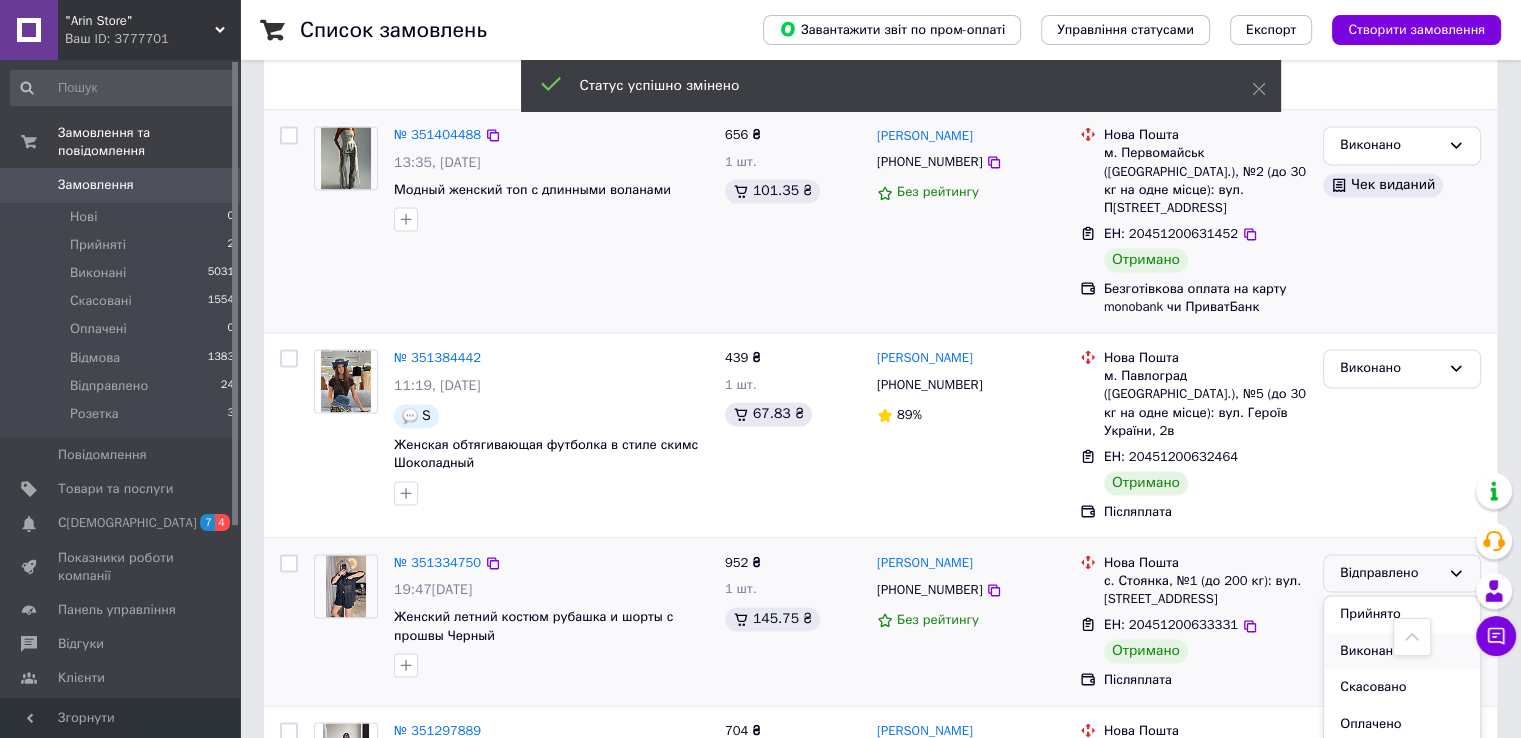 click on "Виконано" at bounding box center (1402, 651) 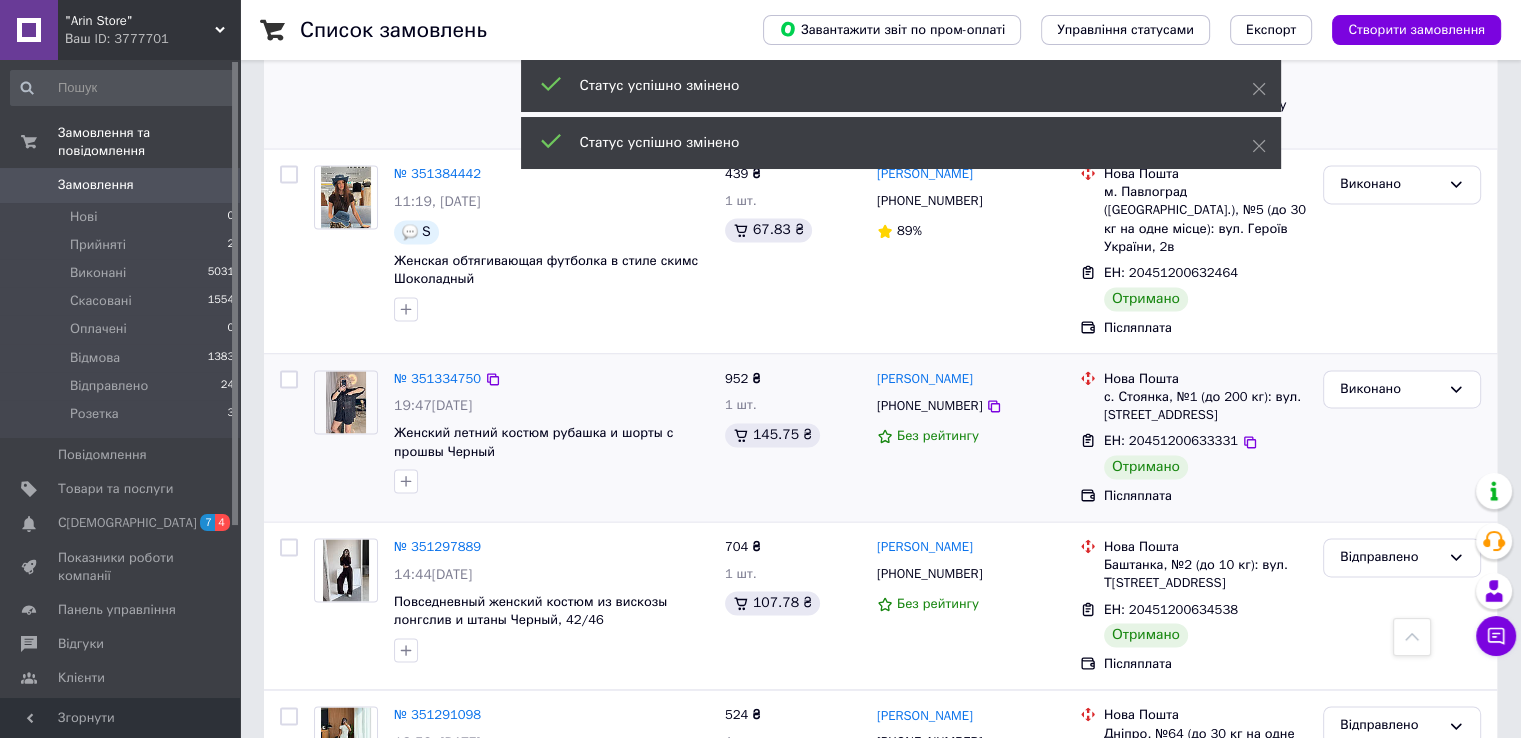 scroll, scrollTop: 3000, scrollLeft: 0, axis: vertical 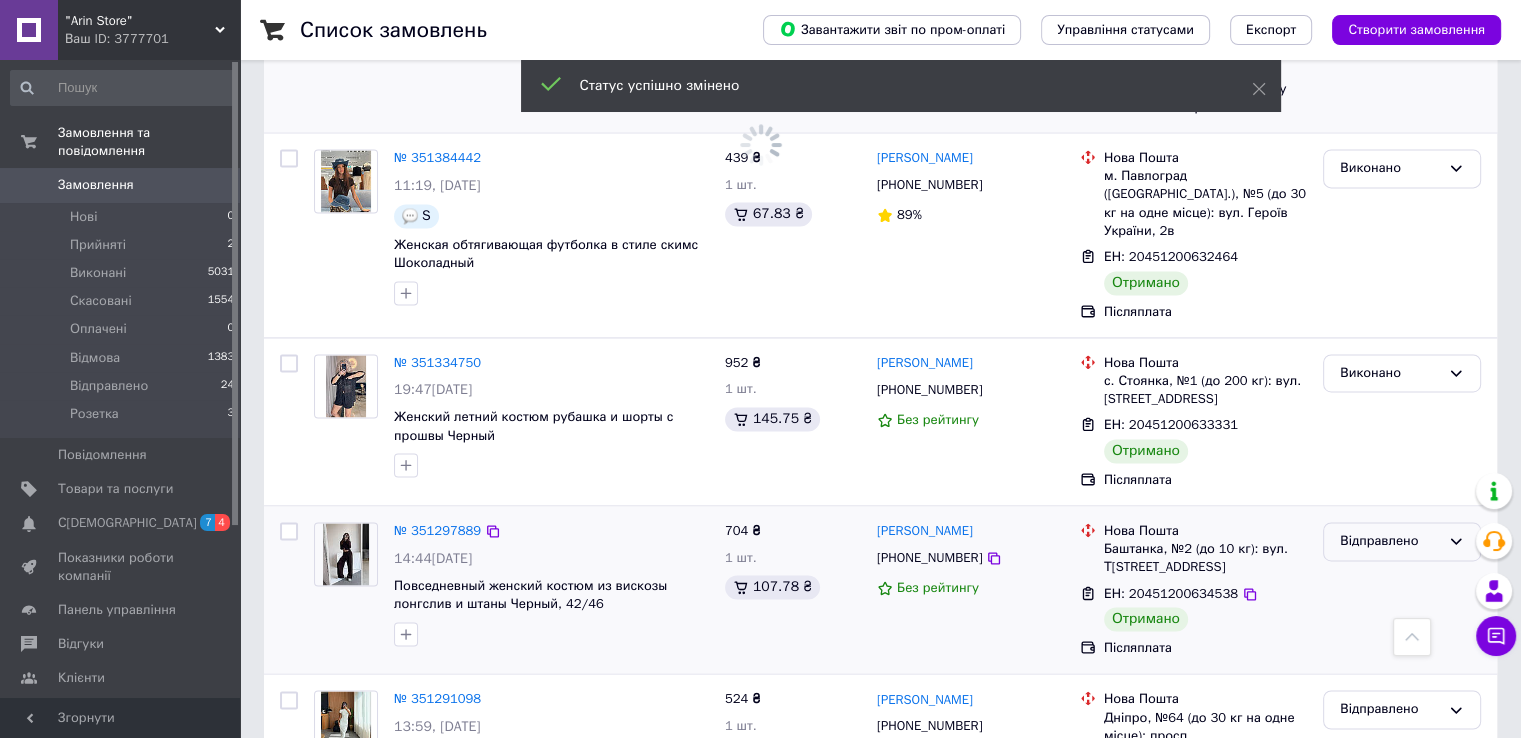 click on "Відправлено" at bounding box center [1402, 541] 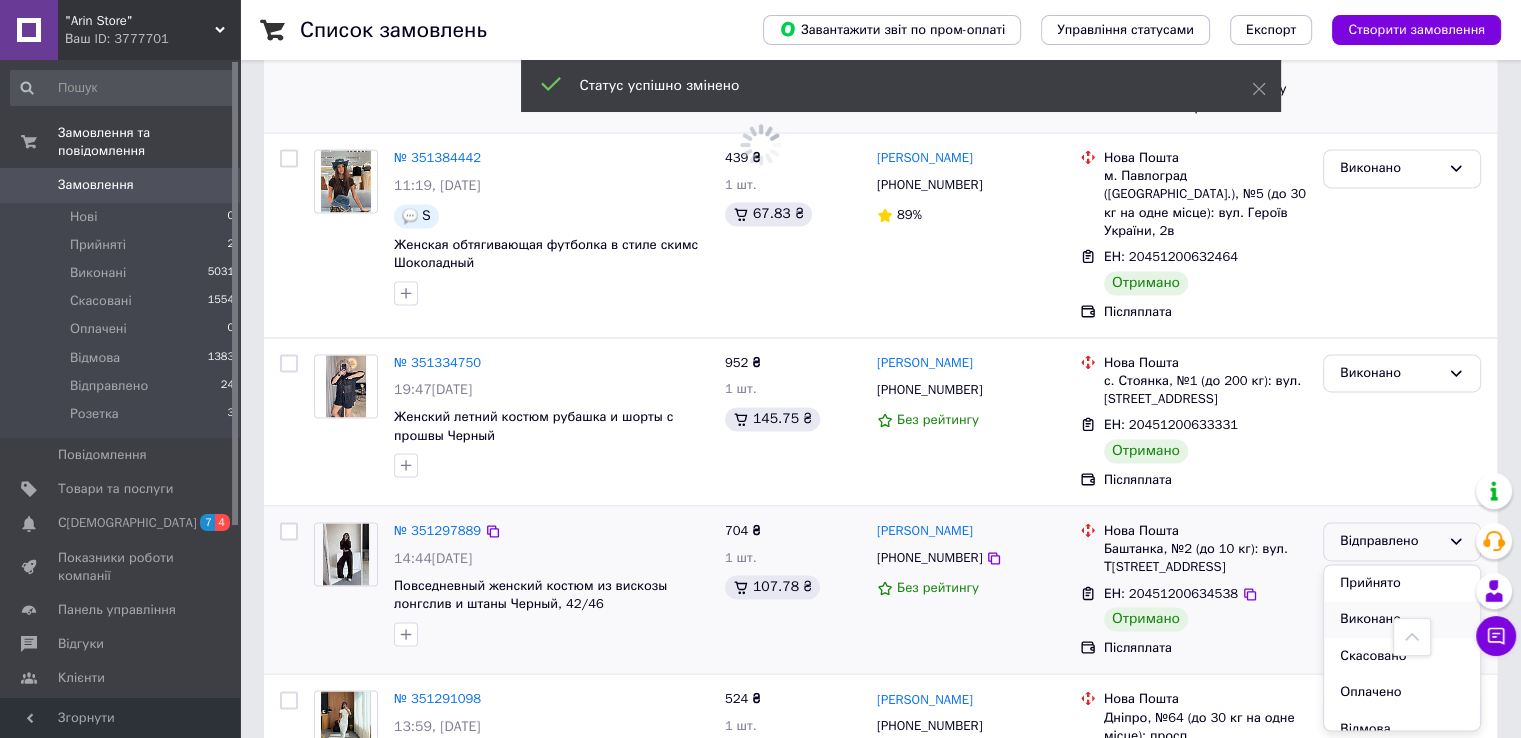 drag, startPoint x: 1396, startPoint y: 458, endPoint x: 1389, endPoint y: 445, distance: 14.764823 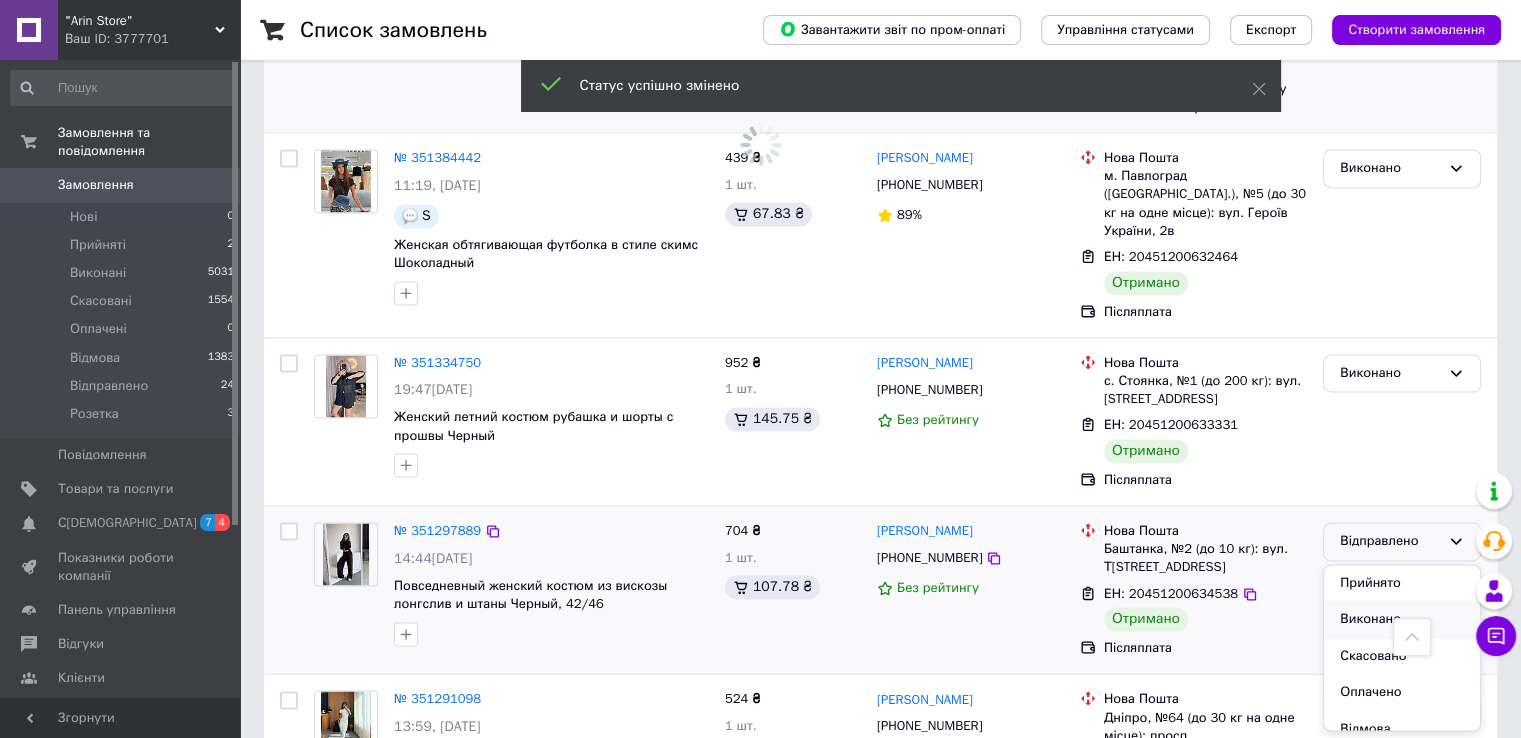 click on "Виконано" at bounding box center [1402, 619] 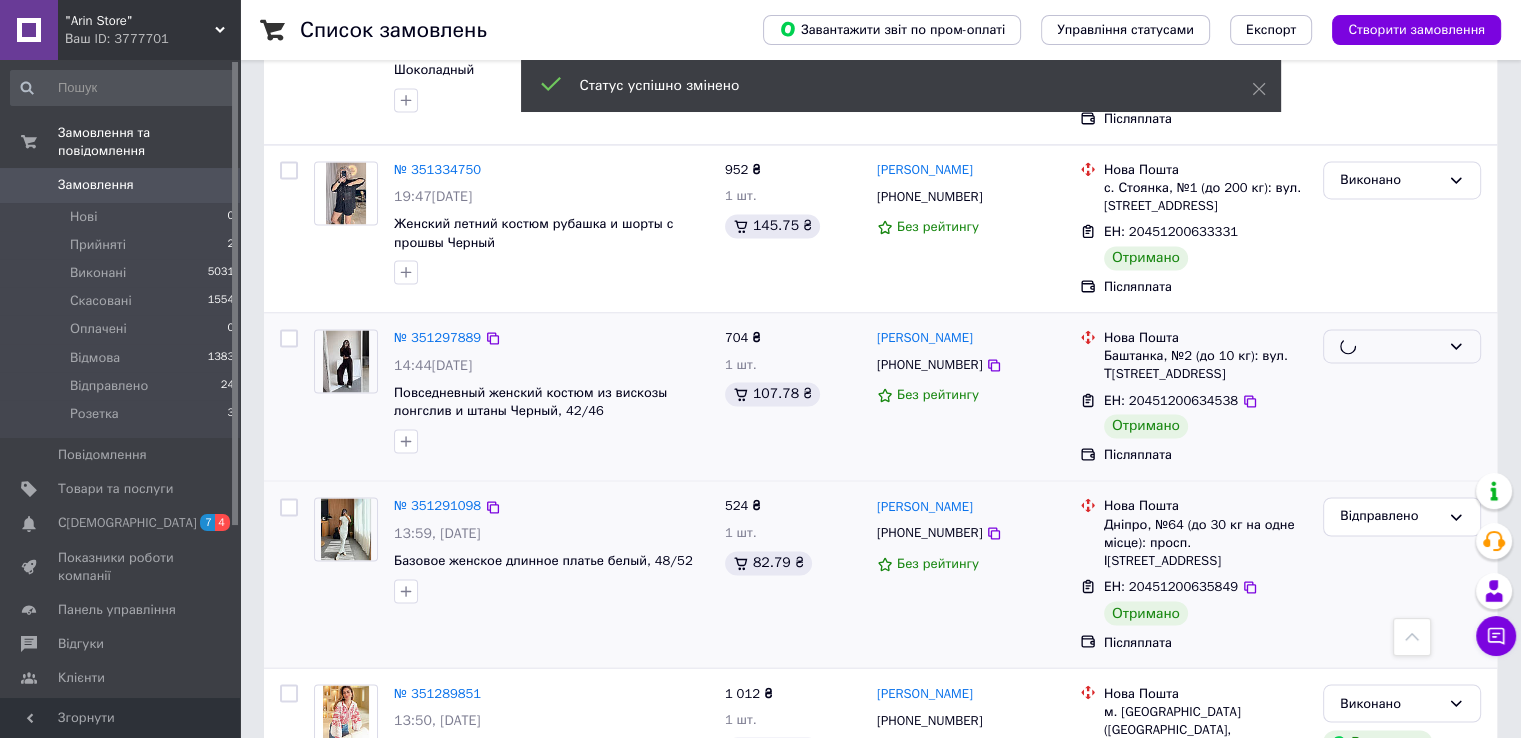 scroll, scrollTop: 3230, scrollLeft: 0, axis: vertical 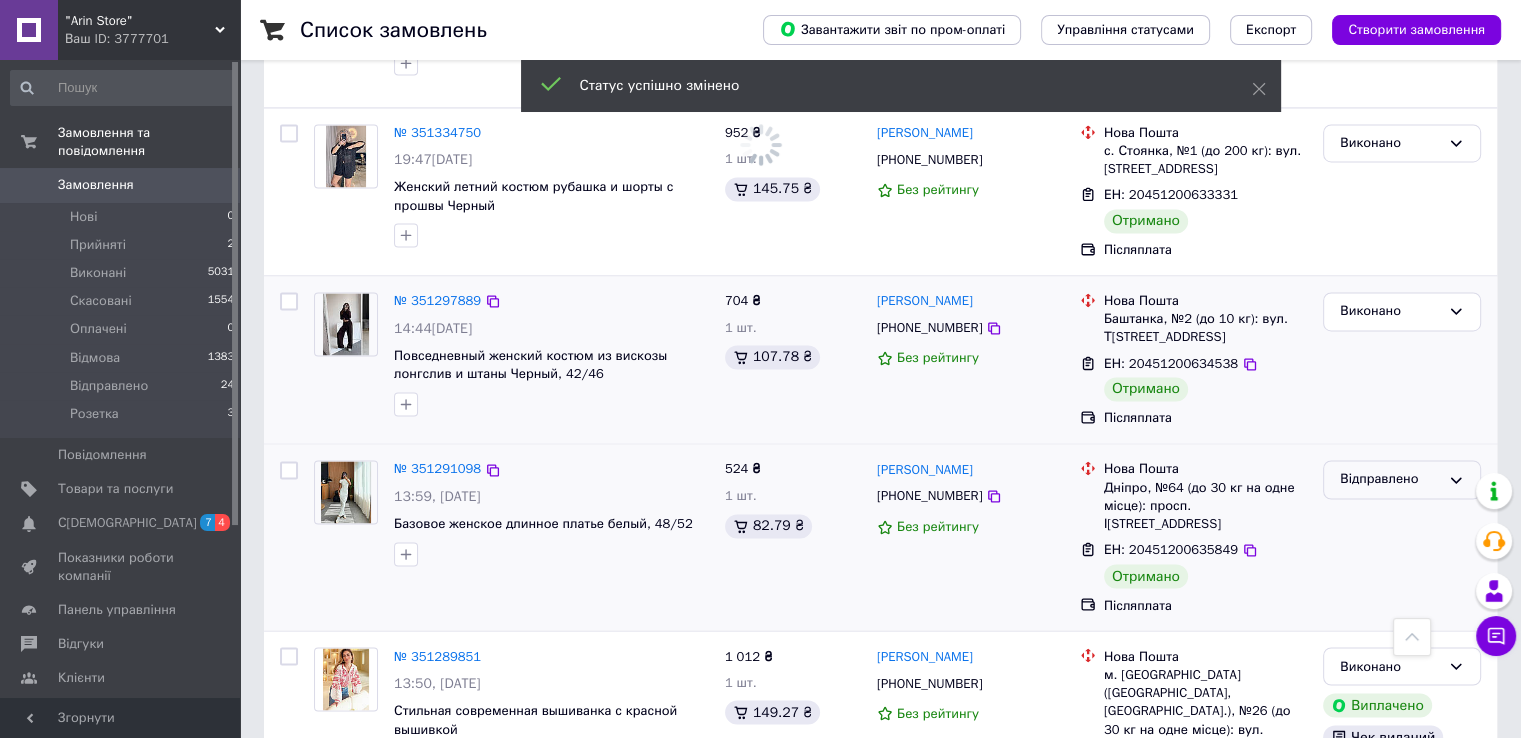 drag, startPoint x: 1448, startPoint y: 303, endPoint x: 1448, endPoint y: 329, distance: 26 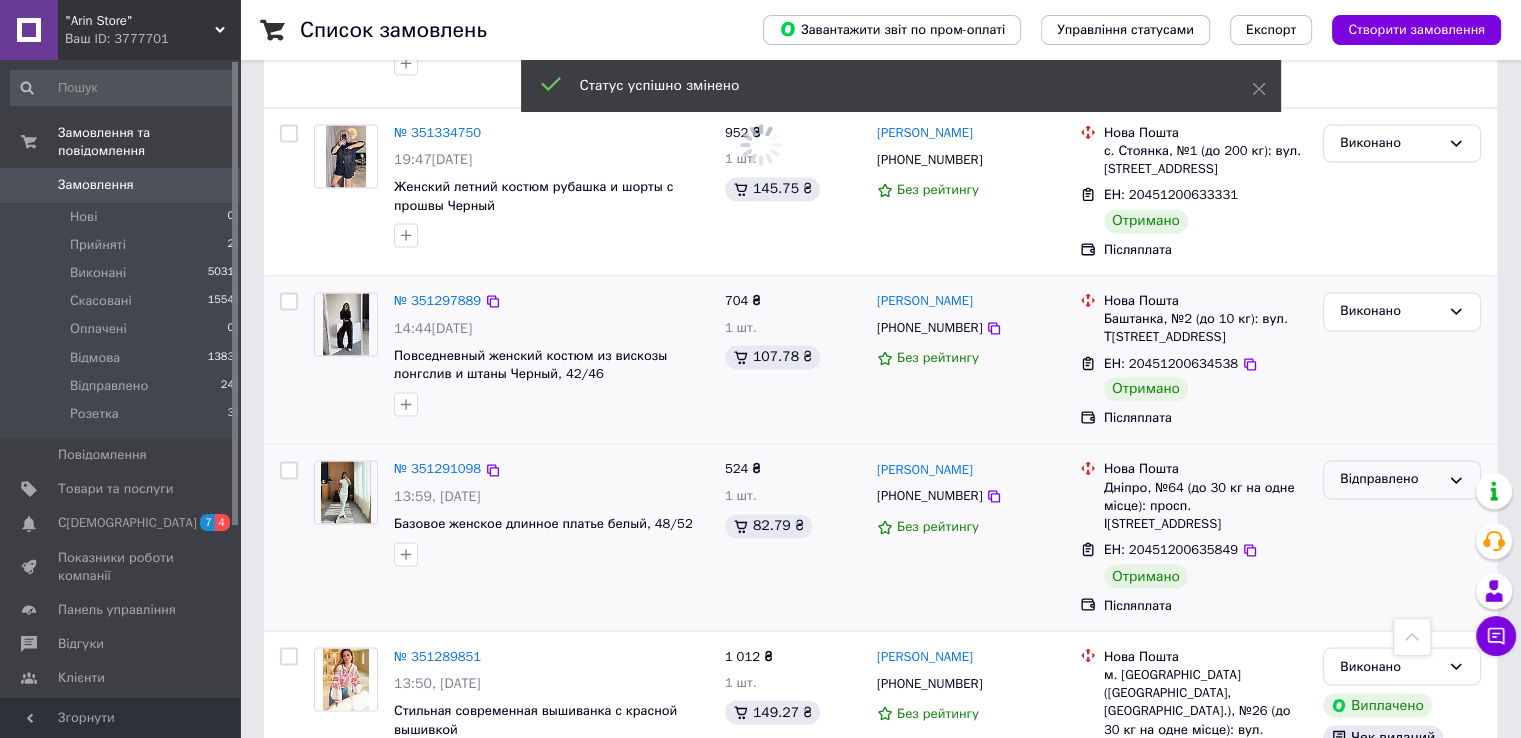 click on "Відправлено" at bounding box center (1402, 479) 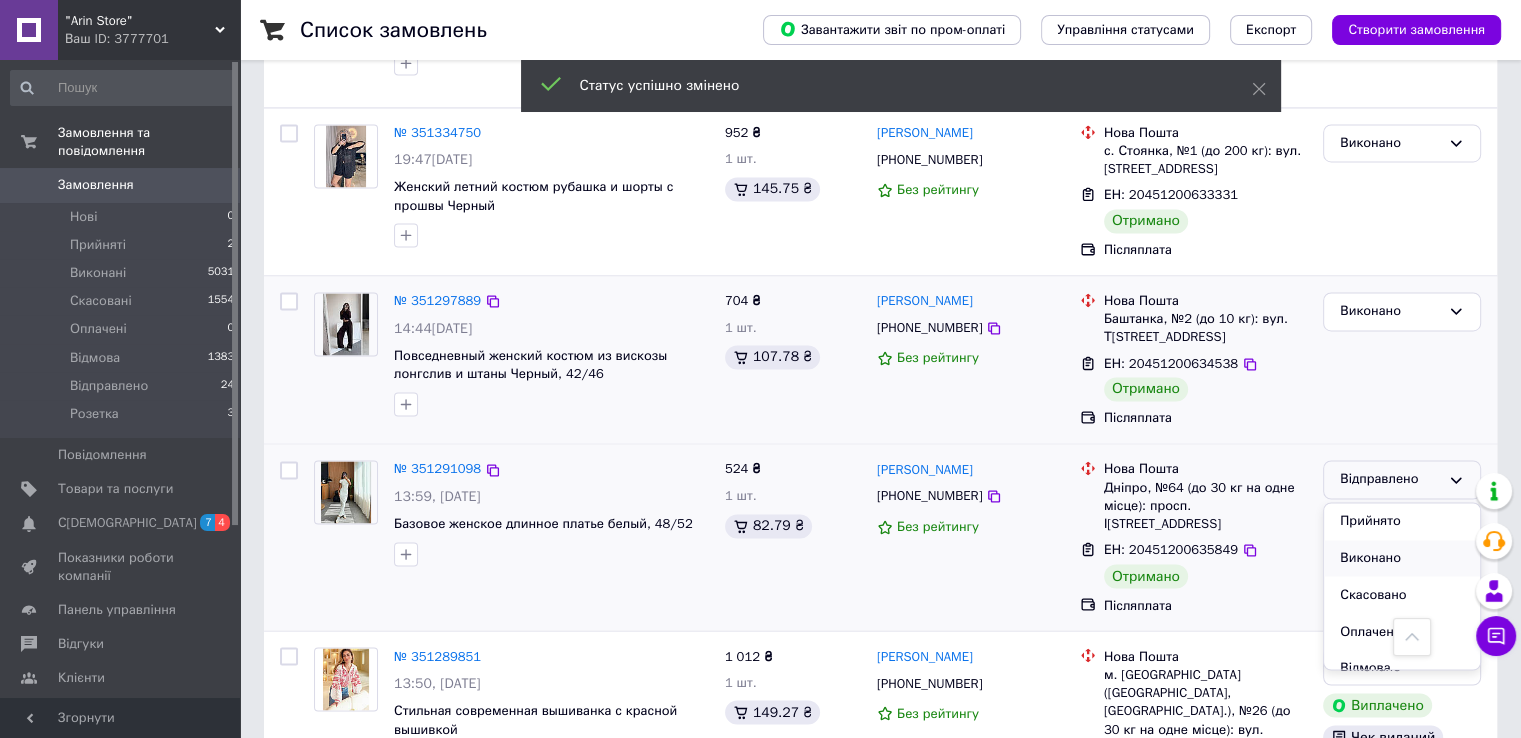 click on "Виконано" at bounding box center [1402, 558] 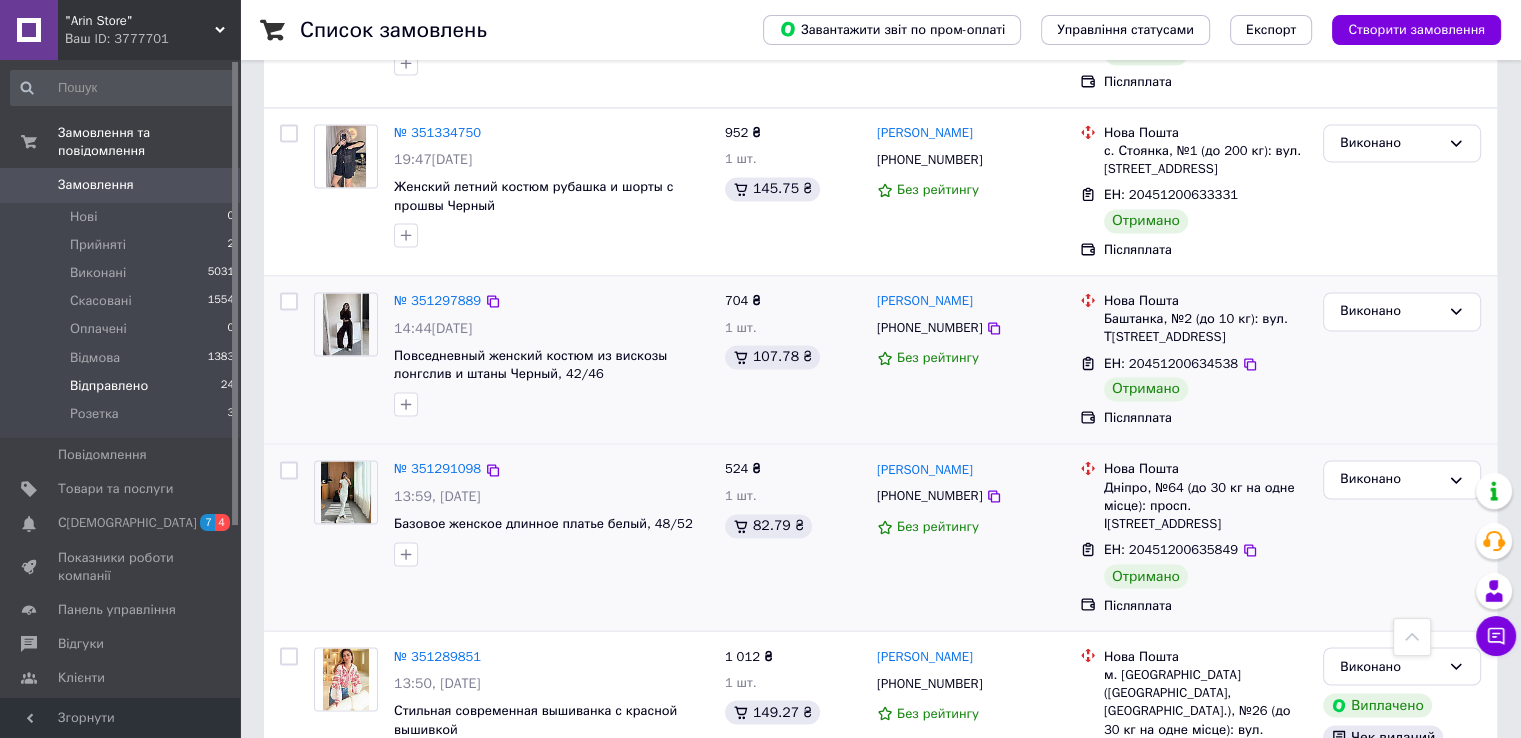 click on "Відправлено" at bounding box center (109, 386) 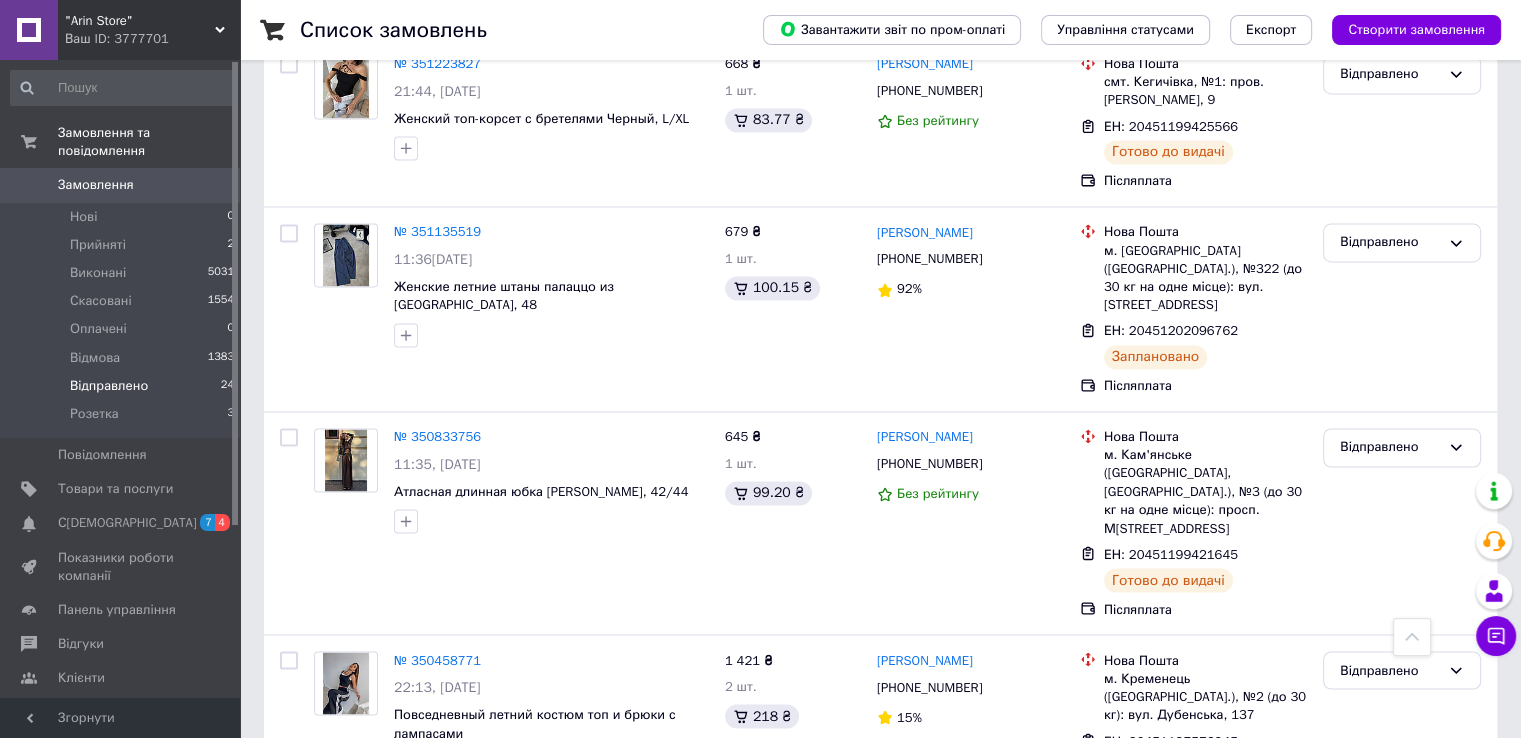 scroll, scrollTop: 3275, scrollLeft: 0, axis: vertical 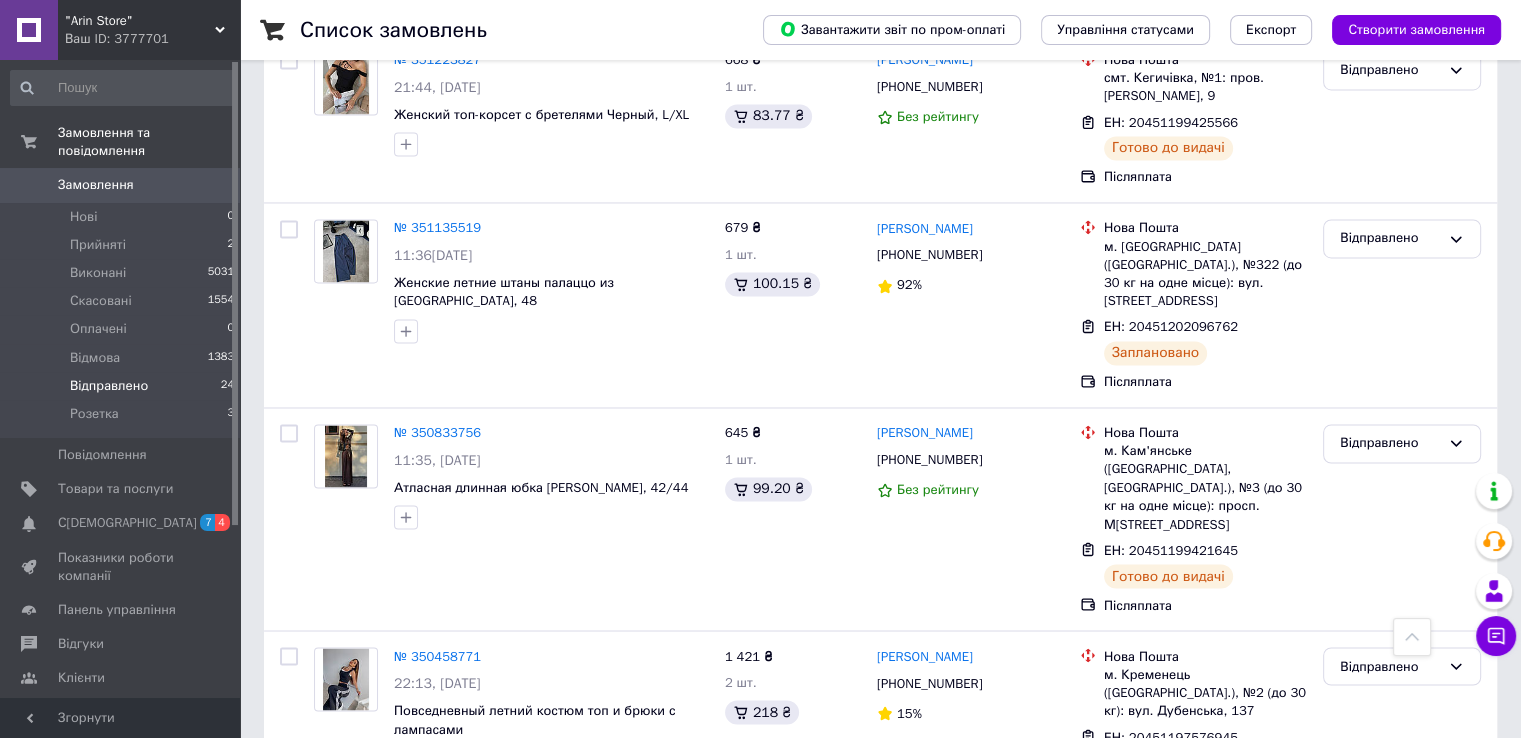 click on "2" at bounding box center [327, 864] 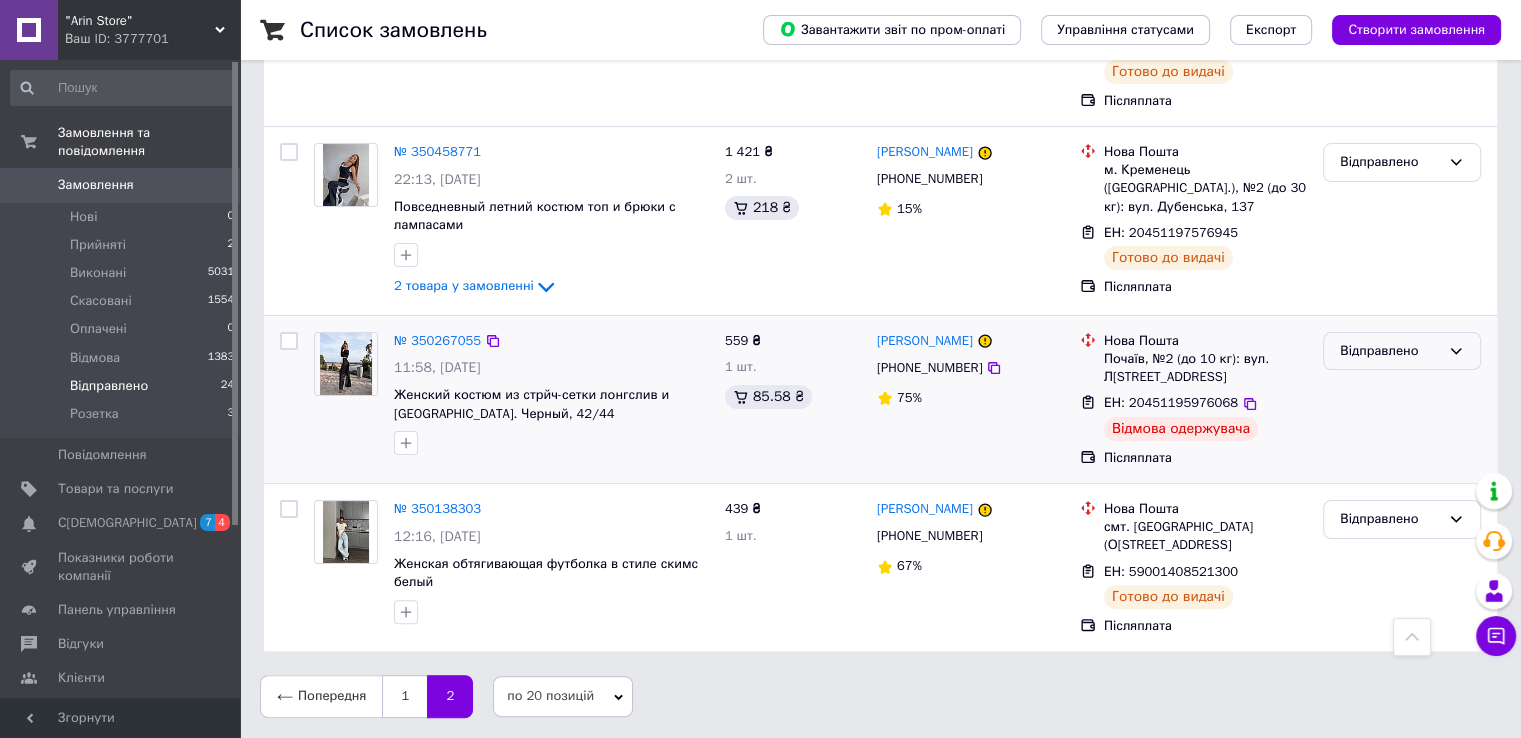click on "Відправлено" at bounding box center [1390, 351] 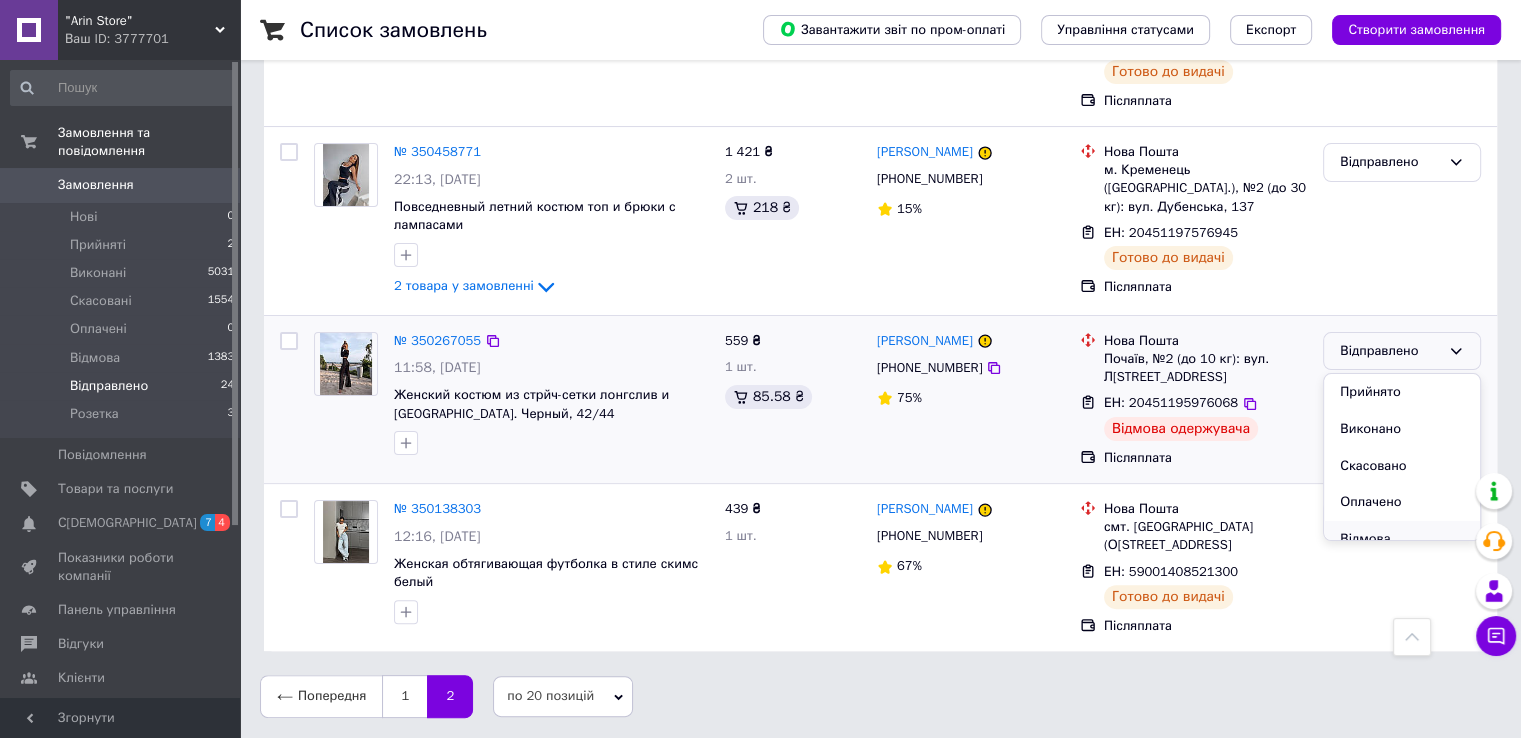 click on "Відмова" at bounding box center [1402, 539] 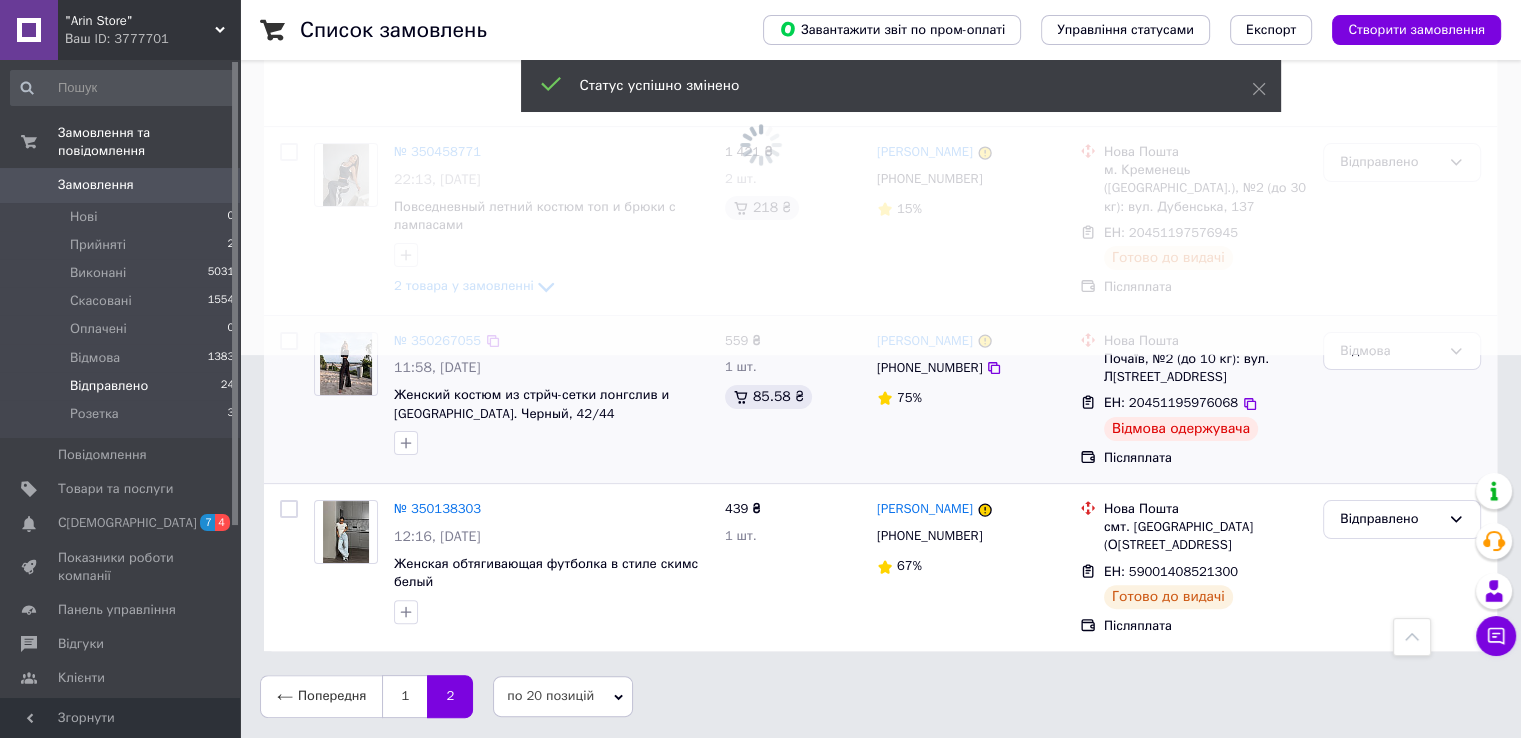 scroll, scrollTop: 4, scrollLeft: 0, axis: vertical 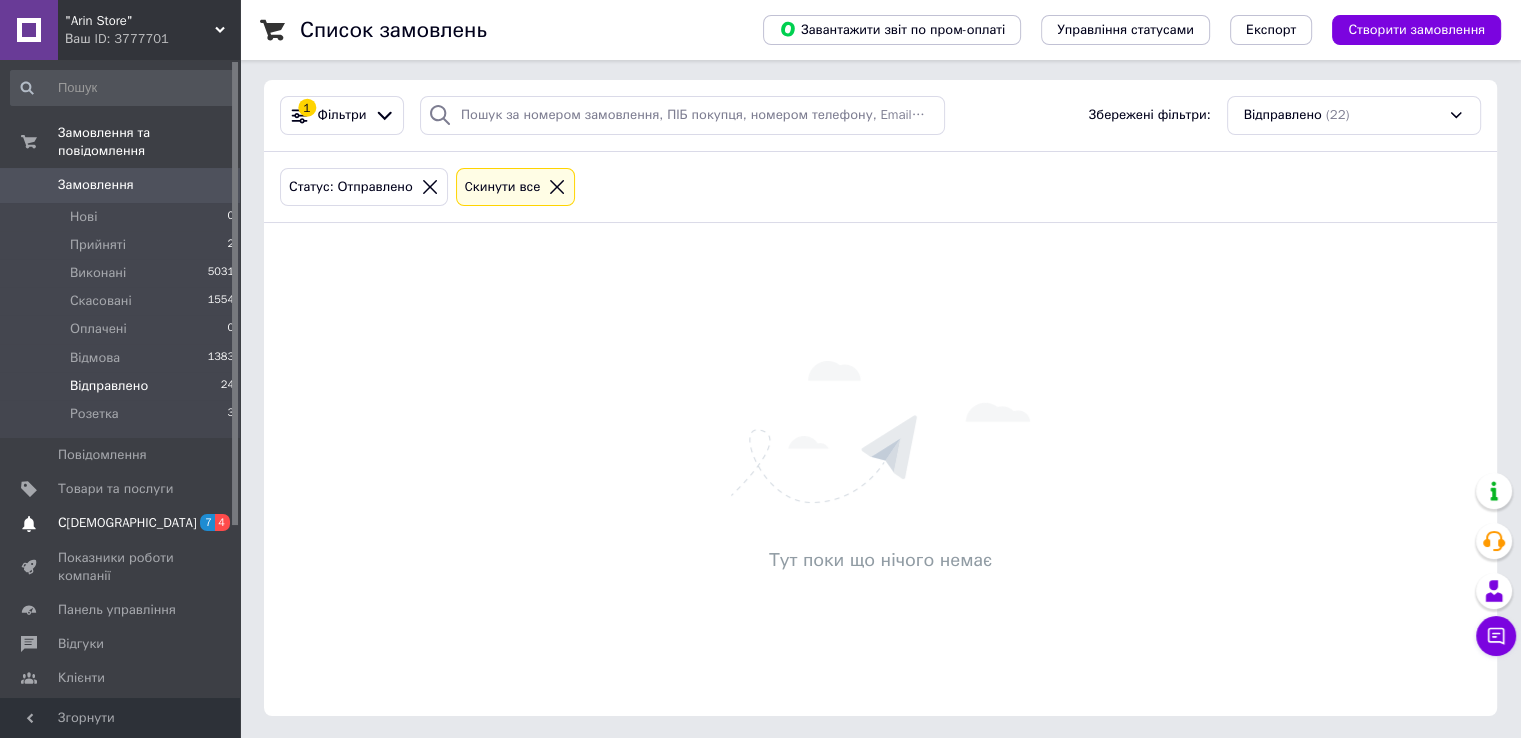 click on "С[DEMOGRAPHIC_DATA]" at bounding box center [121, 523] 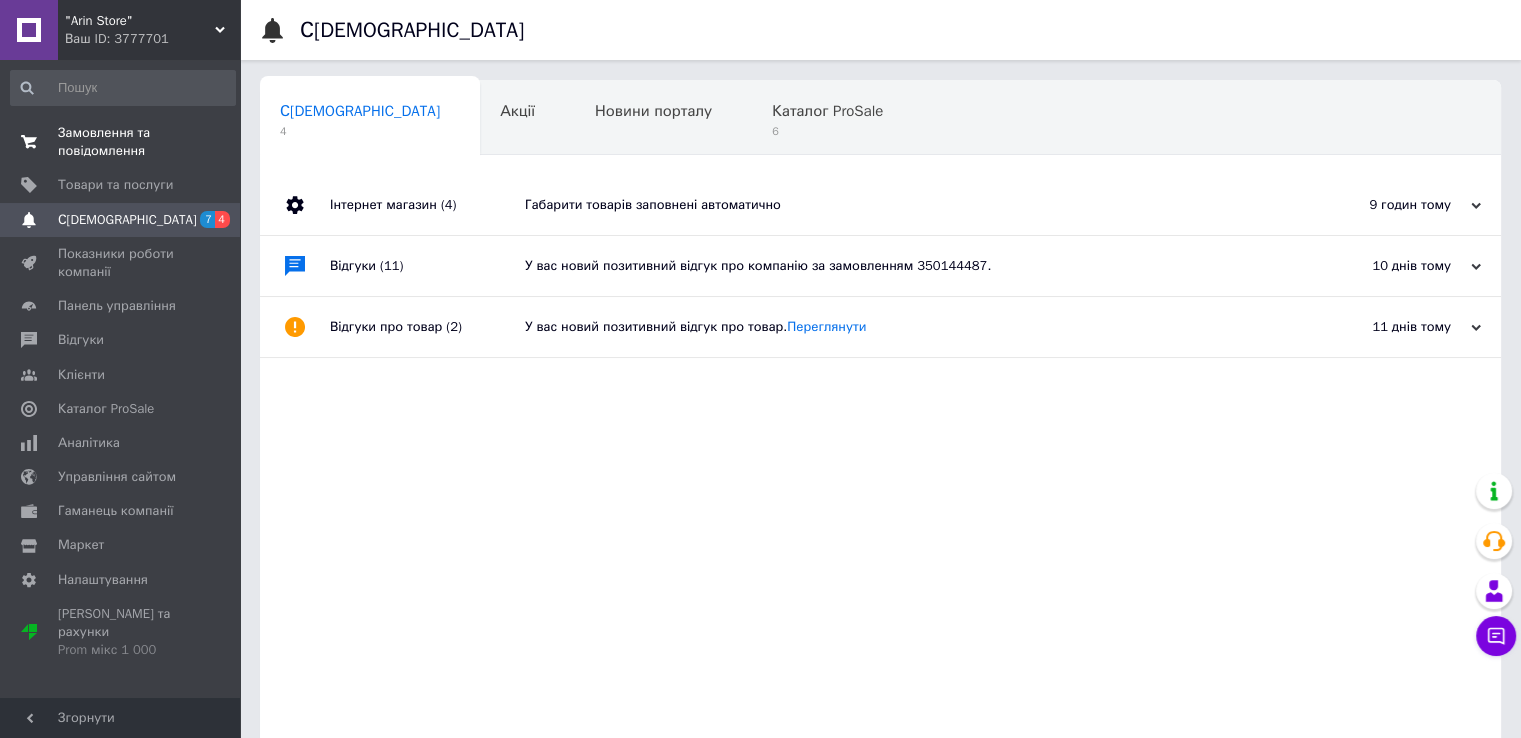 click on "Замовлення та повідомлення" at bounding box center (121, 142) 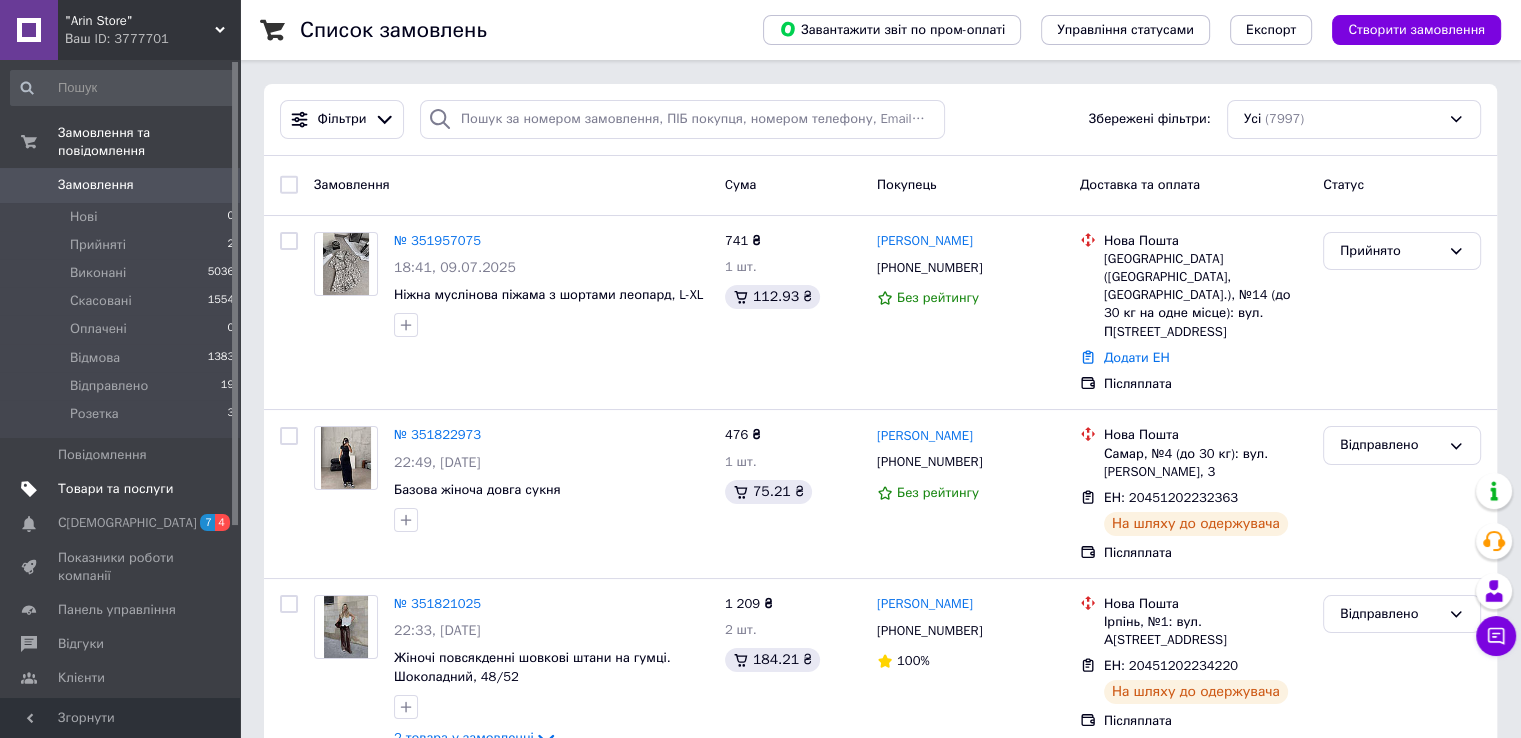click on "Товари та послуги" at bounding box center [115, 489] 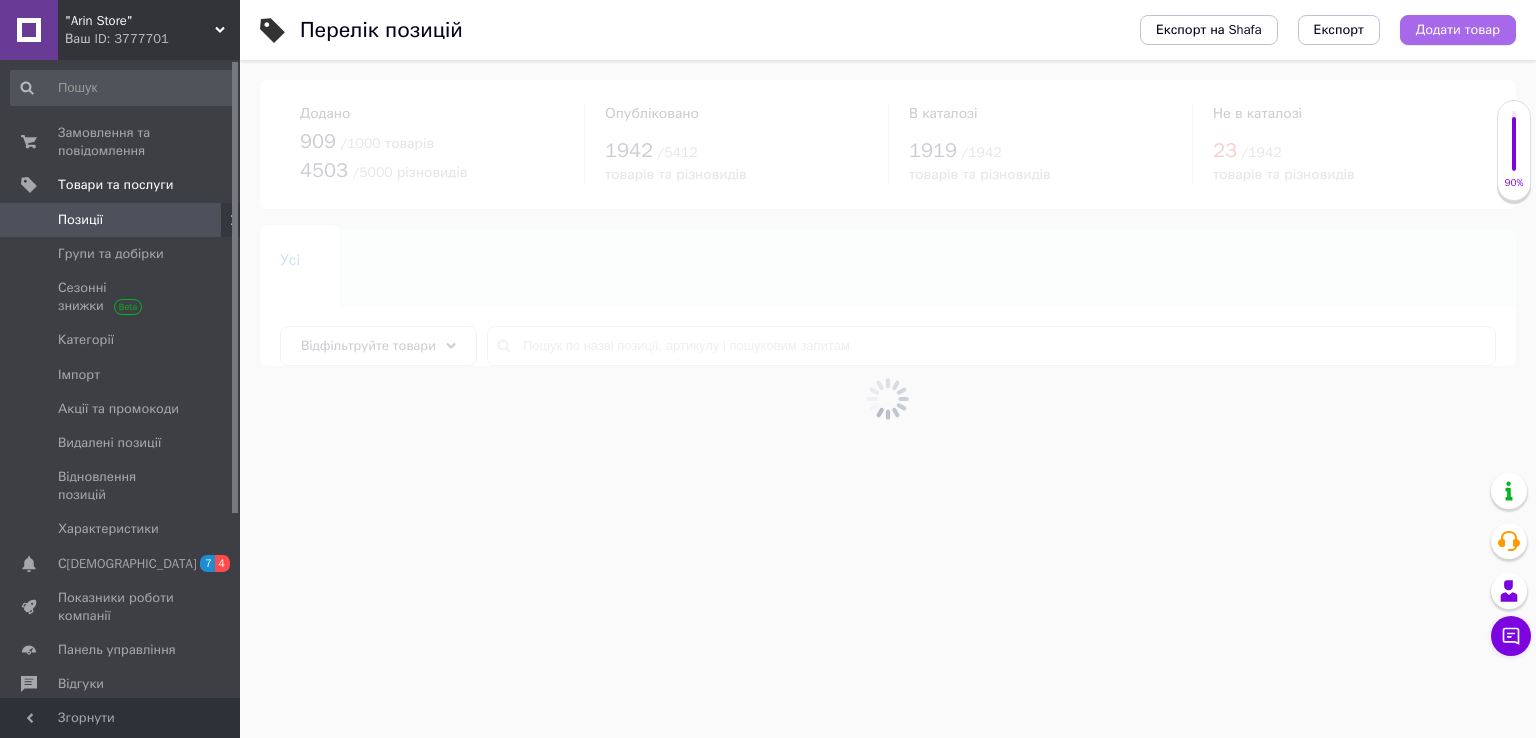 click on "Додати товар" at bounding box center (1458, 30) 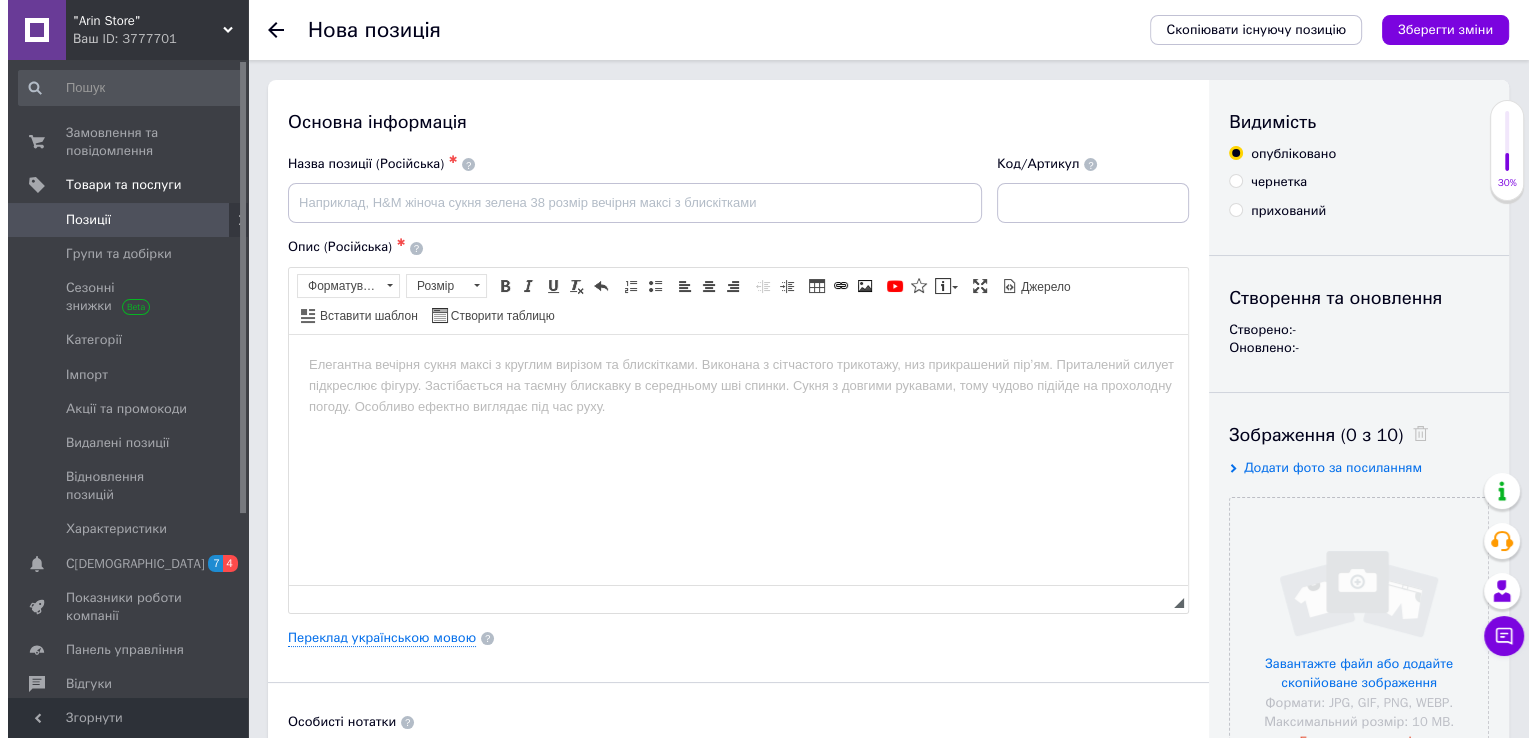 scroll, scrollTop: 0, scrollLeft: 0, axis: both 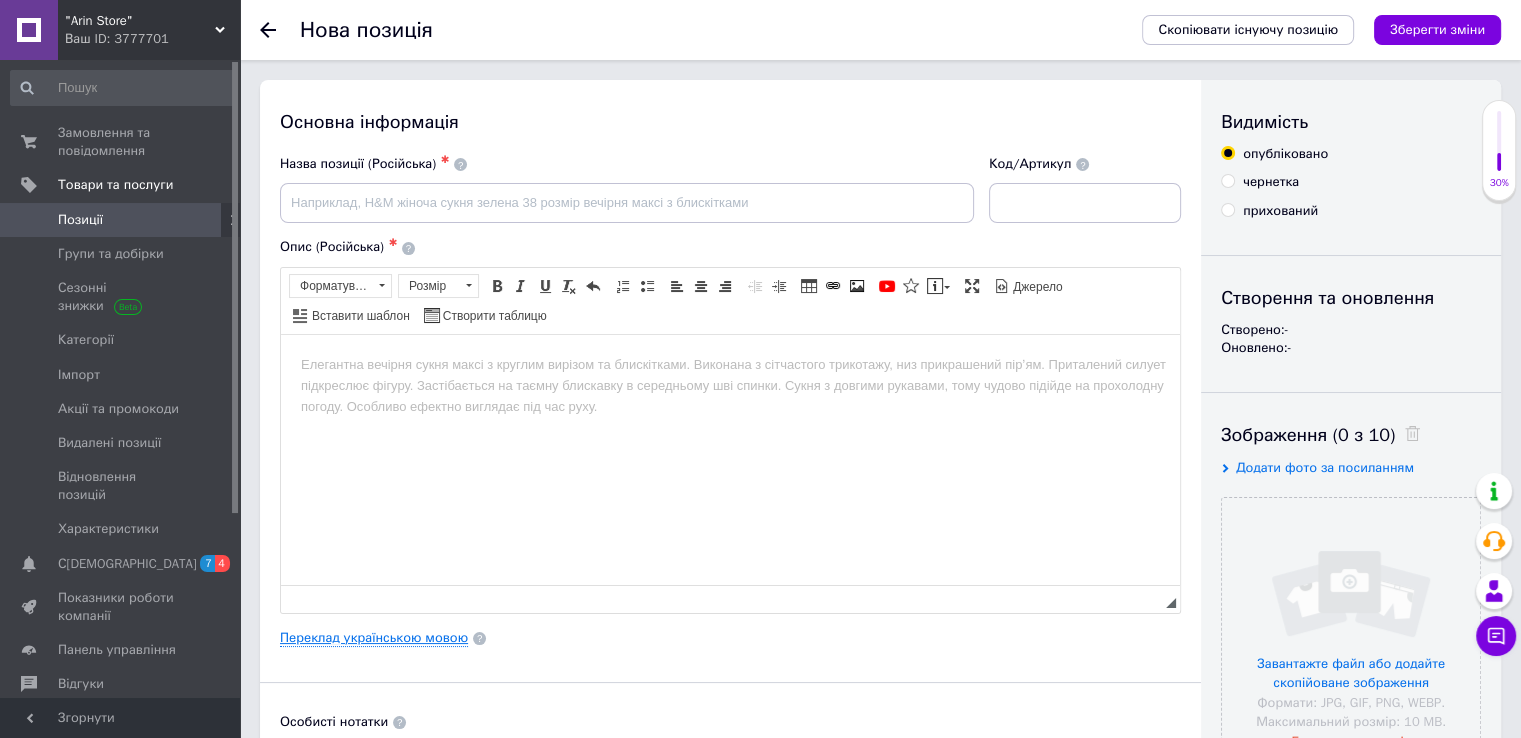 click on "Переклад українською мовою" at bounding box center (374, 638) 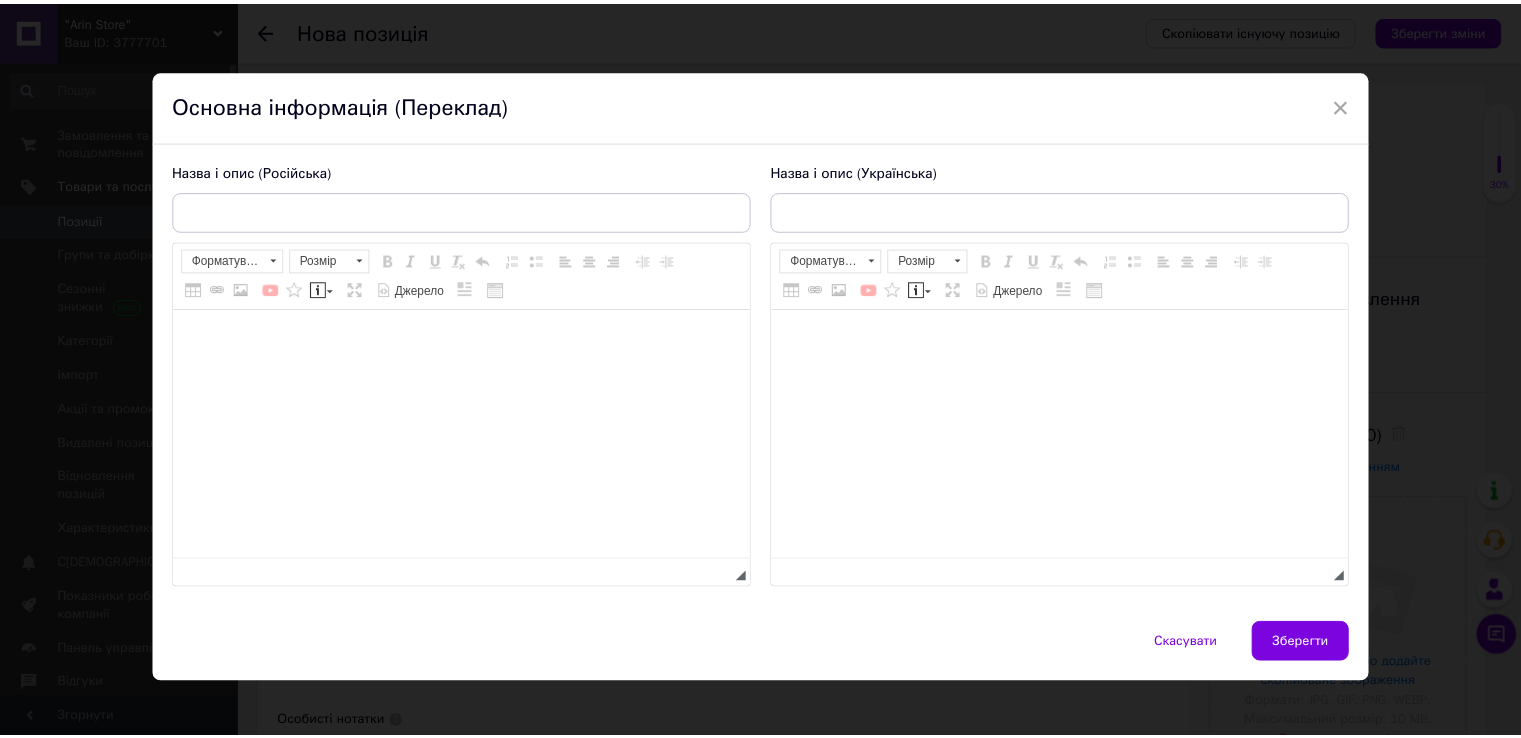 scroll, scrollTop: 0, scrollLeft: 0, axis: both 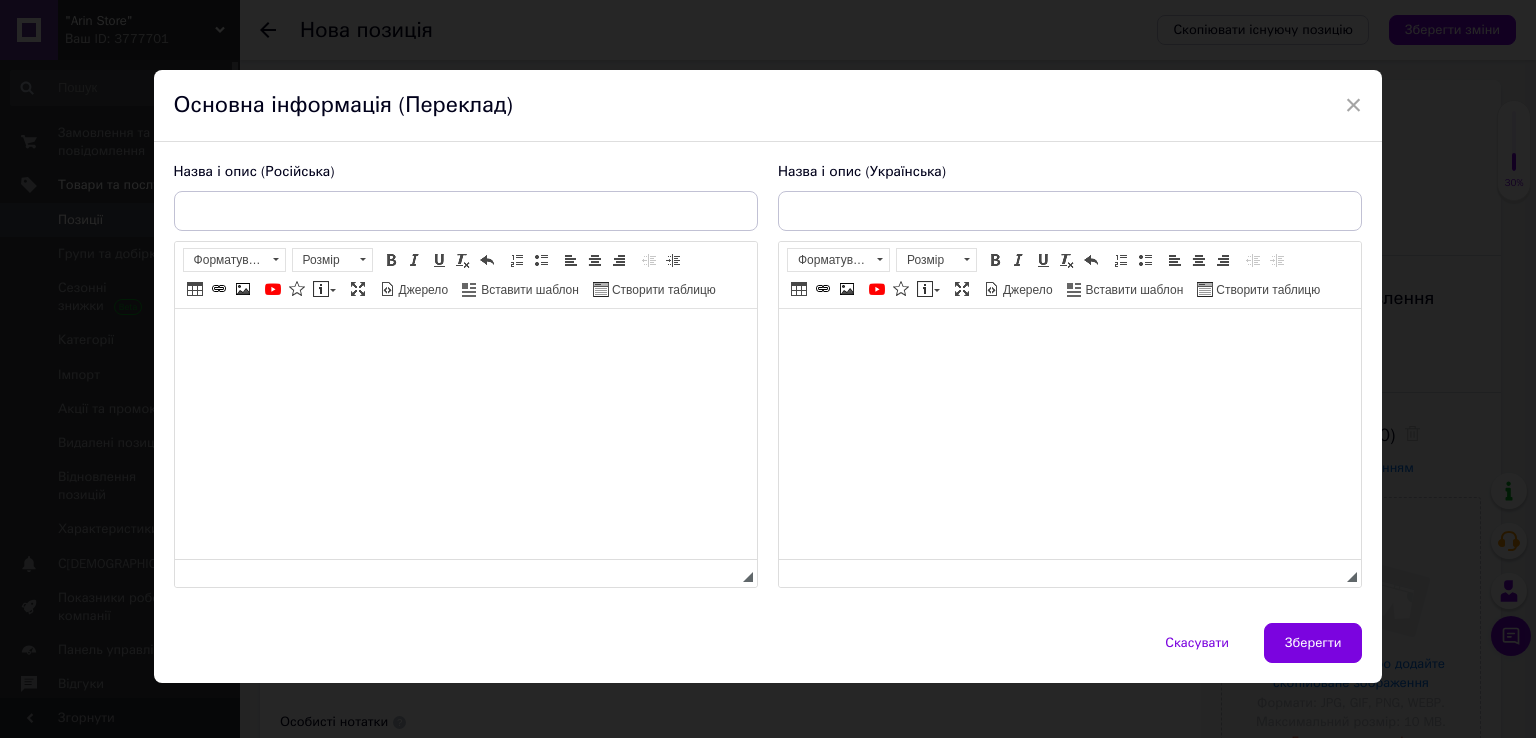 click at bounding box center [1069, 339] 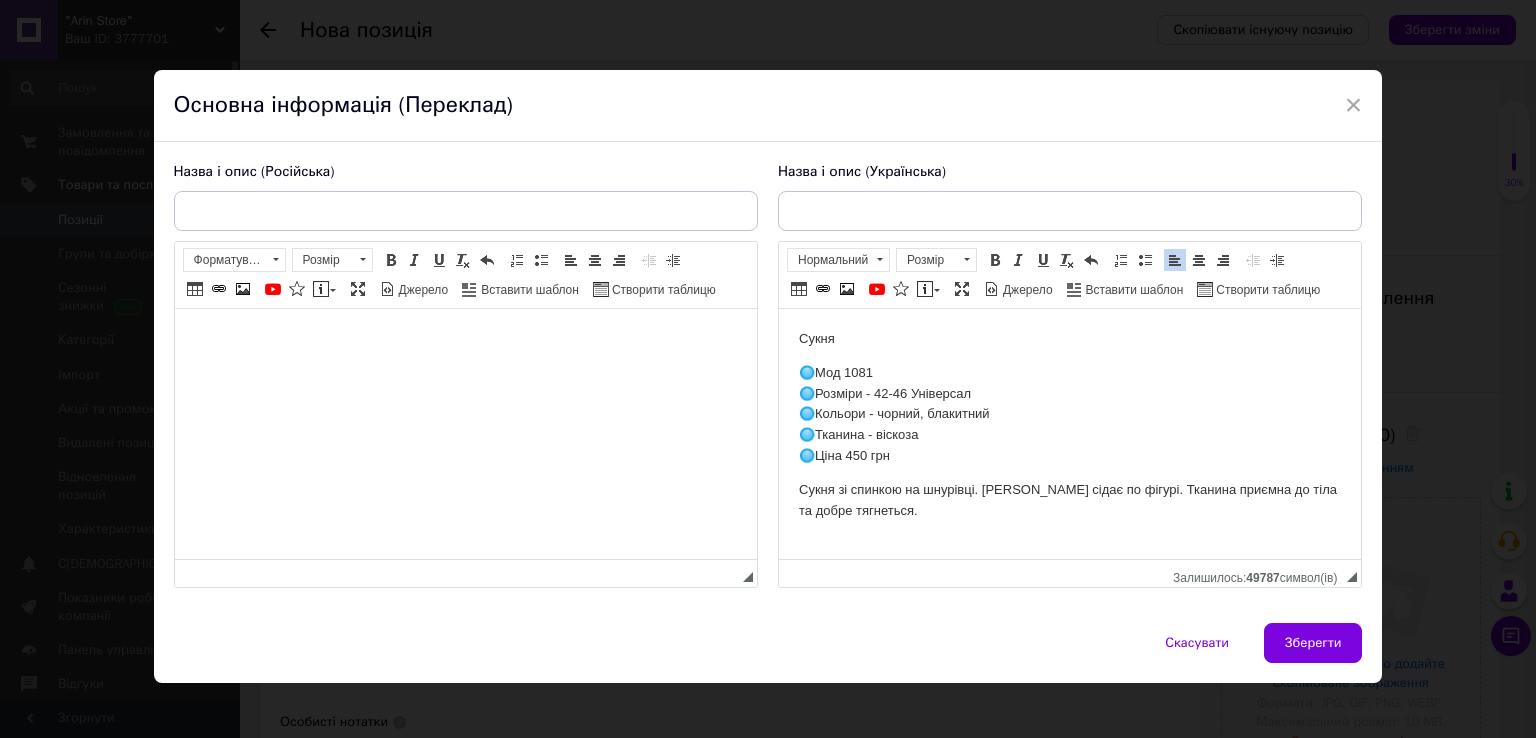 click at bounding box center [465, 339] 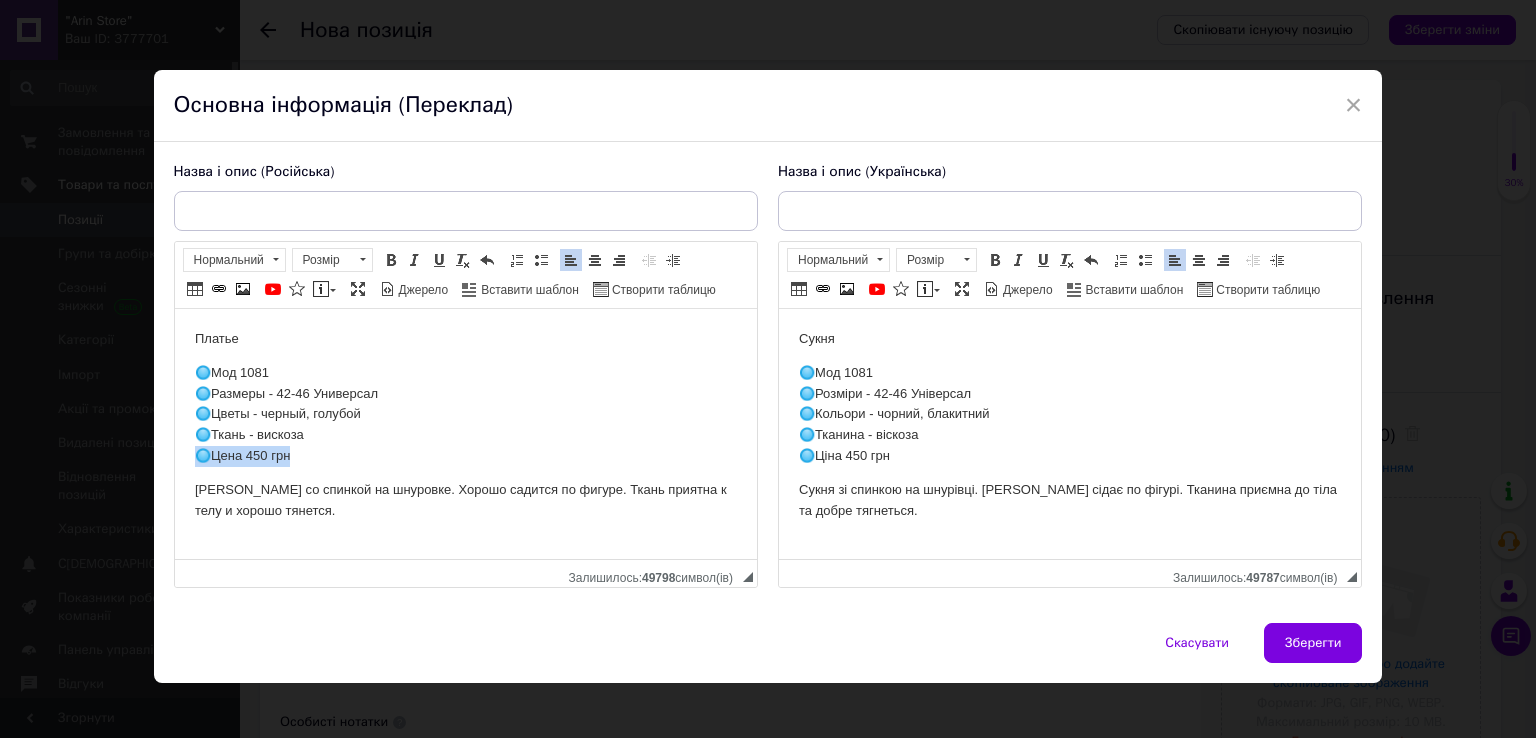 drag, startPoint x: 308, startPoint y: 464, endPoint x: 185, endPoint y: 456, distance: 123.25989 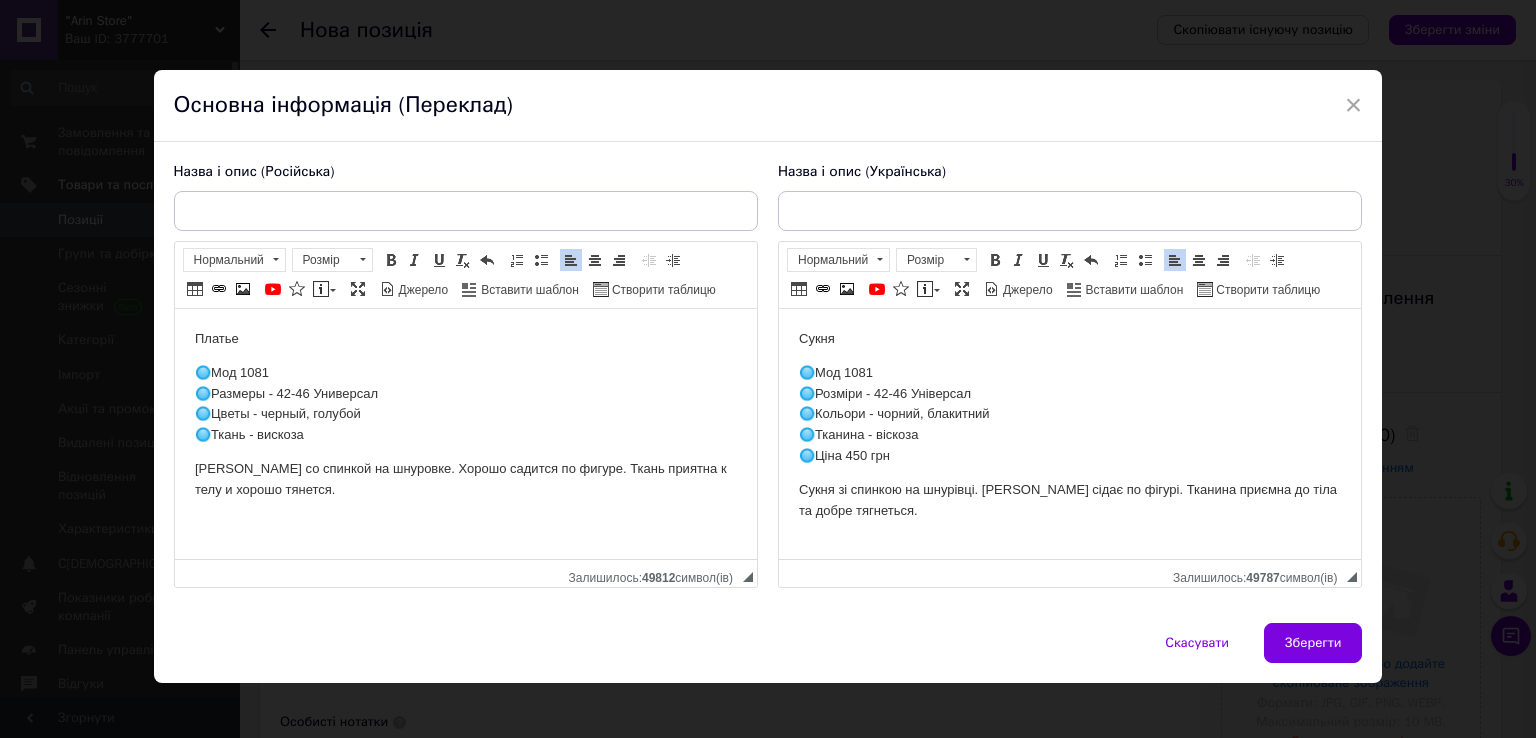 drag, startPoint x: 910, startPoint y: 459, endPoint x: 782, endPoint y: 455, distance: 128.06248 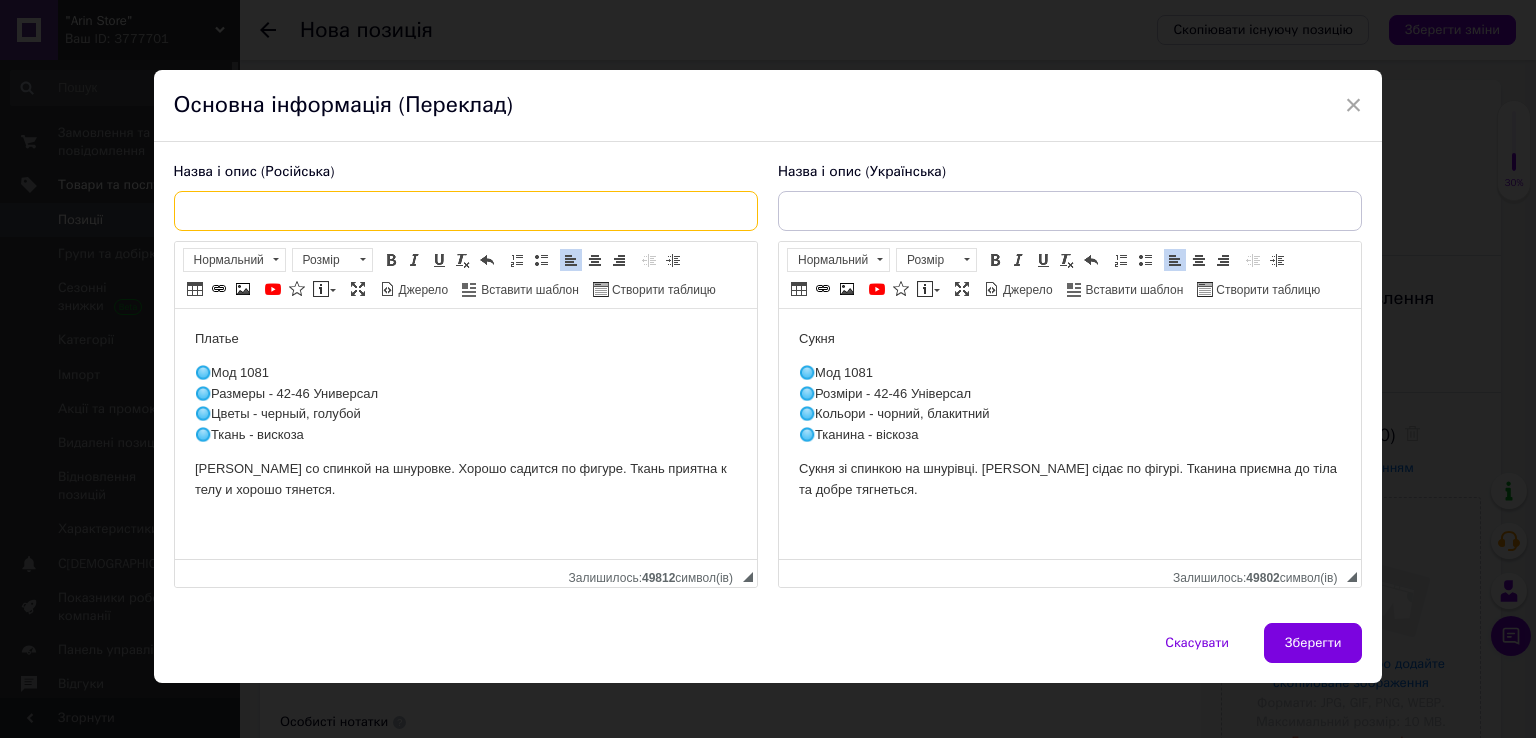 click at bounding box center [466, 211] 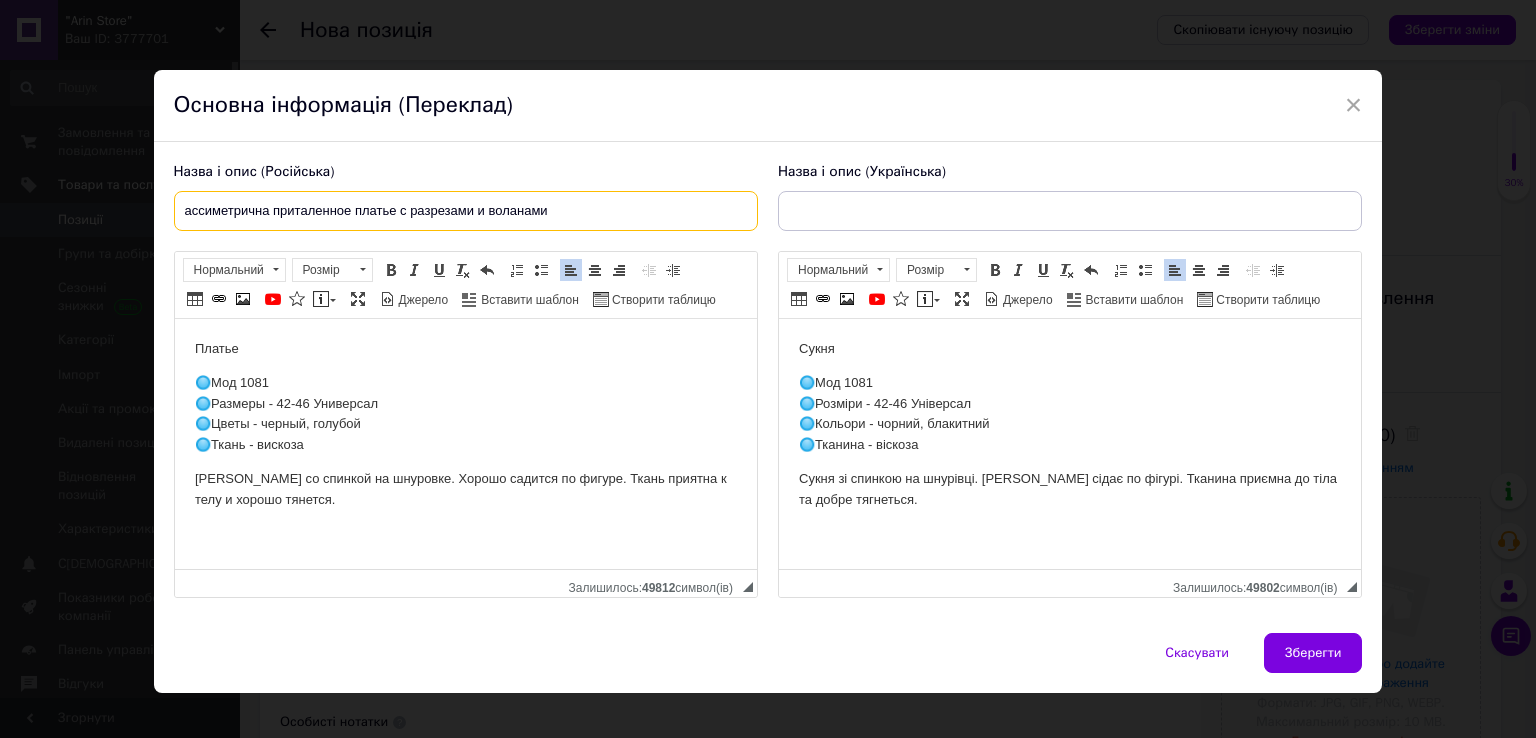 click on "ассиметрична приталенное платье с разрезами и воланами" at bounding box center (466, 211) 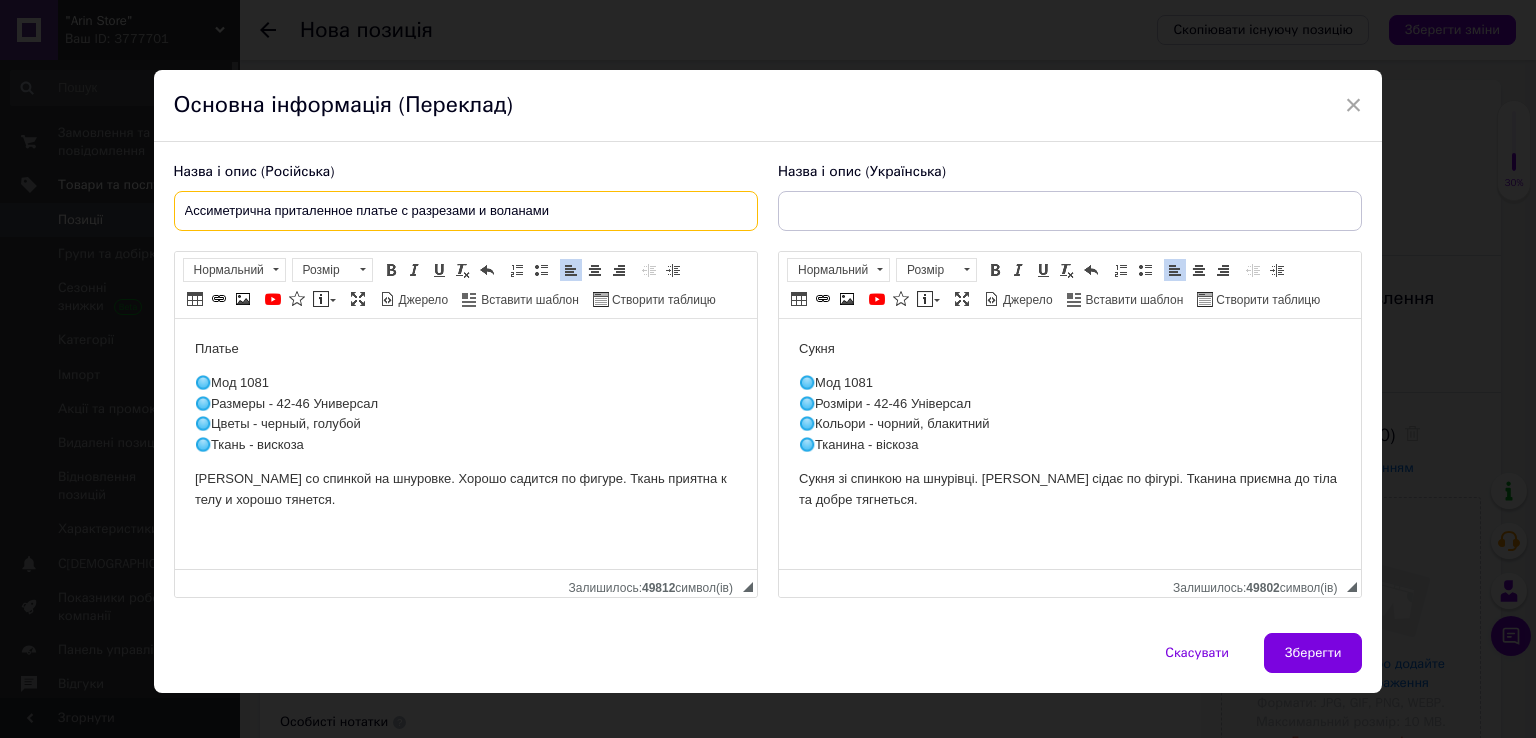click on "Ассиметрична приталенное платье с разрезами и воланами" at bounding box center (466, 211) 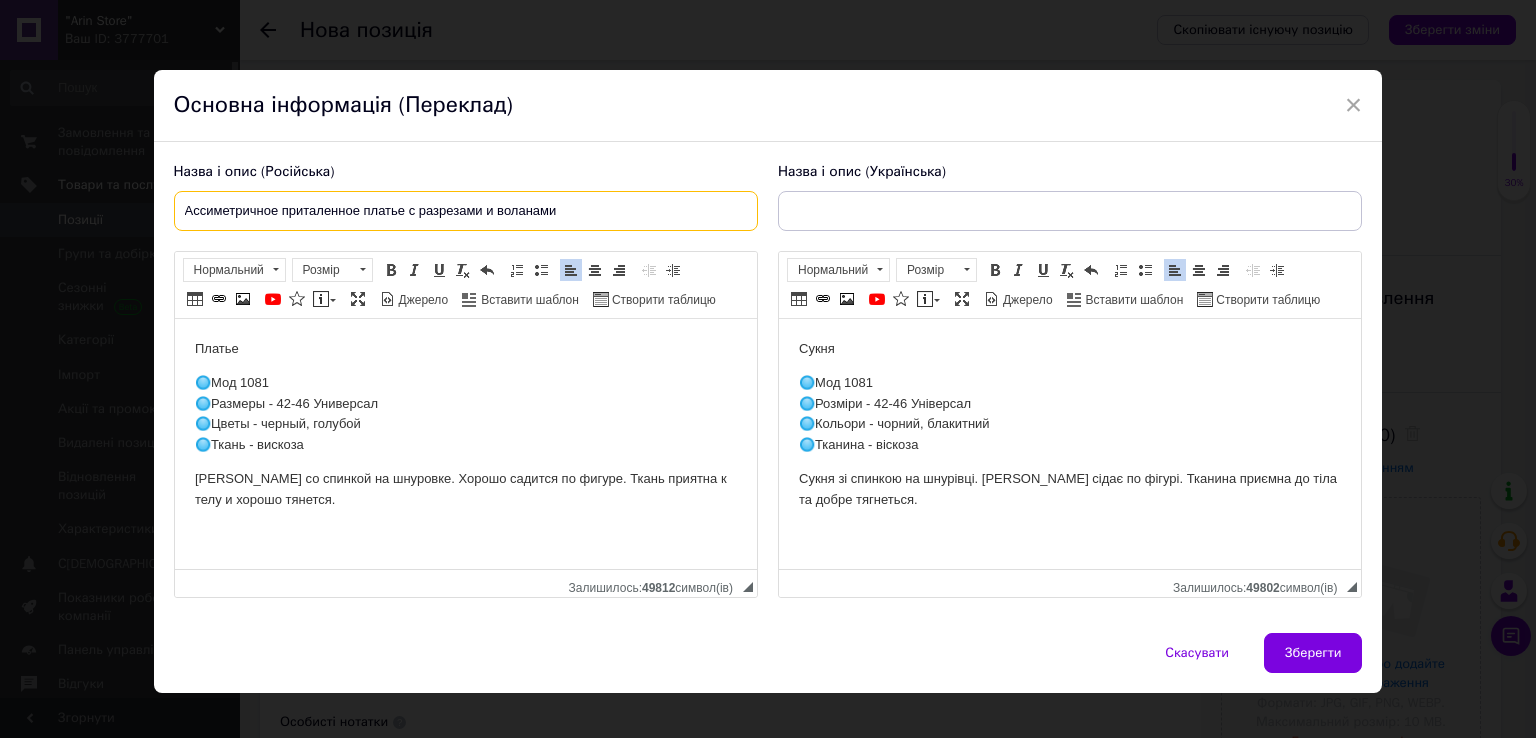 drag, startPoint x: 613, startPoint y: 197, endPoint x: 176, endPoint y: 200, distance: 437.01028 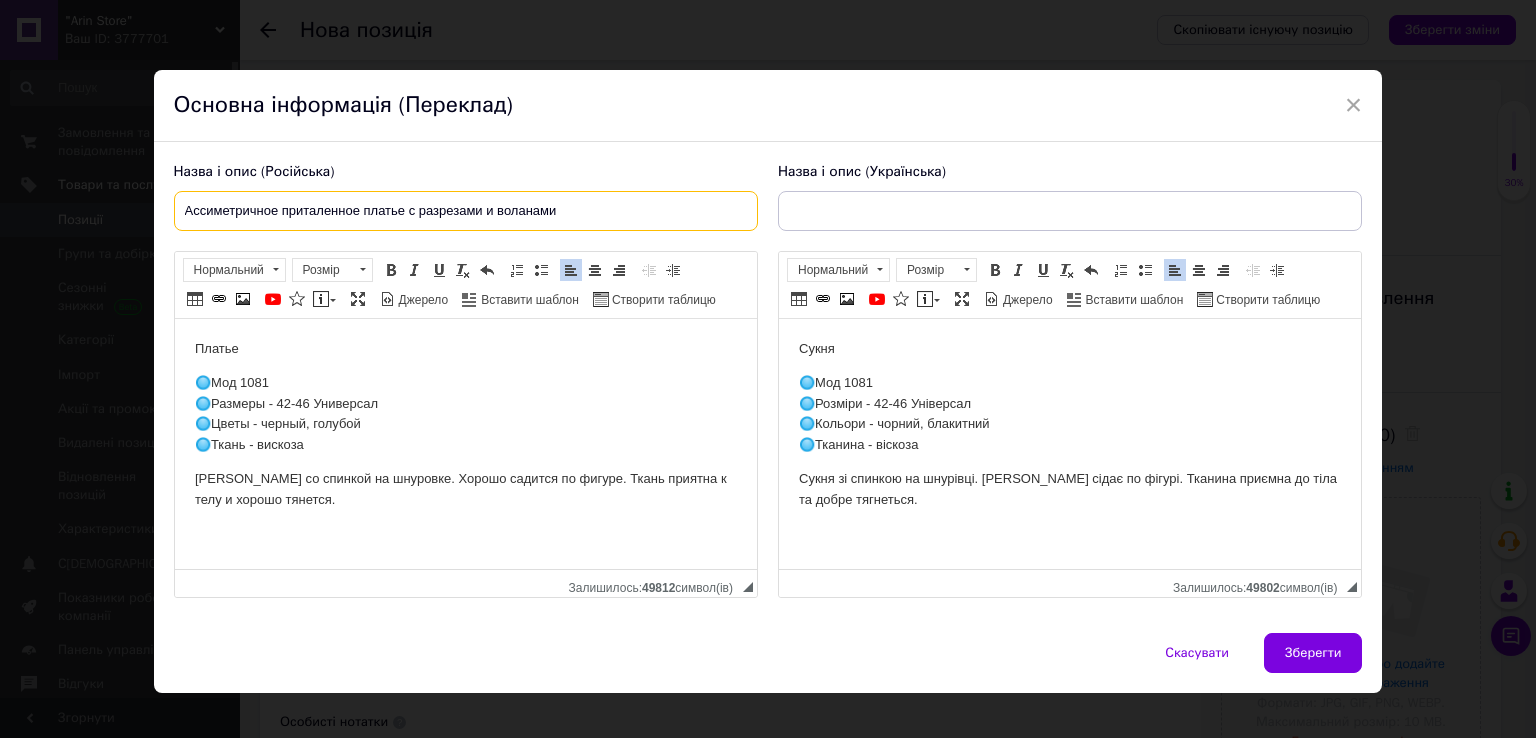 type on "Ассиметричное приталенное платье с разрезами и воланами" 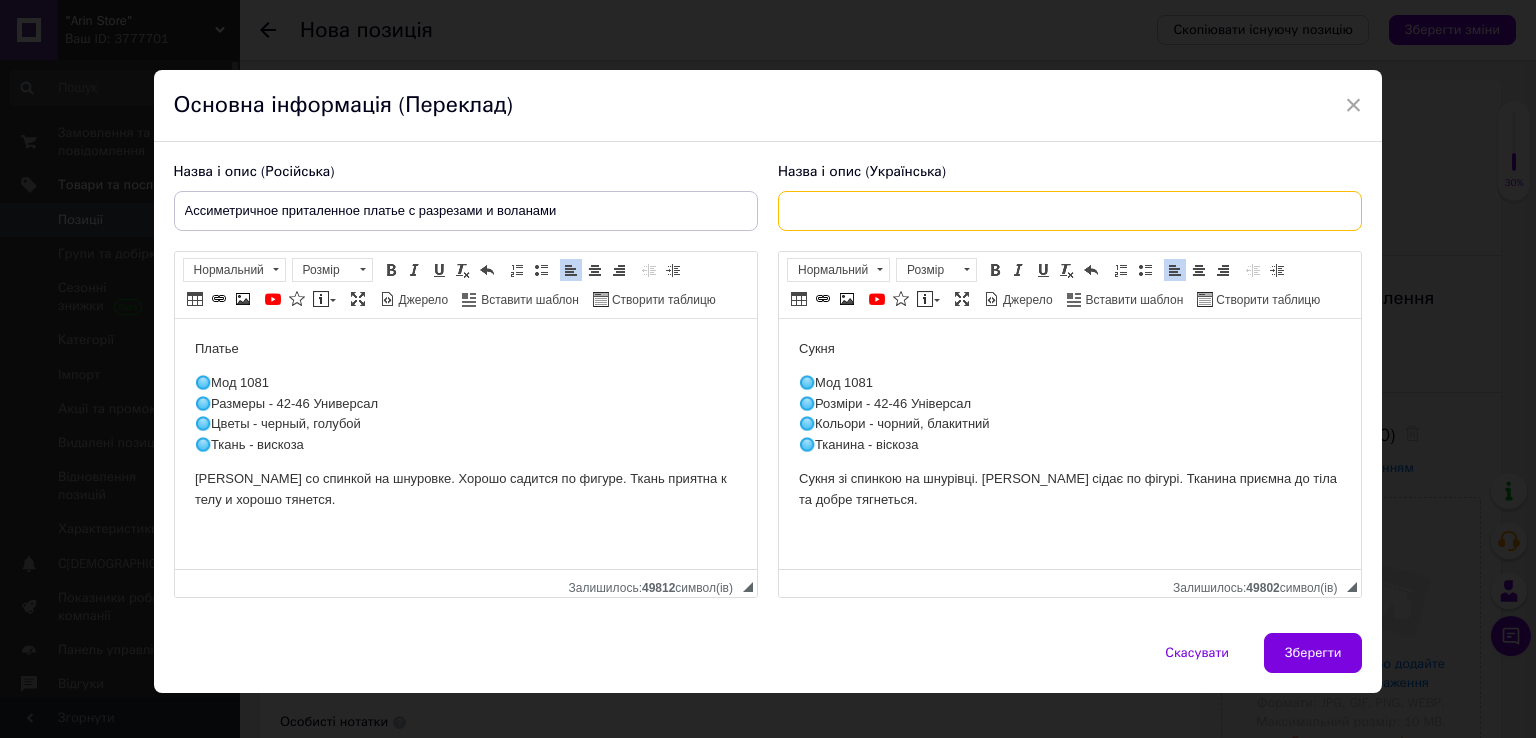 click at bounding box center (1070, 211) 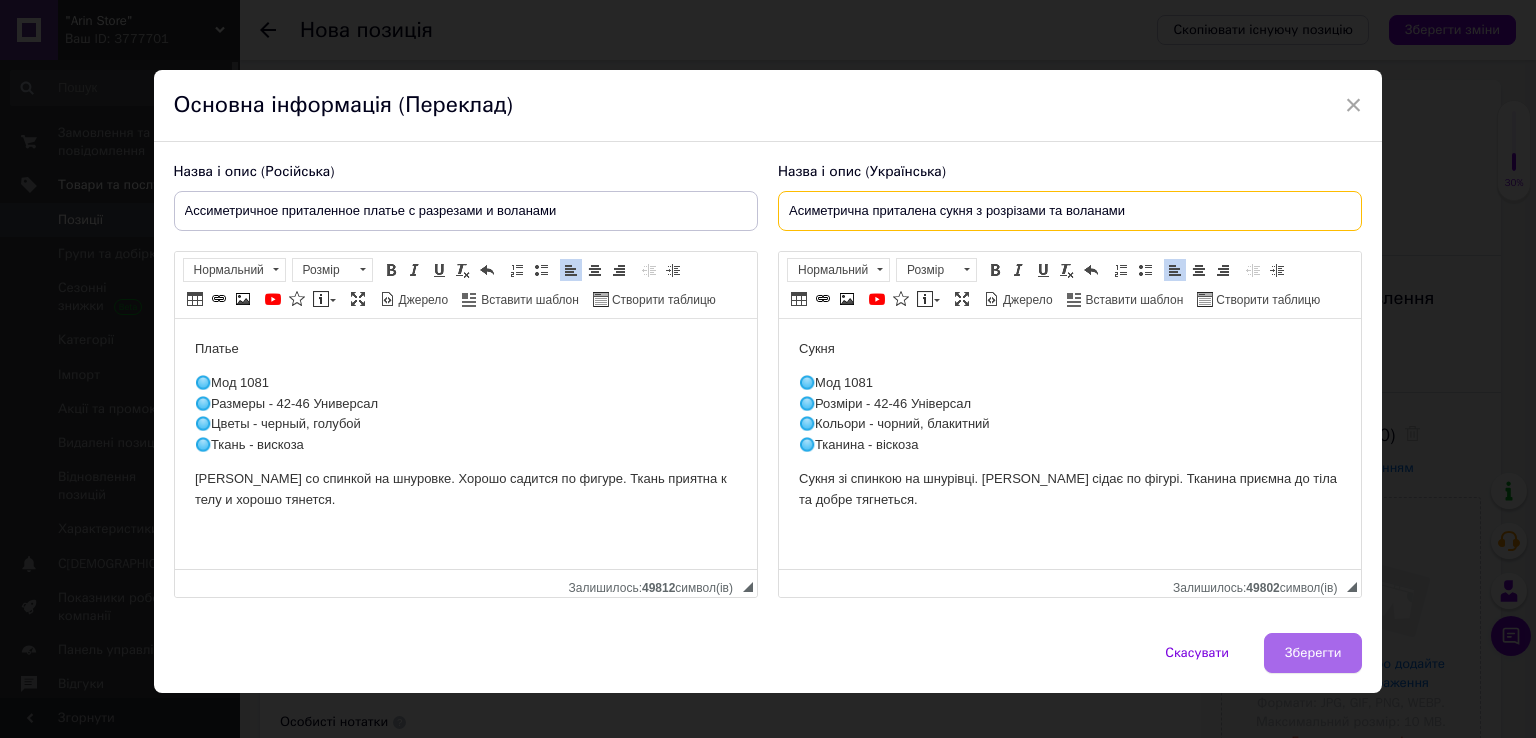 type on "Асиметрична приталена сукня з розрізами та воланами" 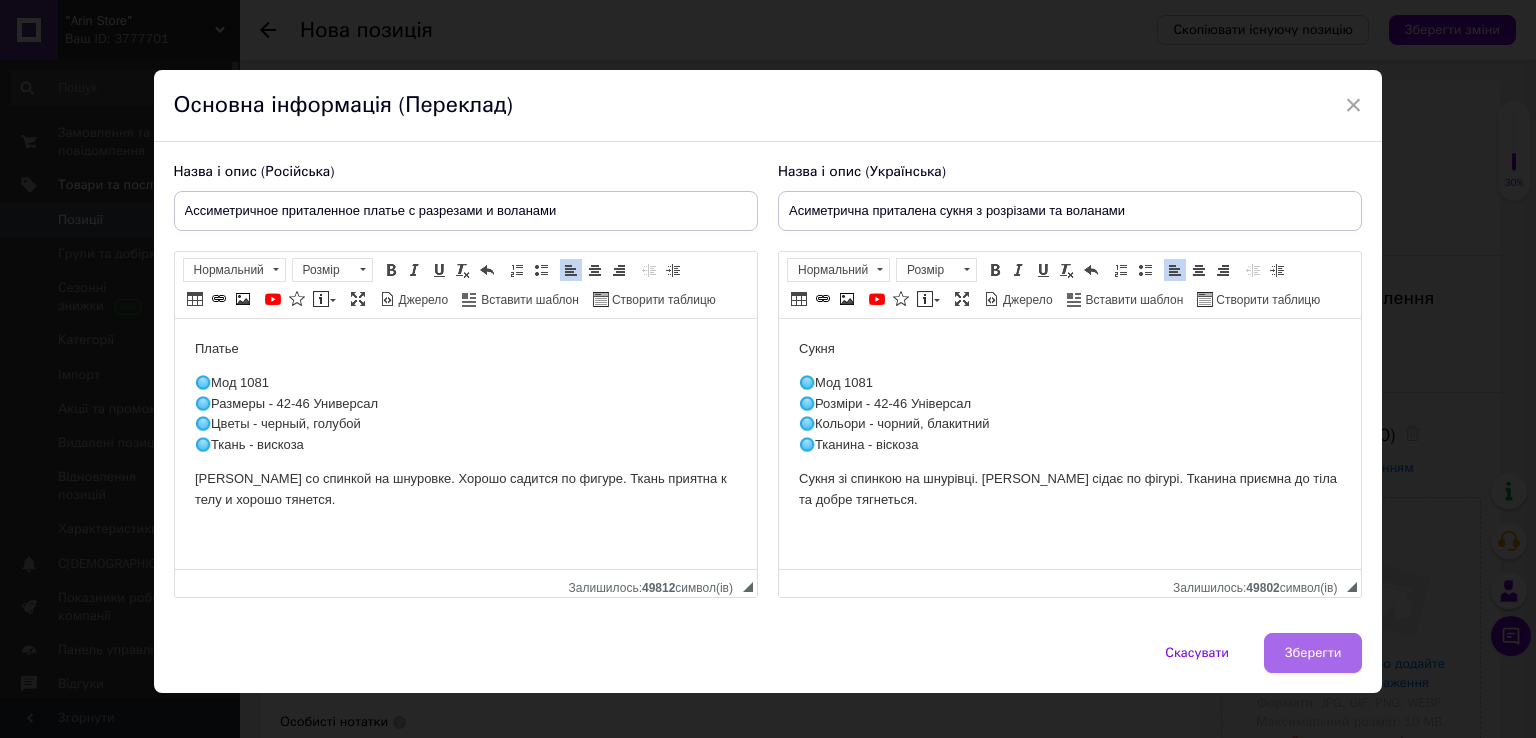 click on "Зберегти" at bounding box center [1313, 653] 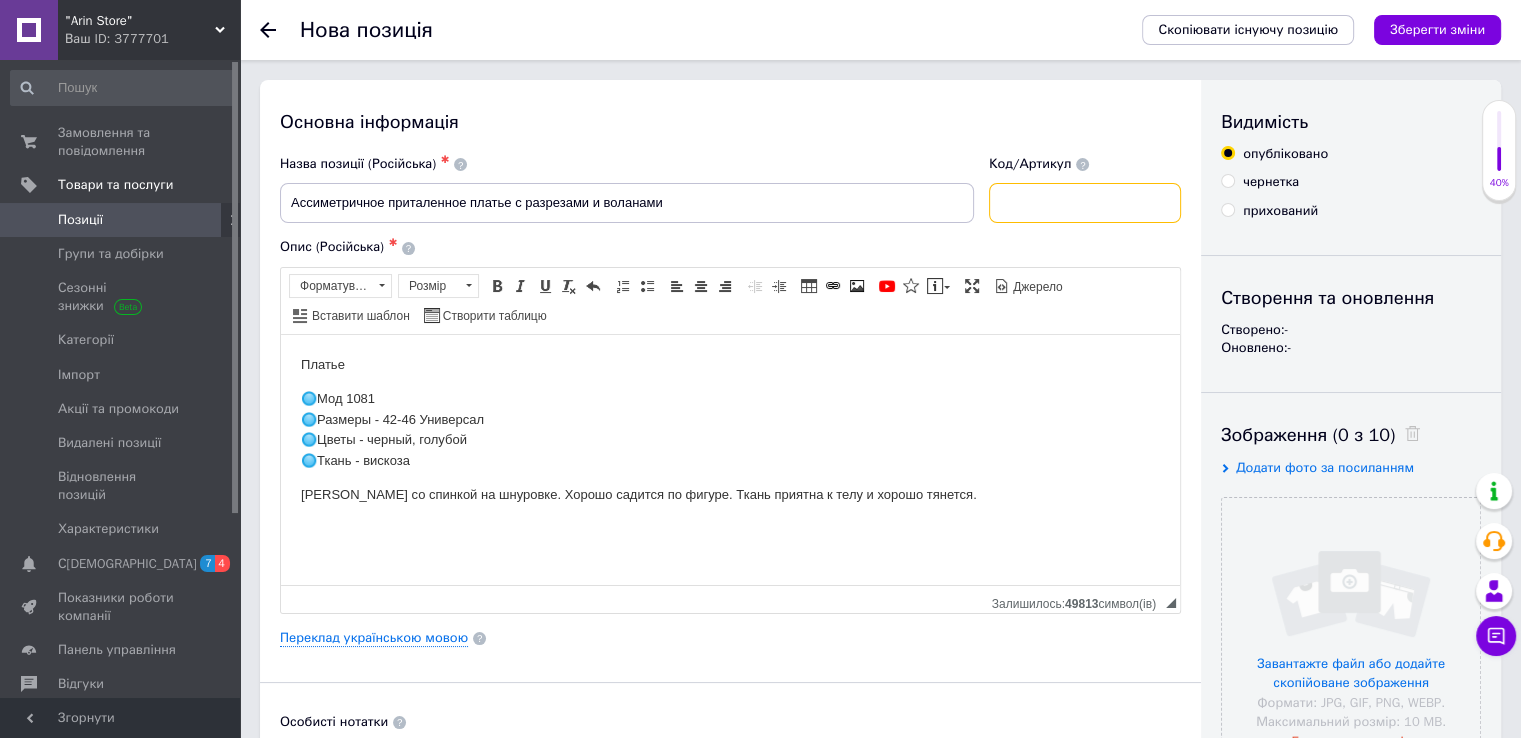drag, startPoint x: 1065, startPoint y: 188, endPoint x: 1073, endPoint y: 207, distance: 20.615528 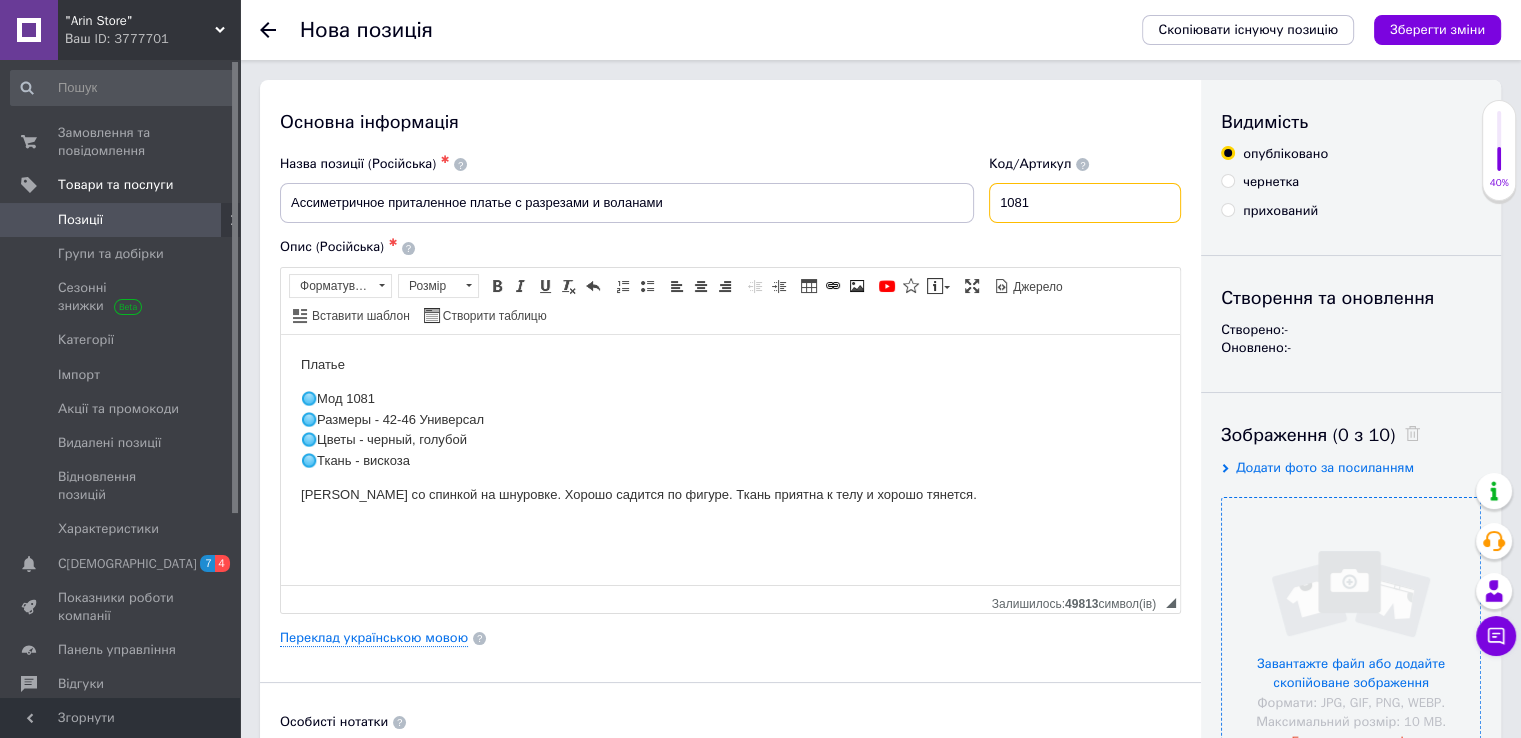 type on "1081" 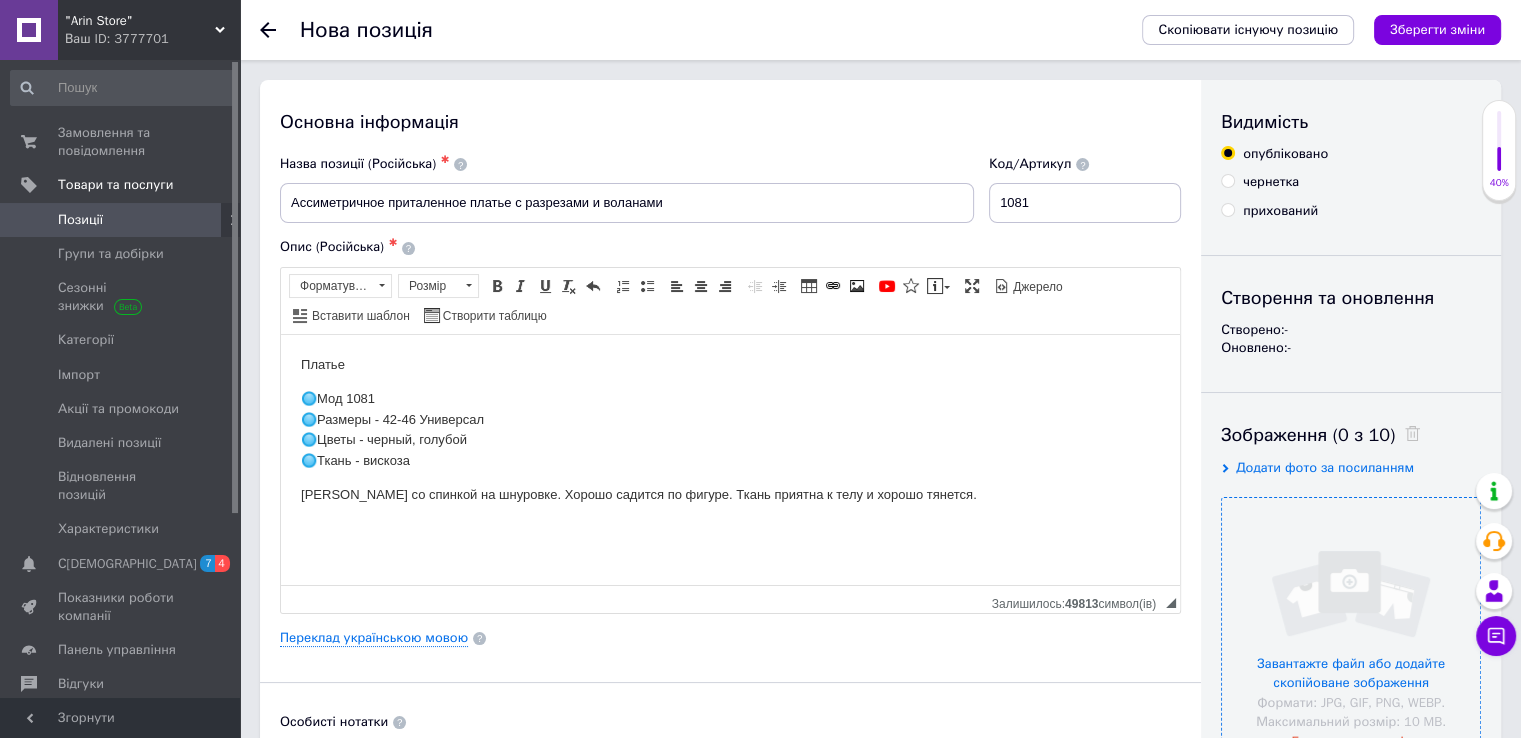 click at bounding box center [1351, 627] 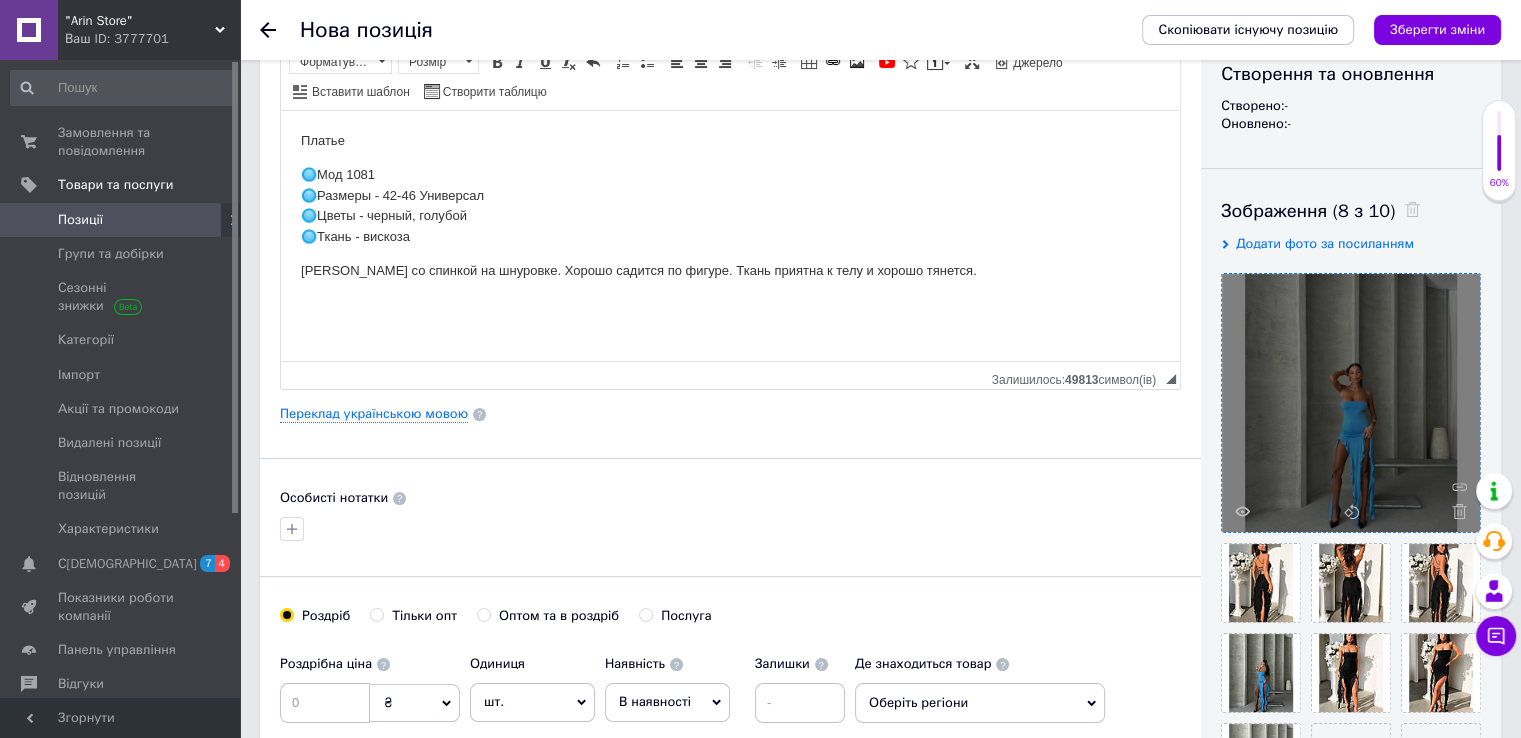 scroll, scrollTop: 300, scrollLeft: 0, axis: vertical 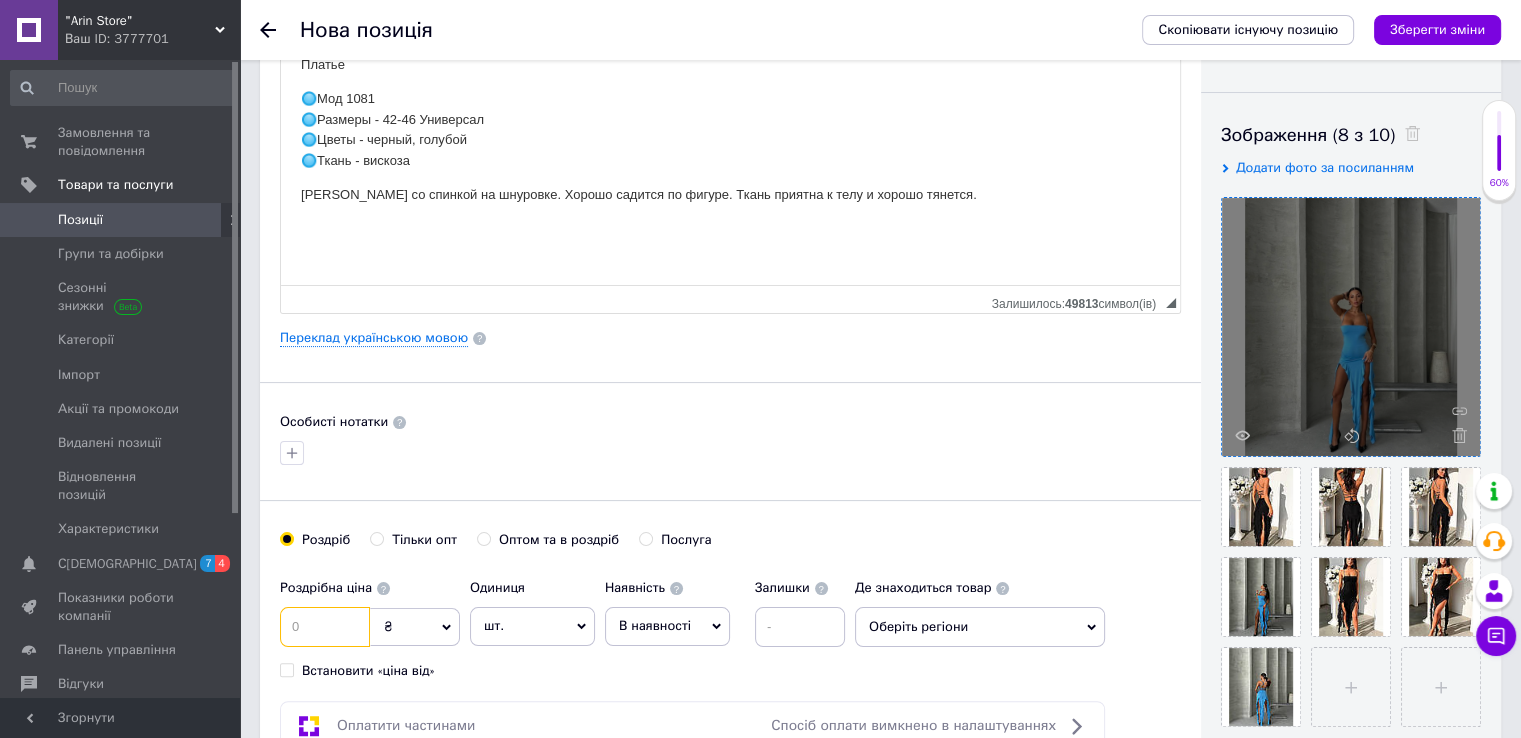 click at bounding box center (325, 627) 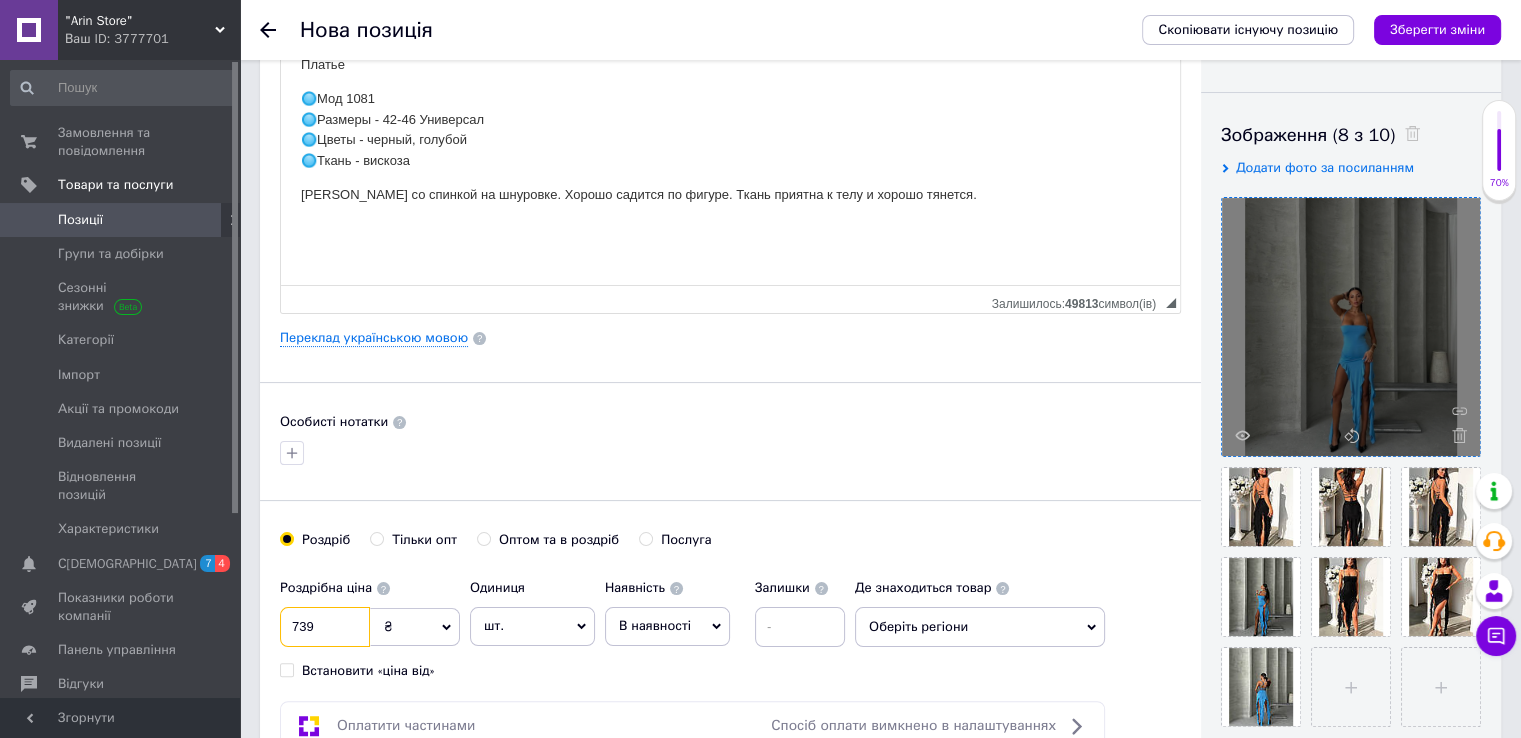 type on "739" 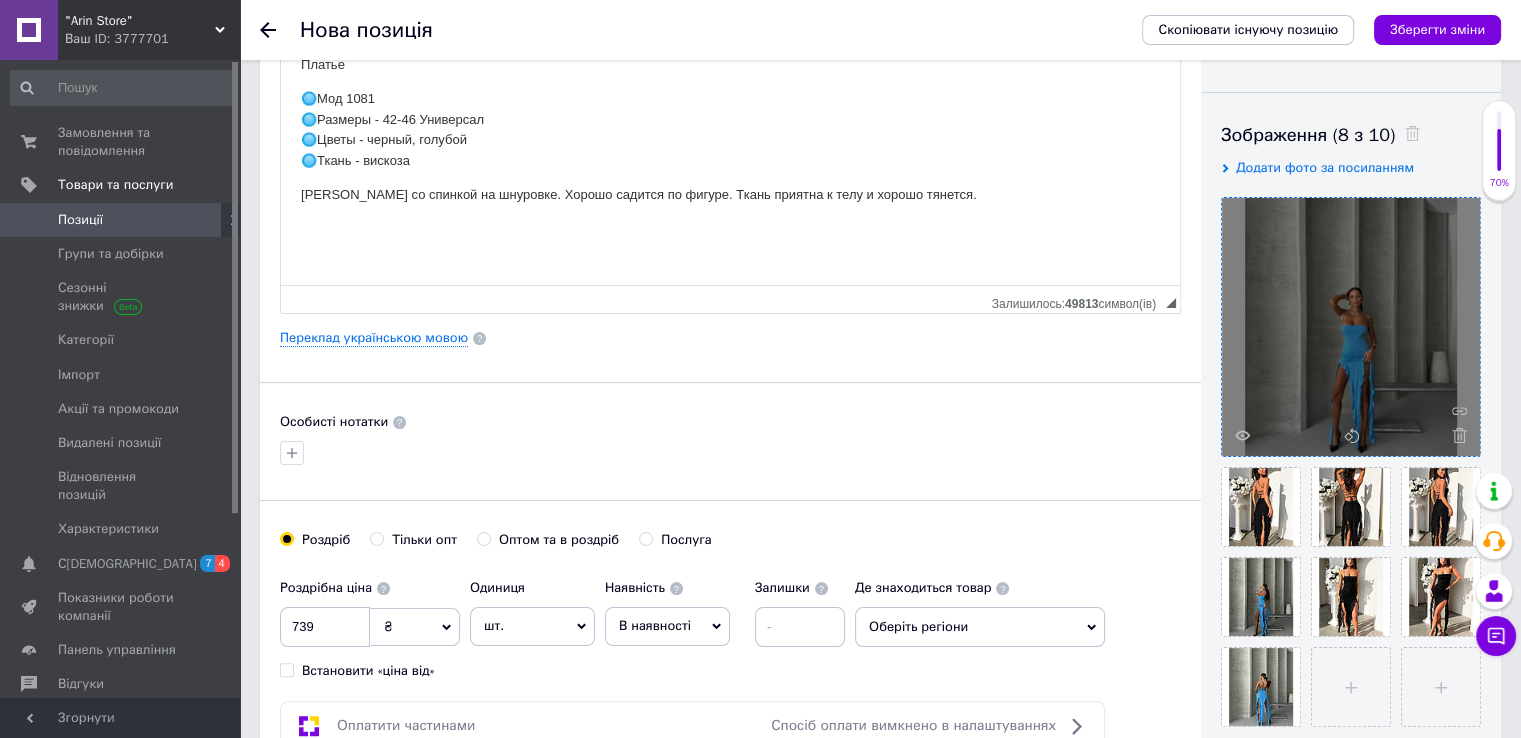 click on "В наявності" at bounding box center [667, 626] 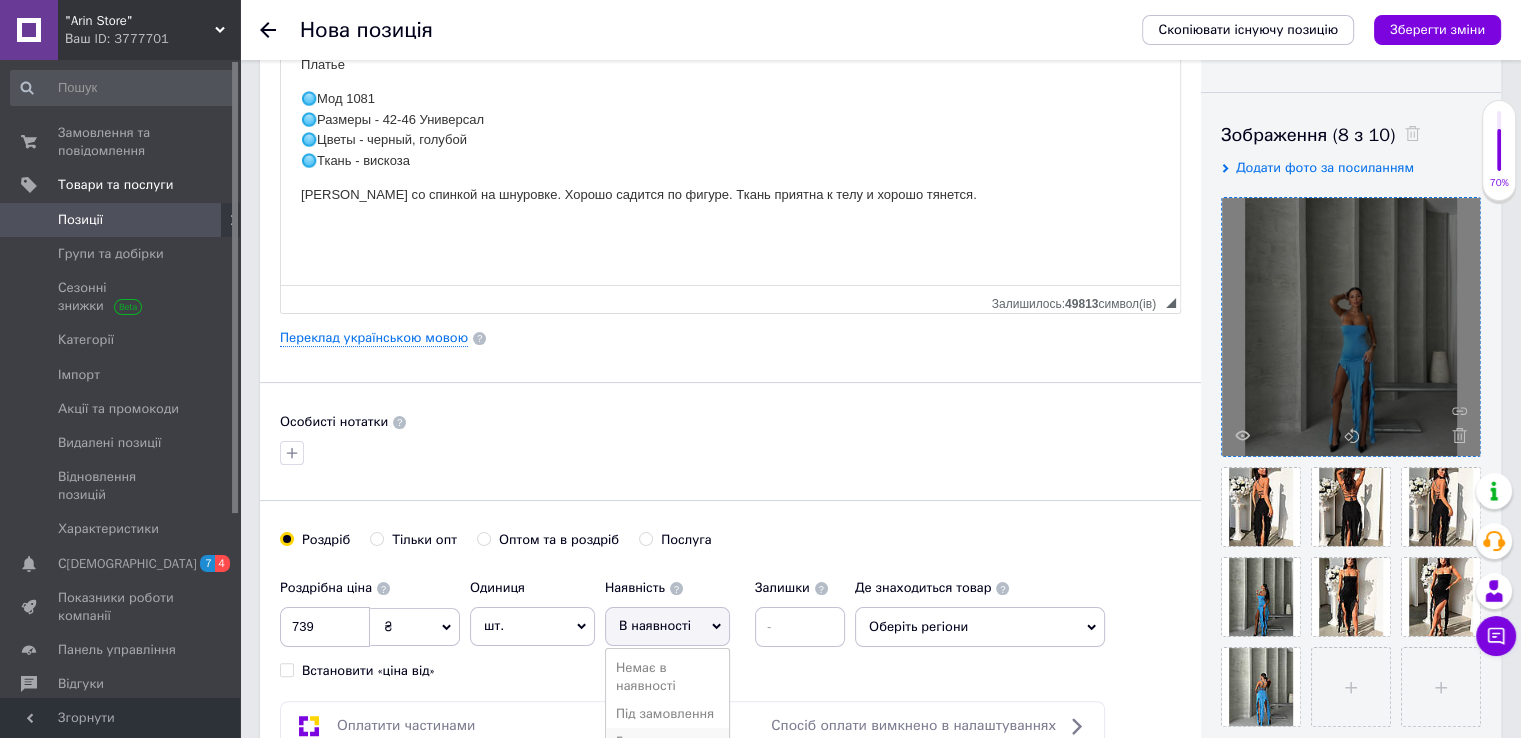 click on "Готово до відправки" at bounding box center [667, 751] 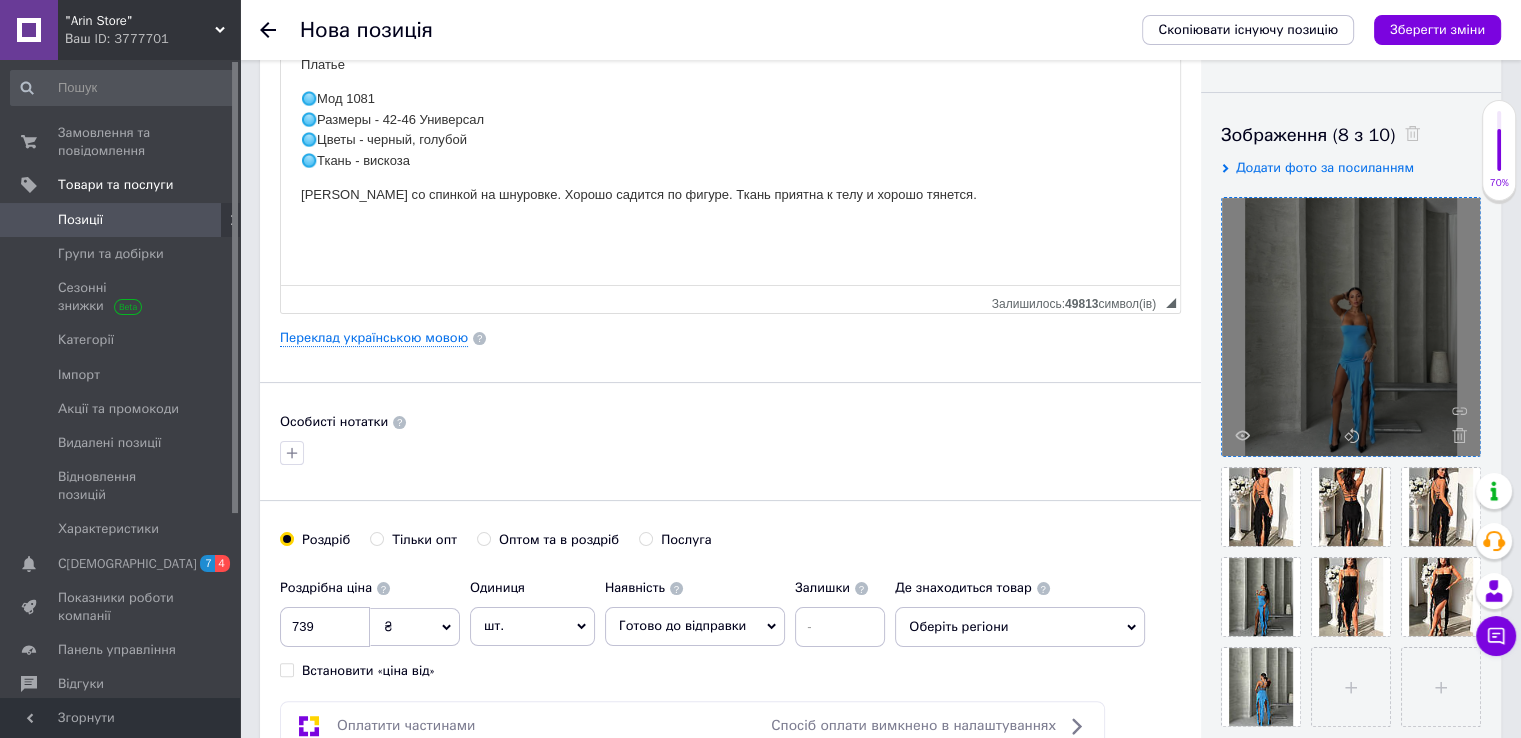 click on "Оберіть регіони" at bounding box center [1020, 627] 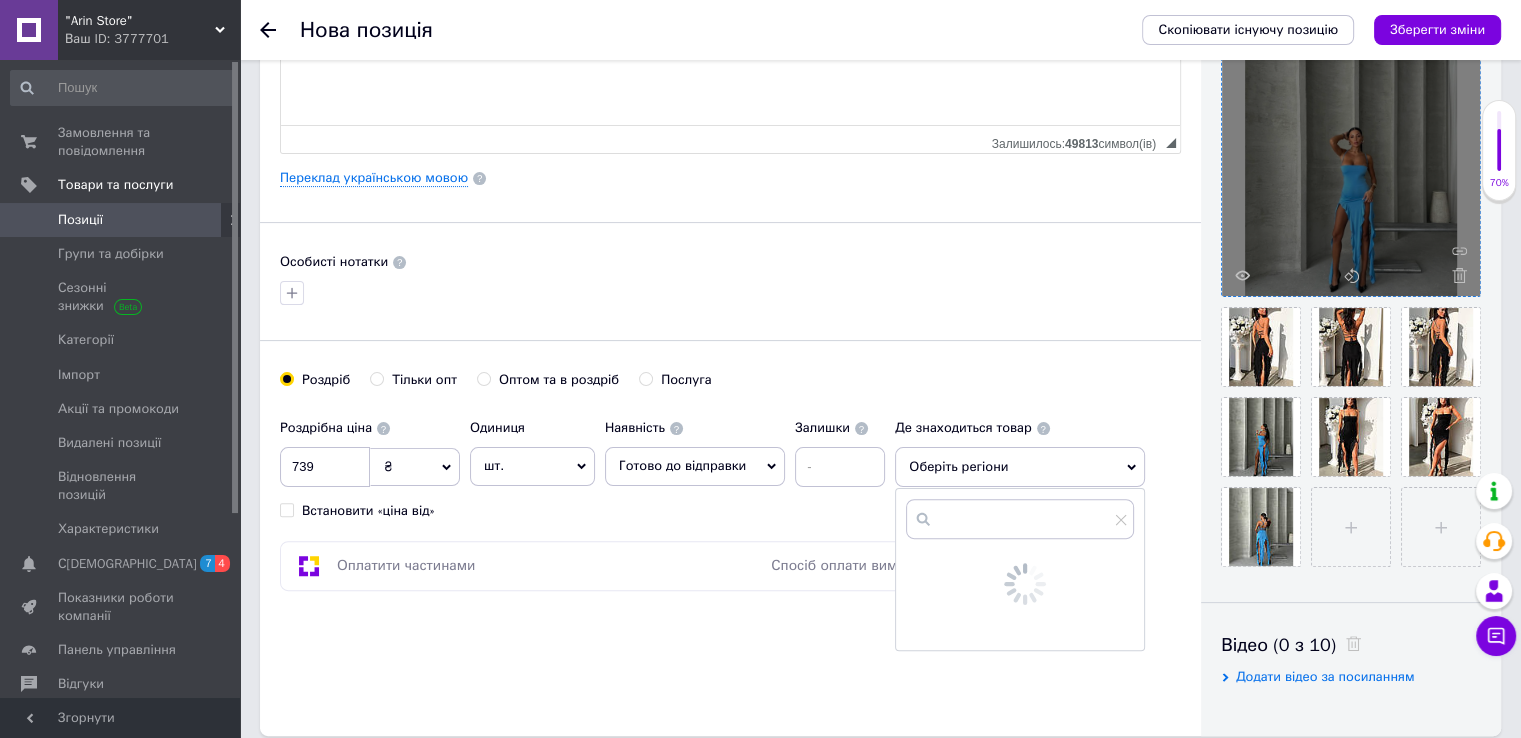 scroll, scrollTop: 500, scrollLeft: 0, axis: vertical 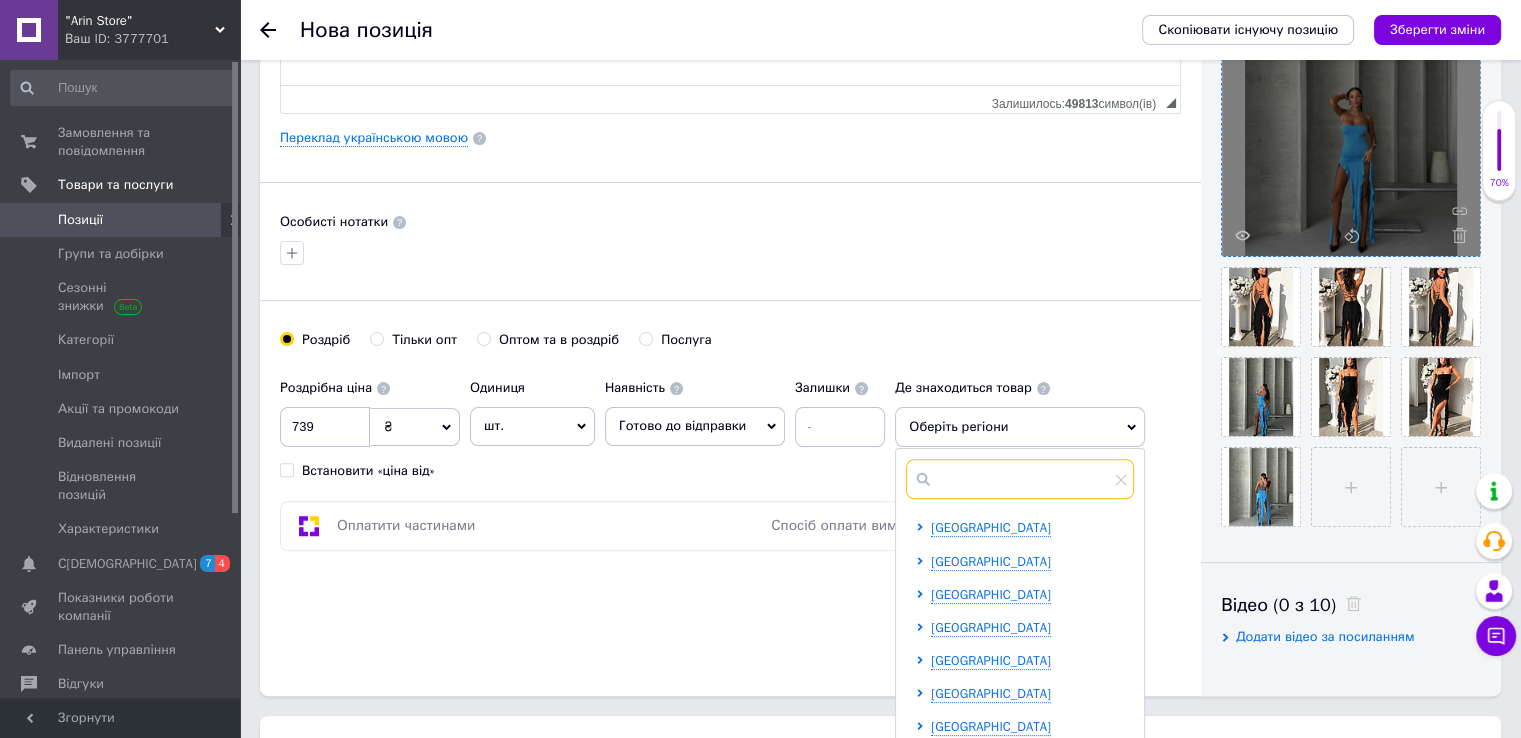 click at bounding box center [1020, 479] 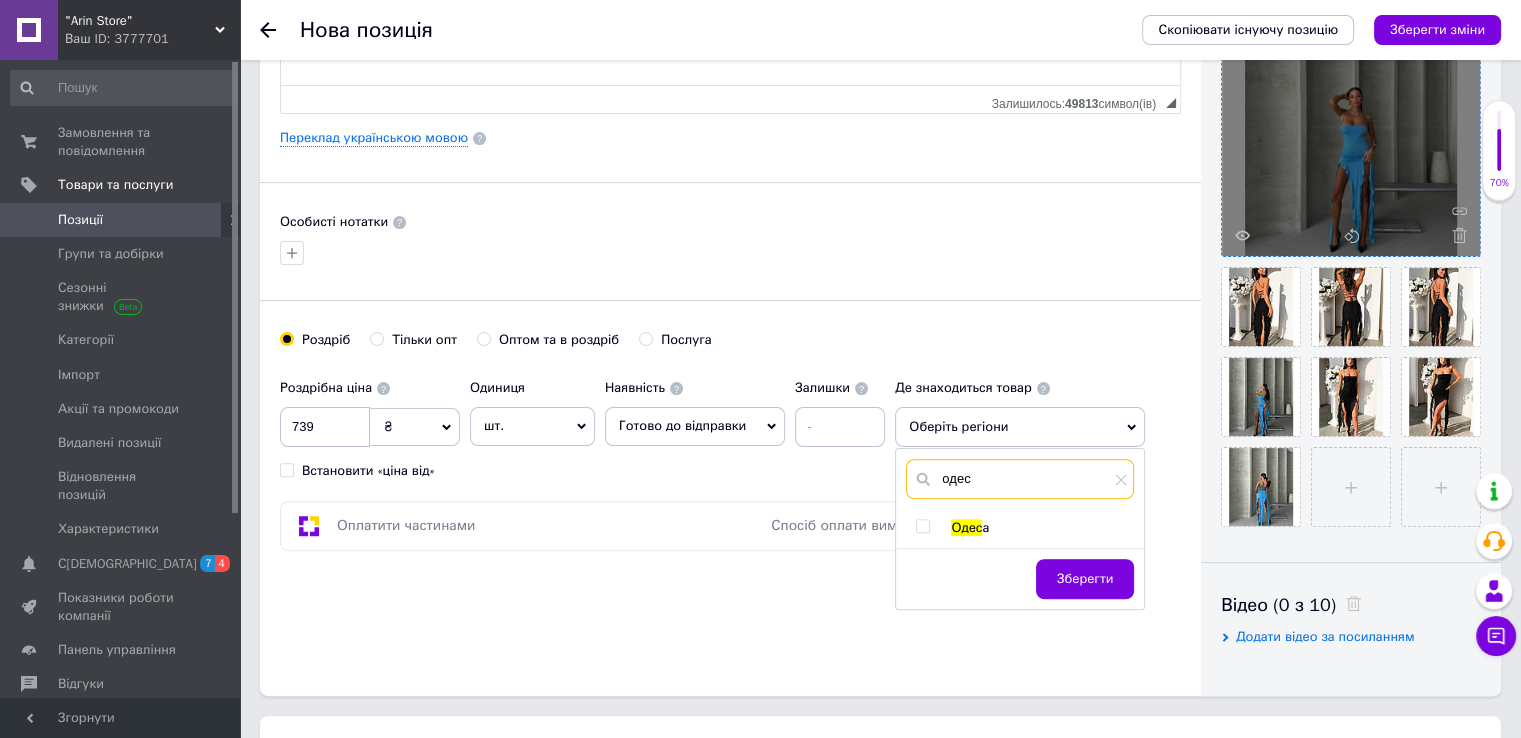 type on "одес" 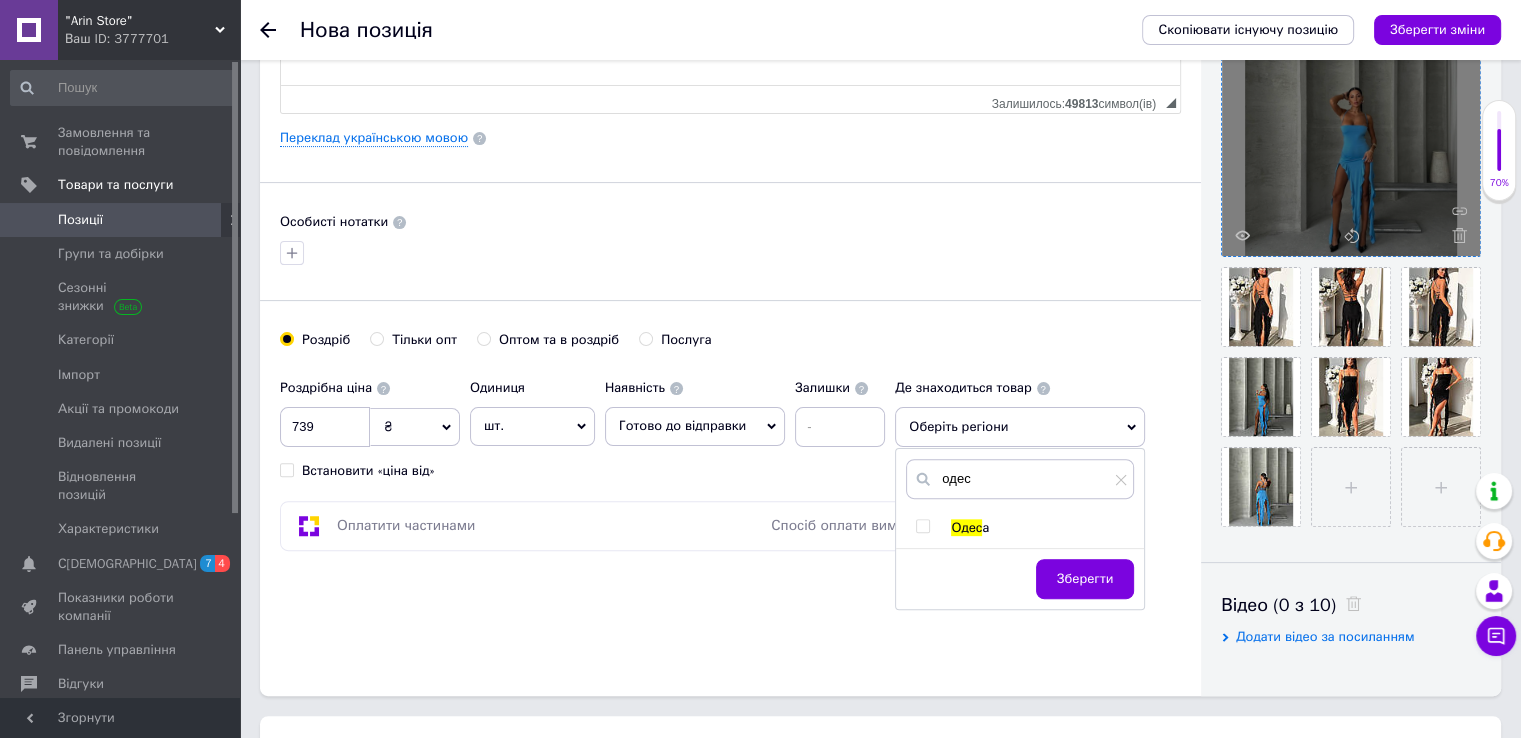 click at bounding box center (922, 526) 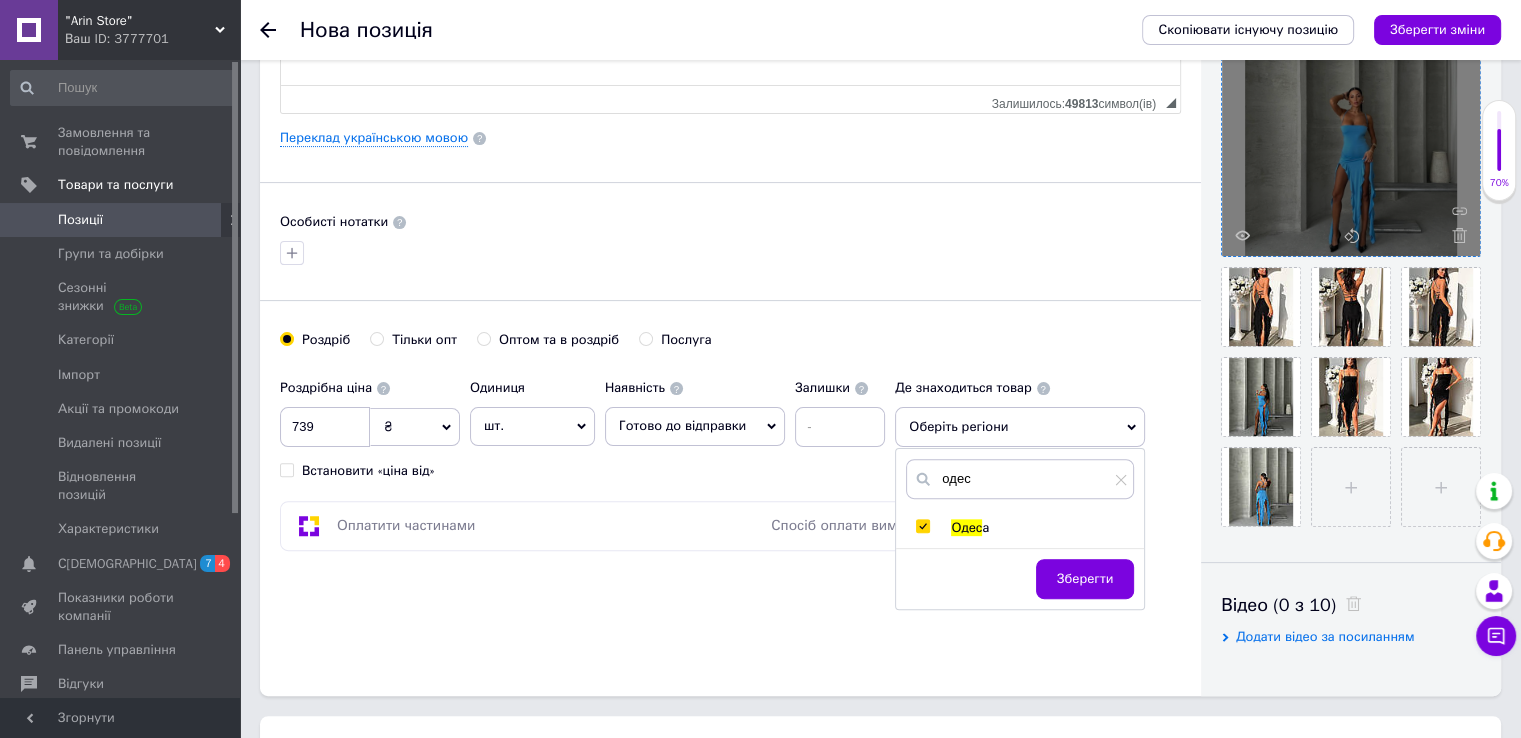checkbox on "true" 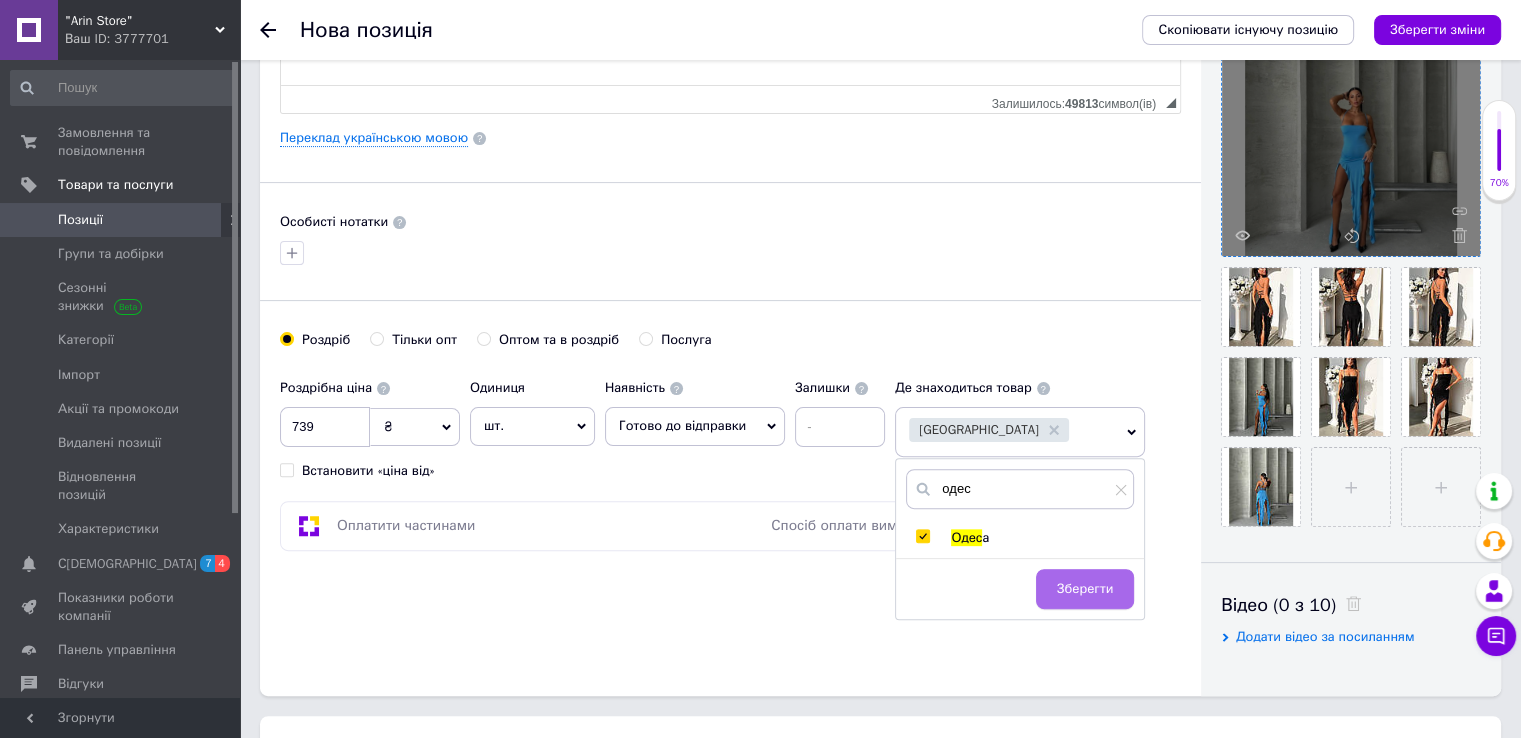 click on "Зберегти" at bounding box center (1085, 589) 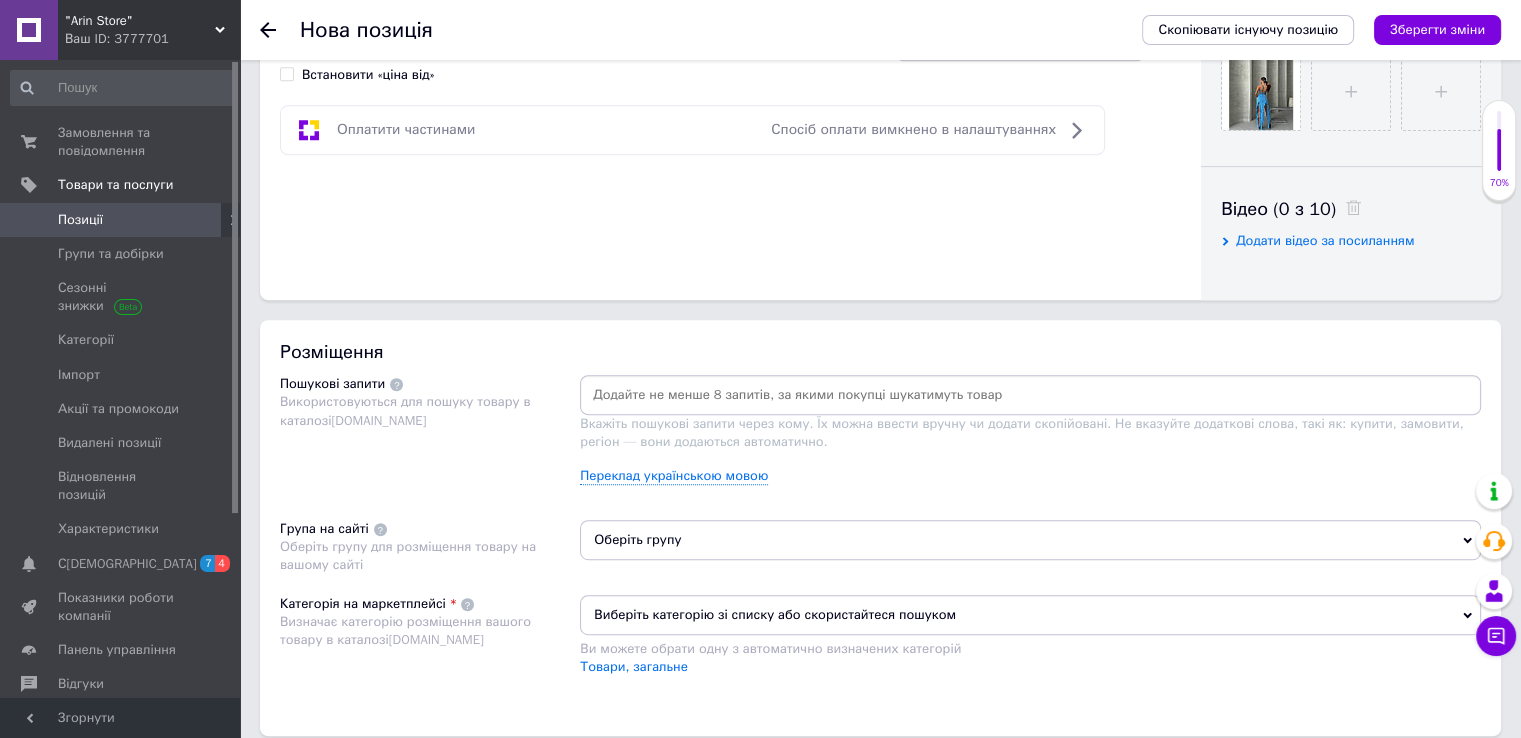 scroll, scrollTop: 900, scrollLeft: 0, axis: vertical 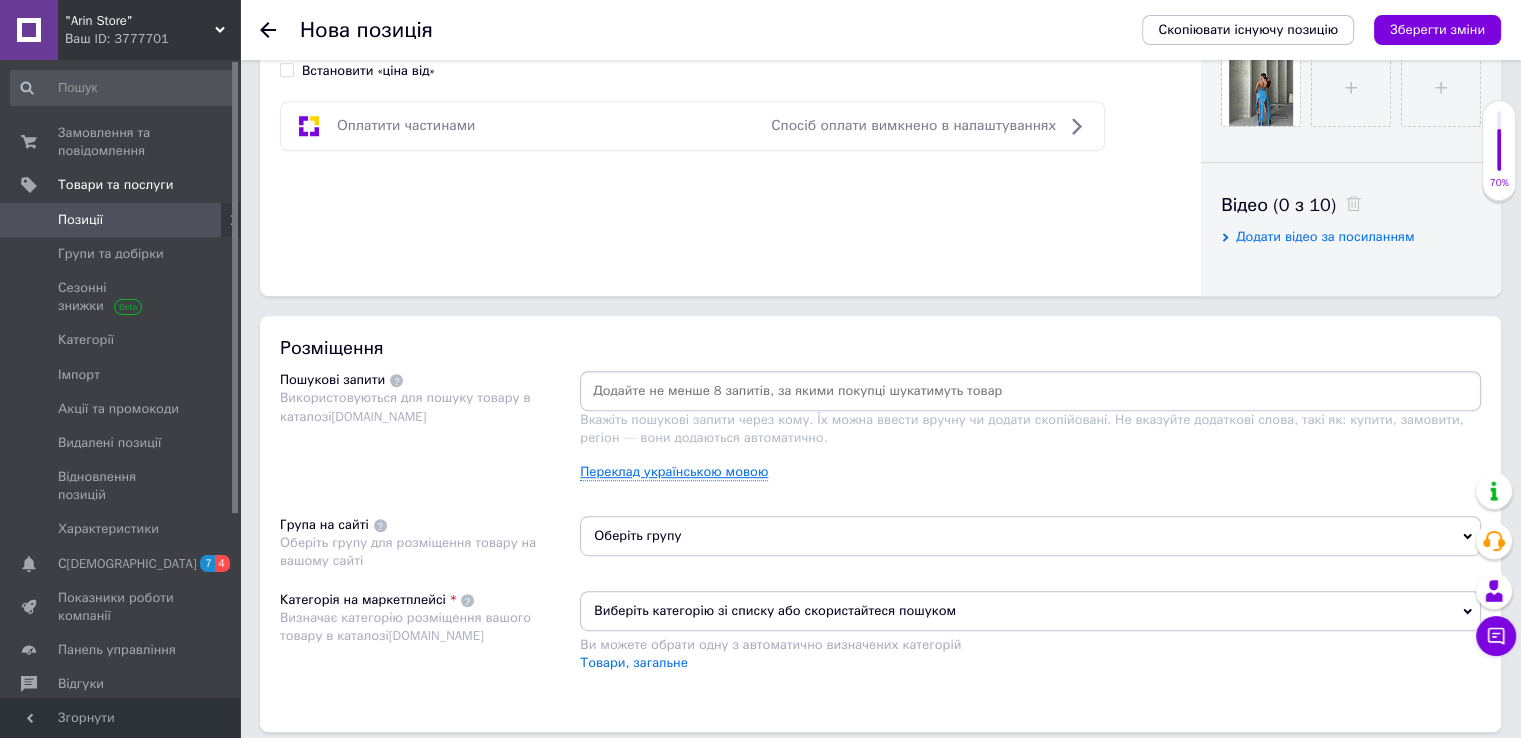 click on "Переклад українською мовою" at bounding box center (674, 472) 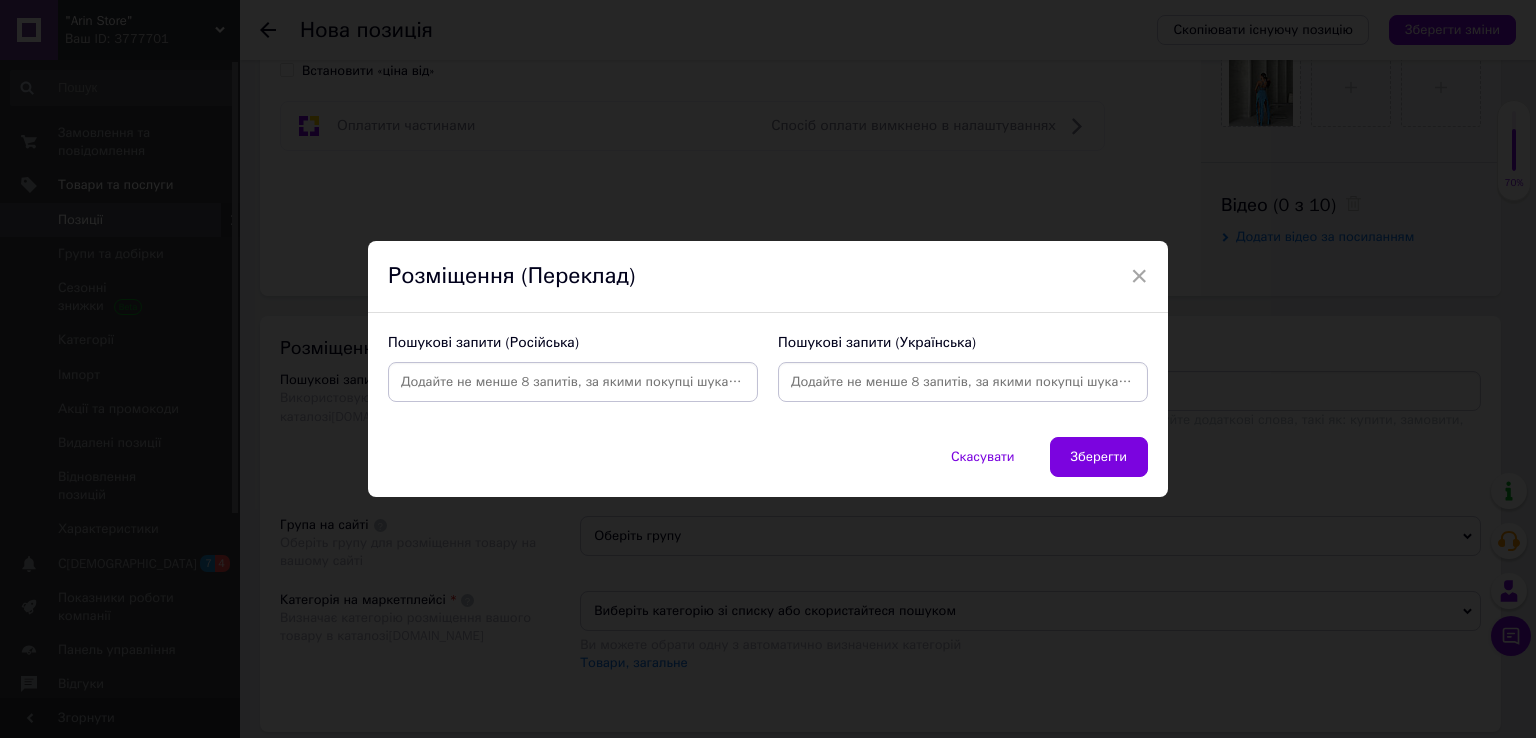 click at bounding box center (573, 382) 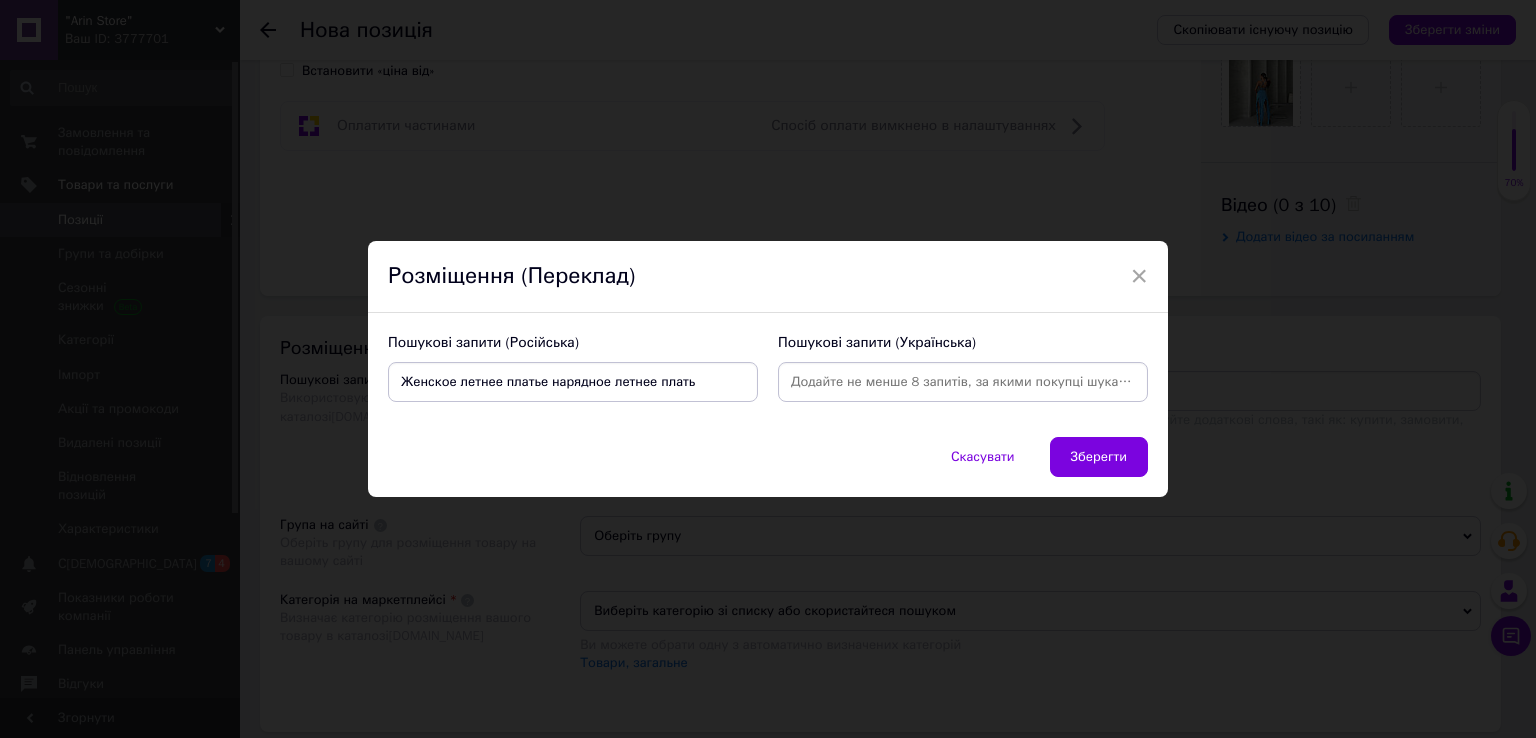 type on "Женское летнее платье нарядное летнее платье" 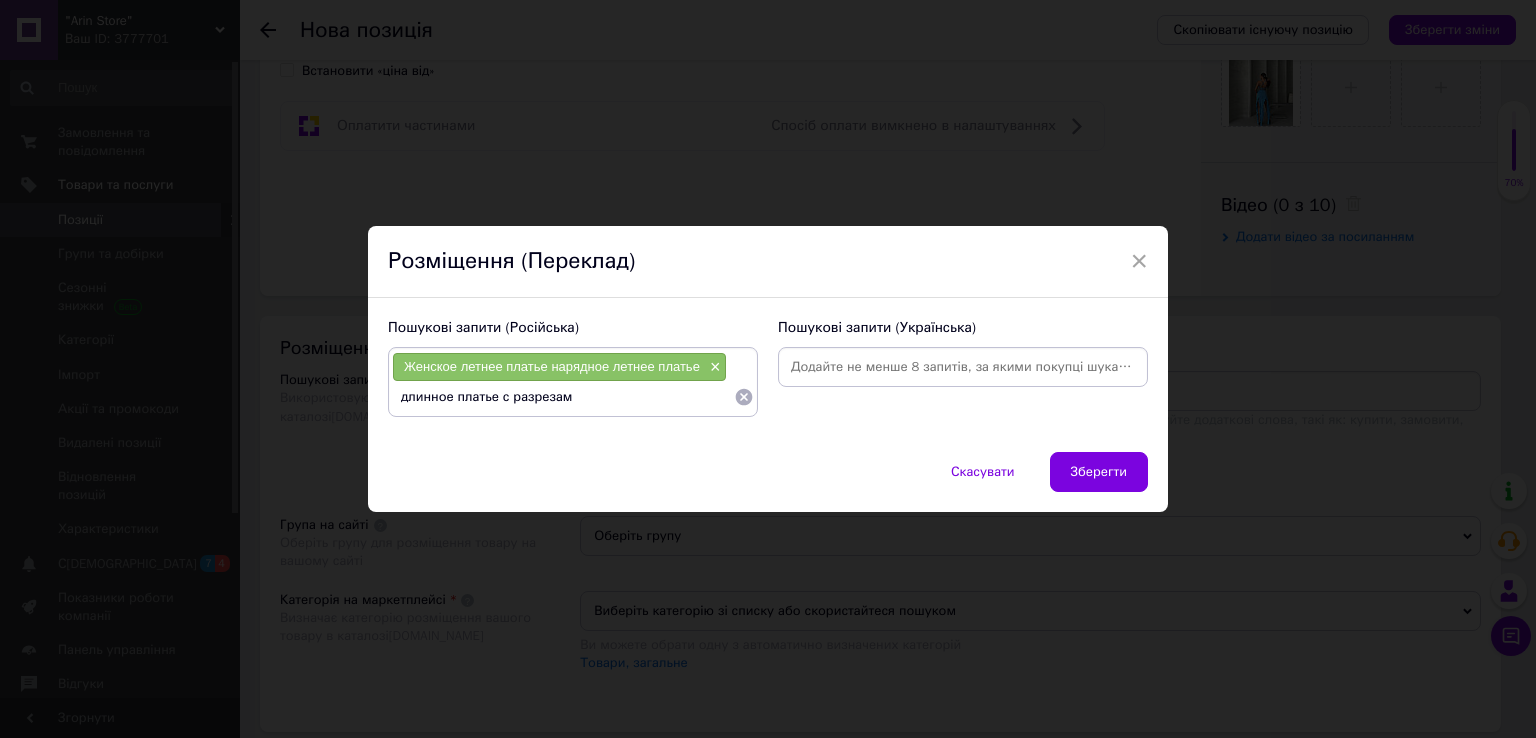 type on "длинное платье с разрезами" 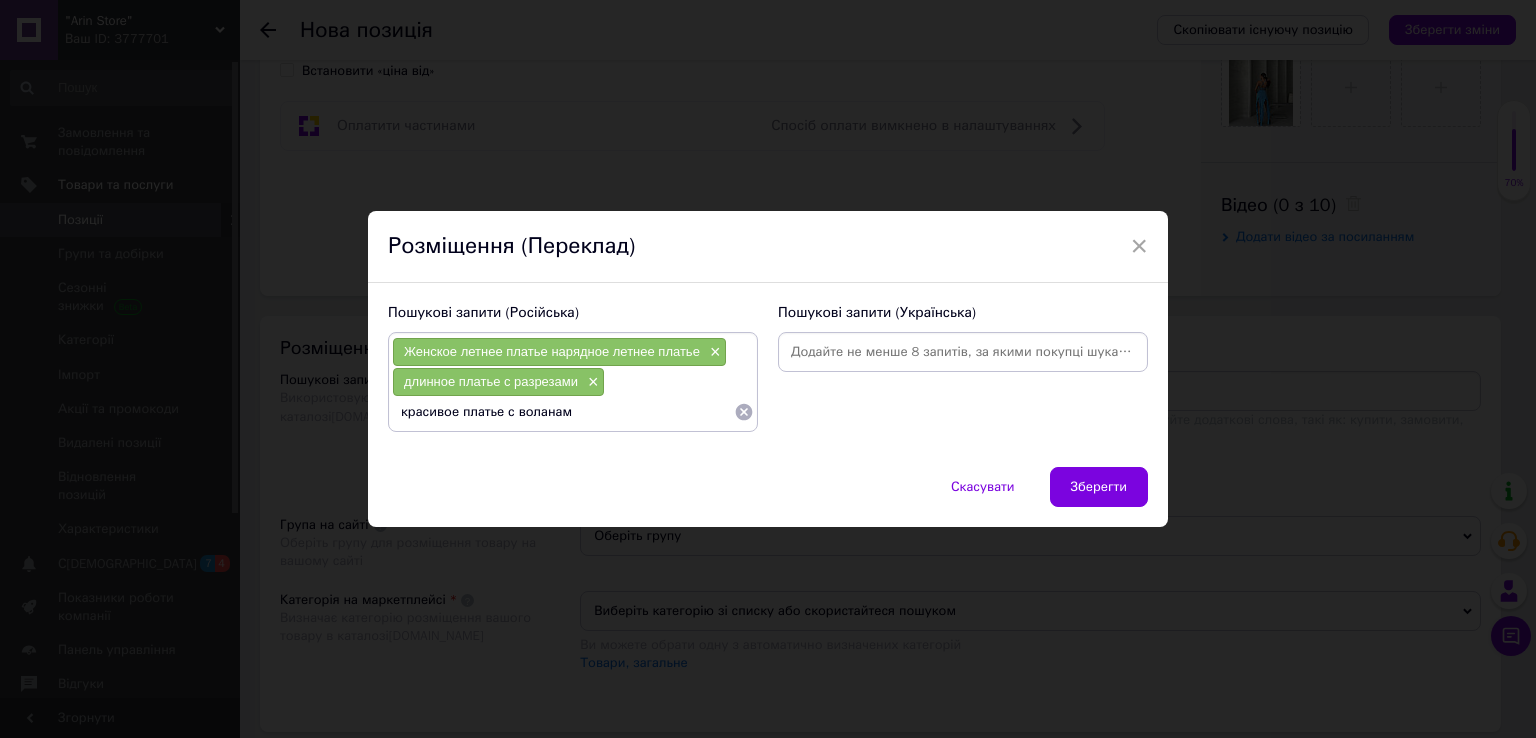 type on "красивое платье с воланами" 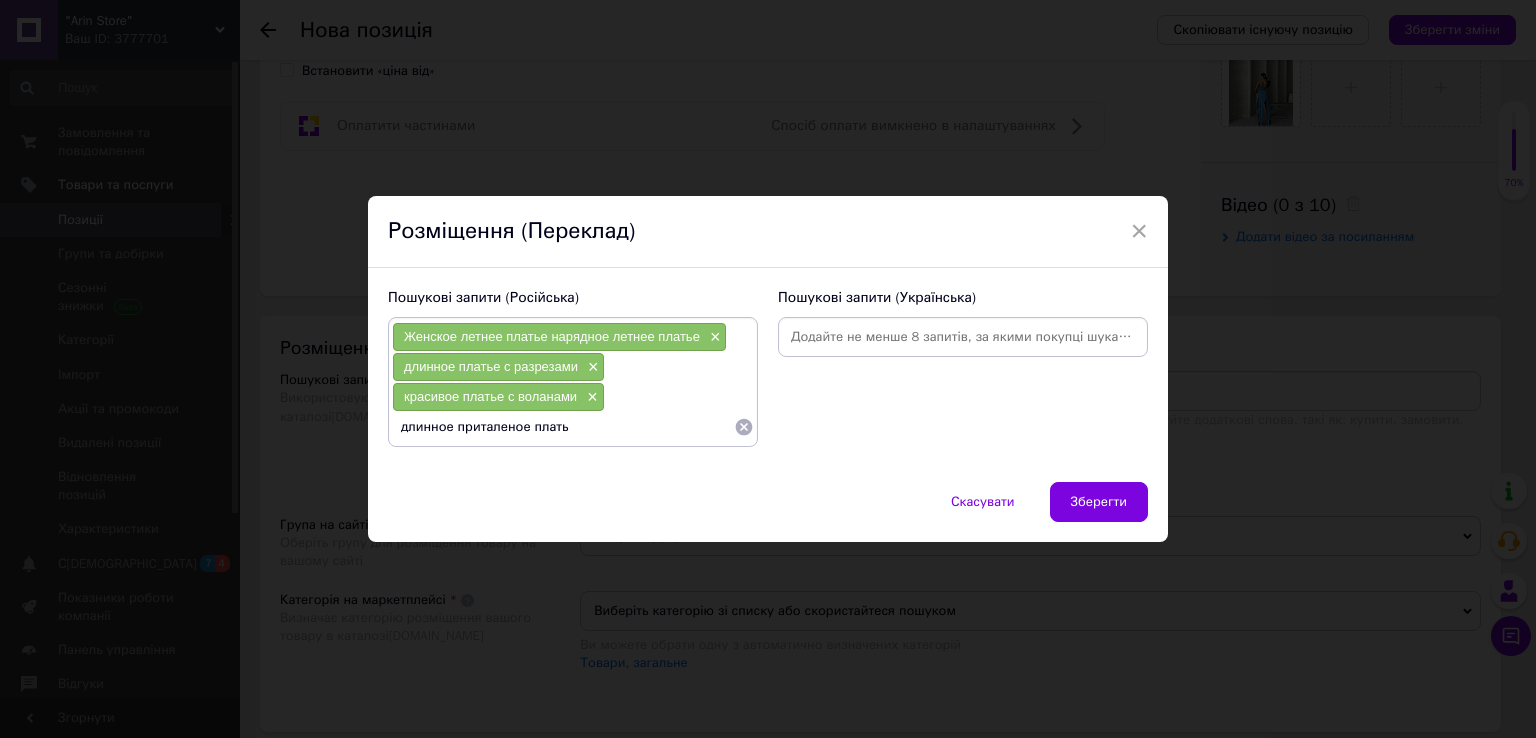 type on "длинное приталеное платье" 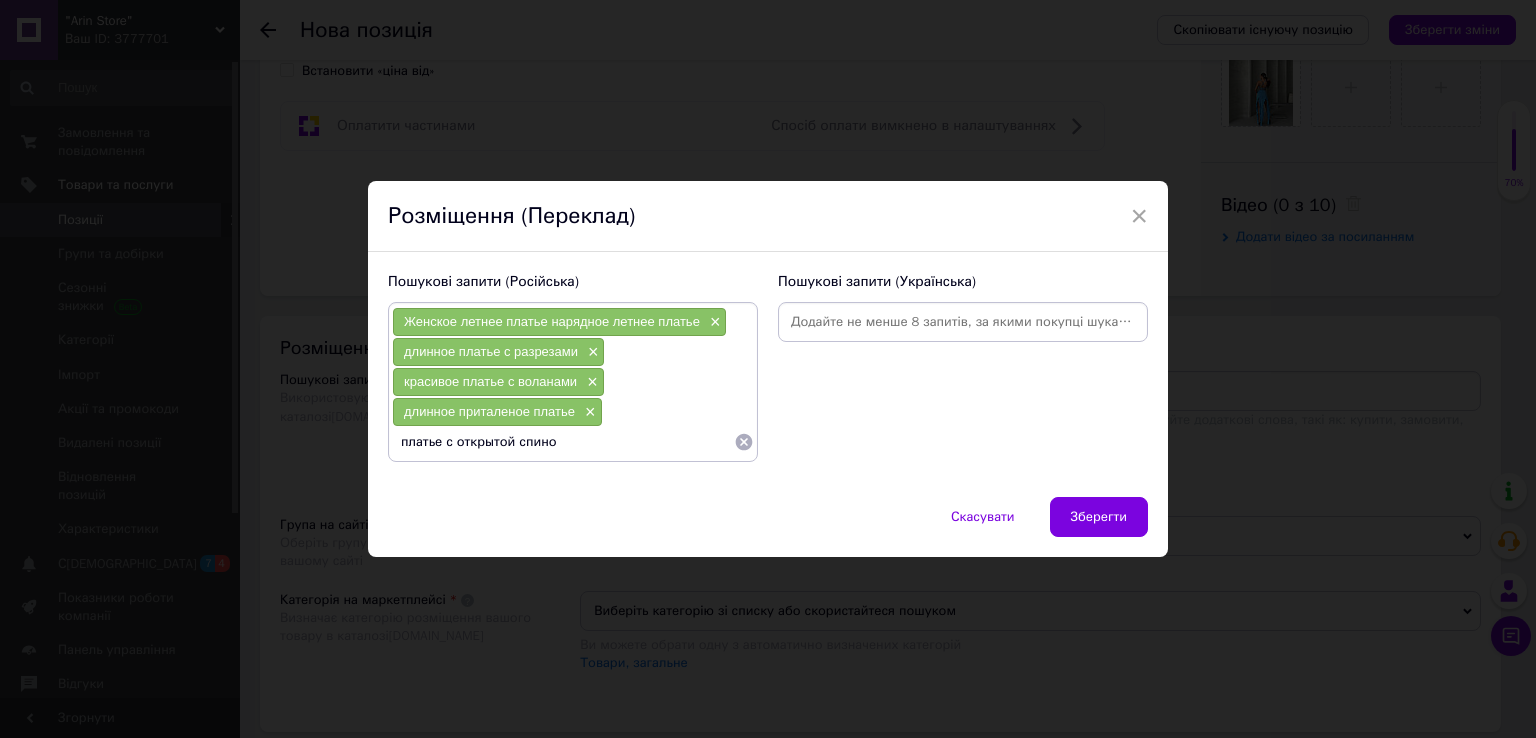 type on "платье с открытой спиной" 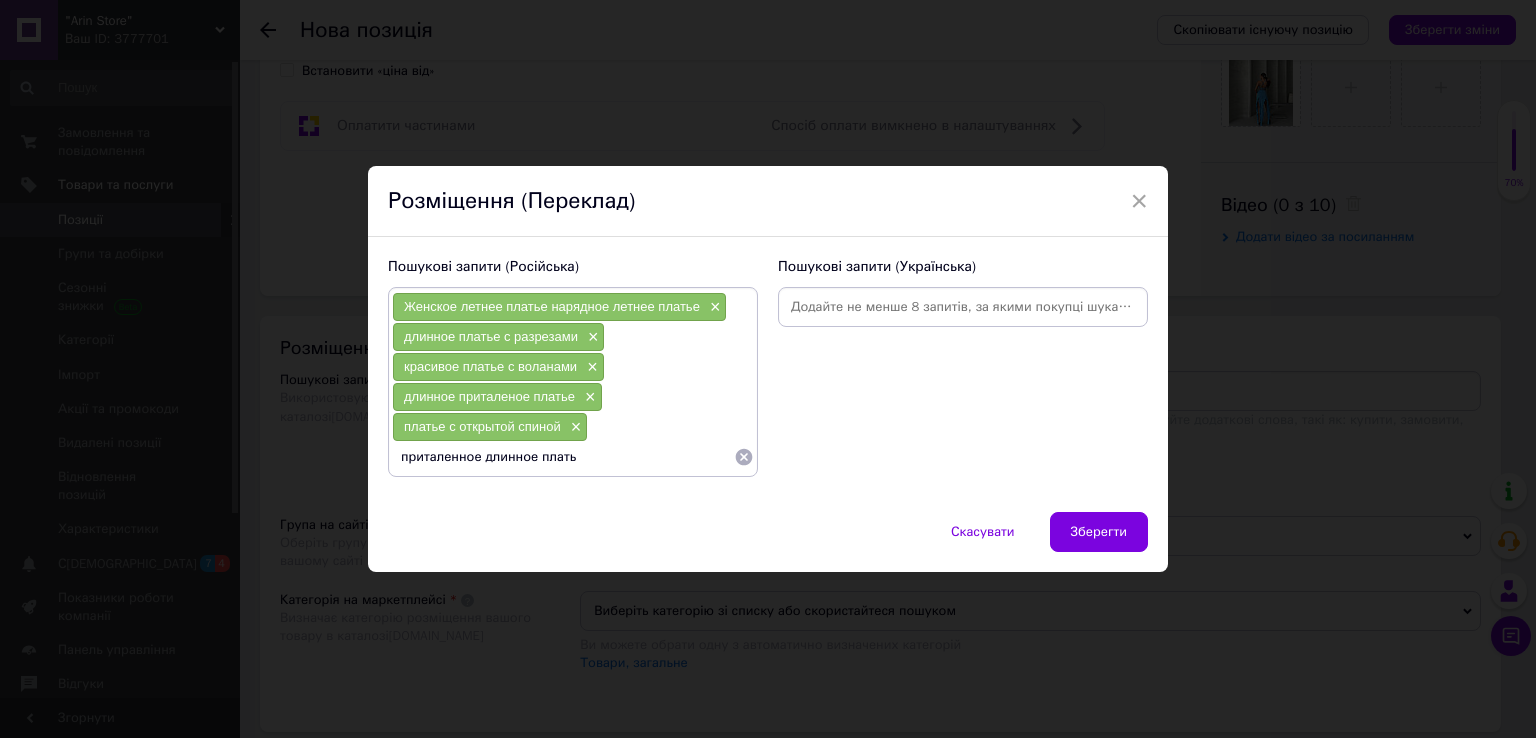 type on "приталенное длинное платье" 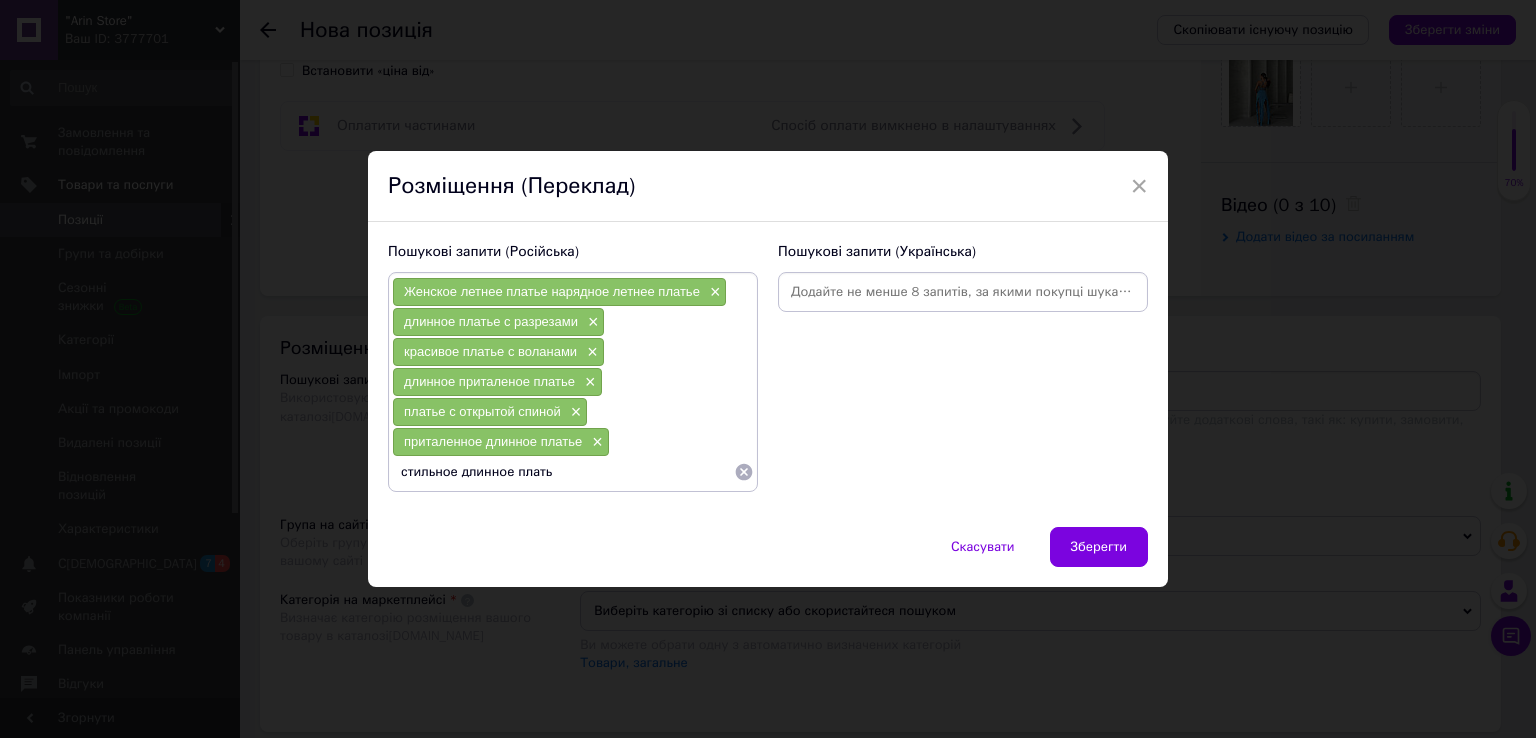 type on "стильное длинное платье" 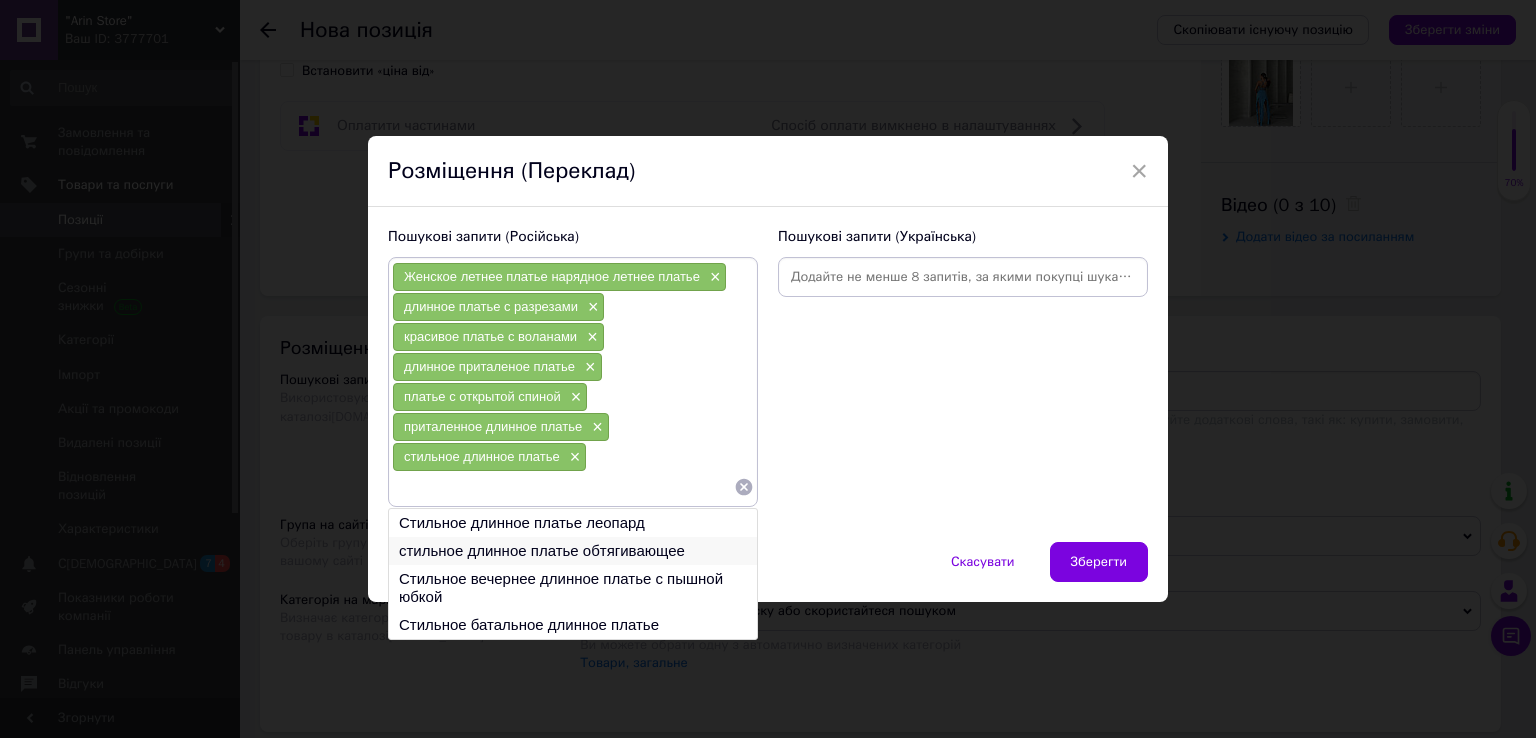 click on "стильное длинное платье обтягивающее" at bounding box center [573, 551] 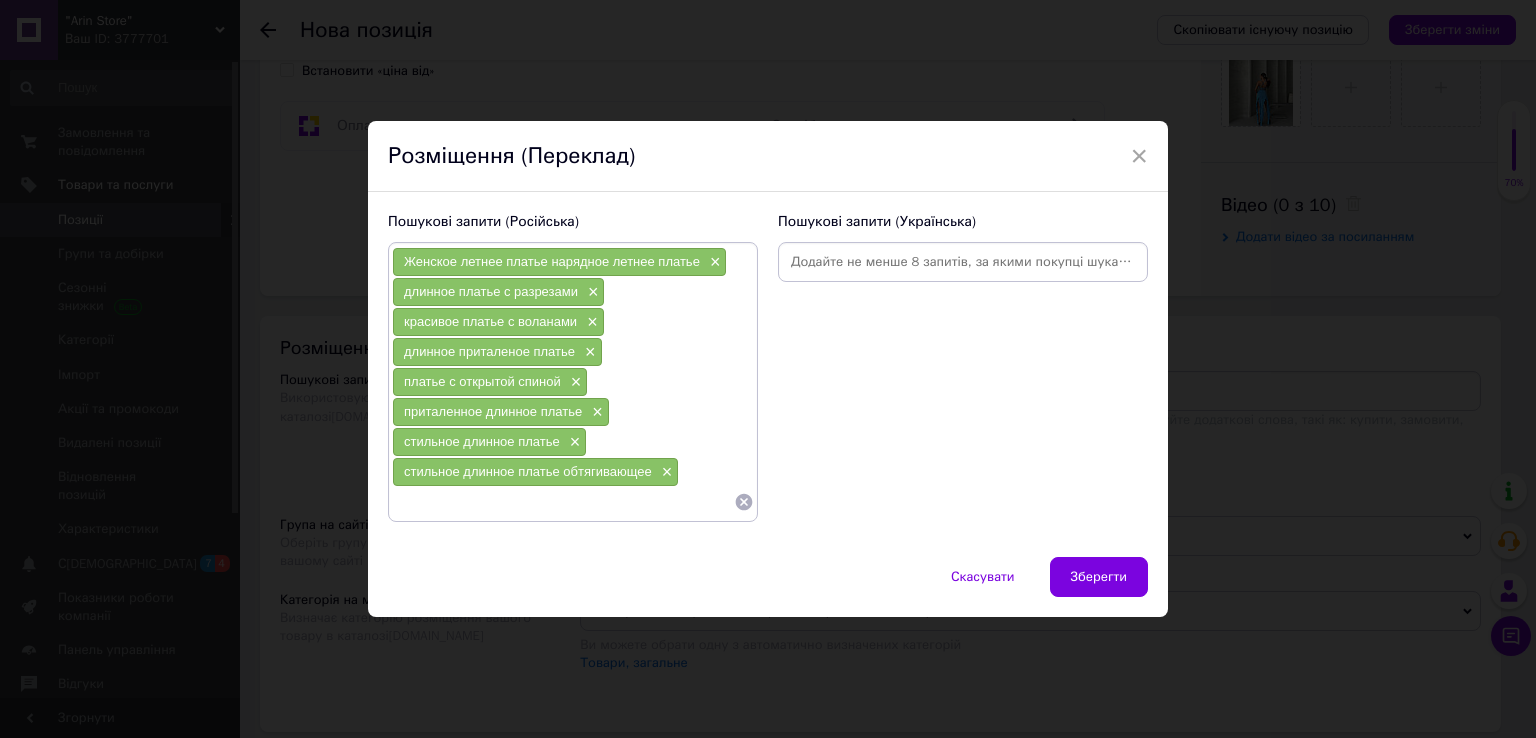 click at bounding box center [563, 502] 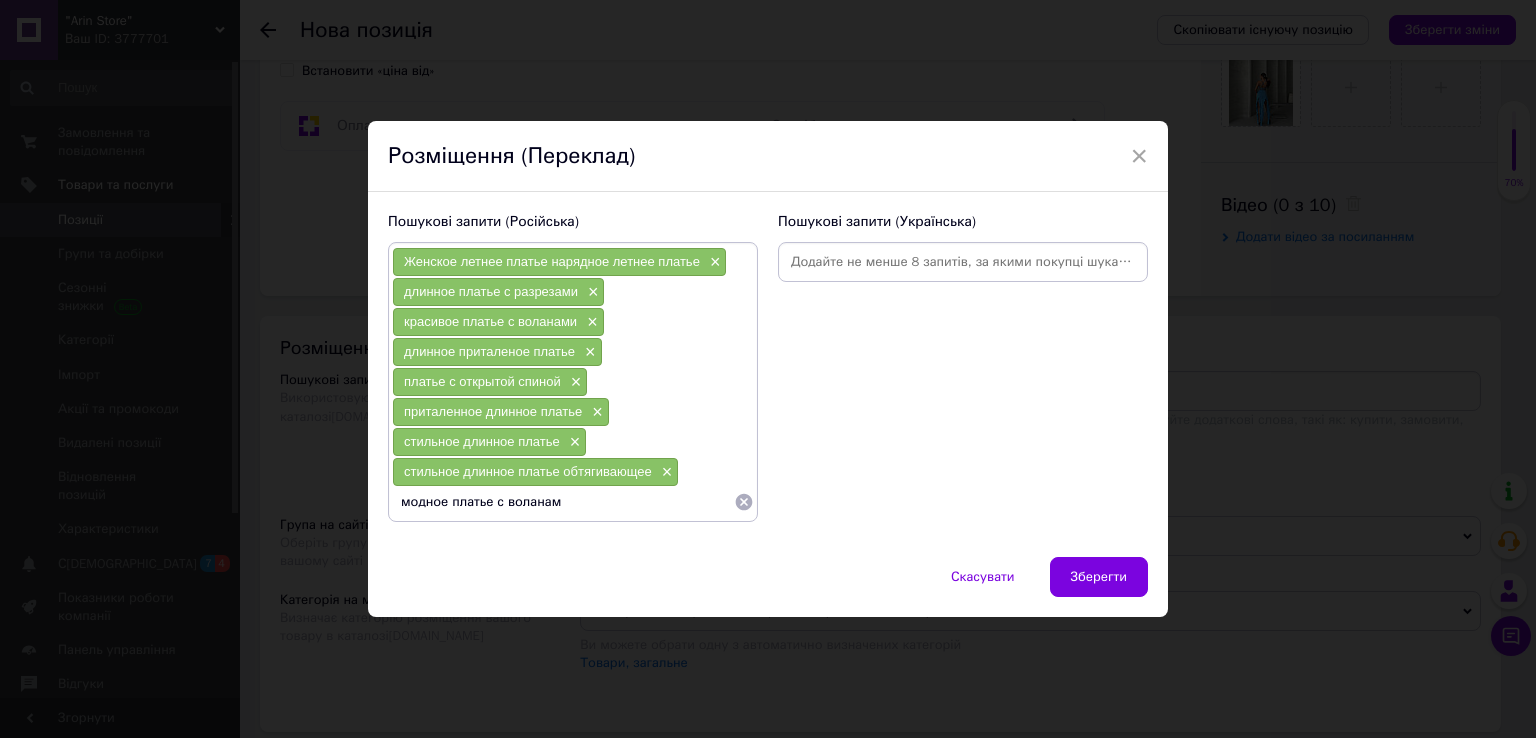 type on "модное платье с воланами" 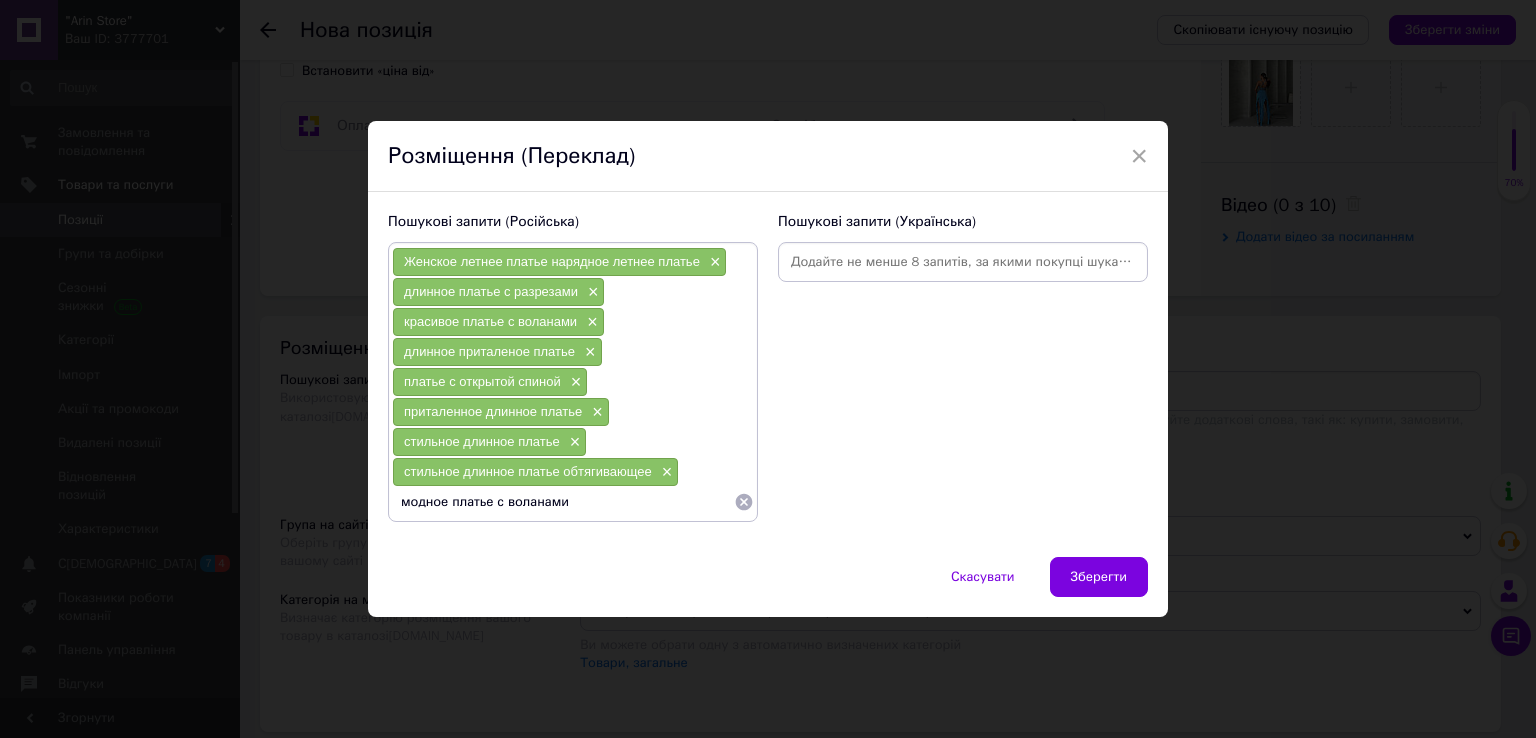 type 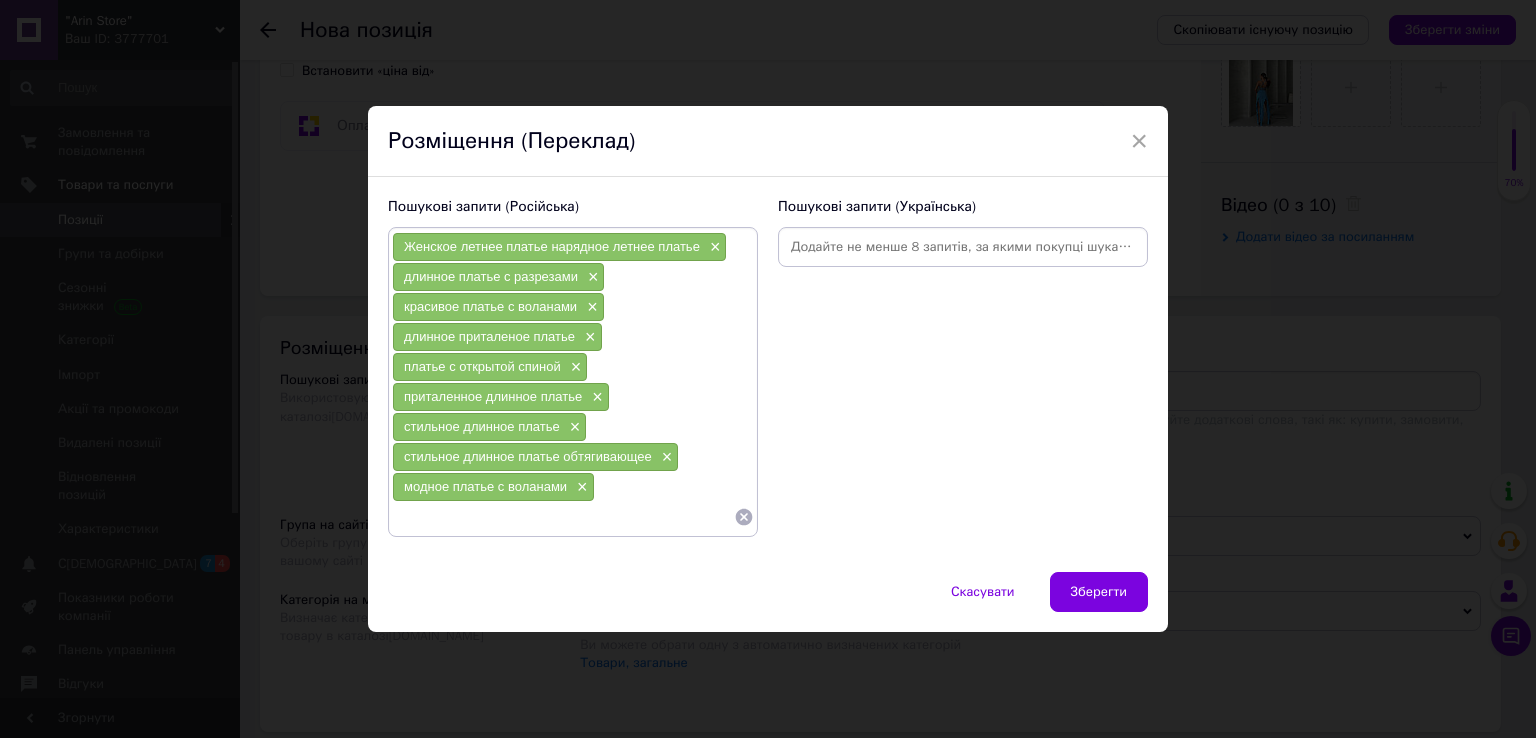 click at bounding box center [963, 247] 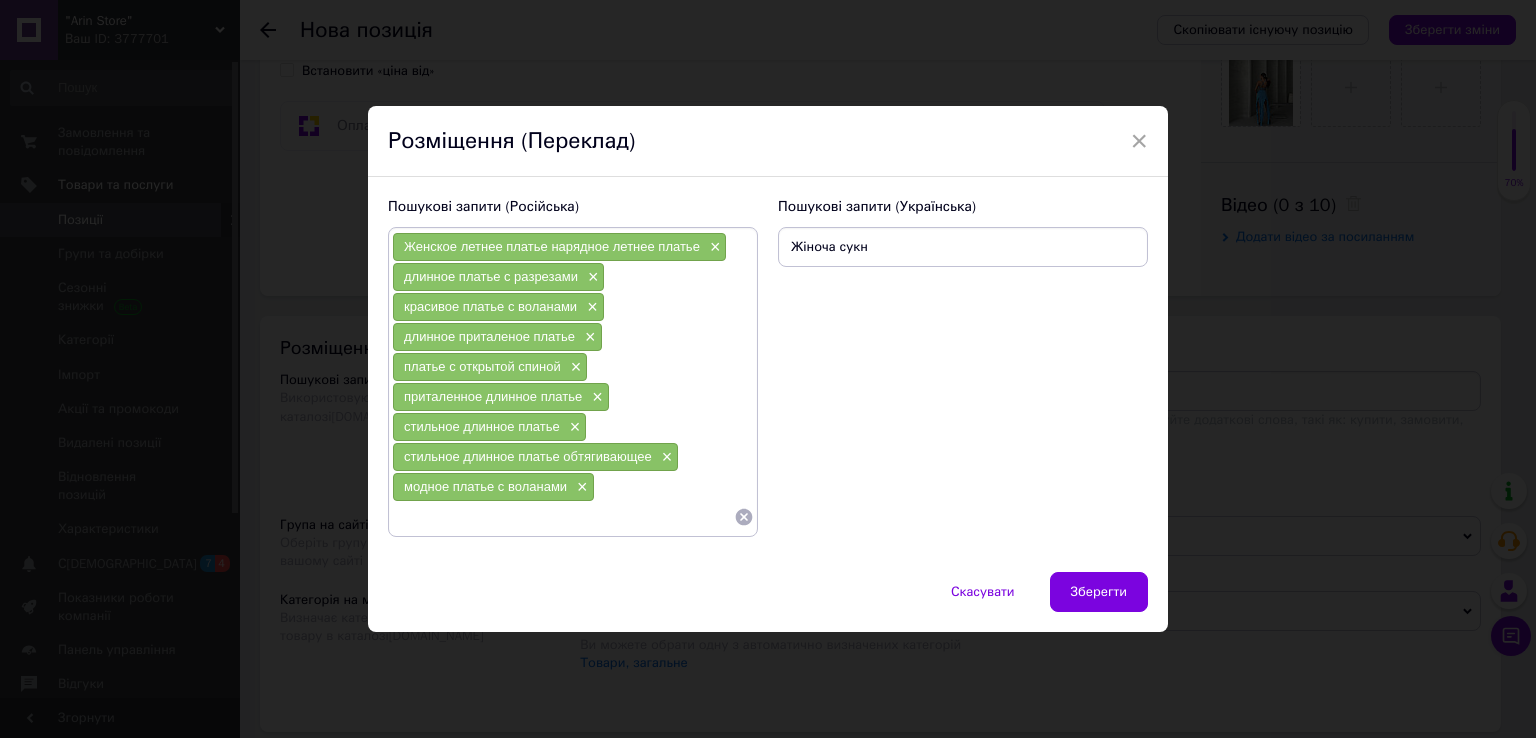 type on "Жіноча сукня" 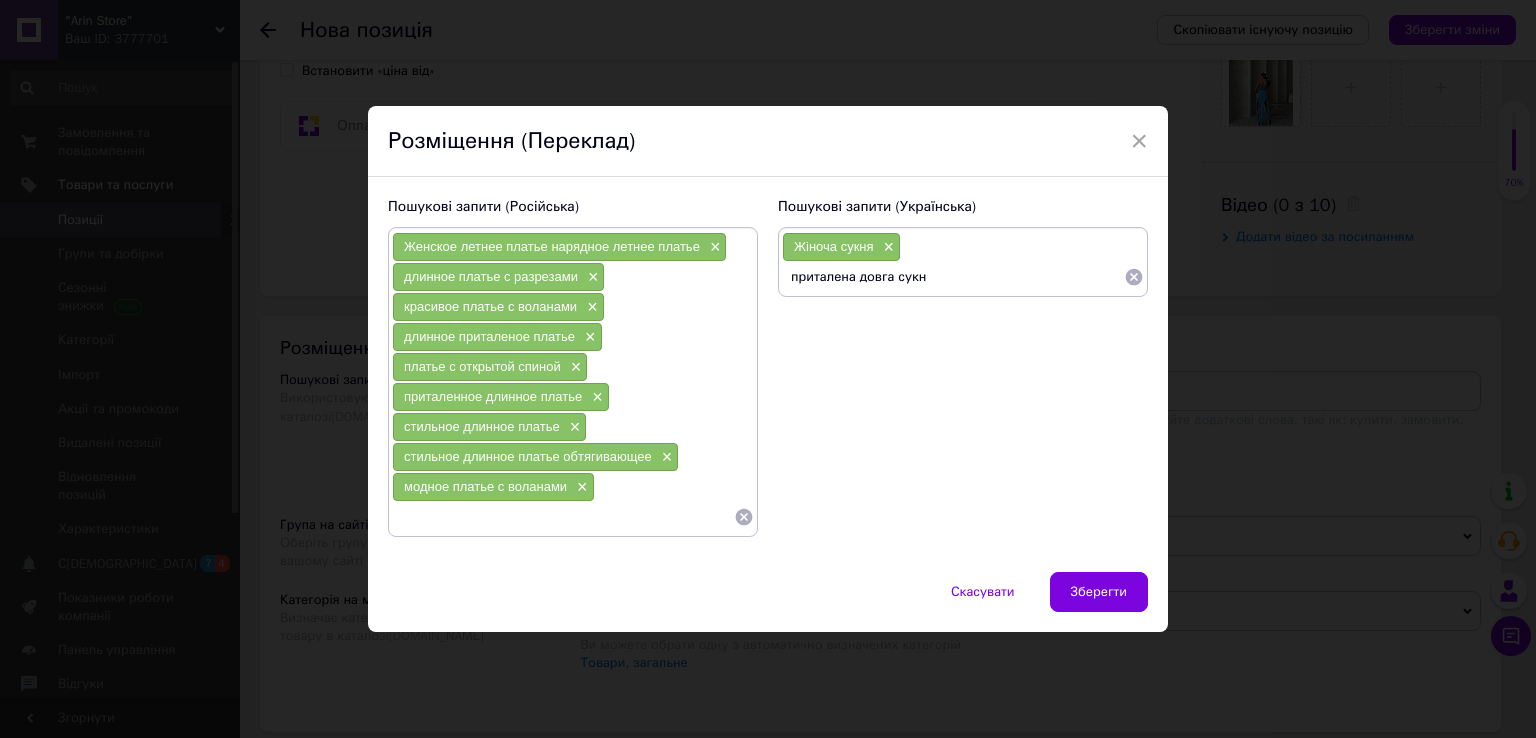 type on "приталена довга сукня" 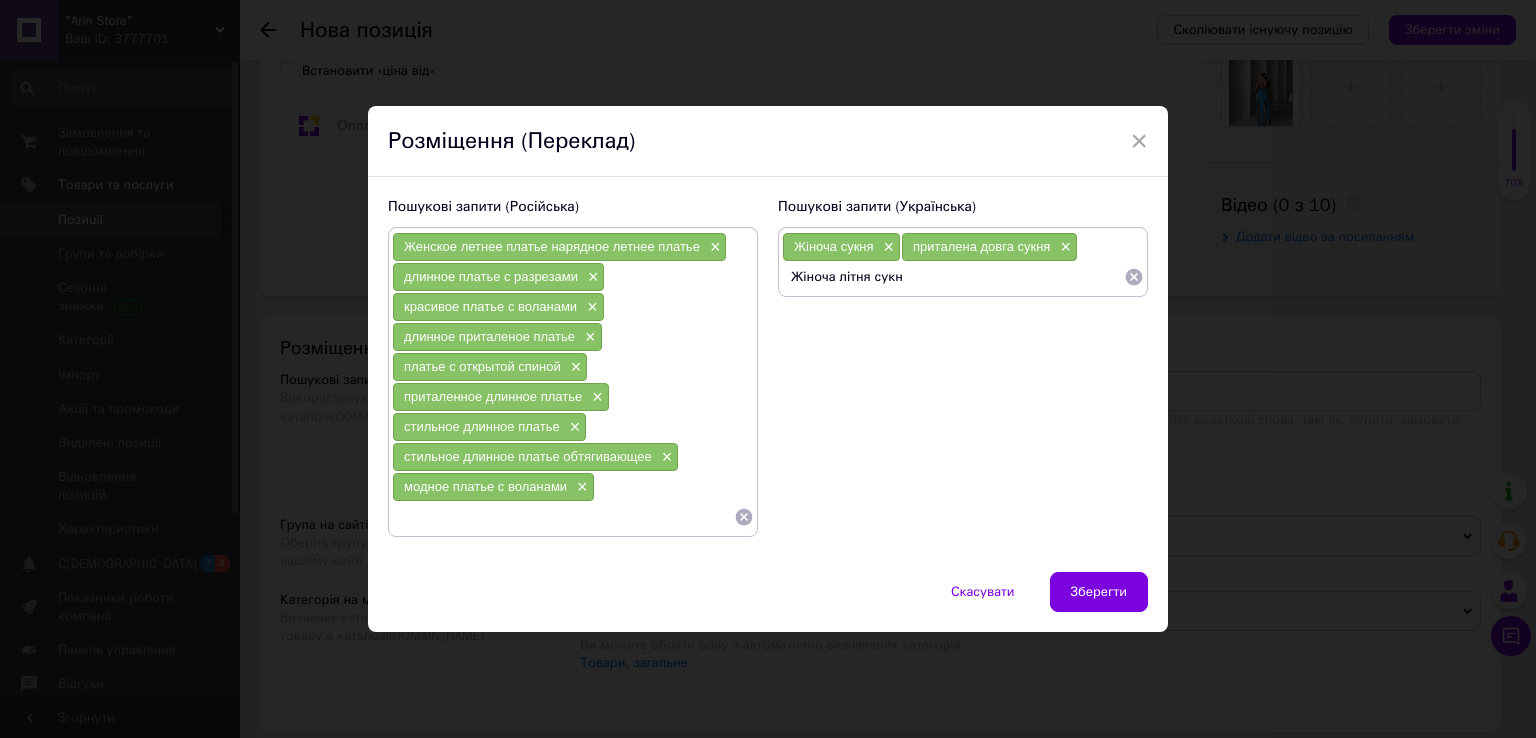 type on "Жіноча літня сукня" 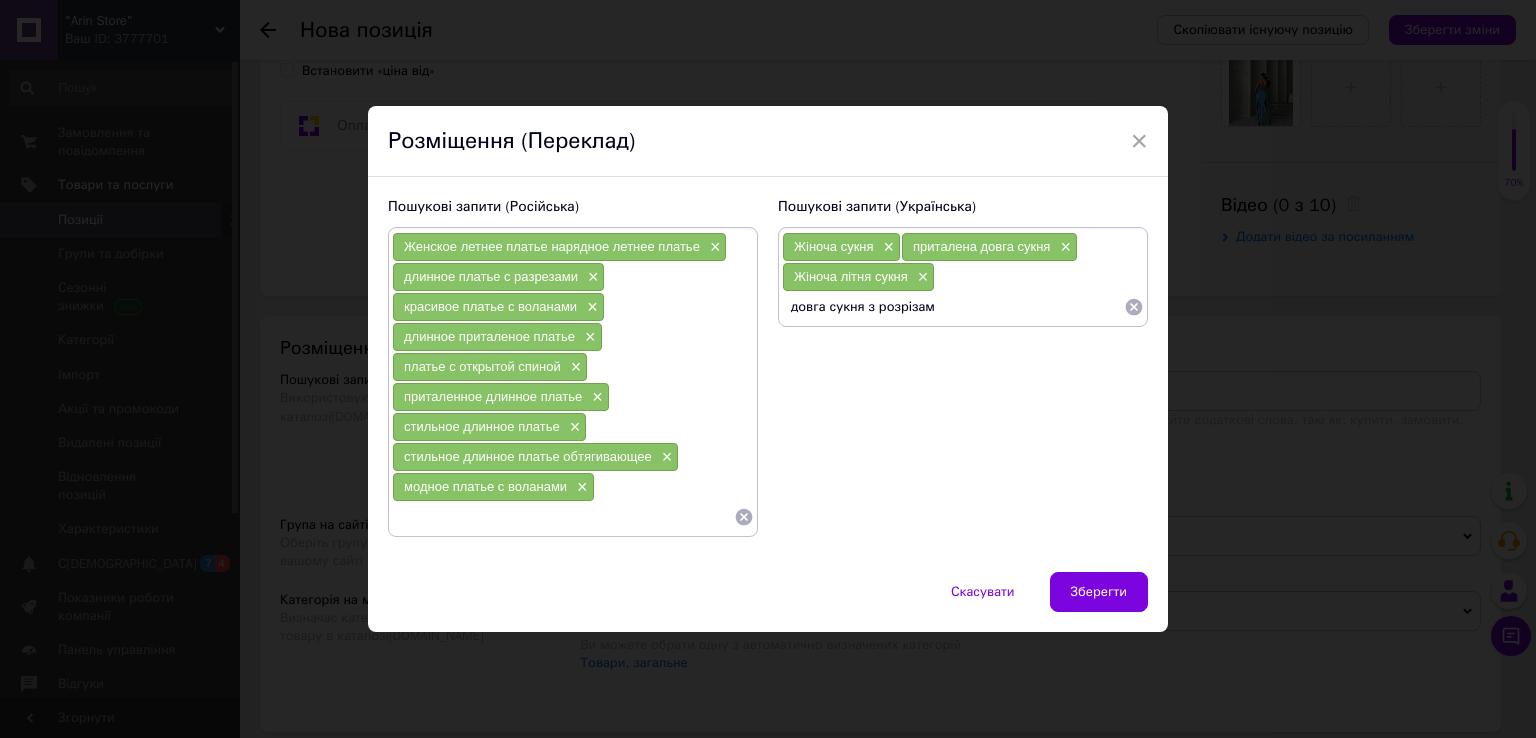type on "довга сукня з розрізами" 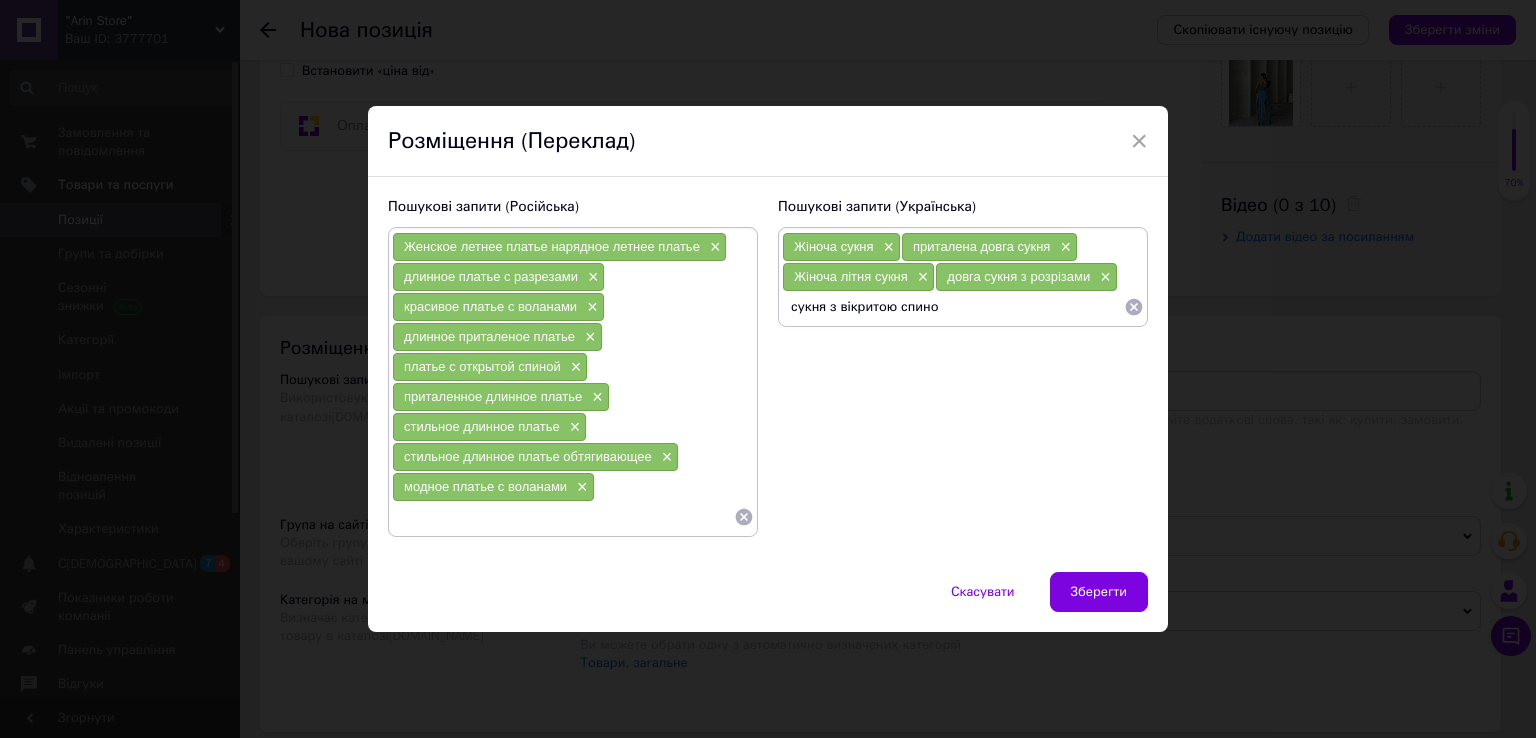 type on "сукня з вікритою спиною" 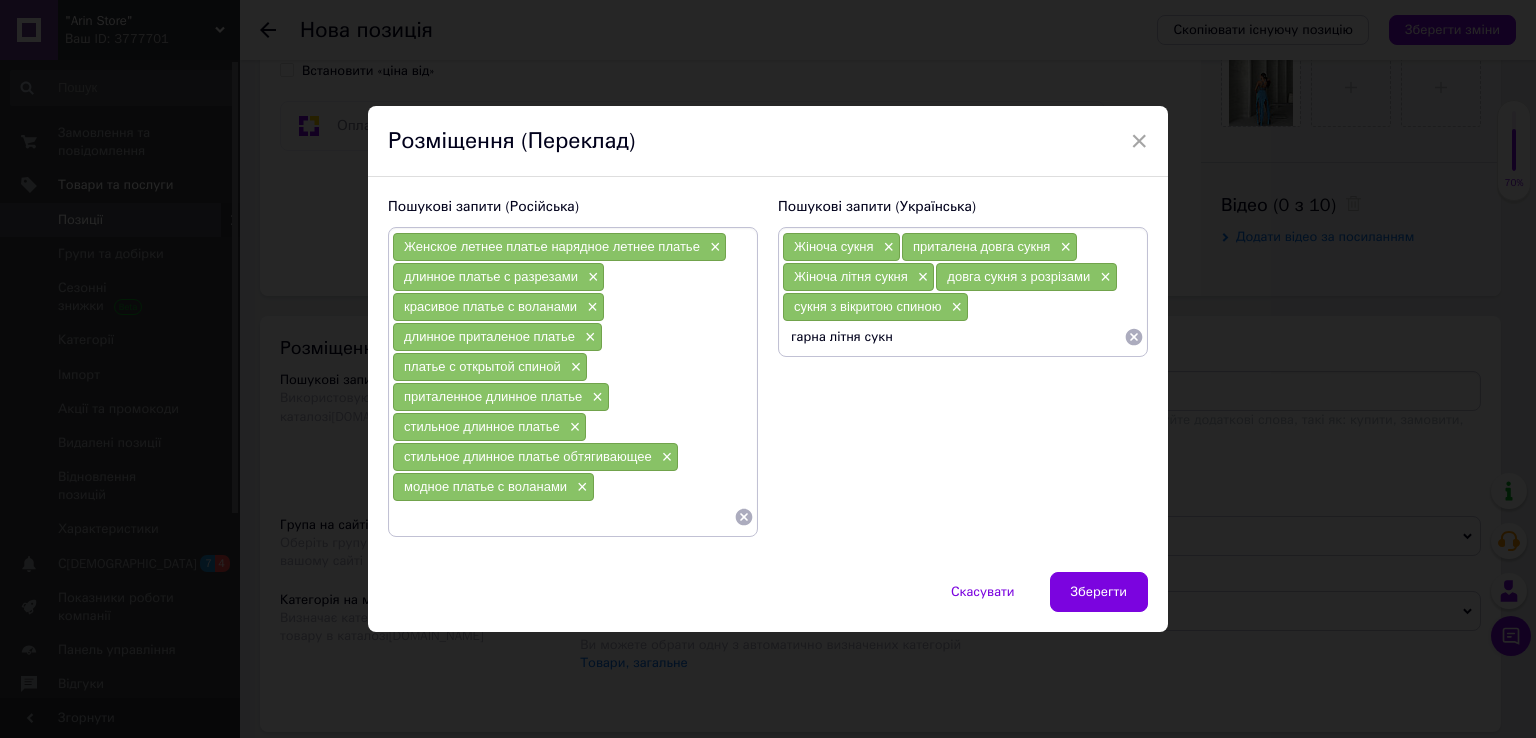 type on "гарна літня сукня" 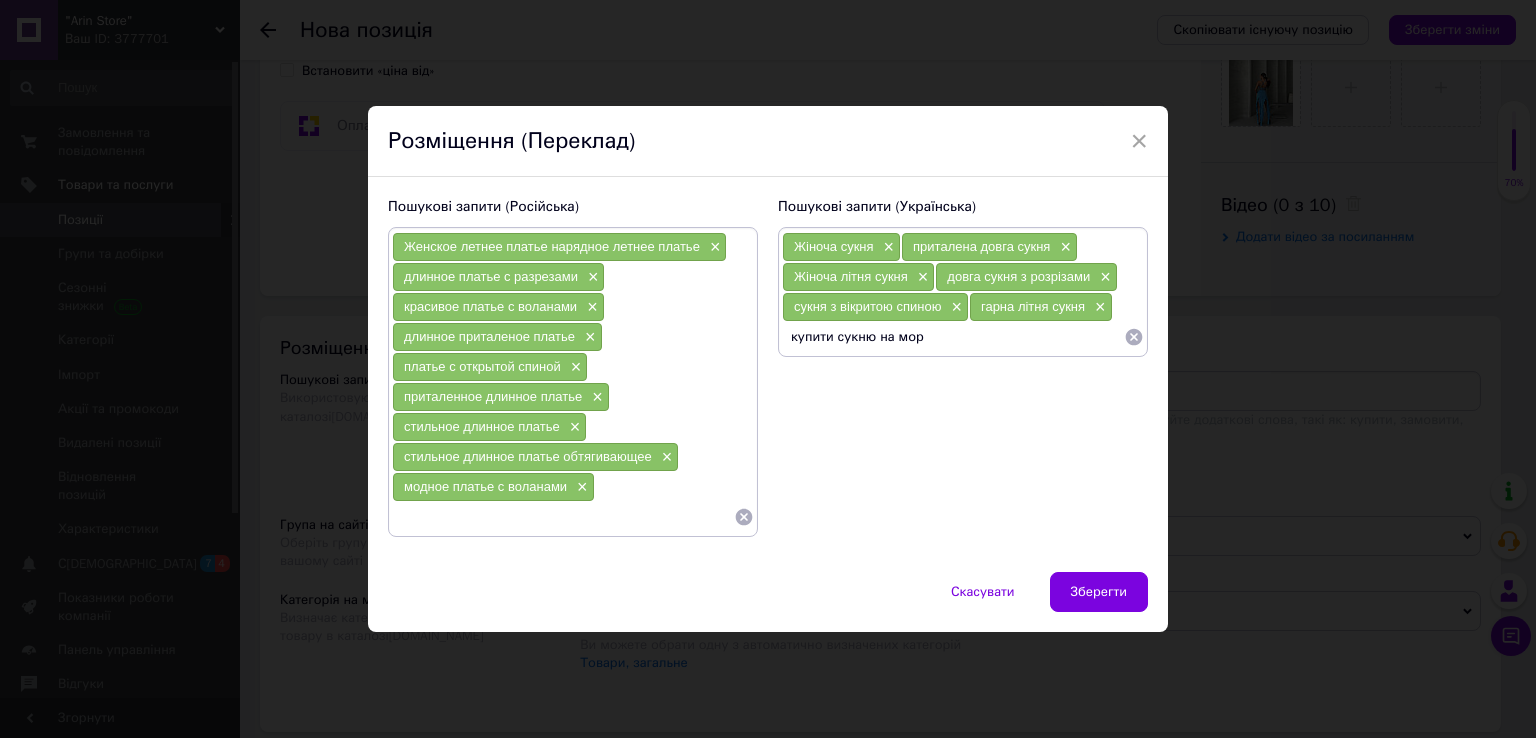 type on "купити сукню на море" 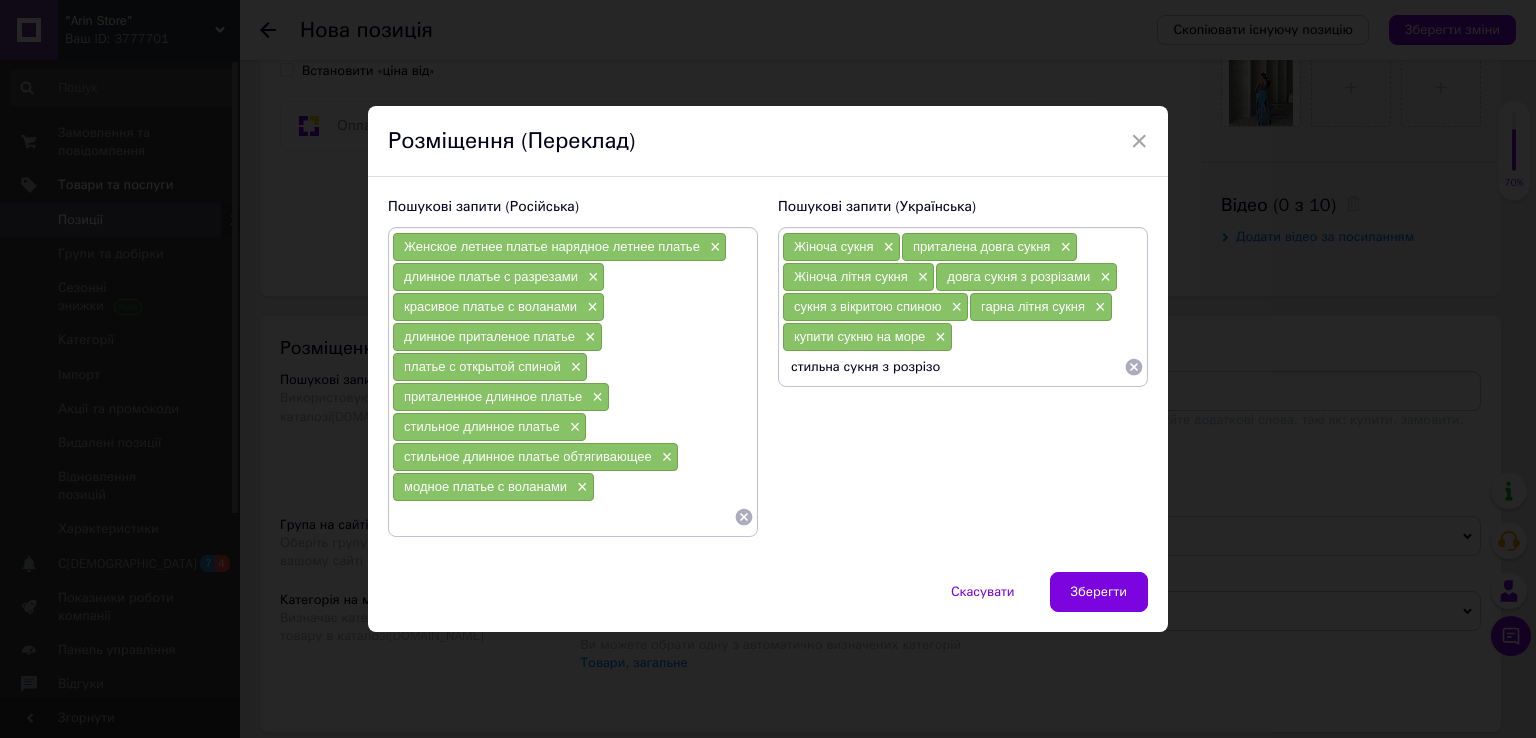 type on "стильна сукня з розрізом" 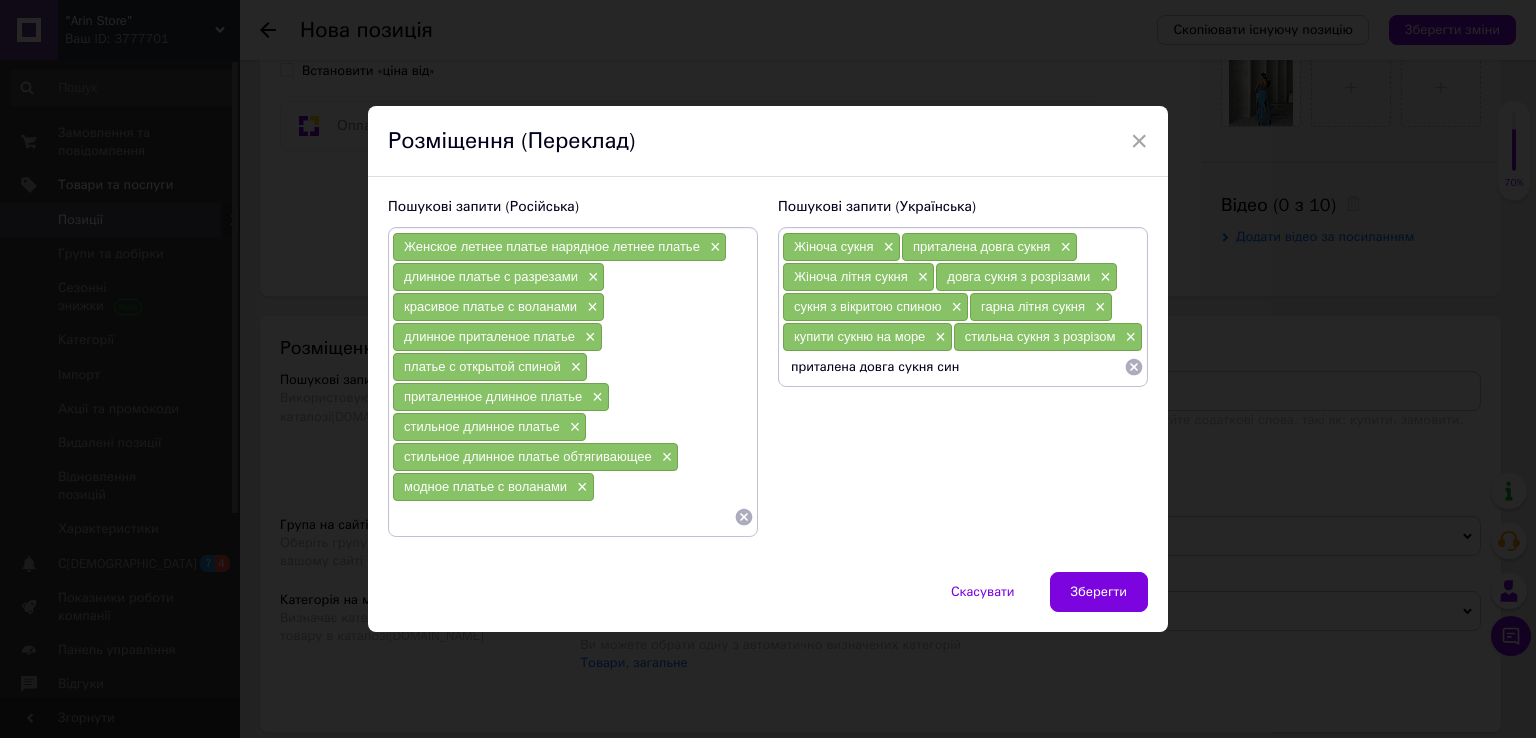 type on "приталена довга сукня синя" 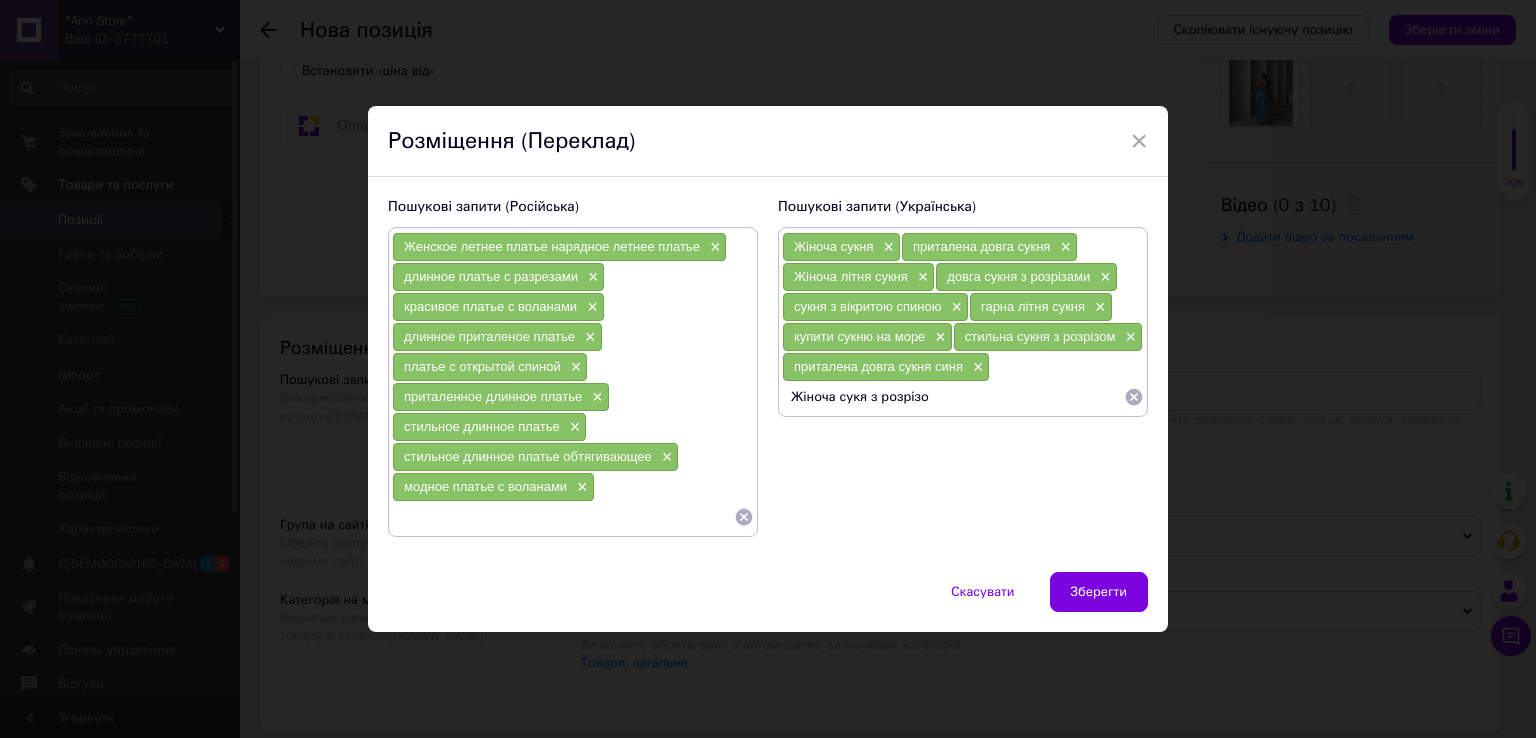 type on "Жіноча сукя з розрізом" 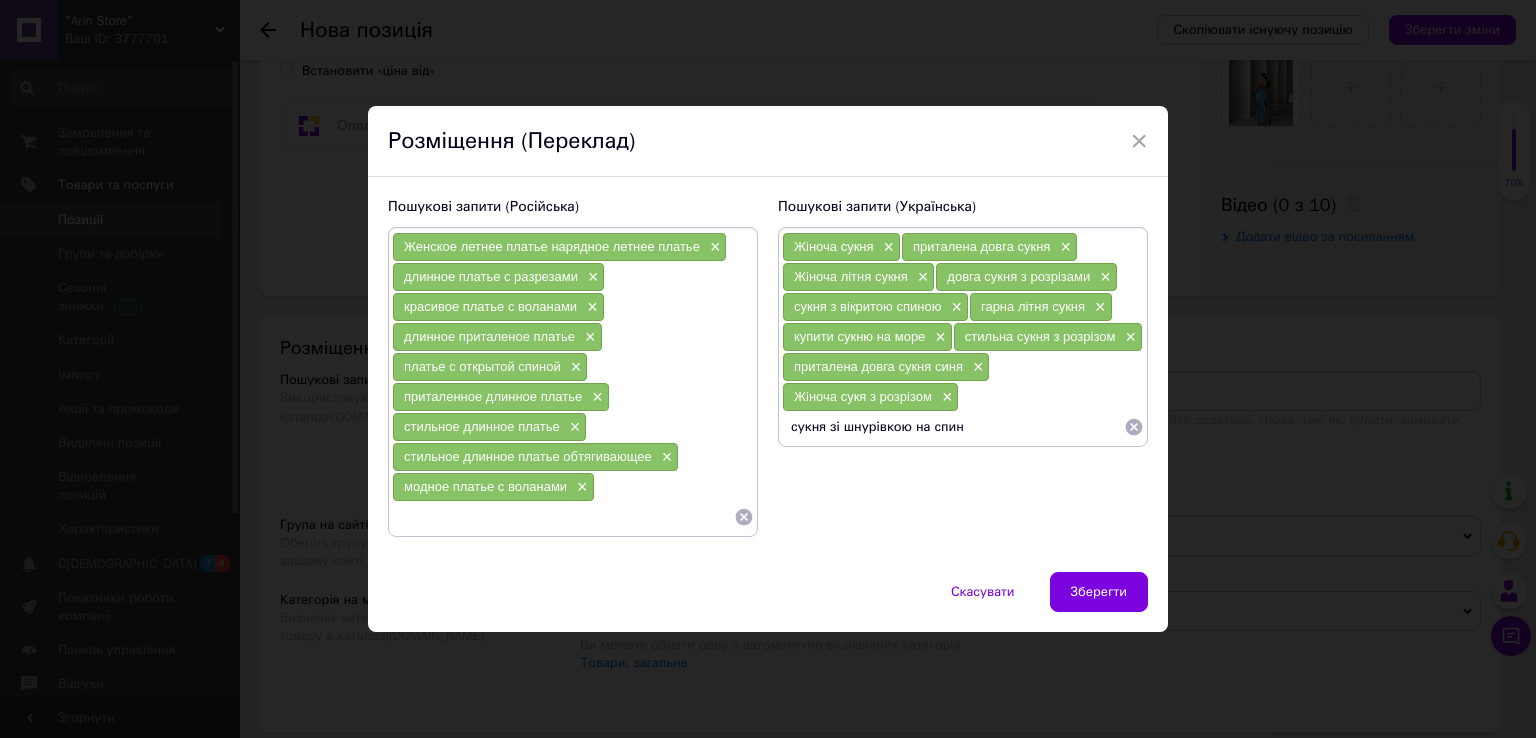 type on "сукня зі шнурівкою на спині" 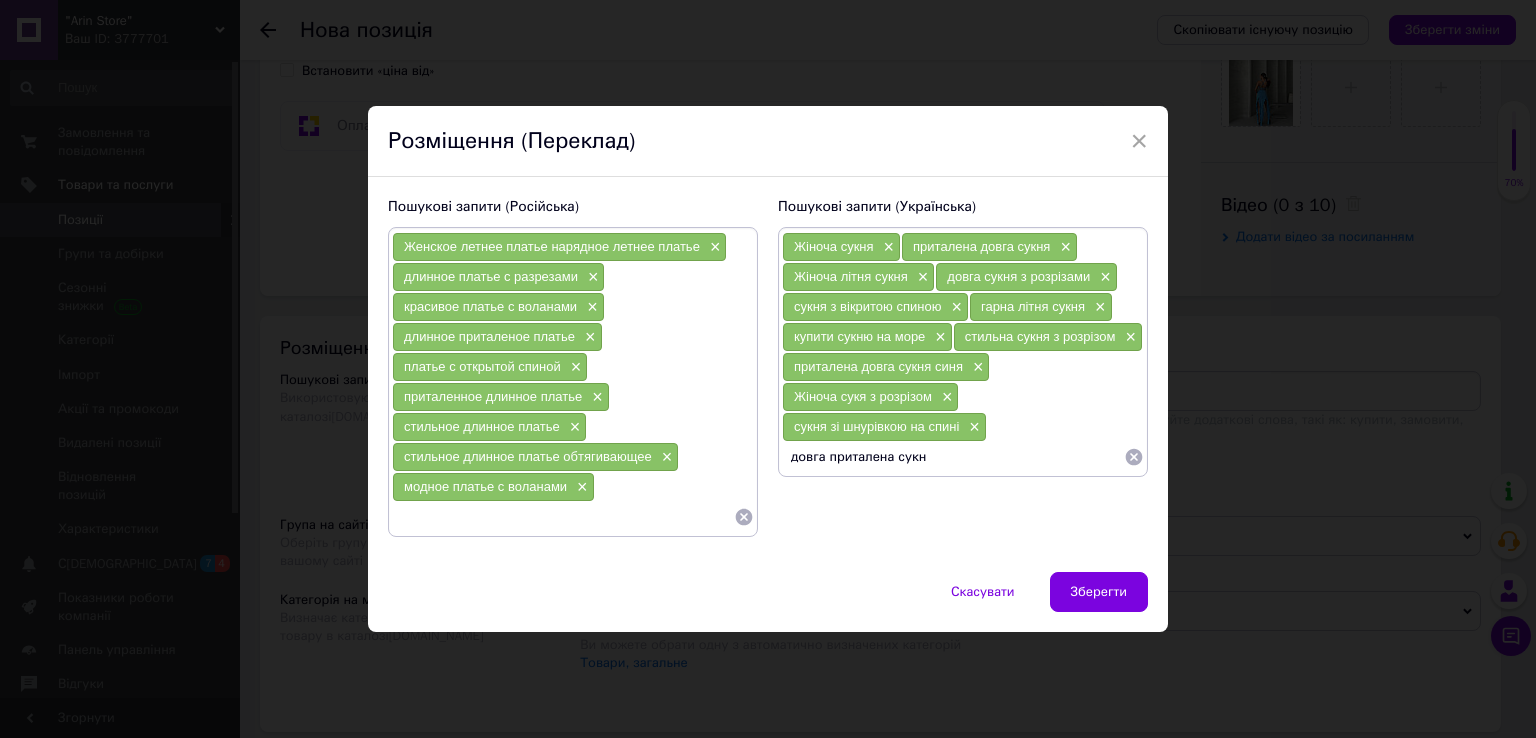 type on "довга приталена сукня" 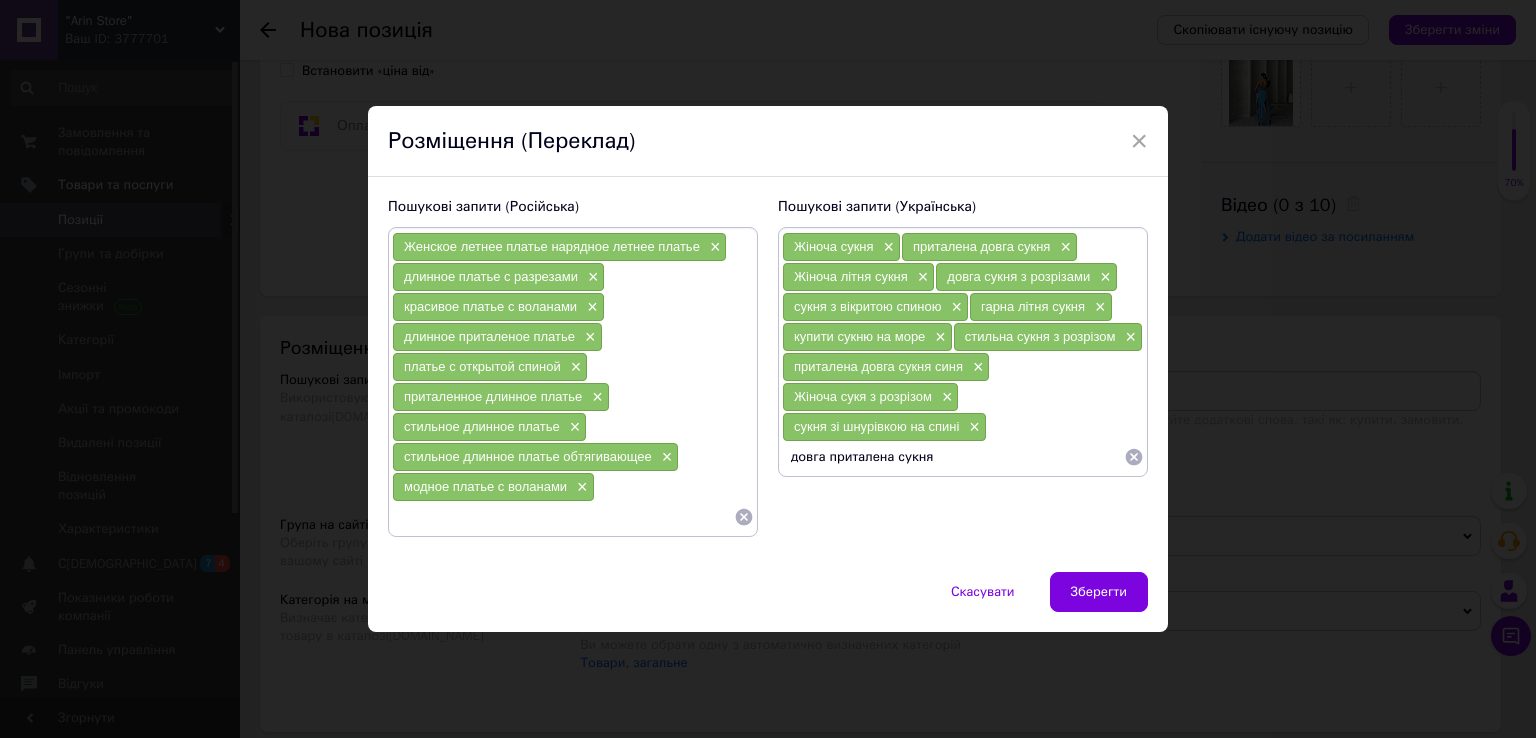 type 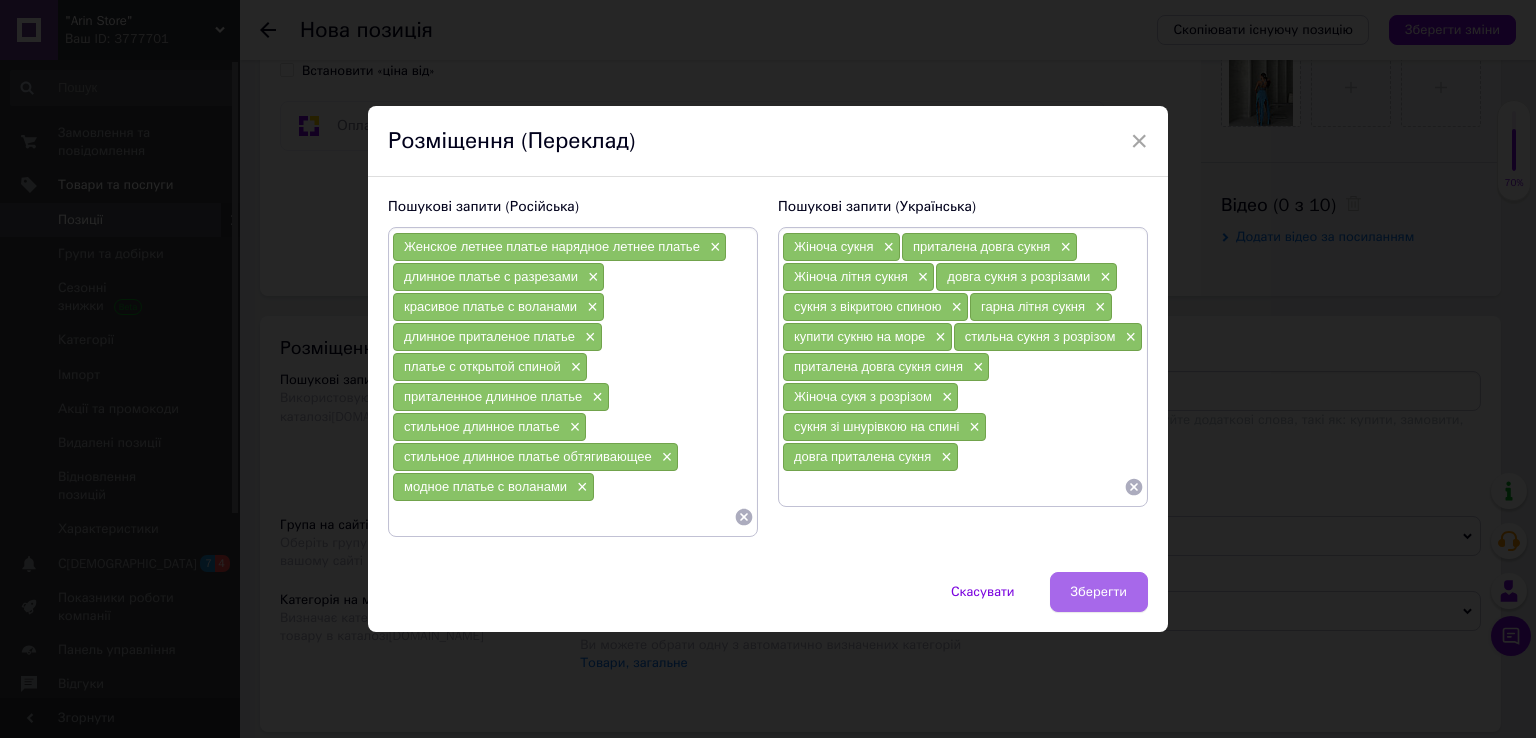 click on "Зберегти" at bounding box center [1099, 592] 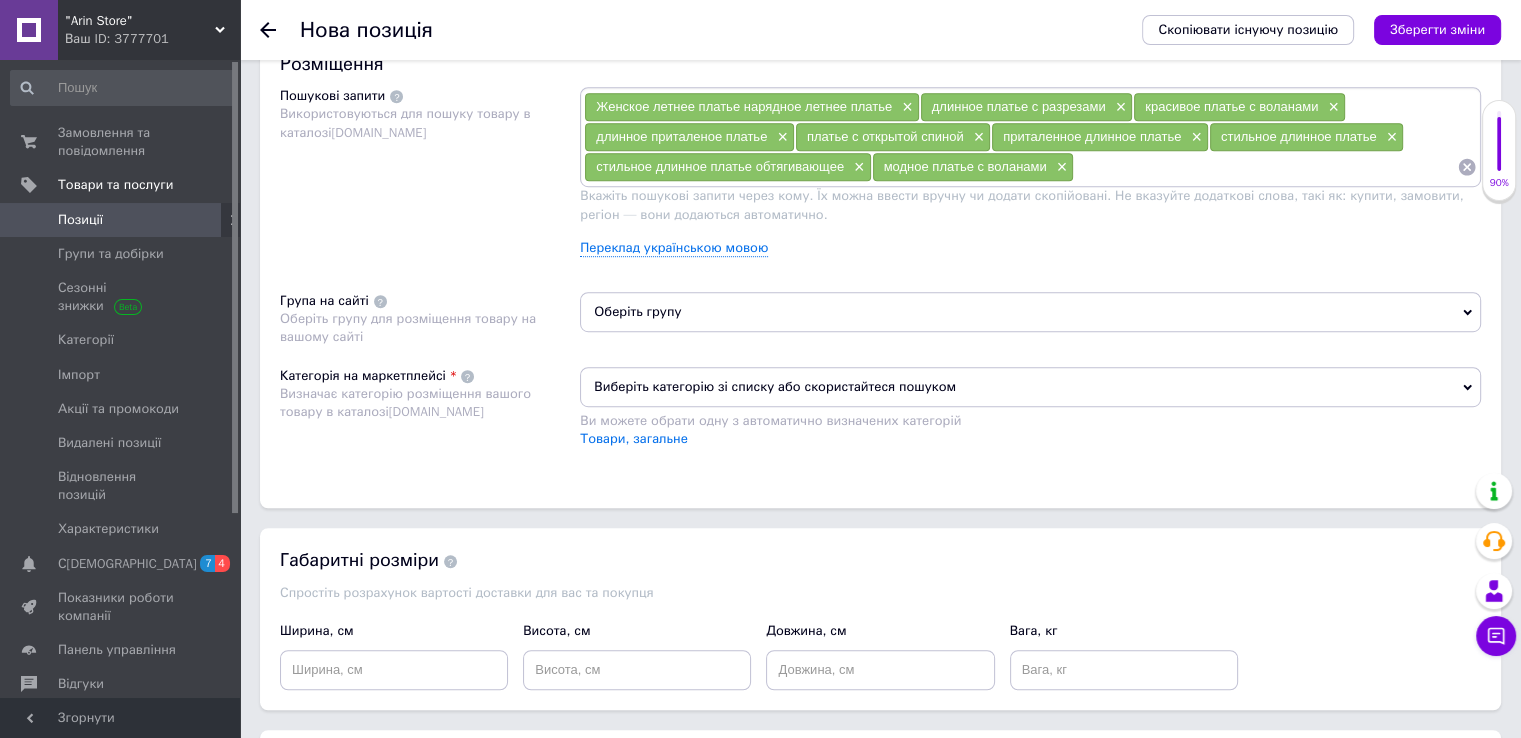 scroll, scrollTop: 1200, scrollLeft: 0, axis: vertical 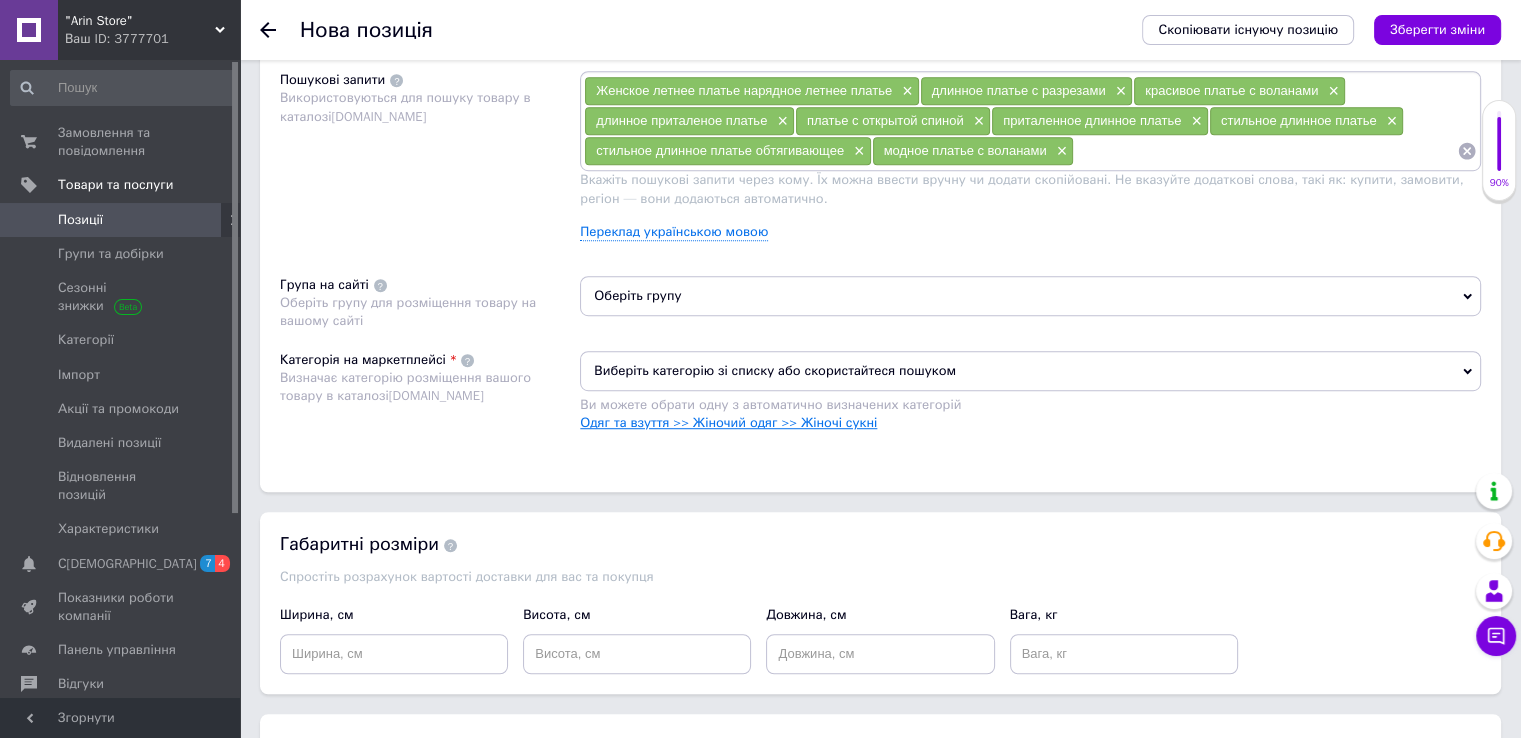 click on "Одяг та взуття >> Жіночий одяг >> Жіночі сукні" at bounding box center (728, 422) 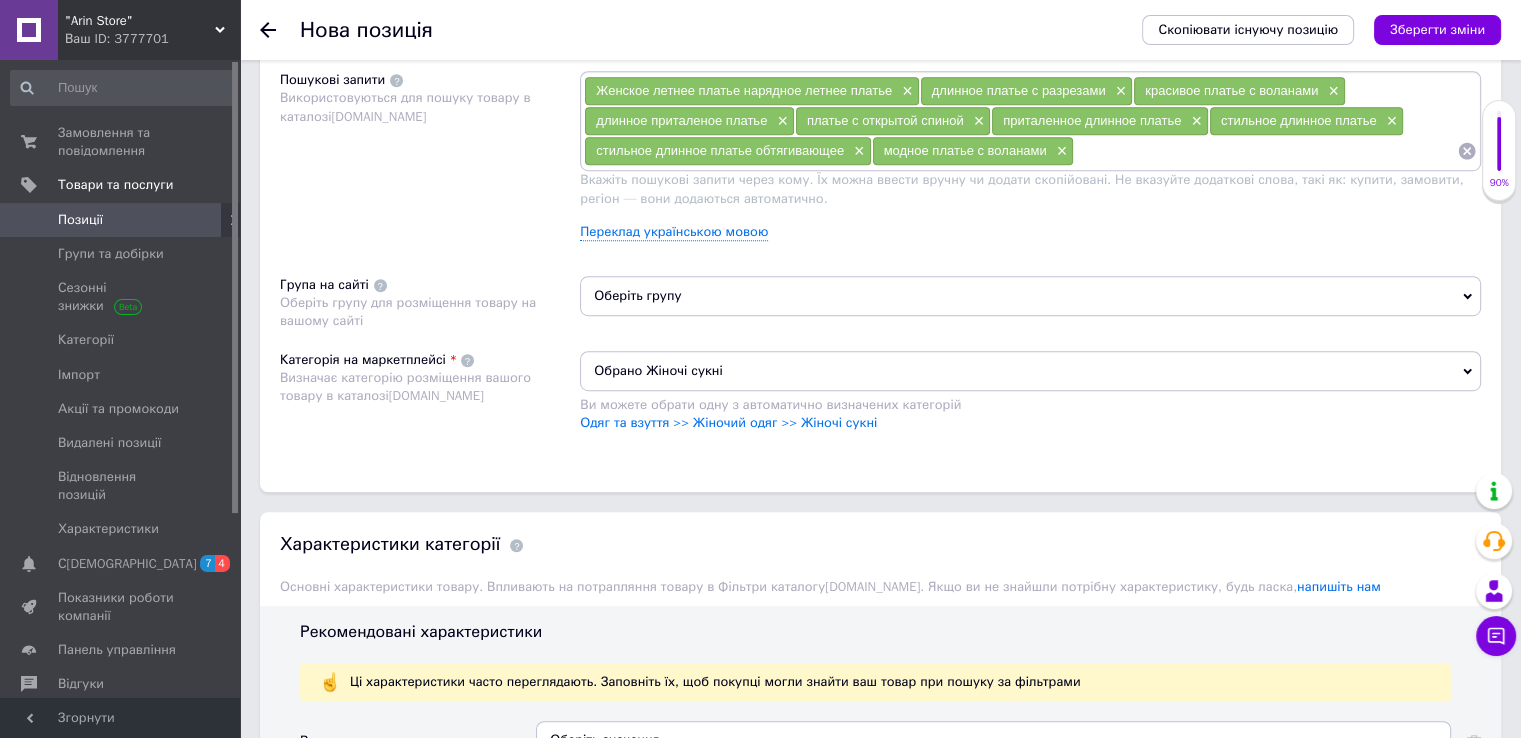click on "Оберіть групу" at bounding box center (1030, 296) 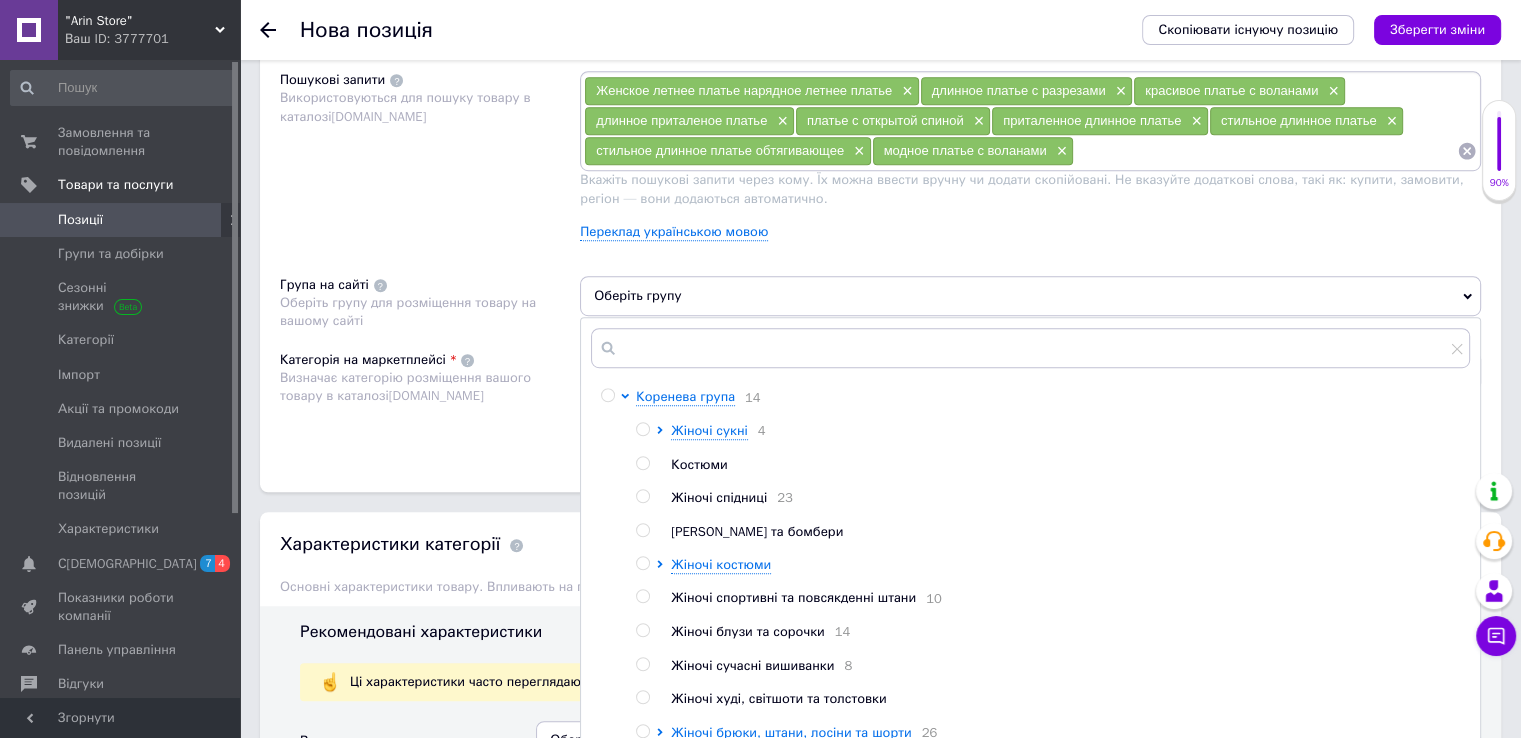 click at bounding box center [642, 429] 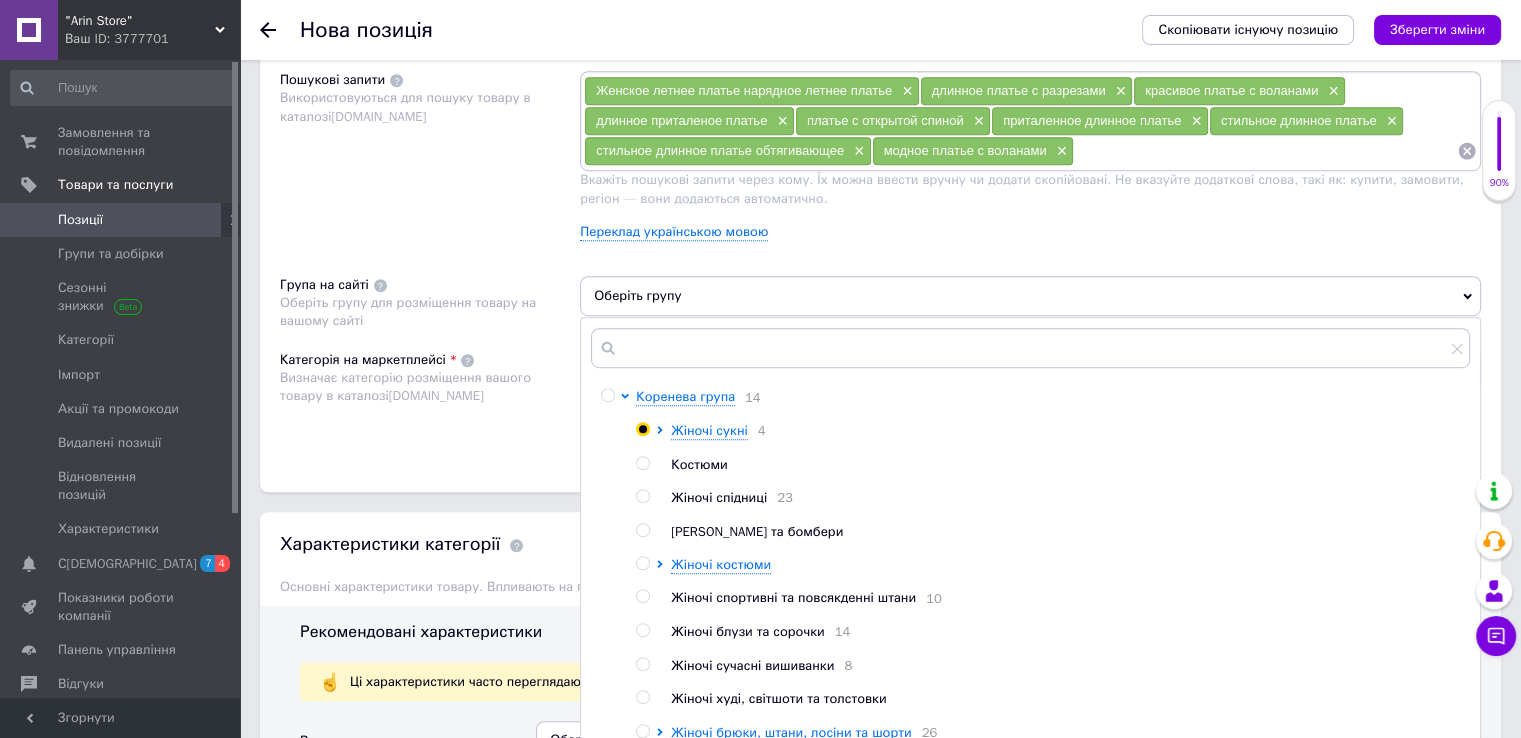 radio on "true" 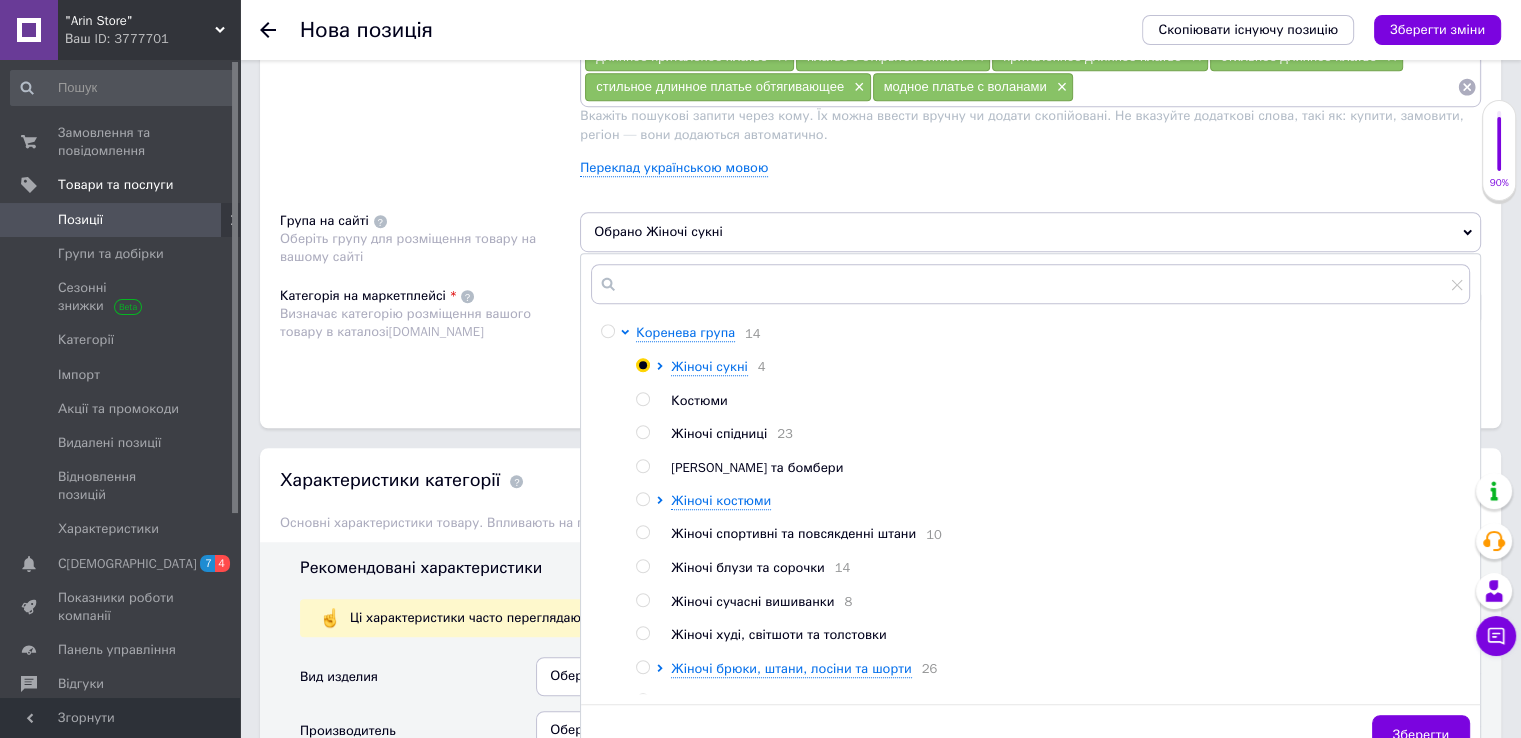 scroll, scrollTop: 1500, scrollLeft: 0, axis: vertical 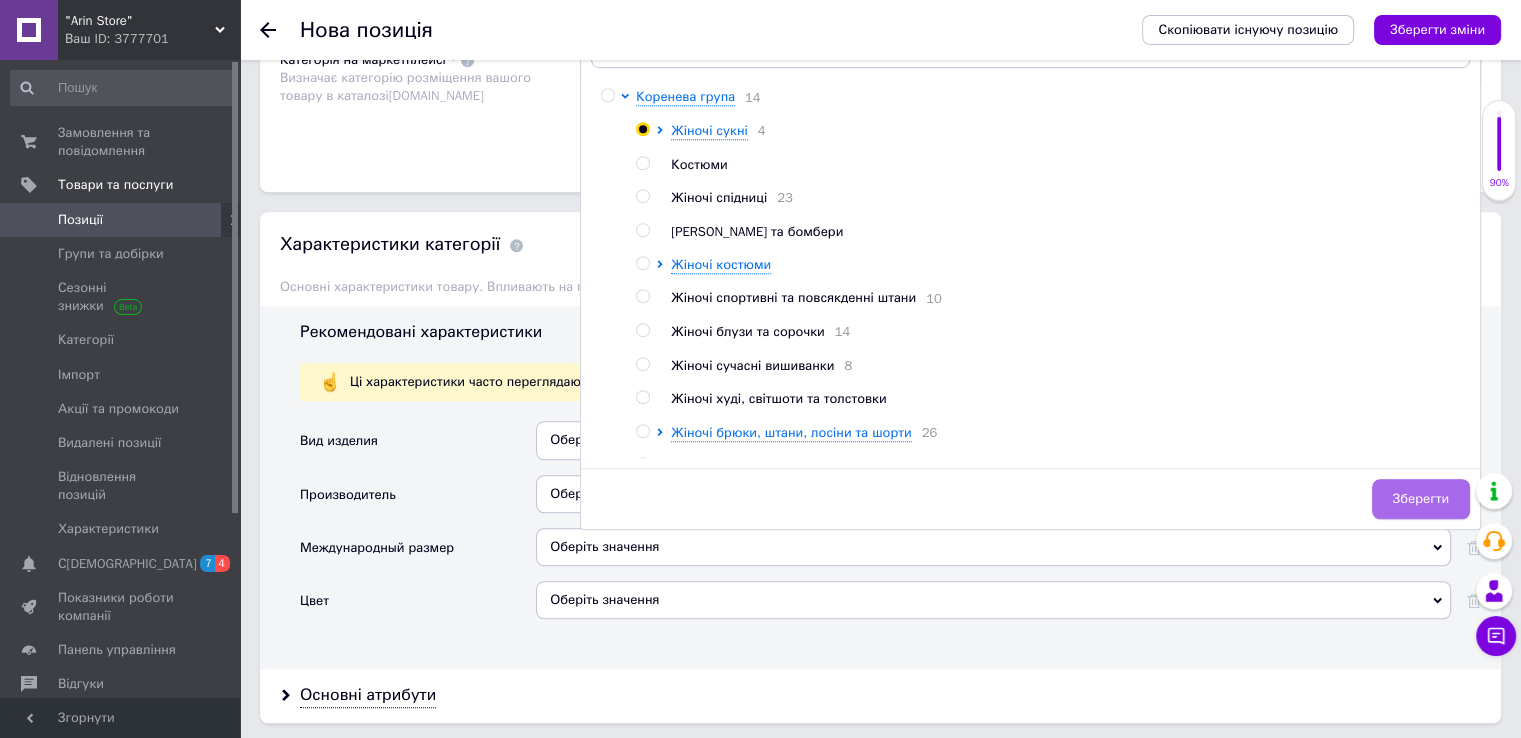 click on "Зберегти" at bounding box center [1421, 499] 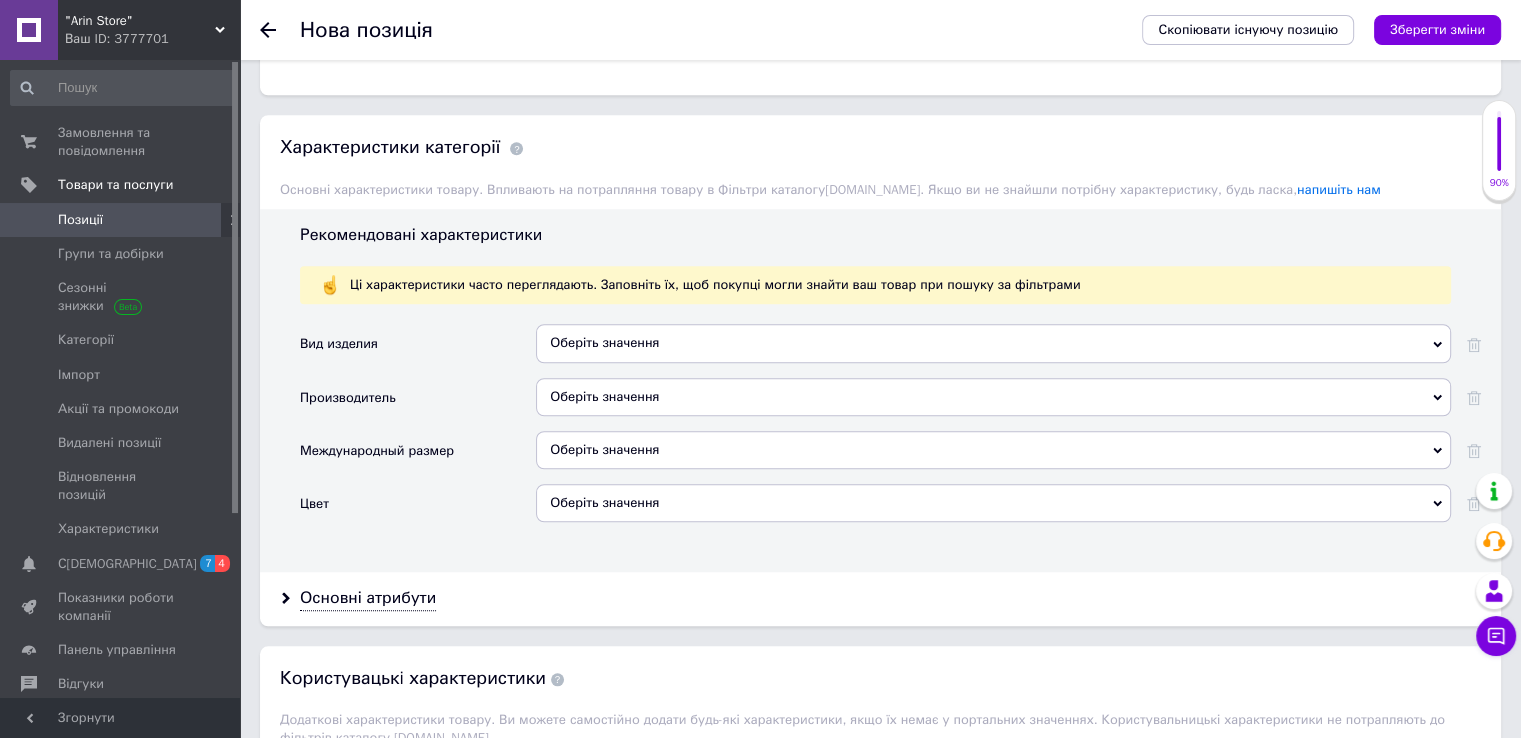scroll, scrollTop: 1600, scrollLeft: 0, axis: vertical 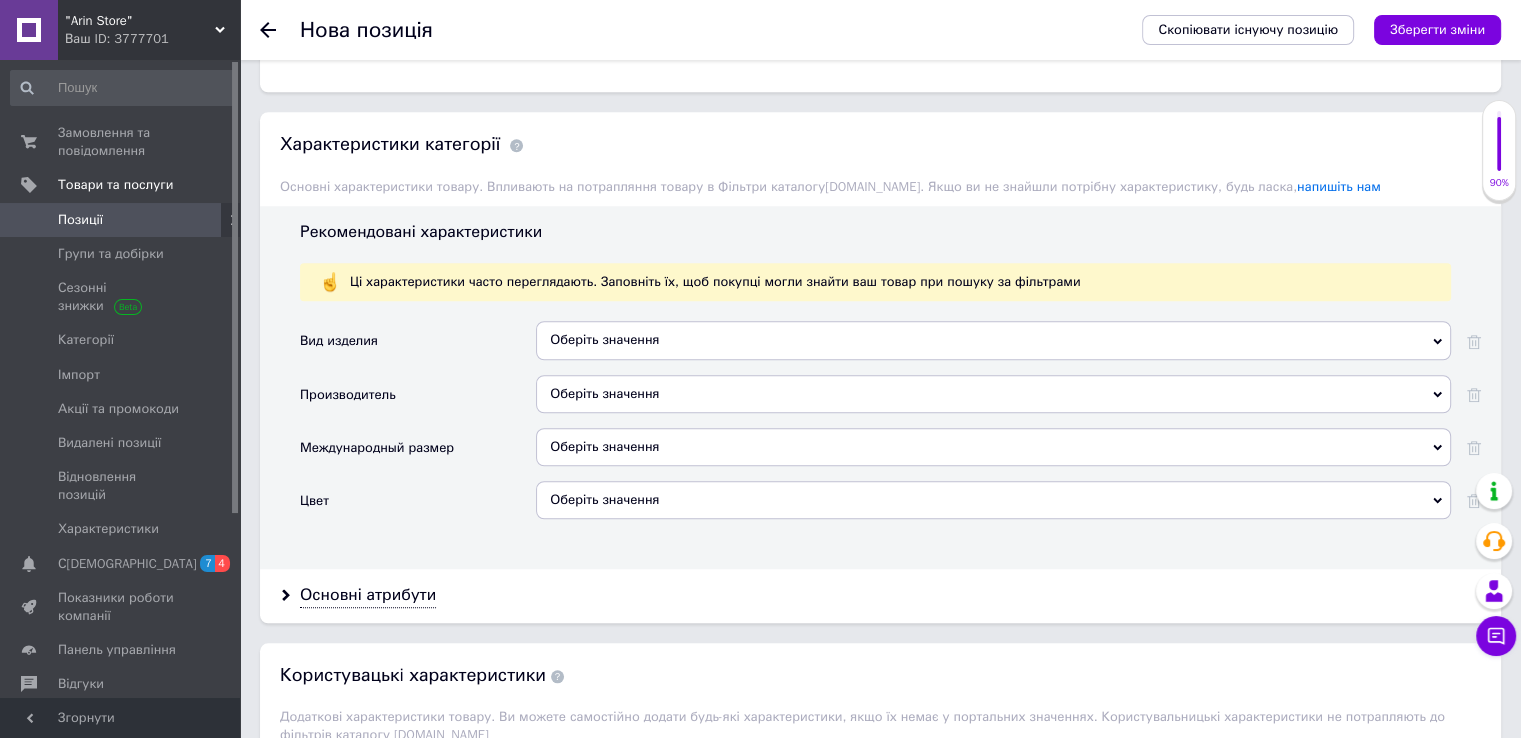 click on "Оберіть значення" at bounding box center [993, 394] 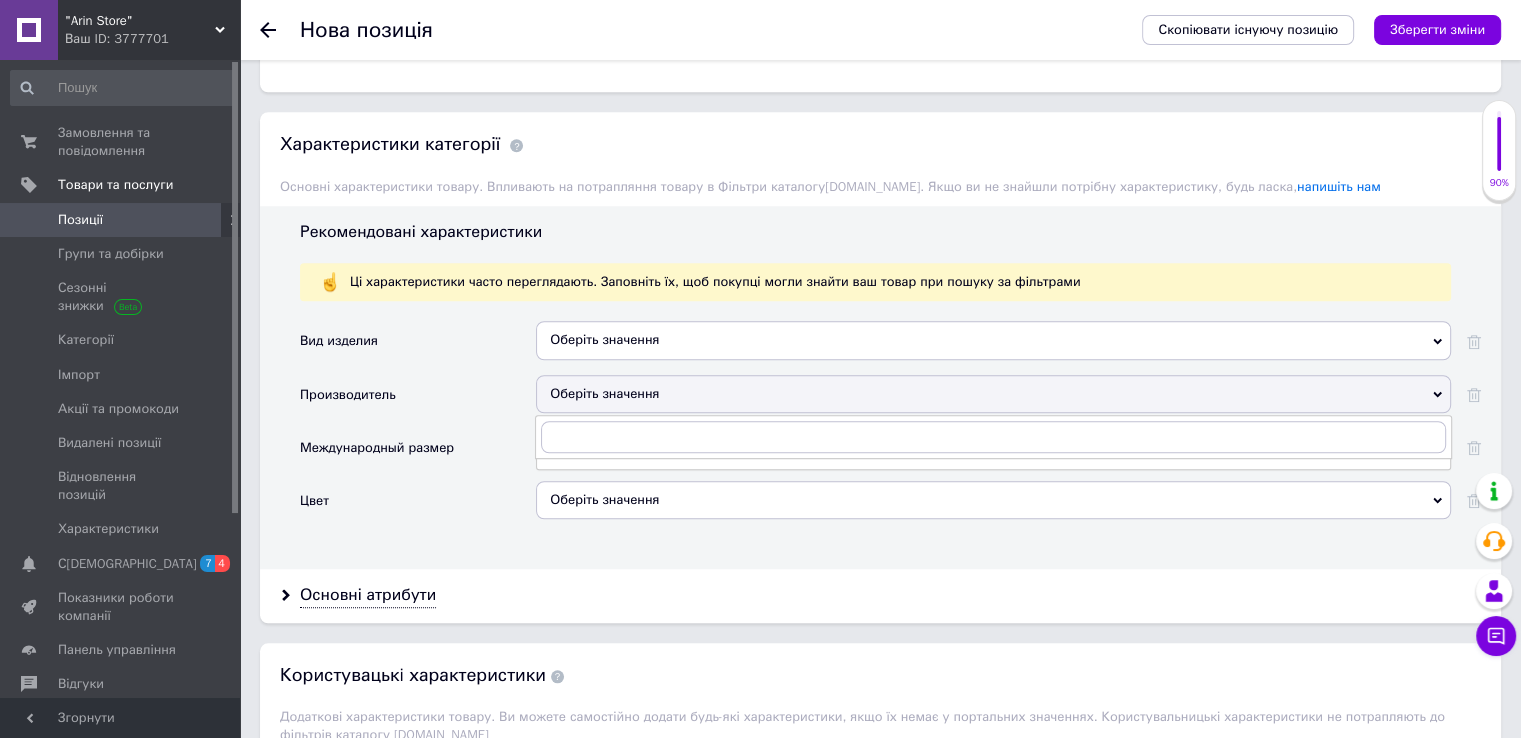click on "Оберіть значення" at bounding box center (993, 340) 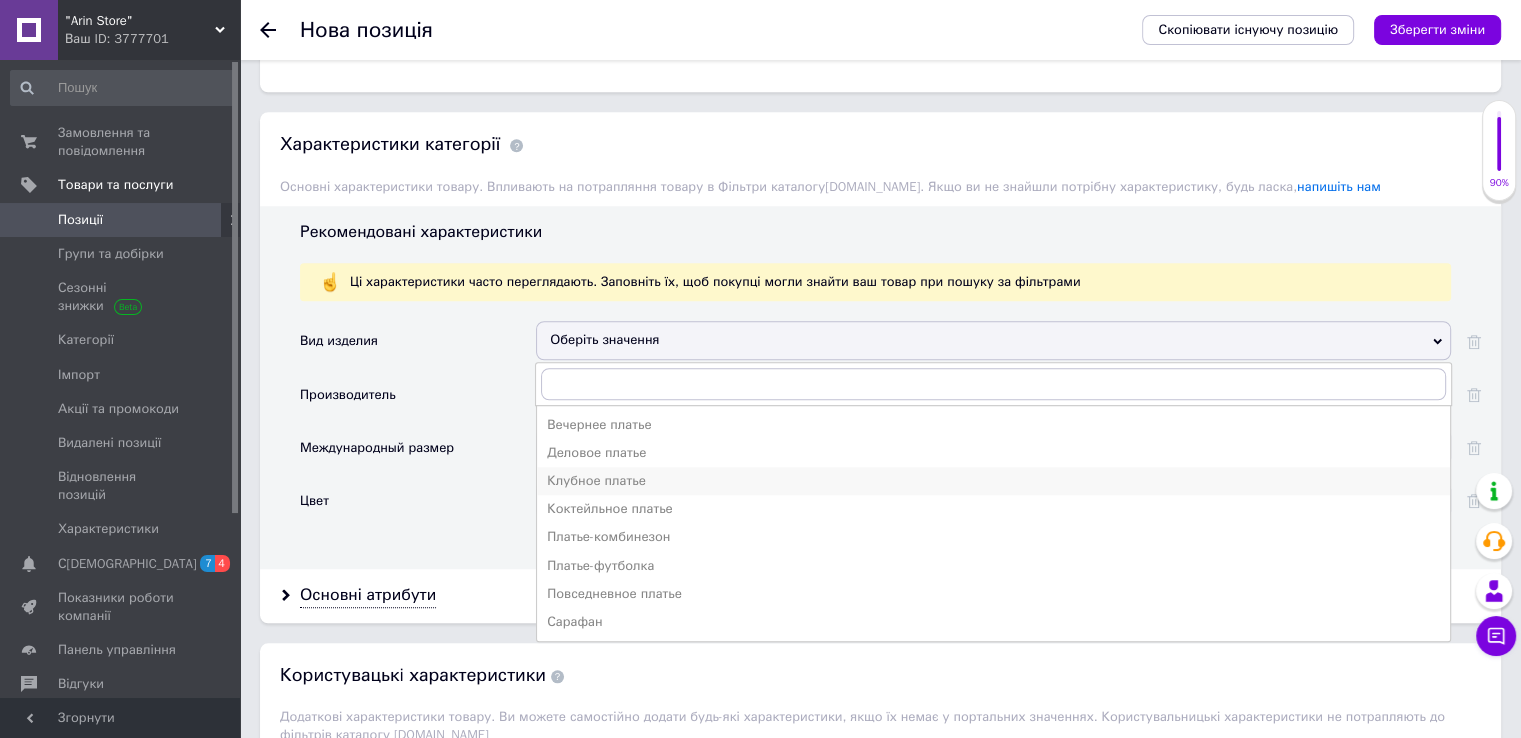click on "Клубное платье" at bounding box center (993, 481) 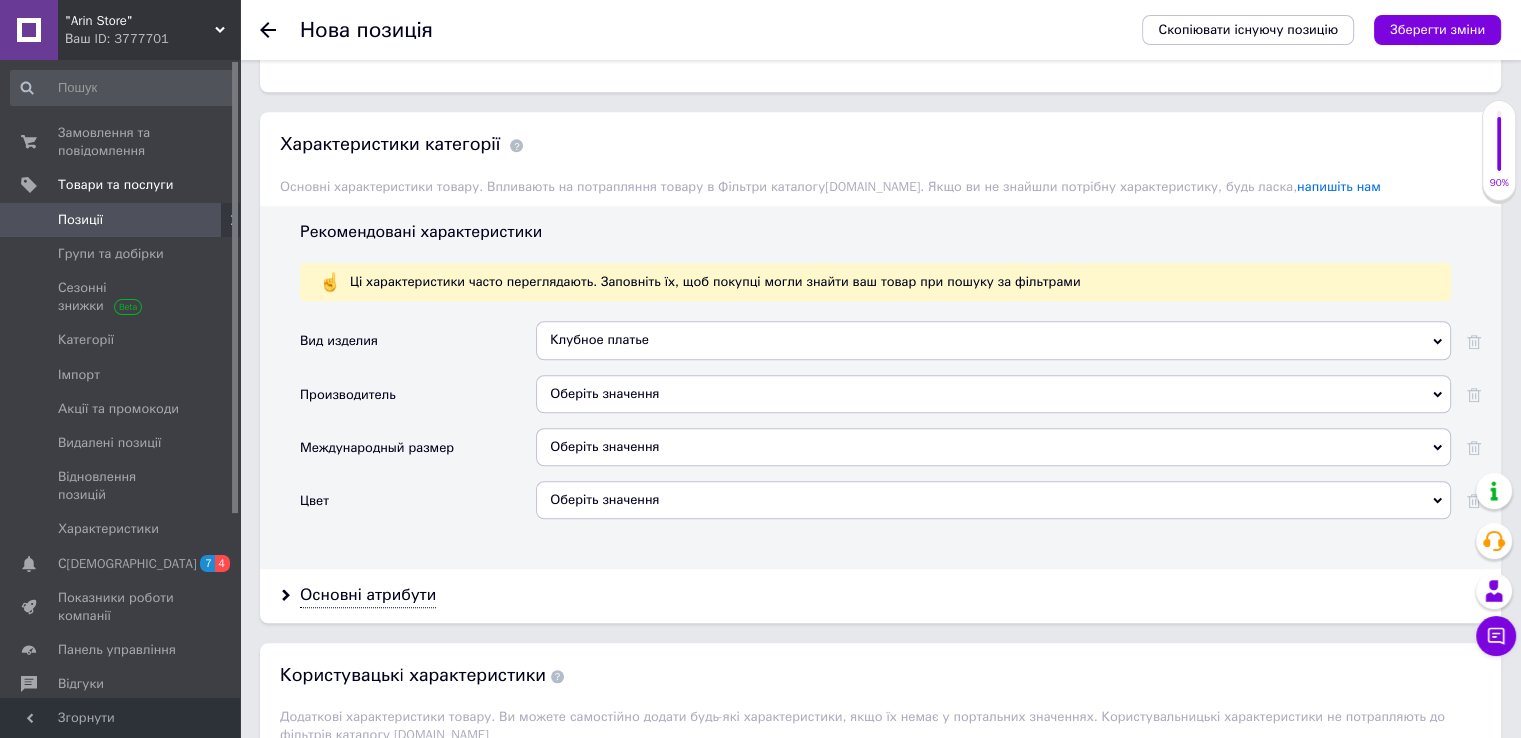 click on "Оберіть значення" at bounding box center (993, 447) 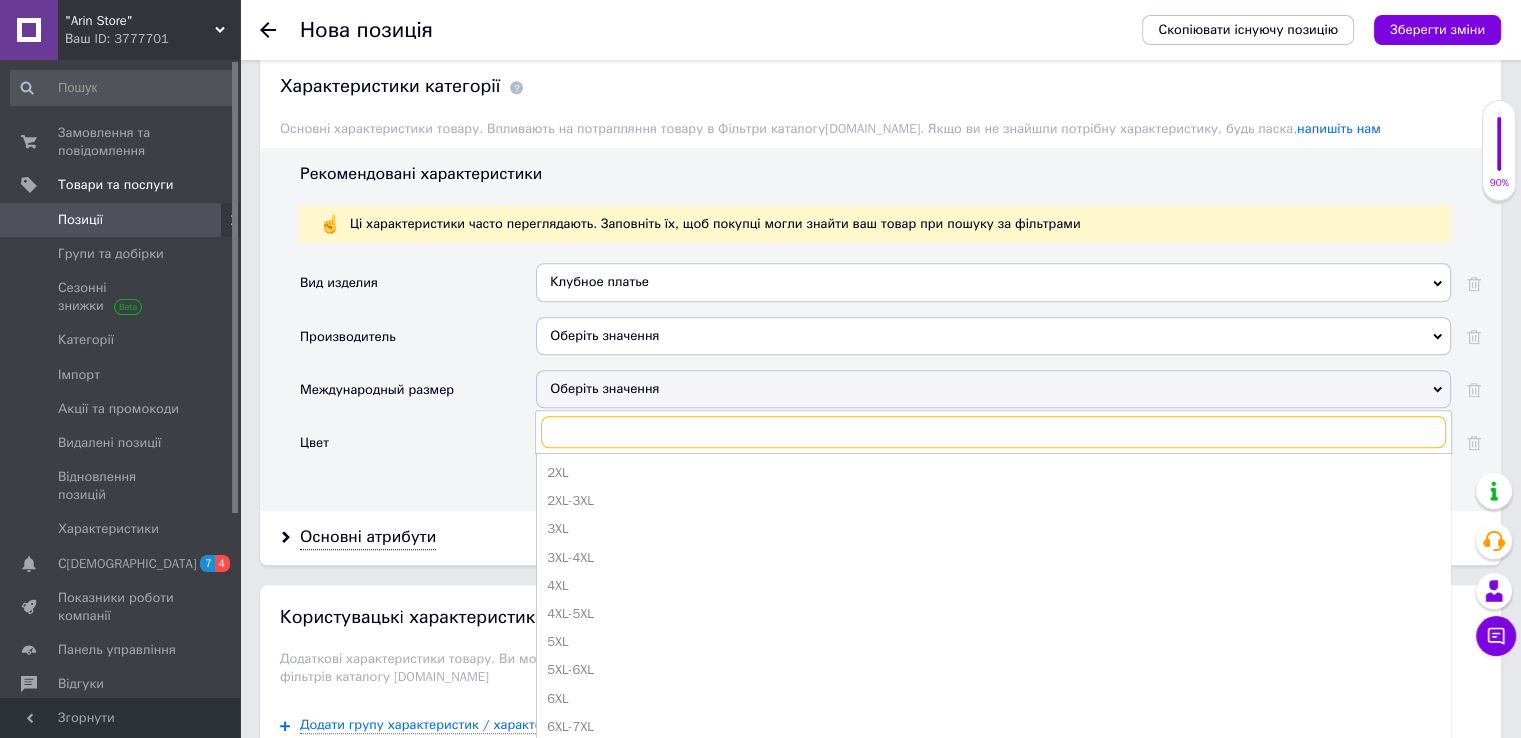 scroll, scrollTop: 1800, scrollLeft: 0, axis: vertical 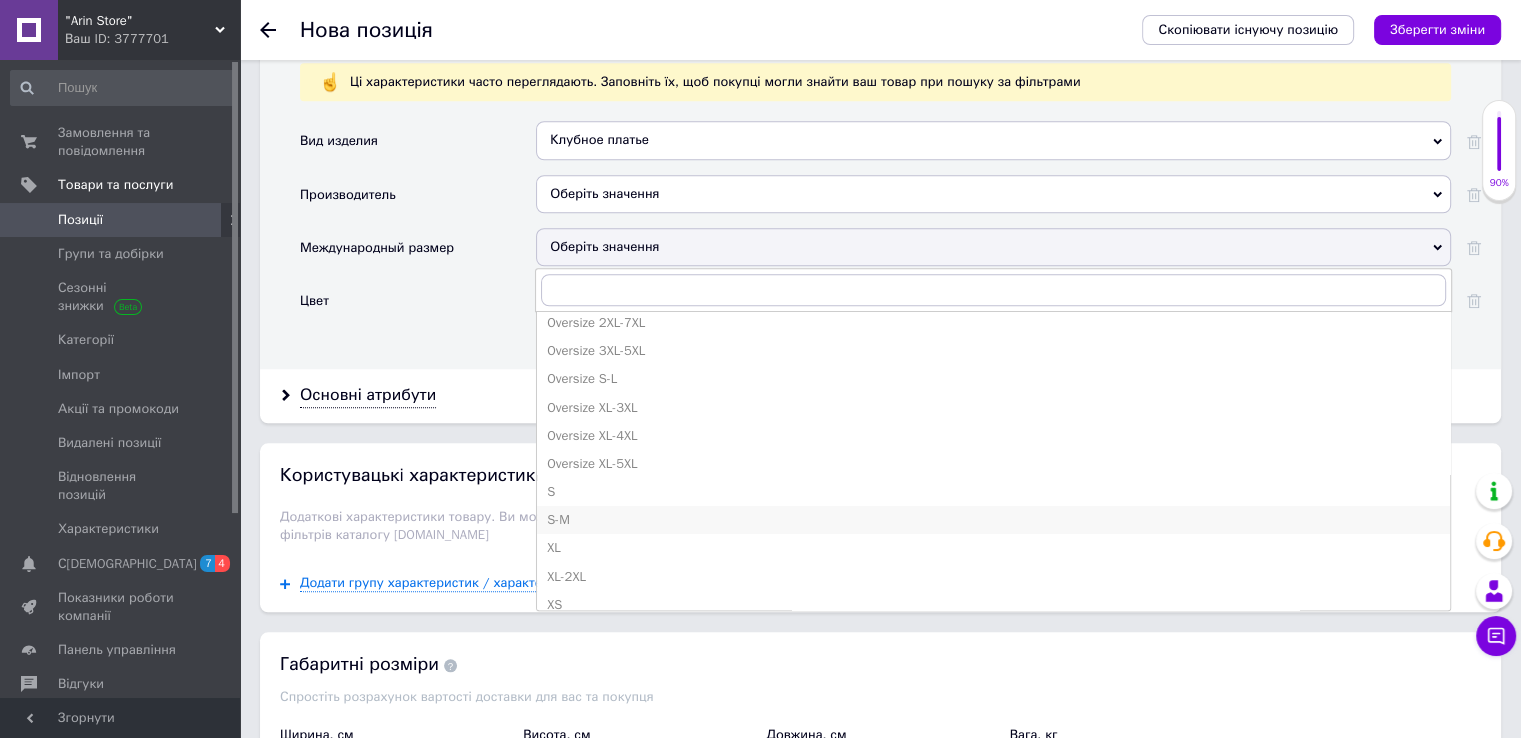 click on "S-M" at bounding box center (993, 520) 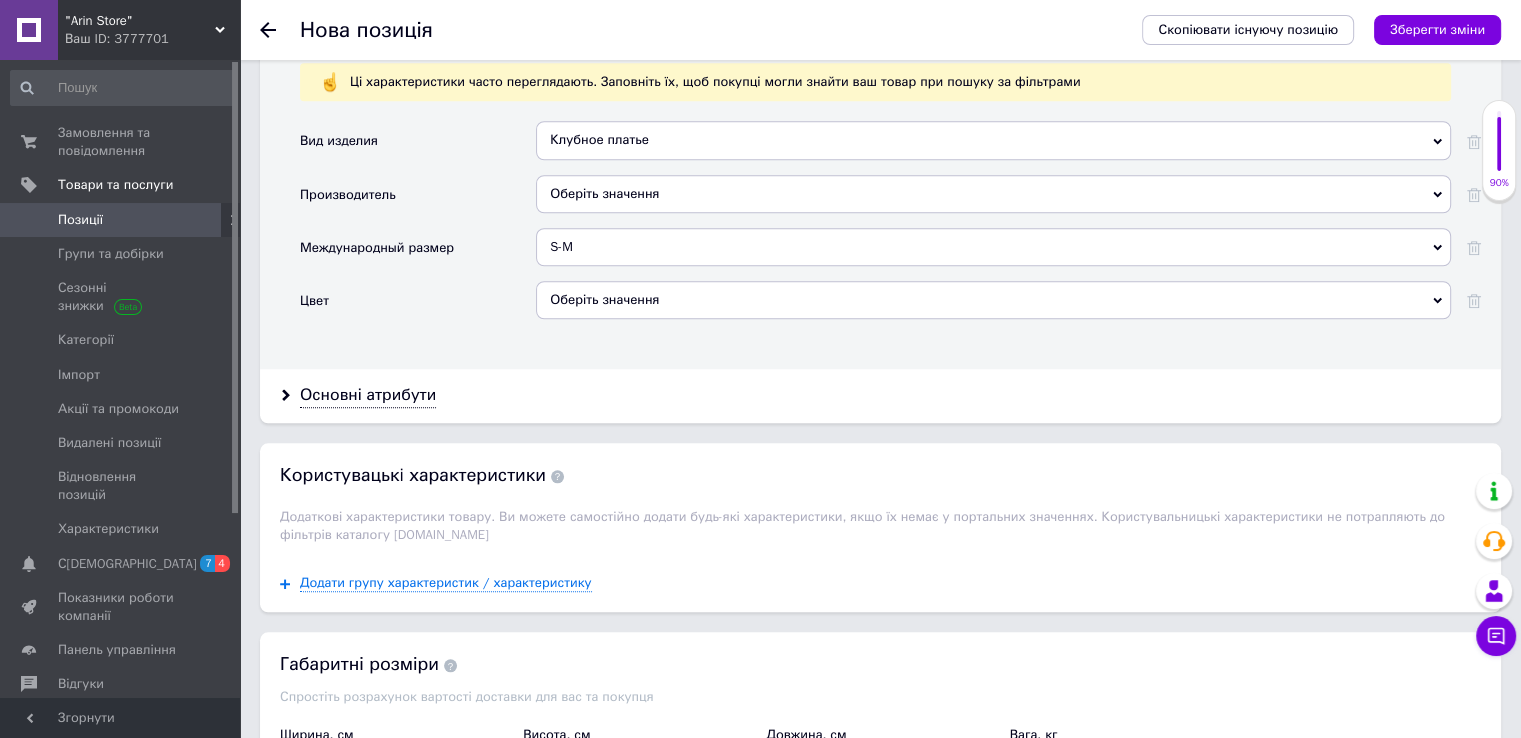 click on "Оберіть значення" at bounding box center (993, 300) 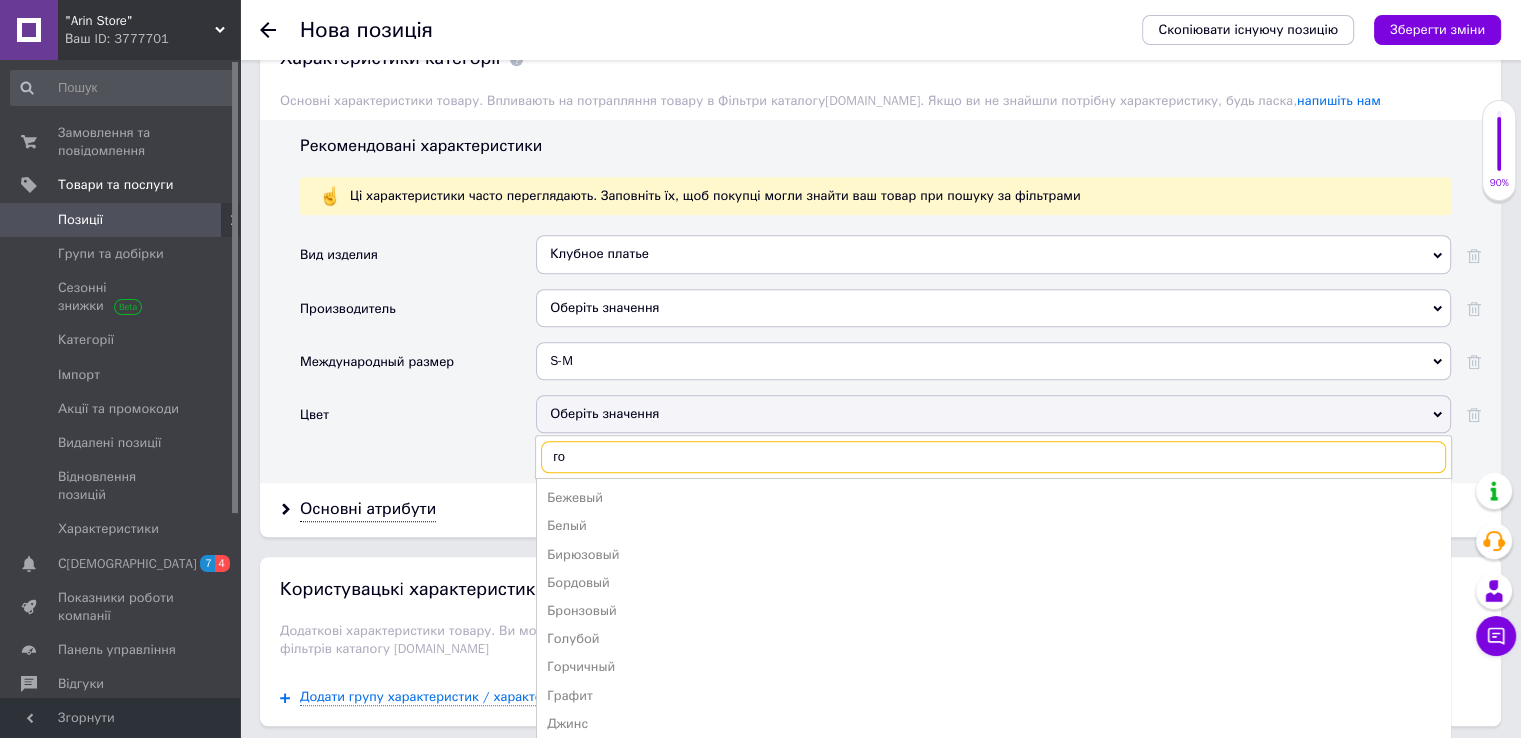 scroll, scrollTop: 1707, scrollLeft: 0, axis: vertical 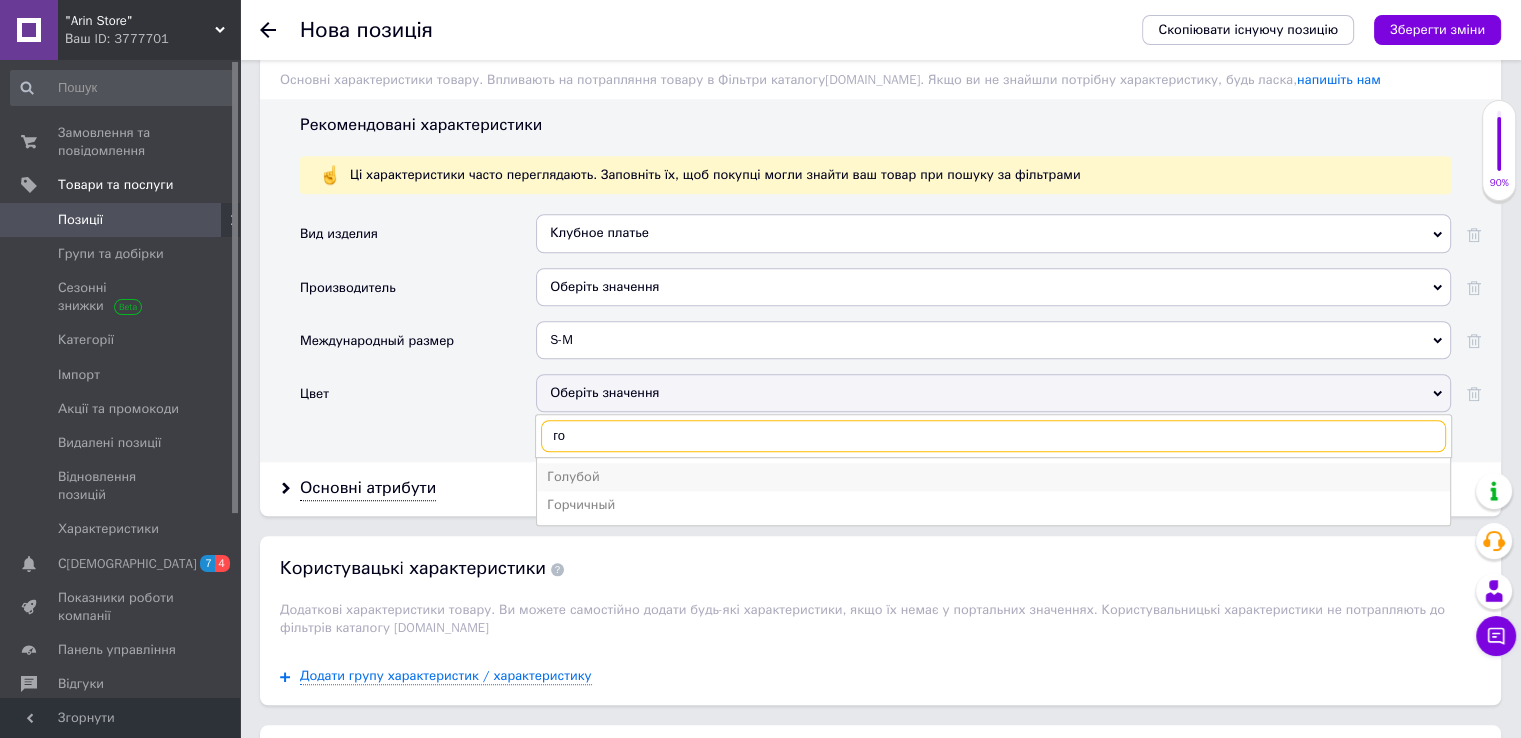 type on "го" 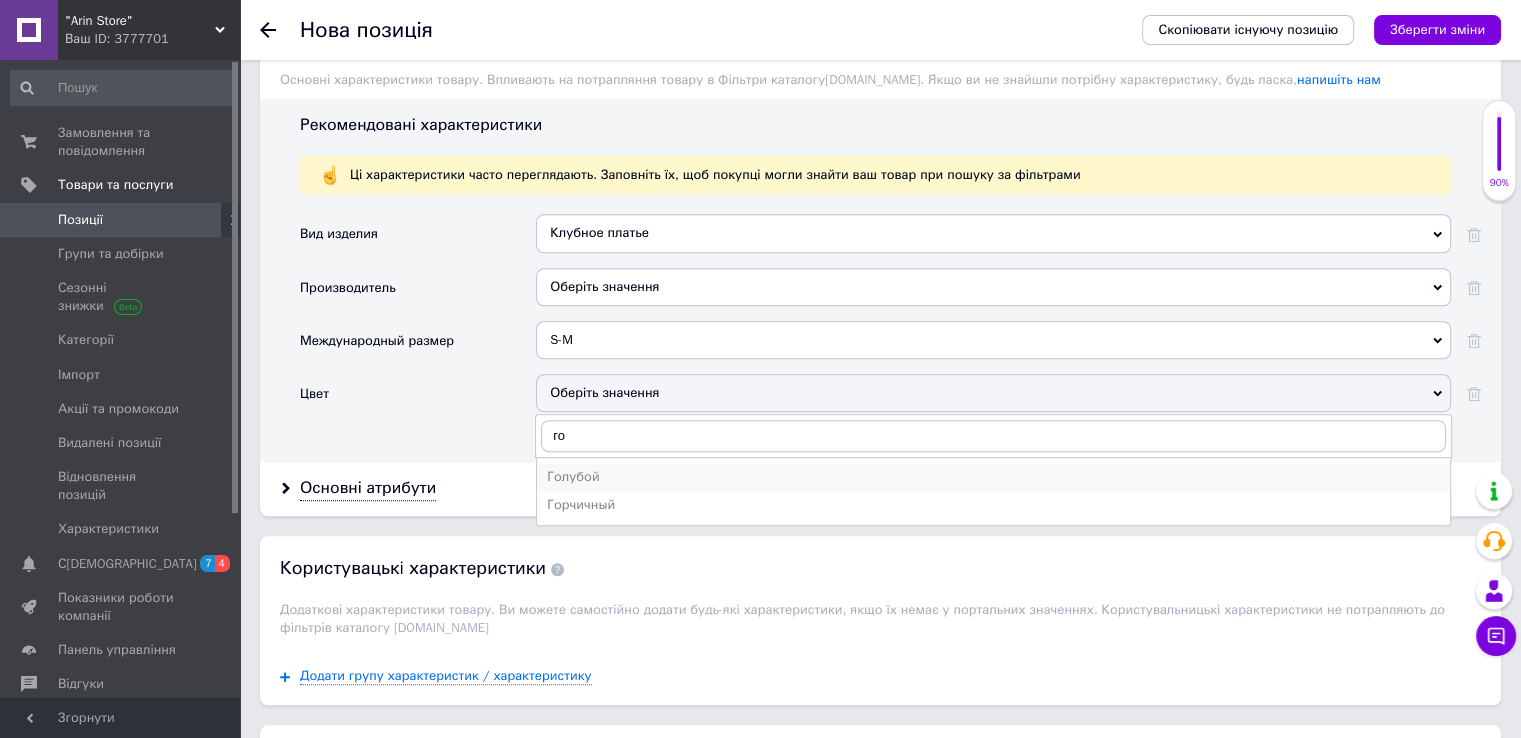 click on "Голубой" at bounding box center (993, 477) 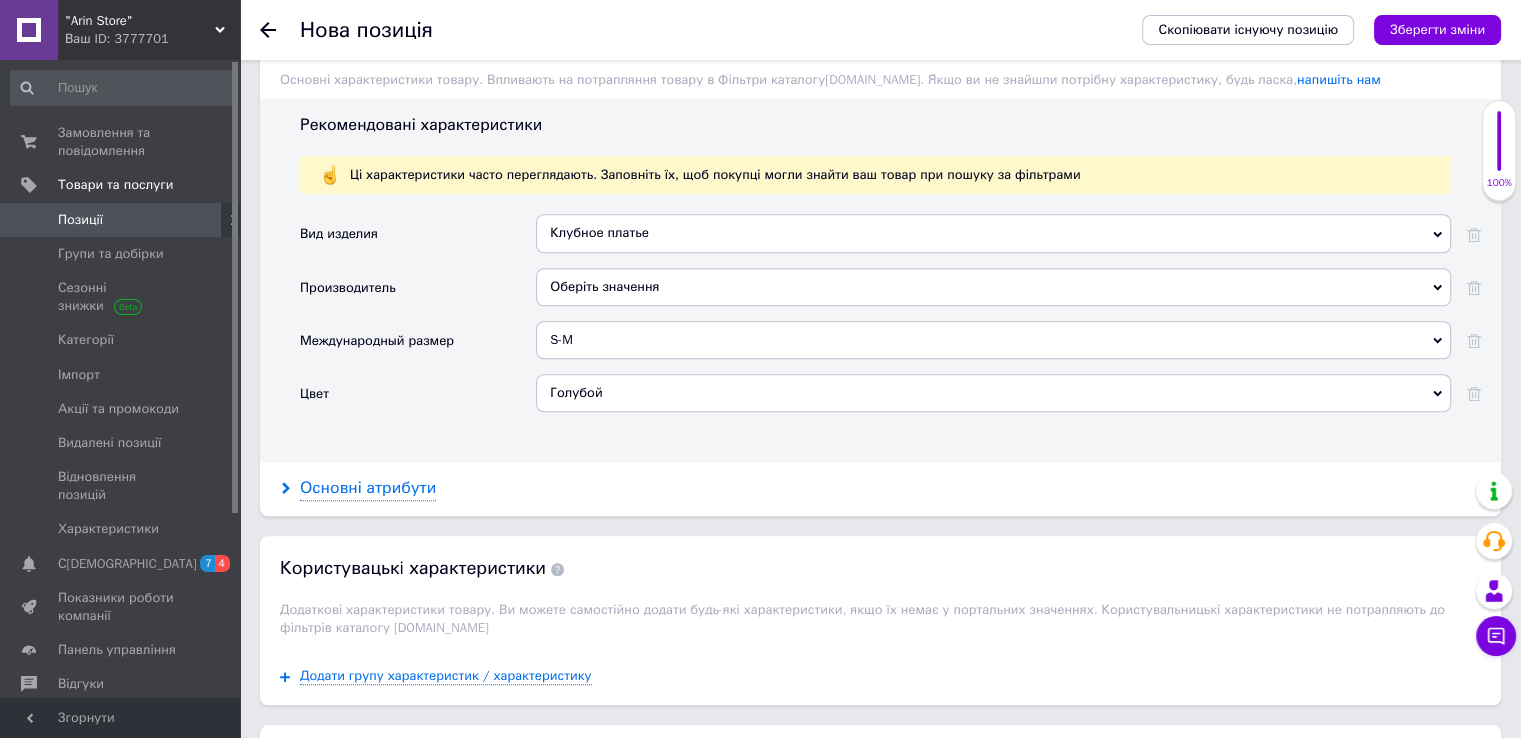 click on "Основні атрибути" at bounding box center (368, 488) 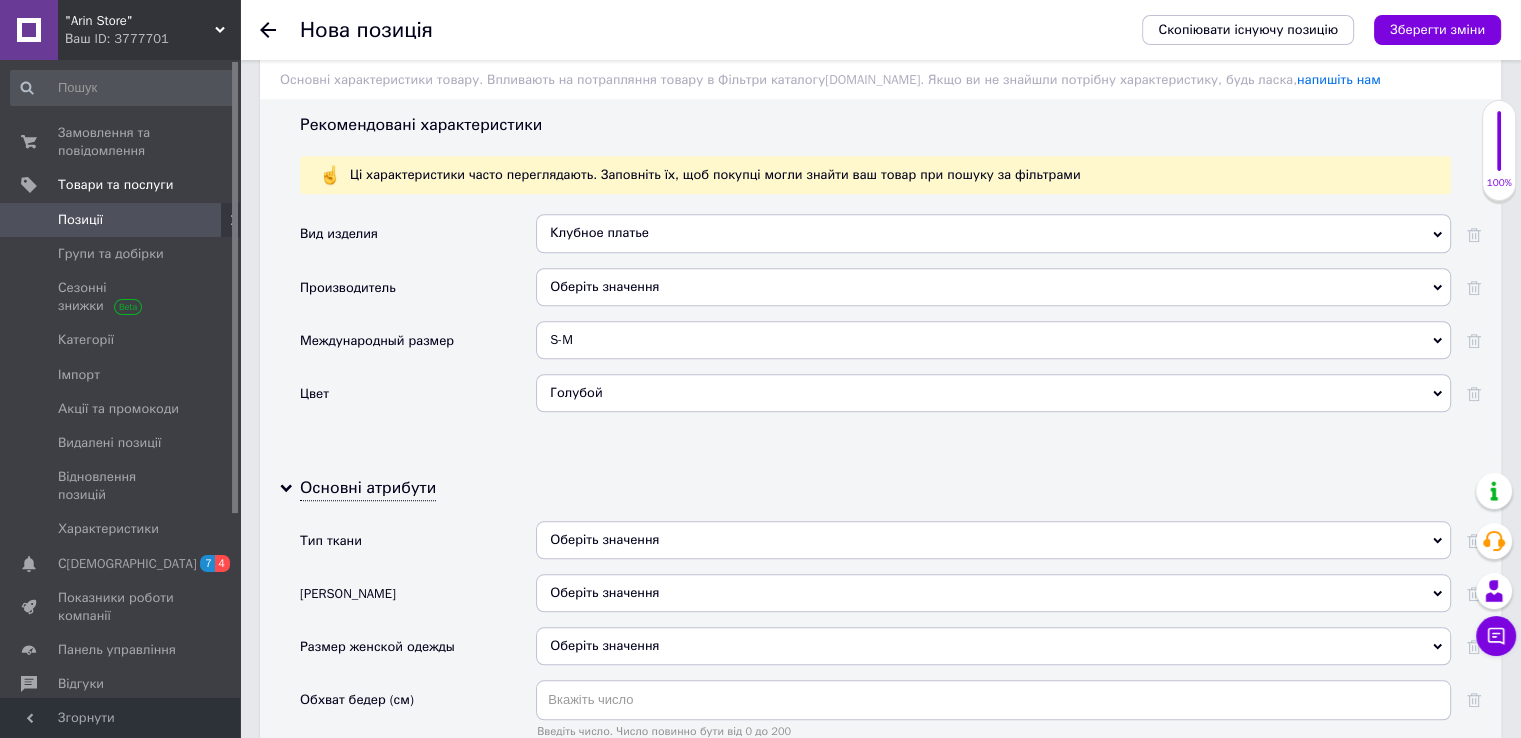 click on "Оберіть значення" at bounding box center [993, 540] 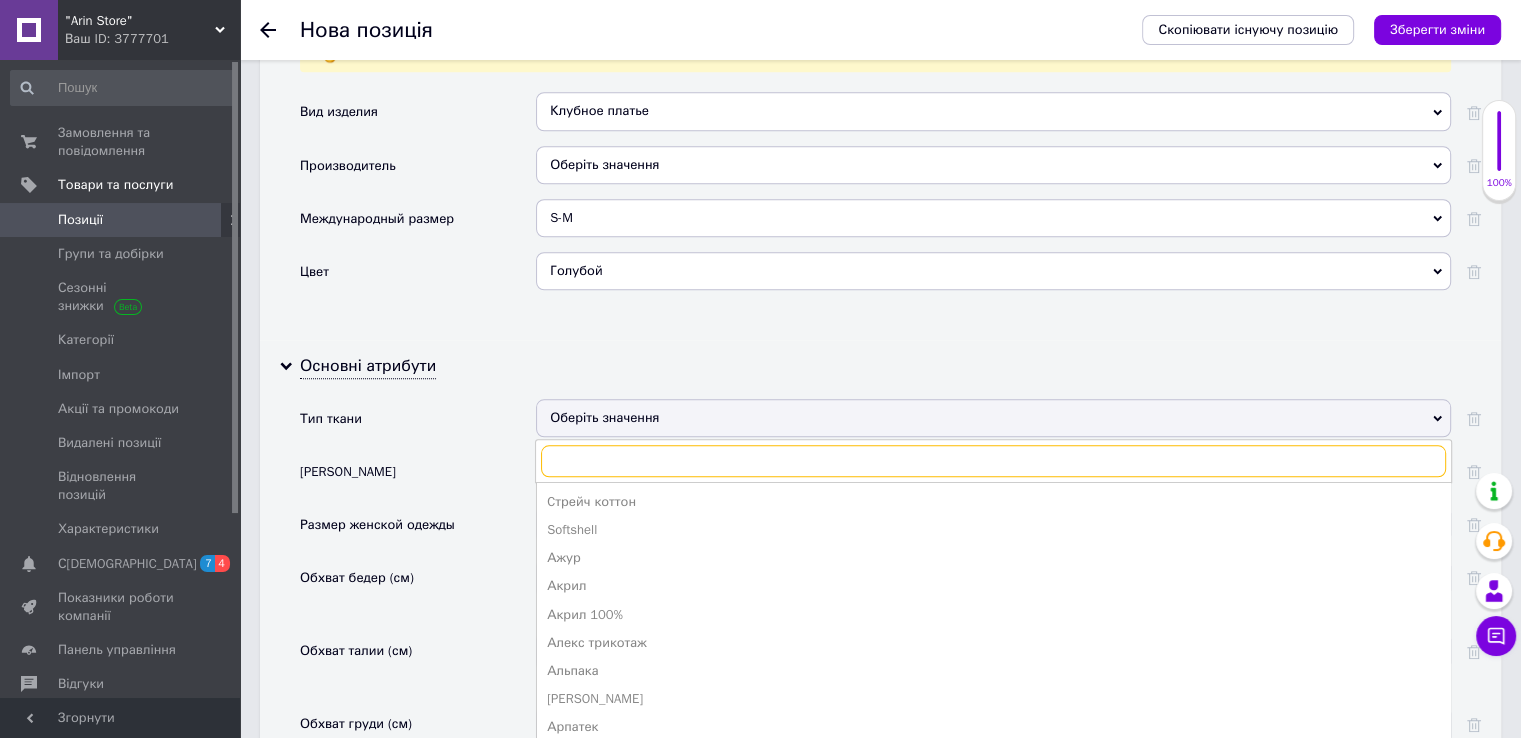 scroll, scrollTop: 1907, scrollLeft: 0, axis: vertical 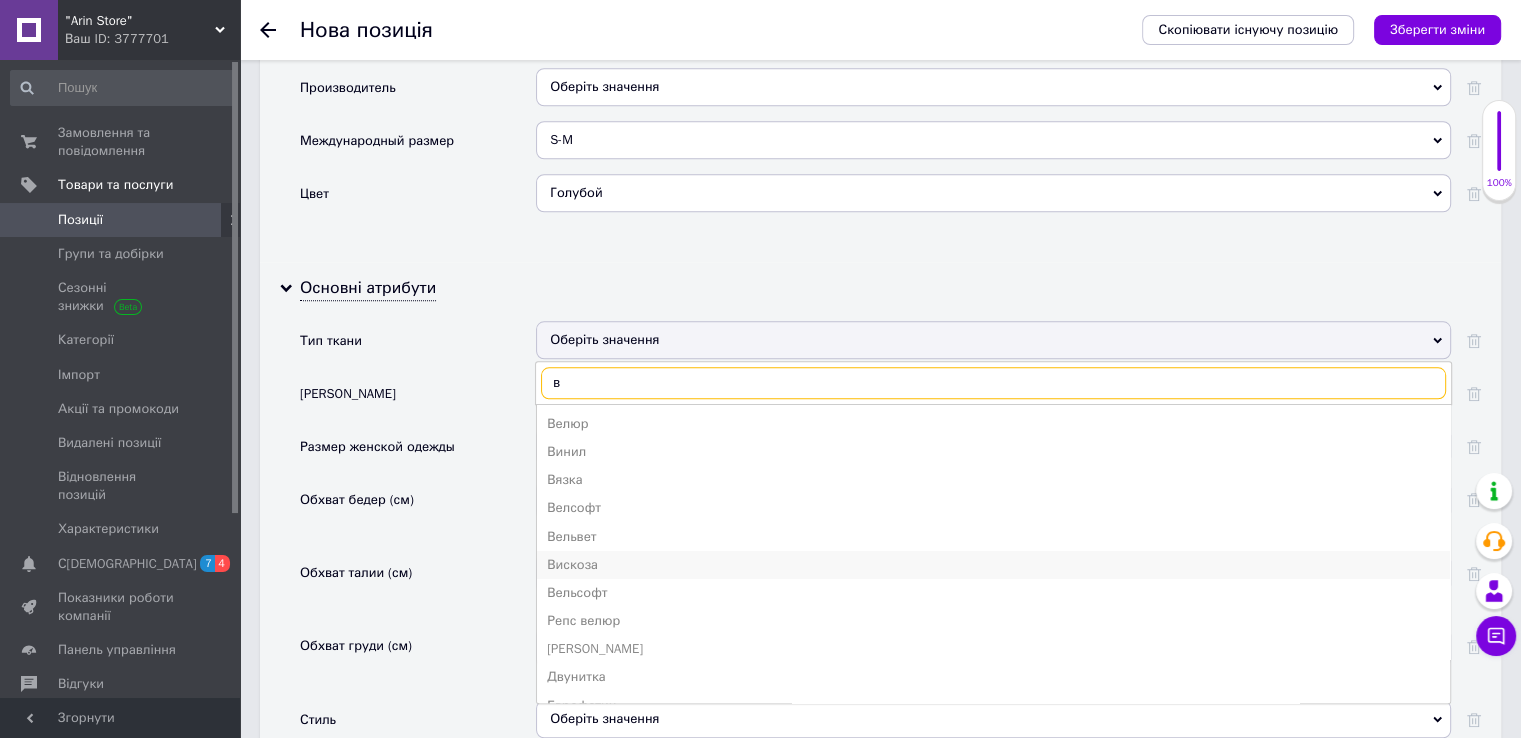 type on "в" 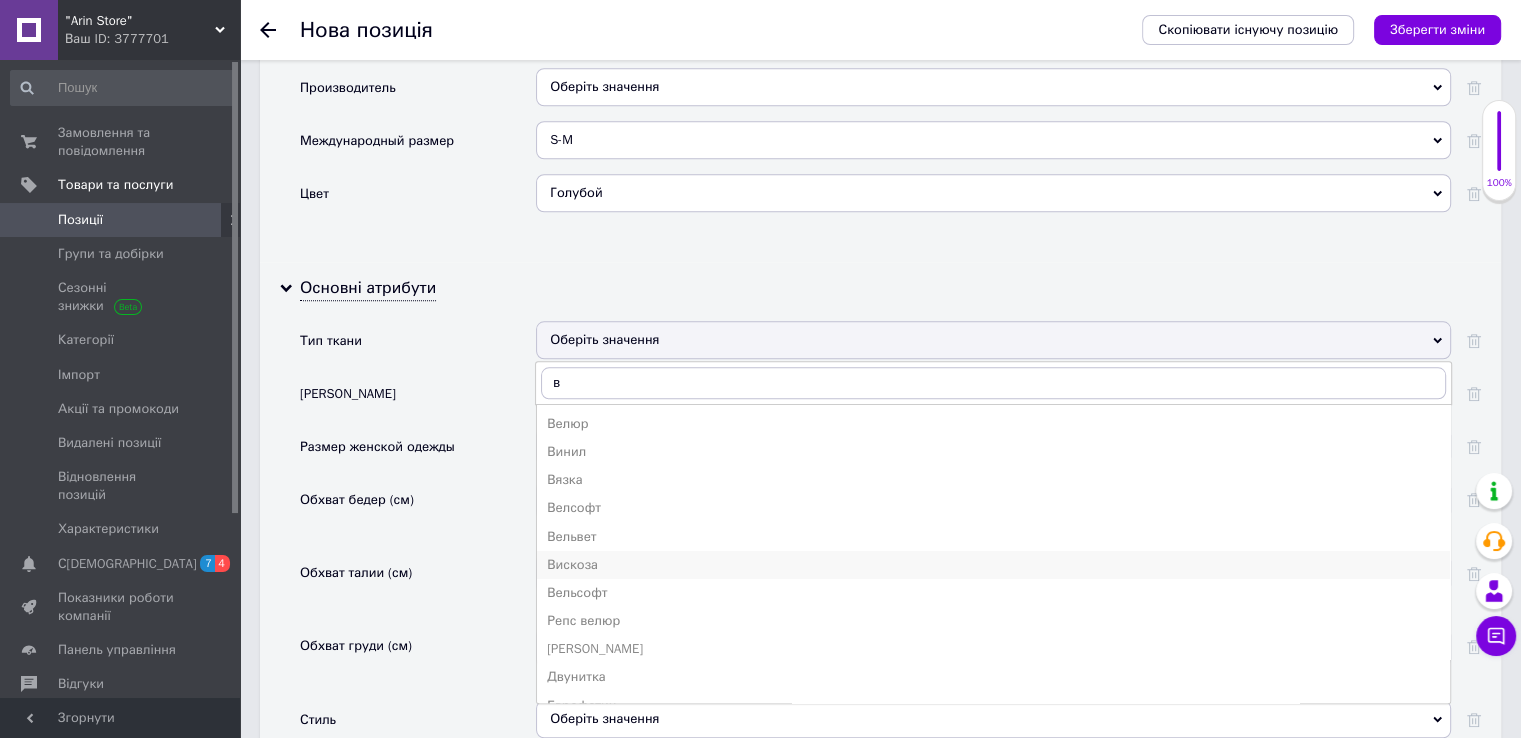 click on "Вискоза" at bounding box center [993, 565] 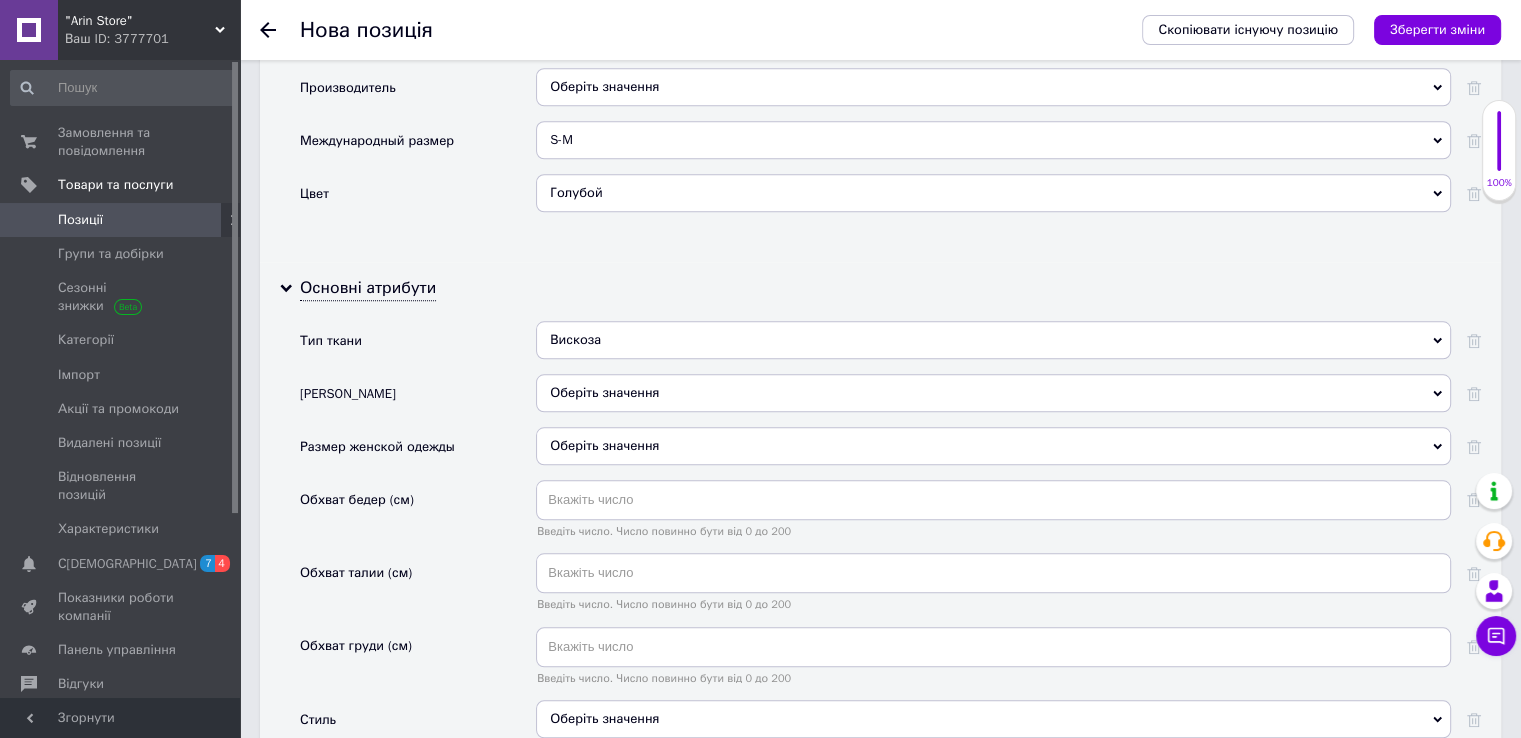 click on "Оберіть значення" at bounding box center (993, 393) 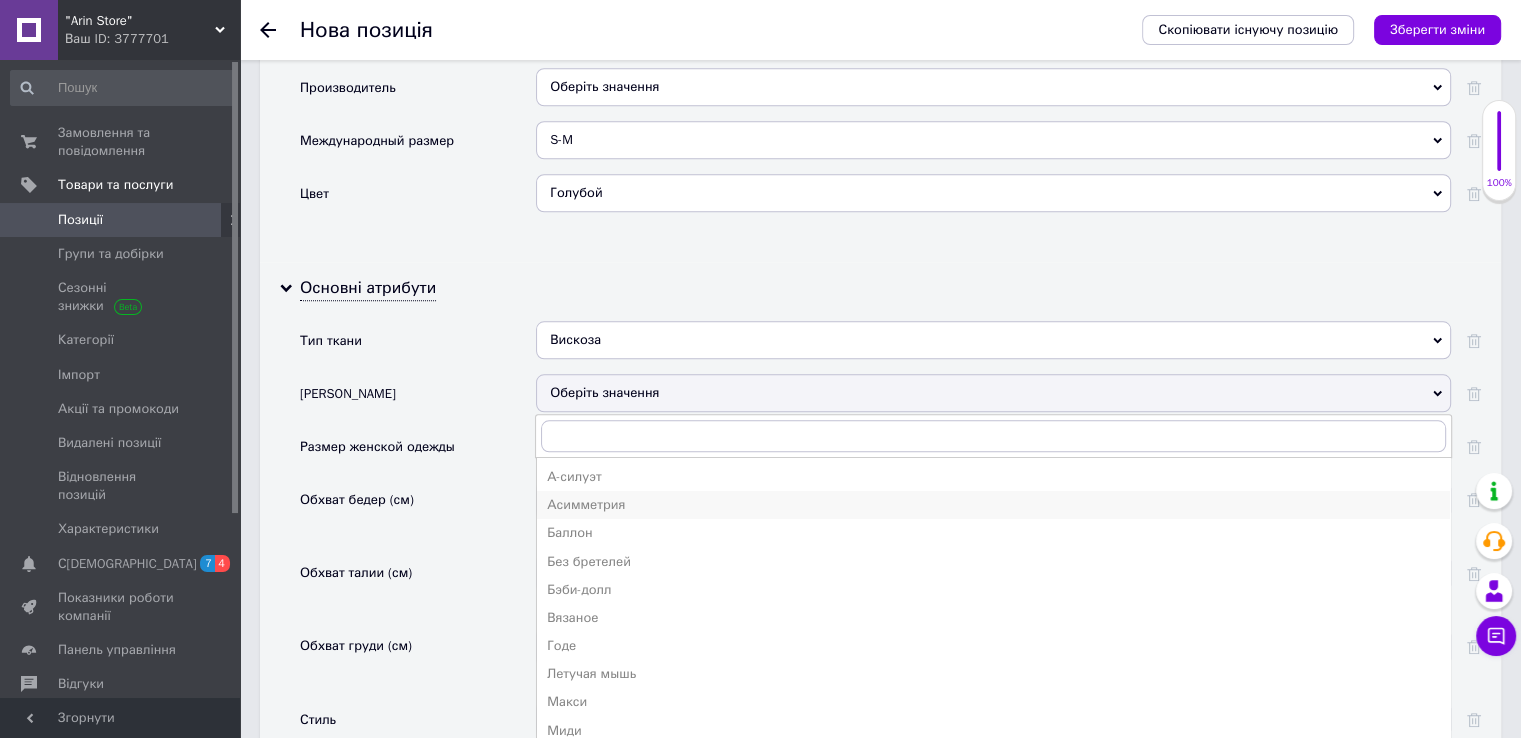 click on "Асимметрия" at bounding box center (993, 505) 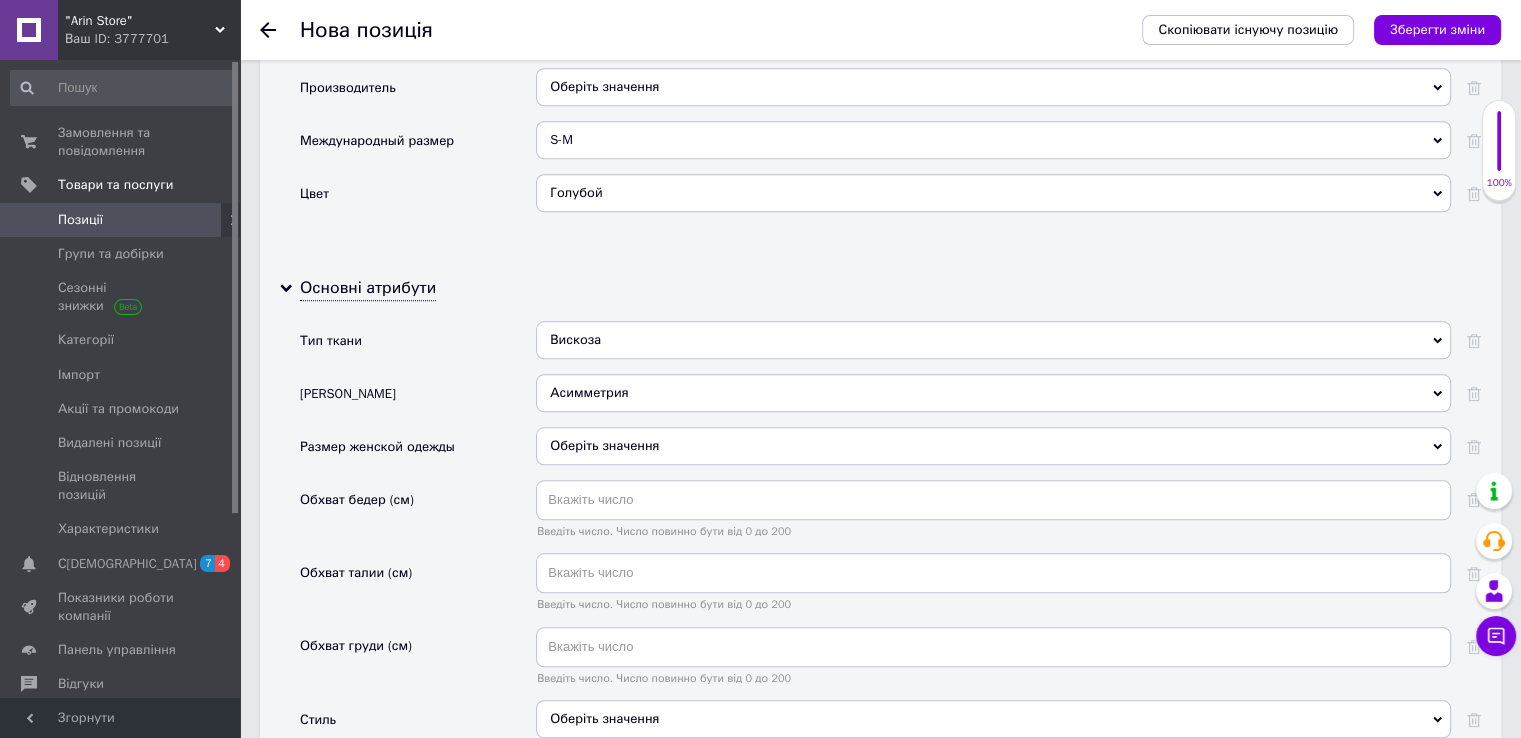 click on "Оберіть значення" at bounding box center [993, 446] 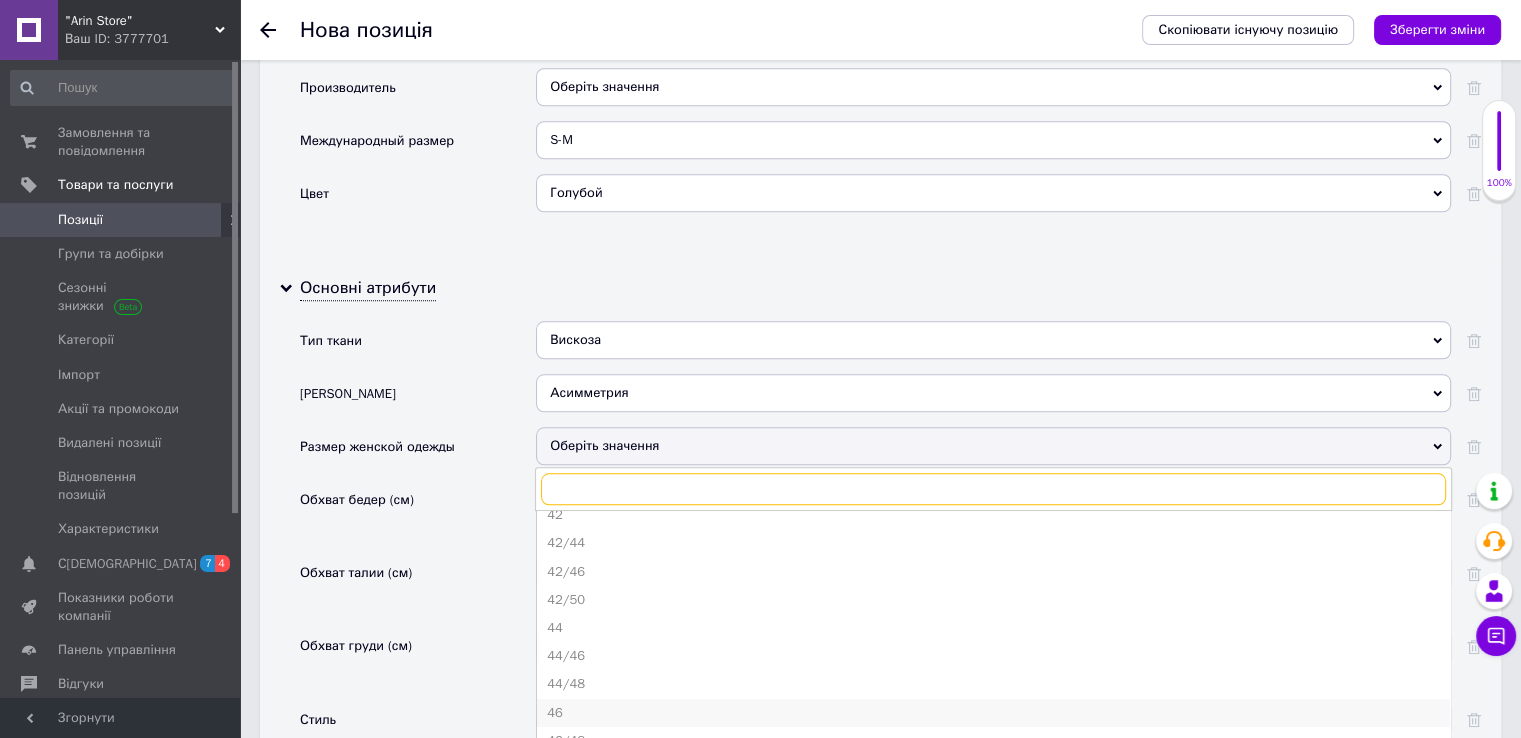 scroll, scrollTop: 200, scrollLeft: 0, axis: vertical 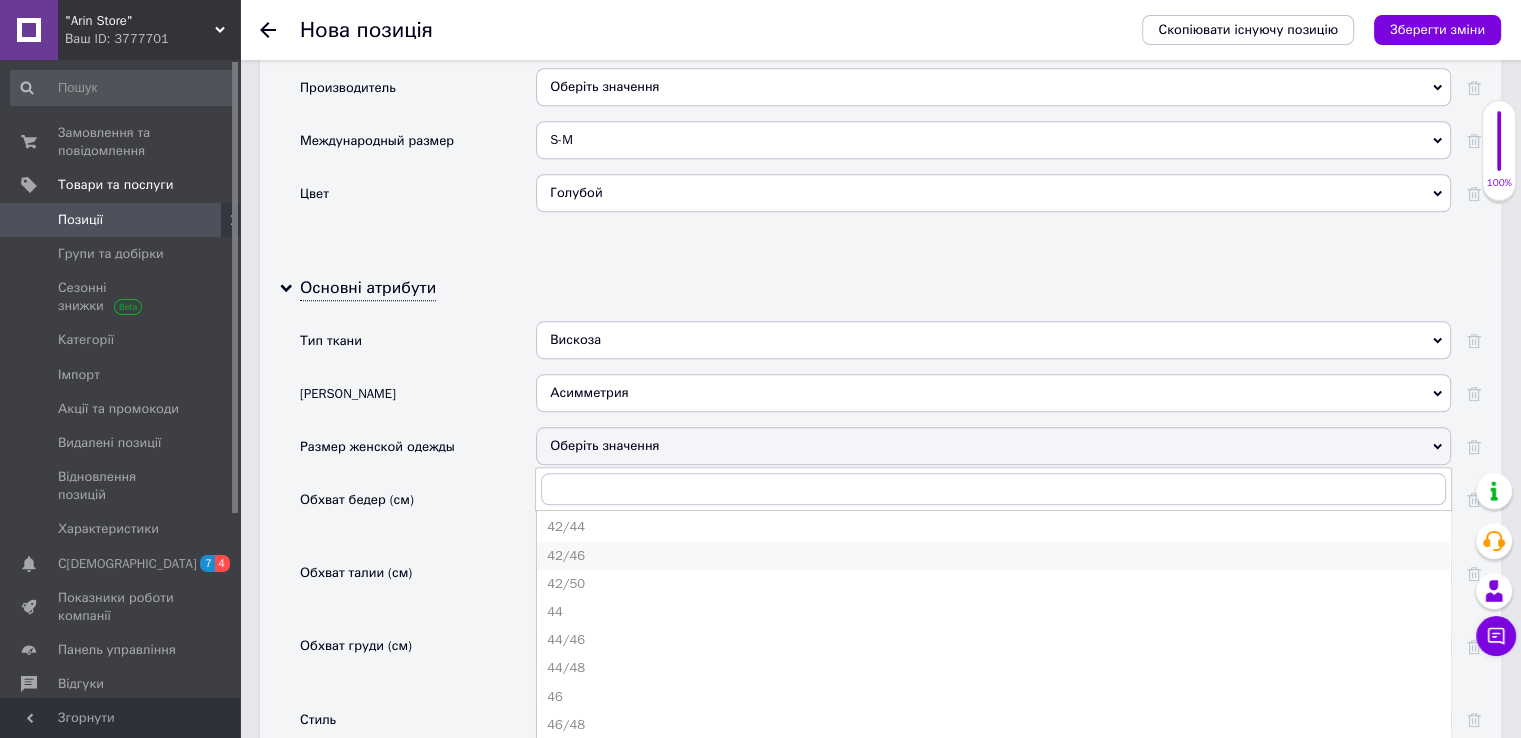 click on "42/46" at bounding box center [993, 556] 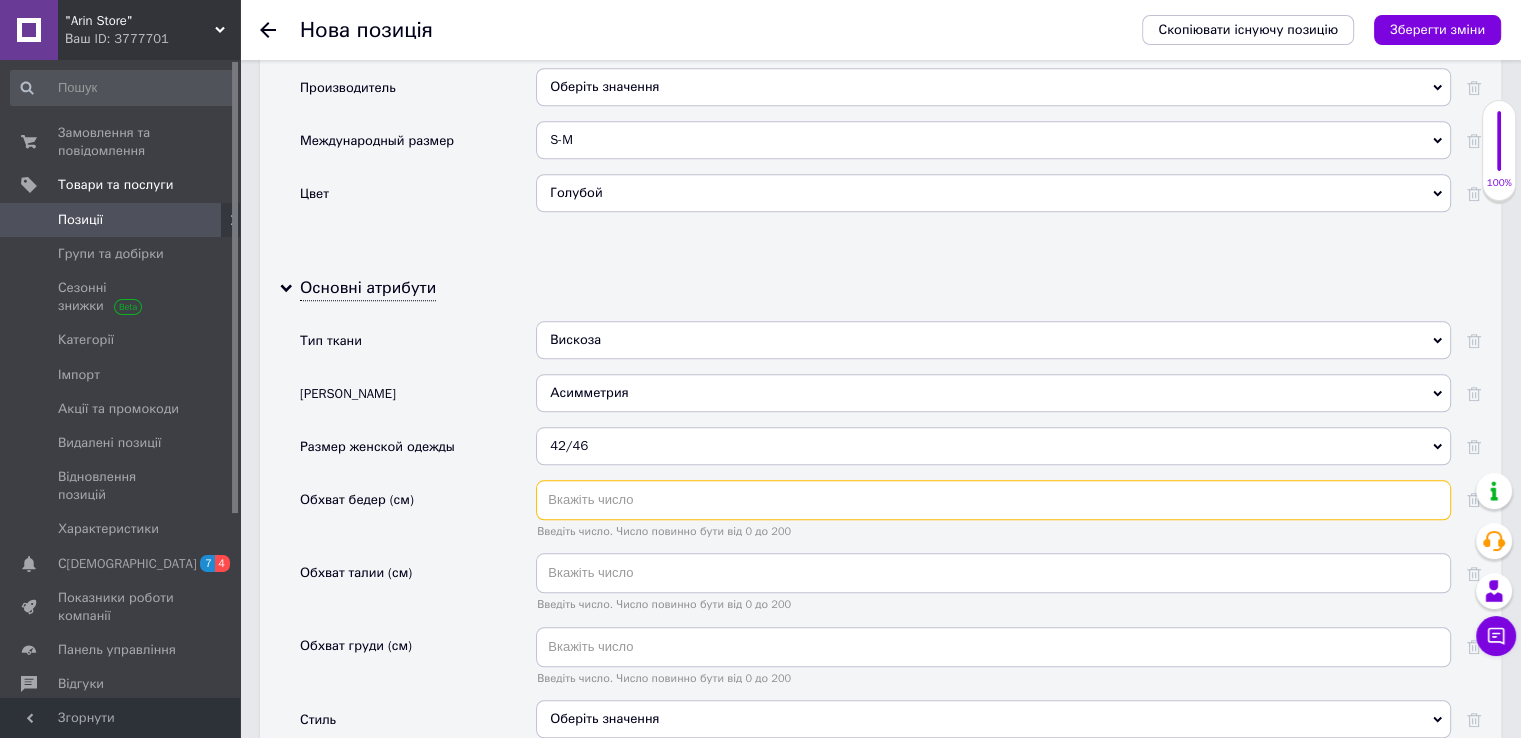 click at bounding box center (993, 500) 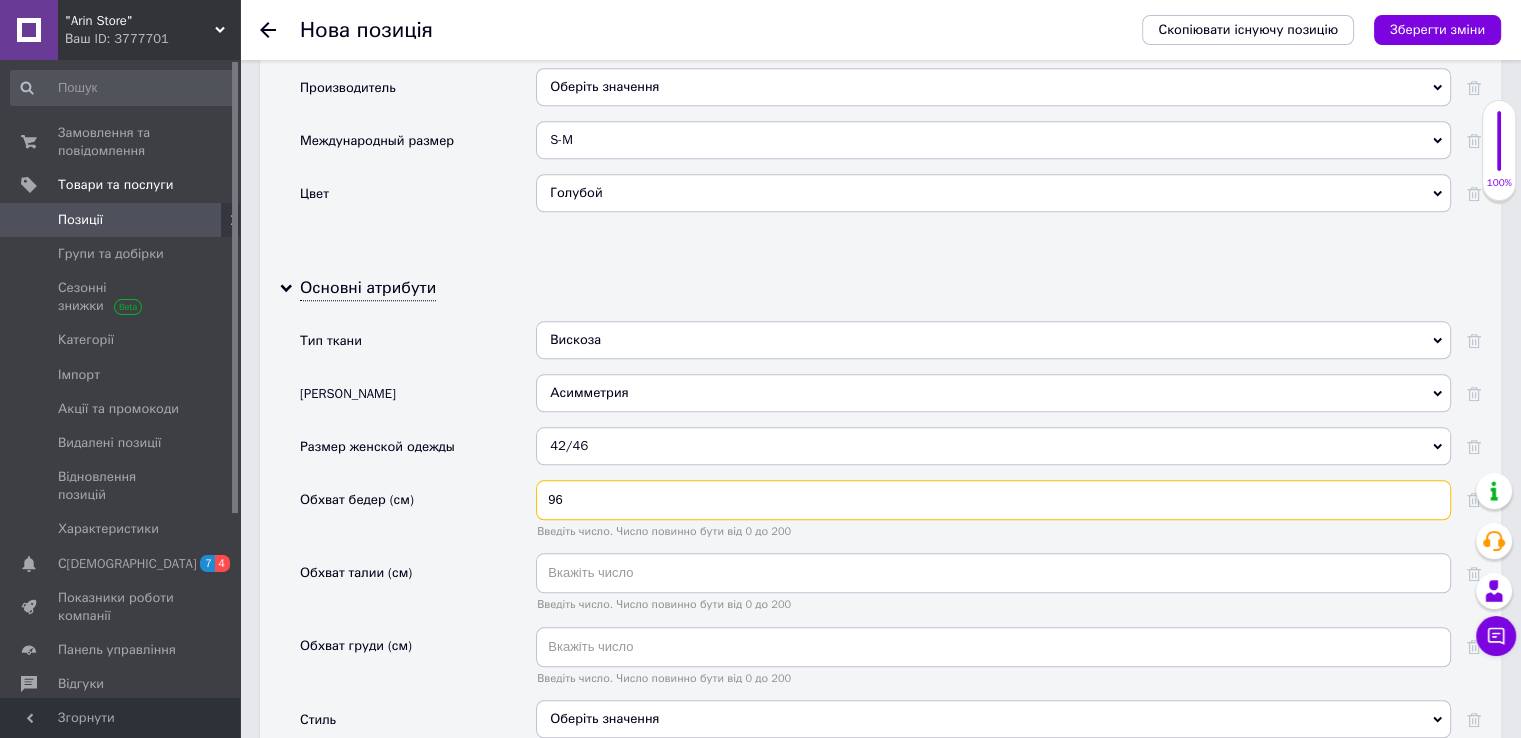 type on "96" 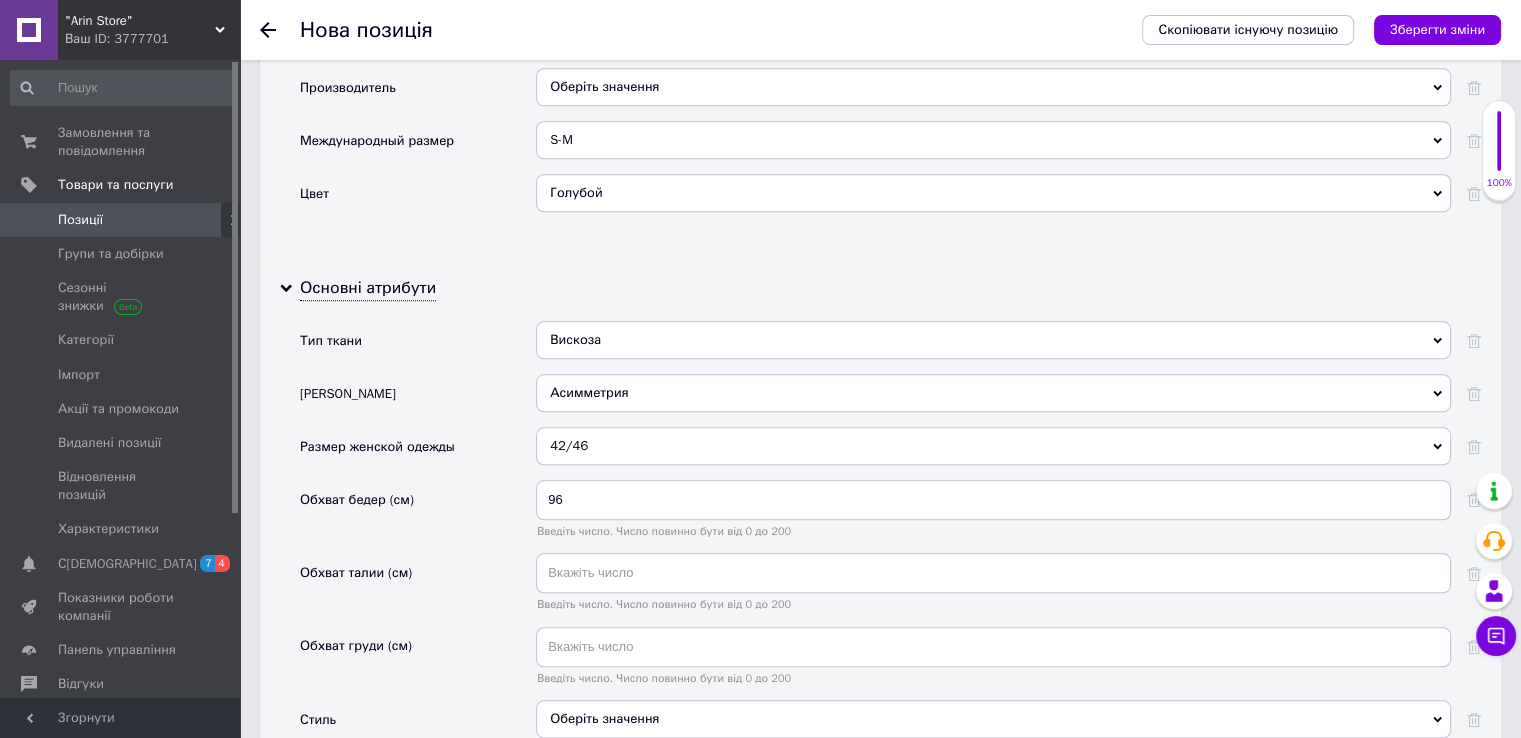 click on "Введіть число. Число повинно бути від 0 до 200" at bounding box center [993, 589] 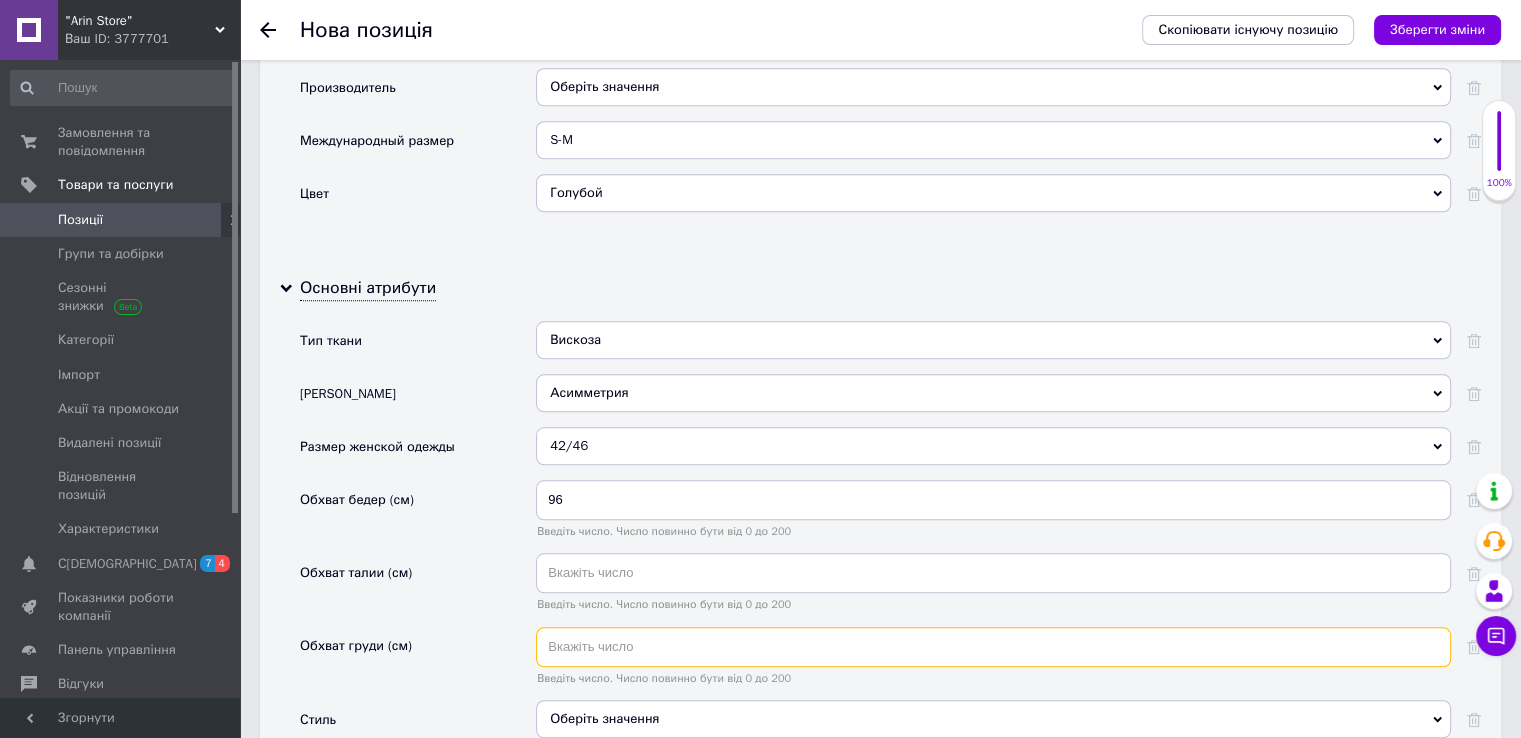 click at bounding box center [993, 647] 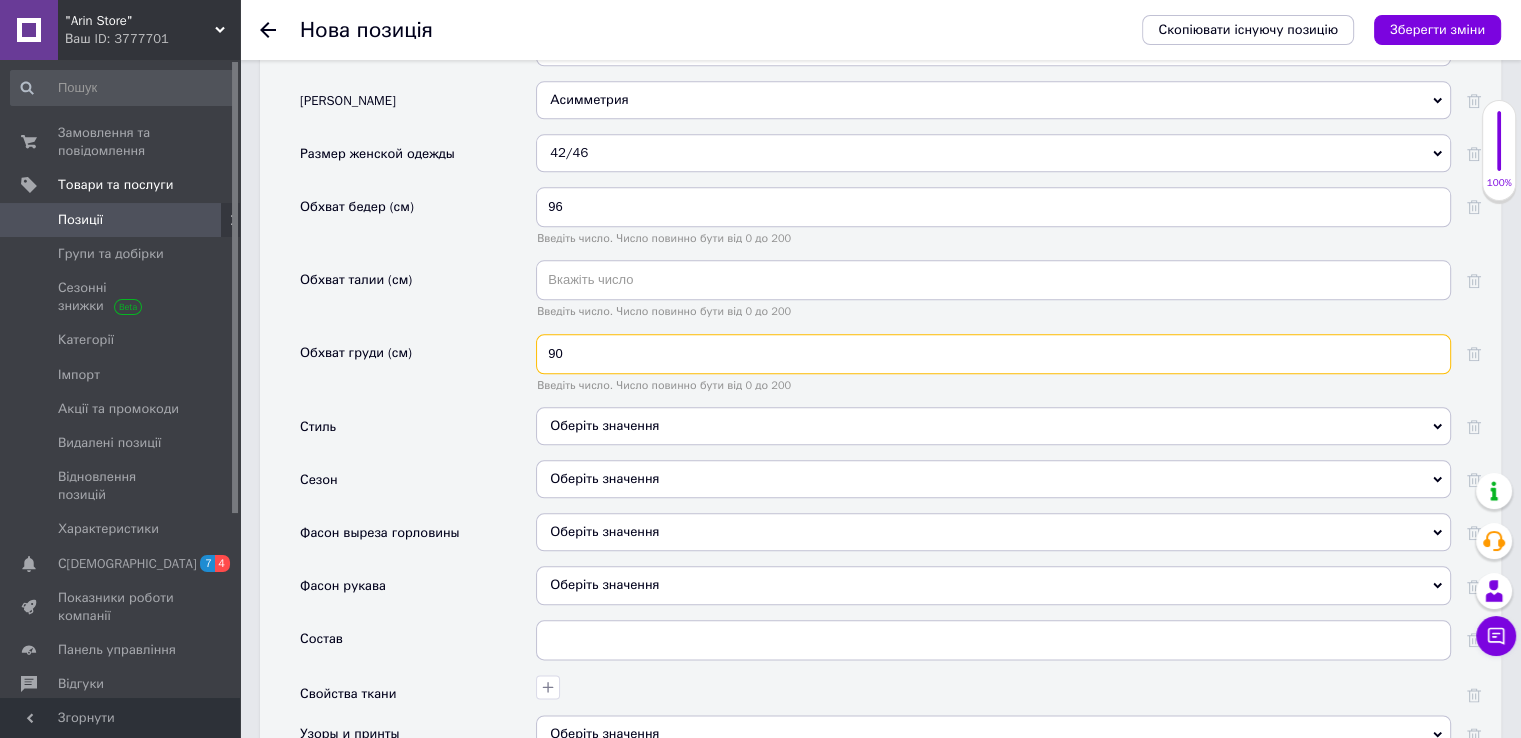 scroll, scrollTop: 2207, scrollLeft: 0, axis: vertical 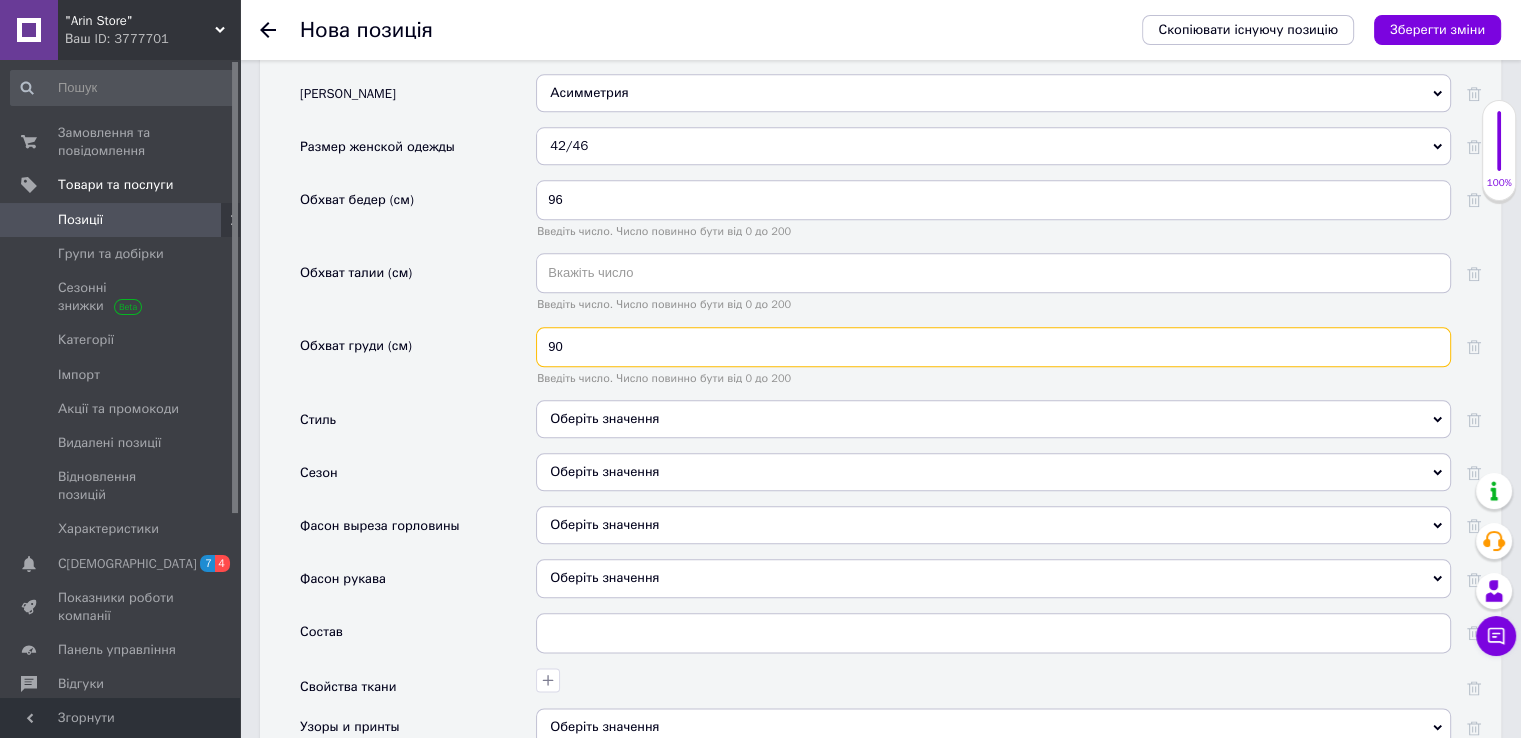 type on "90" 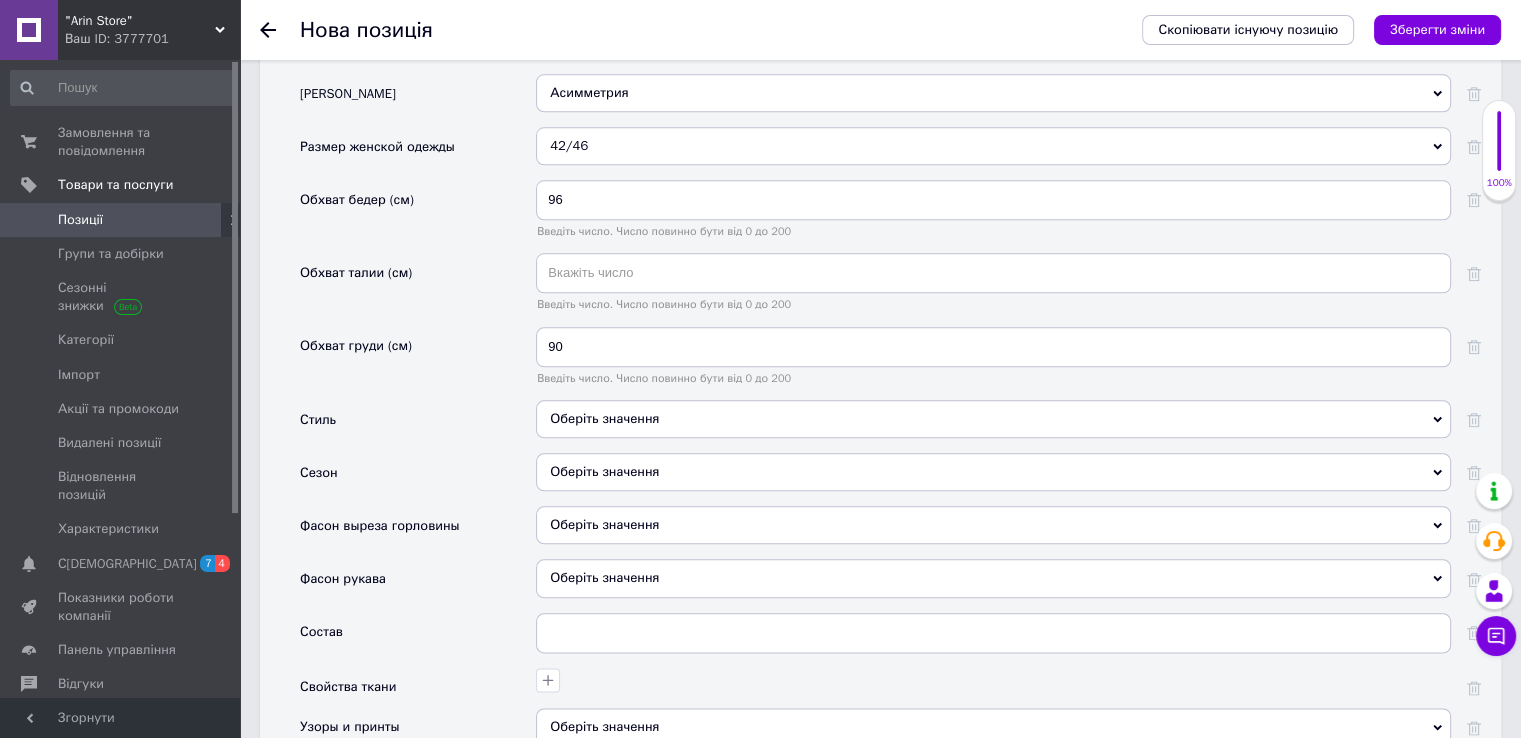 click on "Оберіть значення" at bounding box center (993, 419) 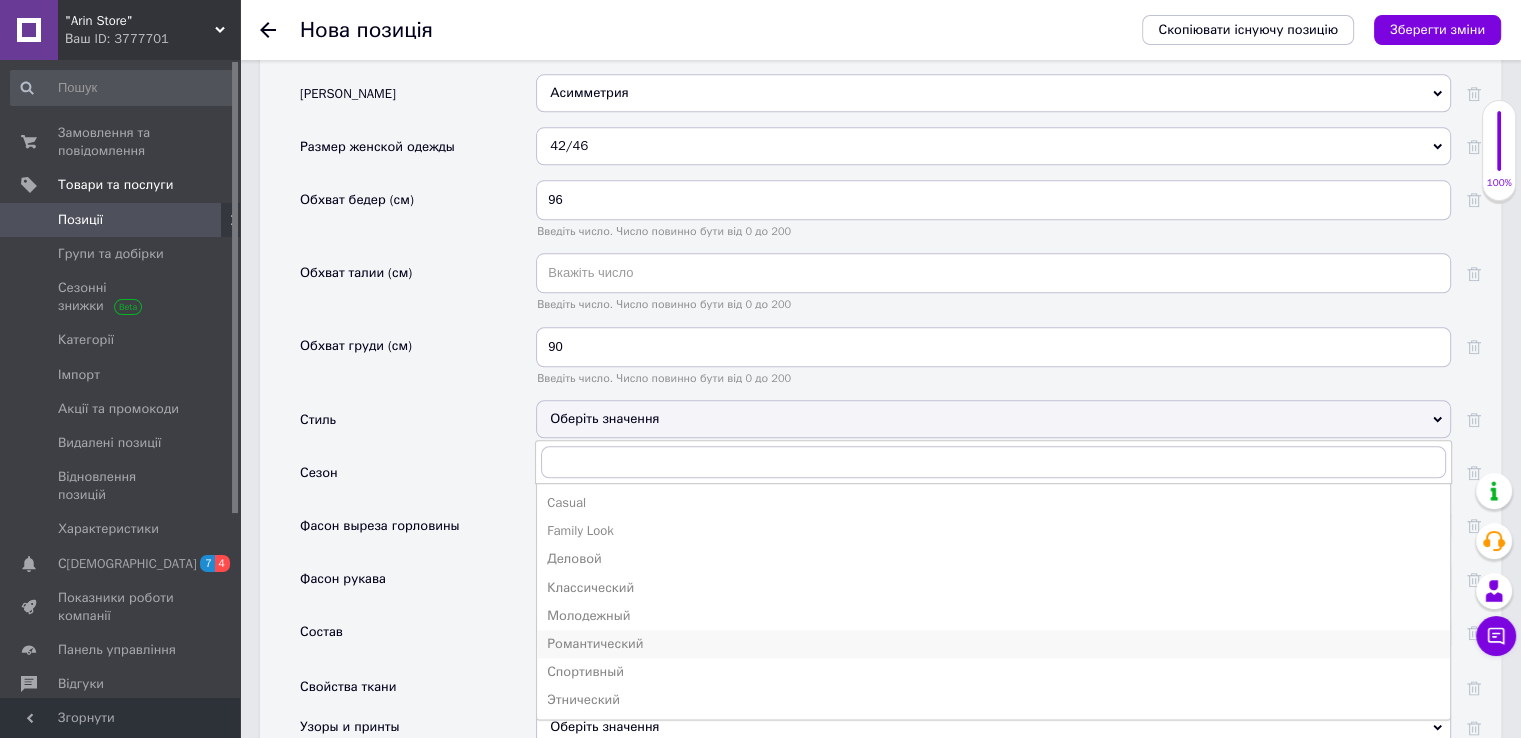 click on "Романтический" at bounding box center [993, 644] 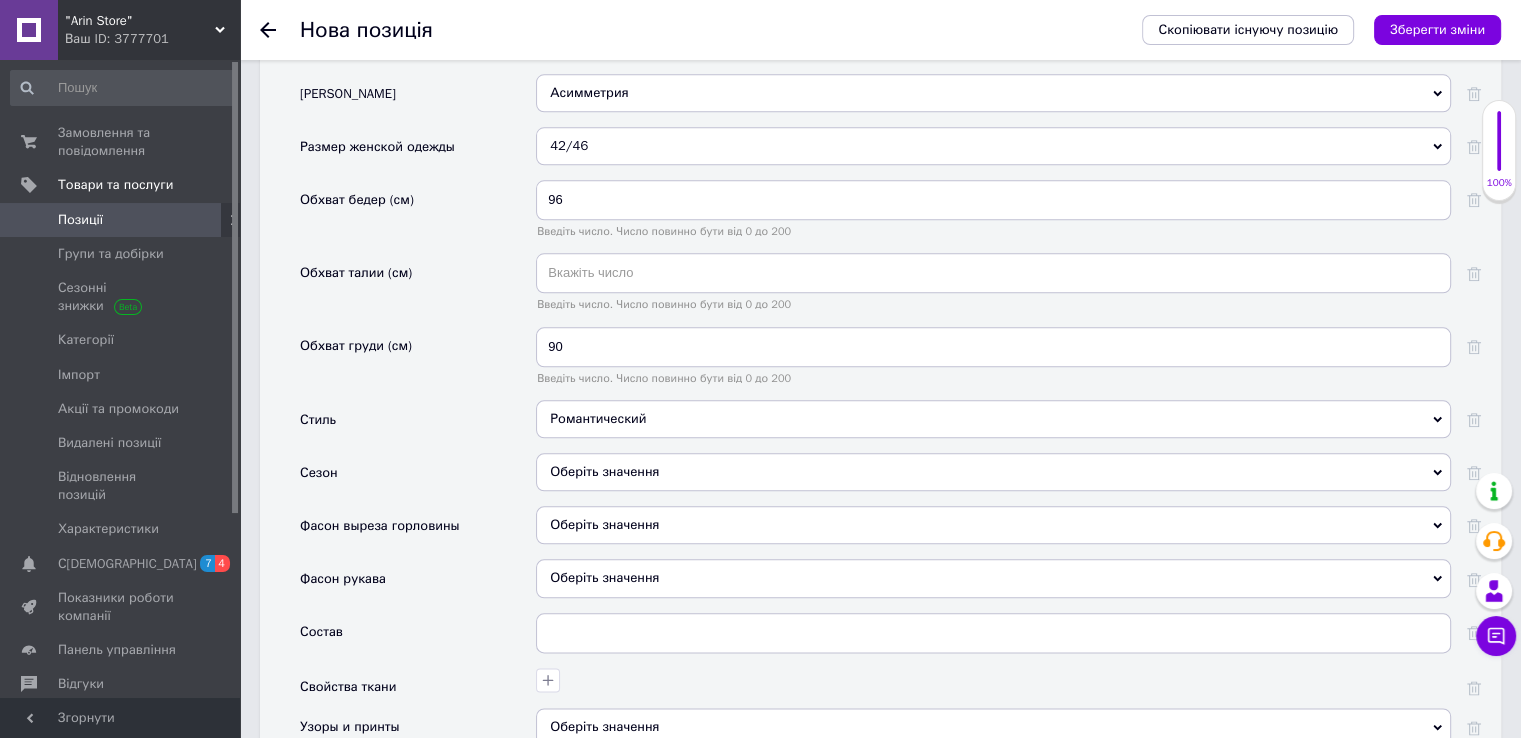 click on "Оберіть значення" at bounding box center [993, 472] 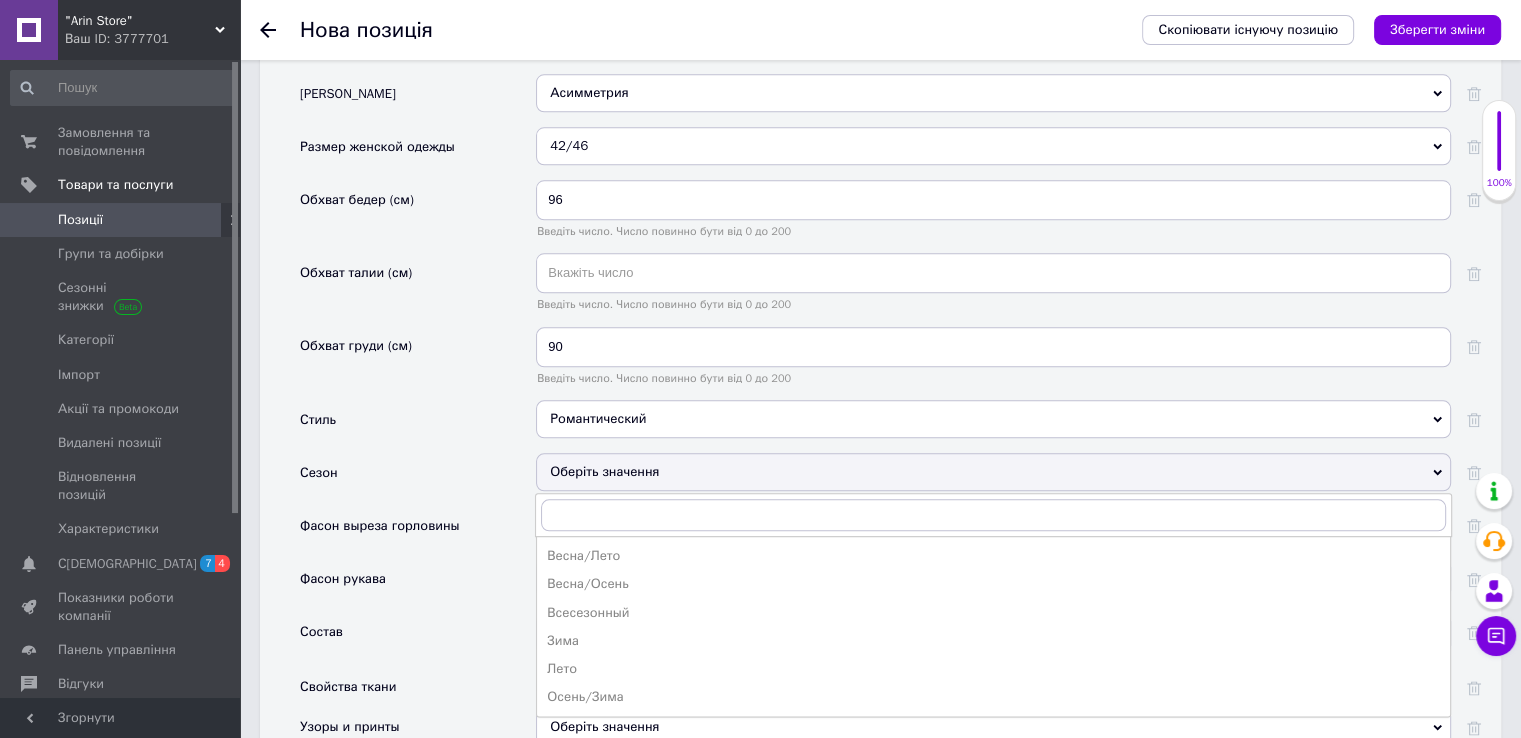 drag, startPoint x: 608, startPoint y: 660, endPoint x: 620, endPoint y: 636, distance: 26.832815 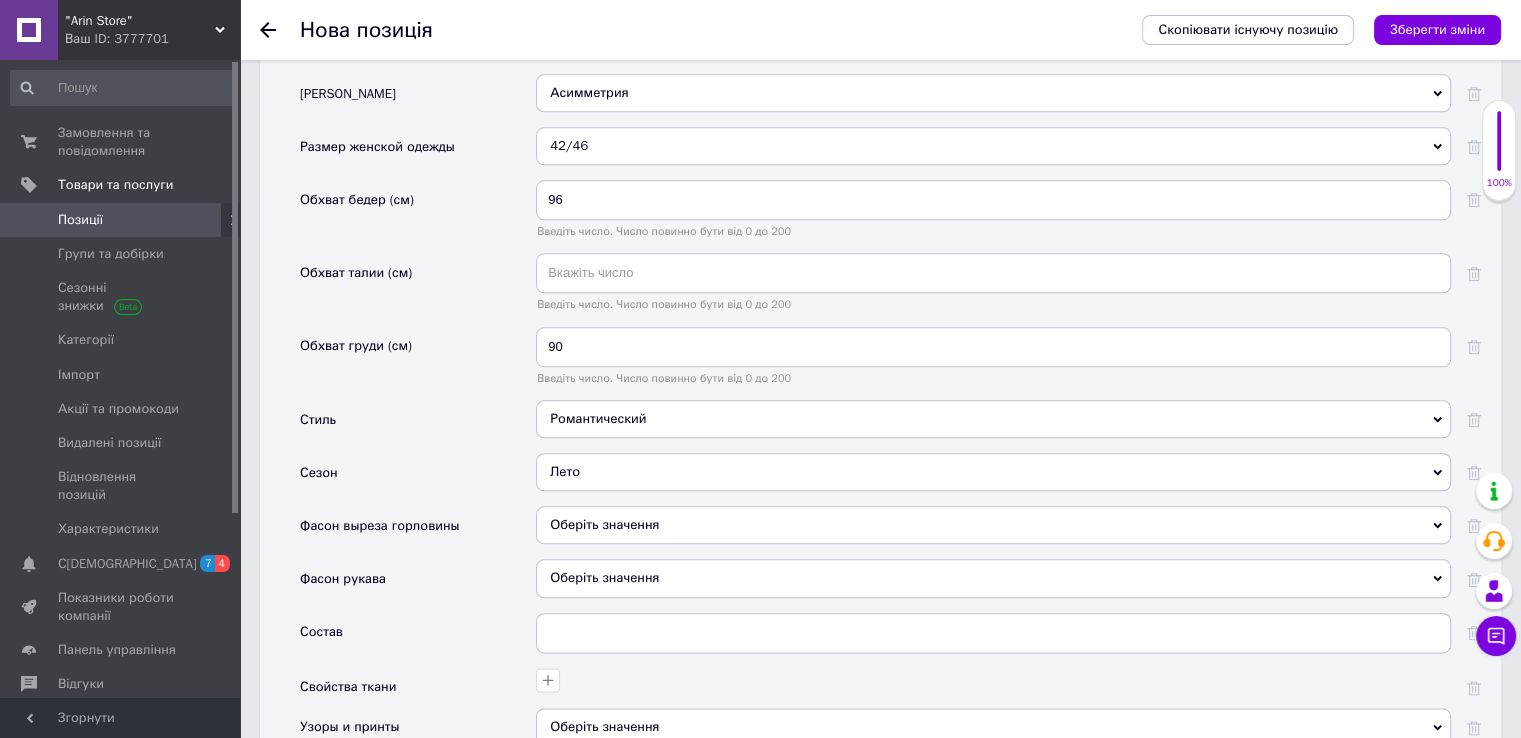 click on "Оберіть значення" at bounding box center [993, 525] 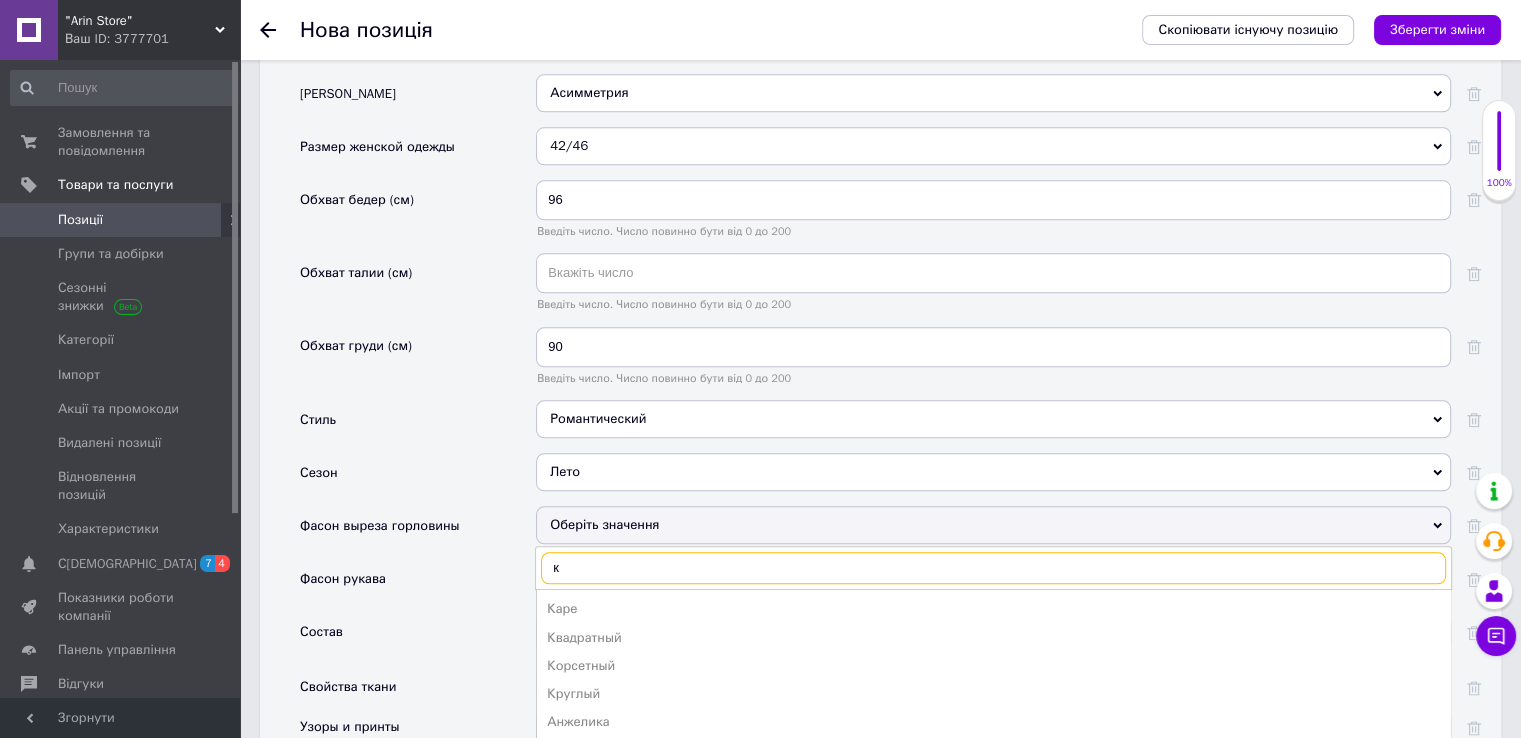 type on "к" 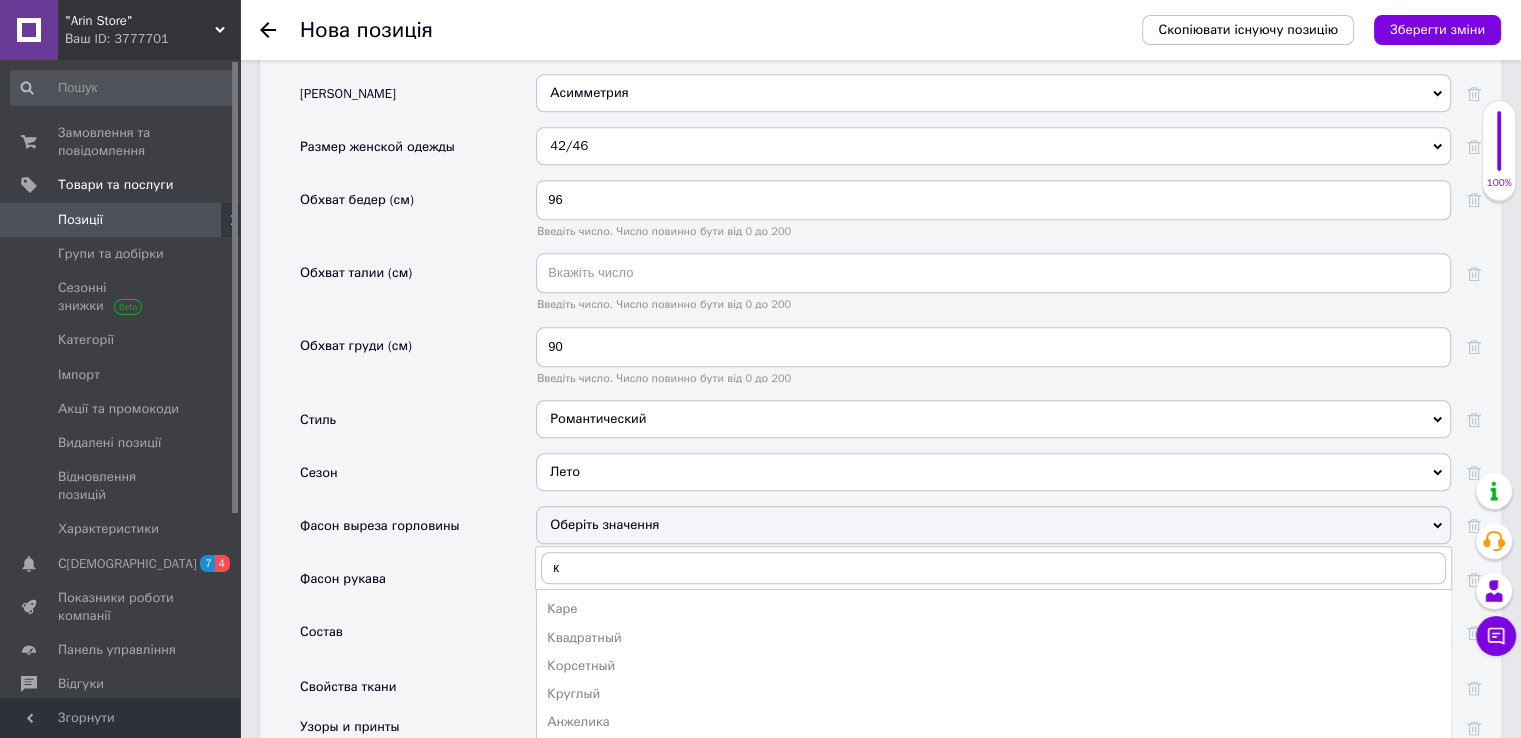 click on "Квадратный" at bounding box center (993, 638) 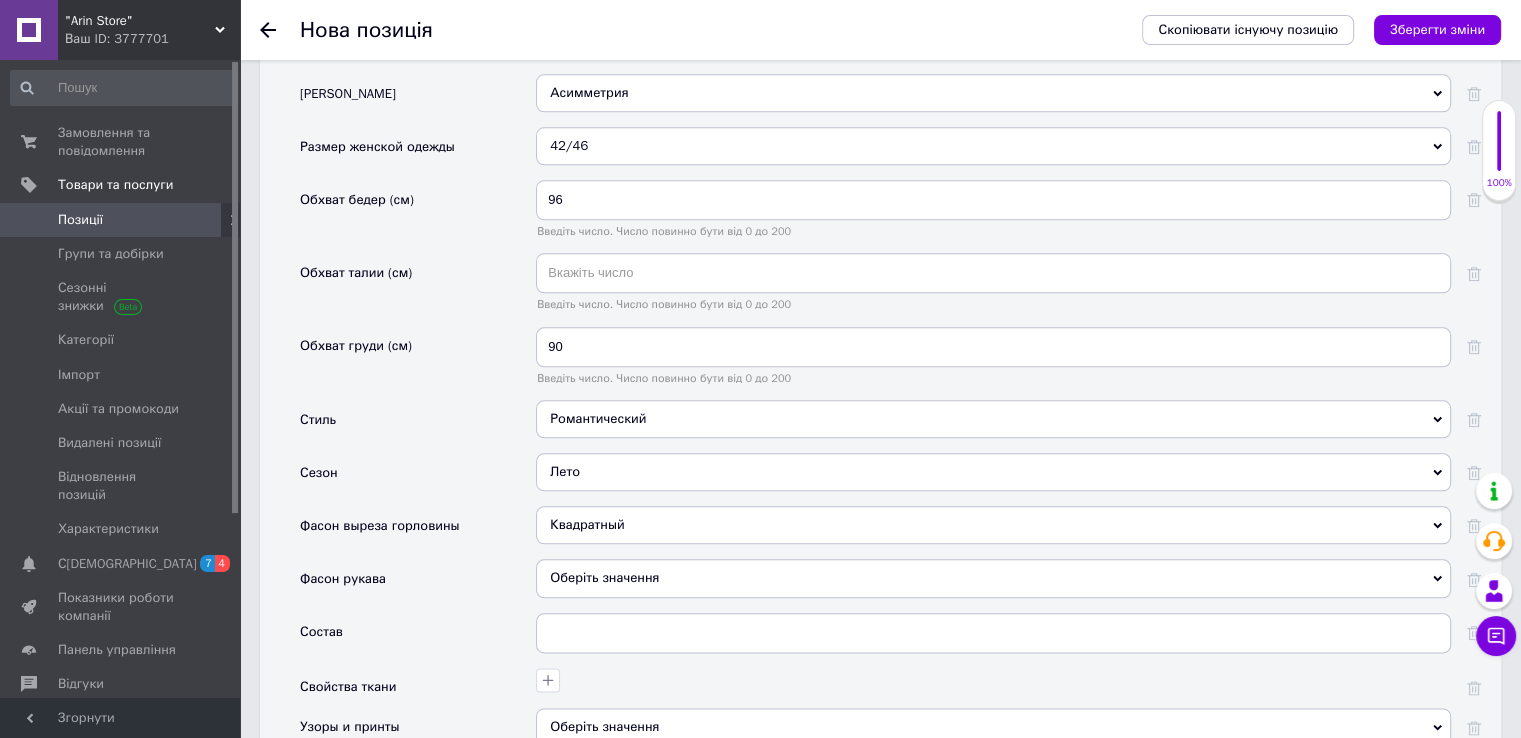click on "Оберіть значення" at bounding box center [993, 578] 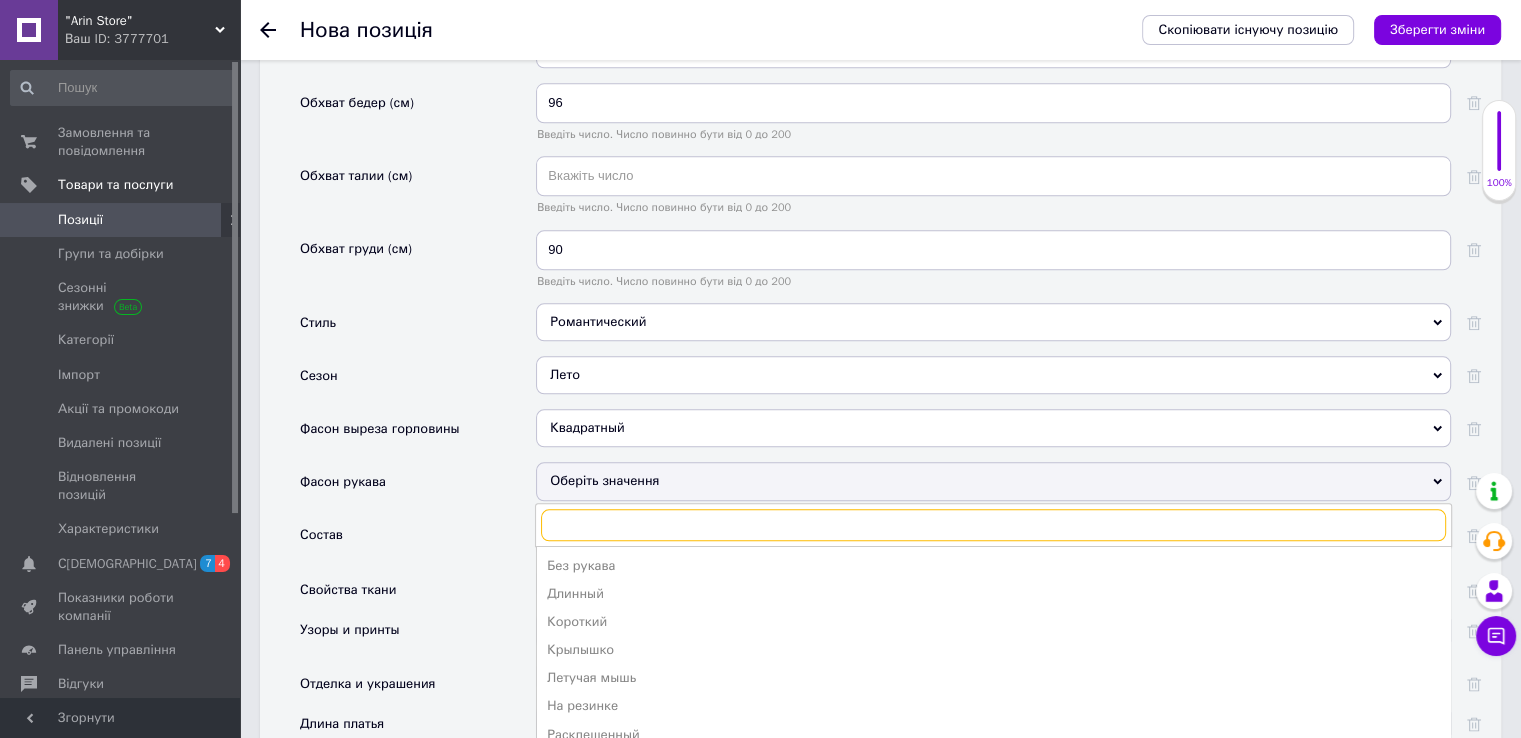 scroll, scrollTop: 2307, scrollLeft: 0, axis: vertical 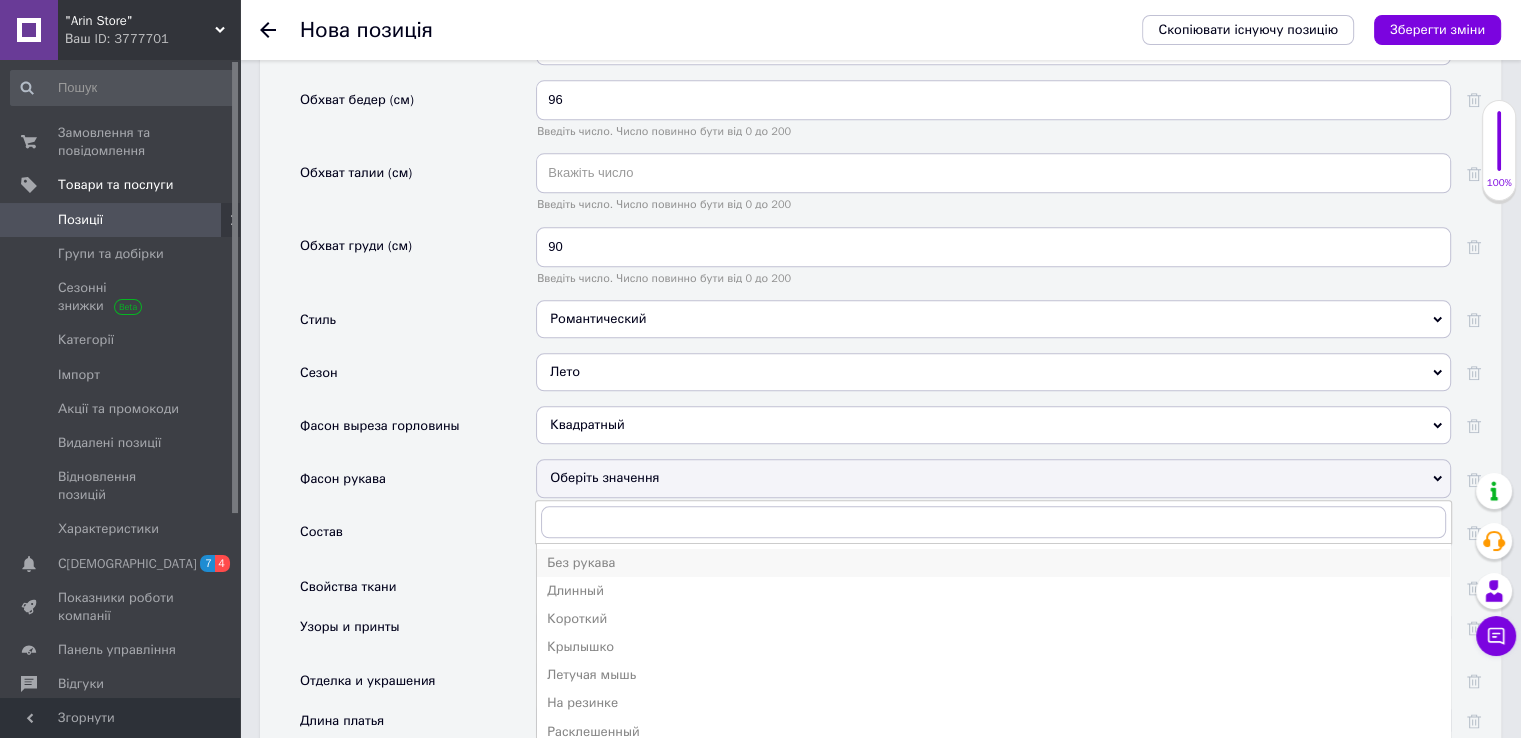 click on "Без рукава" at bounding box center (993, 563) 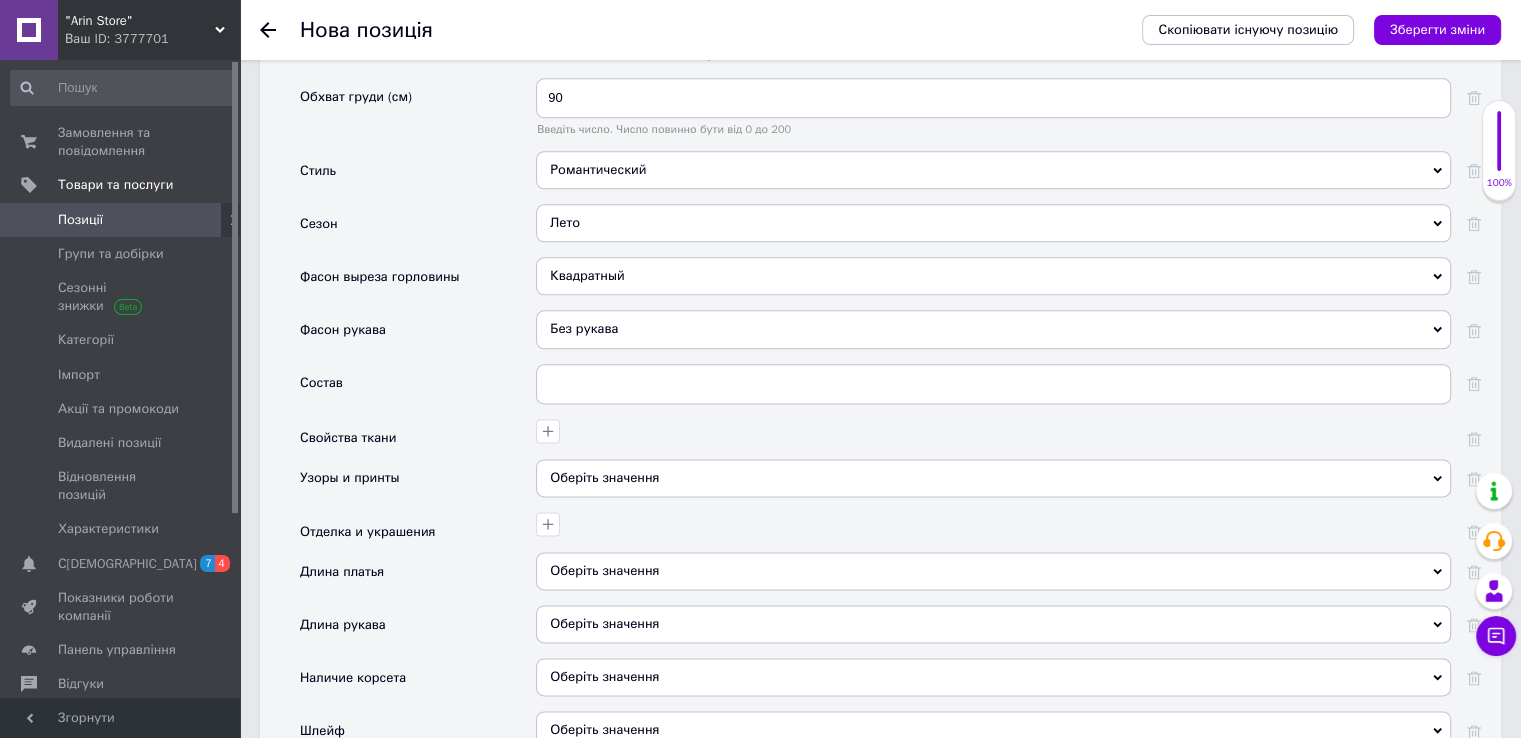 scroll, scrollTop: 2507, scrollLeft: 0, axis: vertical 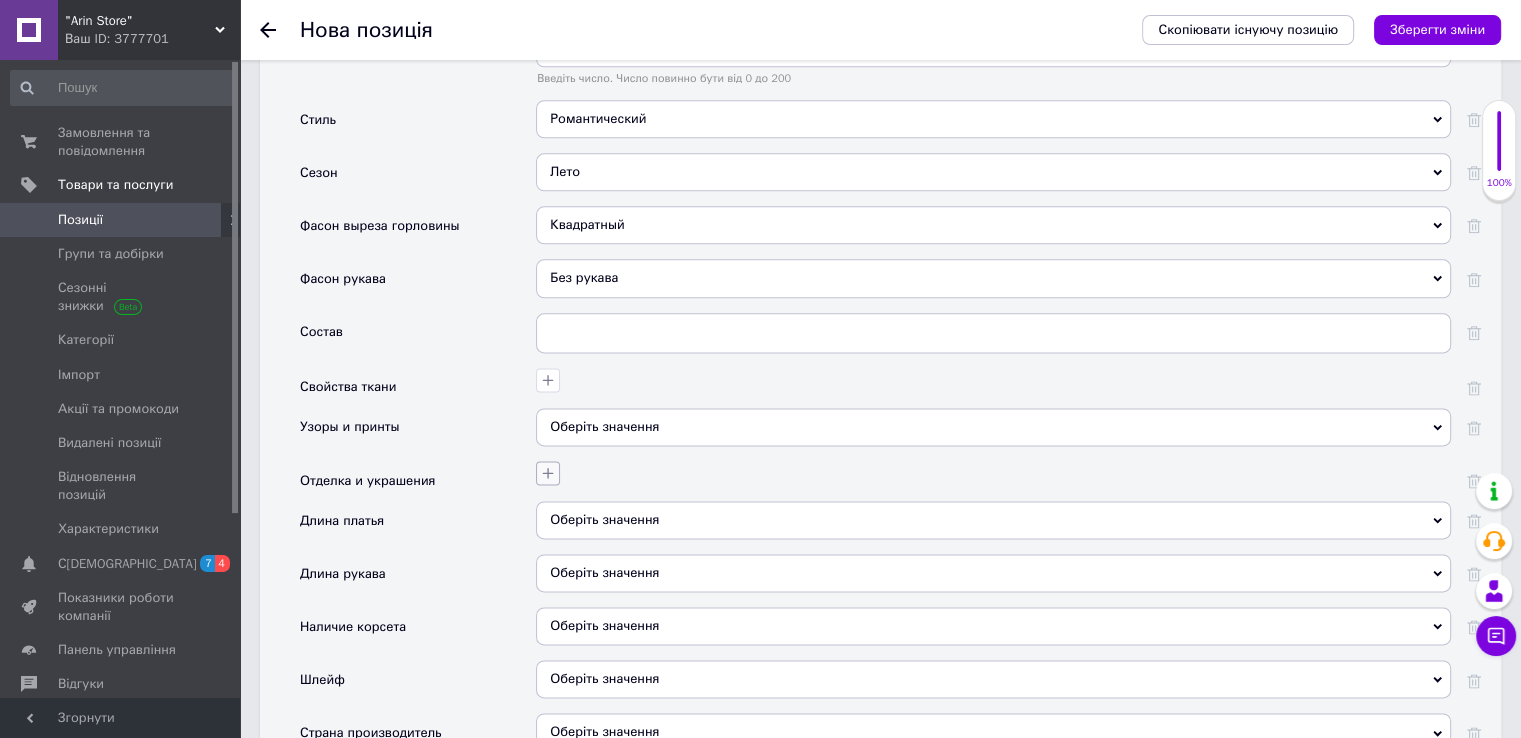 click 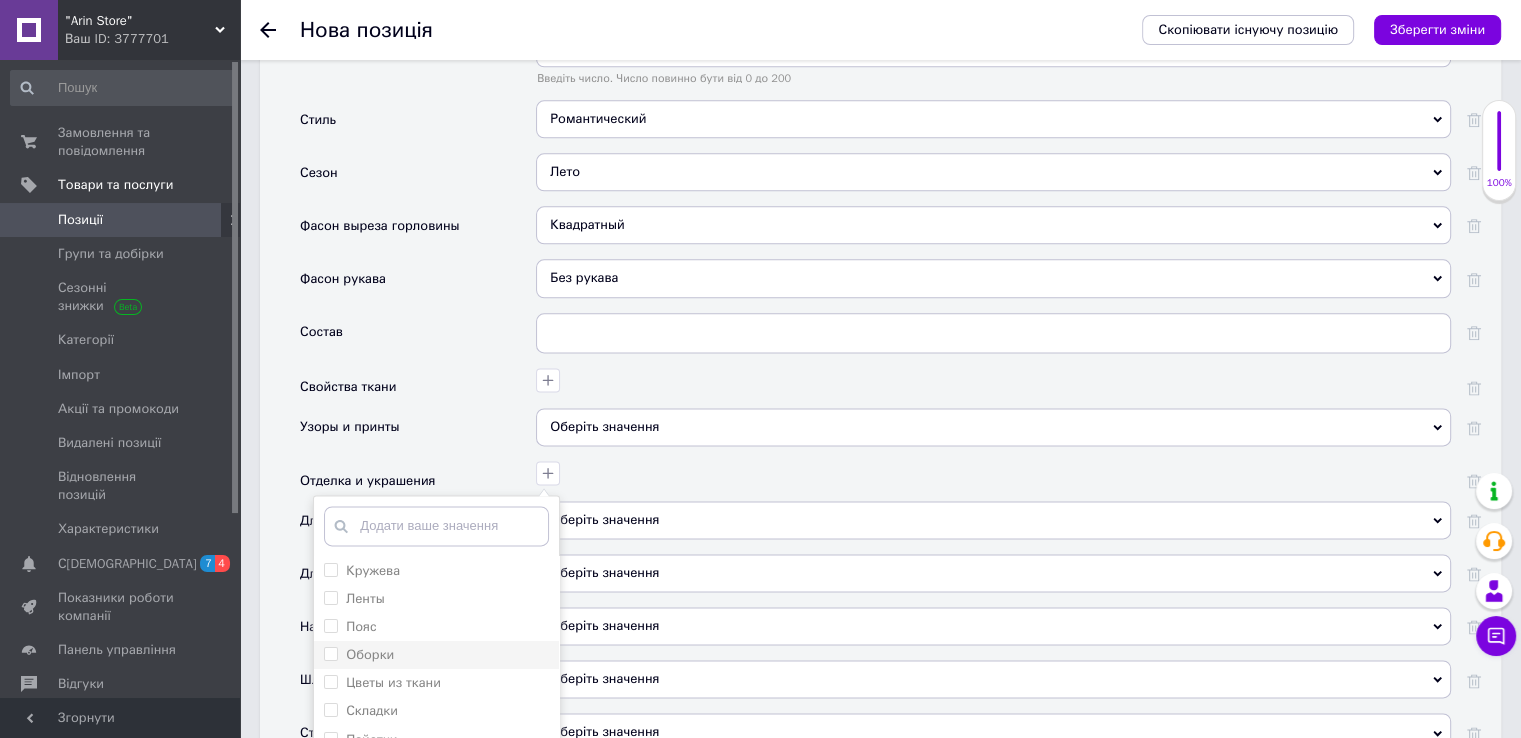 scroll, scrollTop: 200, scrollLeft: 0, axis: vertical 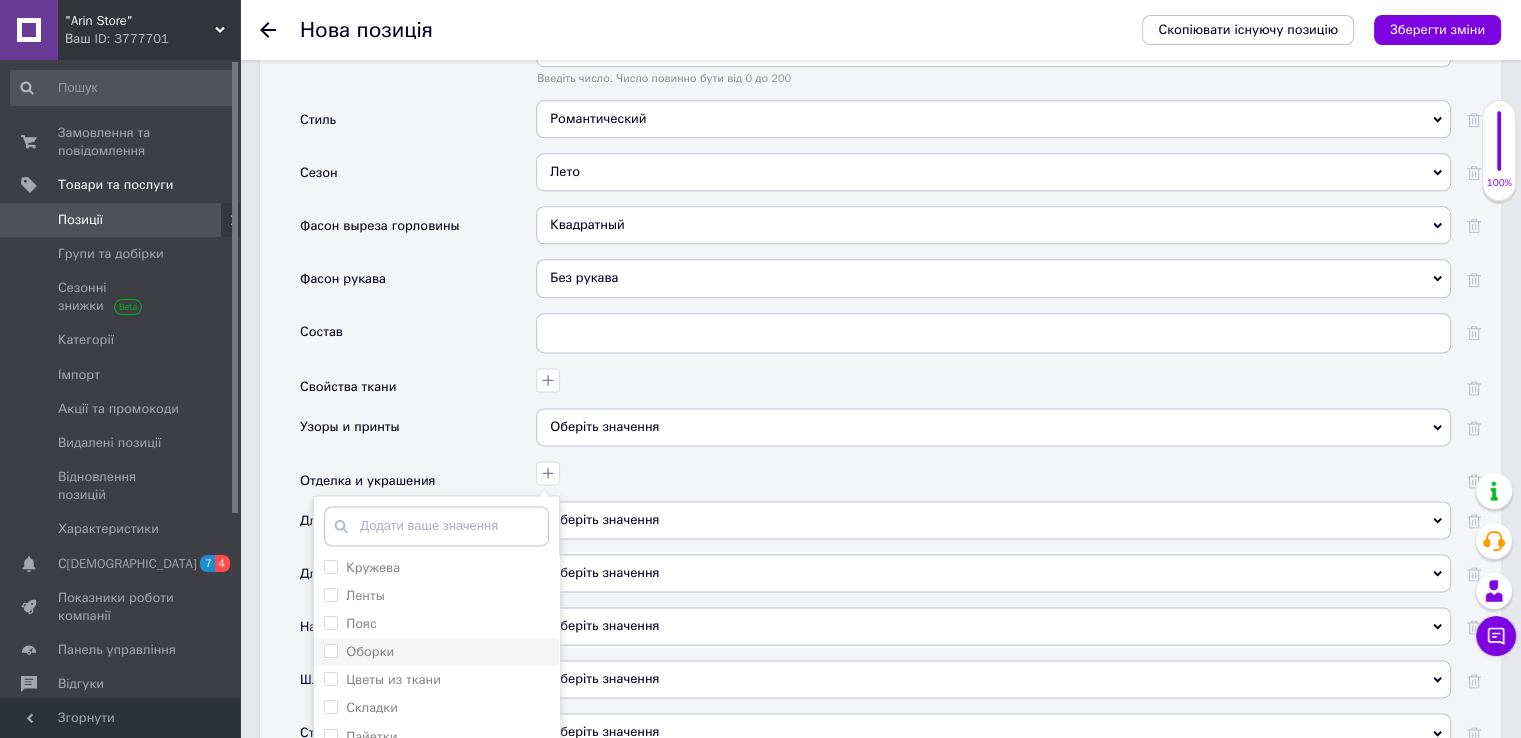 click on "Оборки" at bounding box center [436, 652] 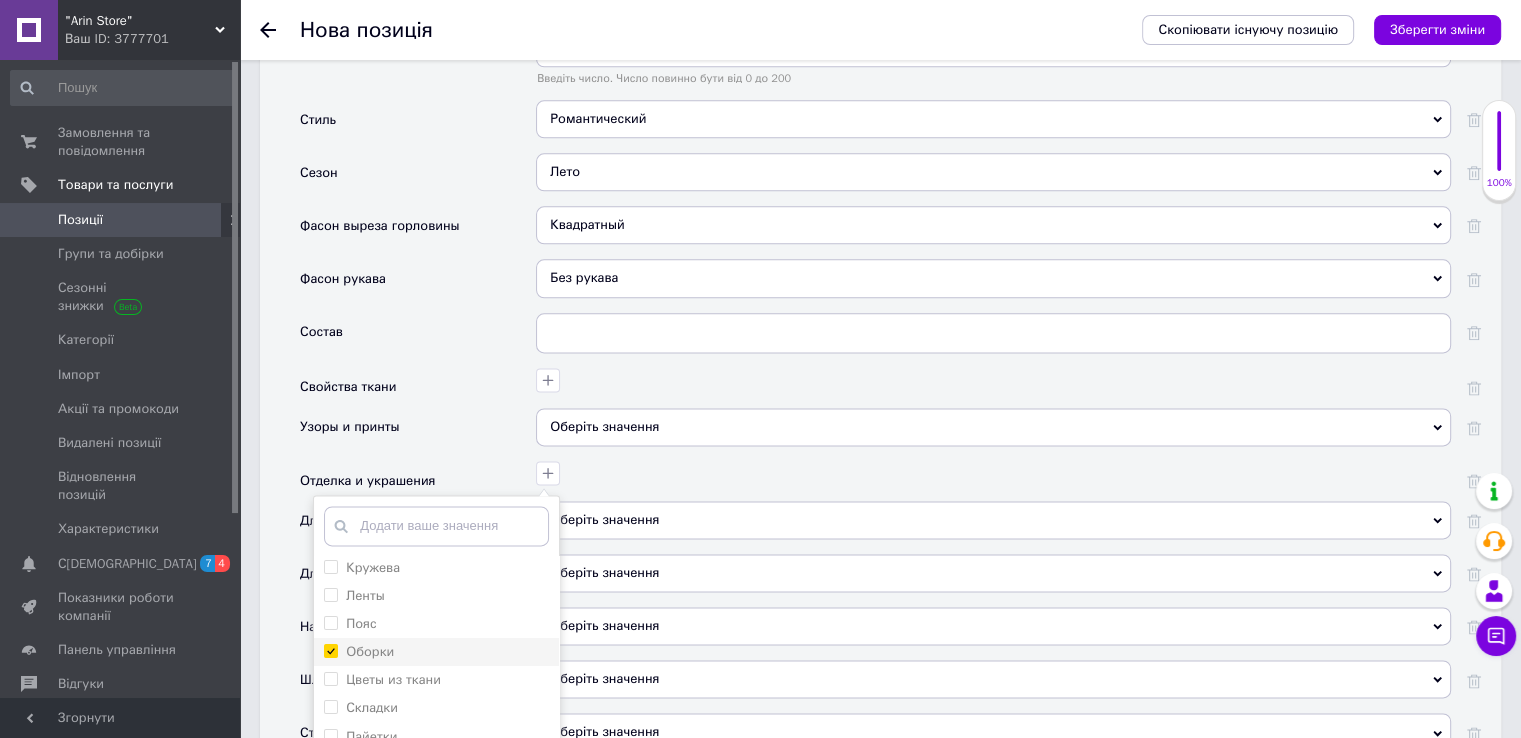 checkbox on "true" 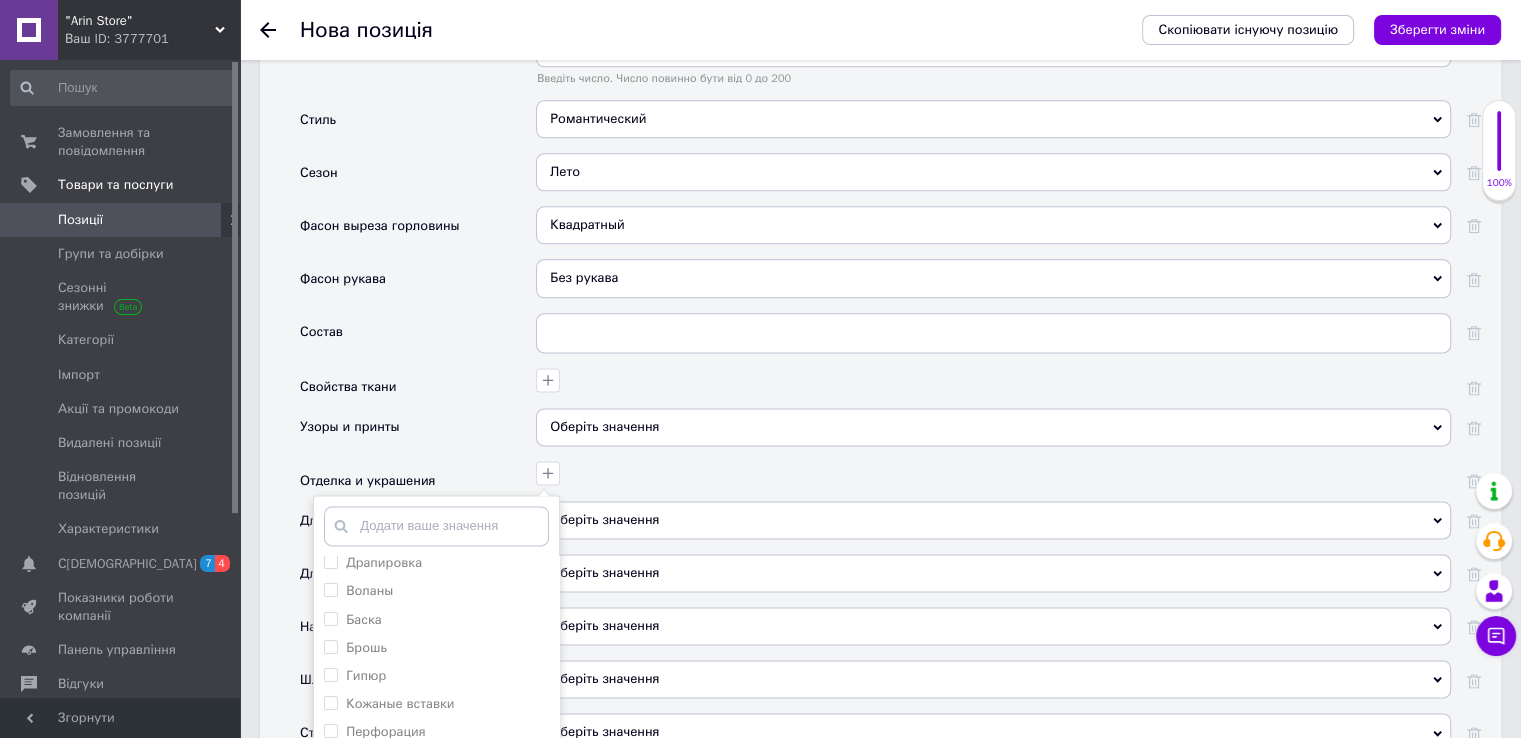 scroll, scrollTop: 600, scrollLeft: 0, axis: vertical 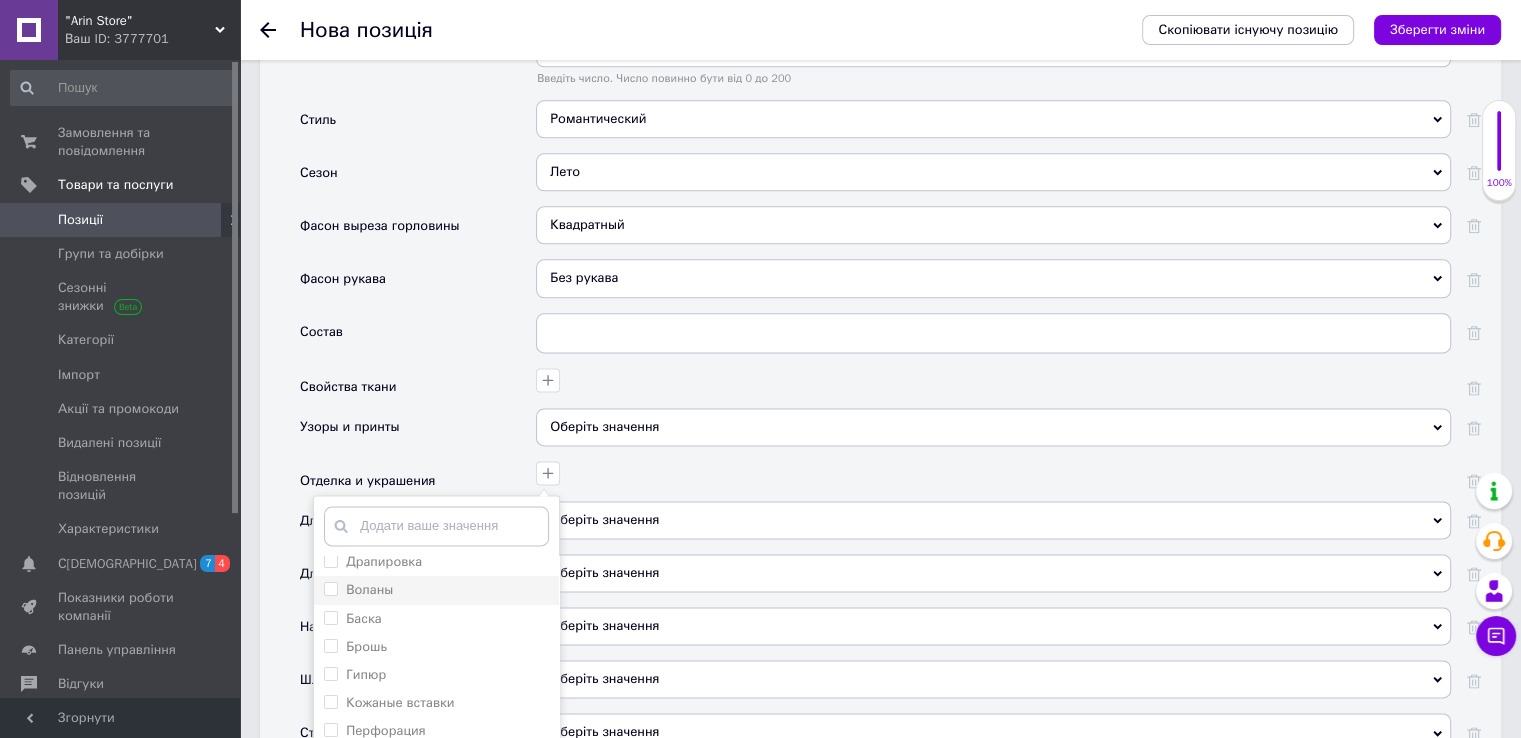 click on "Воланы" at bounding box center [436, 590] 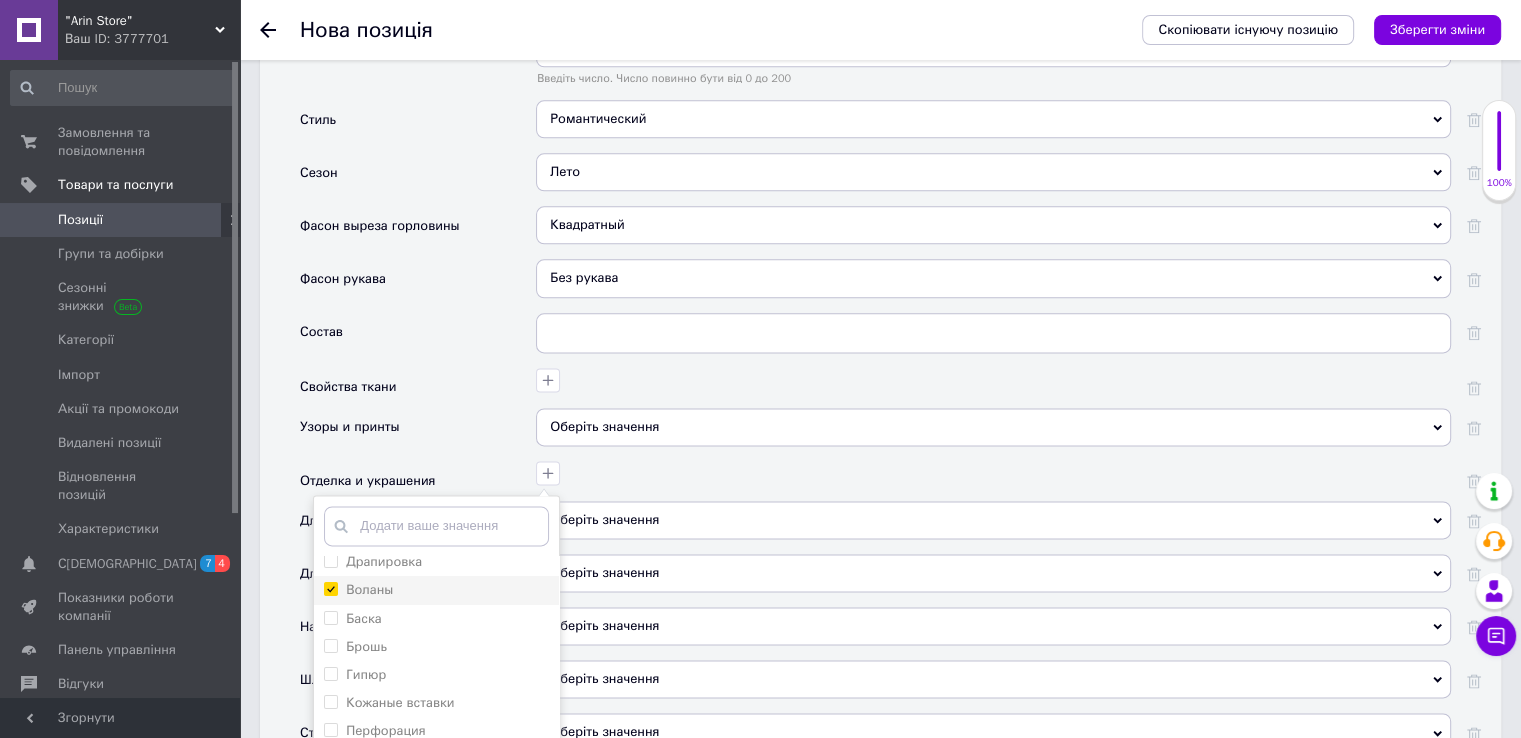 checkbox on "true" 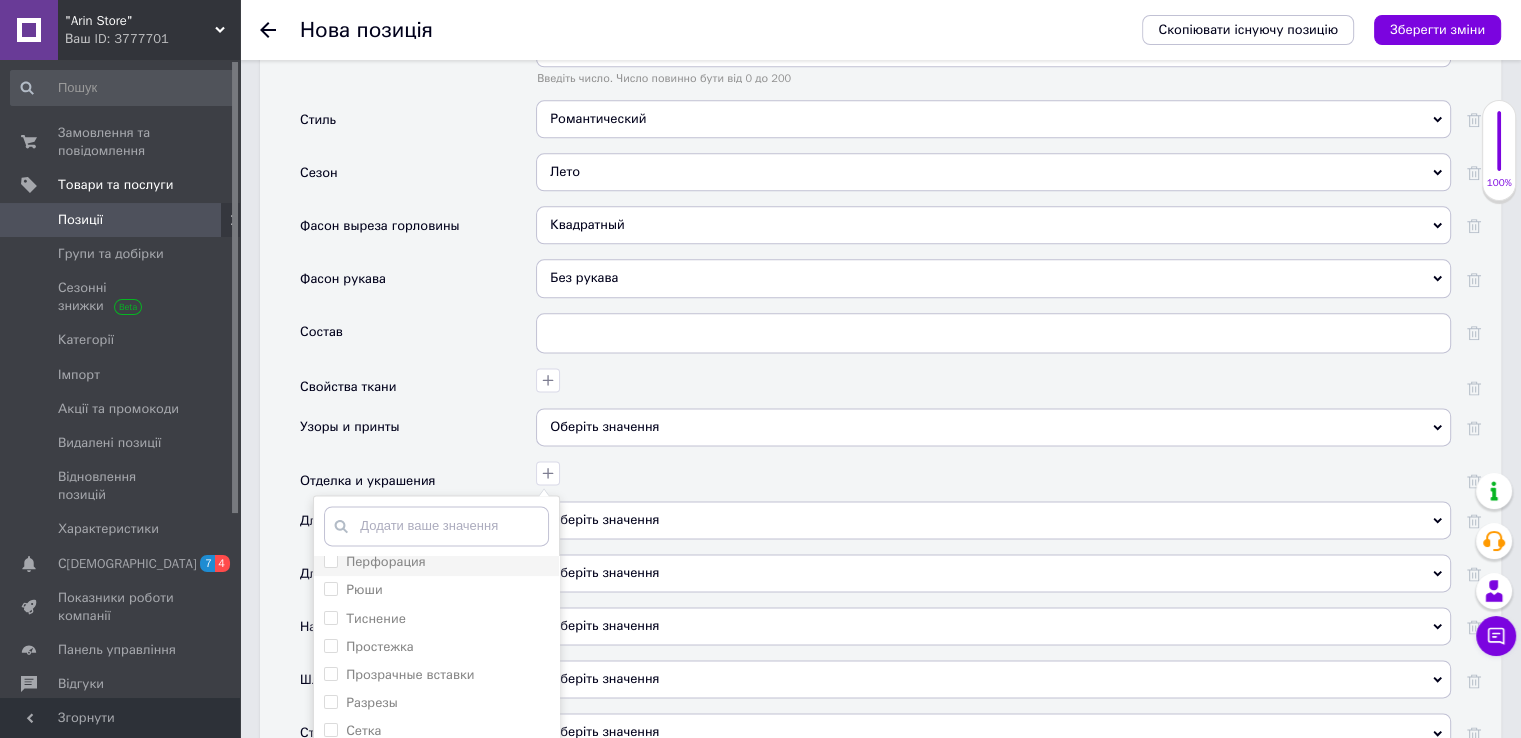 scroll, scrollTop: 772, scrollLeft: 0, axis: vertical 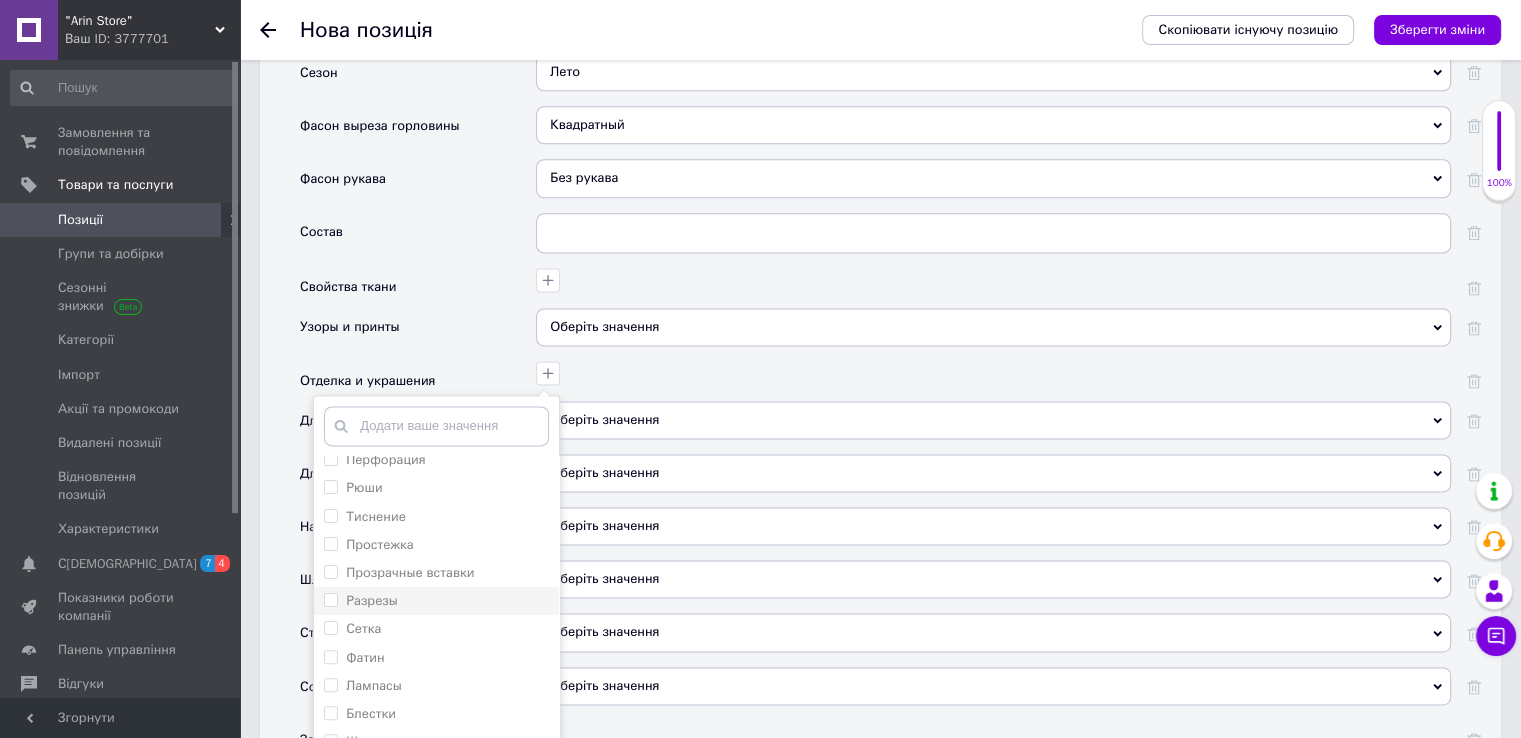 click on "Разрезы" at bounding box center [436, 601] 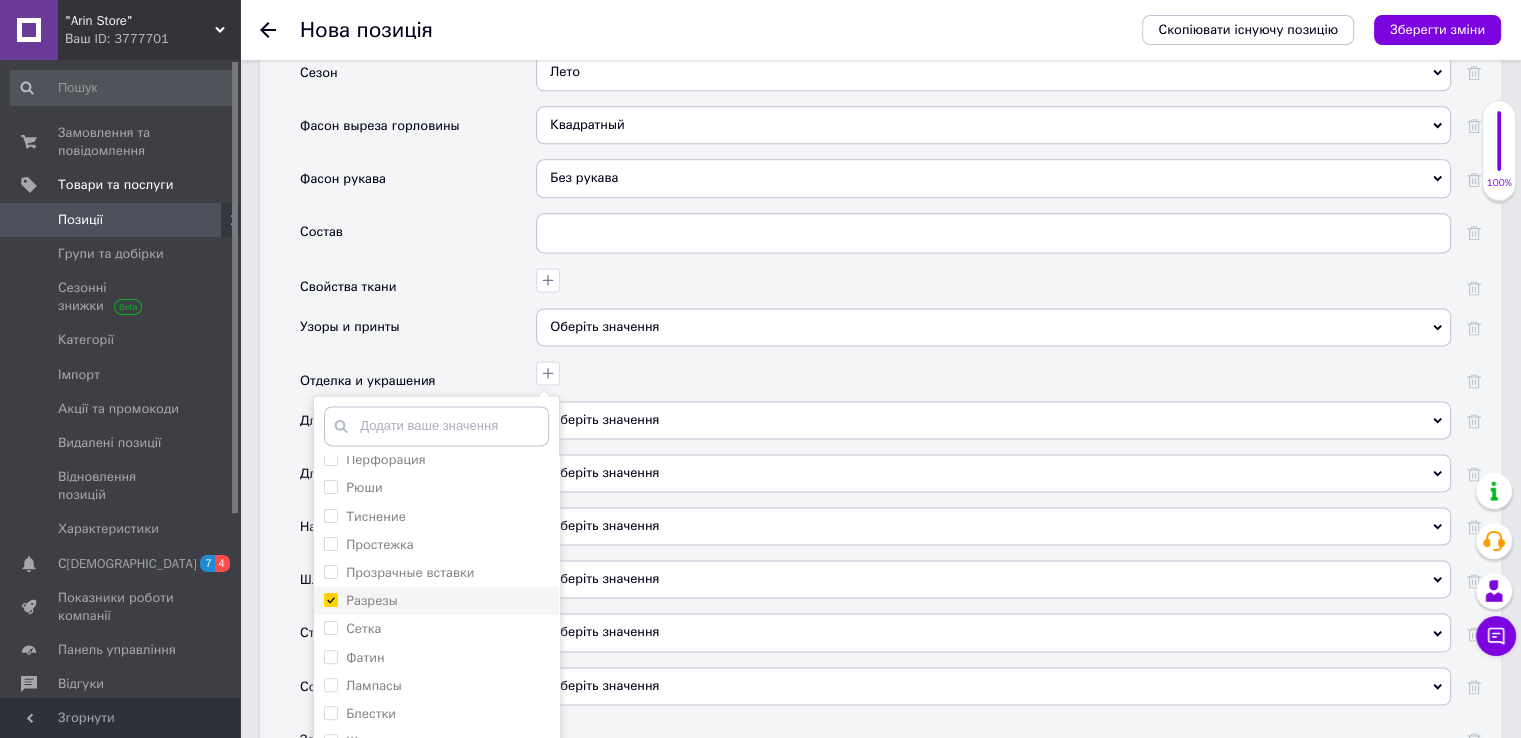 checkbox on "true" 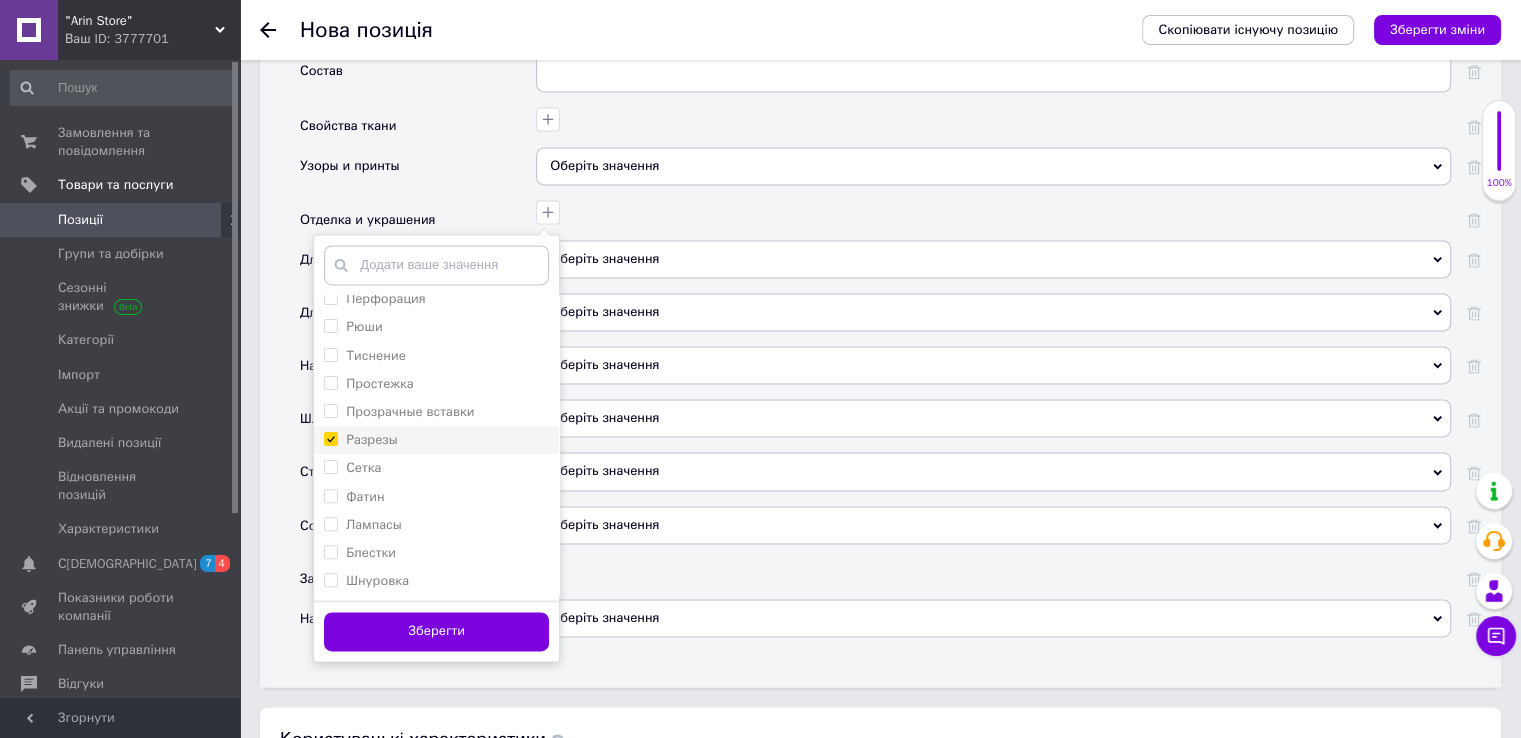scroll, scrollTop: 2807, scrollLeft: 0, axis: vertical 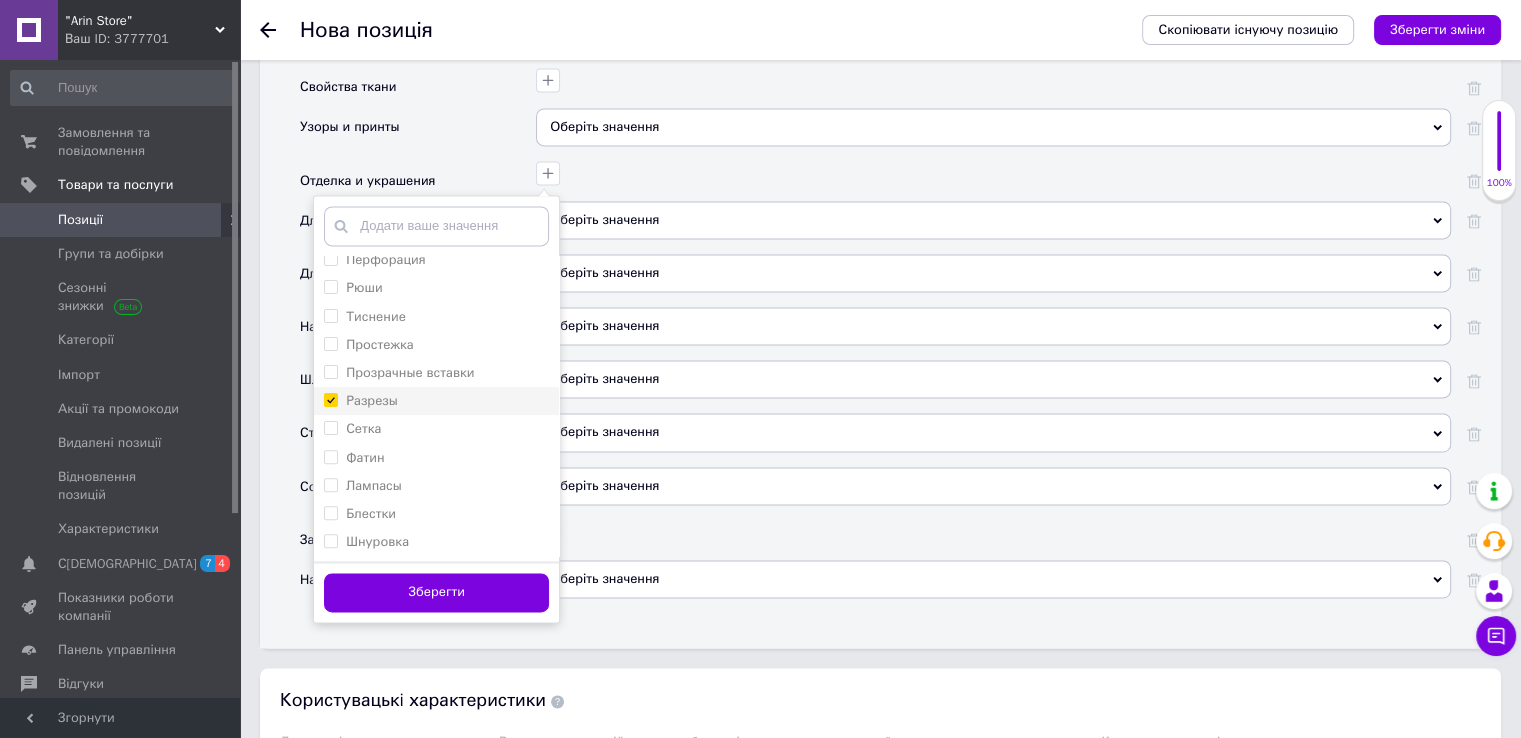 click on "Зберегти" at bounding box center [436, 592] 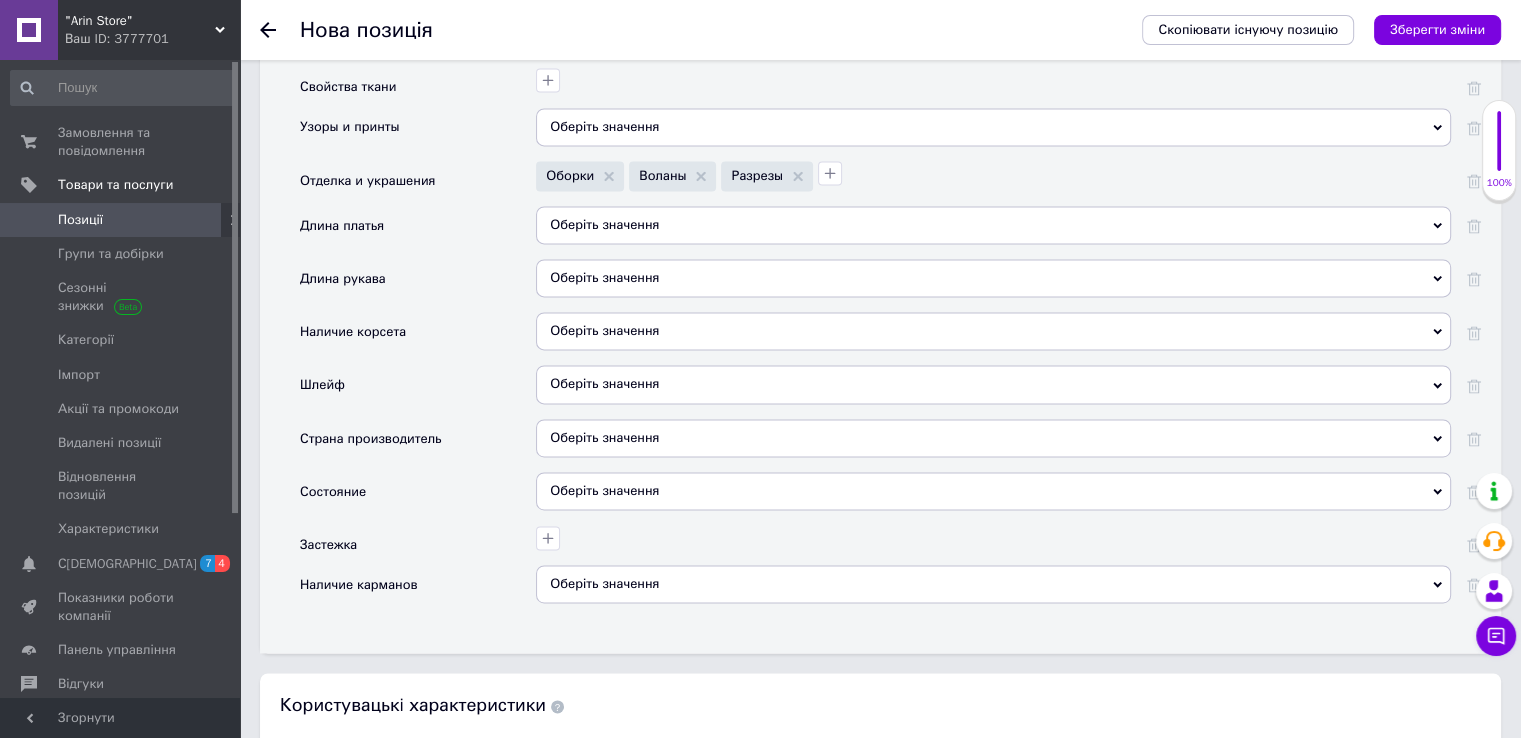 click on "Оберіть значення" at bounding box center (993, 225) 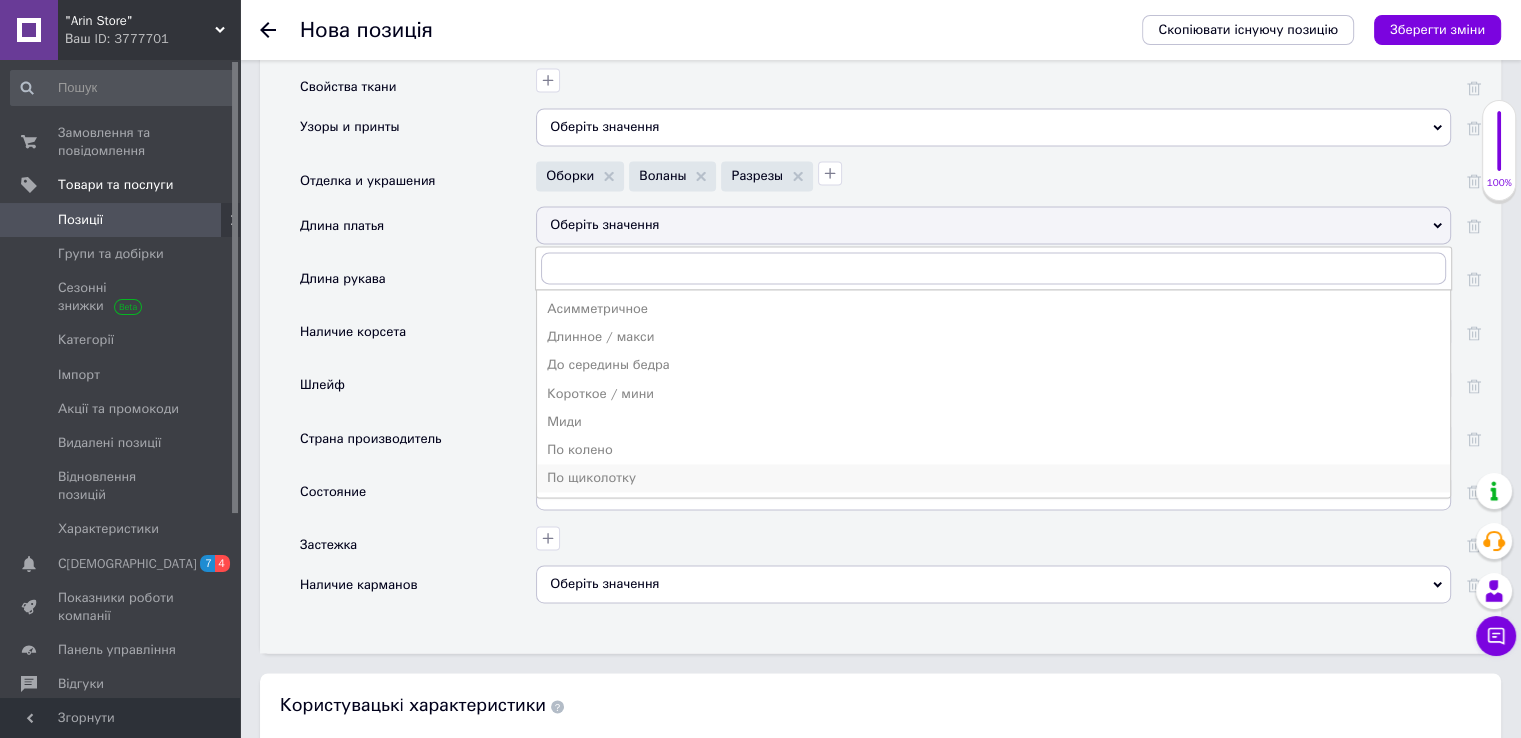 click on "По щиколотку" at bounding box center [993, 478] 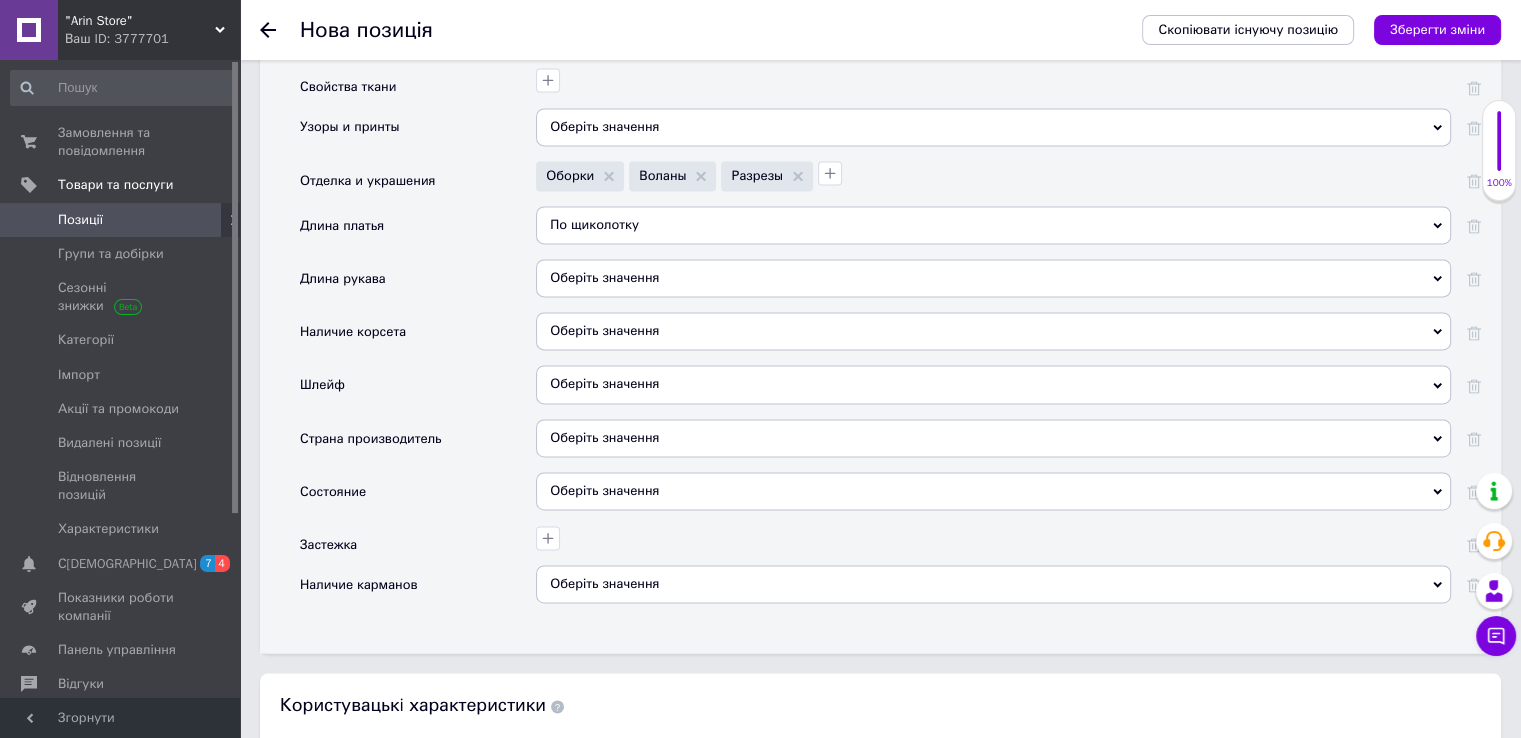click on "Оберіть значення" at bounding box center [993, 278] 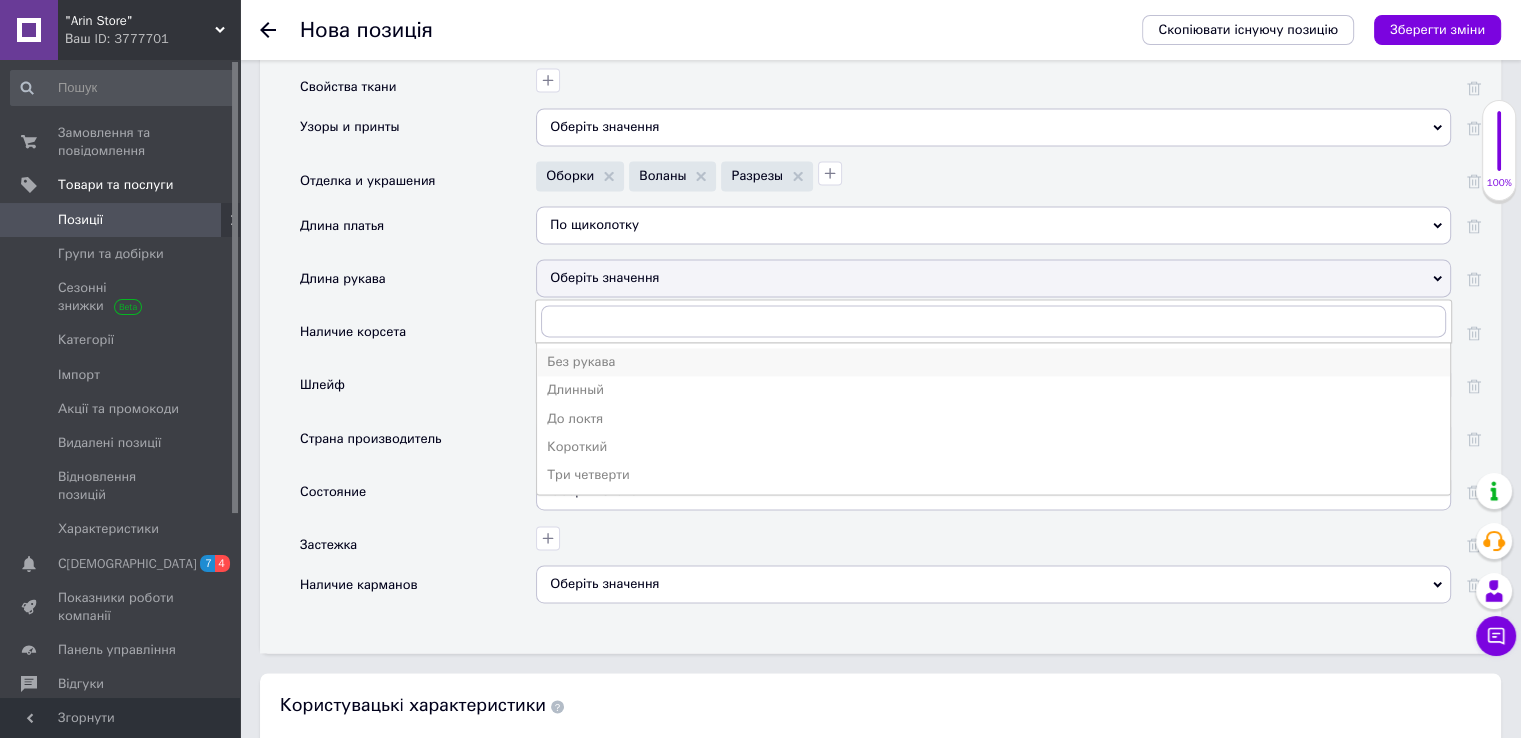 click on "Без рукава" at bounding box center (993, 362) 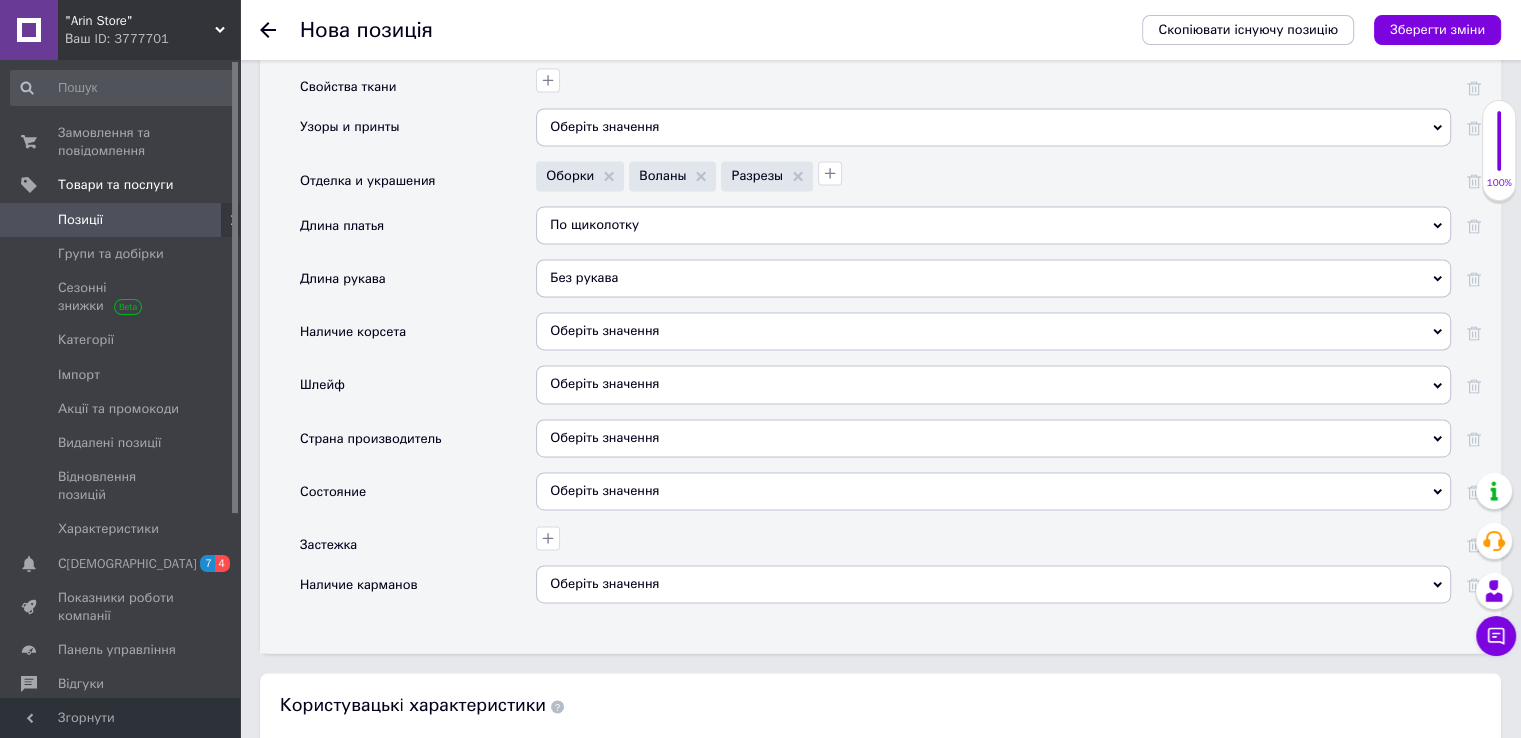 click on "Оберіть значення" at bounding box center [993, 438] 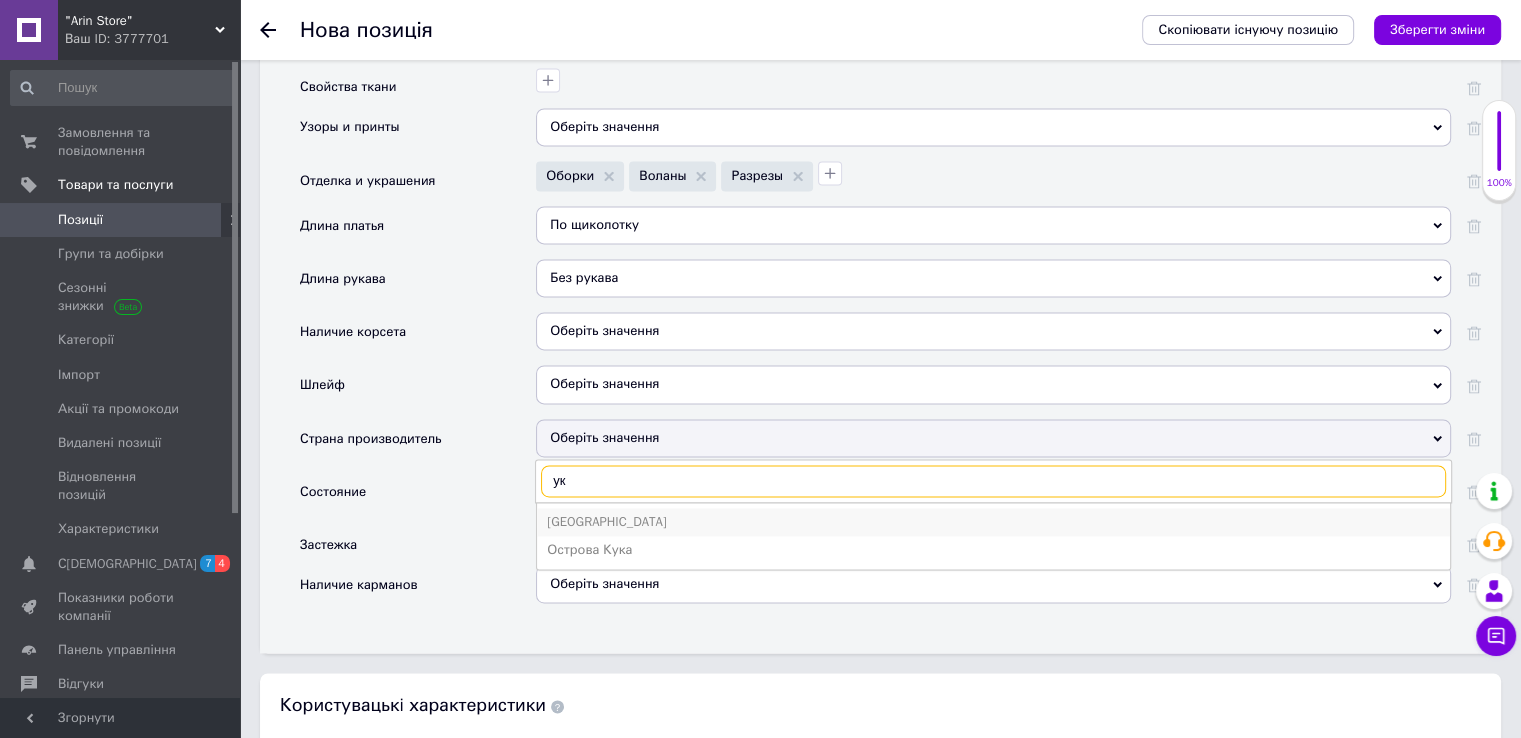 type on "ук" 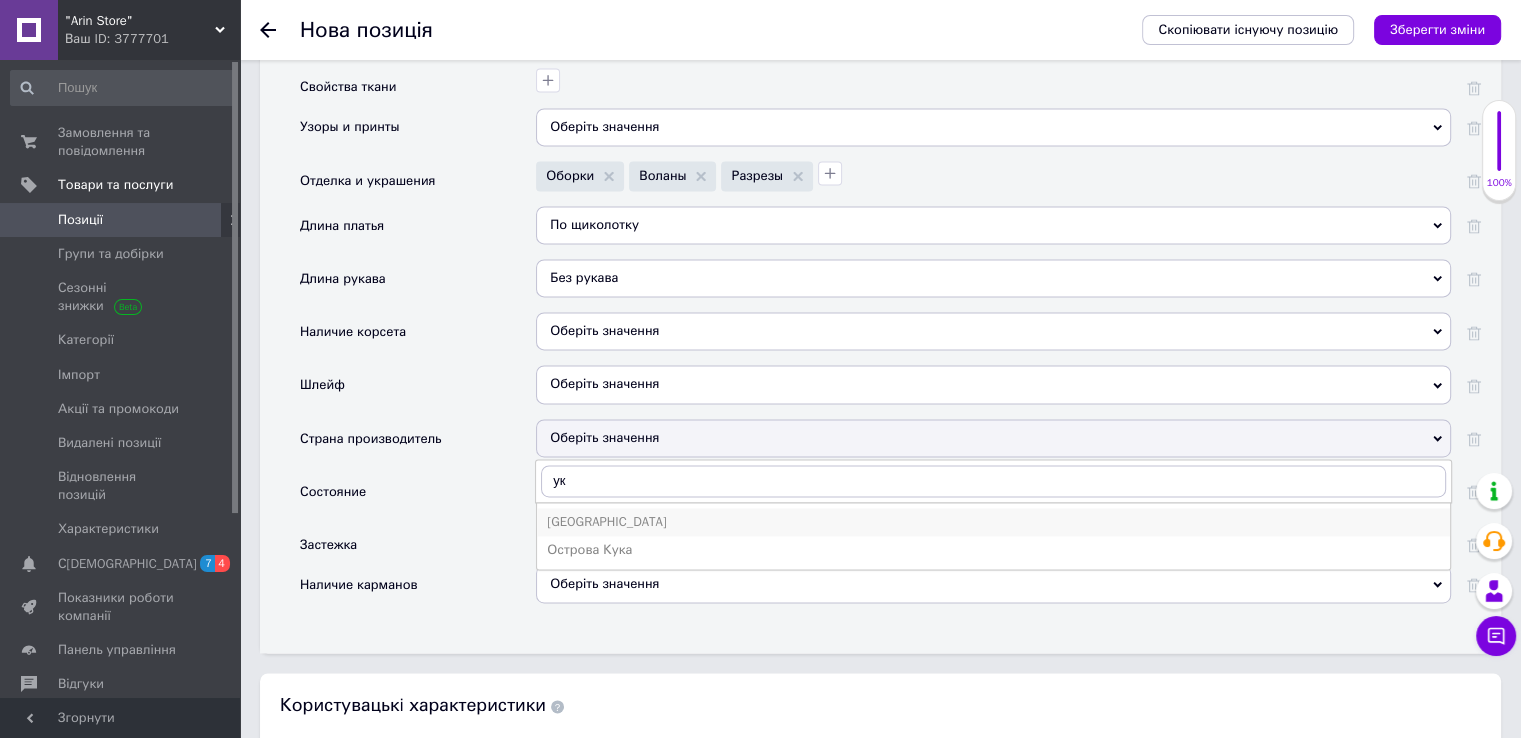 click on "[GEOGRAPHIC_DATA]" at bounding box center [993, 522] 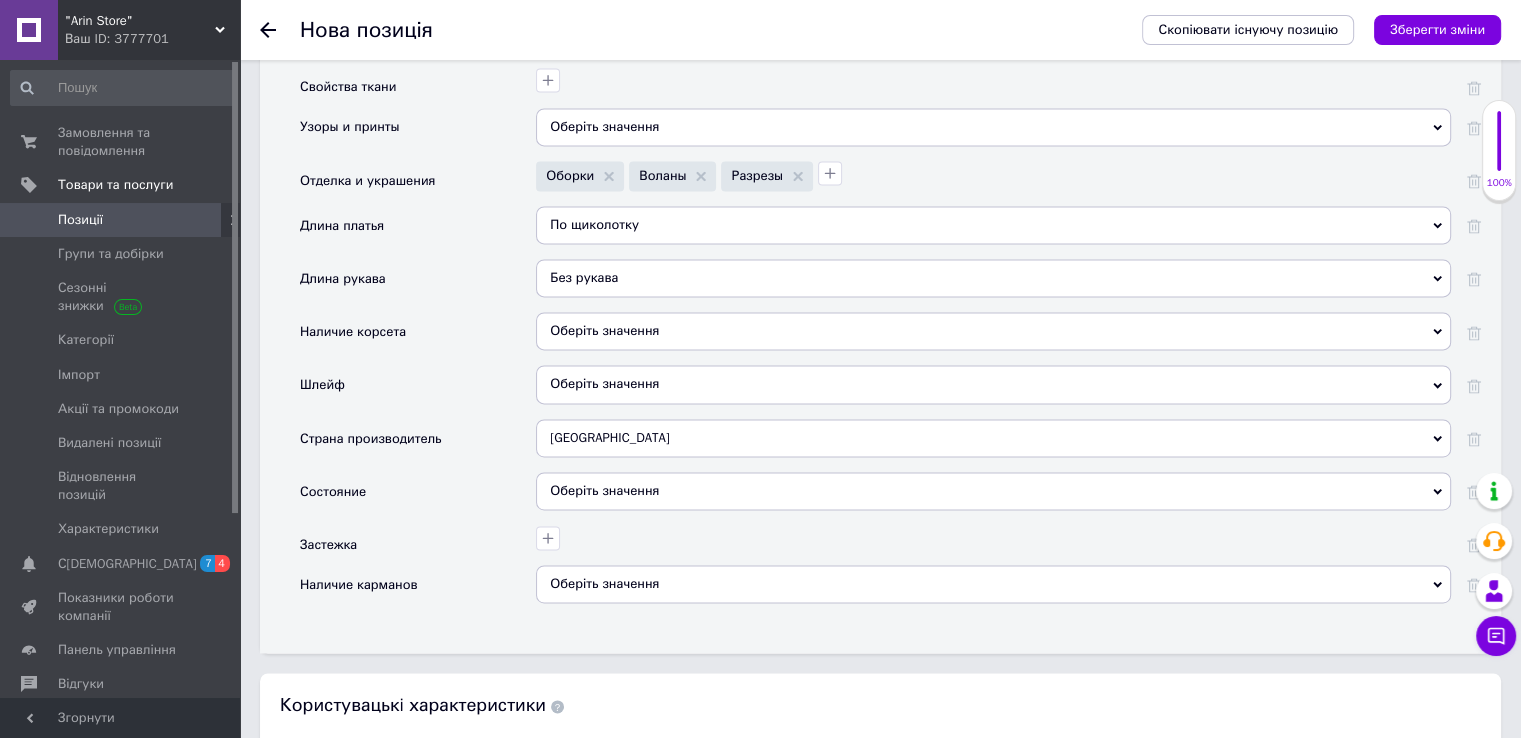 click on "Оберіть значення" at bounding box center [993, 491] 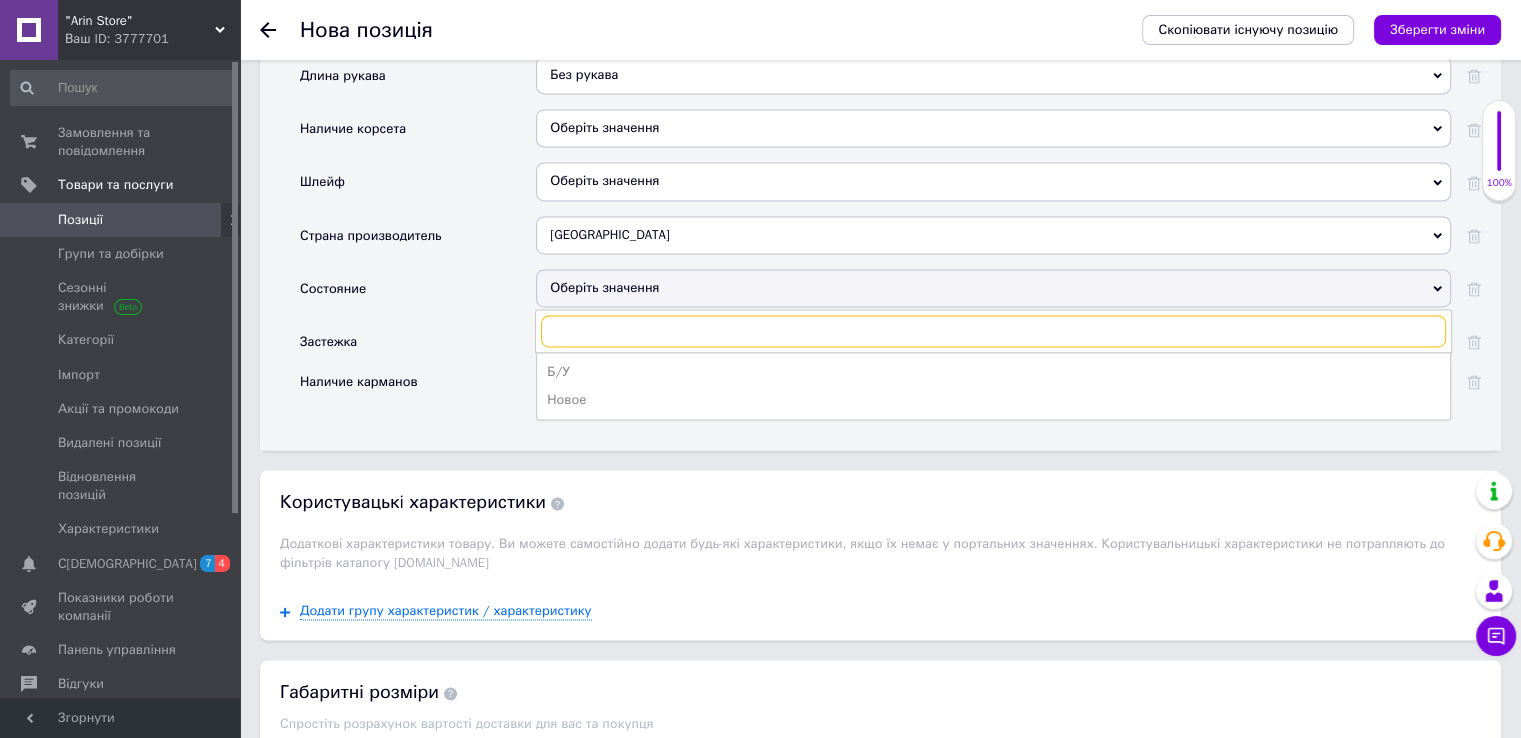scroll, scrollTop: 3107, scrollLeft: 0, axis: vertical 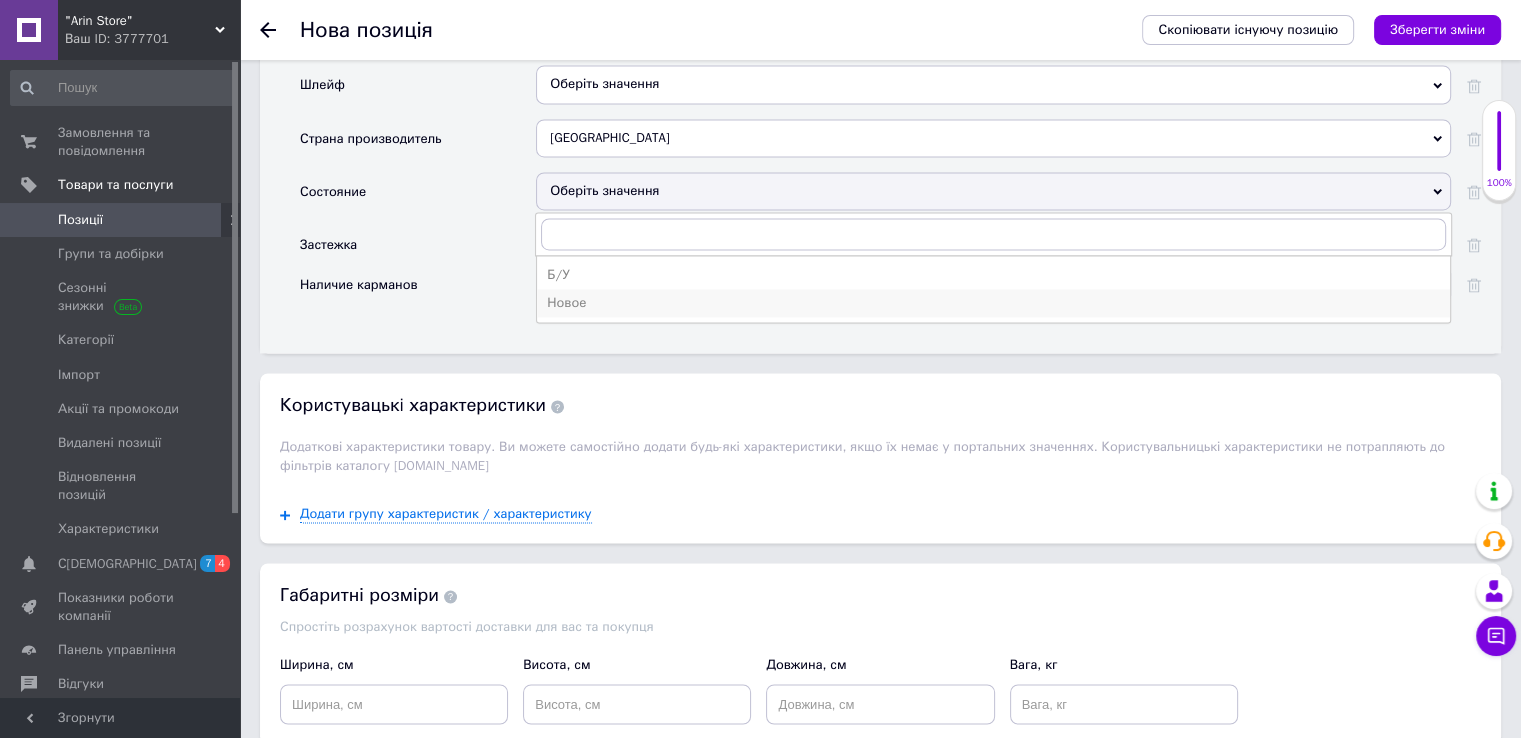 click on "Новое" at bounding box center [993, 303] 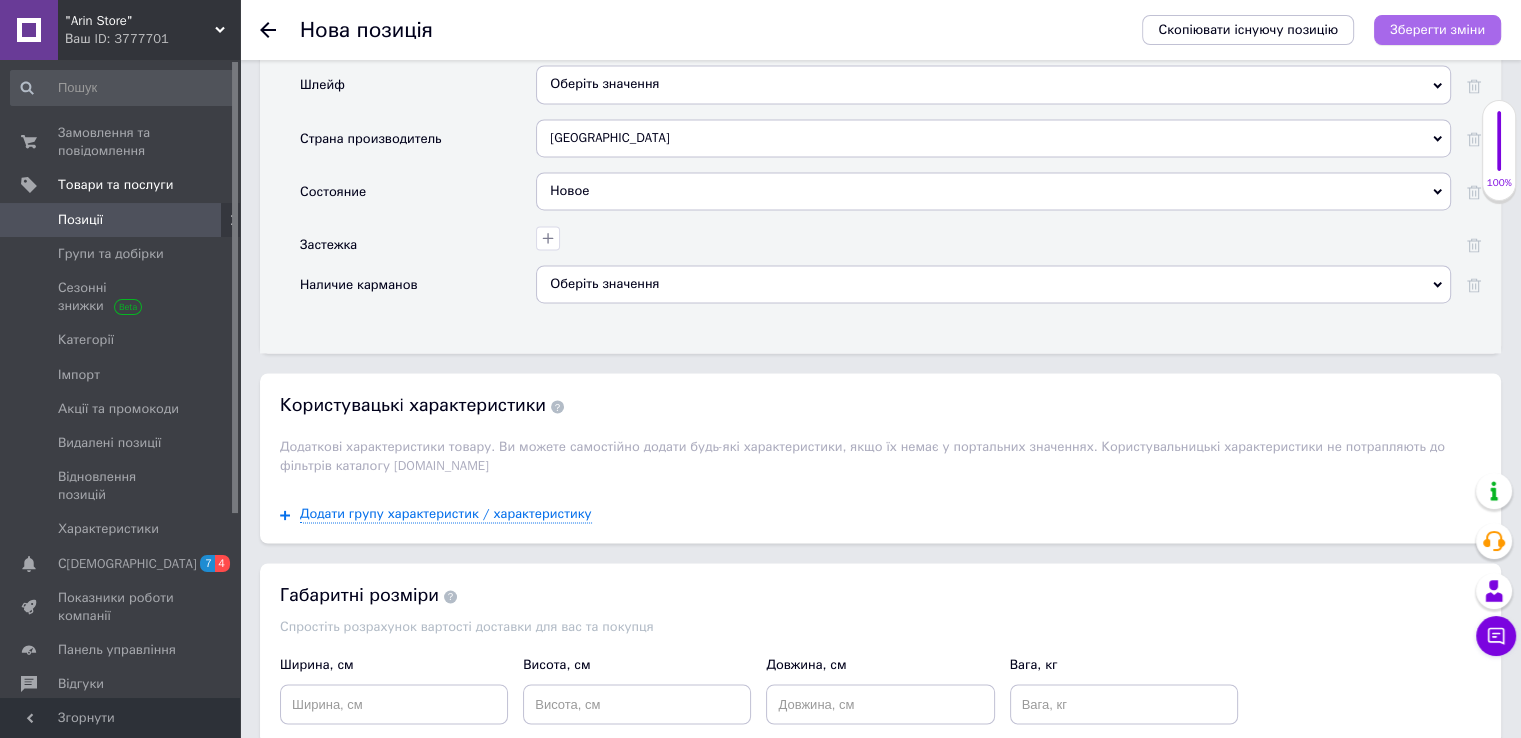 click on "Зберегти зміни" at bounding box center [1437, 29] 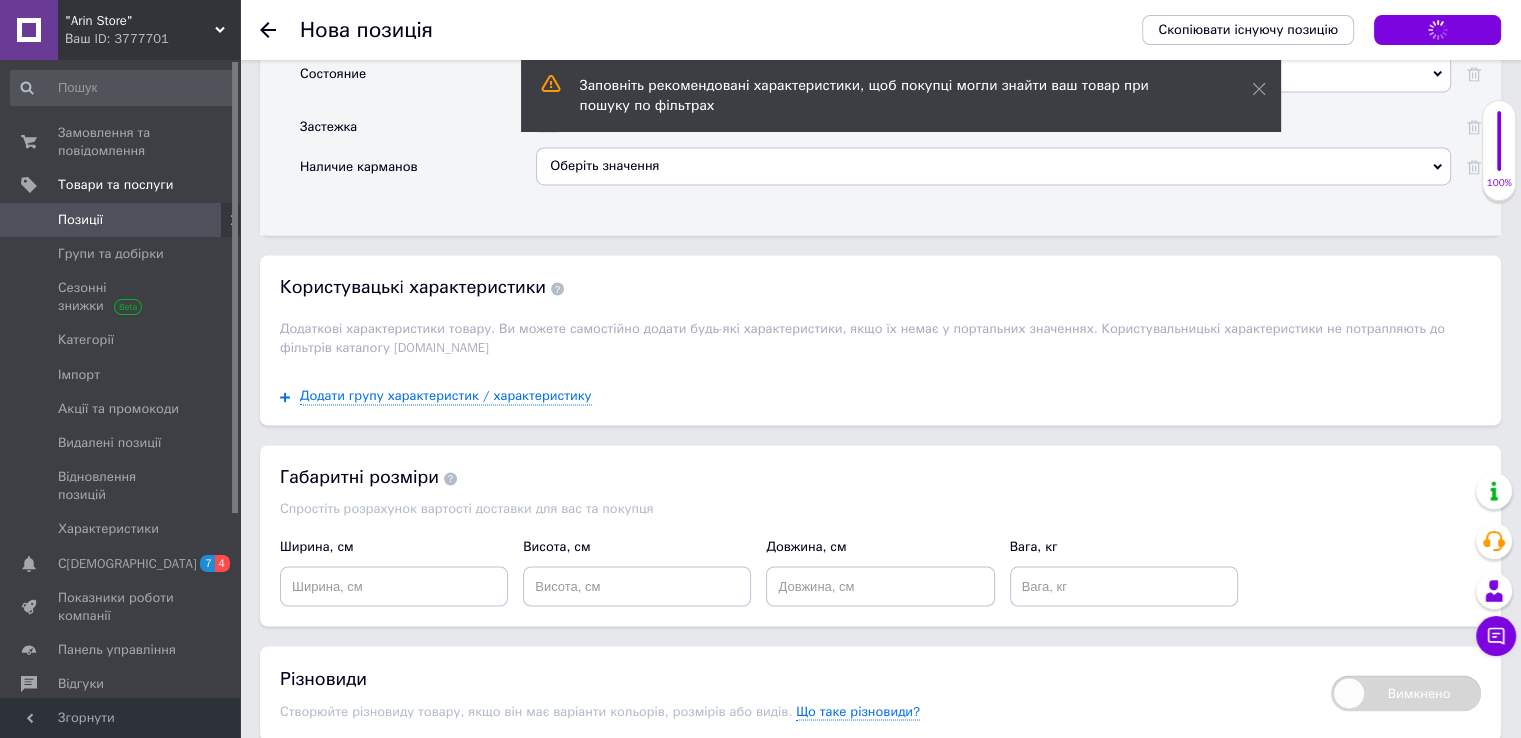scroll, scrollTop: 3406, scrollLeft: 0, axis: vertical 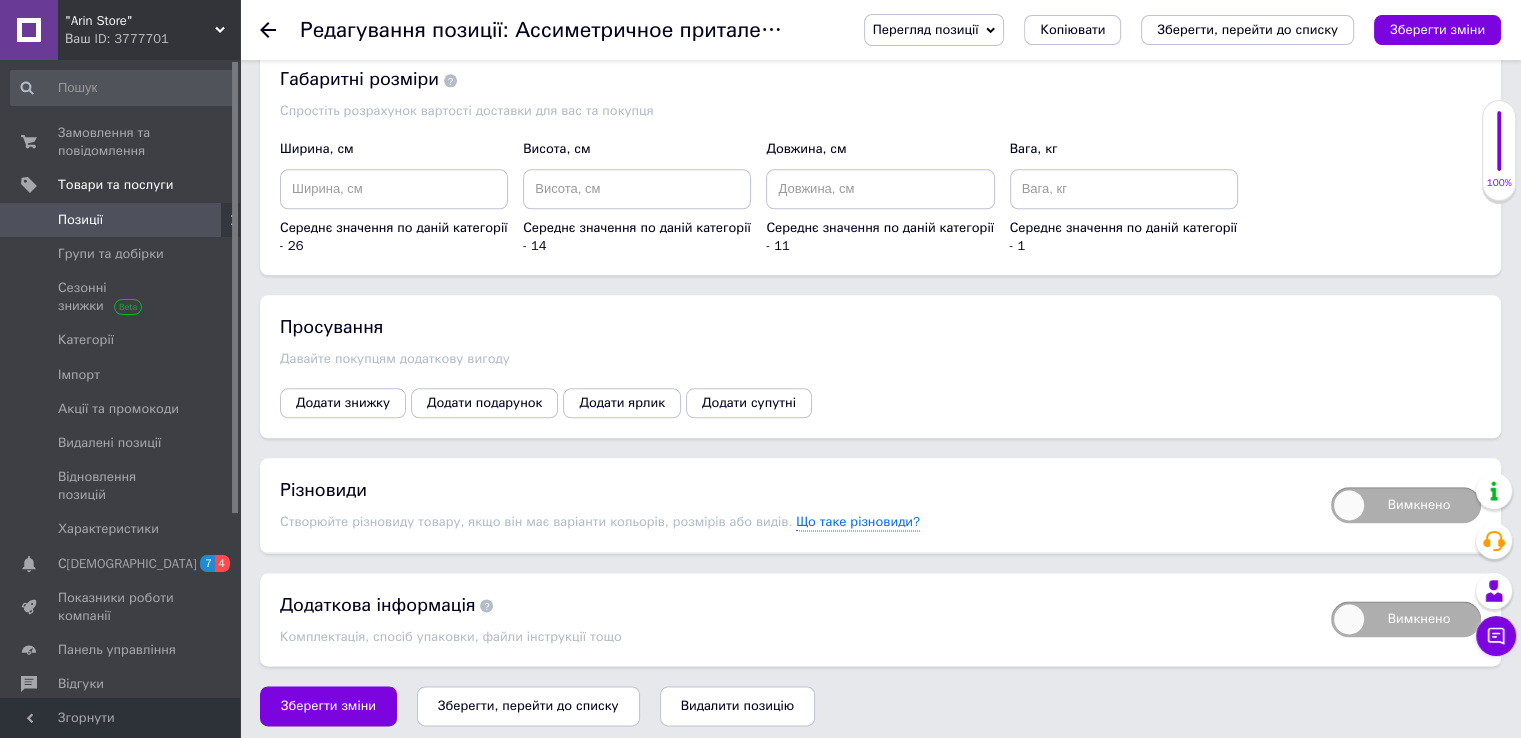 click on "Вимкнено" at bounding box center [1406, 505] 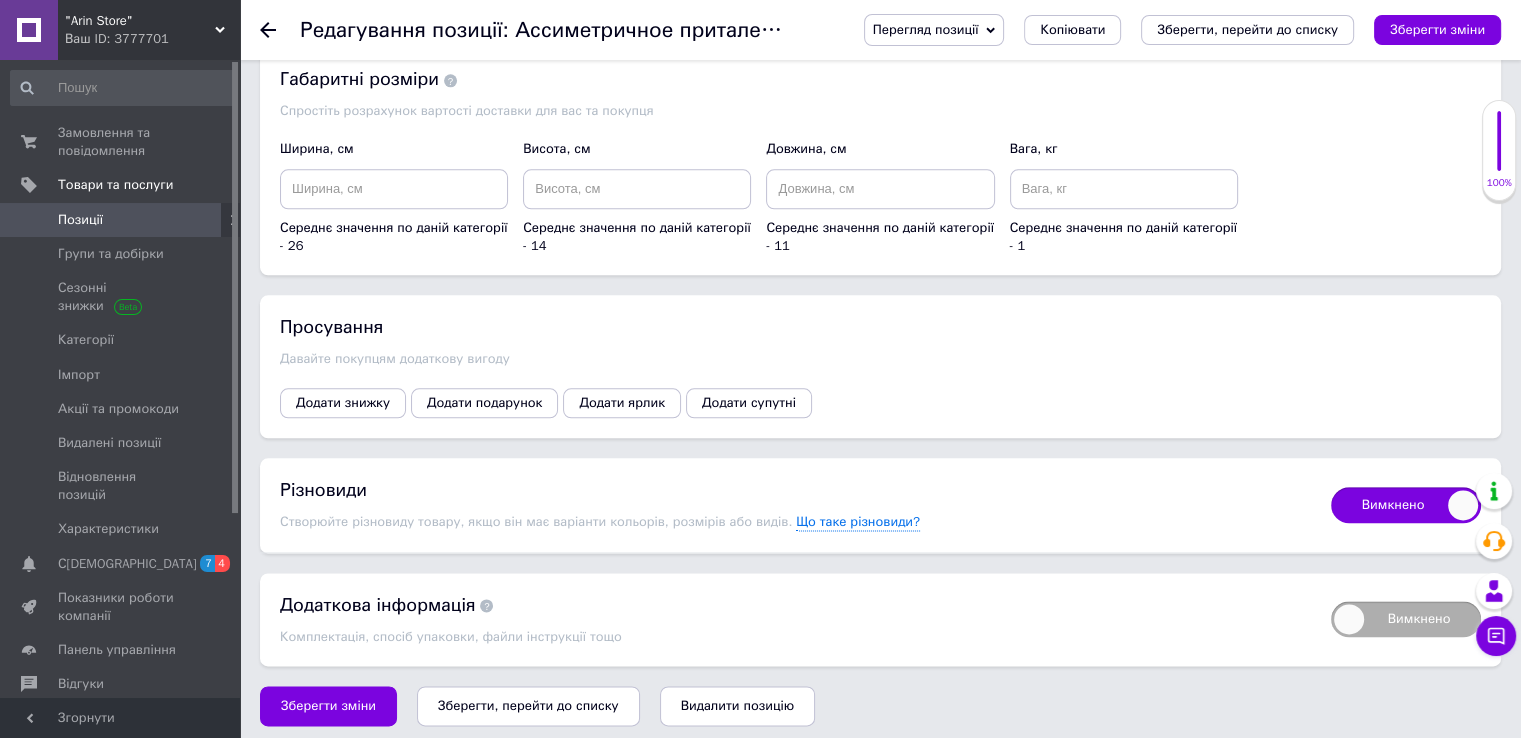 checkbox on "true" 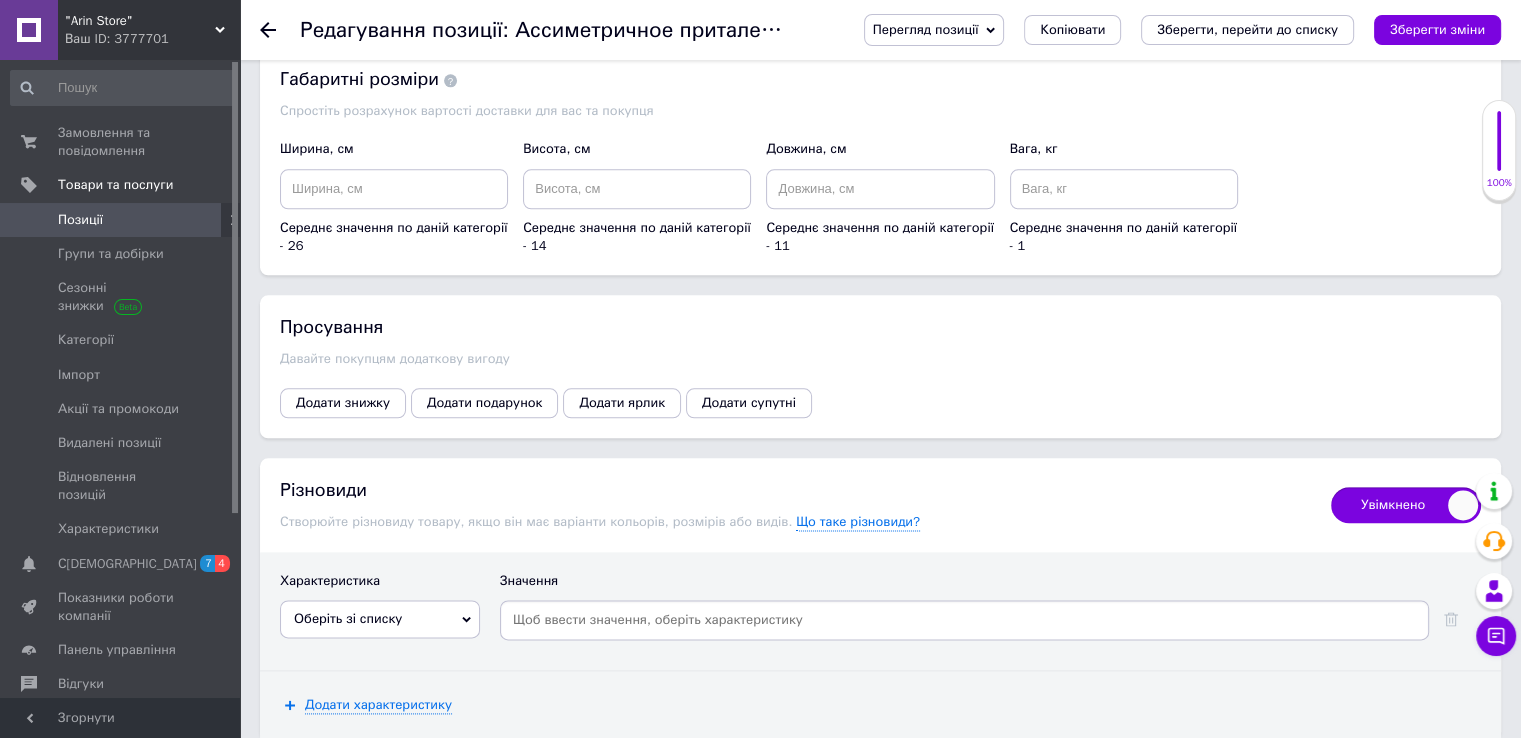 click on "Оберіть зі списку" at bounding box center (380, 619) 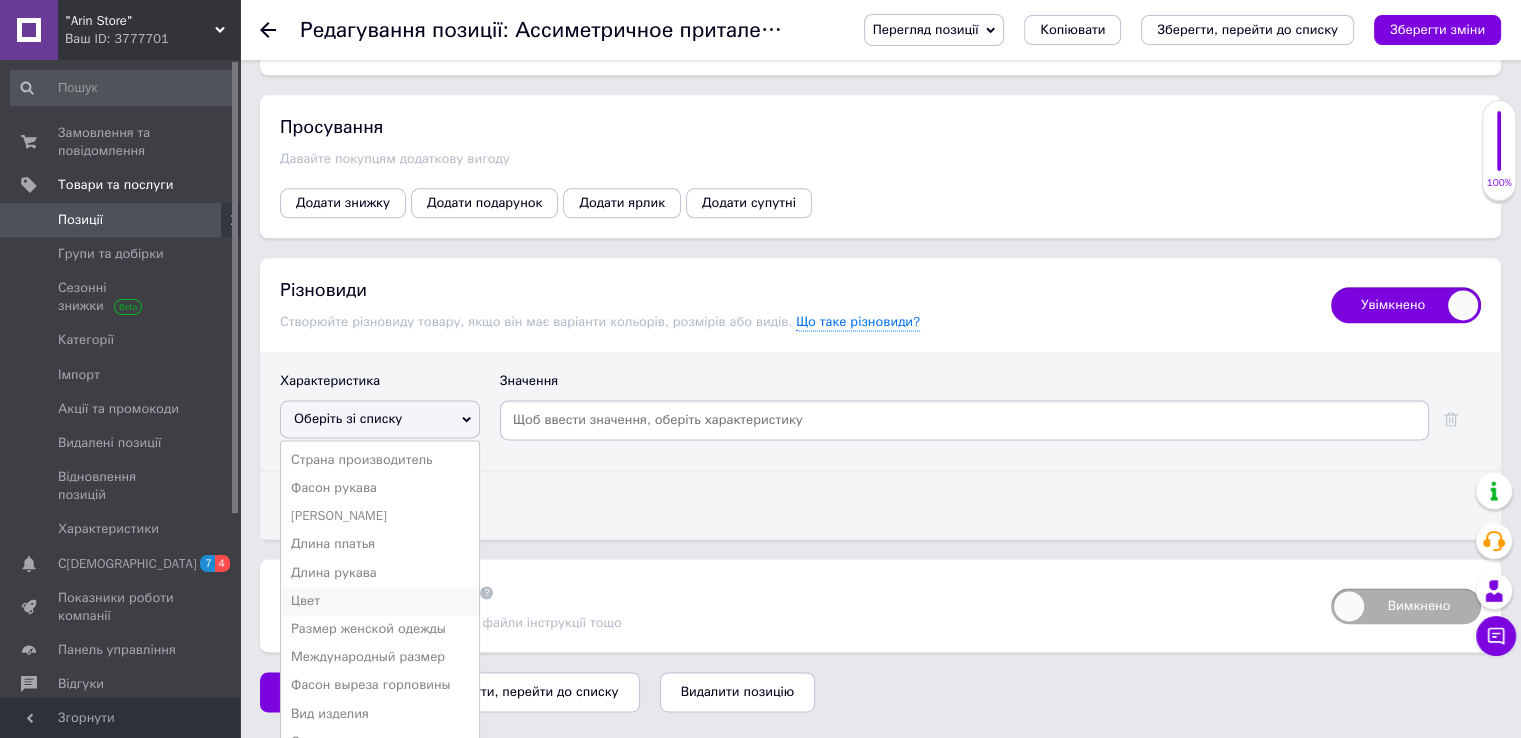 click on "Цвет" at bounding box center [380, 601] 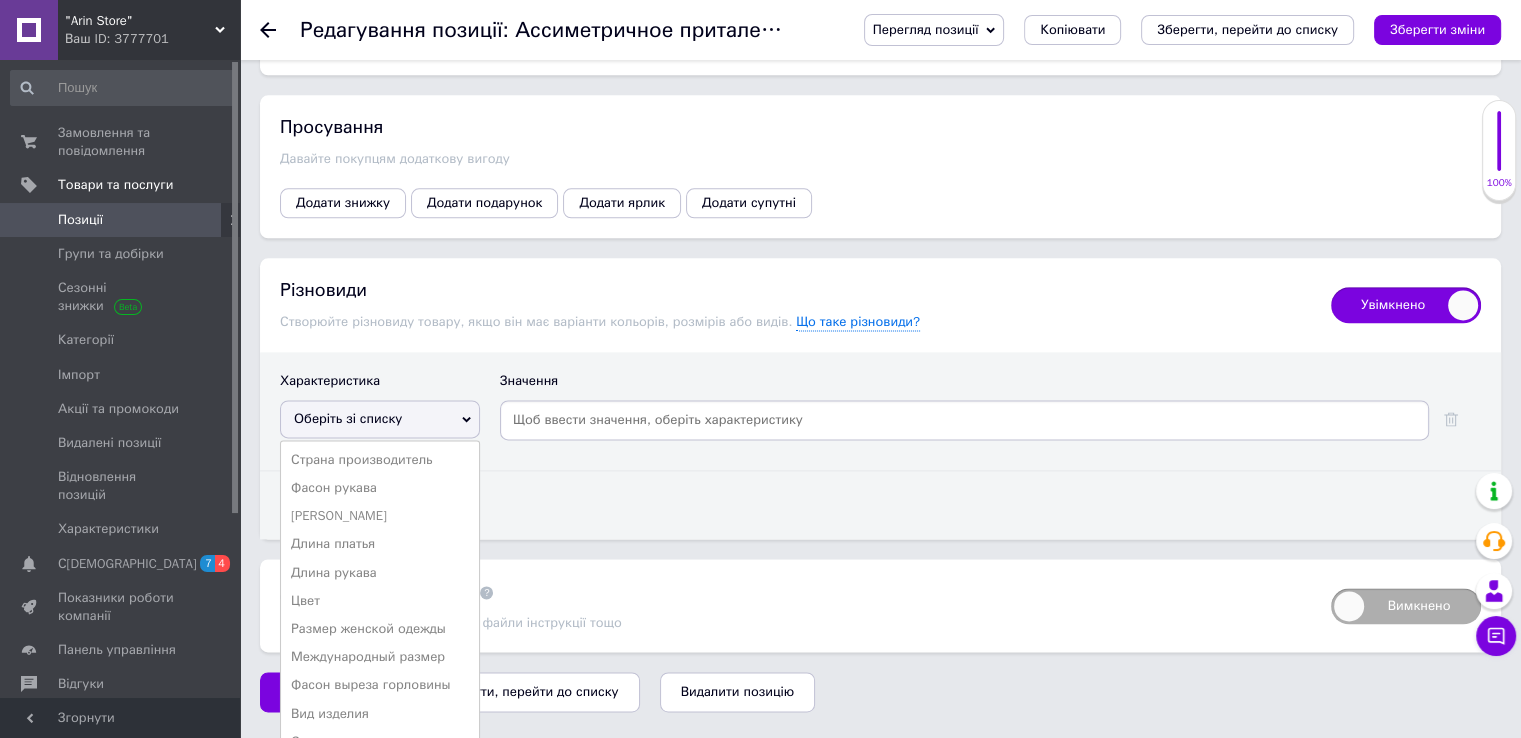 scroll, scrollTop: 2548, scrollLeft: 0, axis: vertical 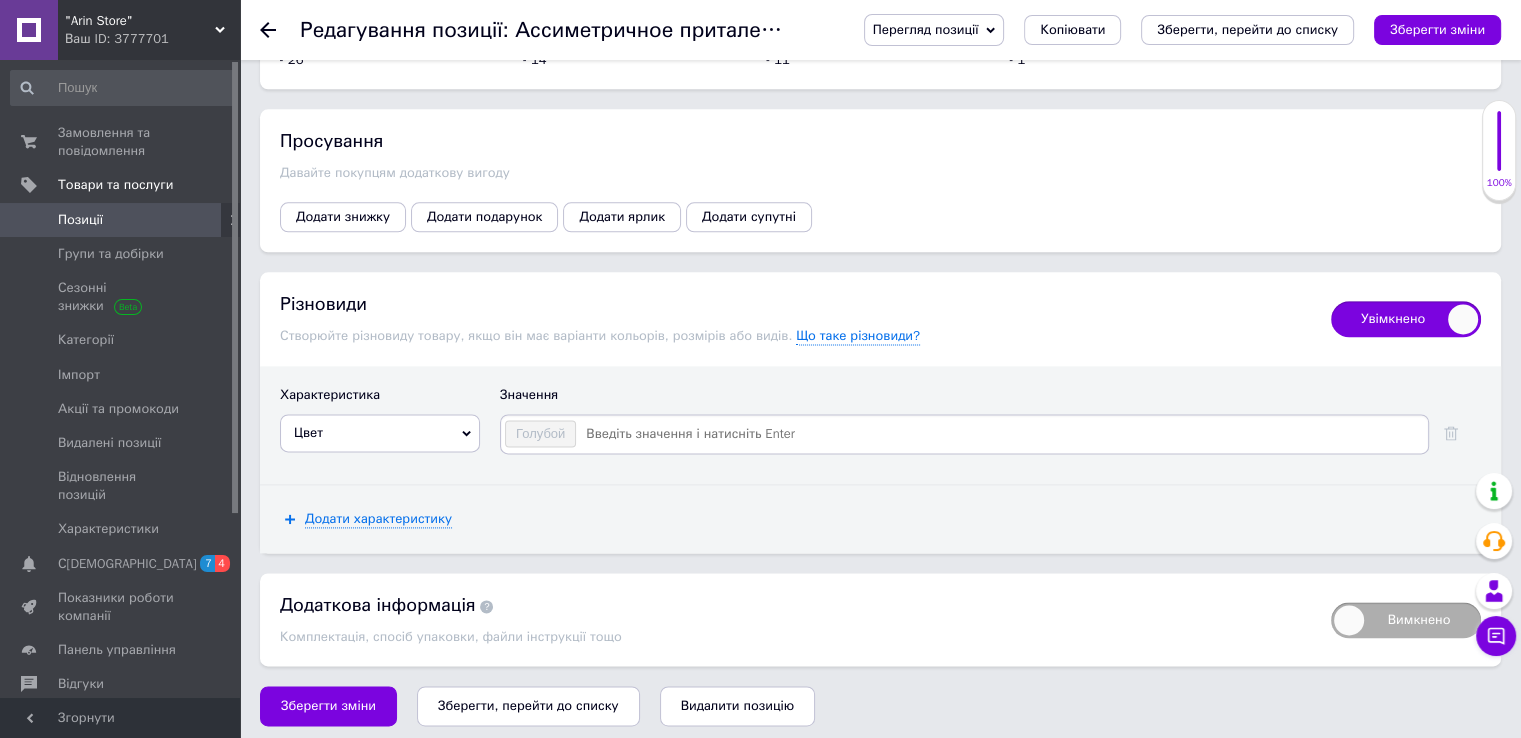 click at bounding box center (1001, 434) 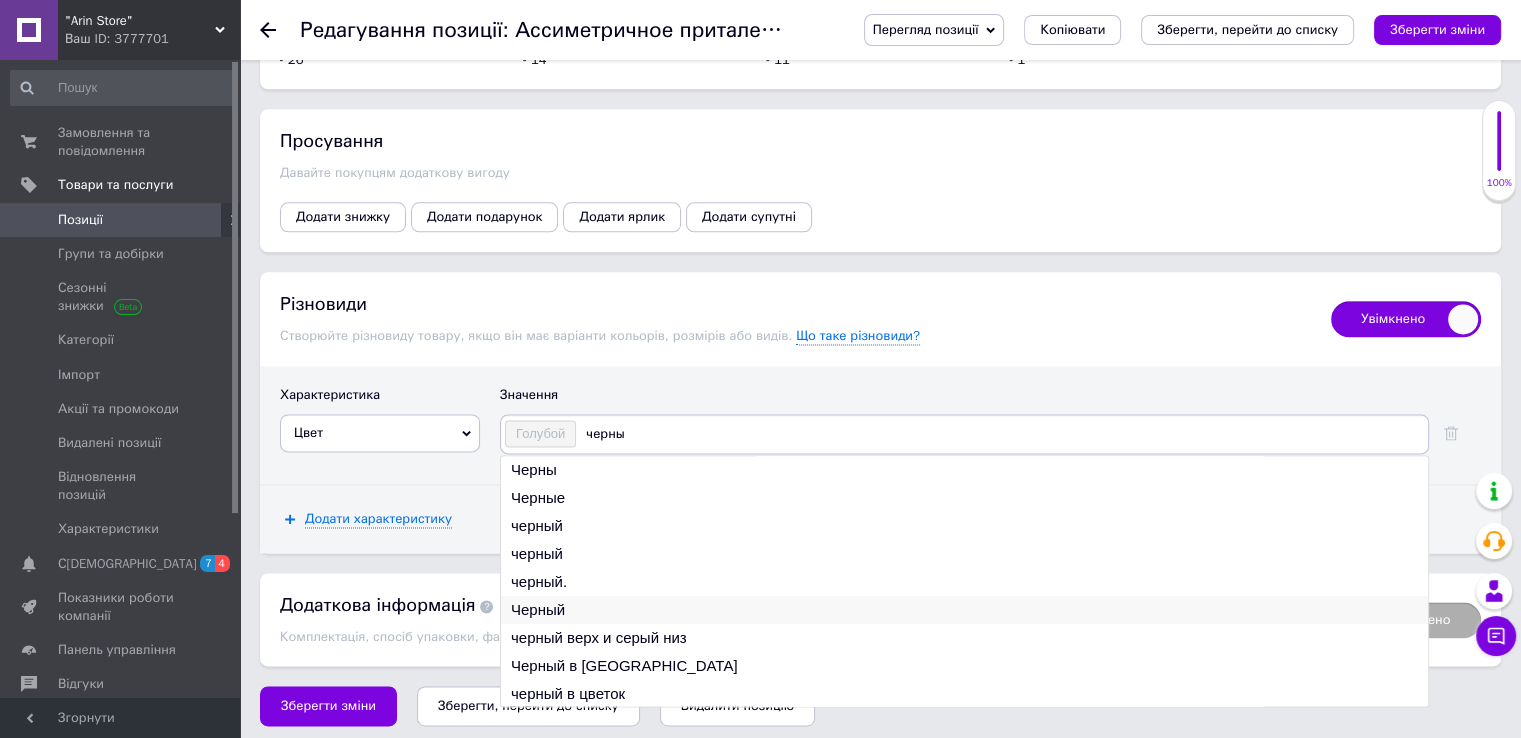 type on "черны" 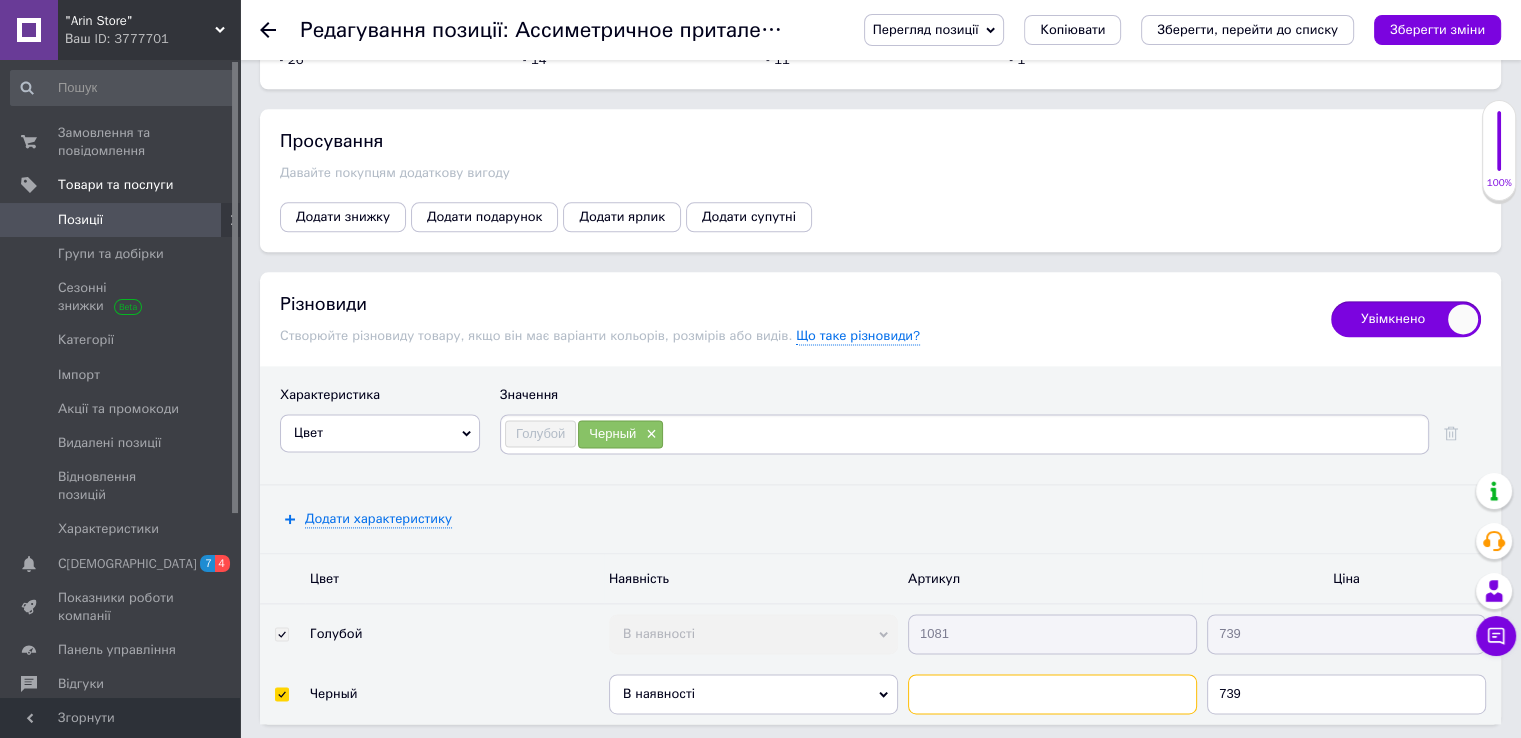 click at bounding box center [1052, 694] 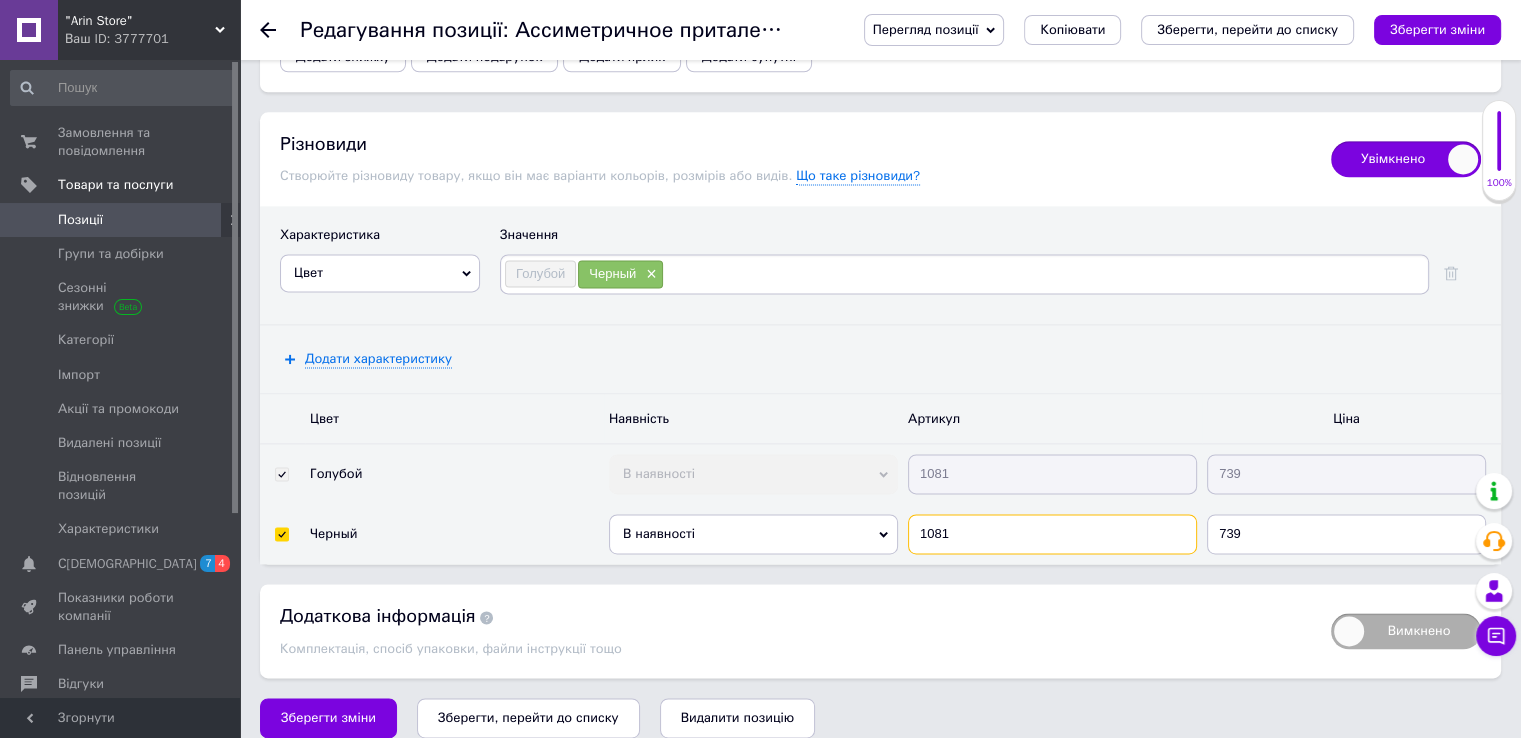 scroll, scrollTop: 2718, scrollLeft: 0, axis: vertical 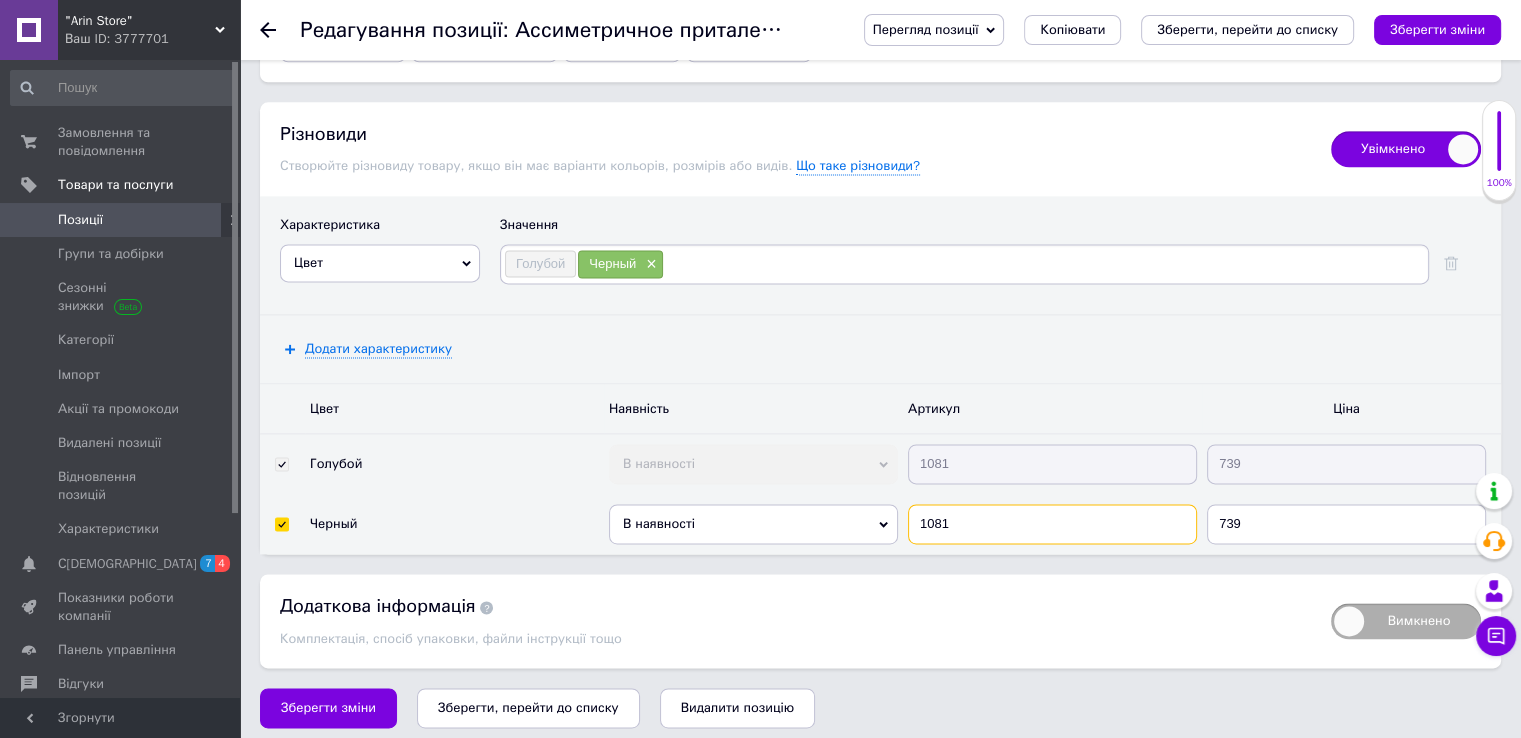 type on "1081" 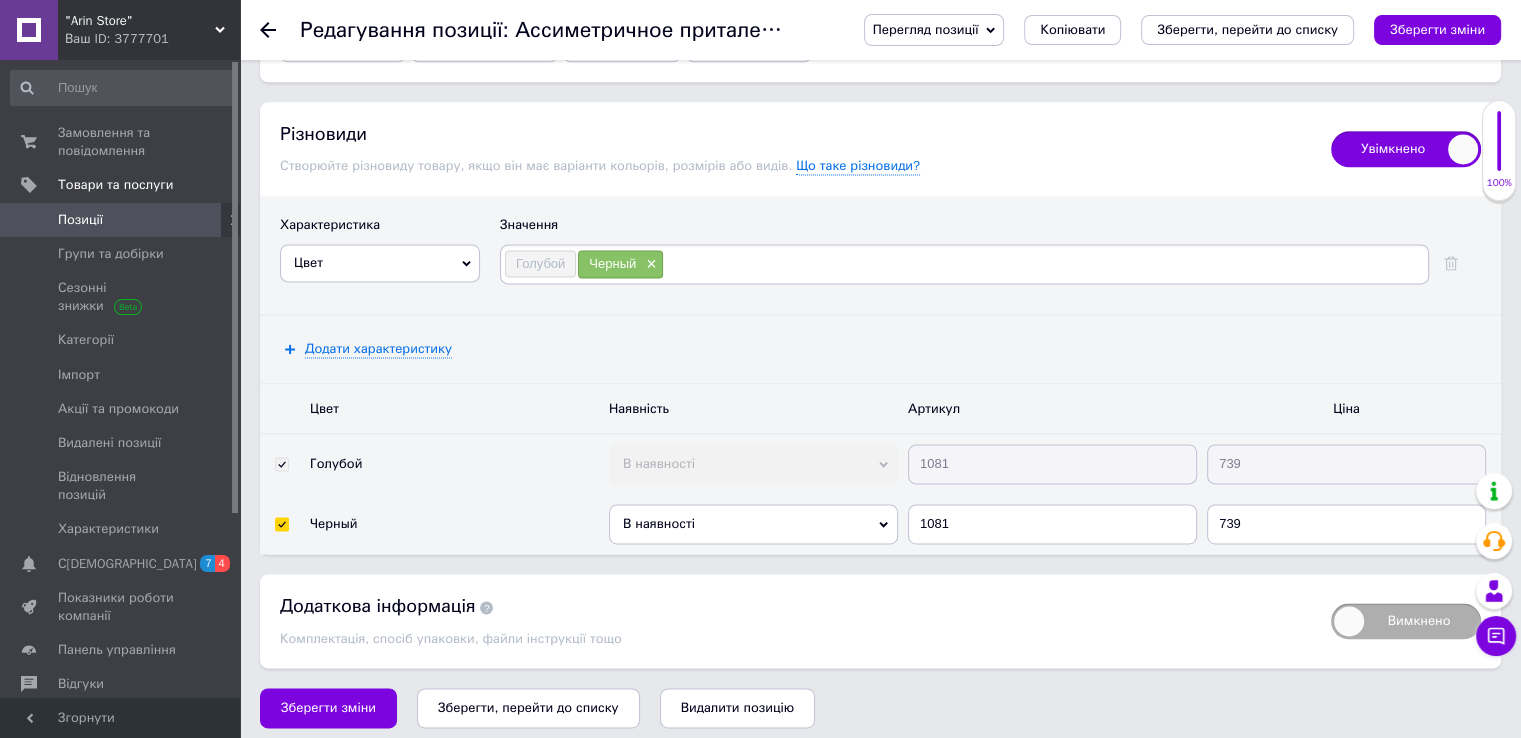 click on "В наявності" at bounding box center (753, 524) 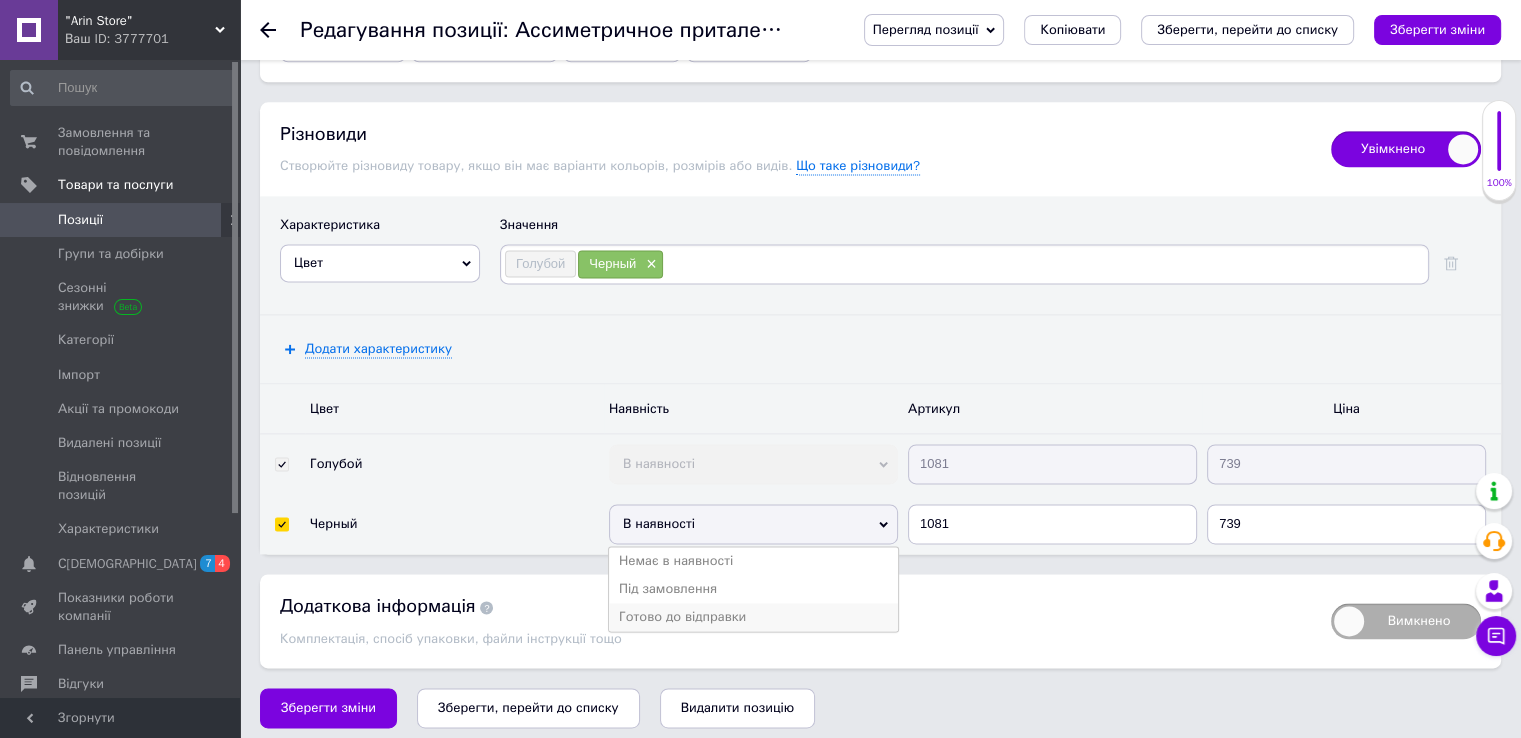 click on "Готово до відправки" at bounding box center [753, 617] 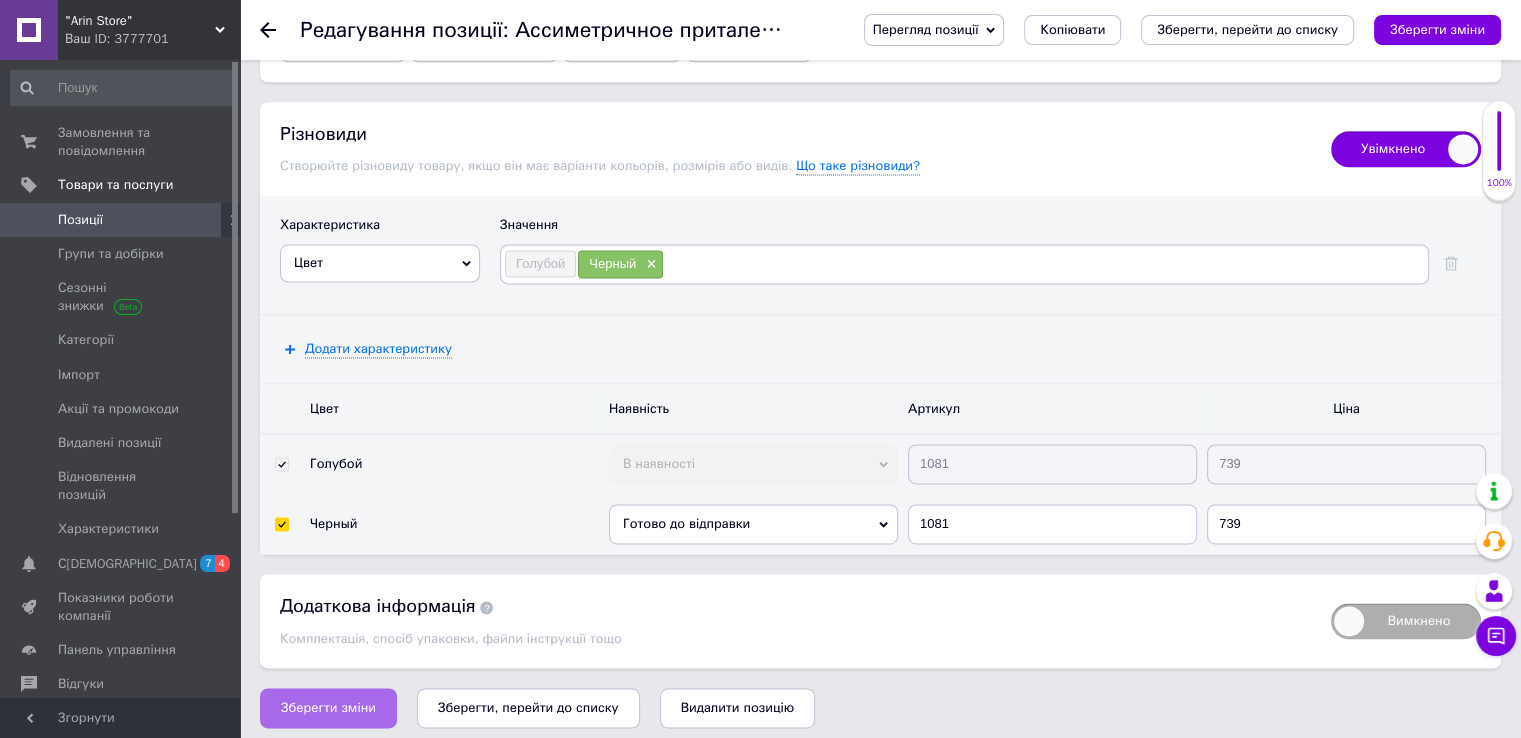 click on "Зберегти зміни" at bounding box center (328, 708) 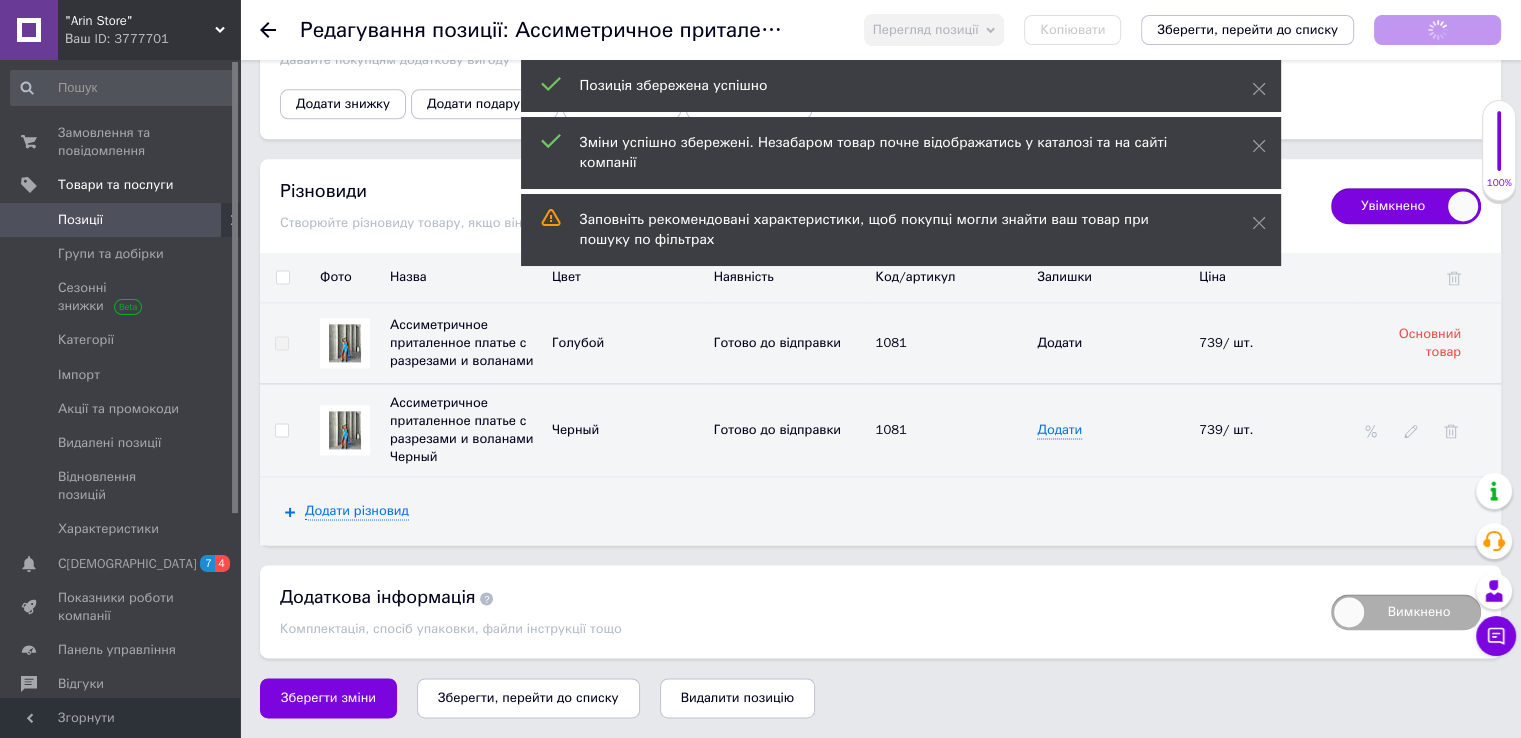 scroll, scrollTop: 2652, scrollLeft: 0, axis: vertical 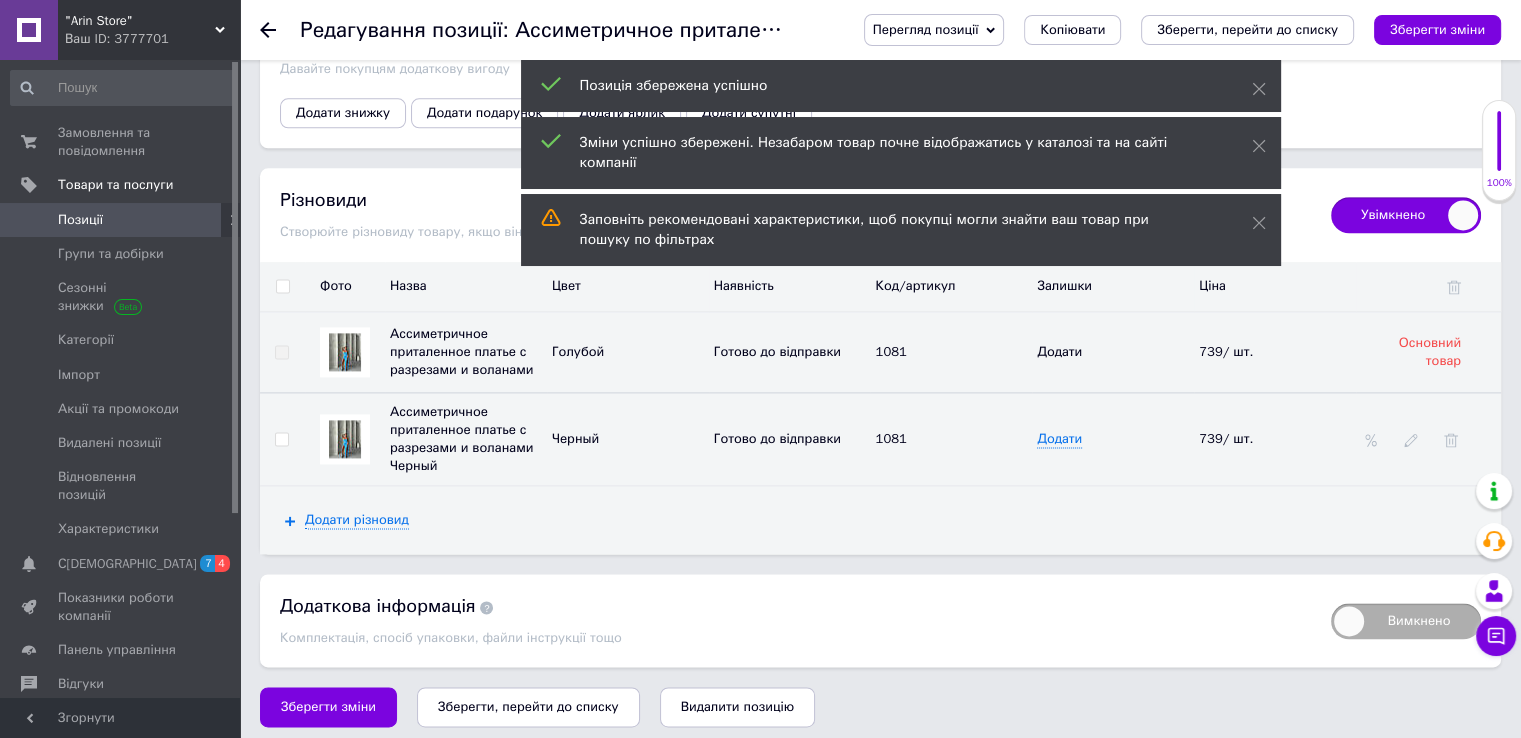 click at bounding box center (345, 439) 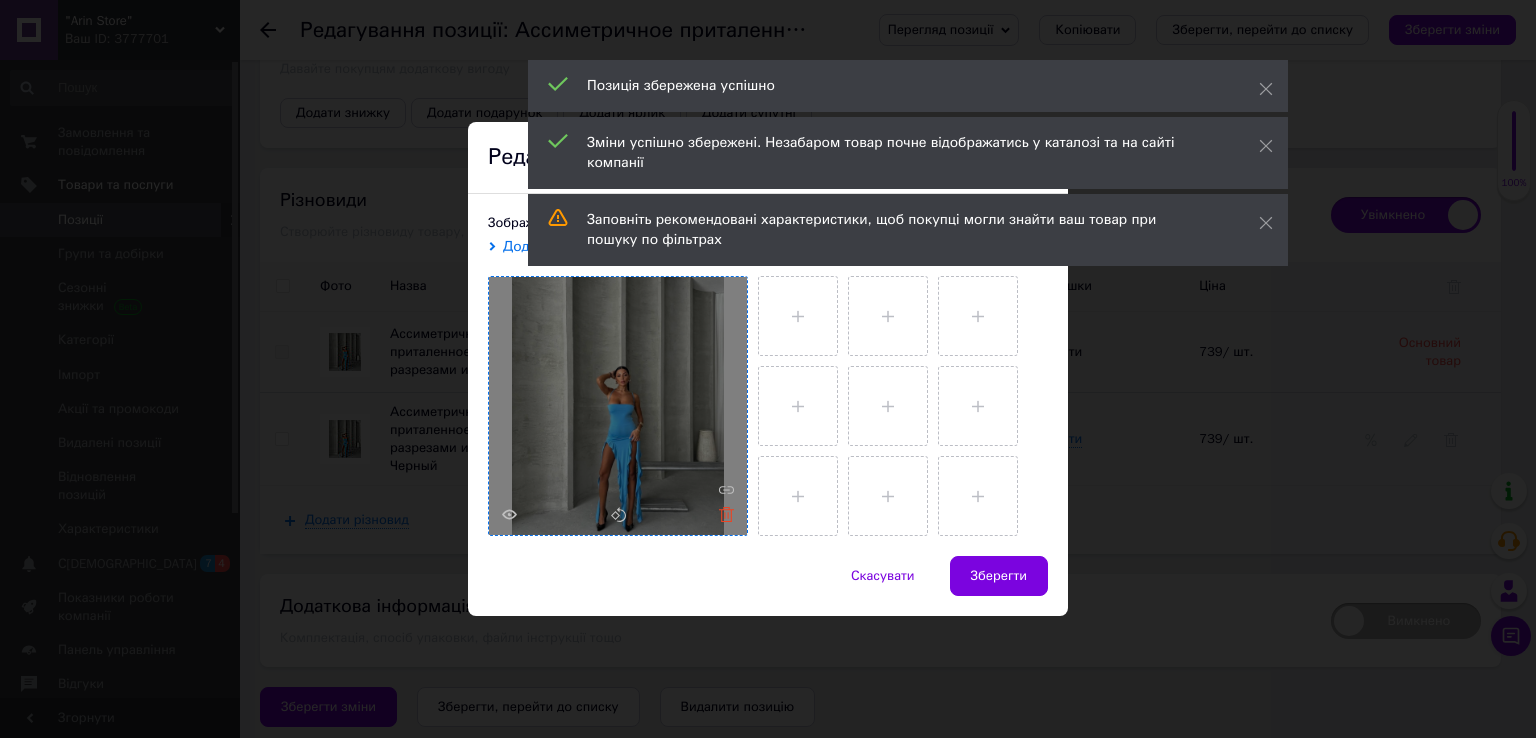 click 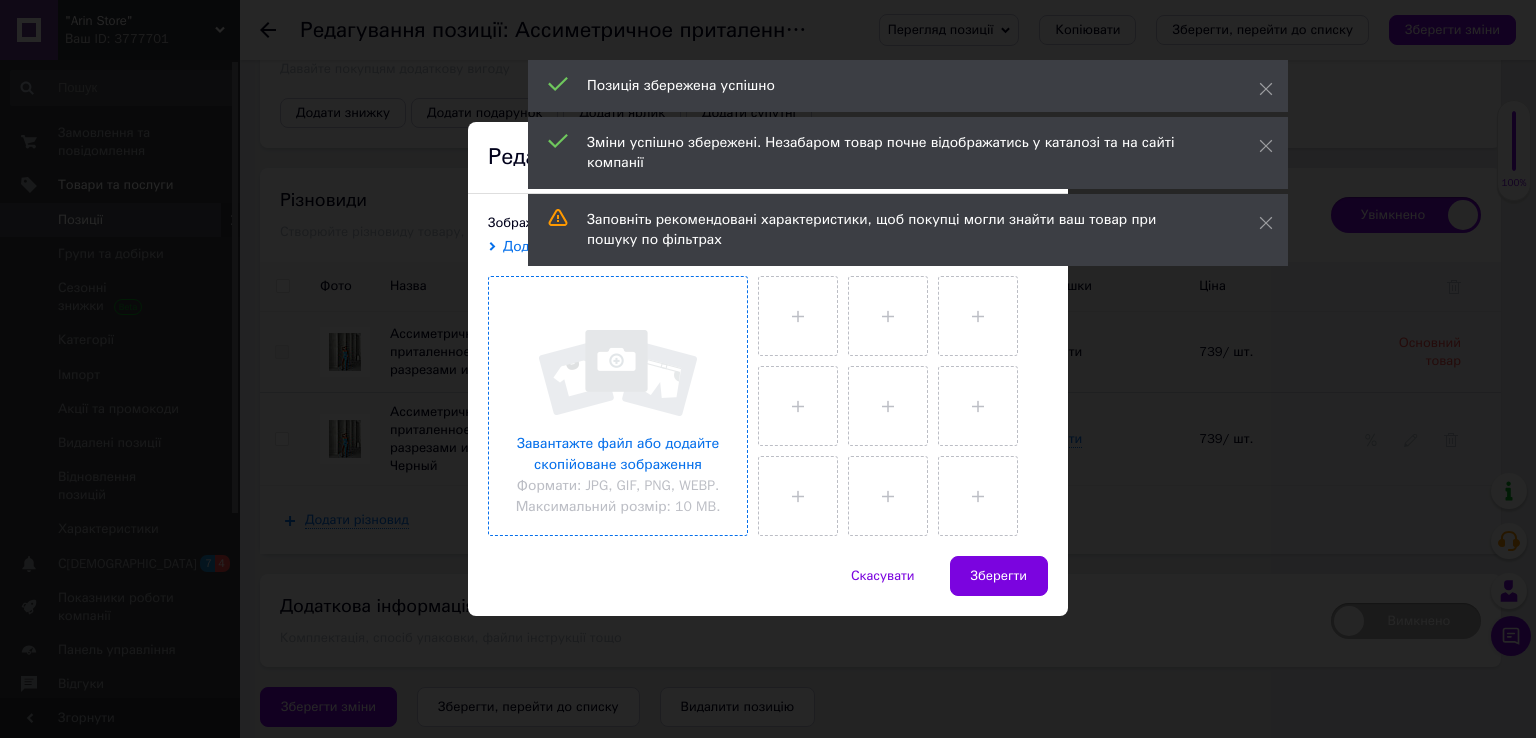 click at bounding box center (618, 406) 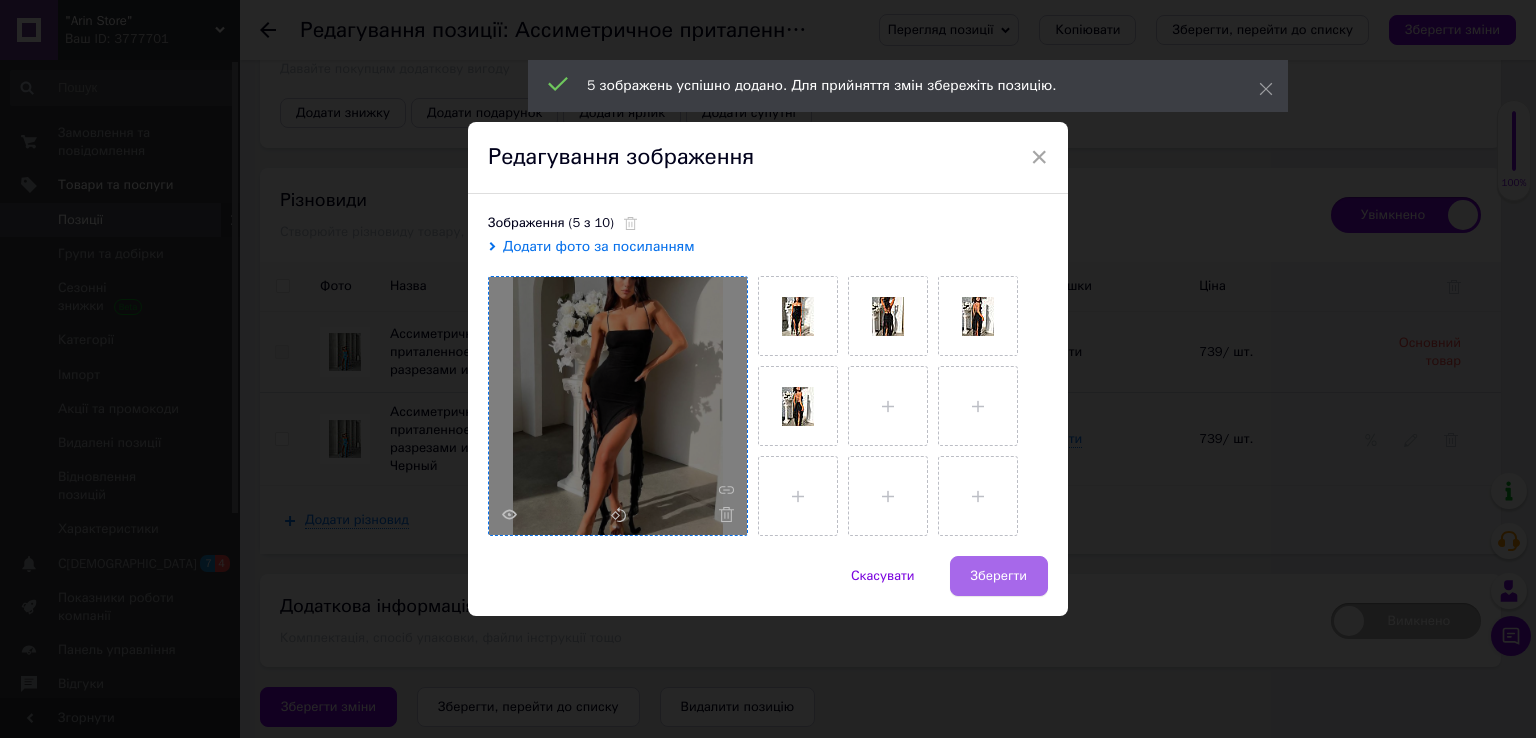 click on "Зберегти" at bounding box center [999, 576] 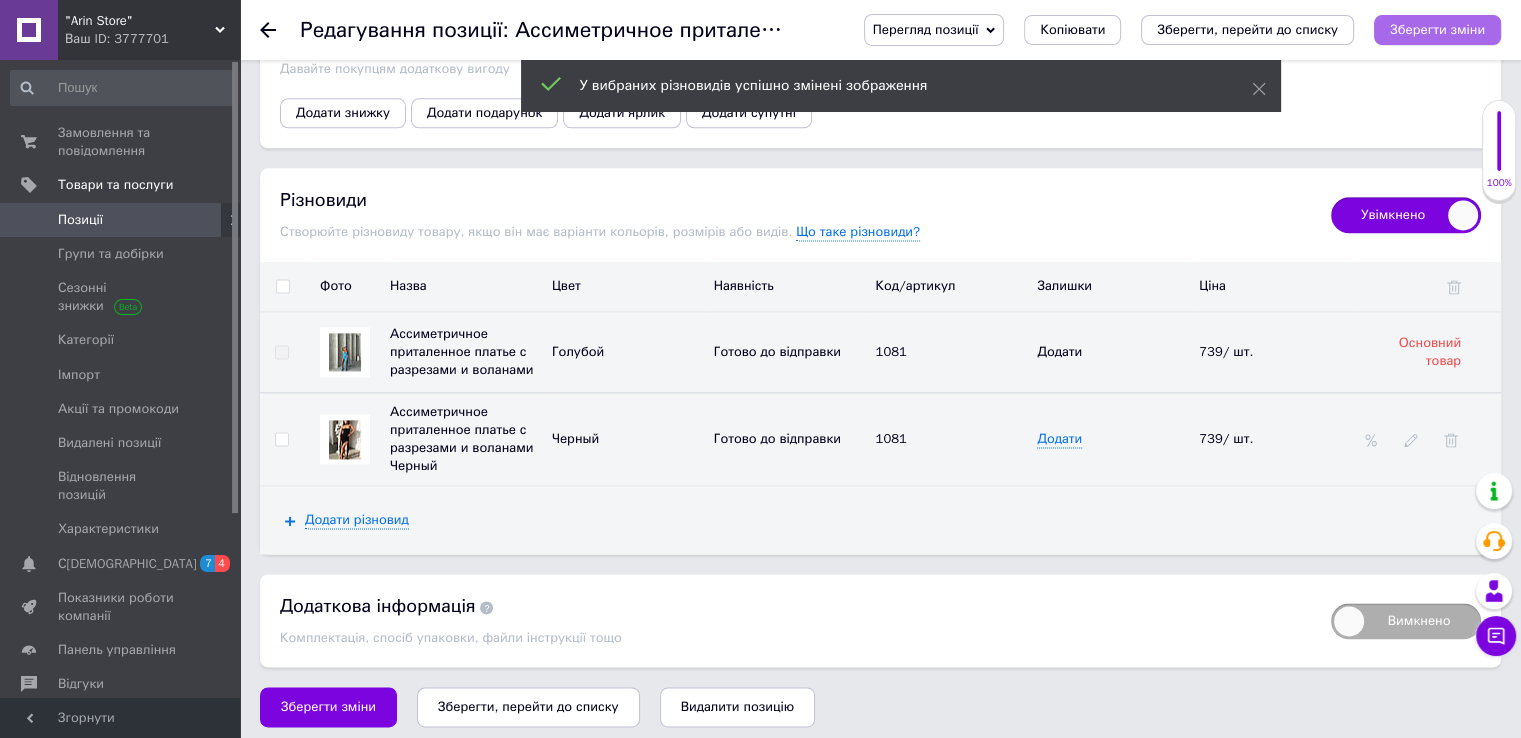 click on "Зберегти зміни" at bounding box center [1437, 29] 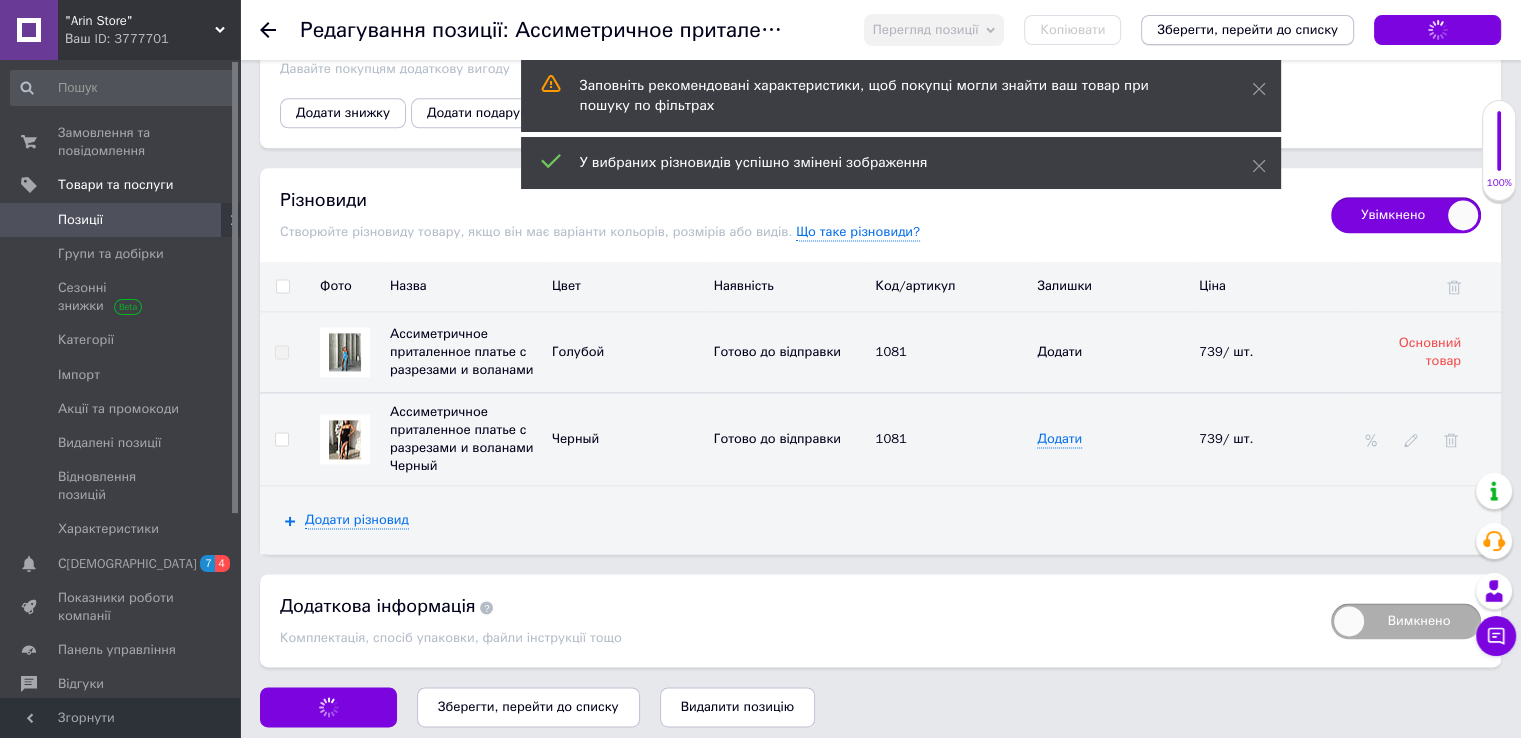 click on "Зберегти, перейти до списку" at bounding box center [1247, 29] 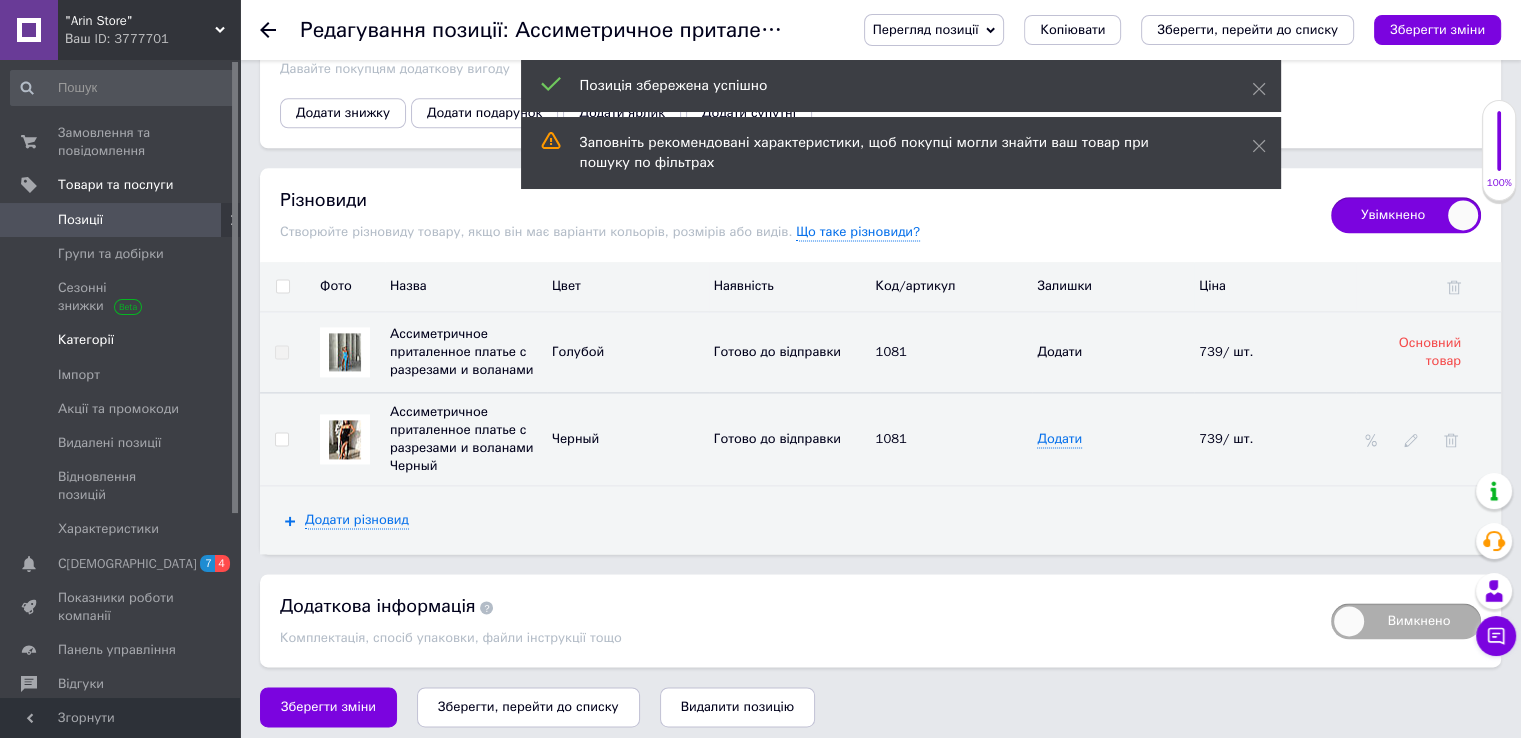 scroll, scrollTop: 0, scrollLeft: 0, axis: both 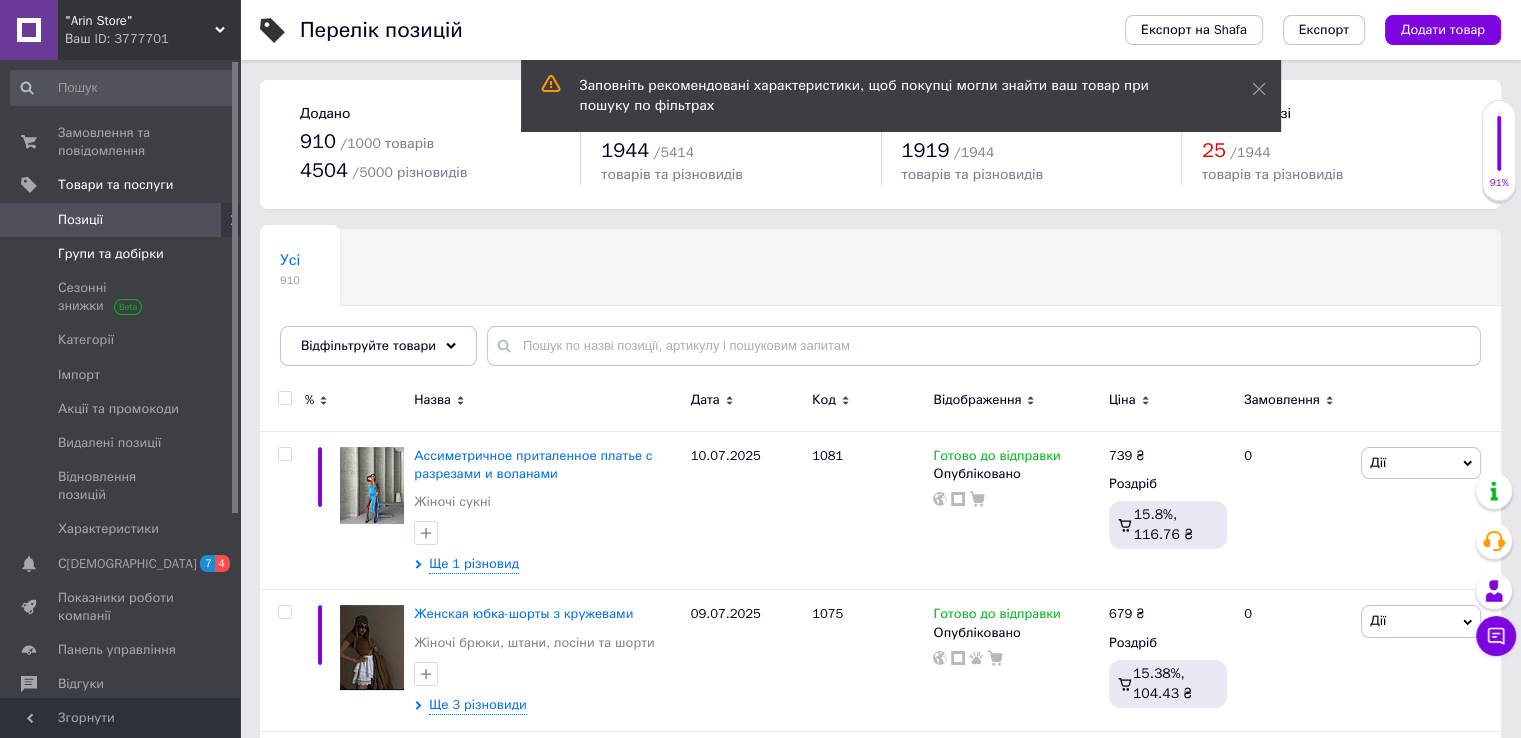 click on "Групи та добірки" at bounding box center [111, 254] 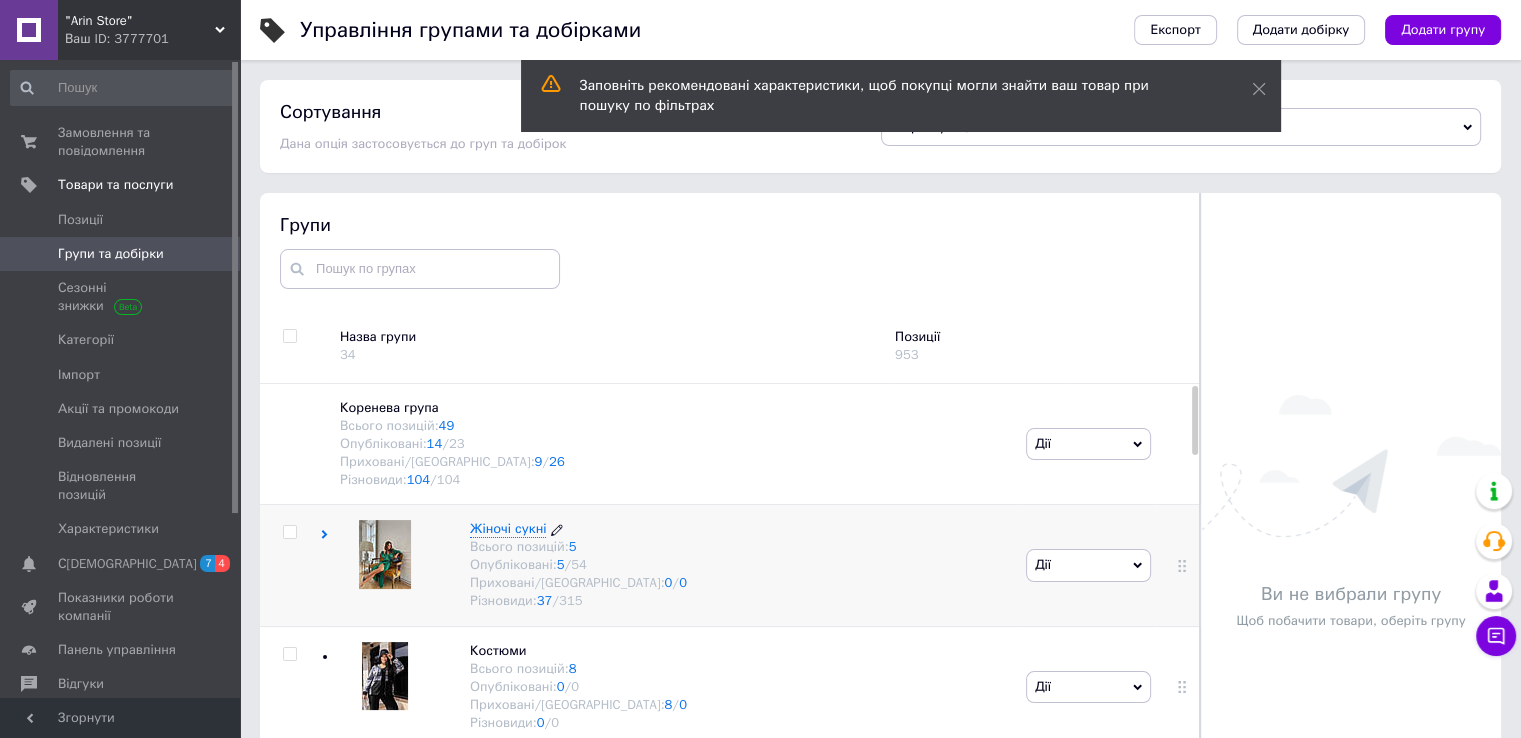 scroll, scrollTop: 48, scrollLeft: 0, axis: vertical 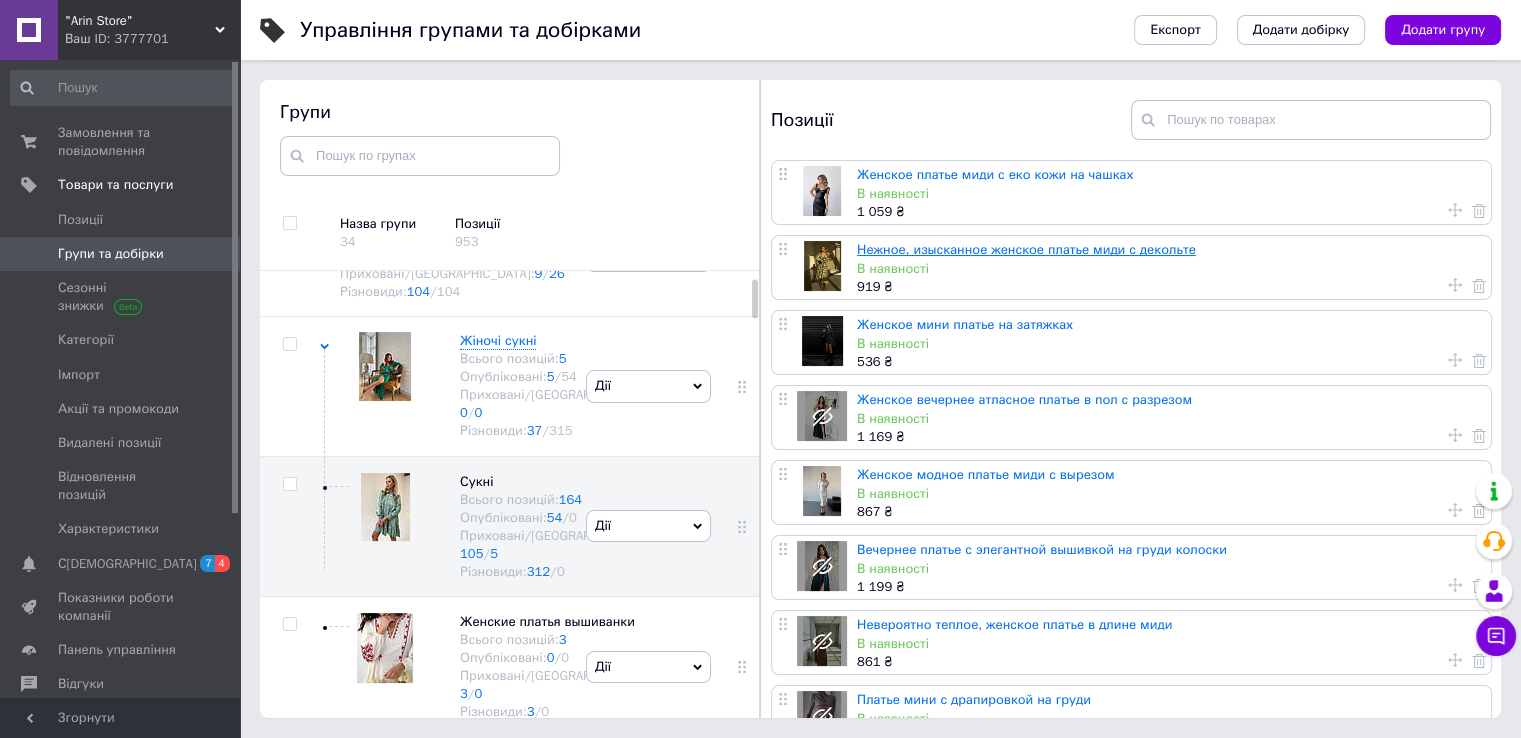 click on "Нежное, изысканное женское платье миди с декольте" at bounding box center (1026, 249) 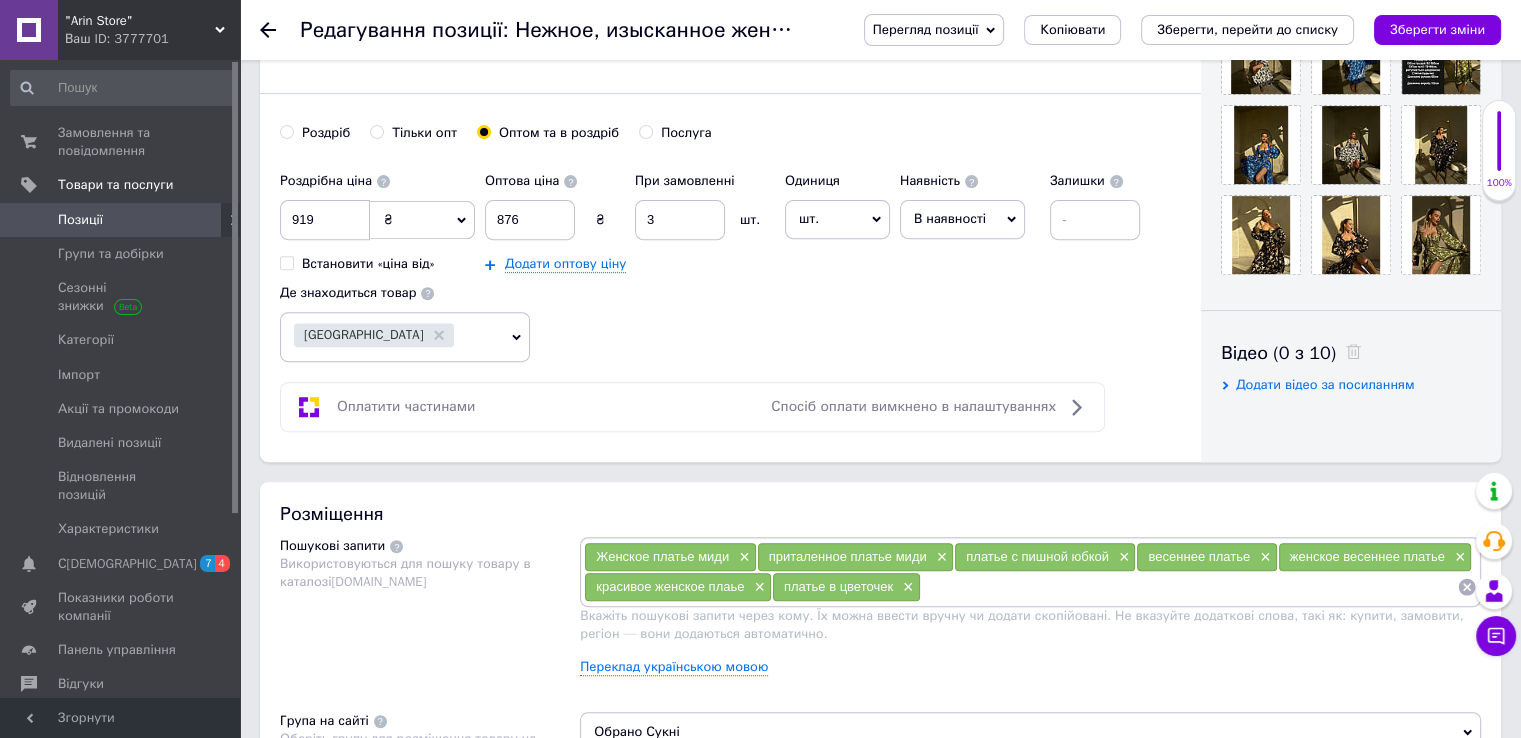 scroll, scrollTop: 800, scrollLeft: 0, axis: vertical 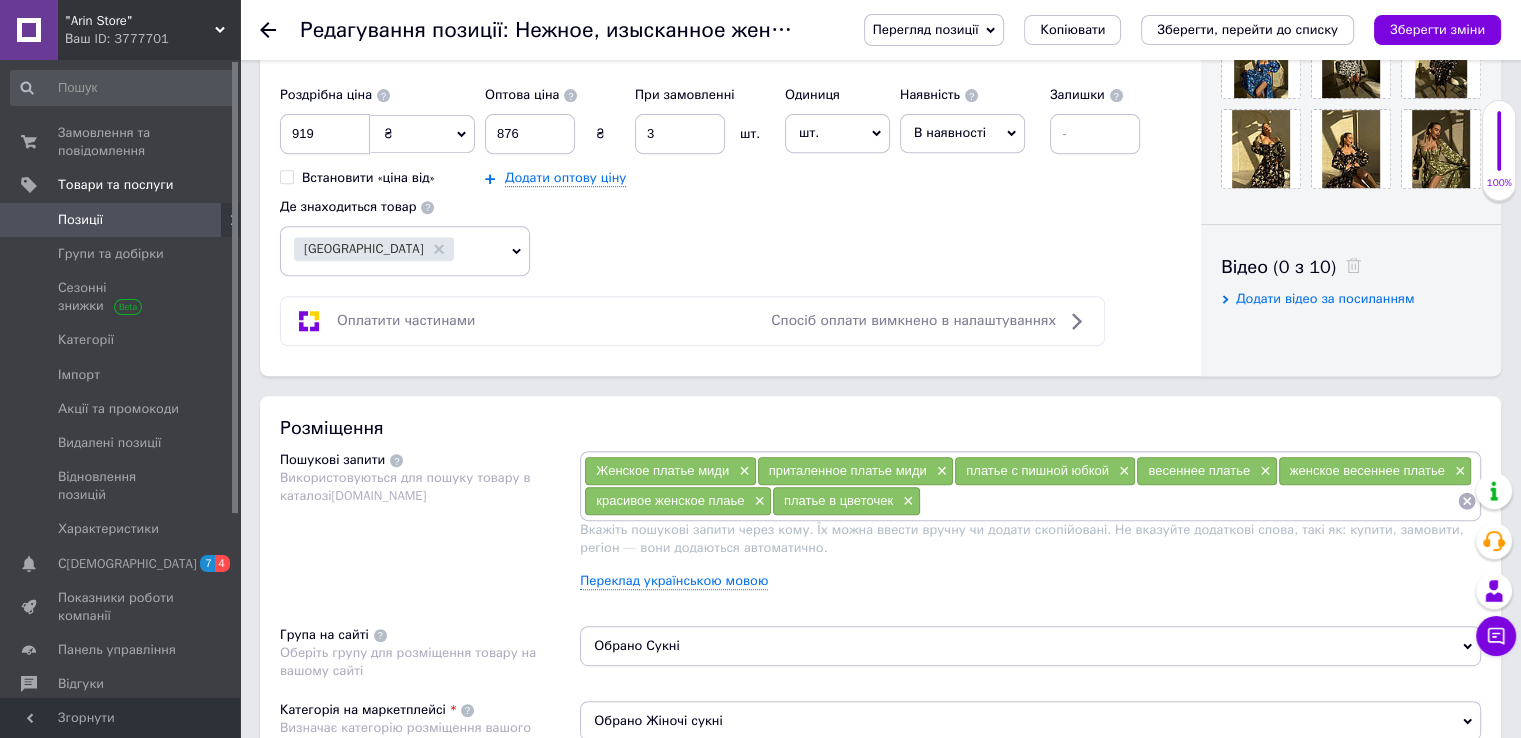 drag, startPoint x: 985, startPoint y: 122, endPoint x: 988, endPoint y: 196, distance: 74.06078 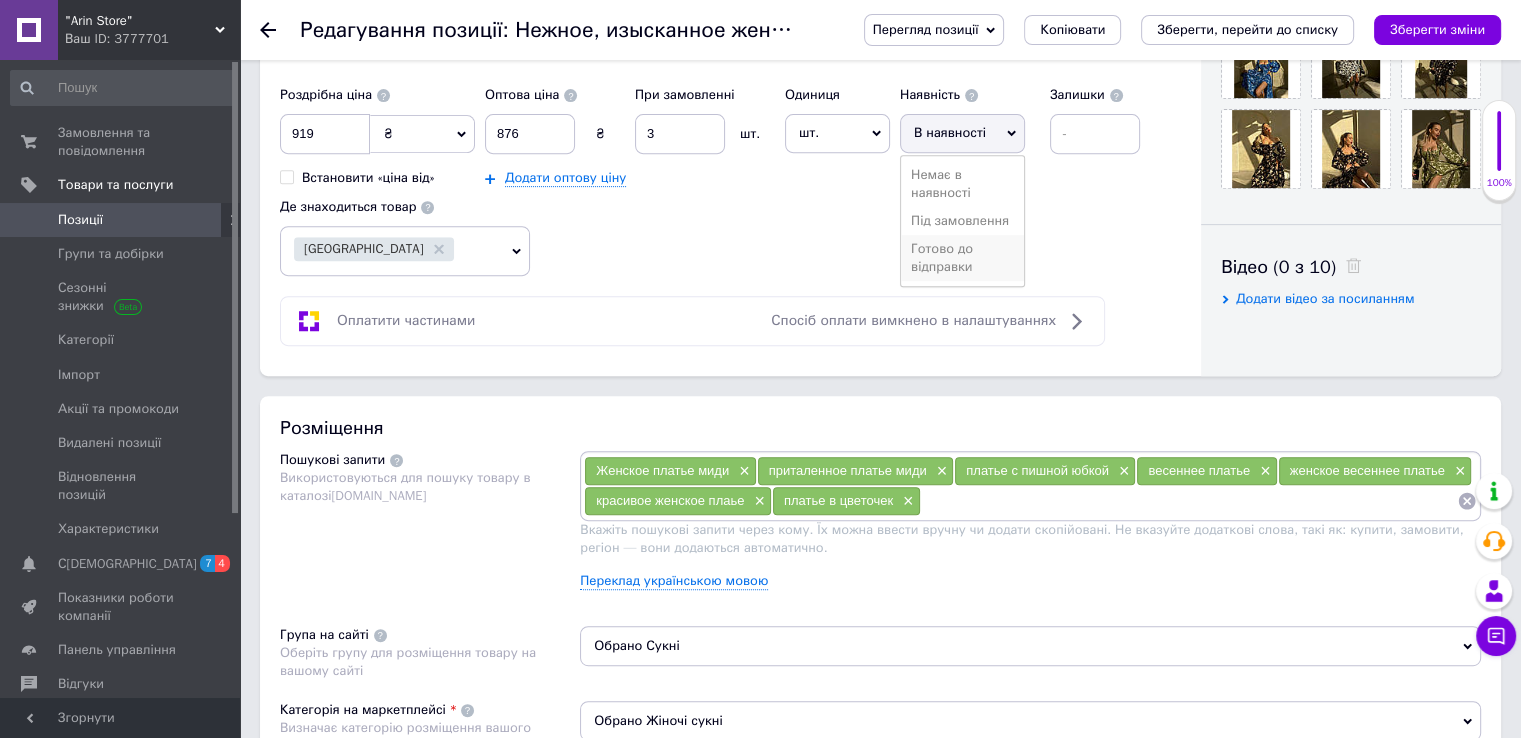 click on "Готово до відправки" at bounding box center [962, 258] 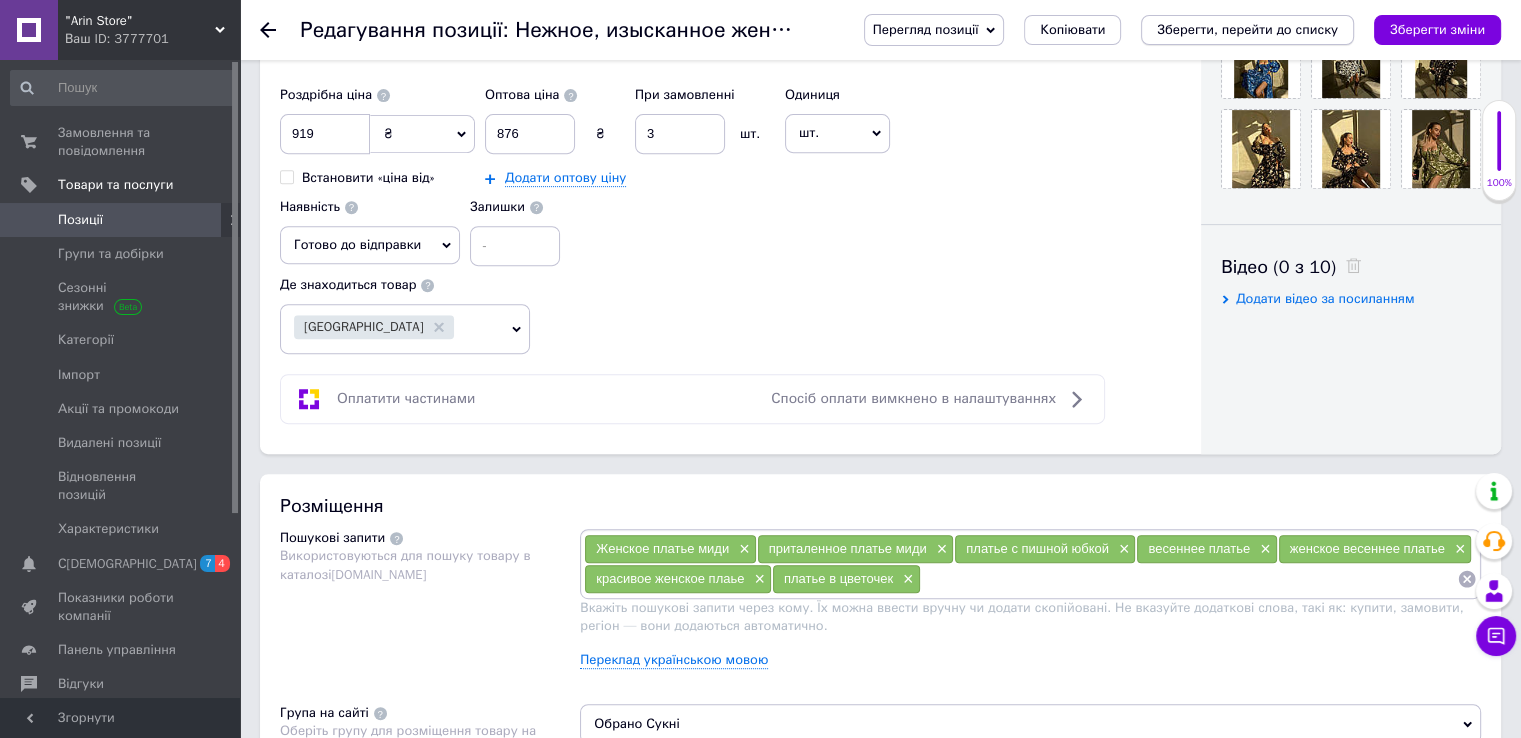 drag, startPoint x: 1421, startPoint y: 30, endPoint x: 1329, endPoint y: 35, distance: 92.13577 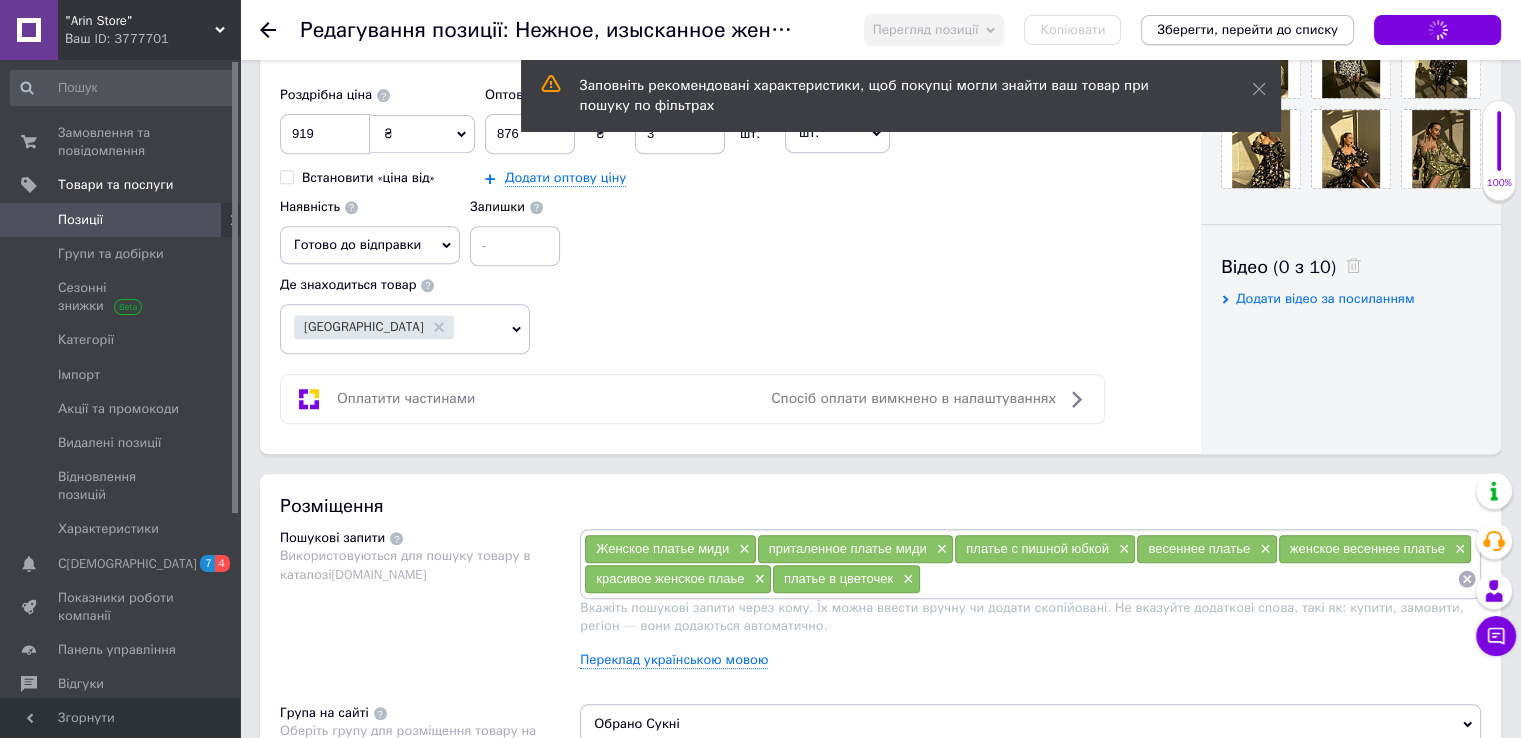 click on "Зберегти, перейти до списку" at bounding box center (1247, 29) 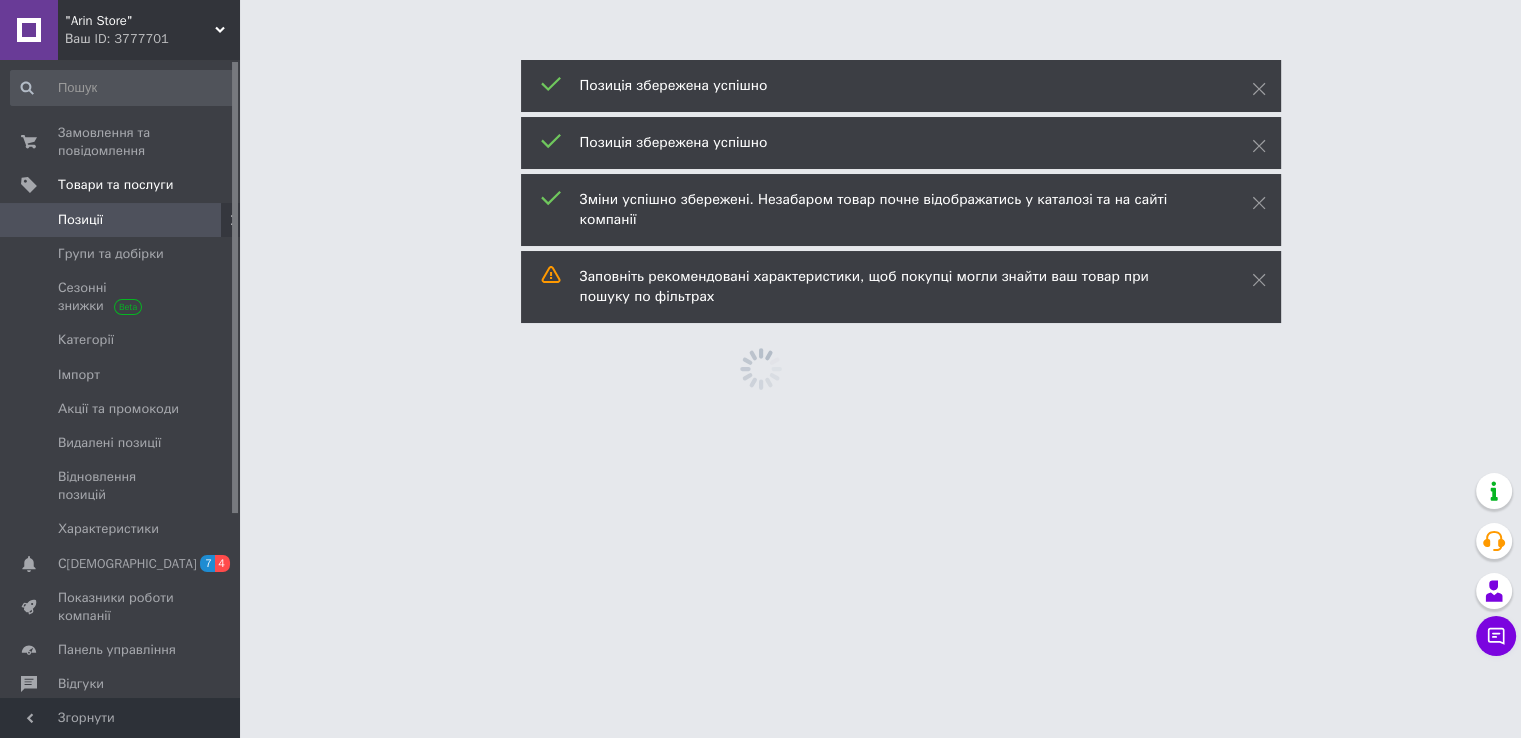 scroll, scrollTop: 0, scrollLeft: 0, axis: both 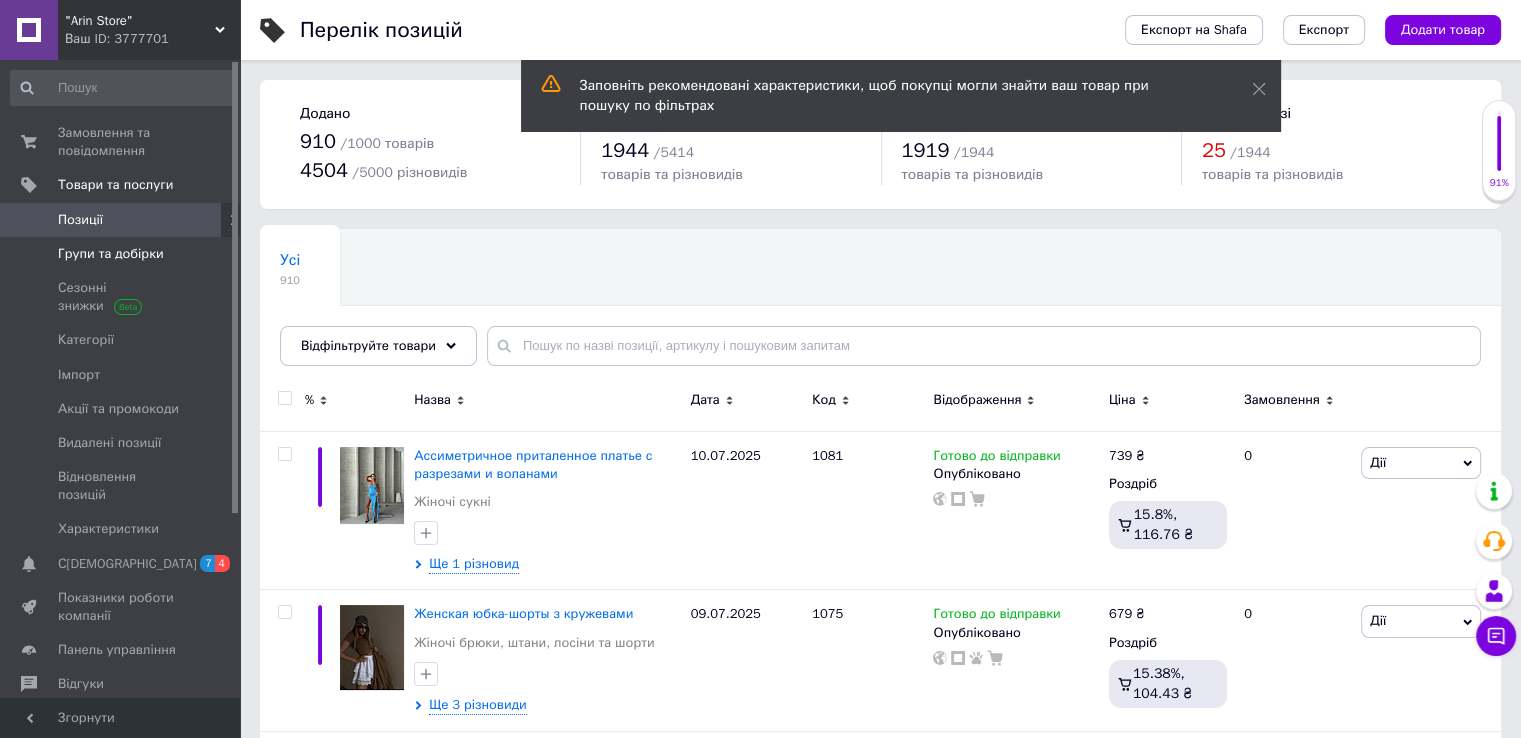 click on "Групи та добірки" at bounding box center [111, 254] 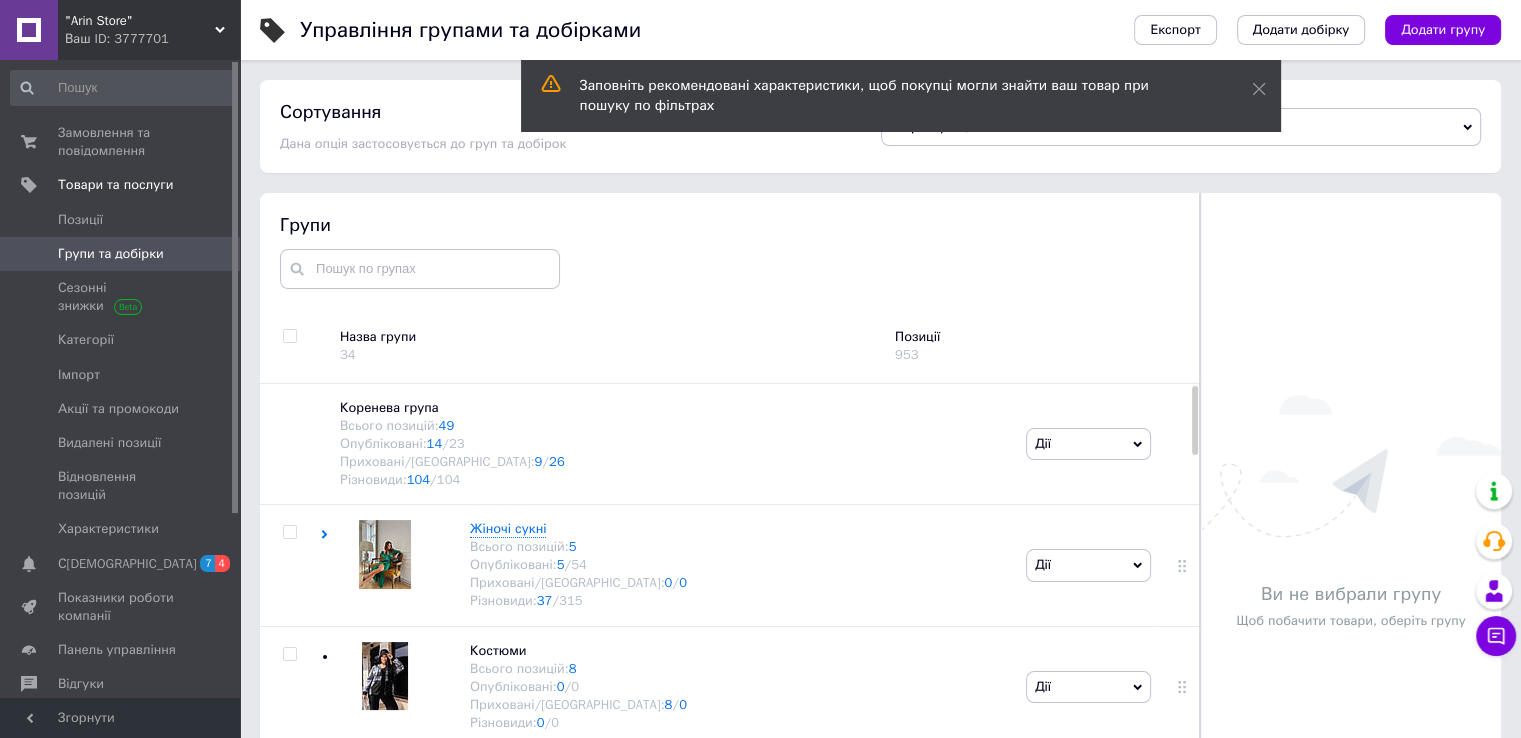 scroll, scrollTop: 48, scrollLeft: 0, axis: vertical 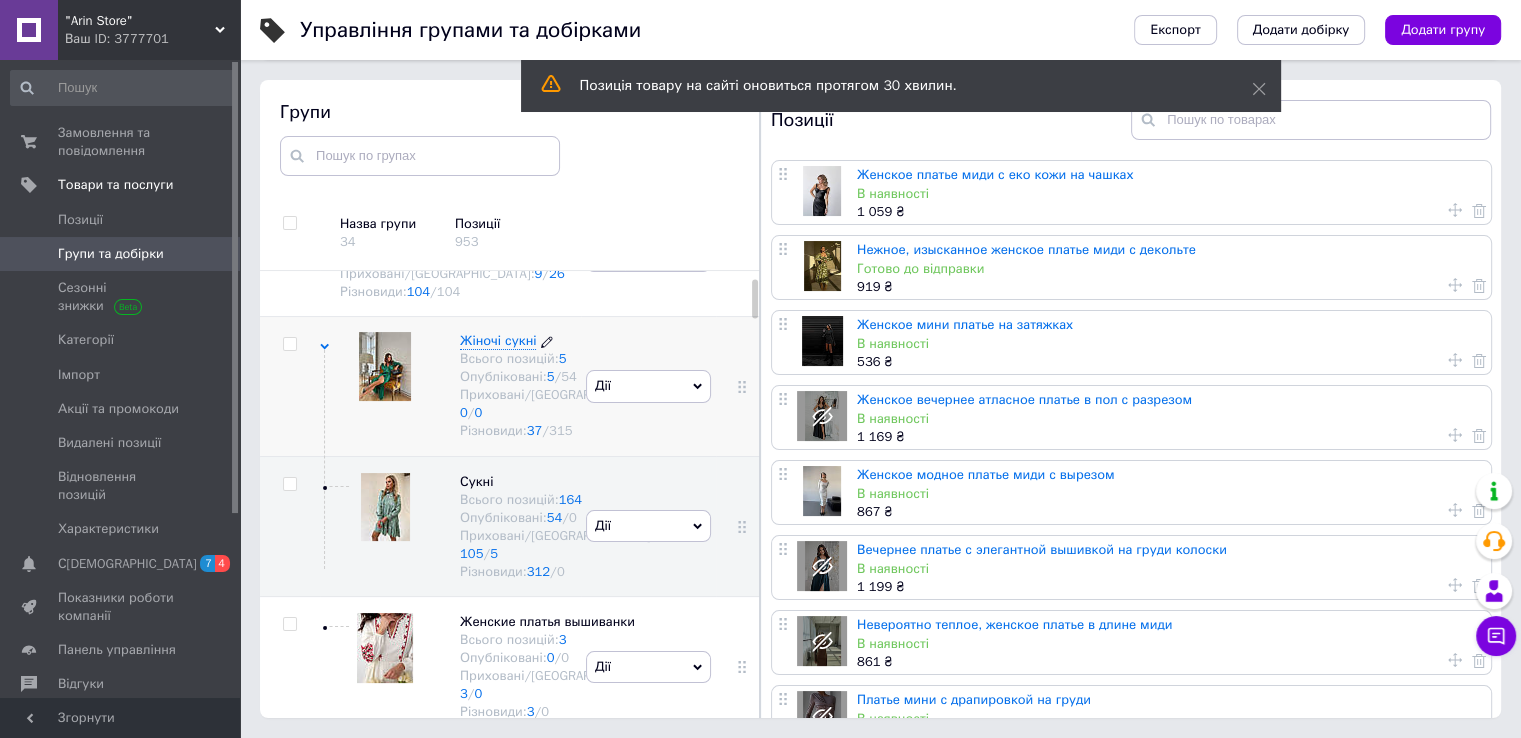click on "Опубліковані:  5  /  54" at bounding box center [557, 377] 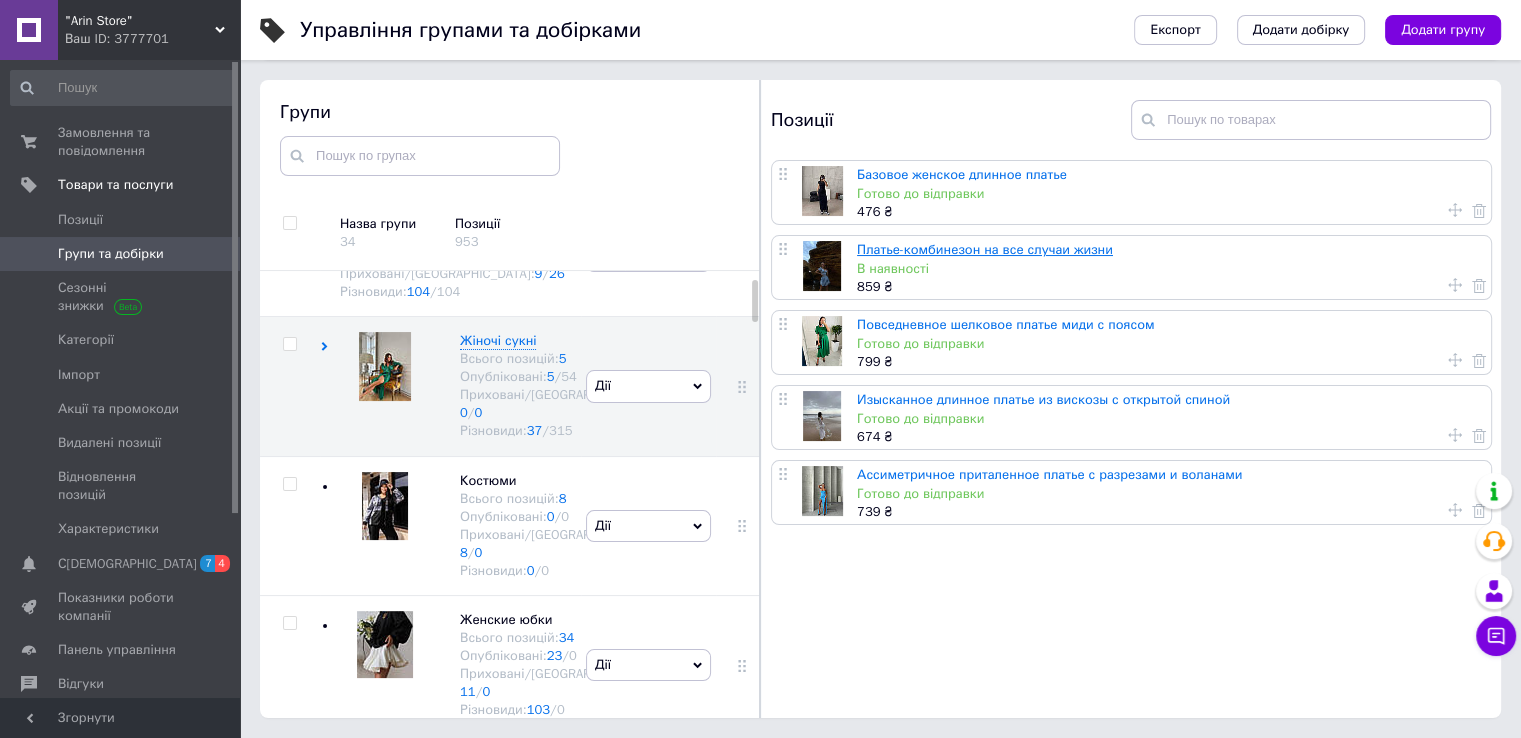 click on "Платье-комбинезон на все случаи жизни" at bounding box center (985, 249) 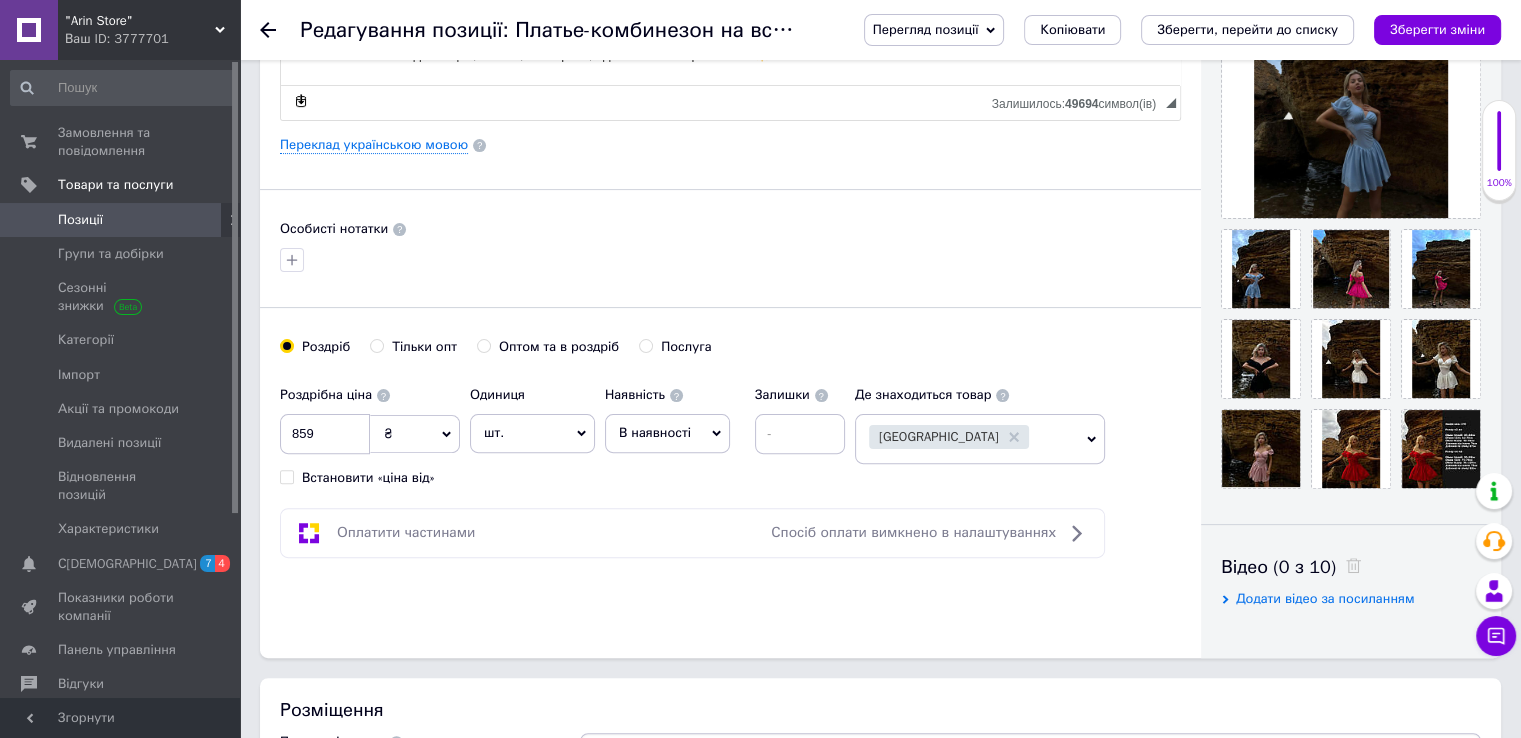 scroll, scrollTop: 800, scrollLeft: 0, axis: vertical 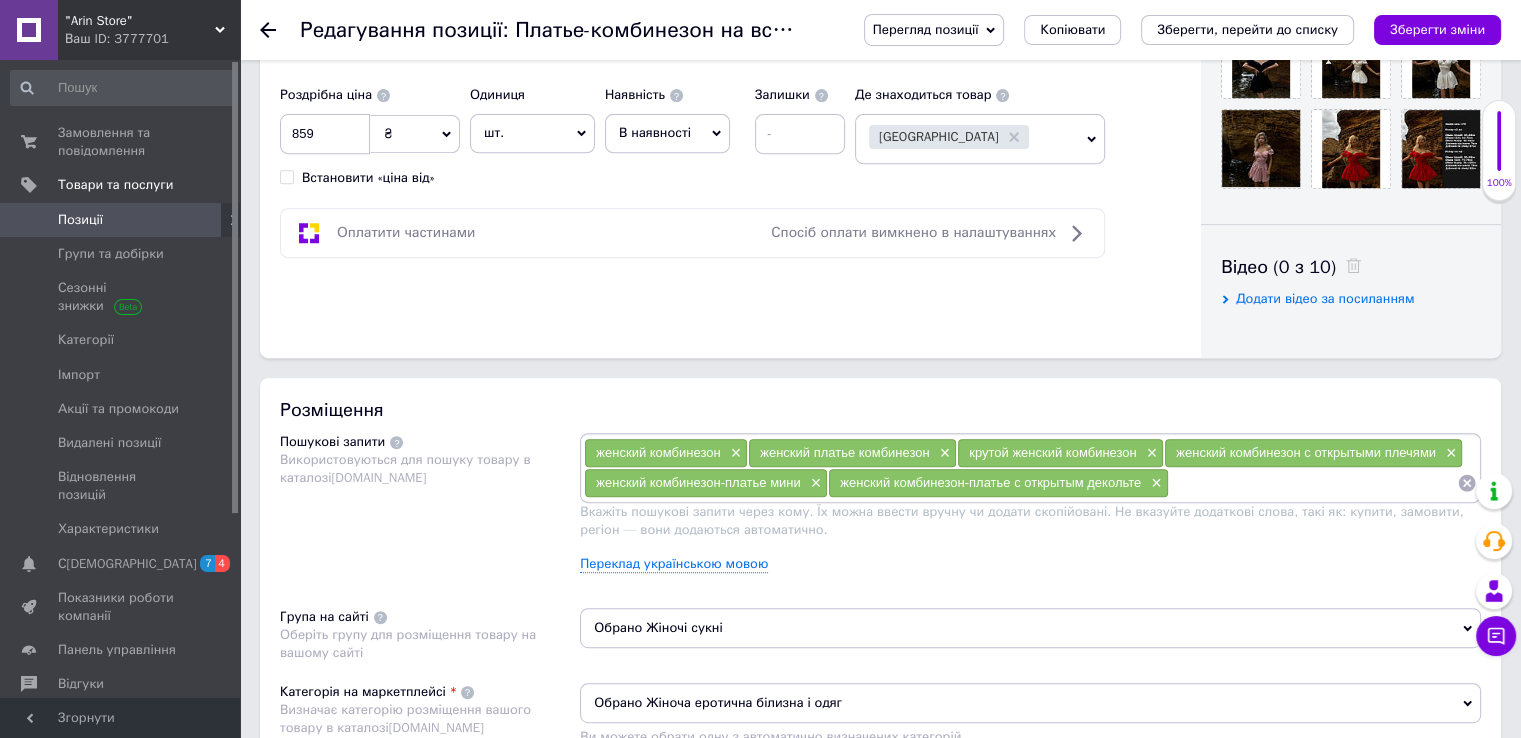 click 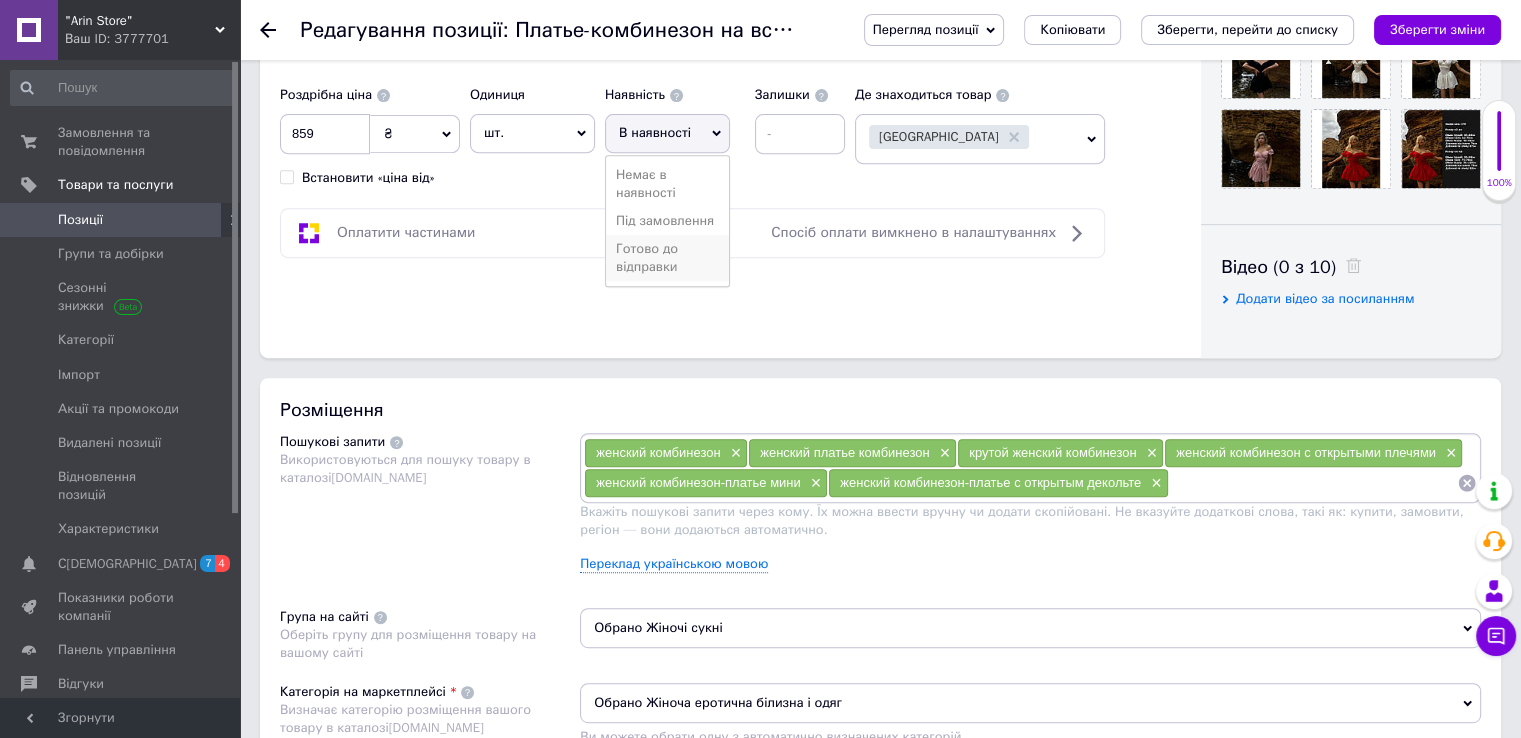 click on "Готово до відправки" at bounding box center (667, 258) 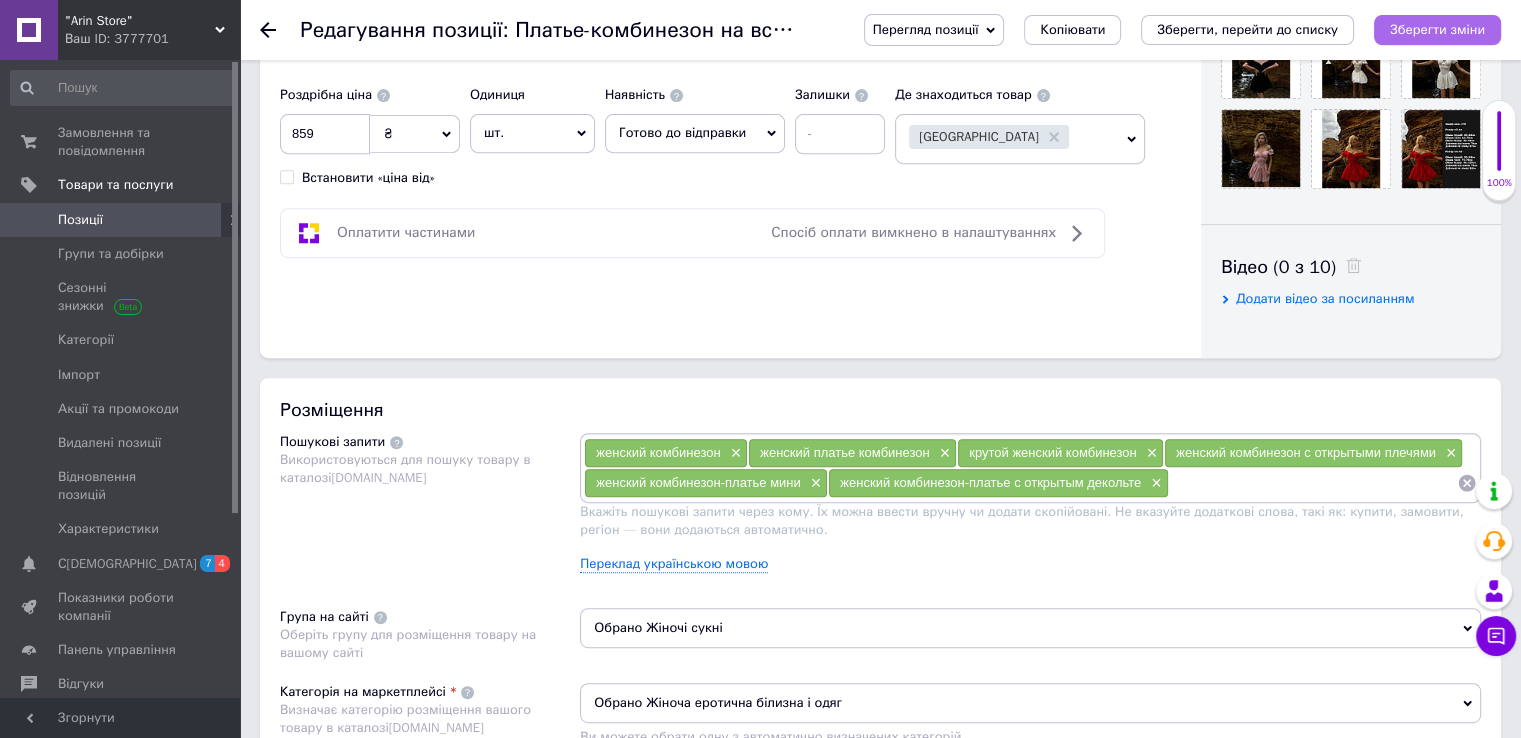 click on "Зберегти зміни" at bounding box center [1437, 29] 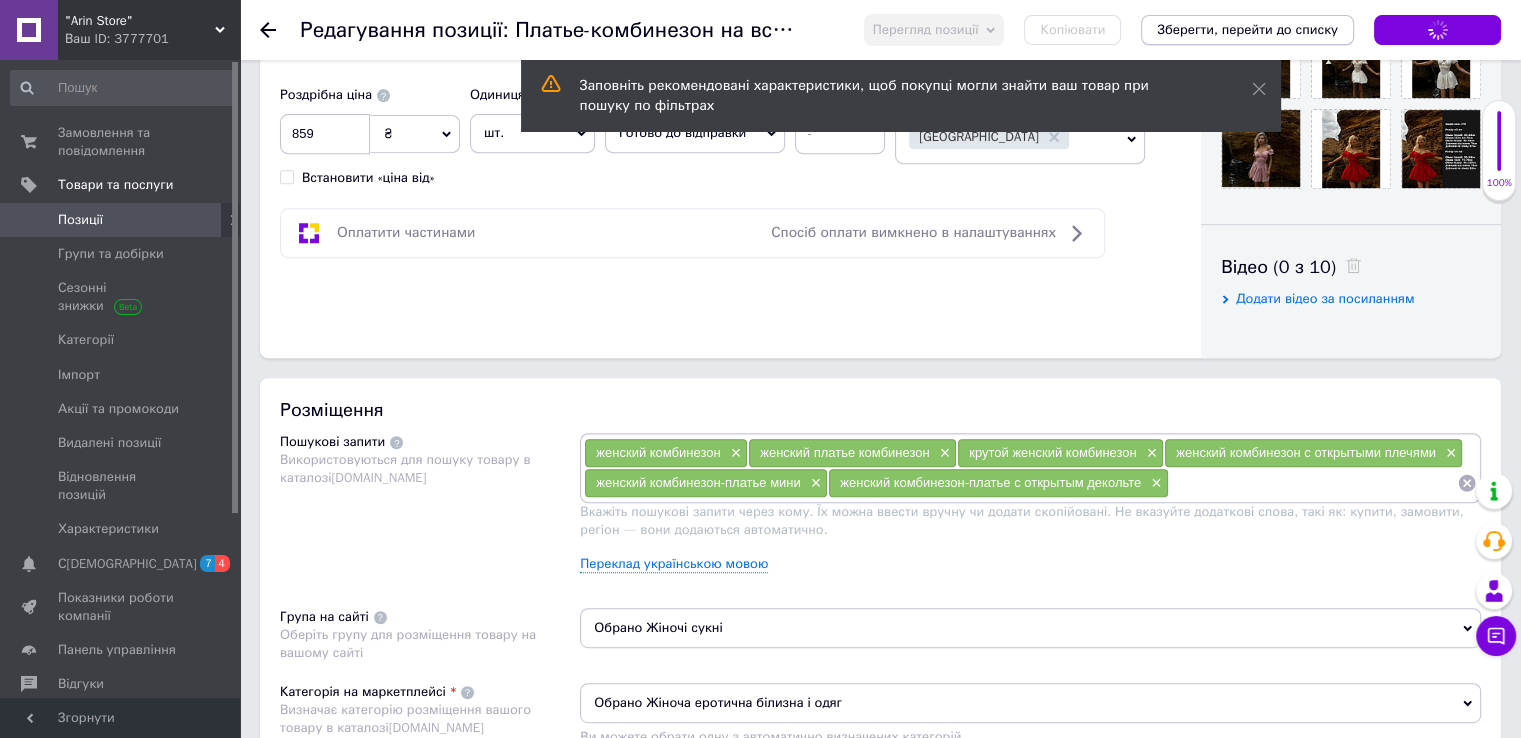 click on "Зберегти, перейти до списку" at bounding box center (1247, 29) 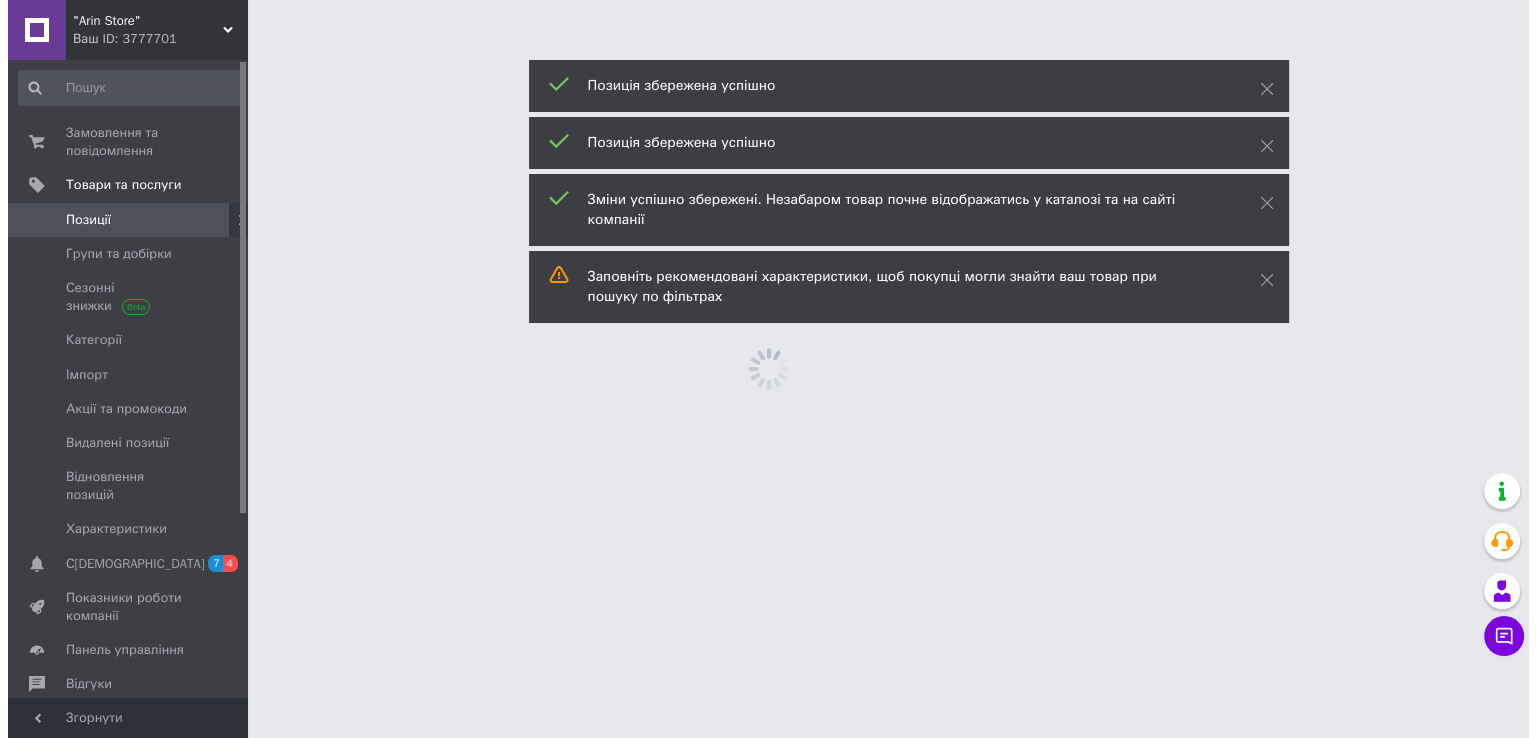 scroll, scrollTop: 0, scrollLeft: 0, axis: both 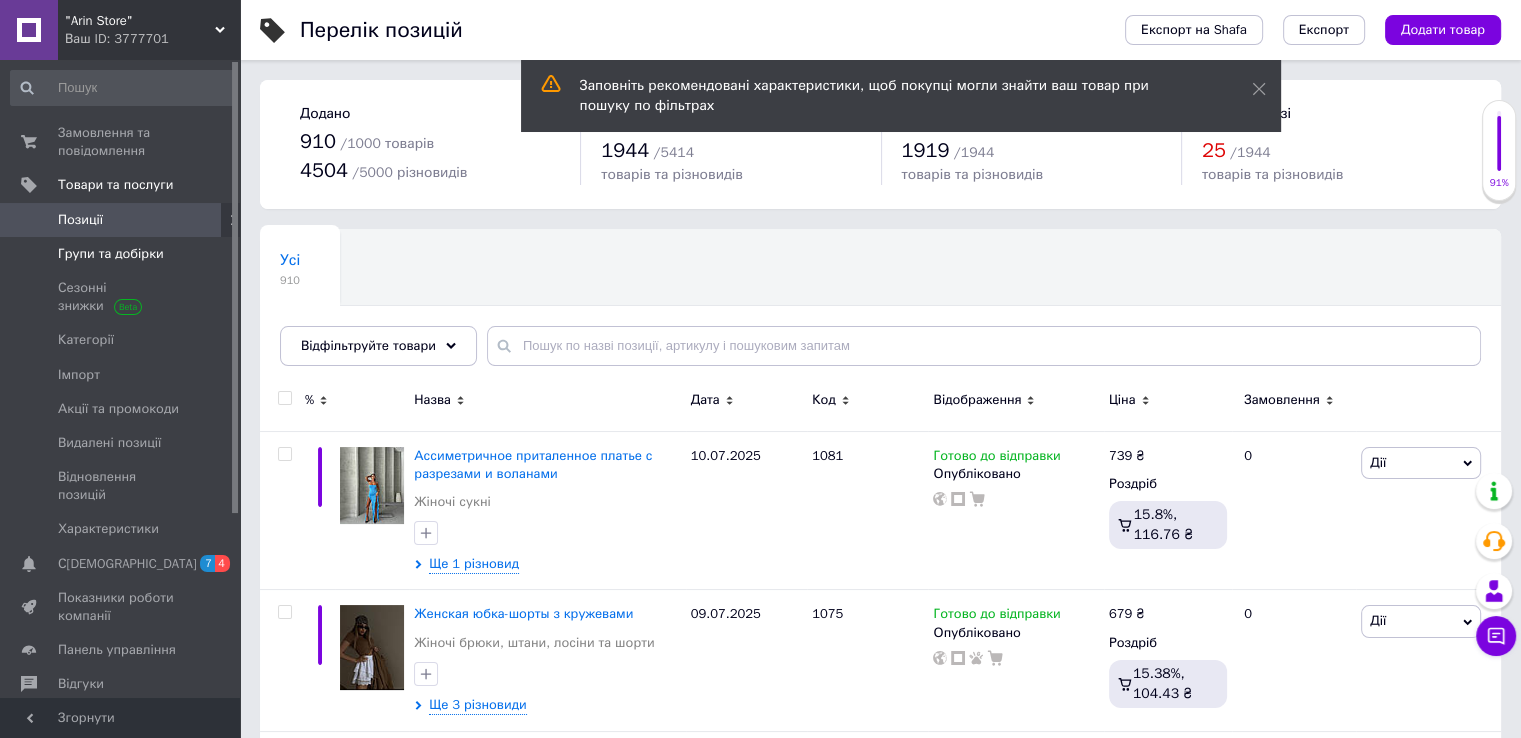 click on "Групи та добірки" at bounding box center (111, 254) 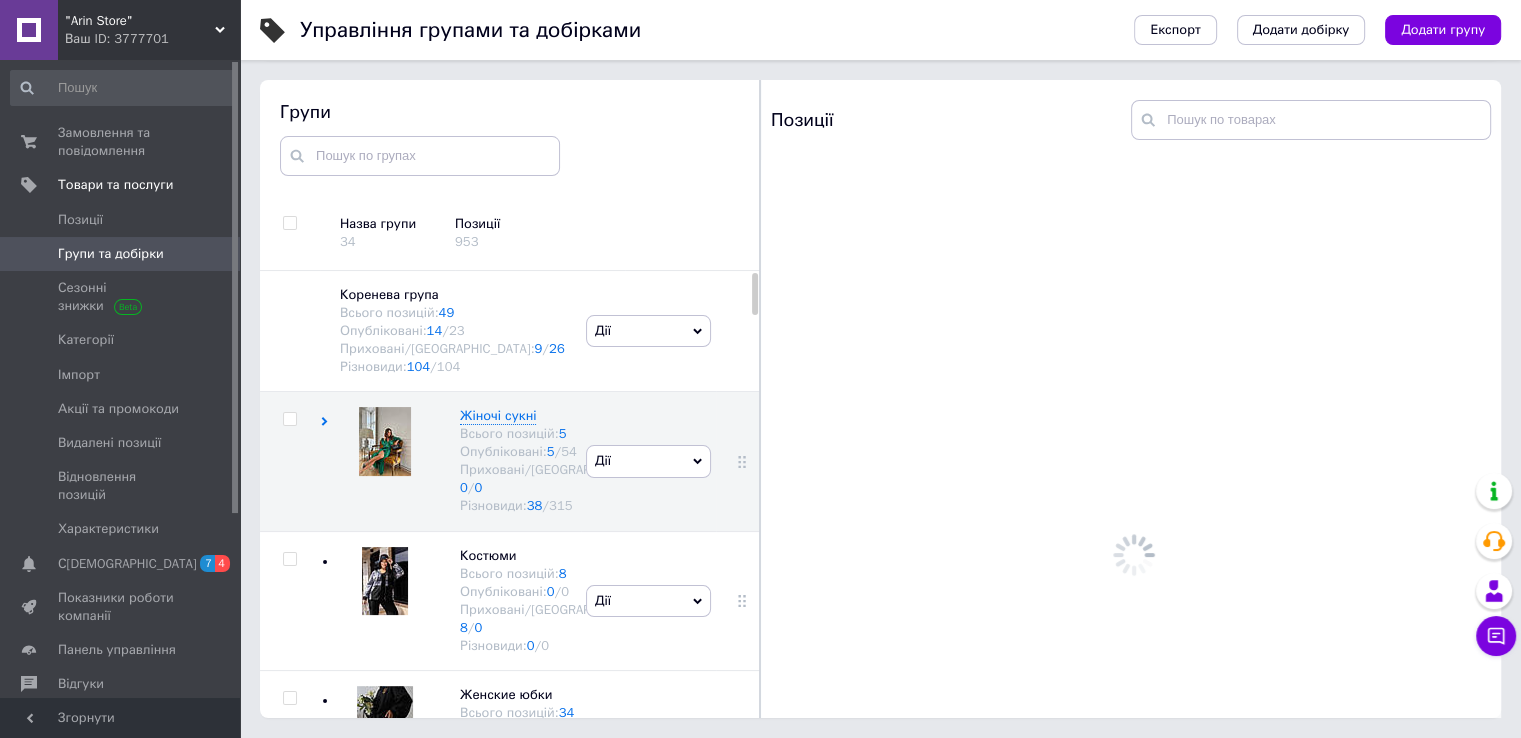 scroll, scrollTop: 113, scrollLeft: 0, axis: vertical 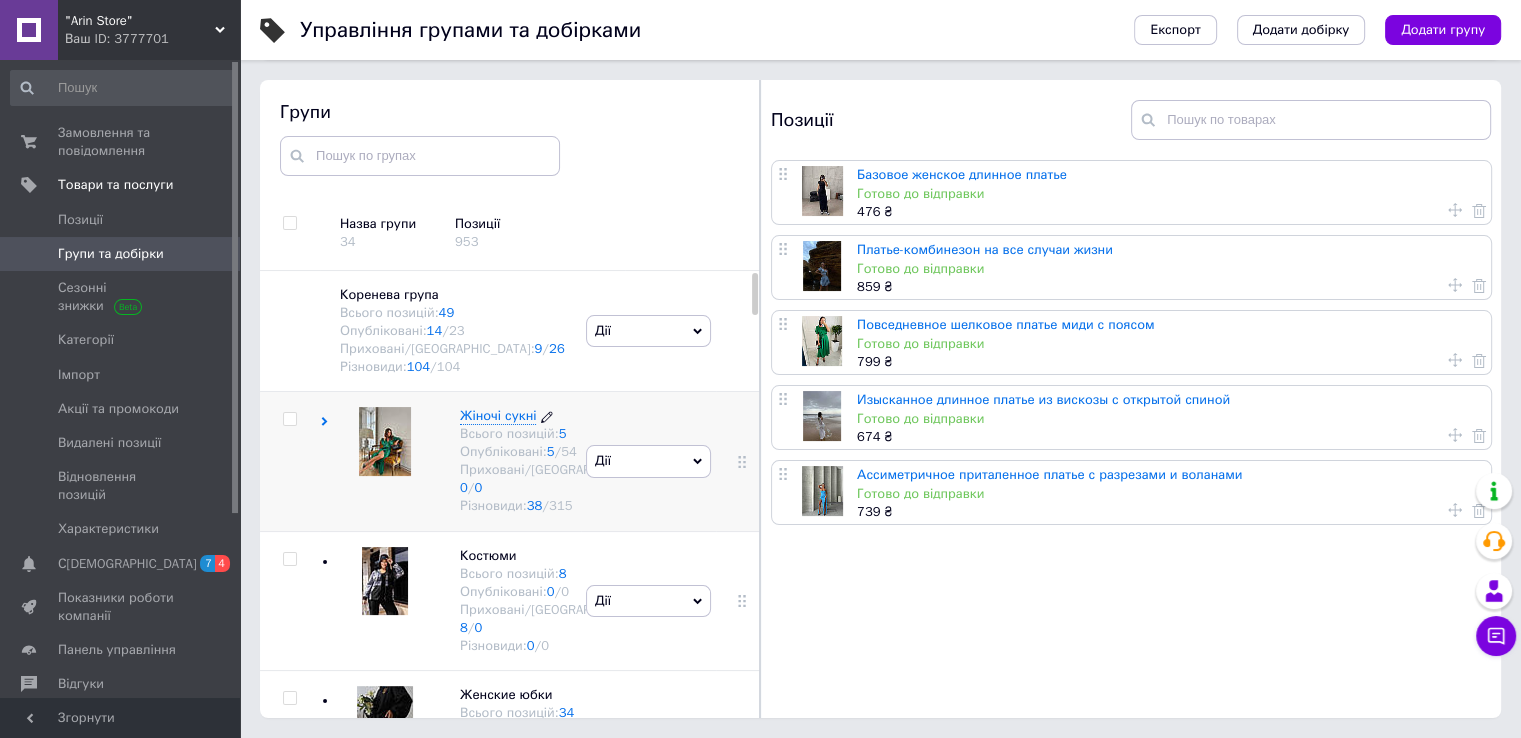 click on "Опубліковані:  5  /  54" at bounding box center [557, 452] 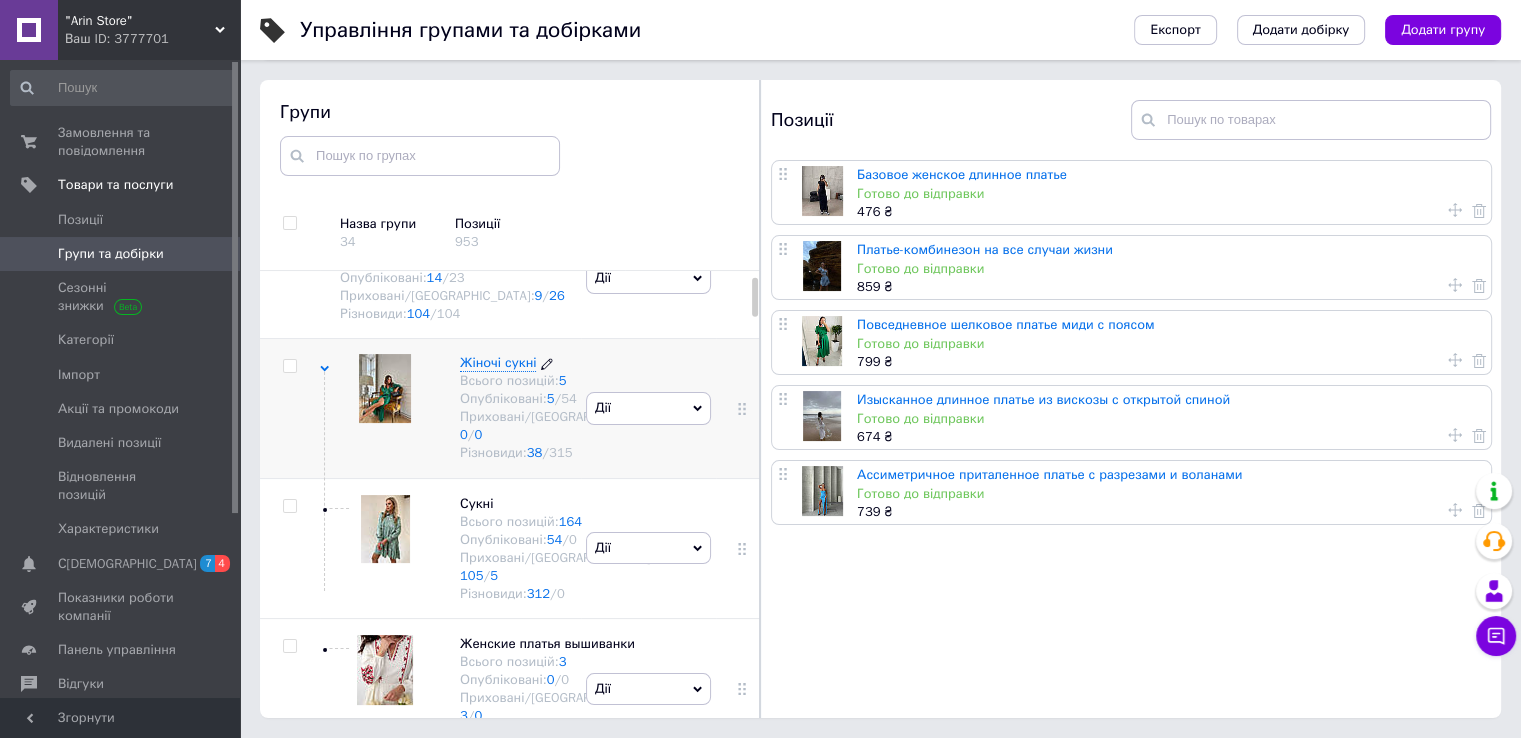scroll, scrollTop: 200, scrollLeft: 0, axis: vertical 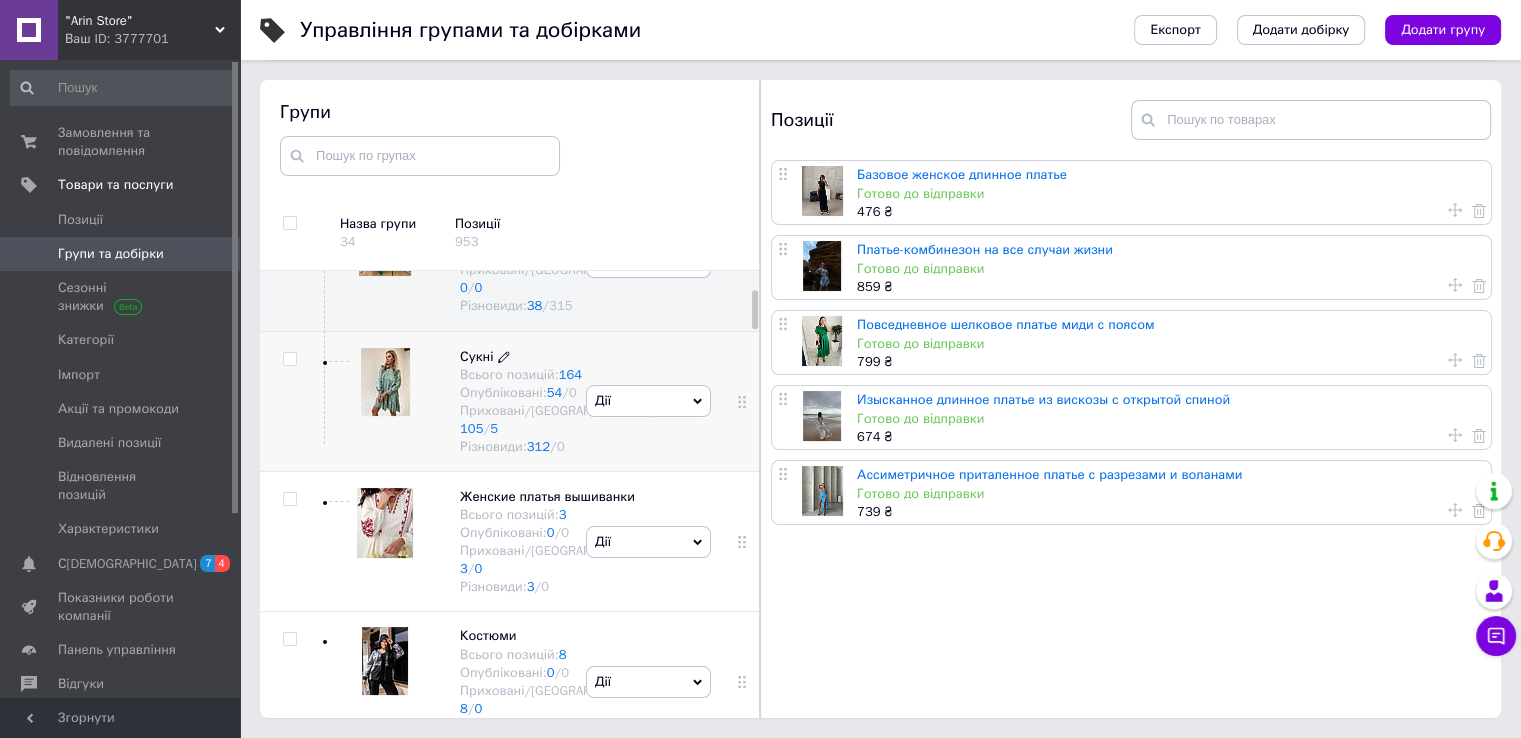 click on "Всього позицій:  164" at bounding box center (557, 375) 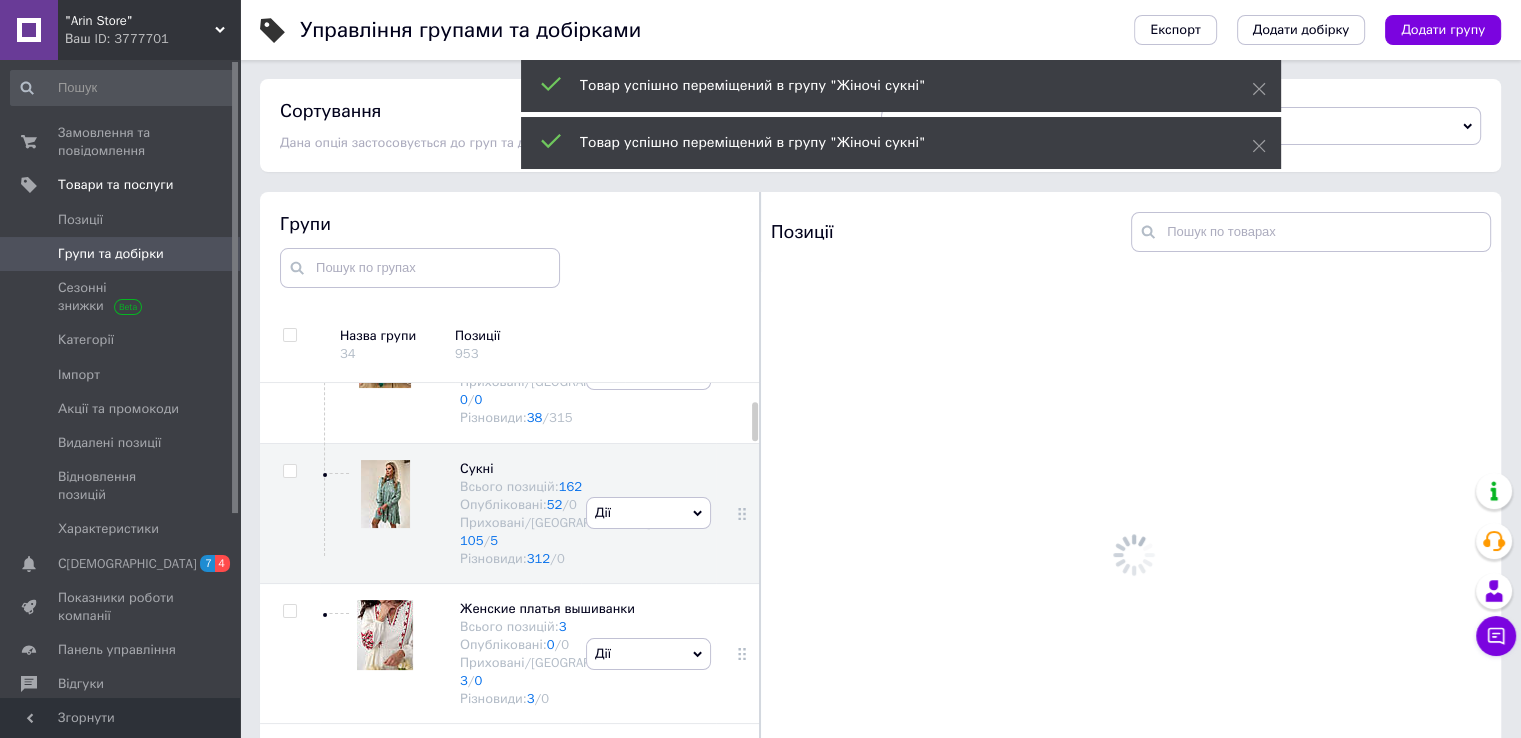 scroll, scrollTop: 0, scrollLeft: 0, axis: both 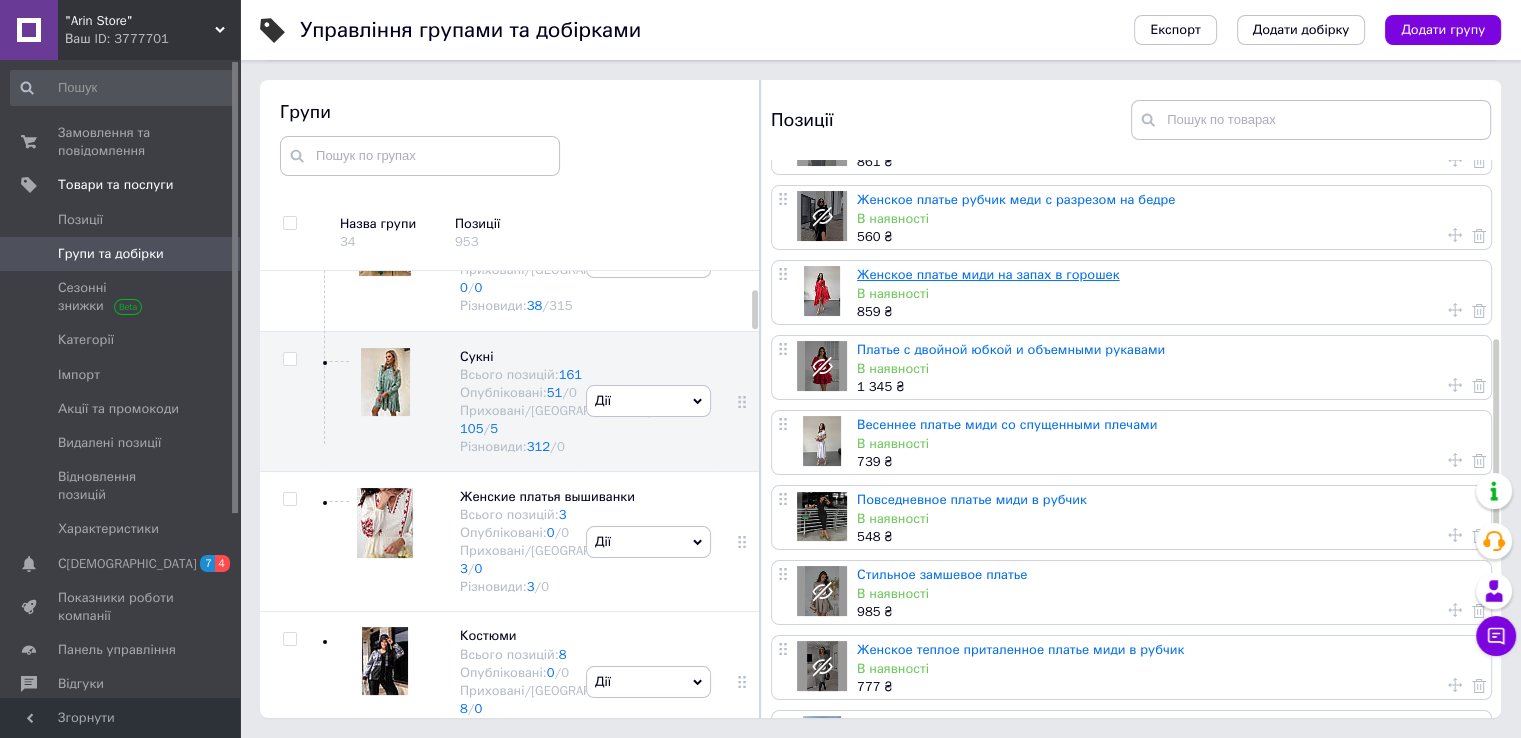 click on "Женское платье миди на запах в горошек" at bounding box center [988, 274] 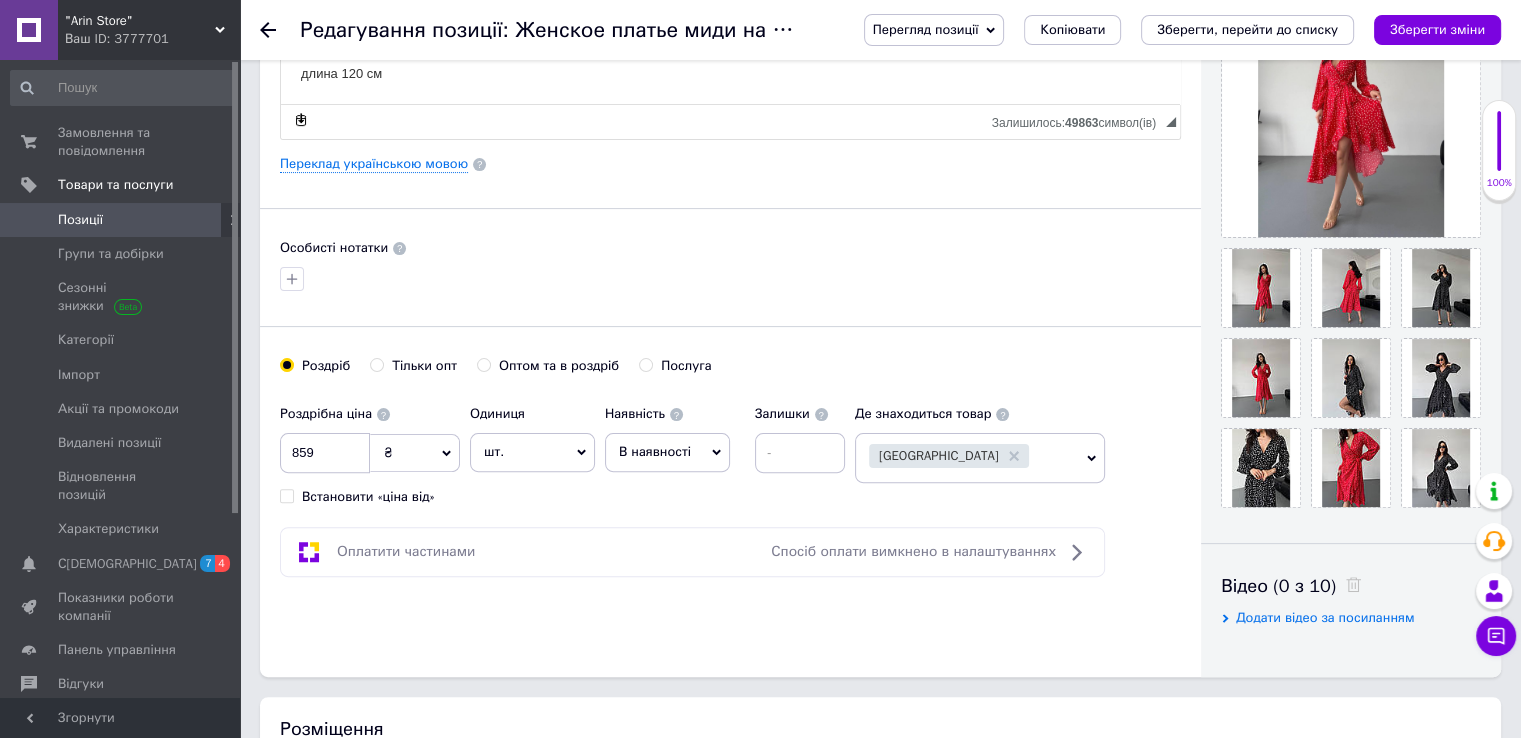 scroll, scrollTop: 500, scrollLeft: 0, axis: vertical 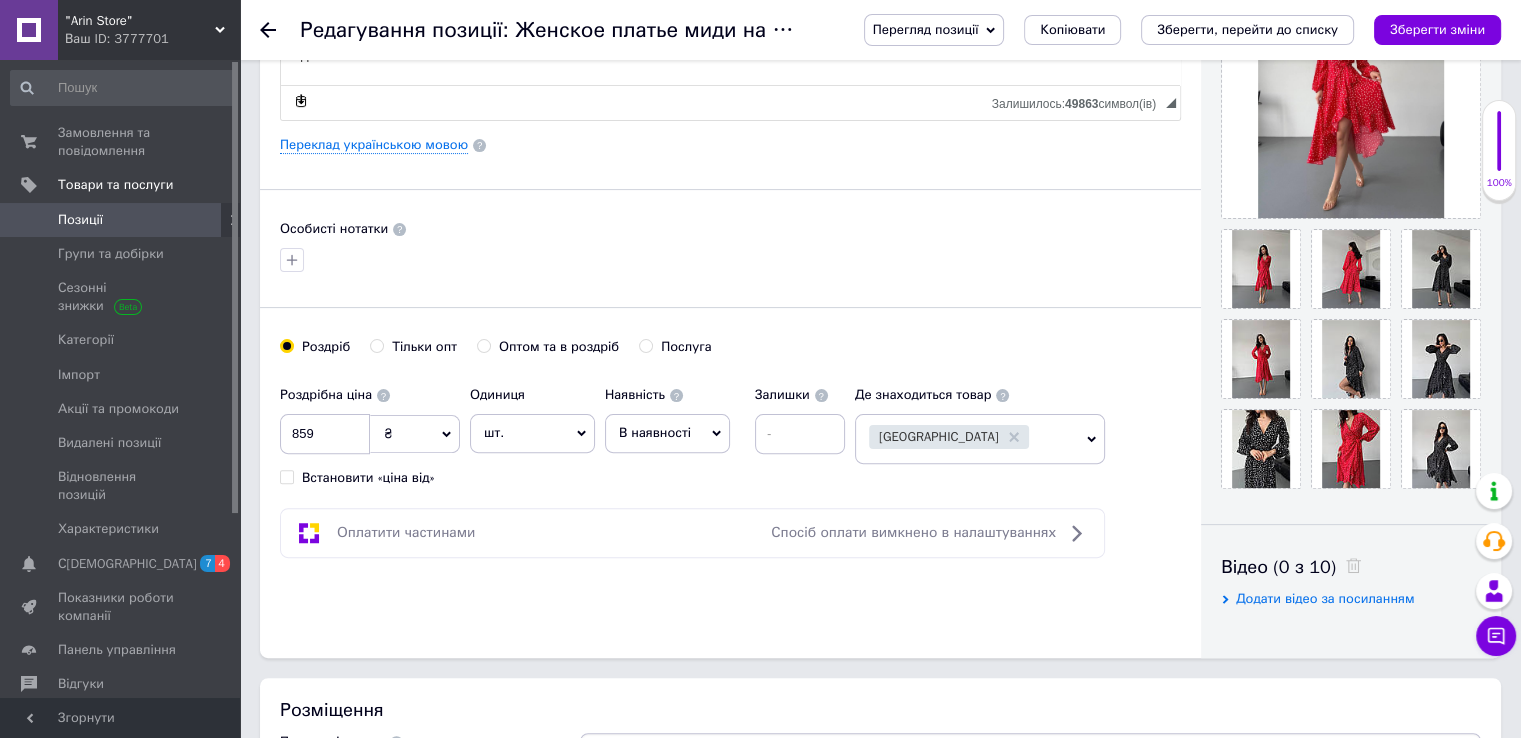 click on "В наявності" at bounding box center [667, 433] 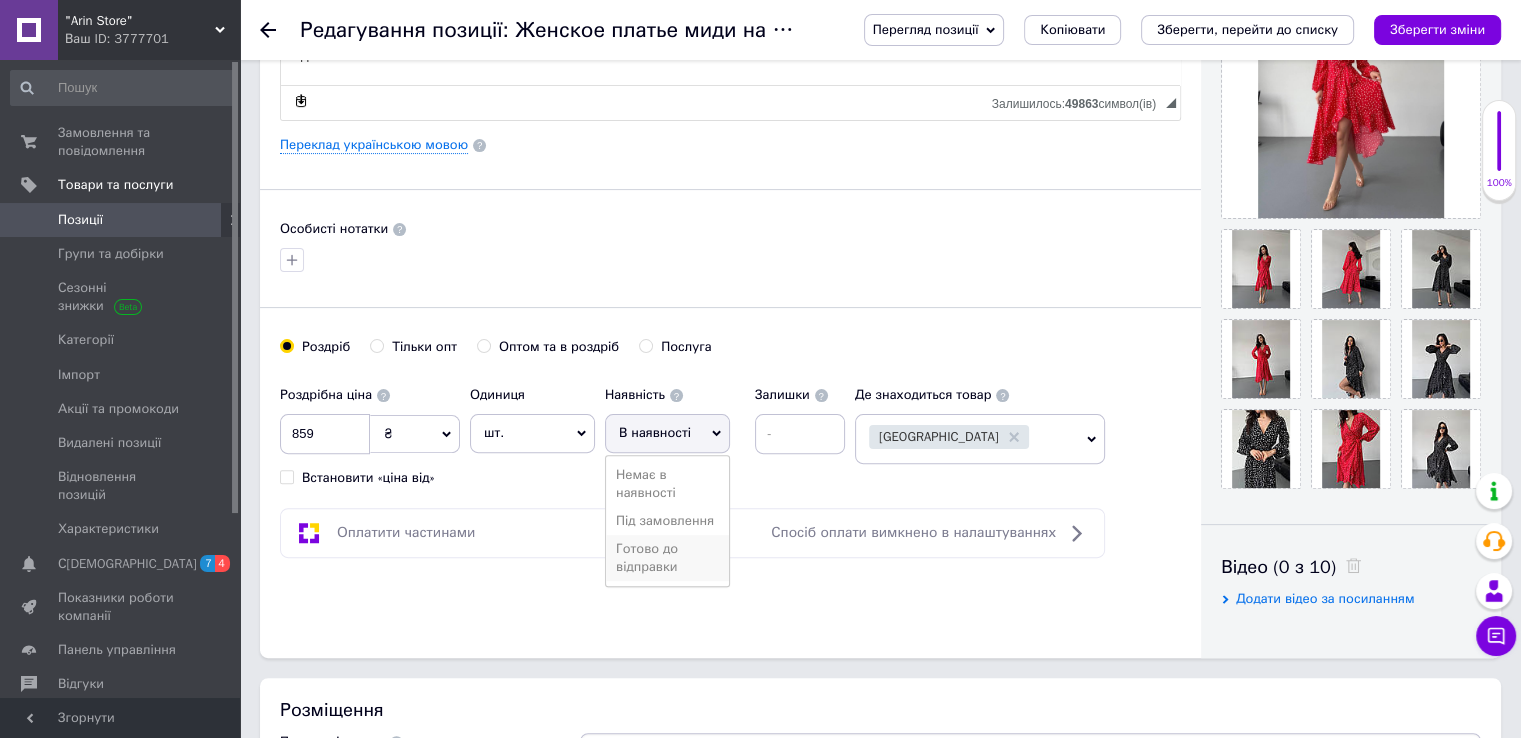 click on "Готово до відправки" at bounding box center (667, 558) 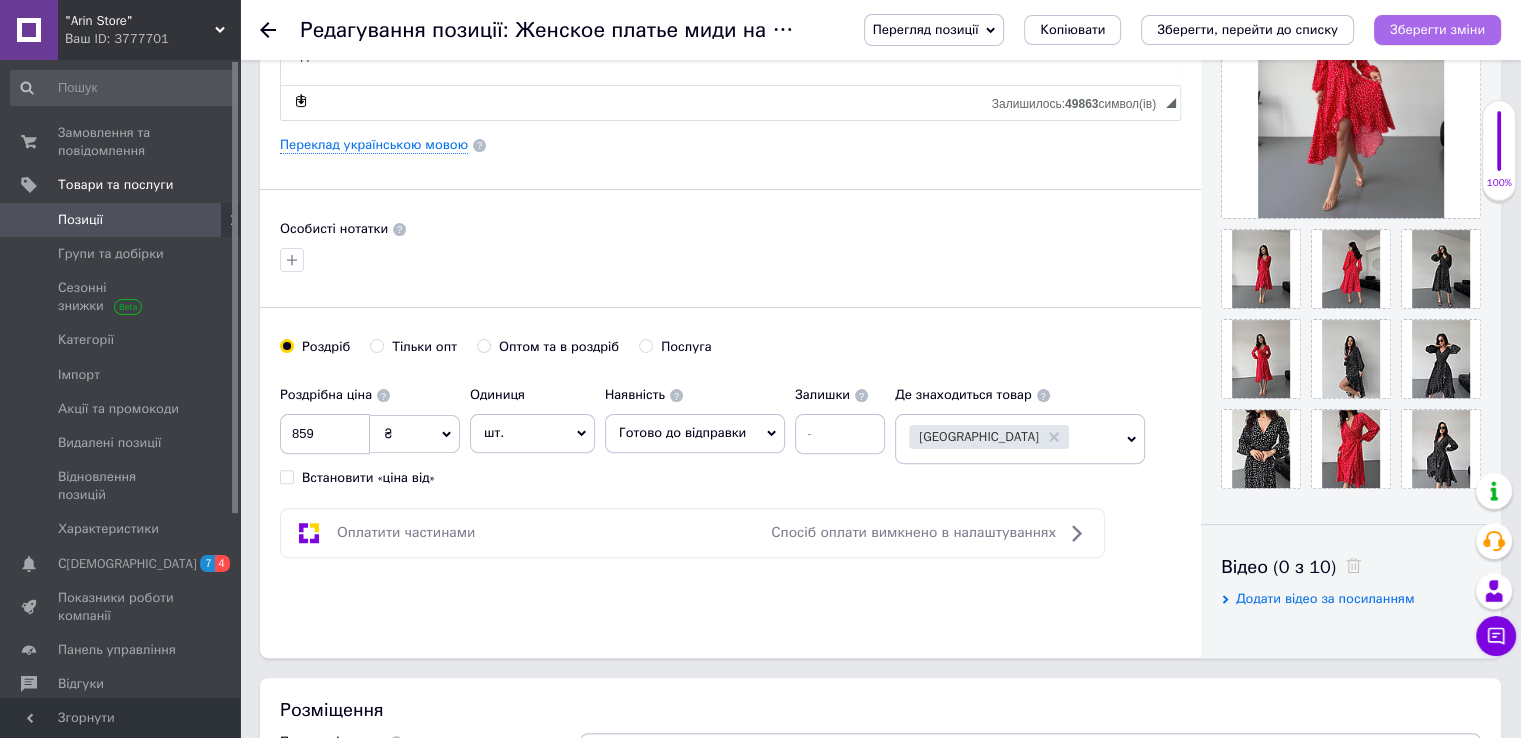 click on "Зберегти зміни" at bounding box center [1437, 29] 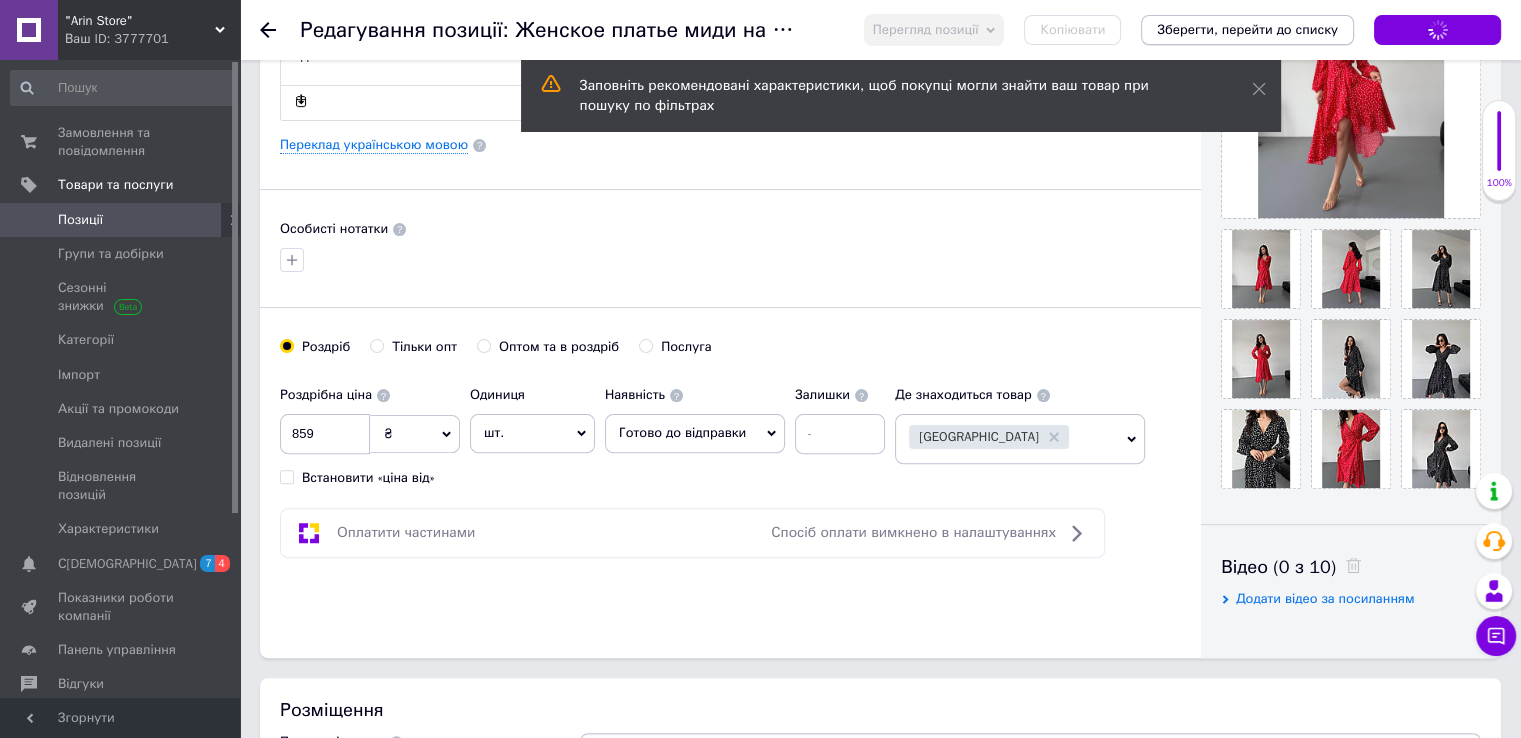 click on "Зберегти, перейти до списку" at bounding box center (1247, 29) 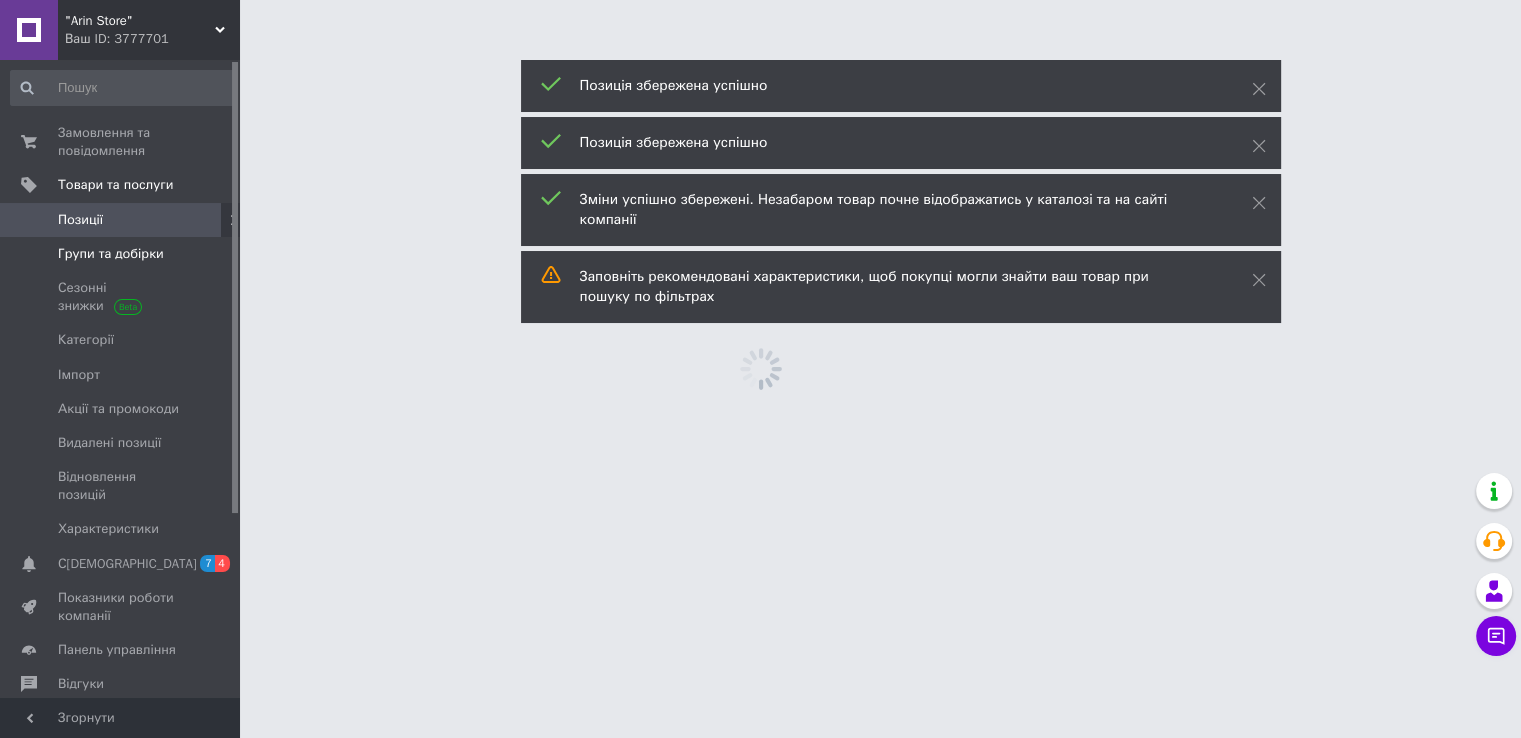 scroll, scrollTop: 0, scrollLeft: 0, axis: both 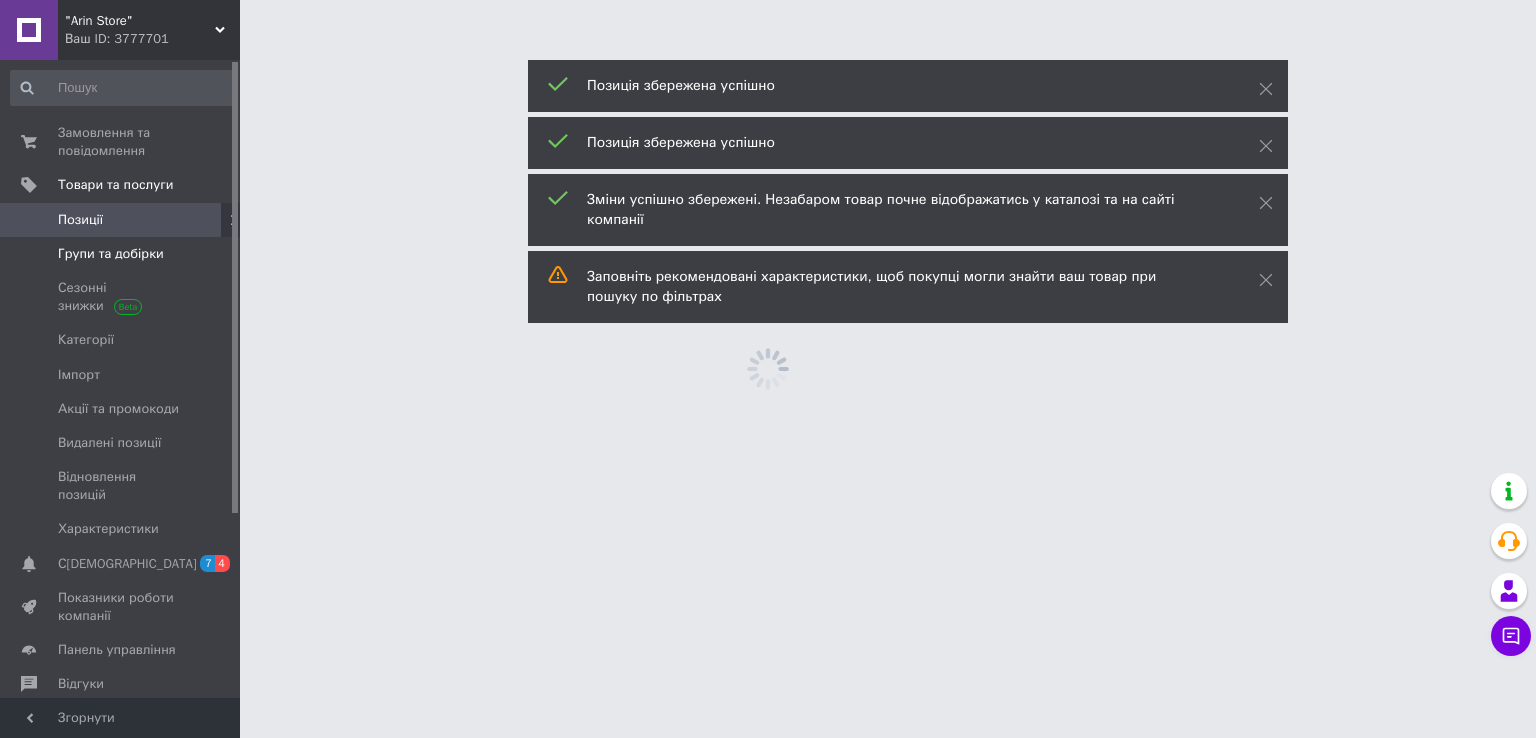click on "Групи та добірки" at bounding box center (111, 254) 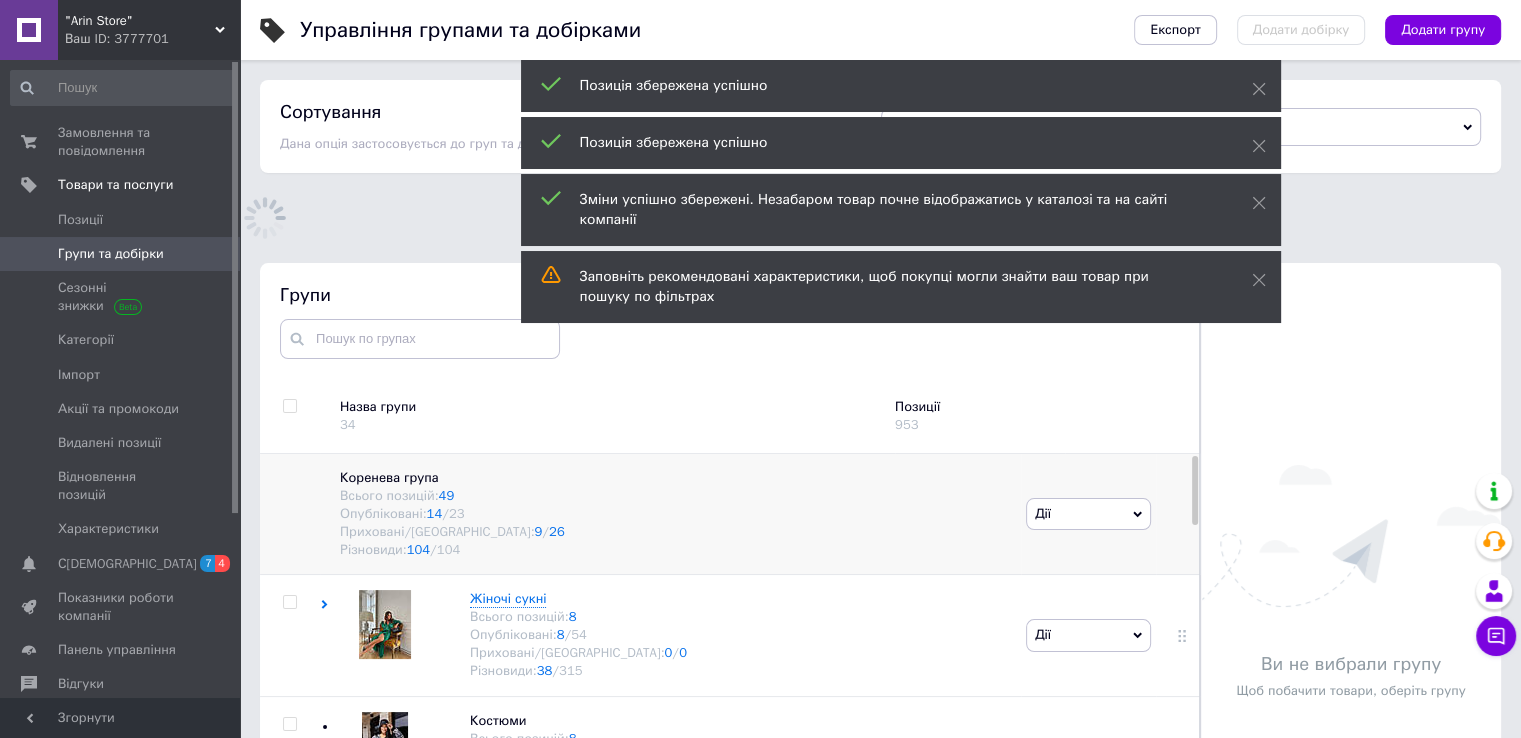 scroll, scrollTop: 48, scrollLeft: 0, axis: vertical 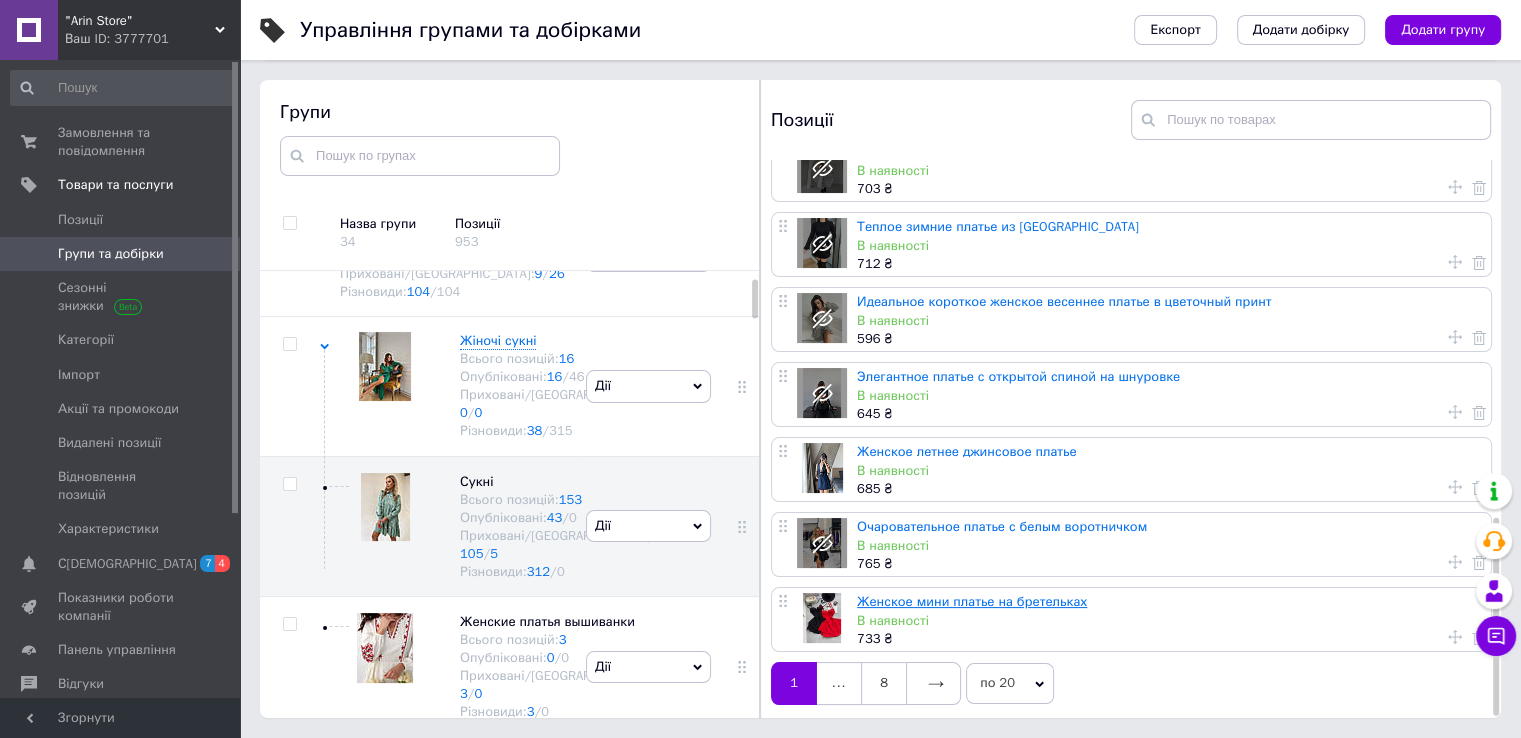 click on "Женское мини платье на бретельках" at bounding box center [972, 601] 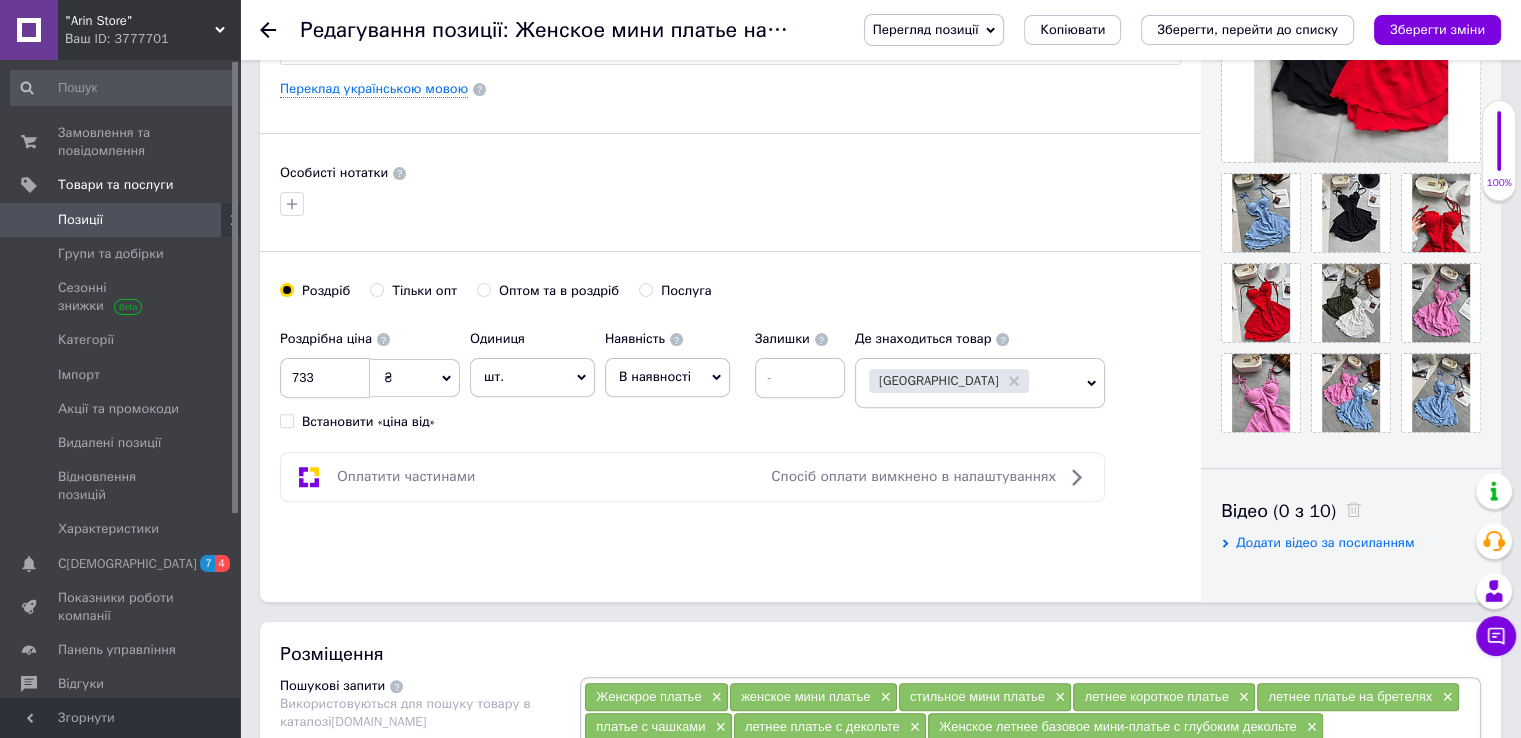 scroll, scrollTop: 600, scrollLeft: 0, axis: vertical 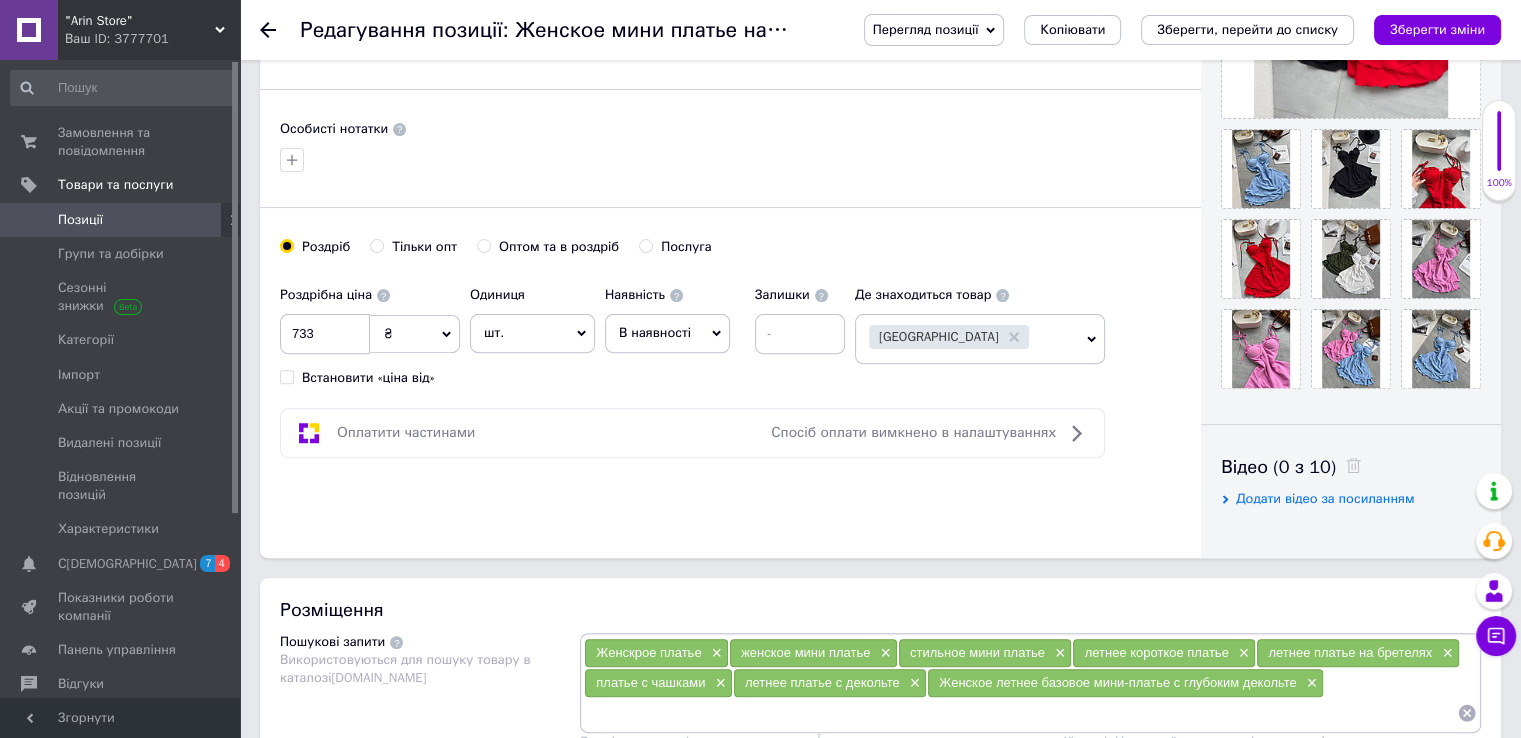 click on "В наявності" at bounding box center [667, 333] 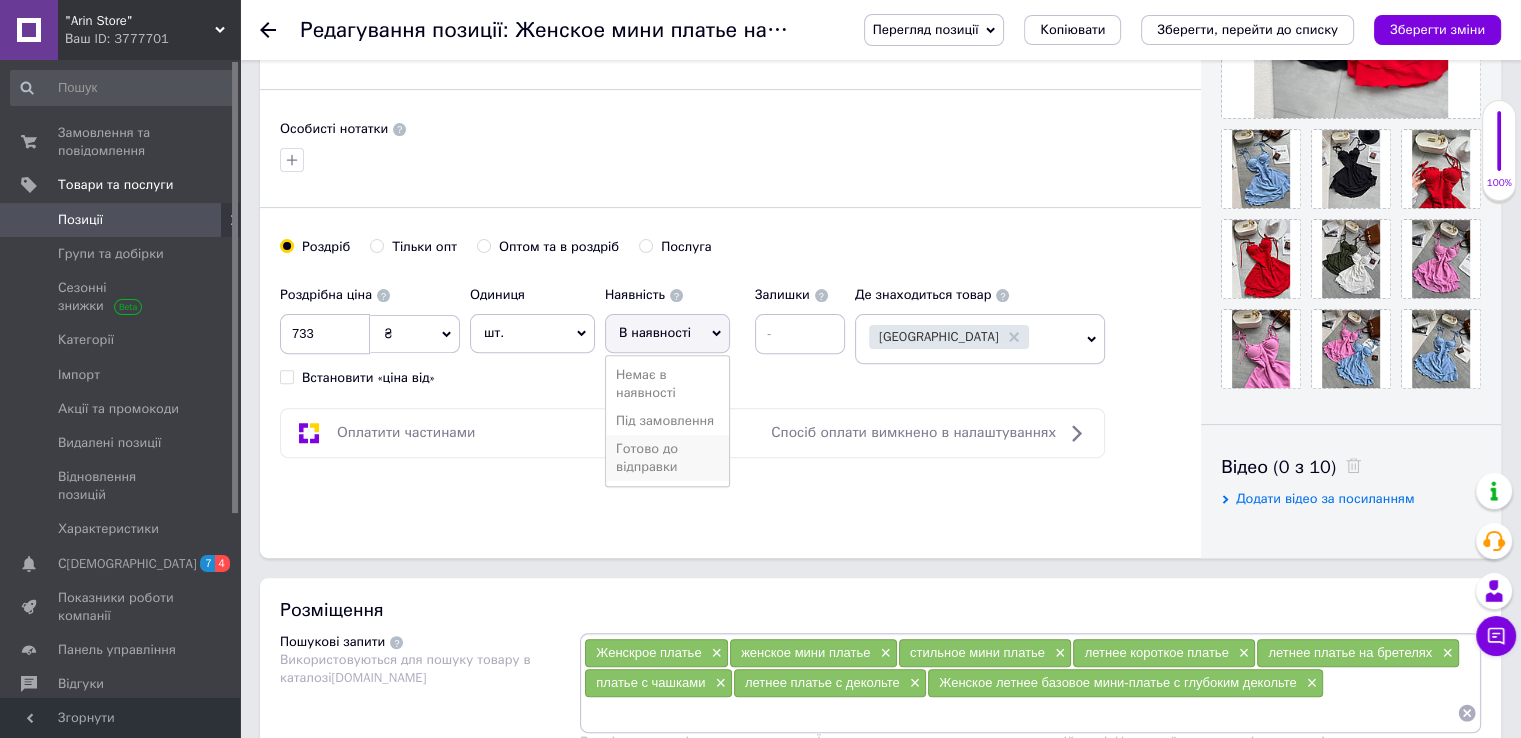click on "Готово до відправки" at bounding box center (667, 458) 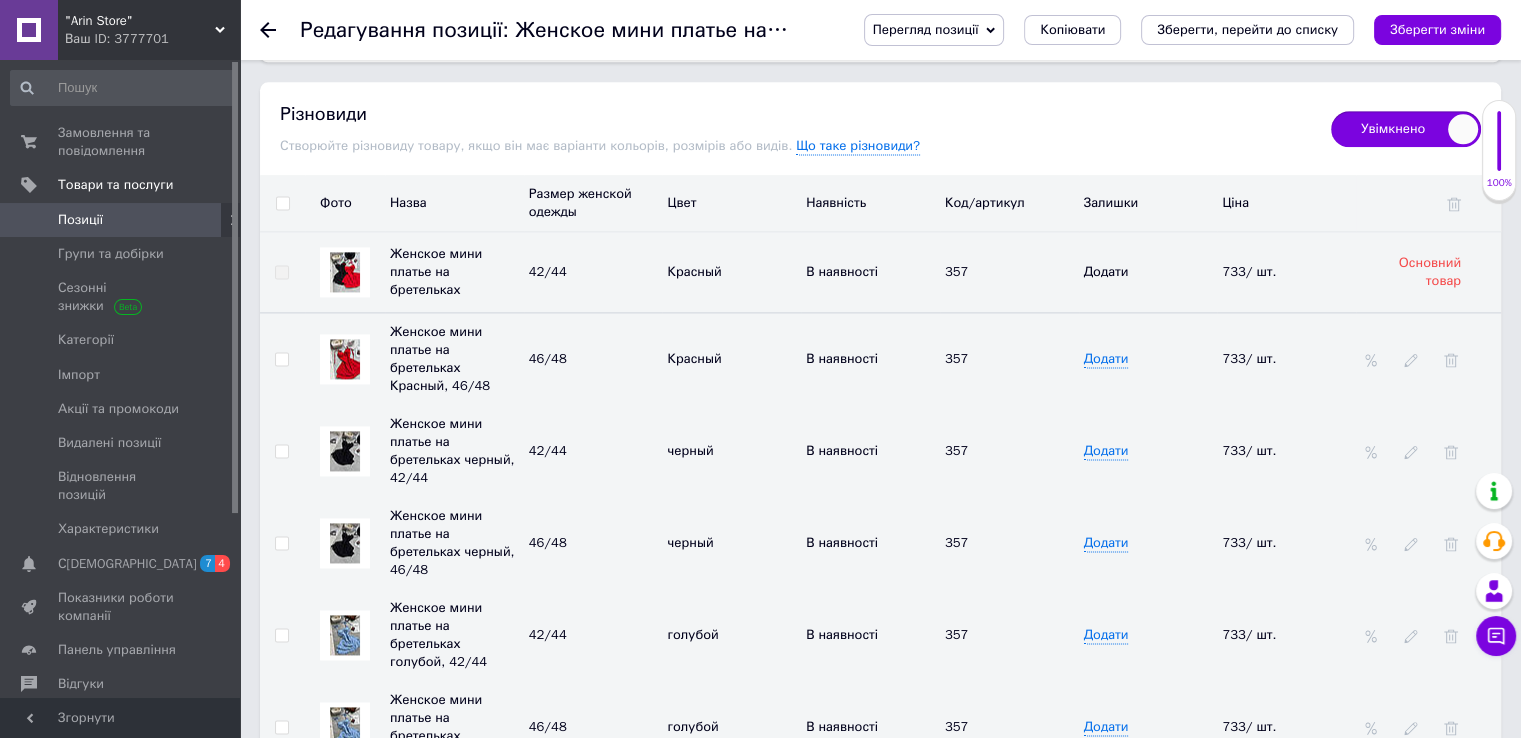 scroll, scrollTop: 2900, scrollLeft: 0, axis: vertical 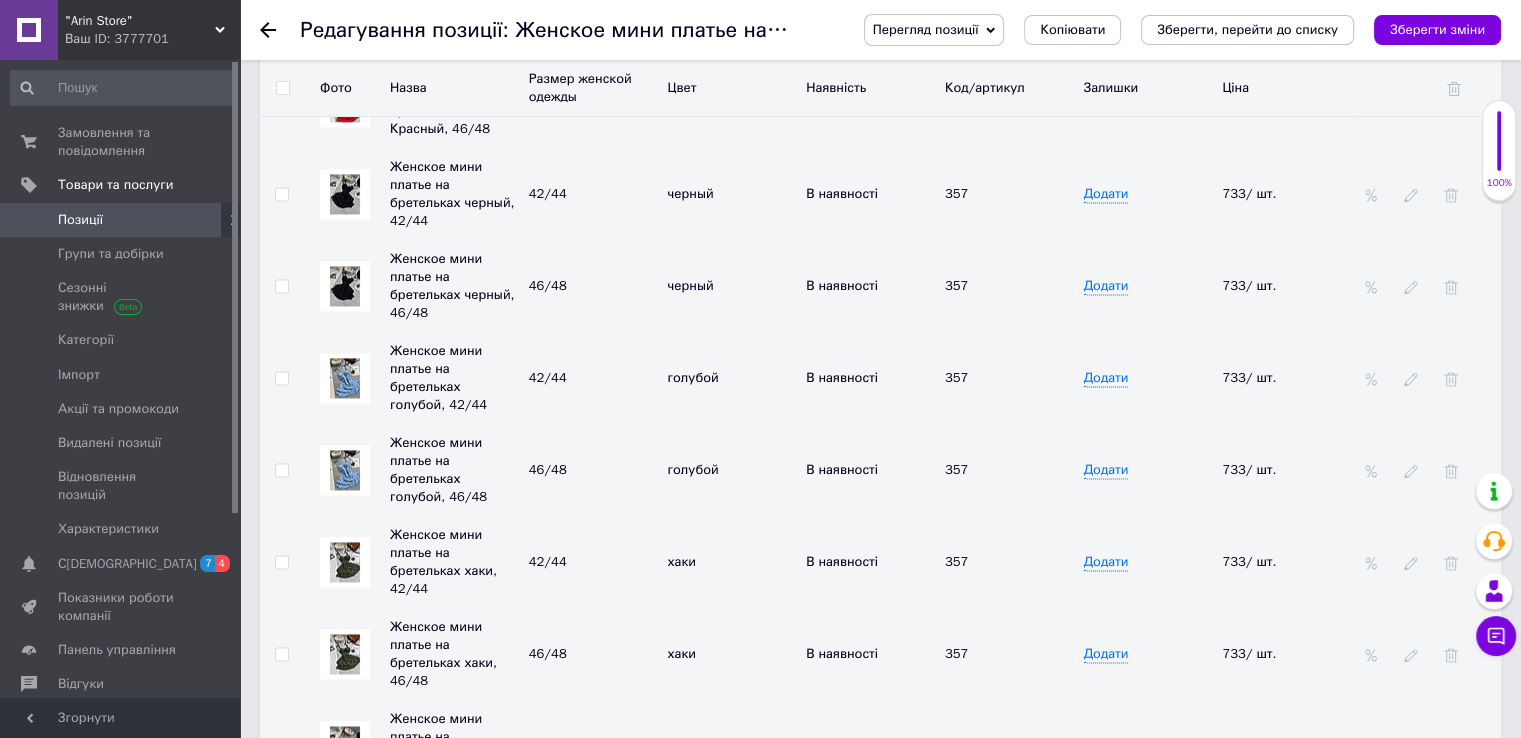 click at bounding box center [282, 88] 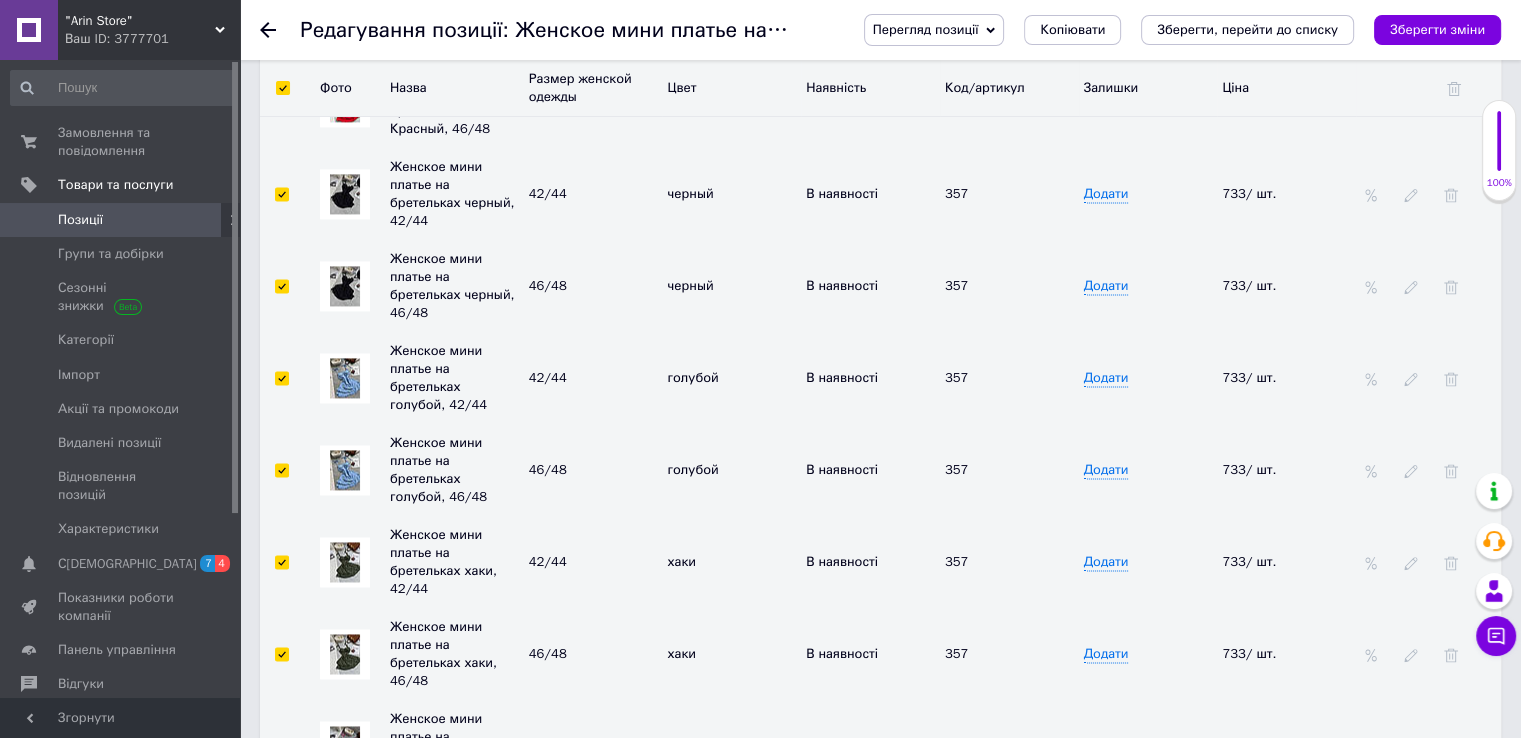 checkbox on "true" 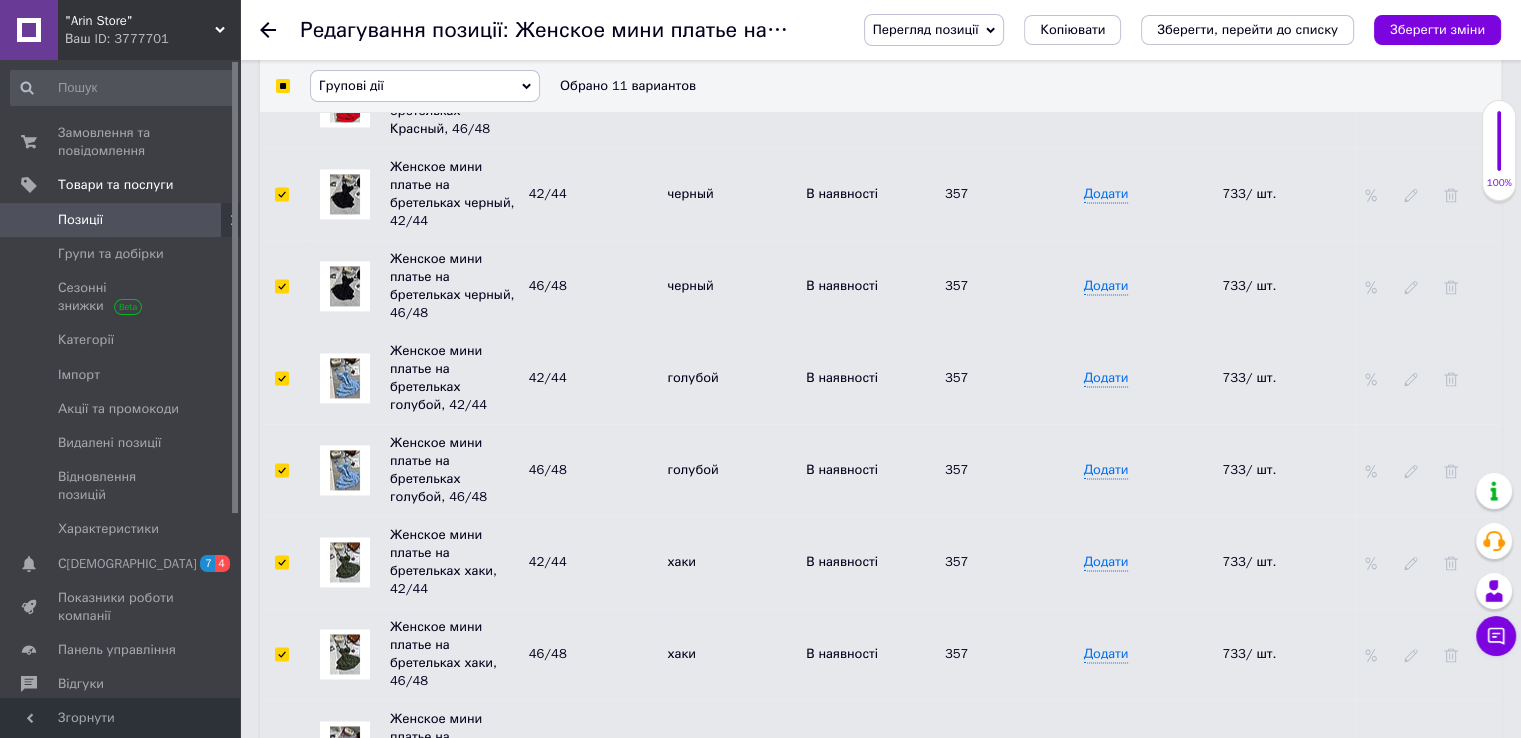 checkbox on "true" 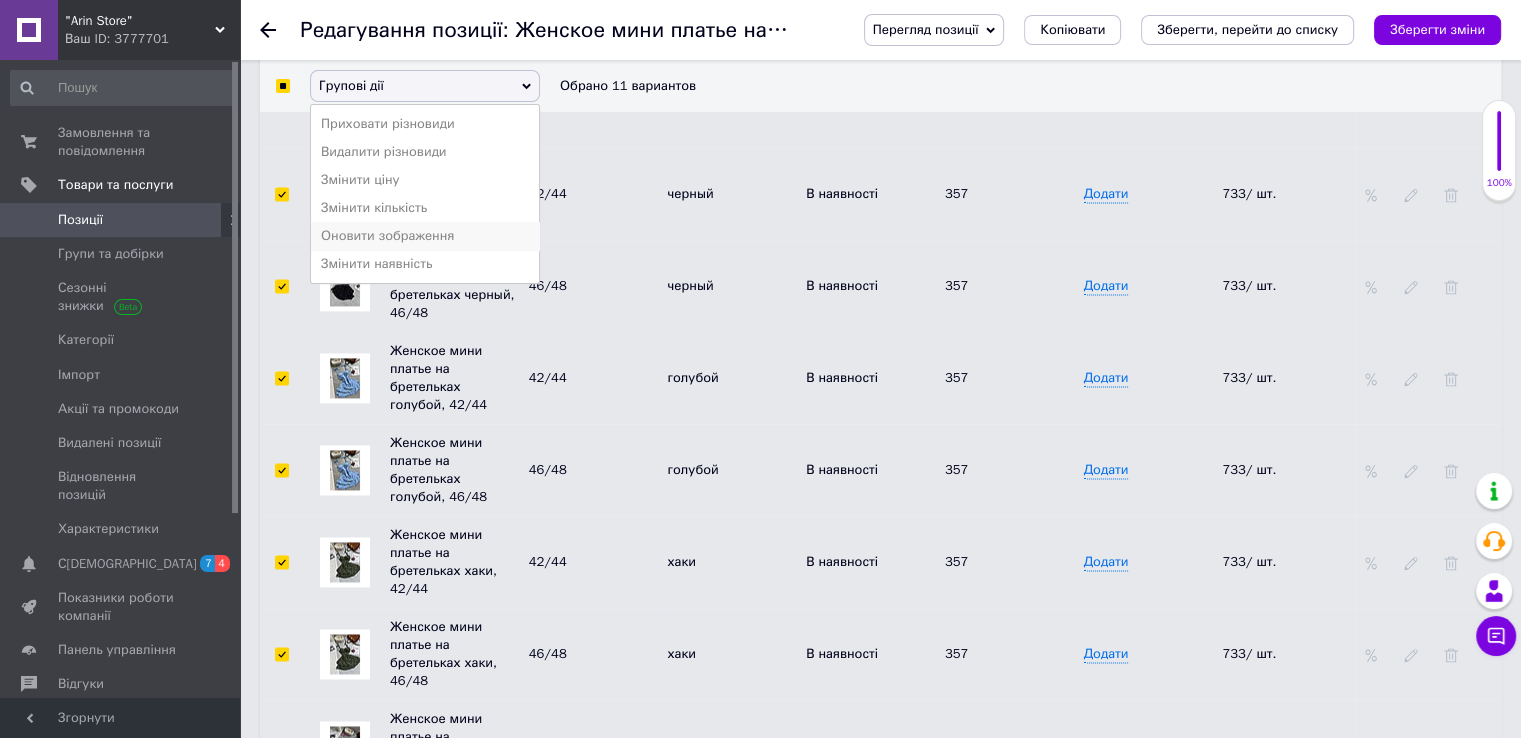 click on "Оновити зображення" at bounding box center (425, 236) 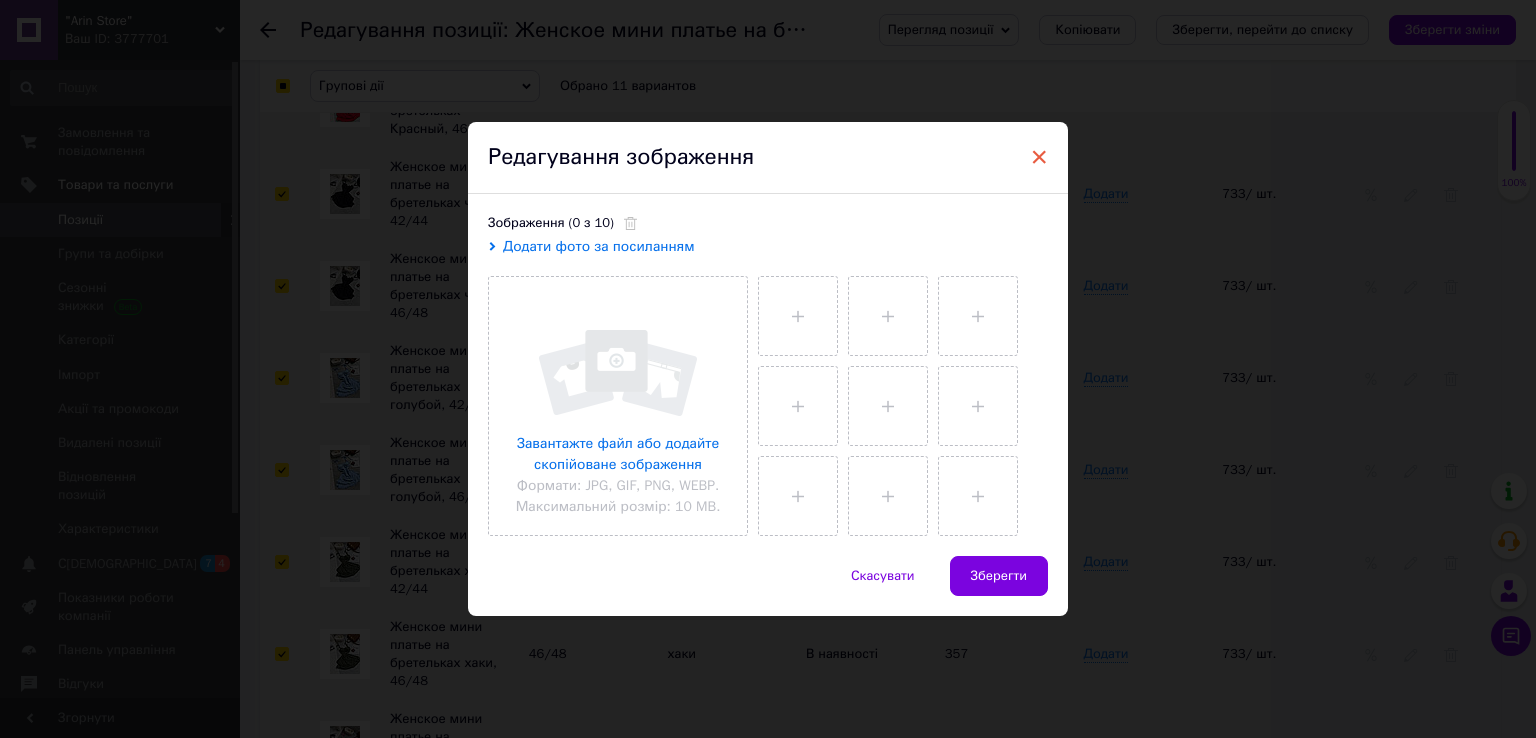 click on "×" at bounding box center (1039, 157) 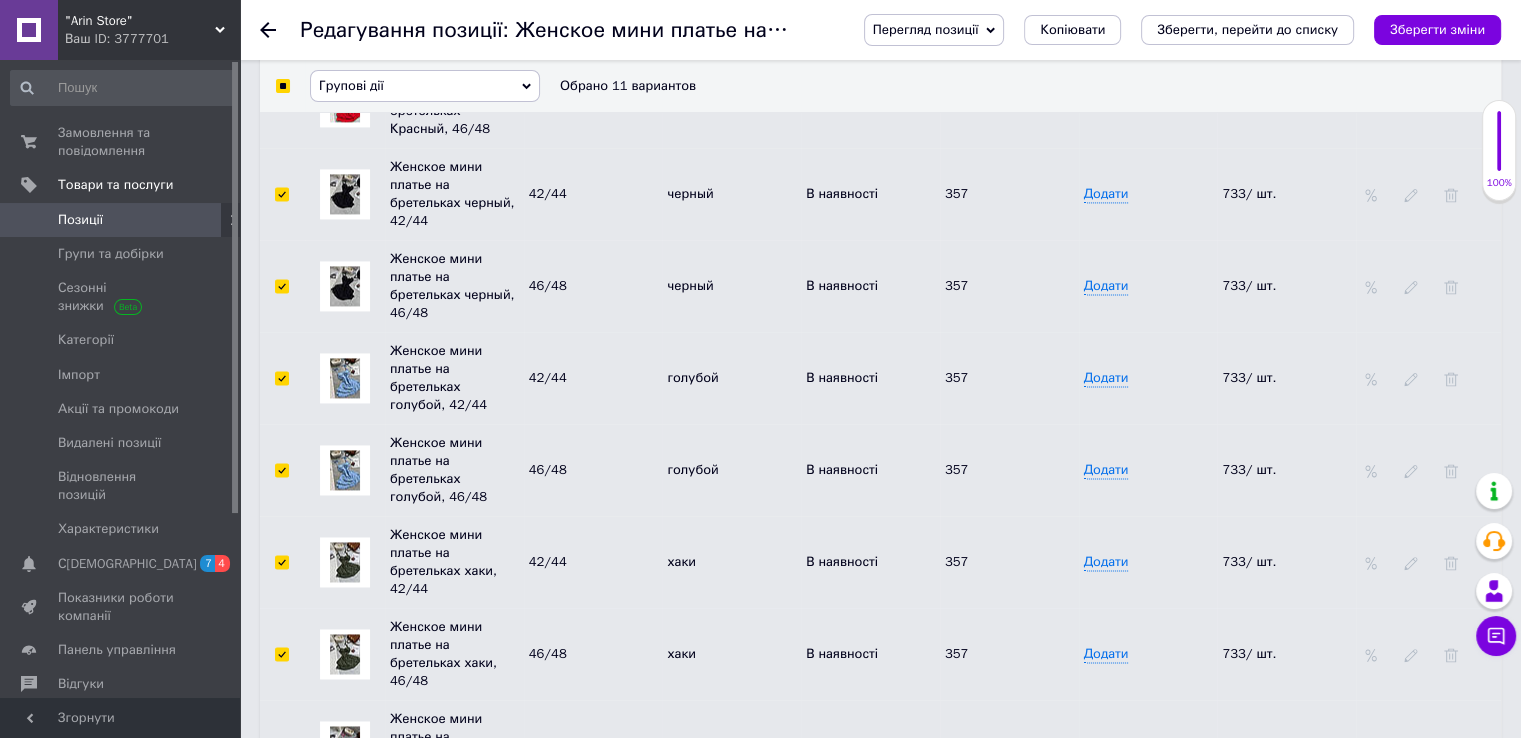 click on "Групові дії" at bounding box center (425, 86) 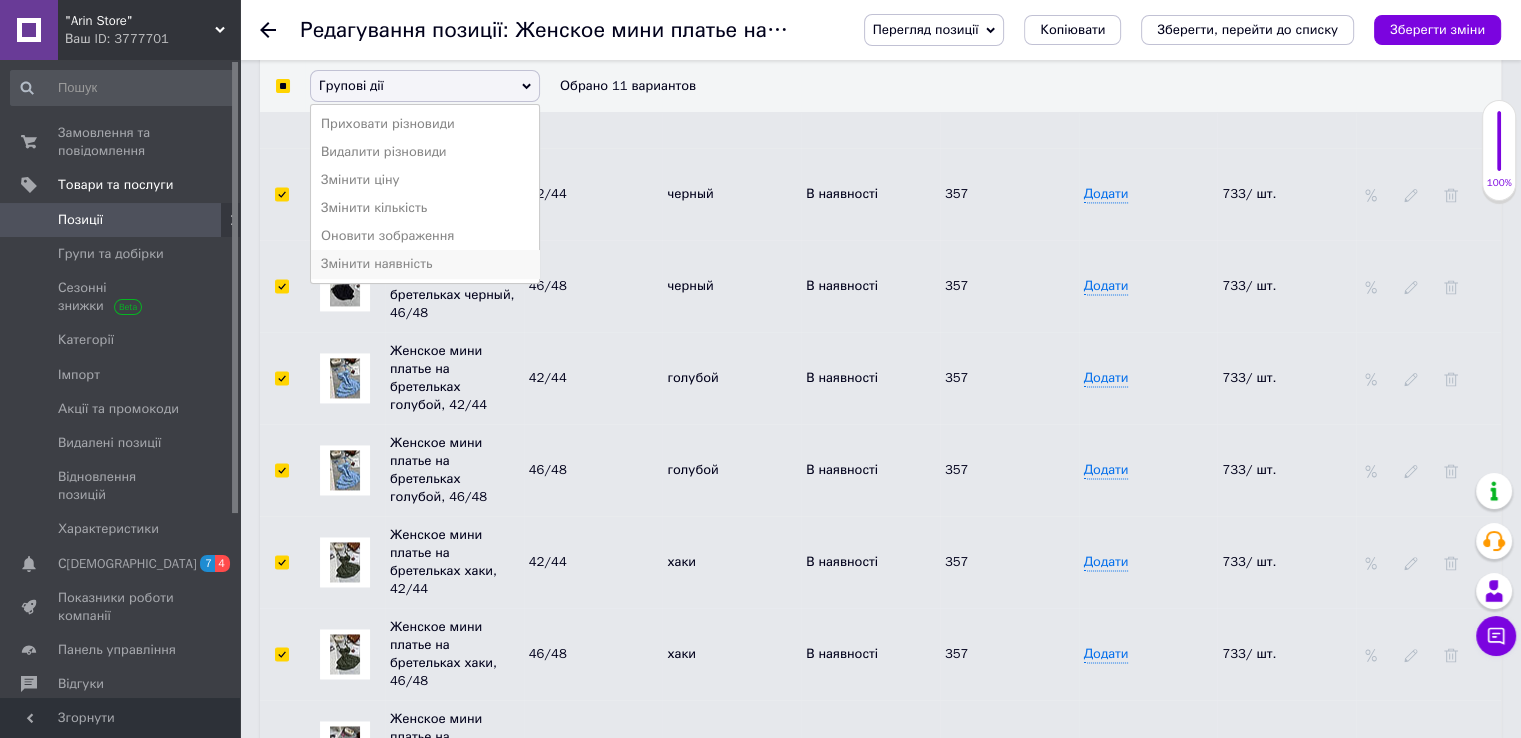 click on "Змінити наявність" at bounding box center [425, 264] 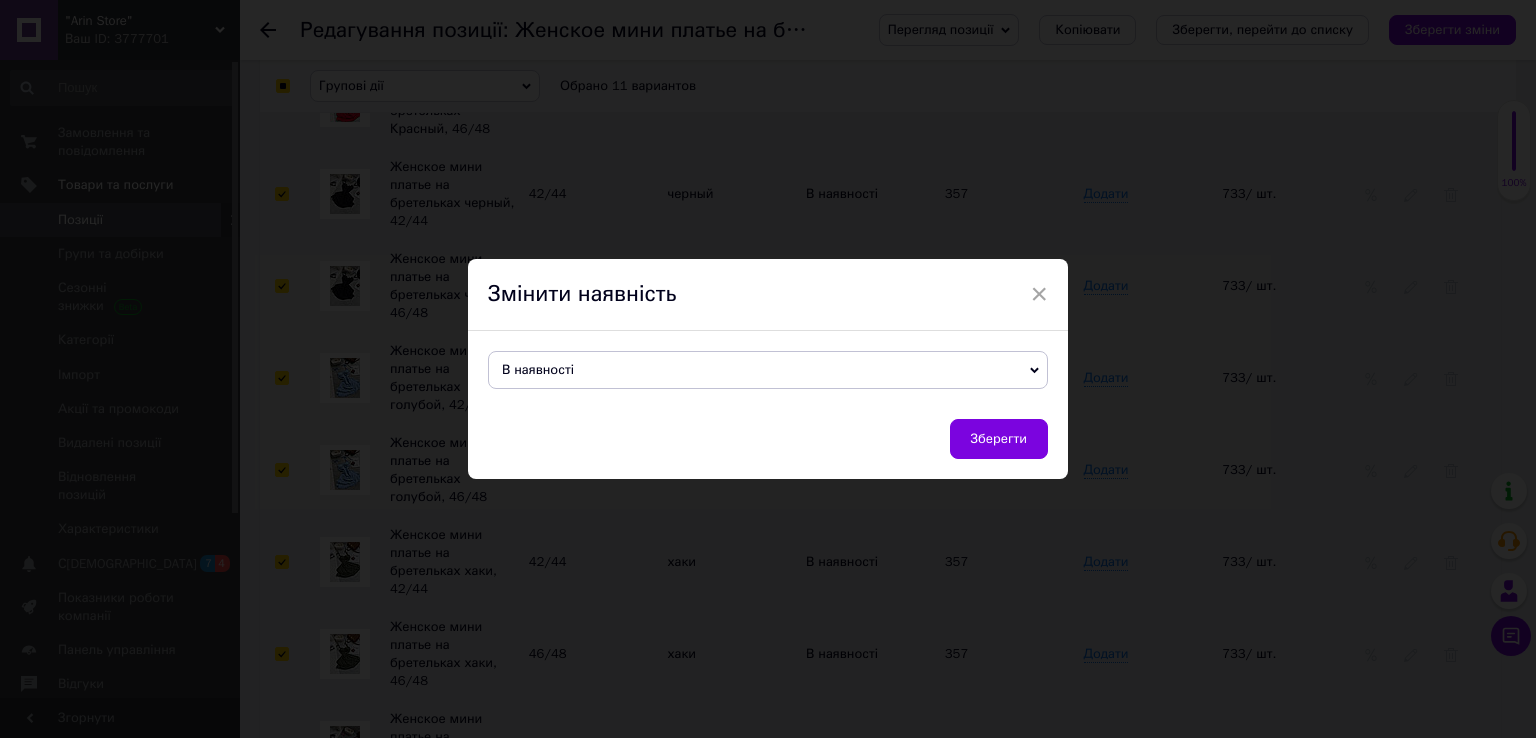click on "В наявності" at bounding box center (768, 370) 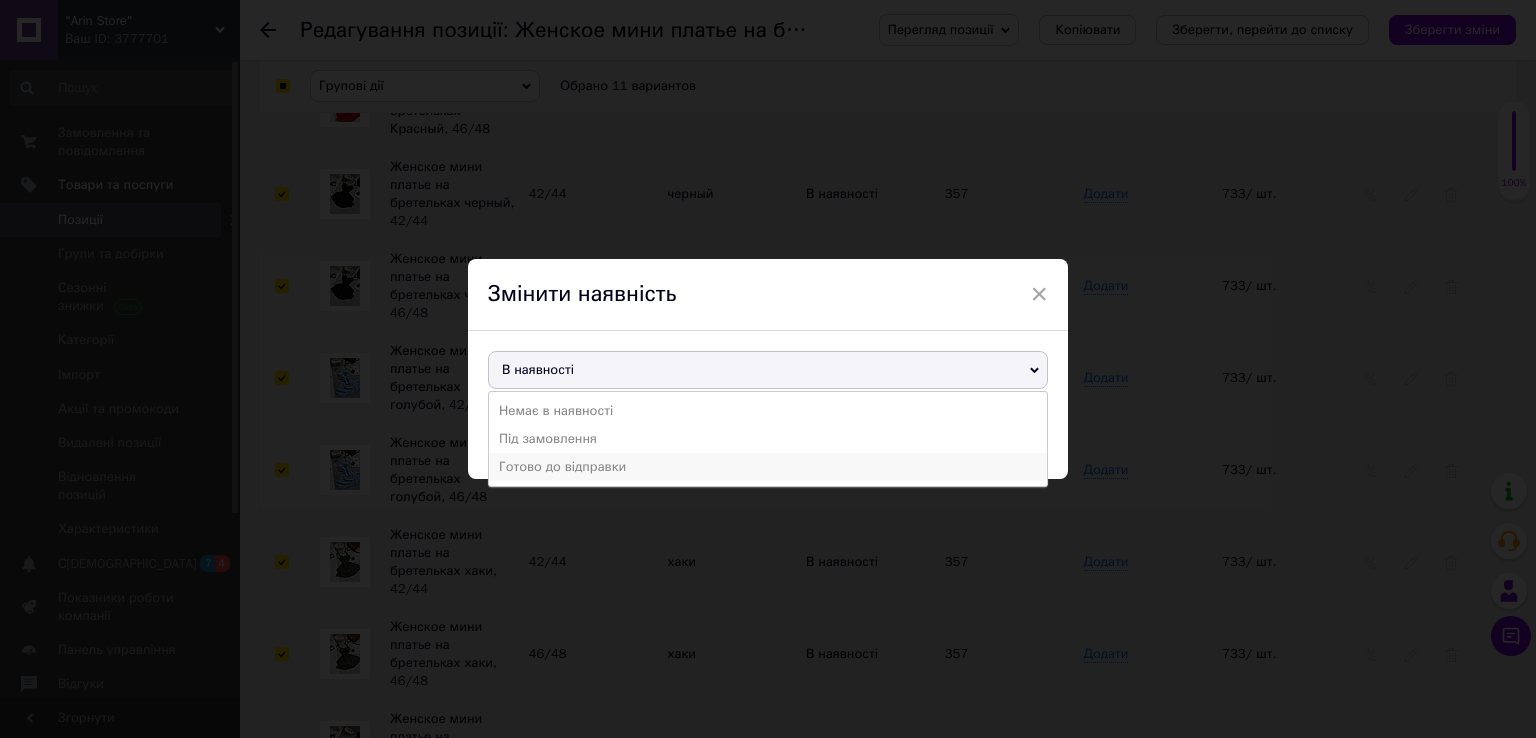 click on "Готово до відправки" at bounding box center [768, 467] 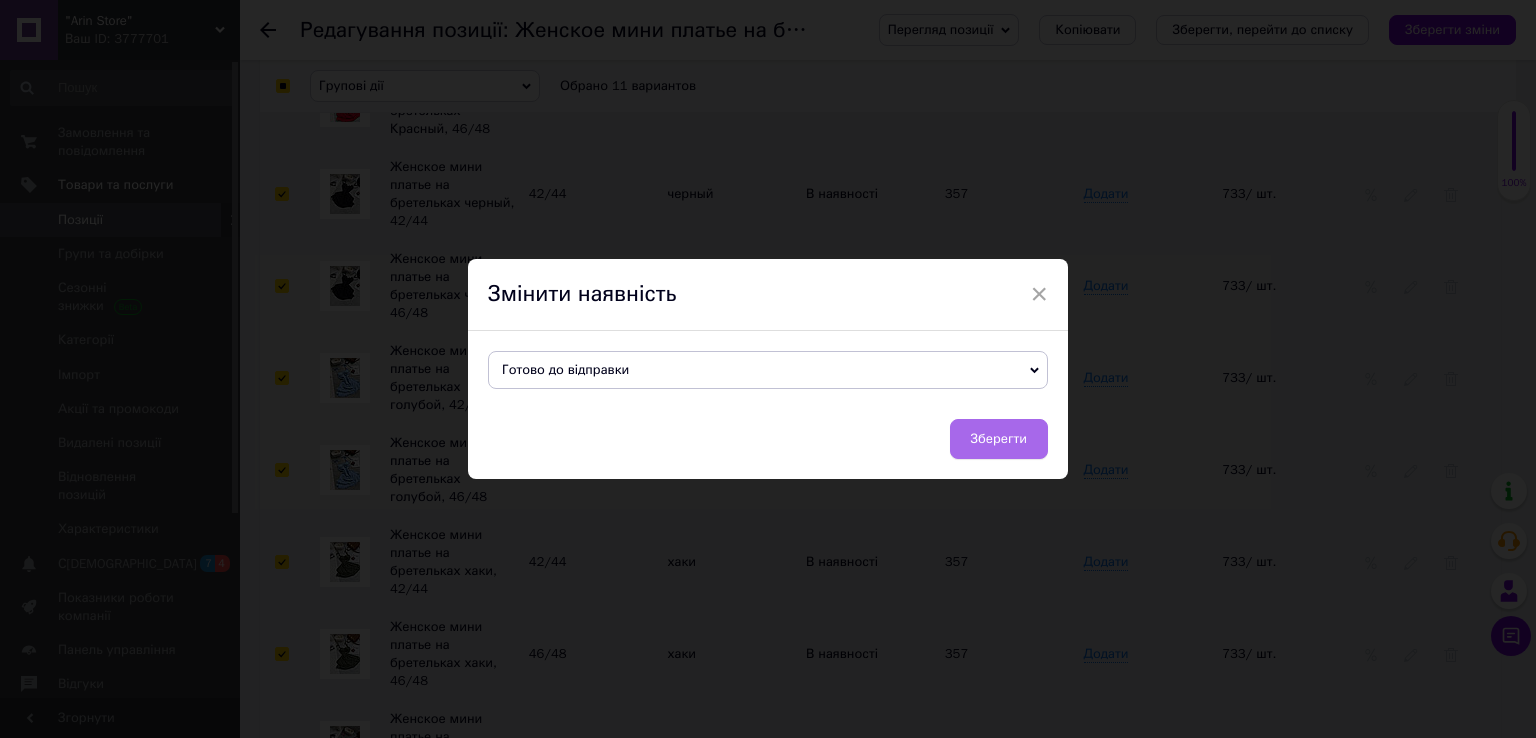 click on "Зберегти" at bounding box center (999, 439) 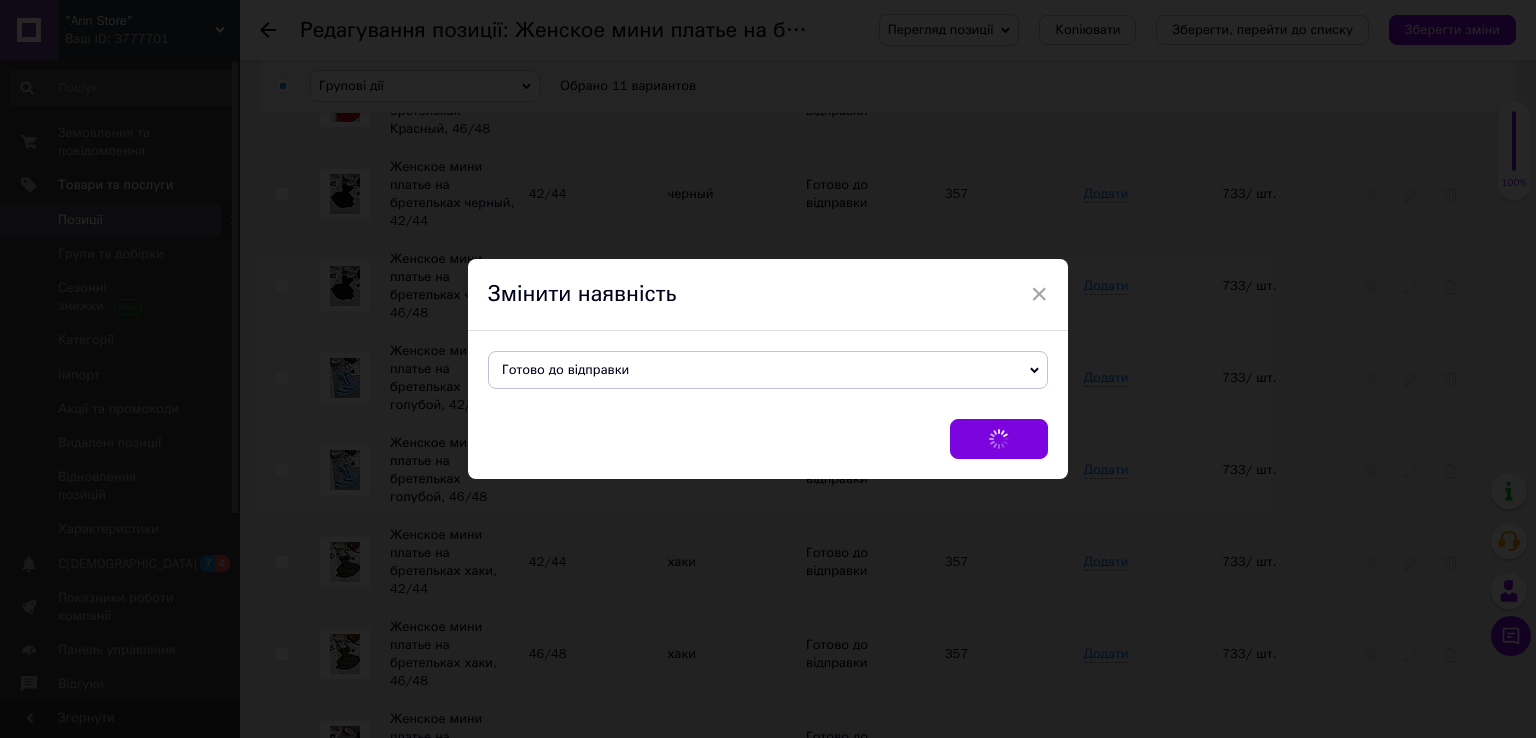 checkbox on "false" 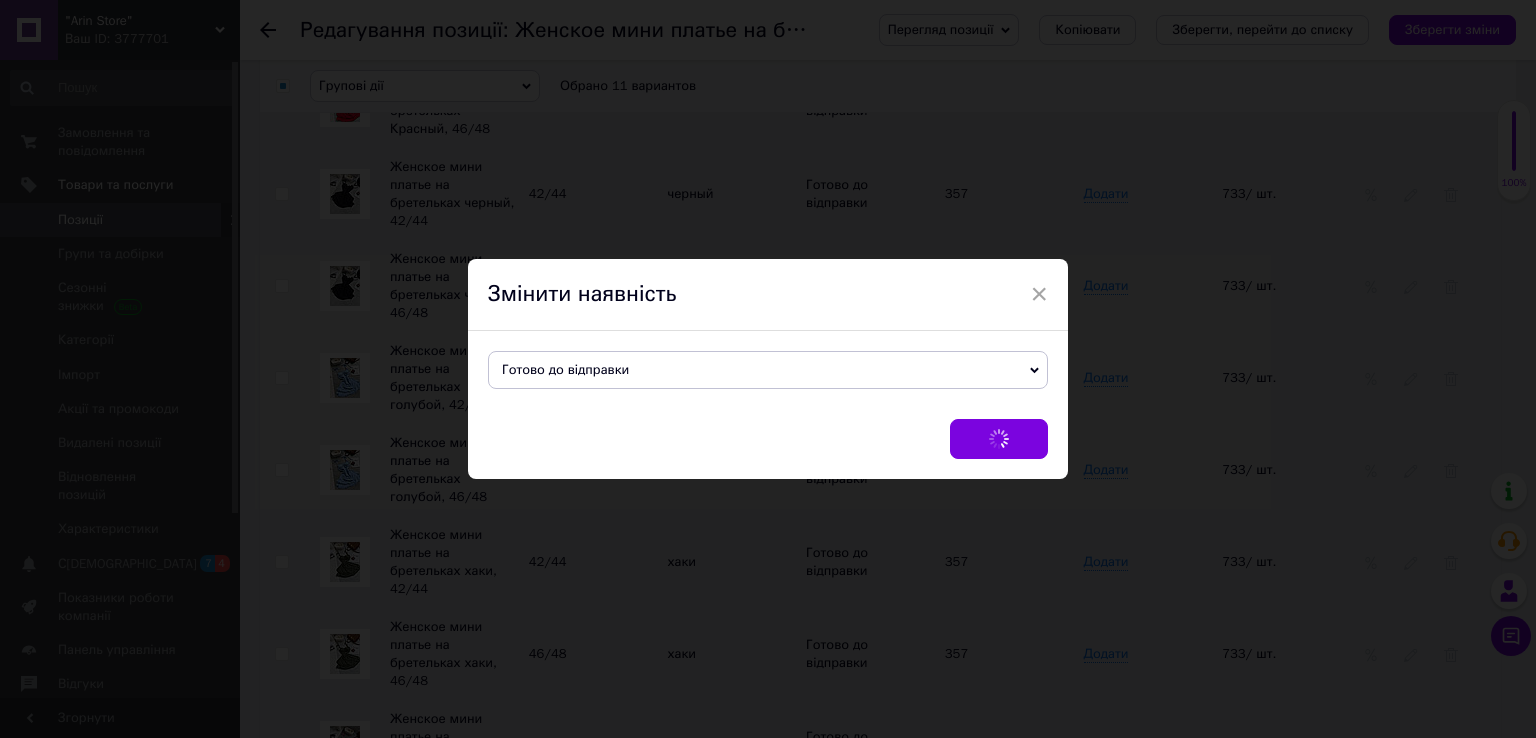checkbox on "false" 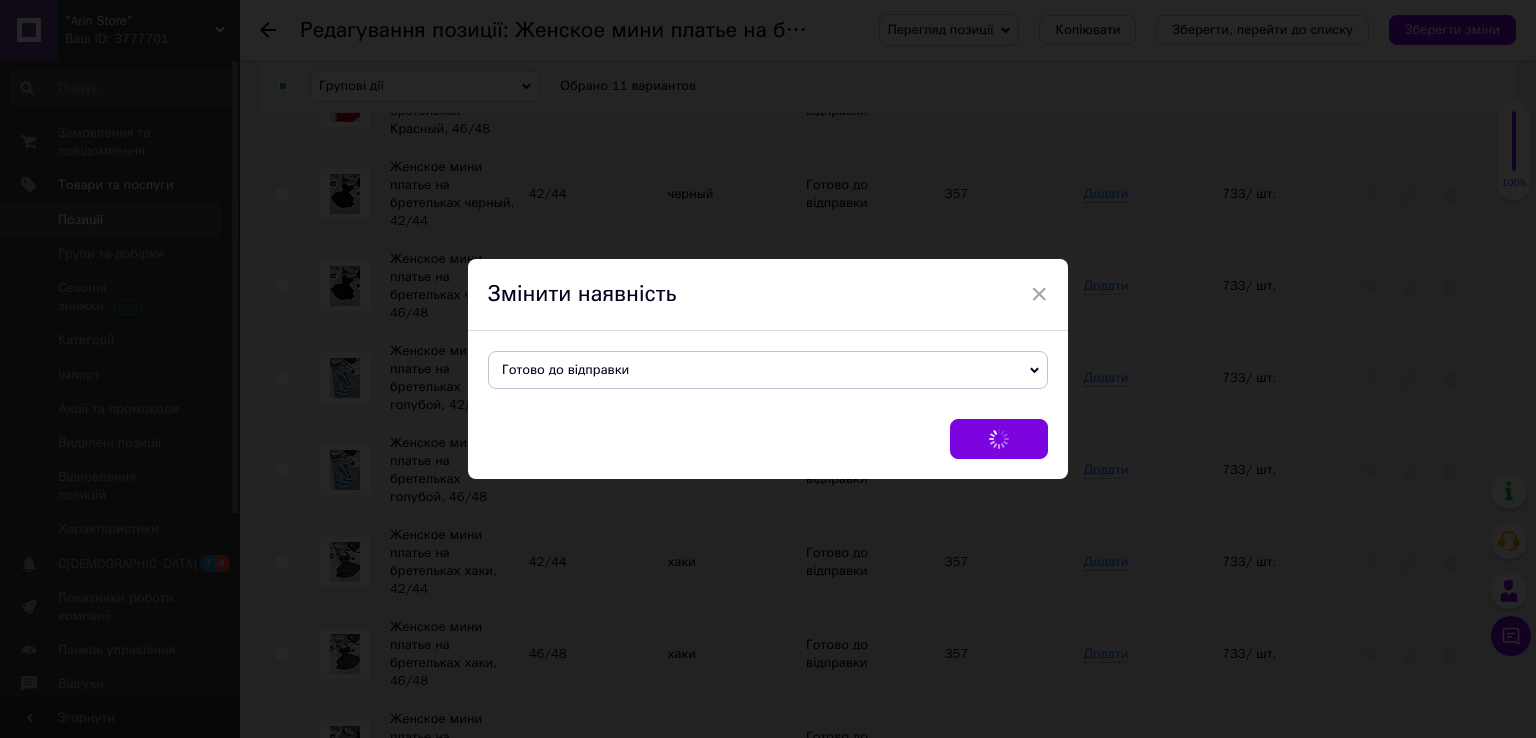 checkbox on "false" 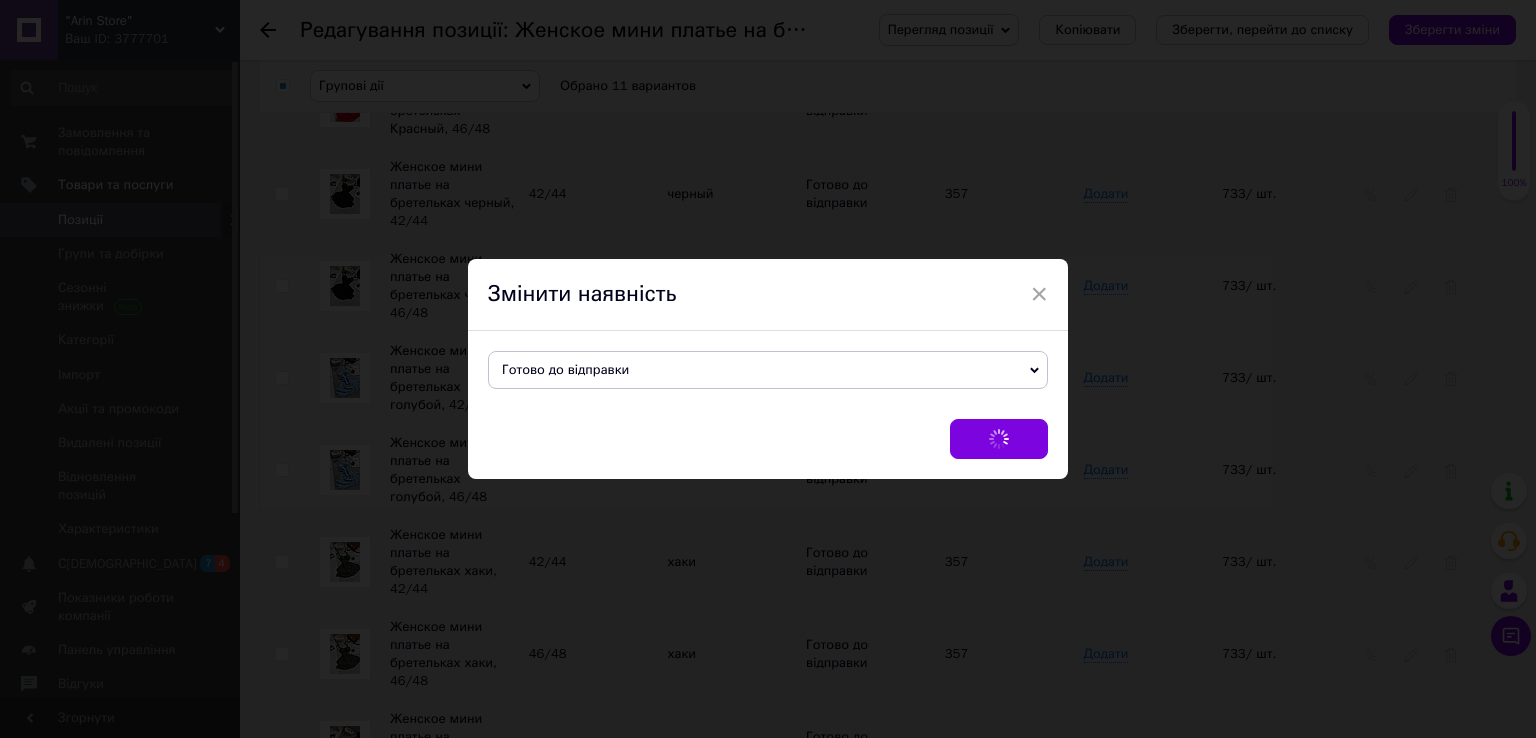 checkbox on "false" 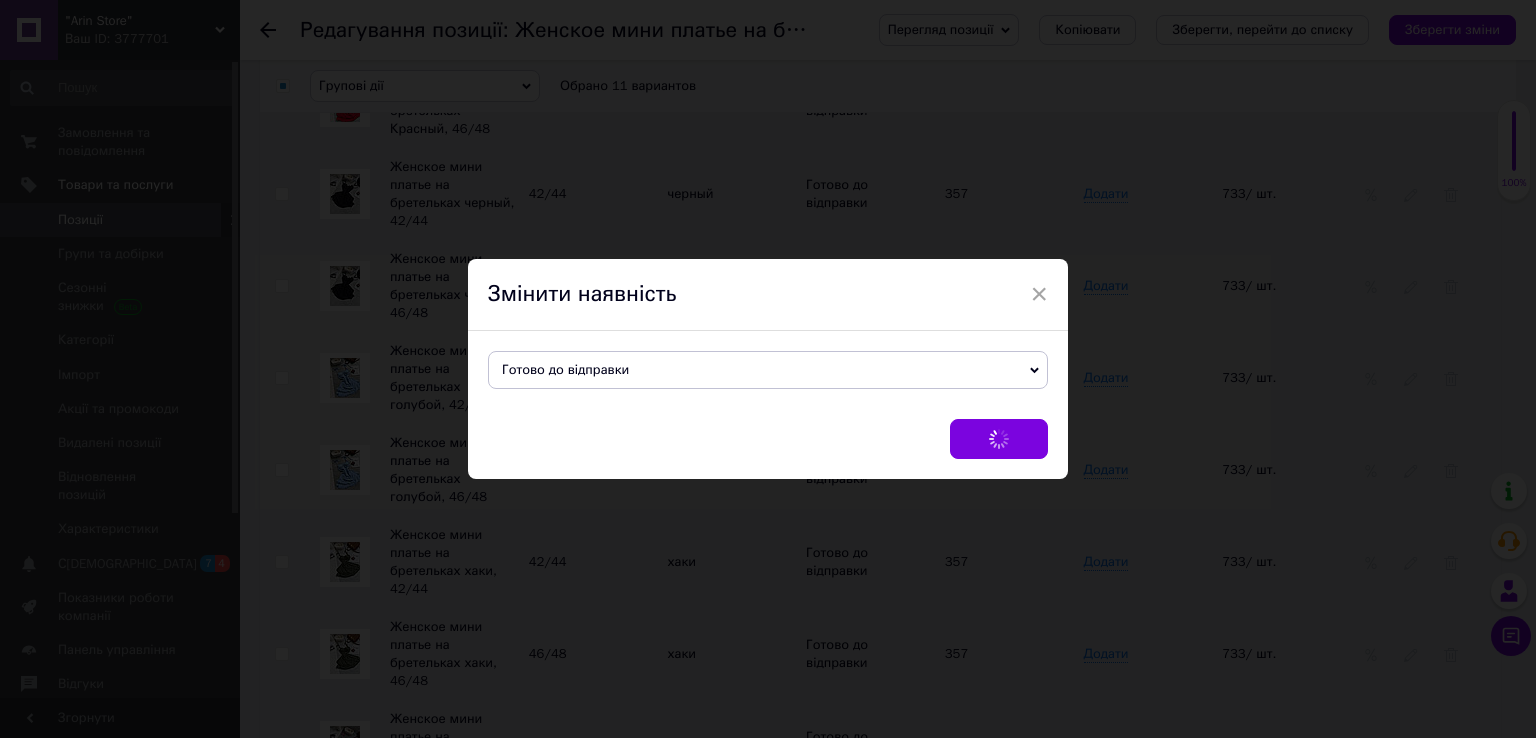 checkbox on "false" 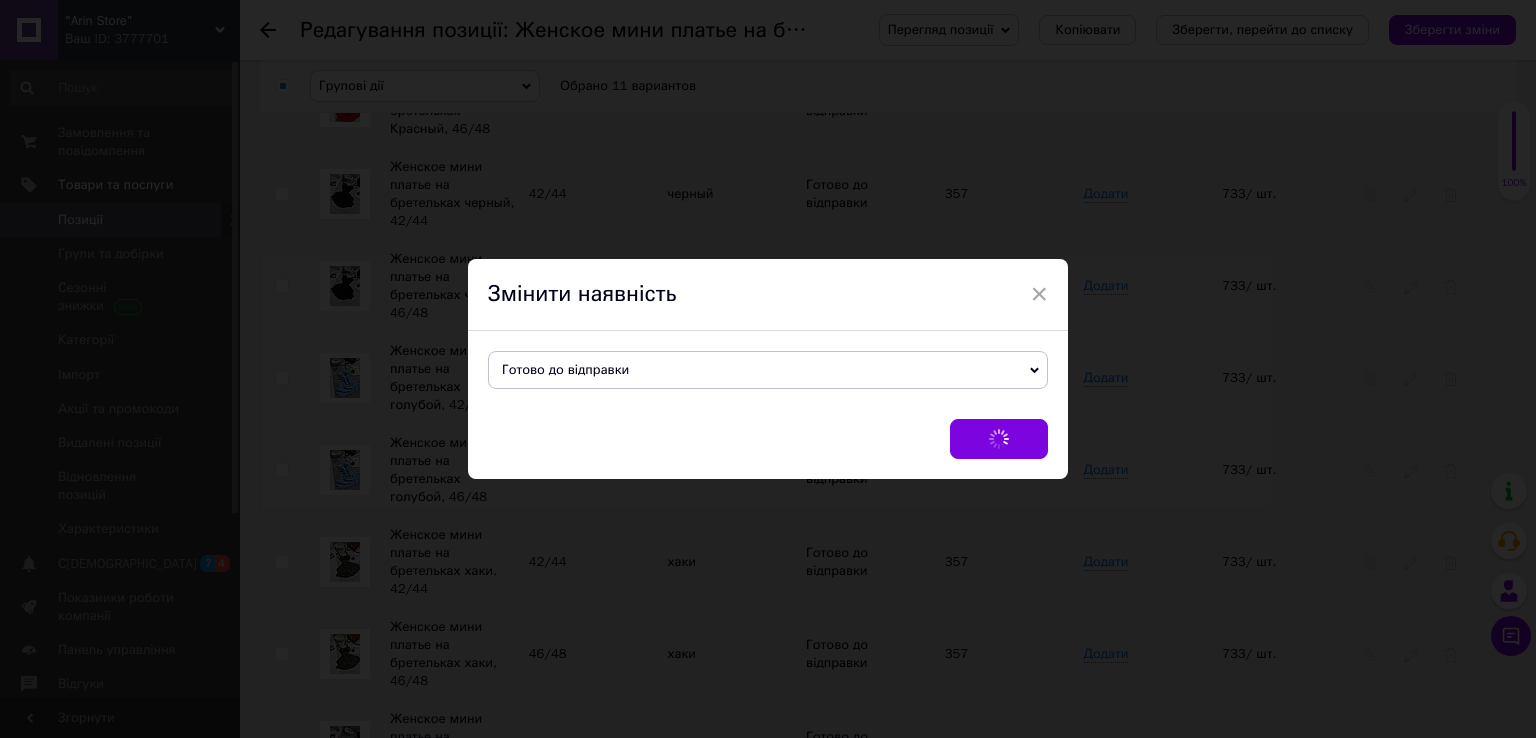 checkbox on "false" 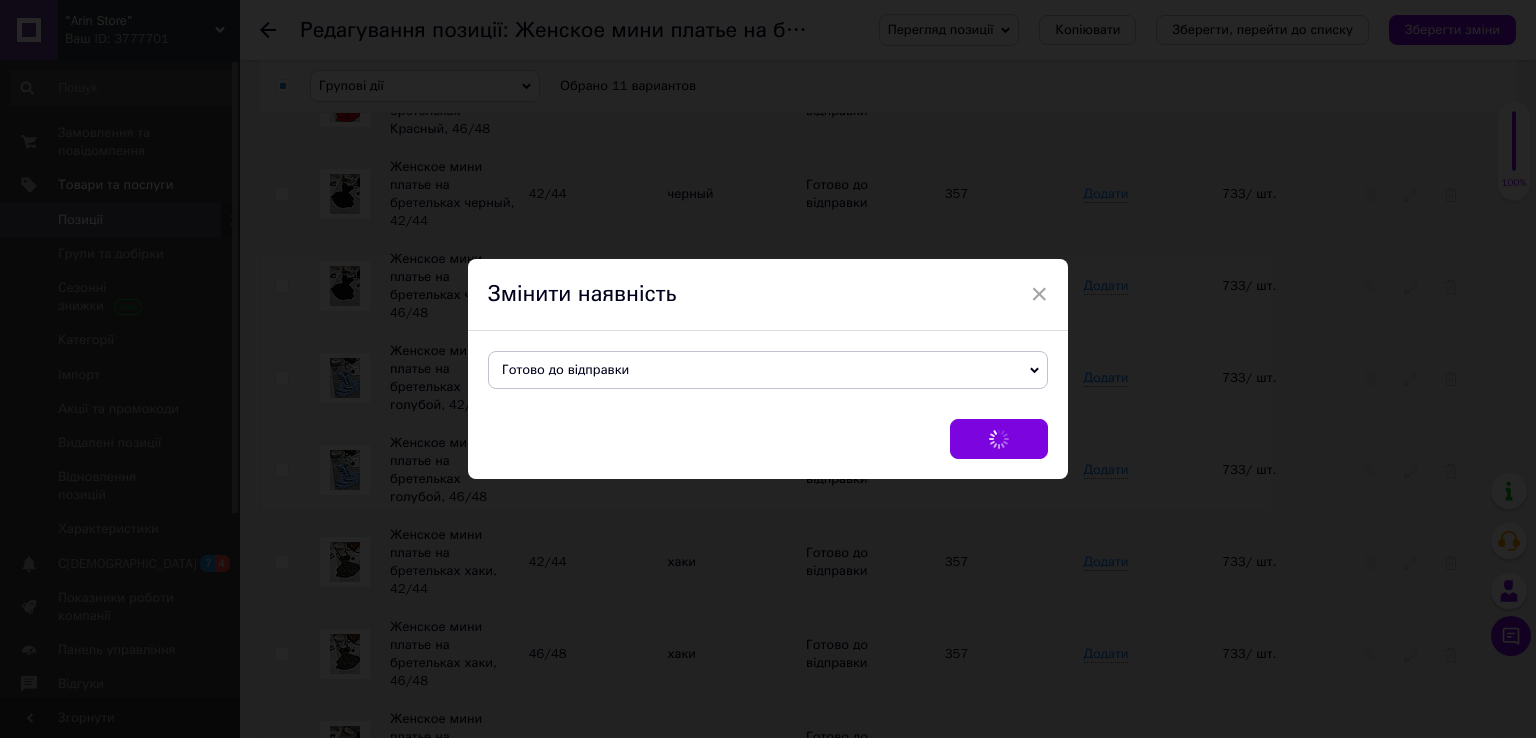 checkbox on "false" 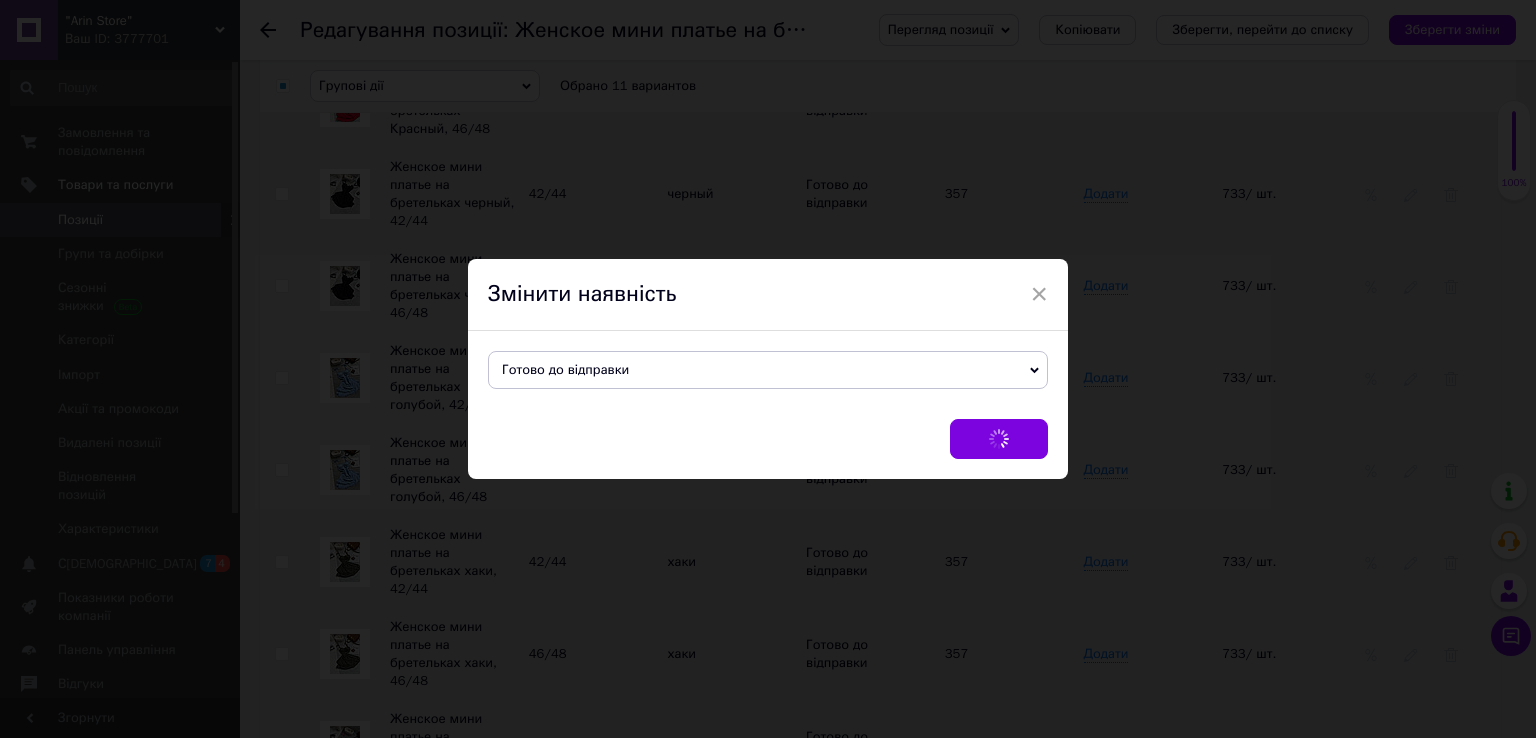 checkbox on "false" 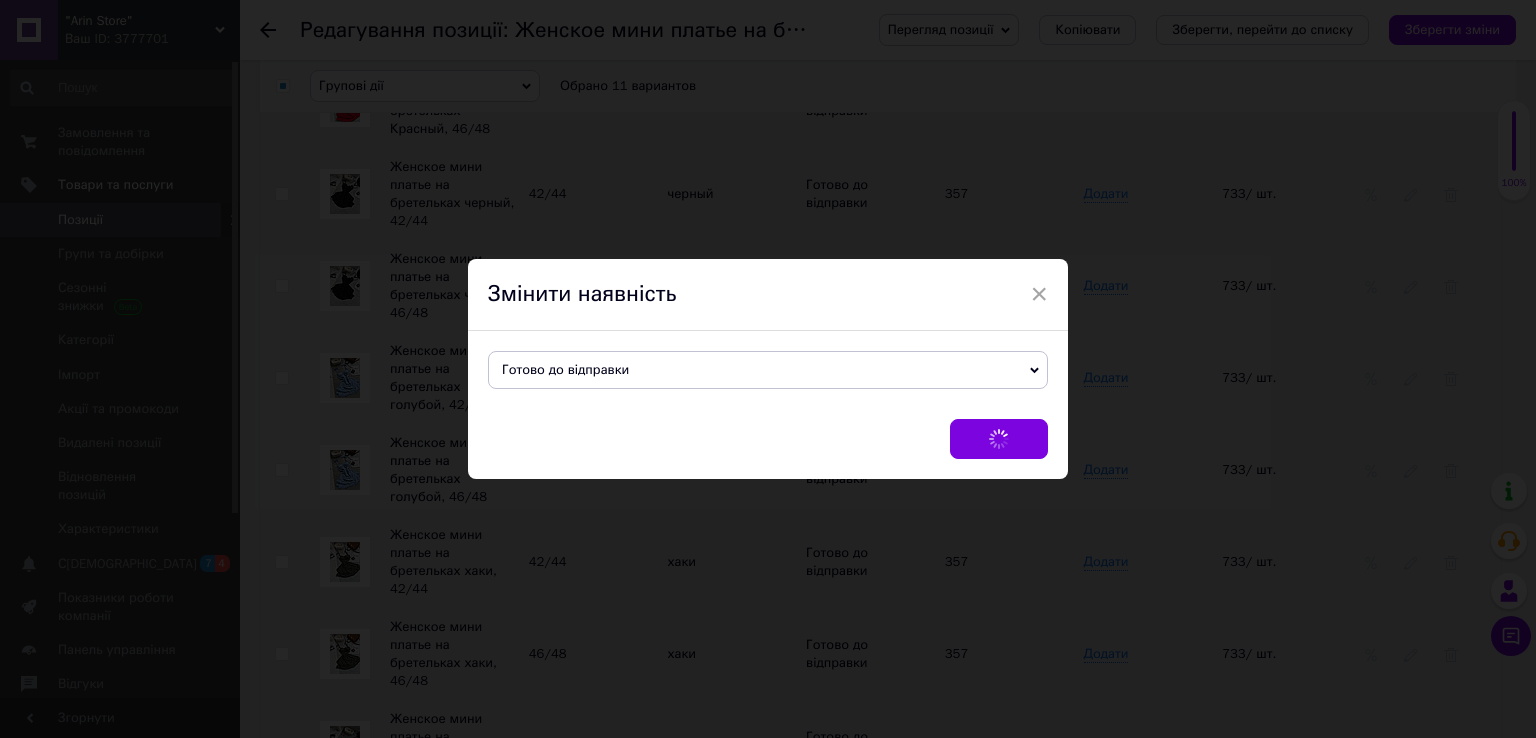 checkbox on "false" 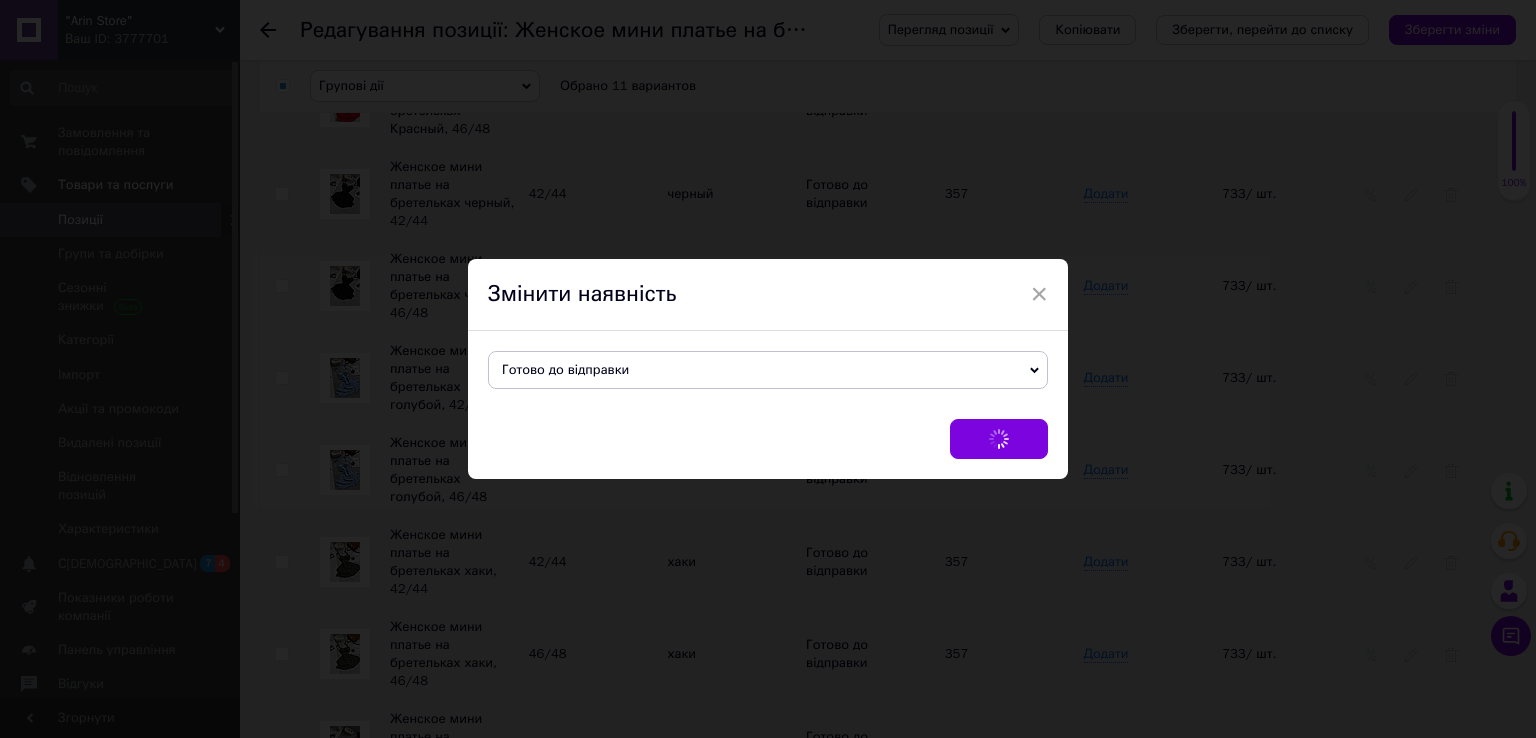 checkbox on "false" 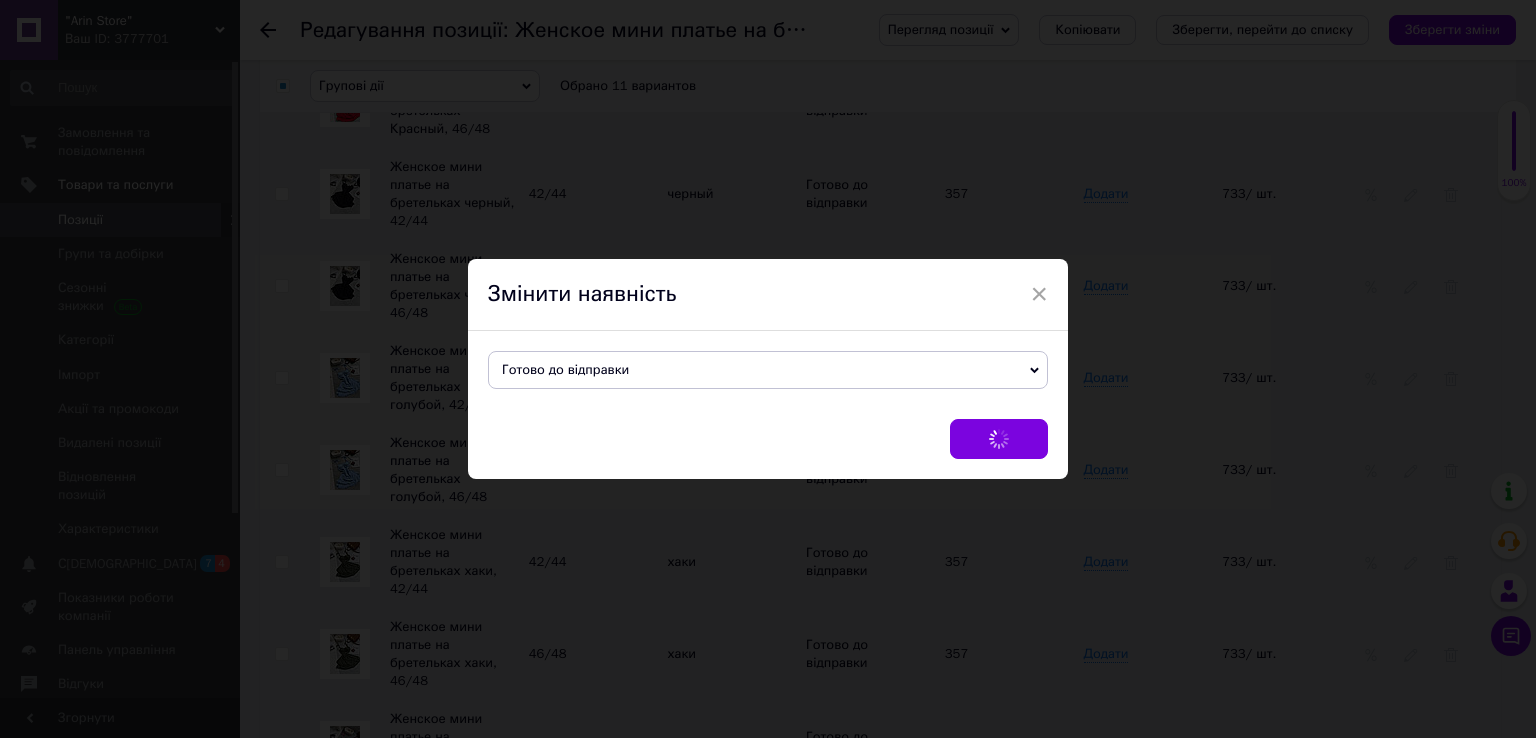 checkbox on "false" 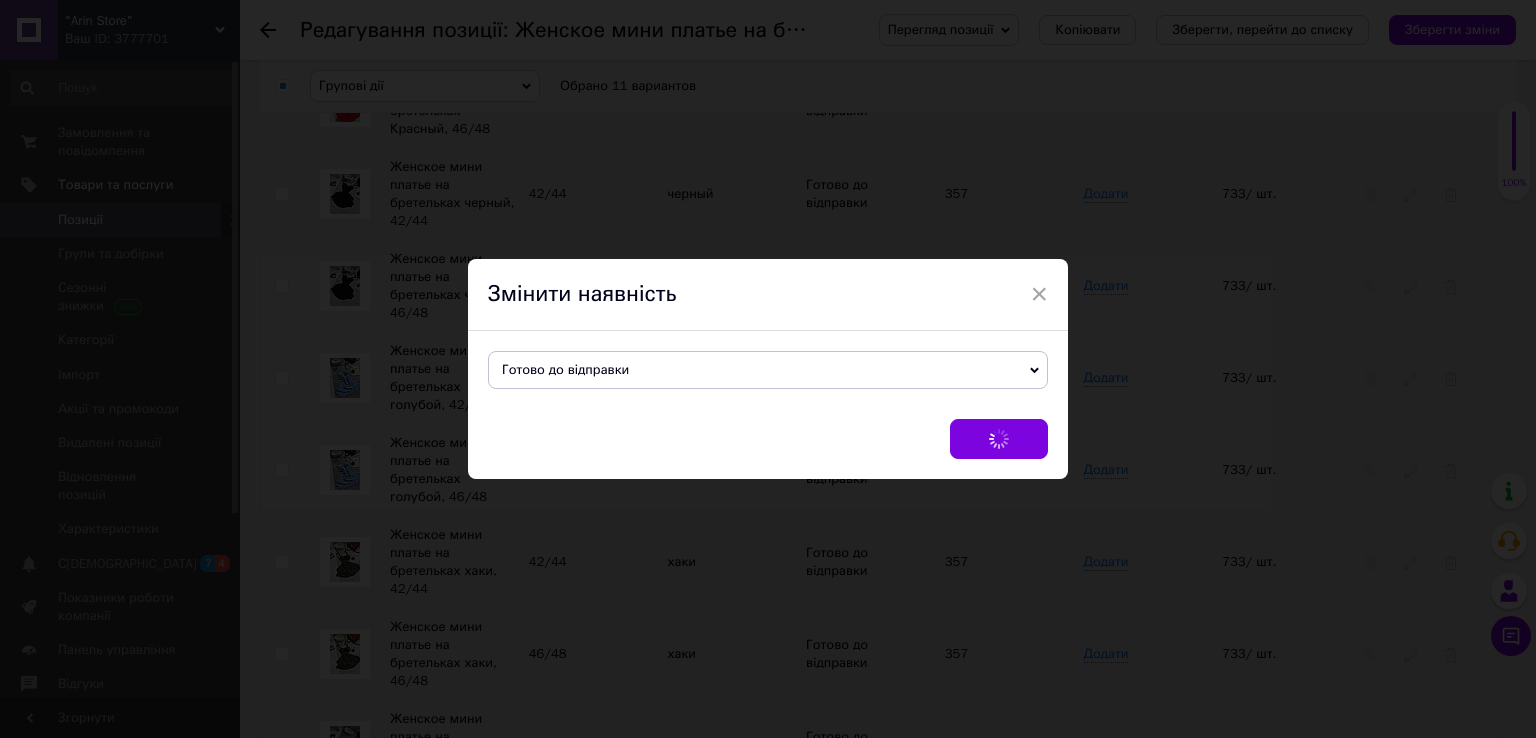 checkbox on "false" 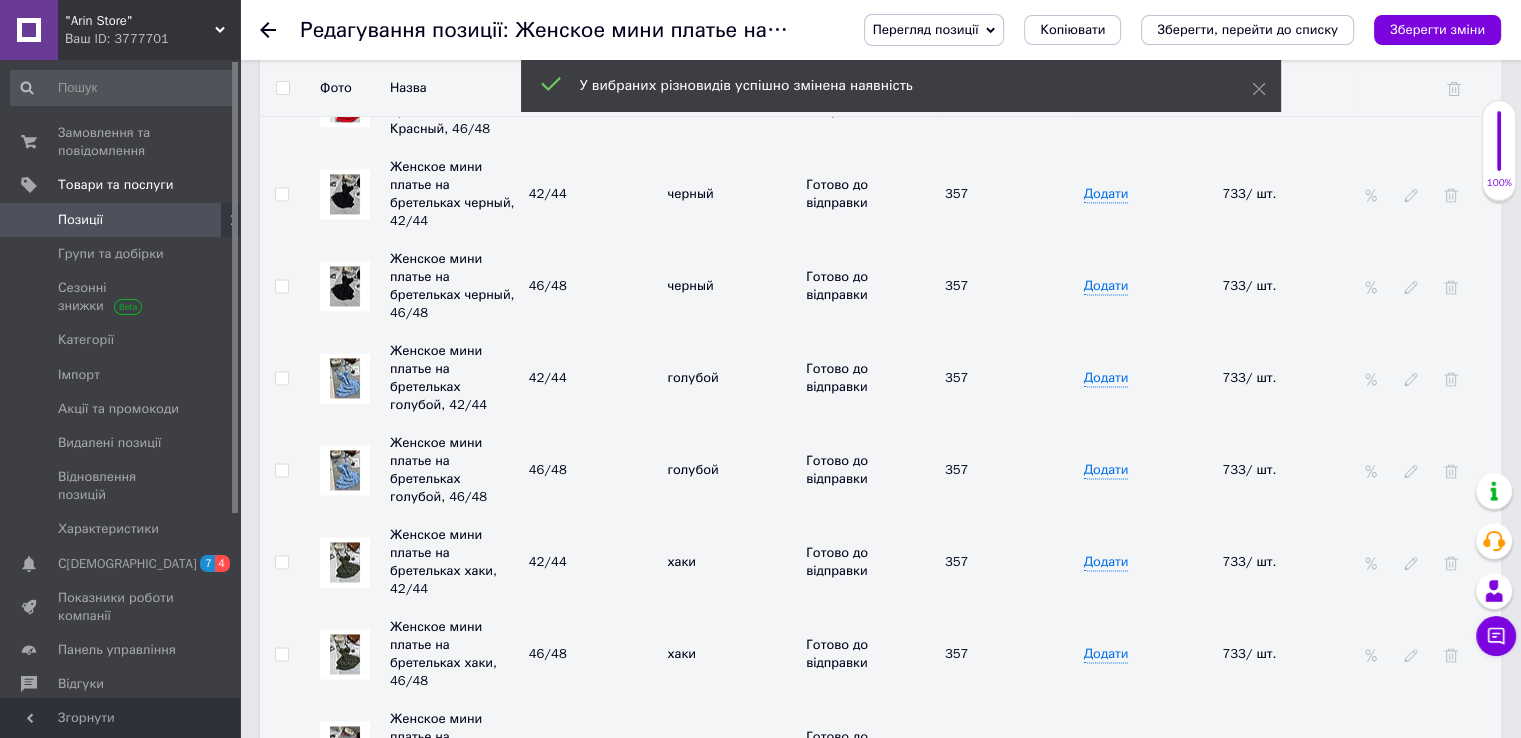 scroll, scrollTop: 2500, scrollLeft: 0, axis: vertical 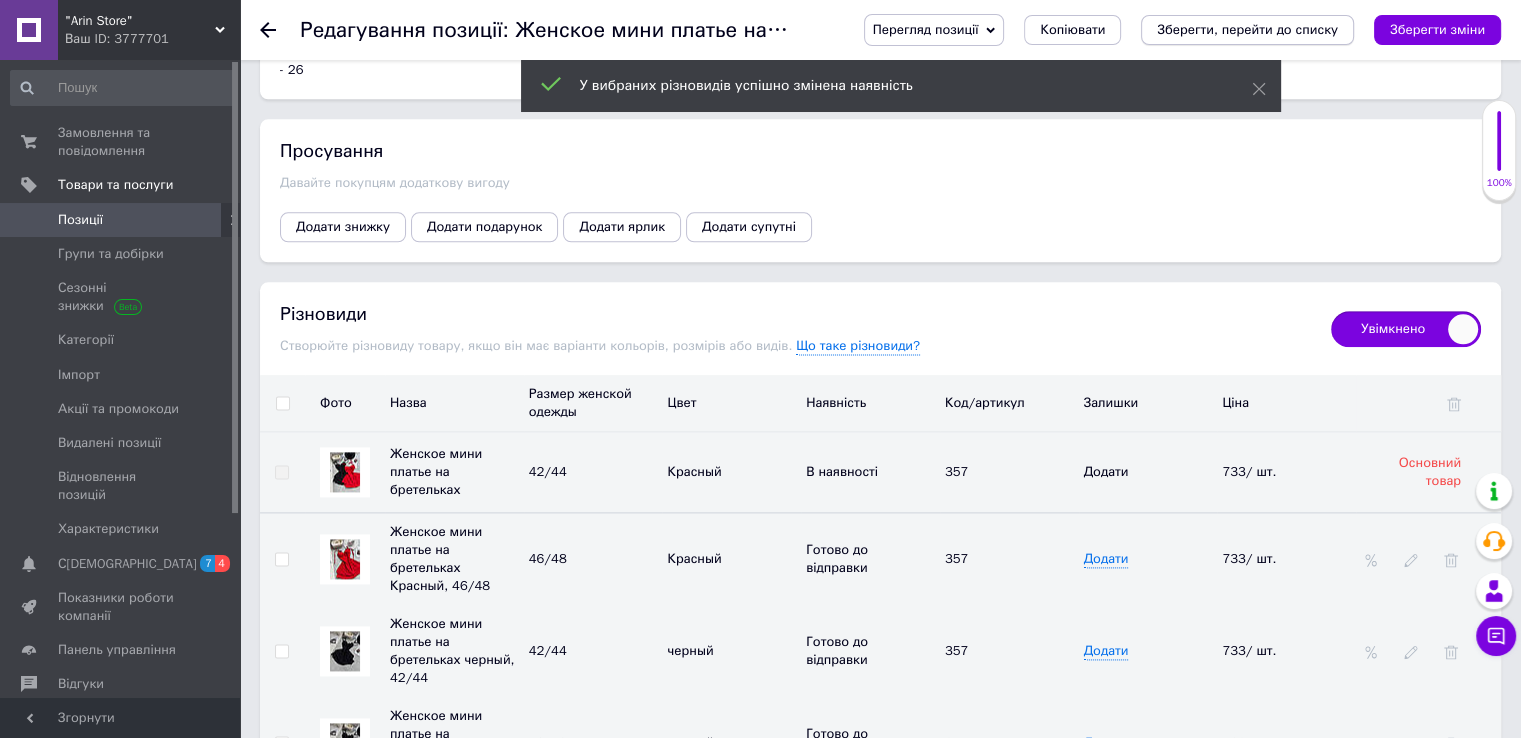drag, startPoint x: 1435, startPoint y: 17, endPoint x: 1340, endPoint y: 28, distance: 95.63472 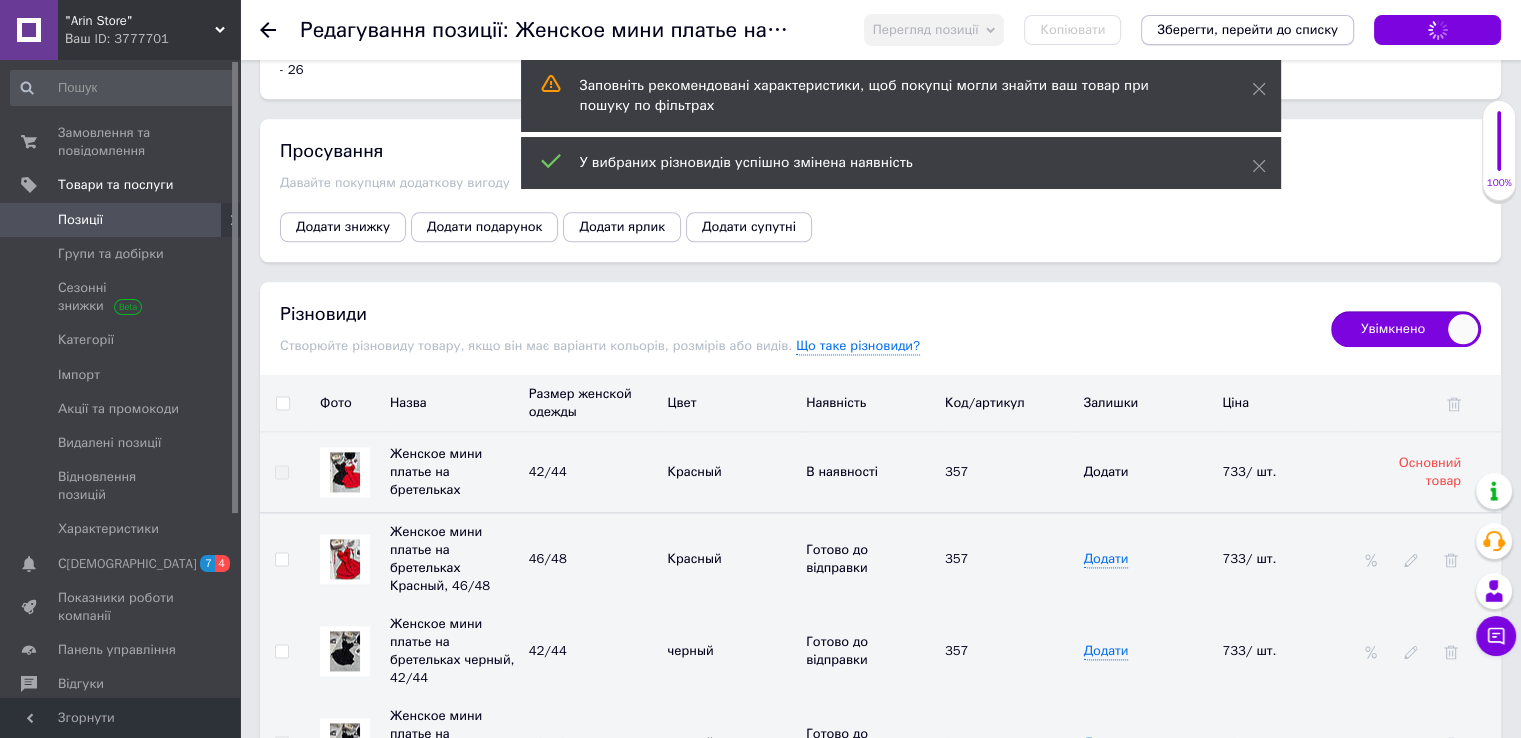 click on "Зберегти, перейти до списку" at bounding box center [1247, 30] 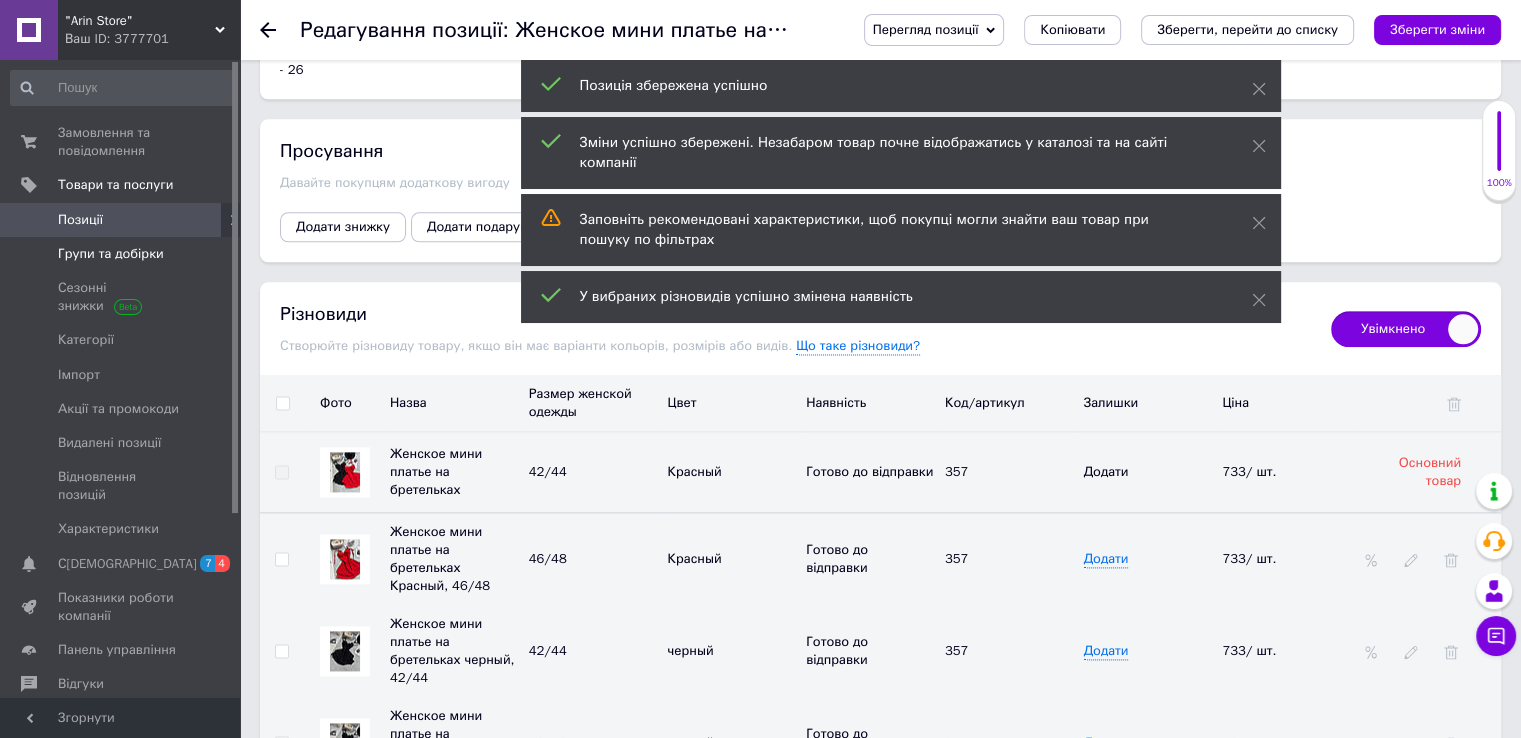 scroll, scrollTop: 0, scrollLeft: 0, axis: both 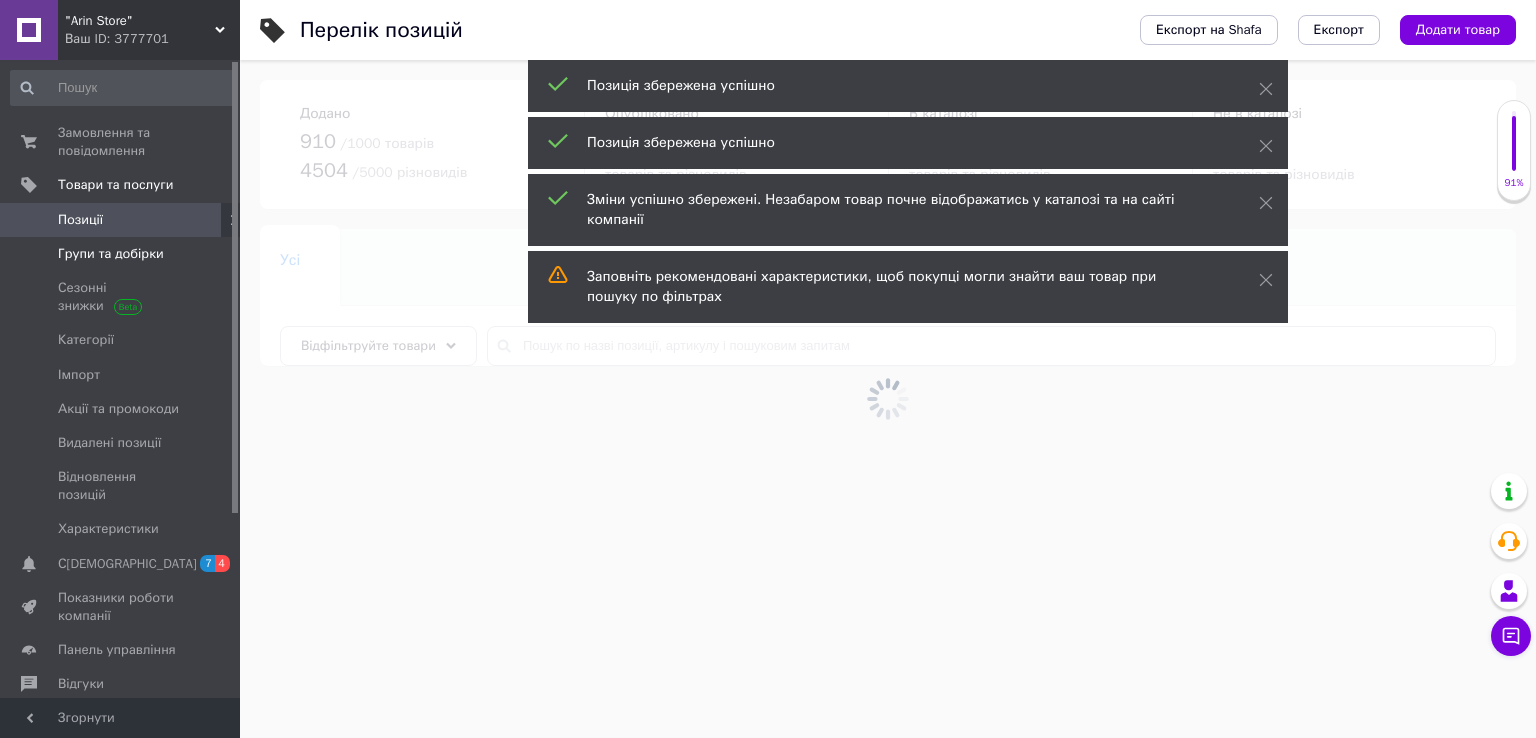 click on "Групи та добірки" at bounding box center [111, 254] 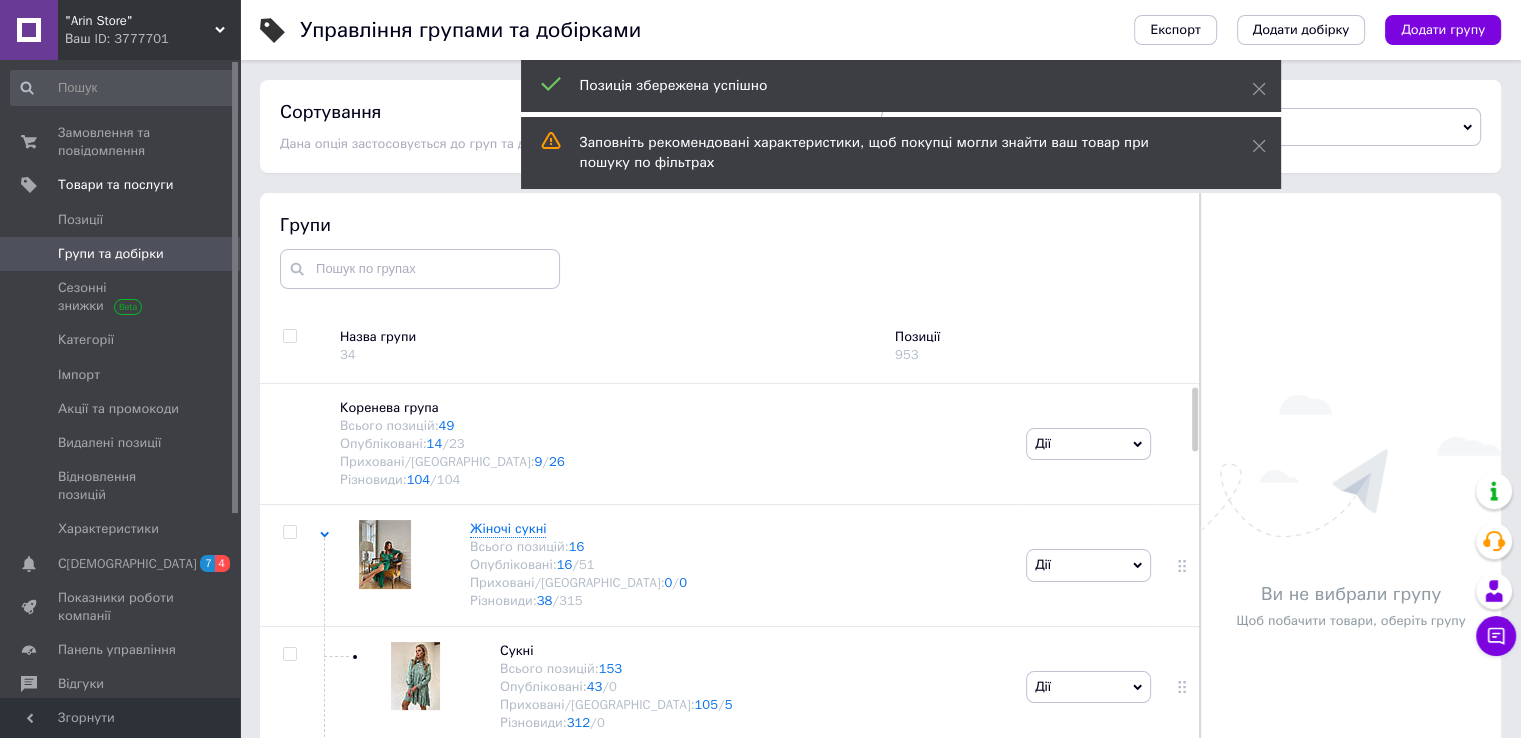 scroll, scrollTop: 104, scrollLeft: 0, axis: vertical 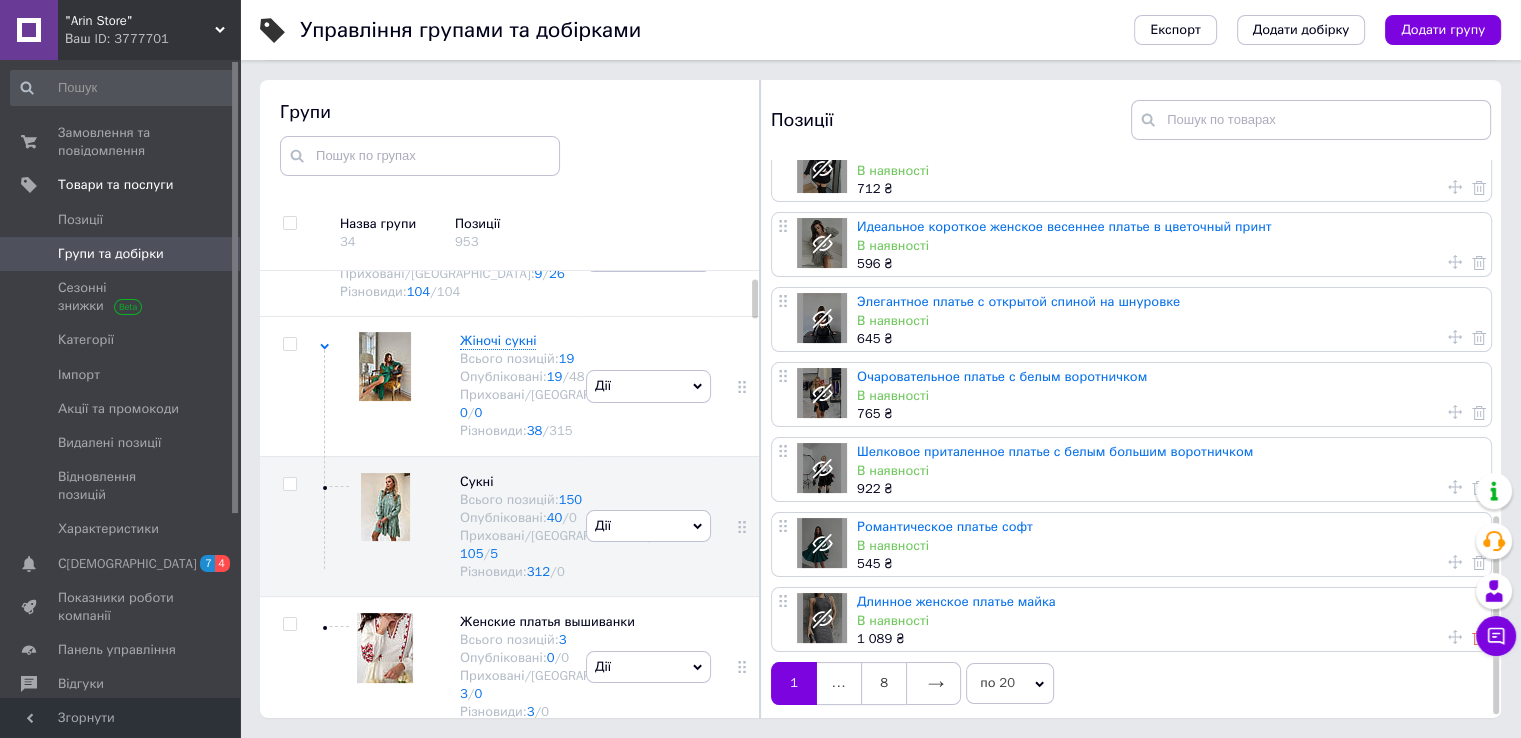 click 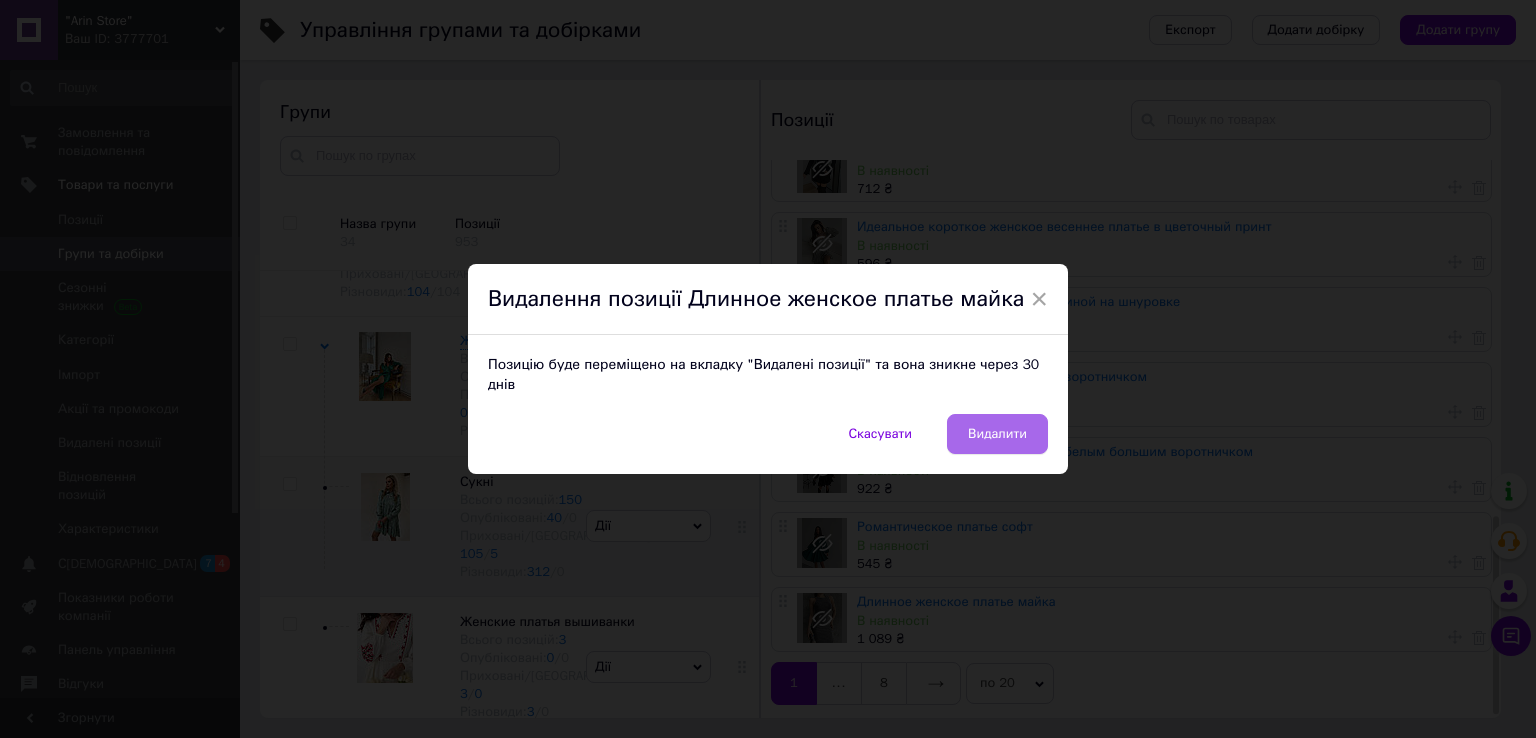click on "Видалити" at bounding box center (997, 434) 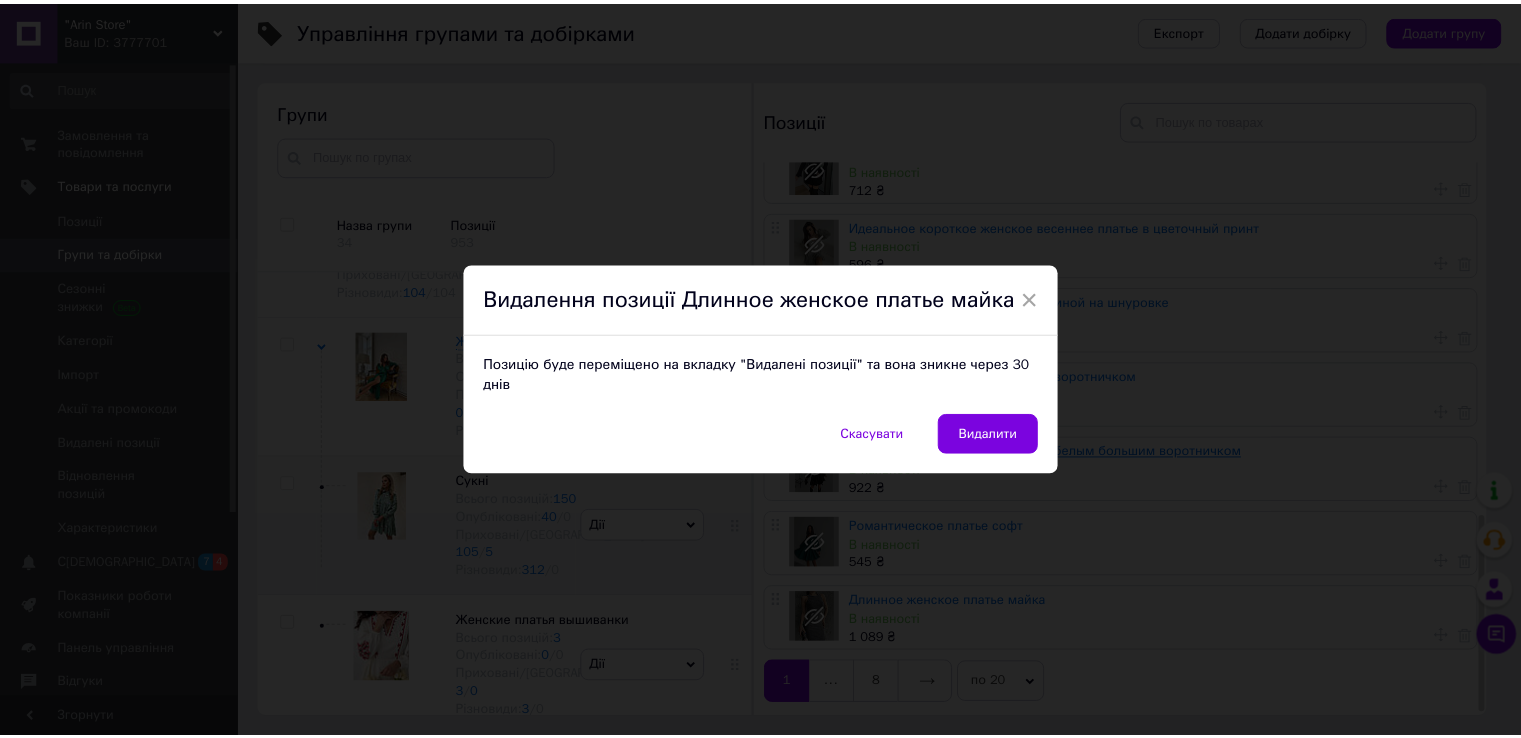 scroll, scrollTop: 929, scrollLeft: 0, axis: vertical 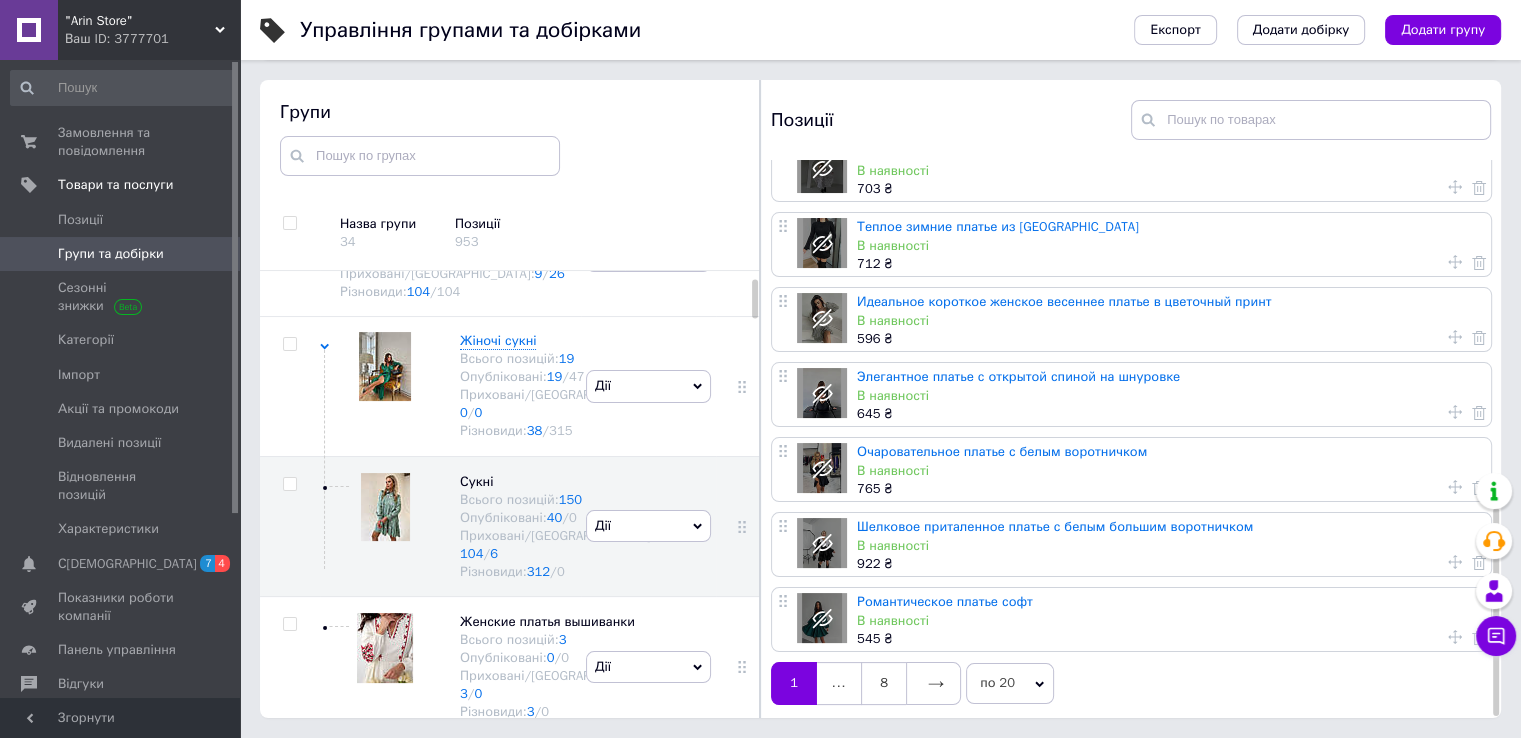 click on "8" at bounding box center (883, 683) 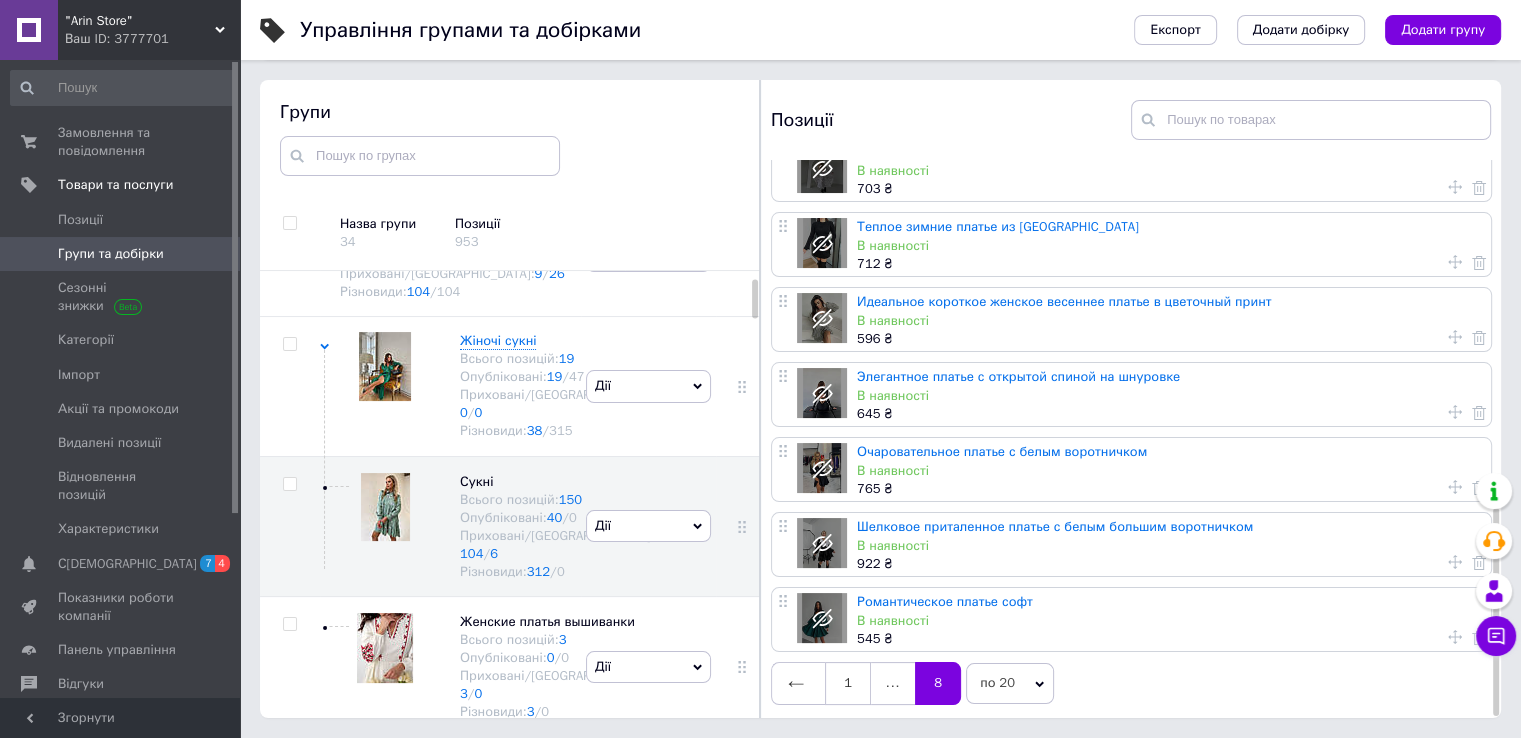 scroll, scrollTop: 0, scrollLeft: 0, axis: both 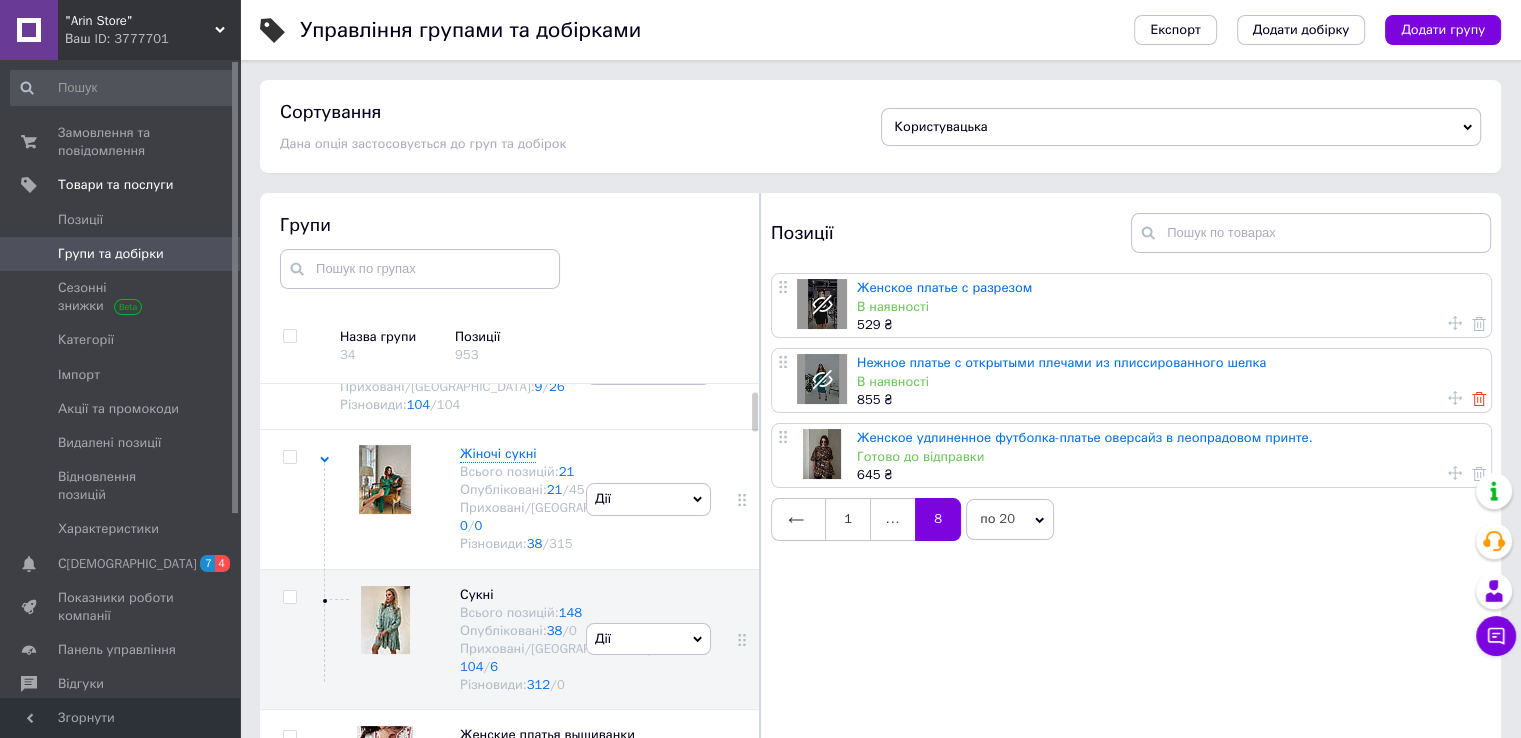 click 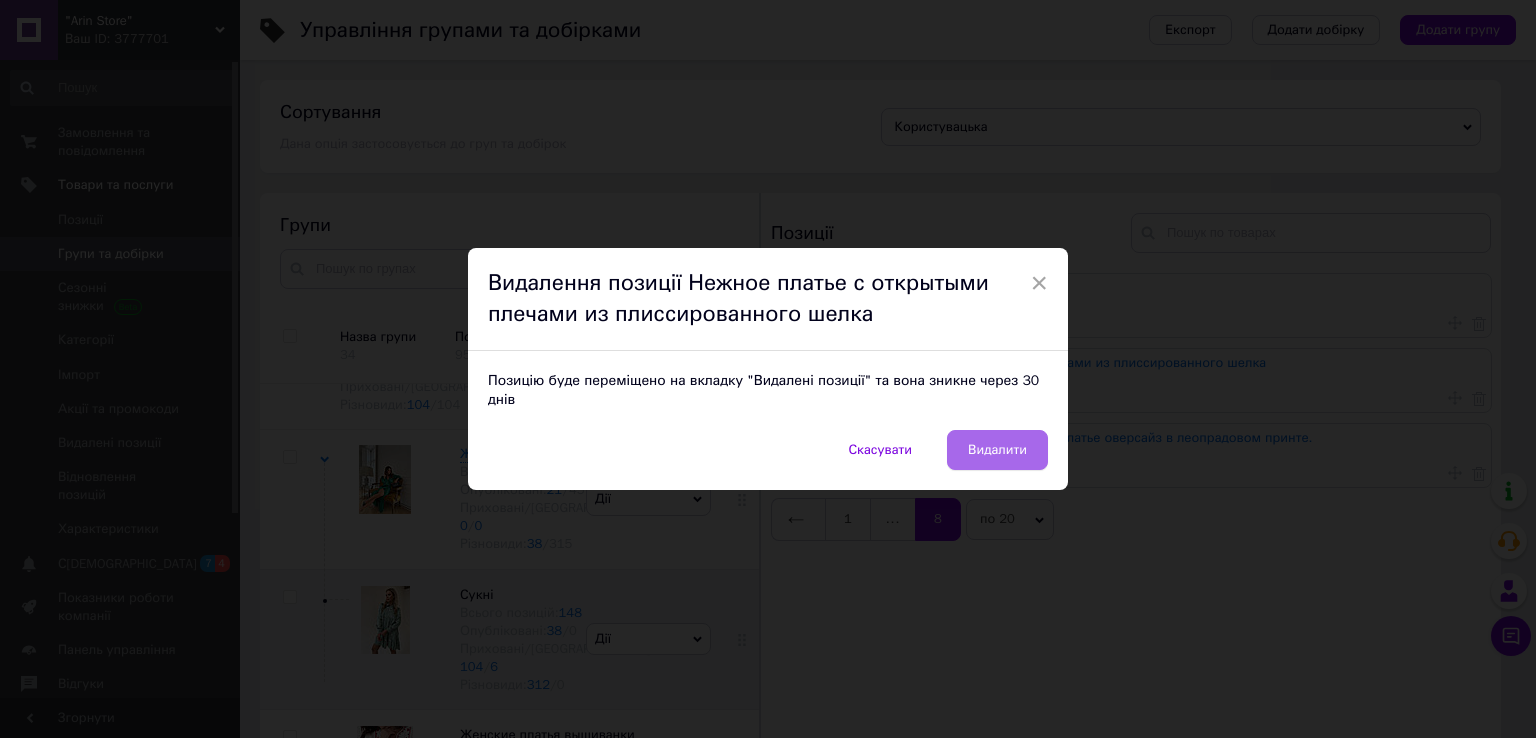 drag, startPoint x: 1009, startPoint y: 443, endPoint x: 1044, endPoint y: 443, distance: 35 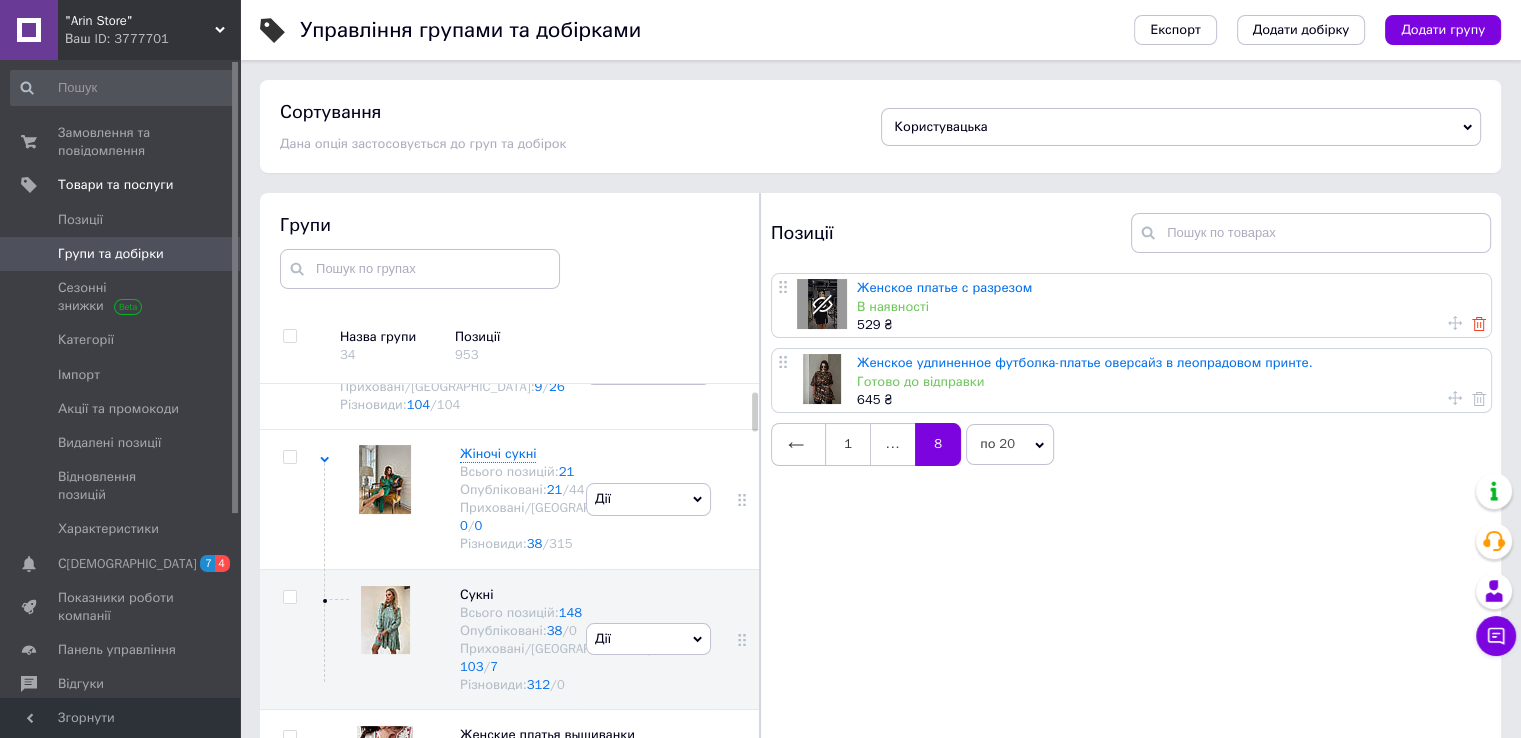 click 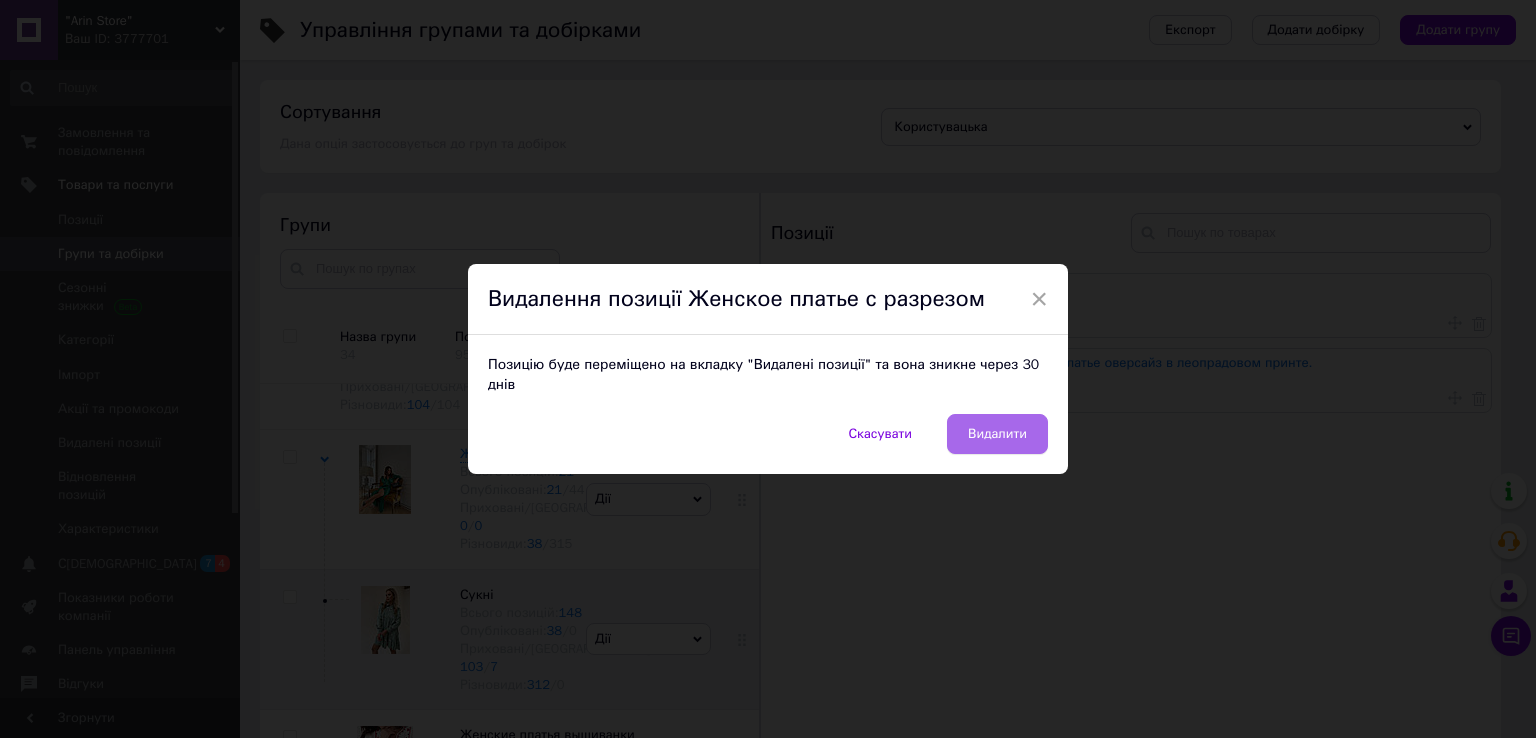 click on "Видалити" at bounding box center [997, 434] 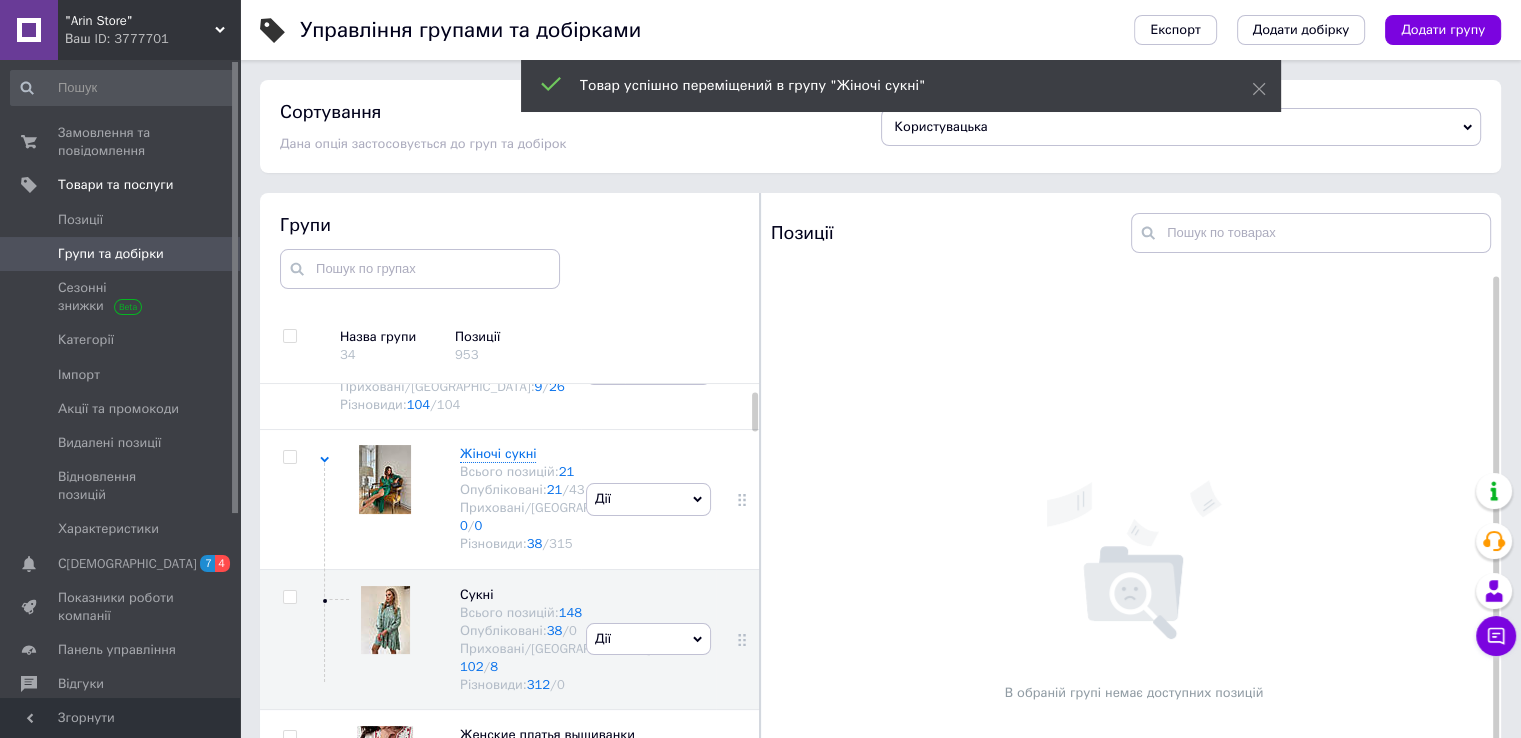 scroll, scrollTop: 34, scrollLeft: 0, axis: vertical 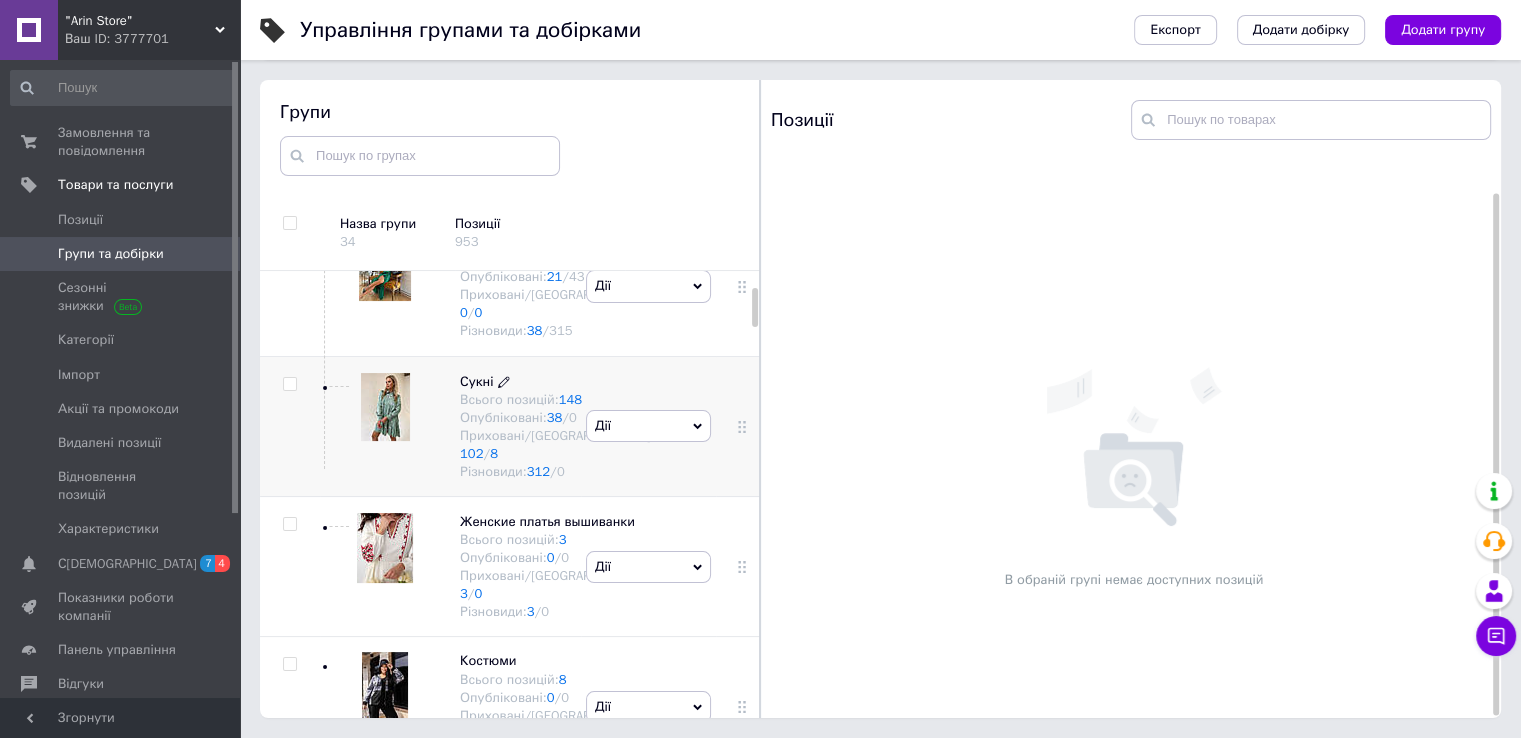 click on "Опубліковані:  38  /  0" at bounding box center [557, 418] 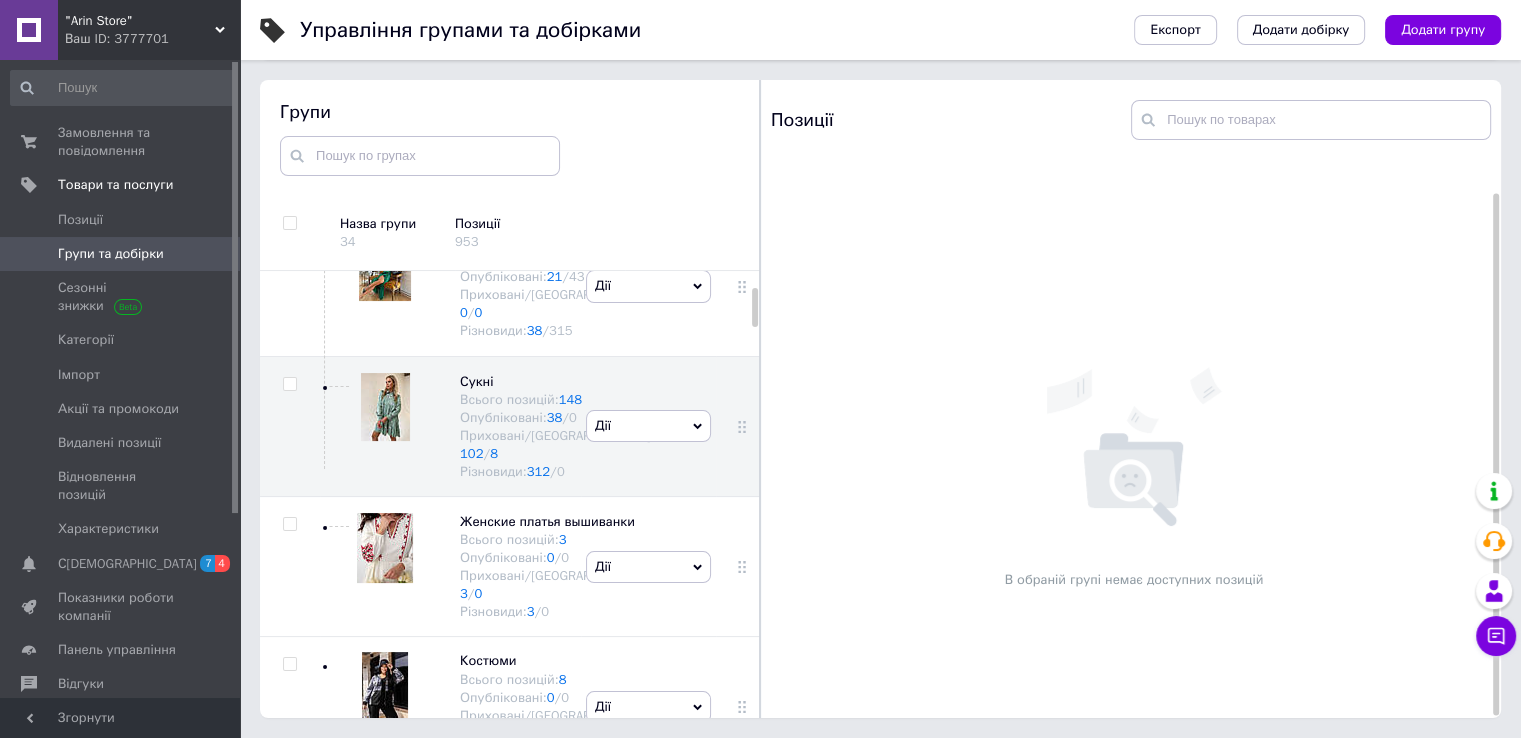 scroll, scrollTop: 34, scrollLeft: 0, axis: vertical 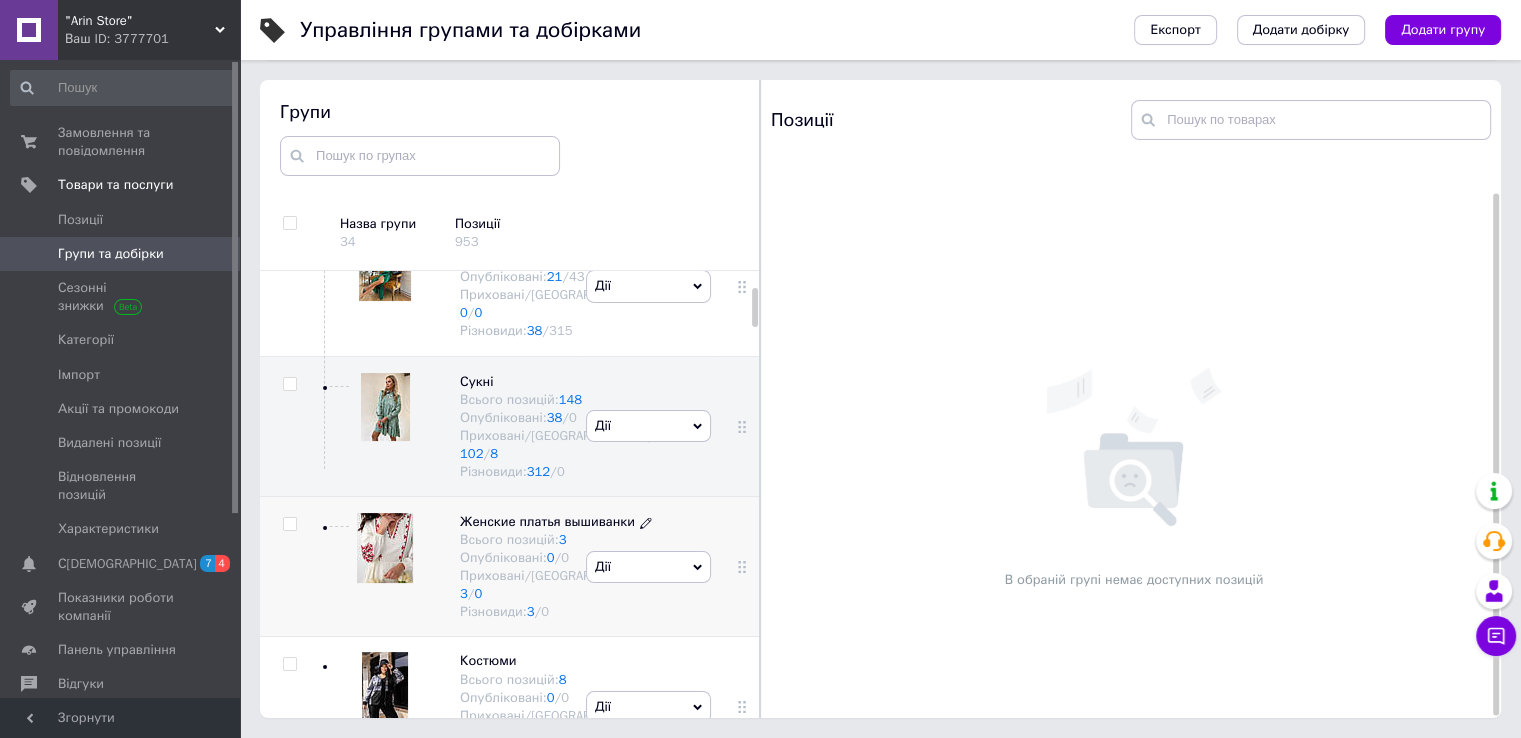 click on "Женские платья вышиванки" at bounding box center [547, 521] 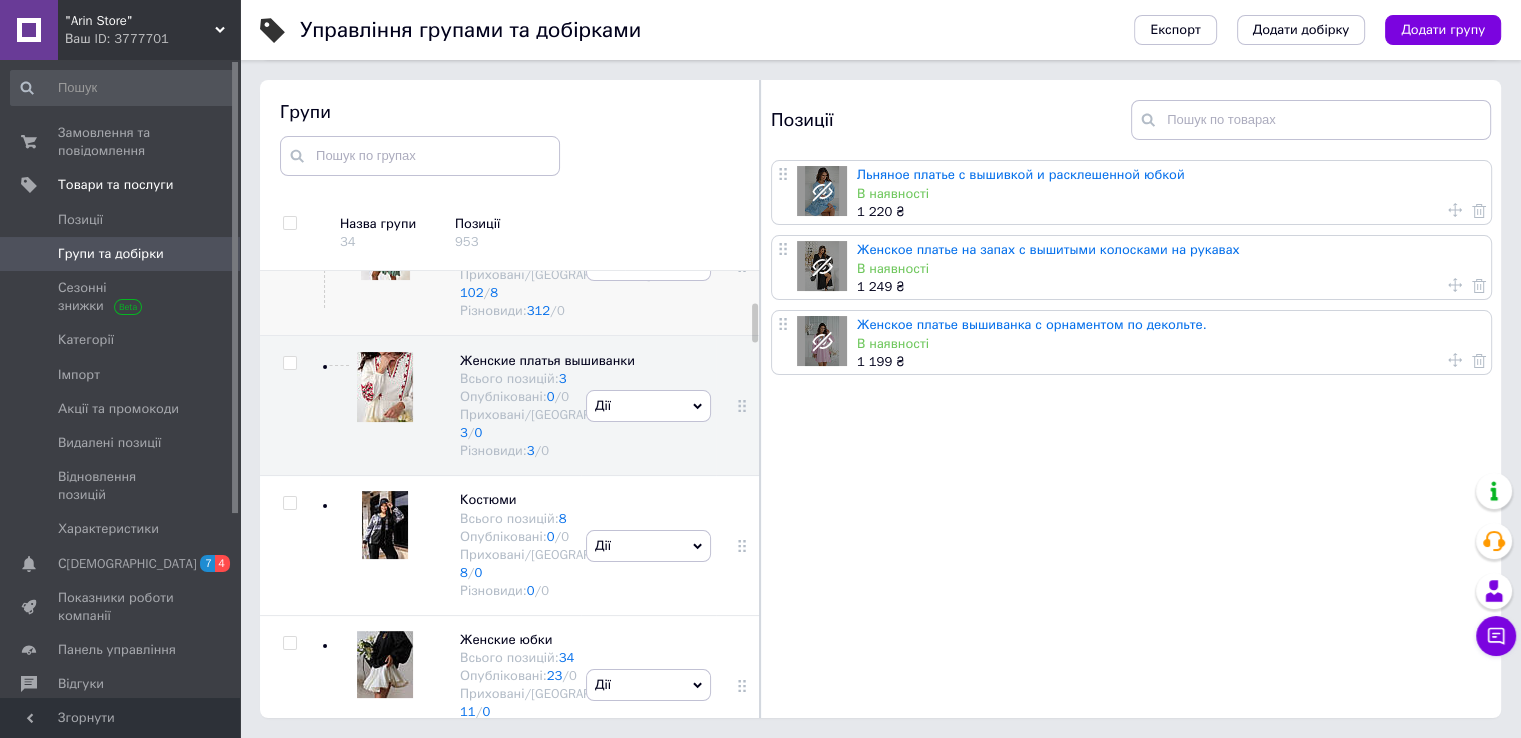 scroll, scrollTop: 375, scrollLeft: 0, axis: vertical 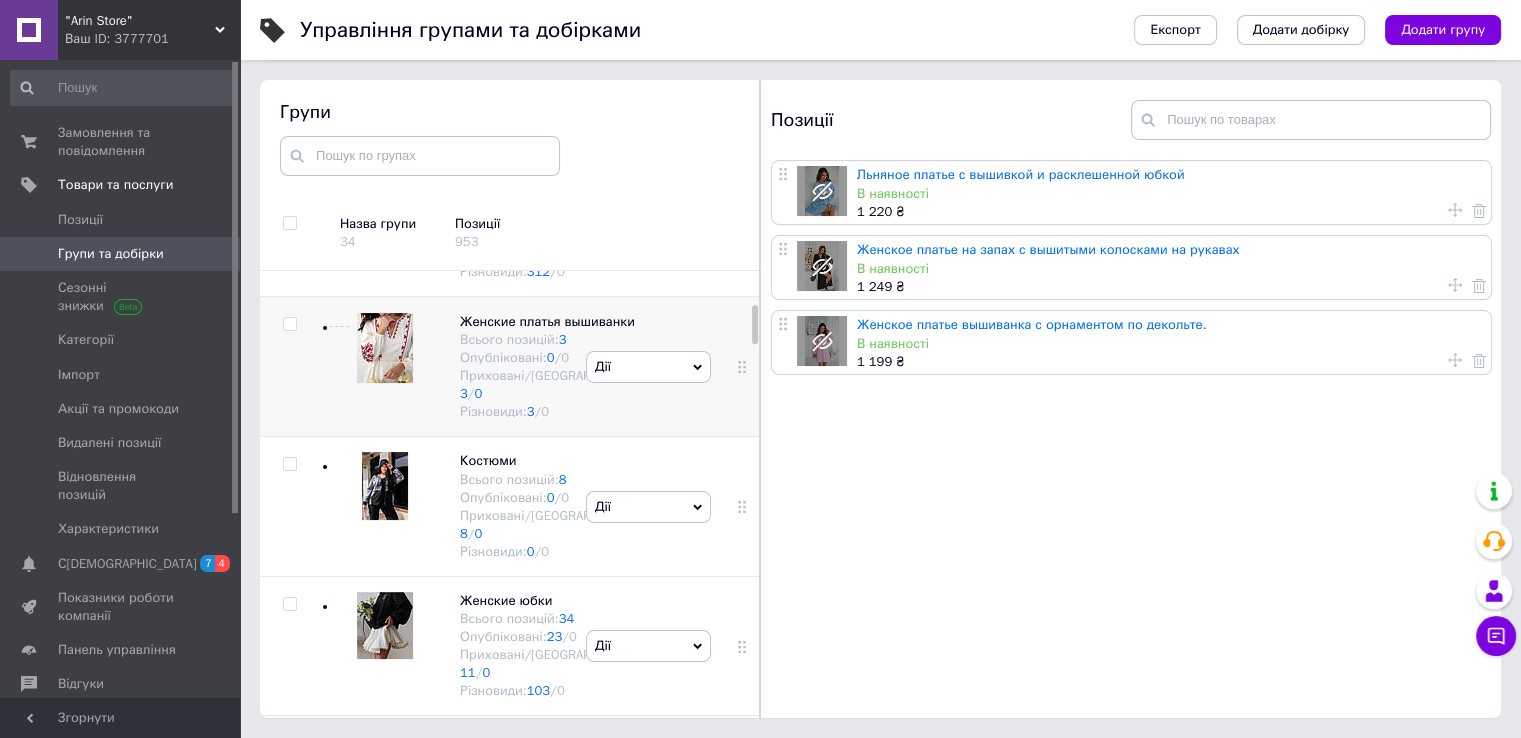 click 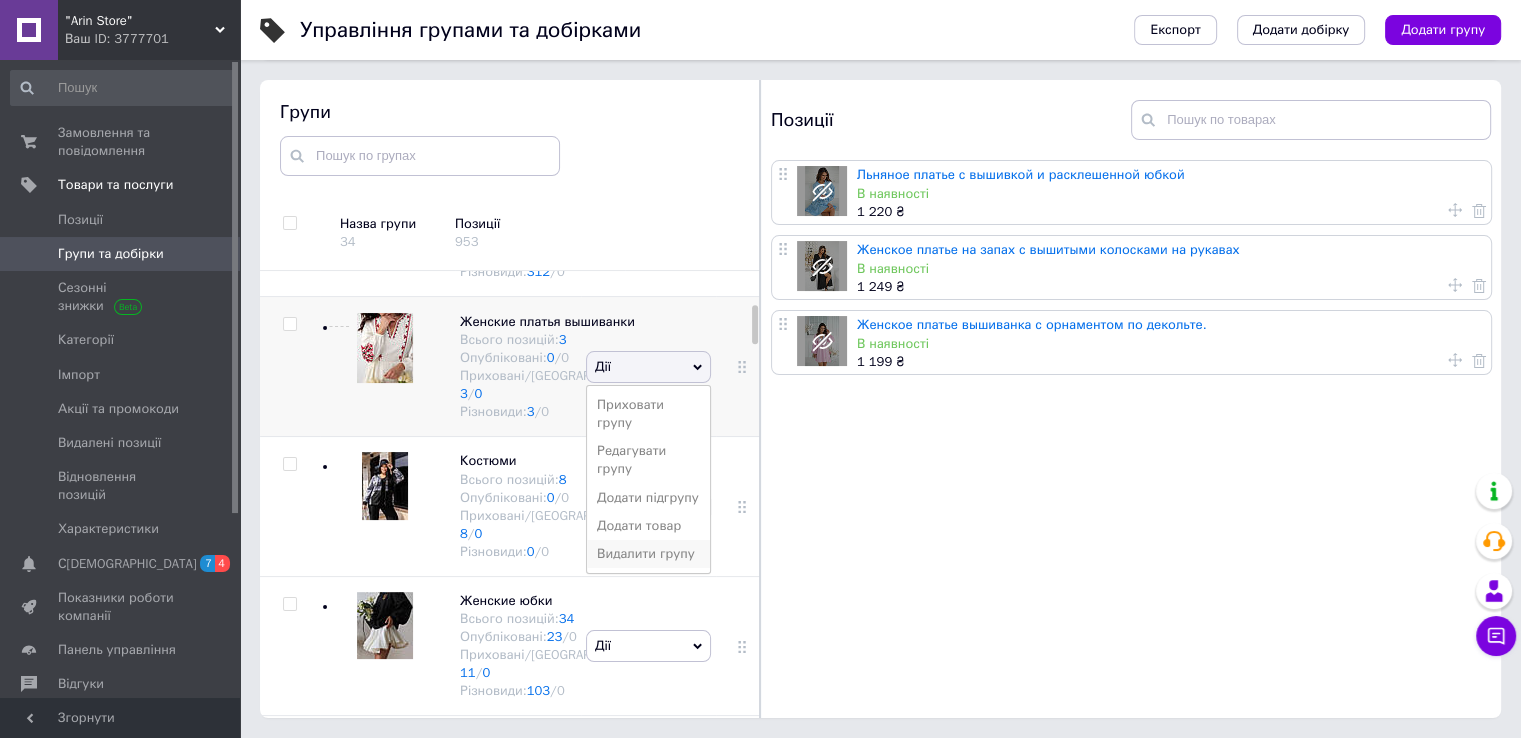 click on "Видалити групу" at bounding box center [648, 554] 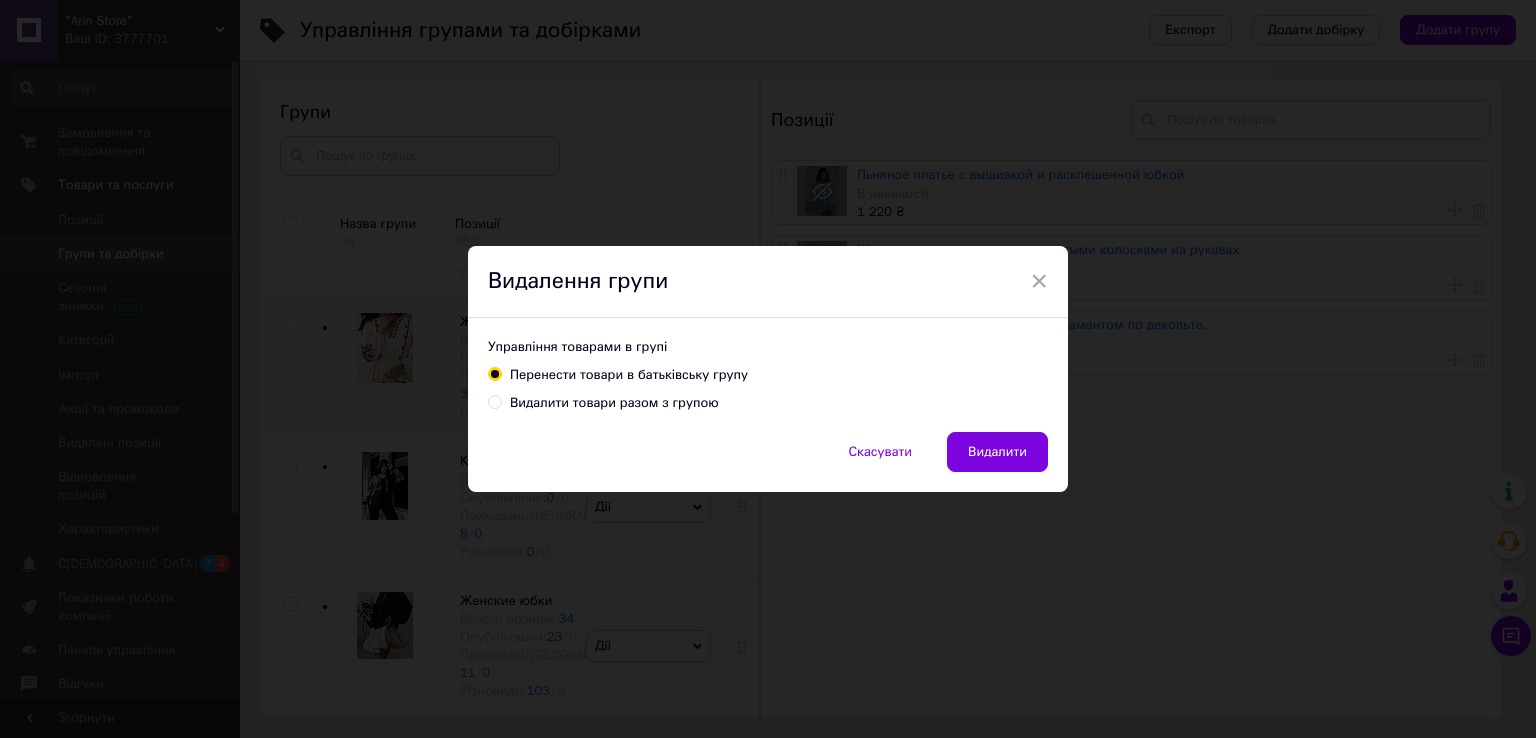 click on "Видалити товари разом з групою" at bounding box center (614, 403) 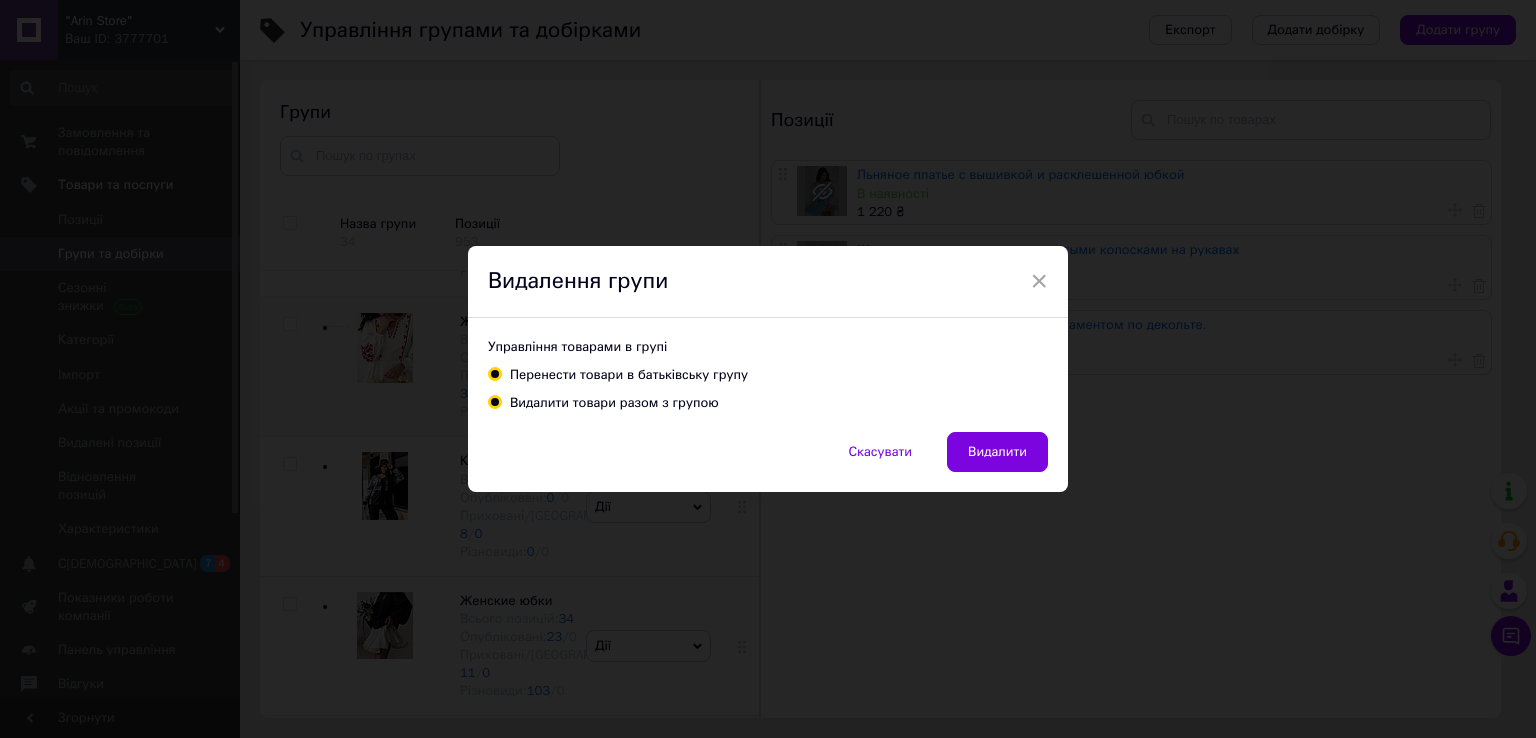 radio on "true" 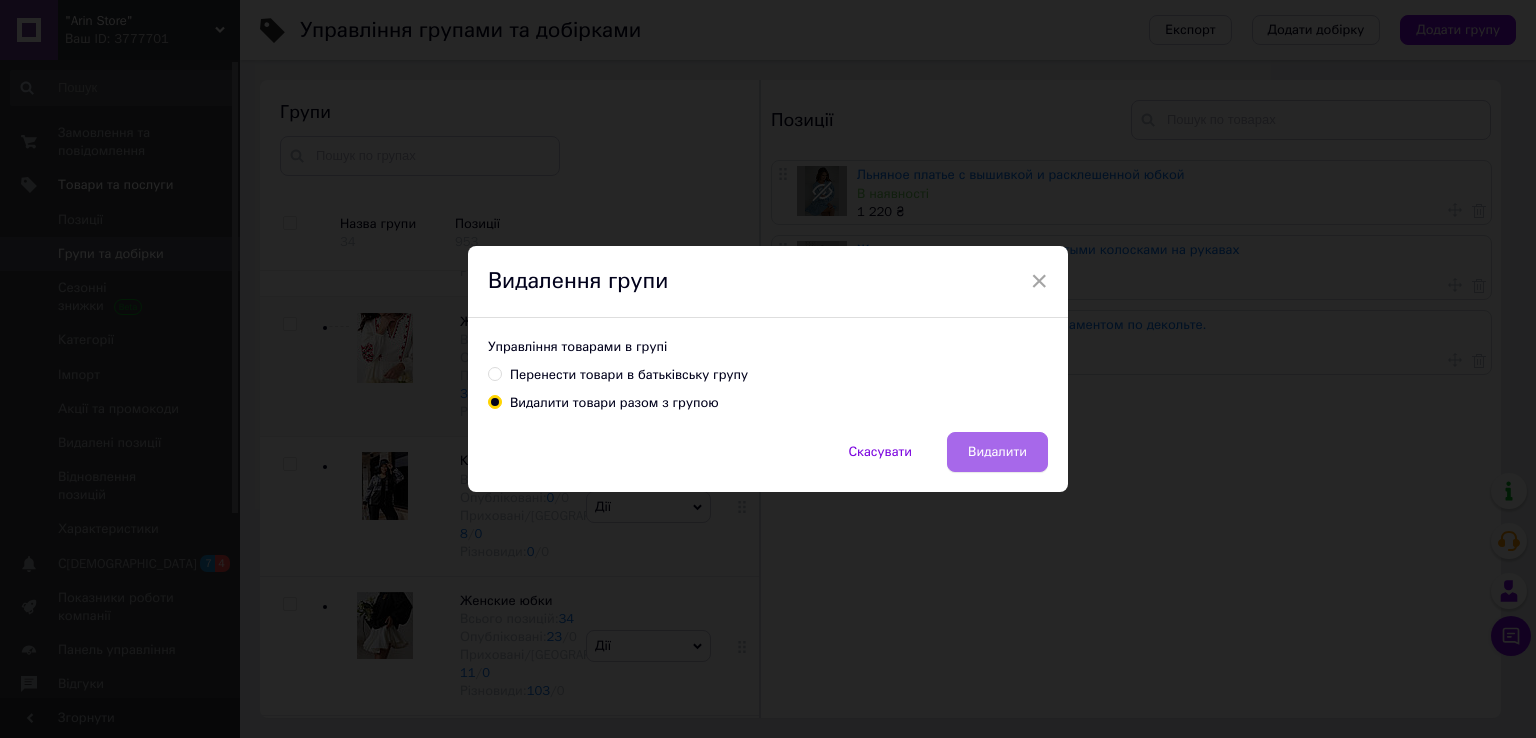 click on "Видалити" at bounding box center [997, 452] 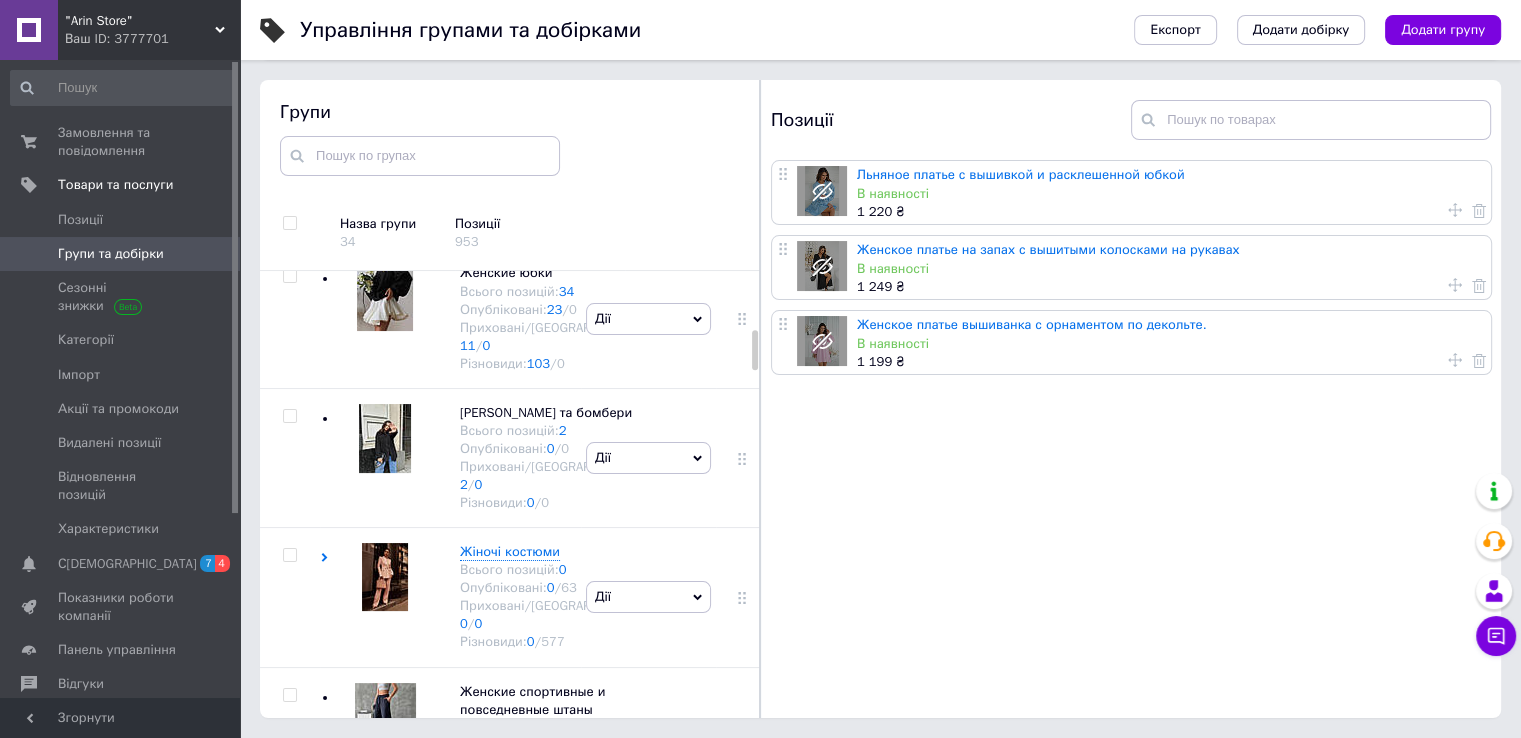 scroll, scrollTop: 500, scrollLeft: 0, axis: vertical 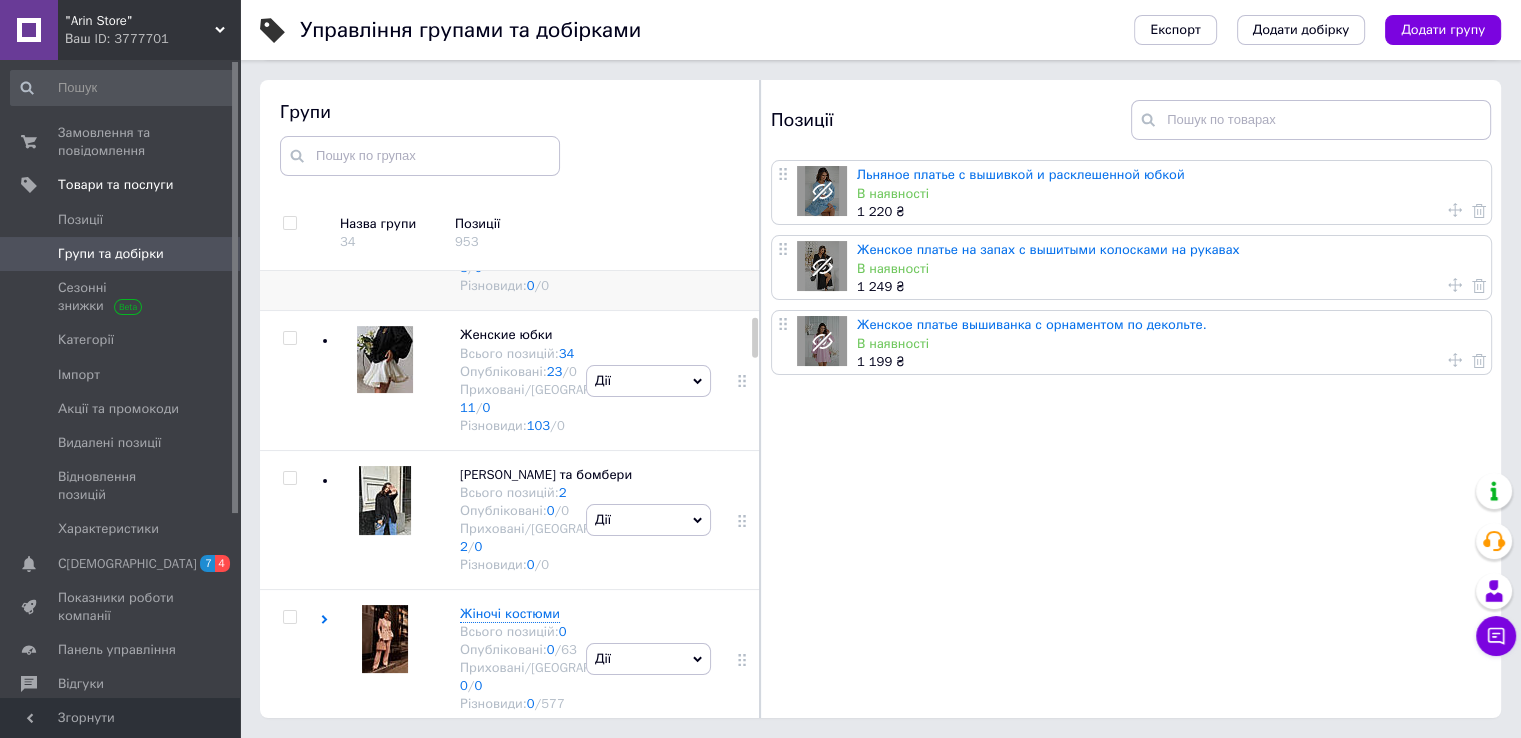 click on "Костюми" at bounding box center [488, 195] 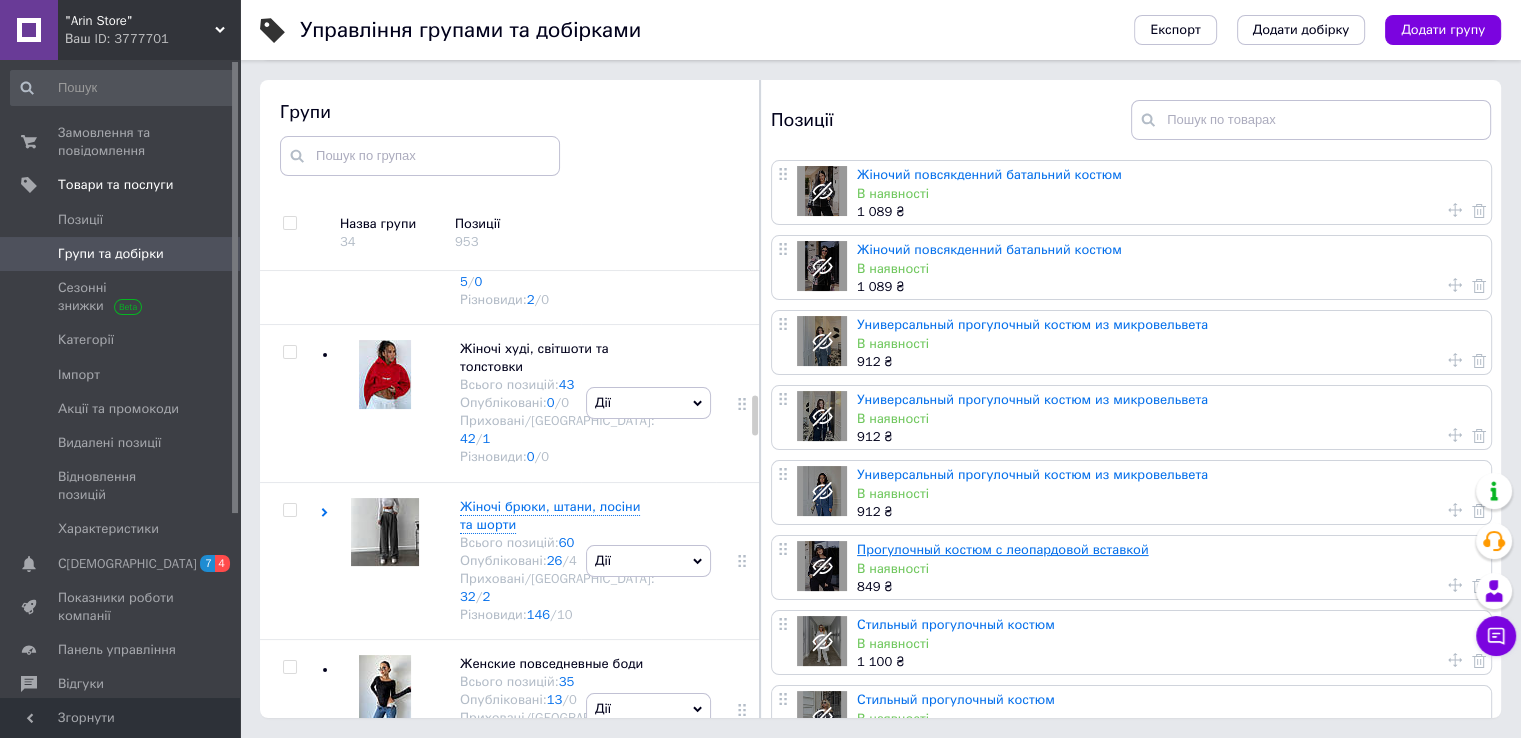 scroll, scrollTop: 1500, scrollLeft: 0, axis: vertical 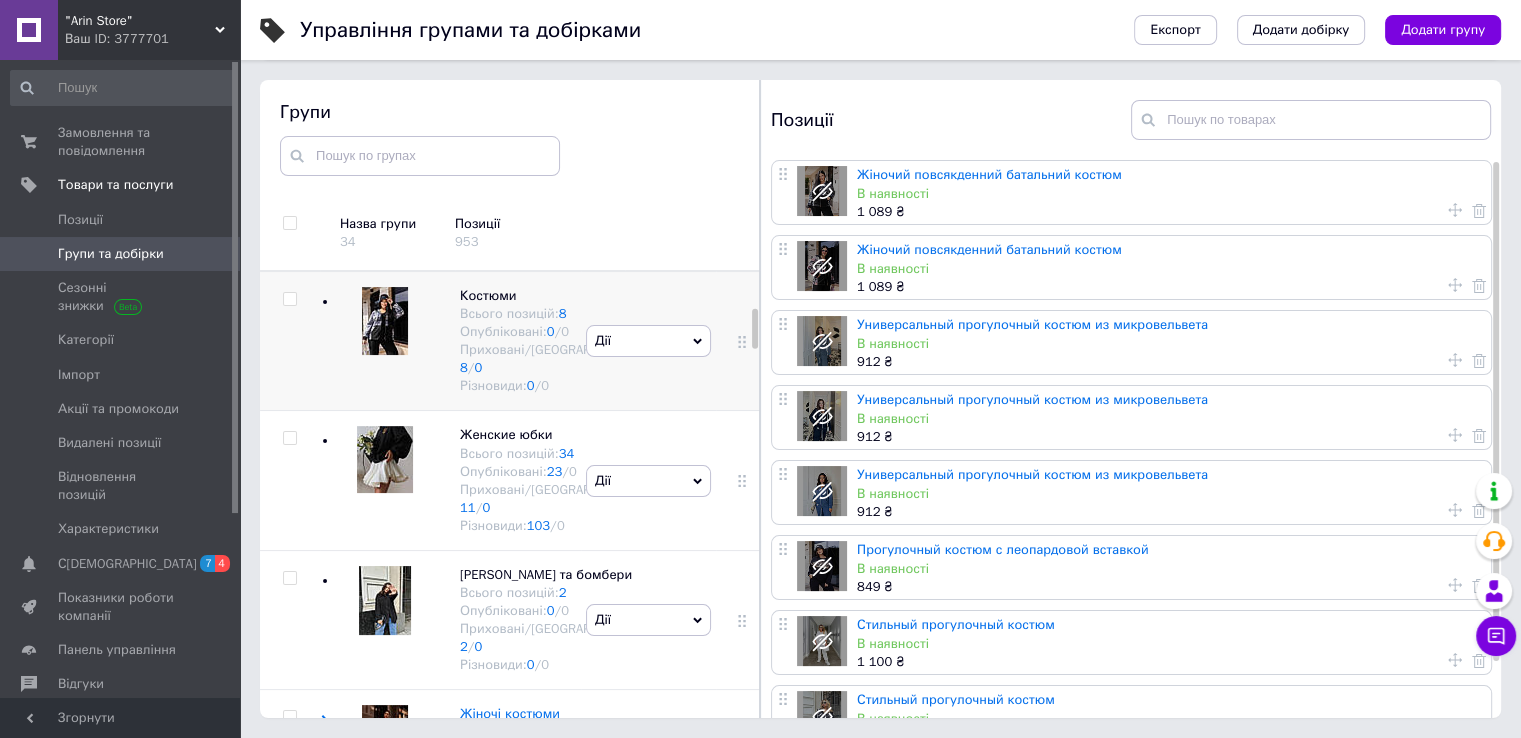 click 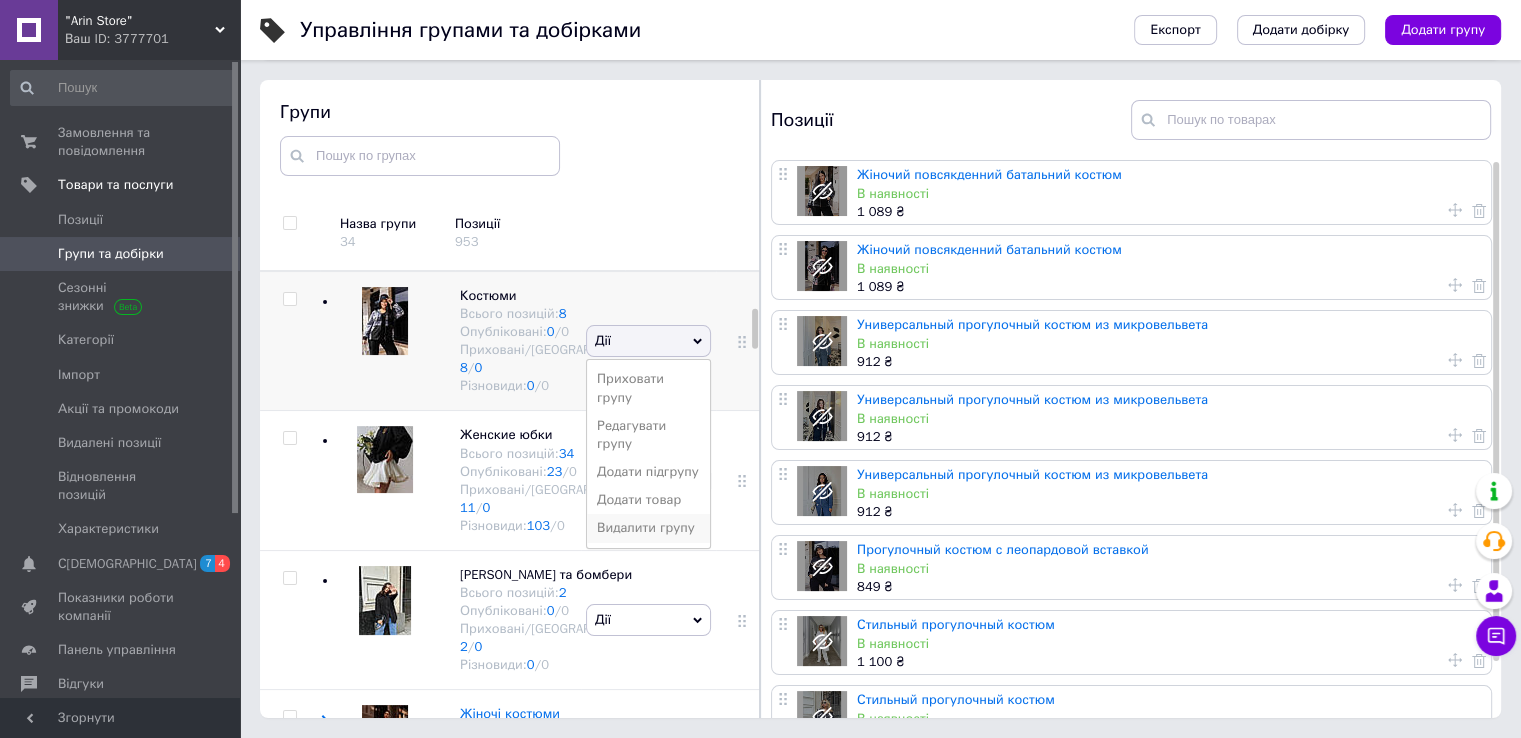 click on "Видалити групу" at bounding box center [648, 528] 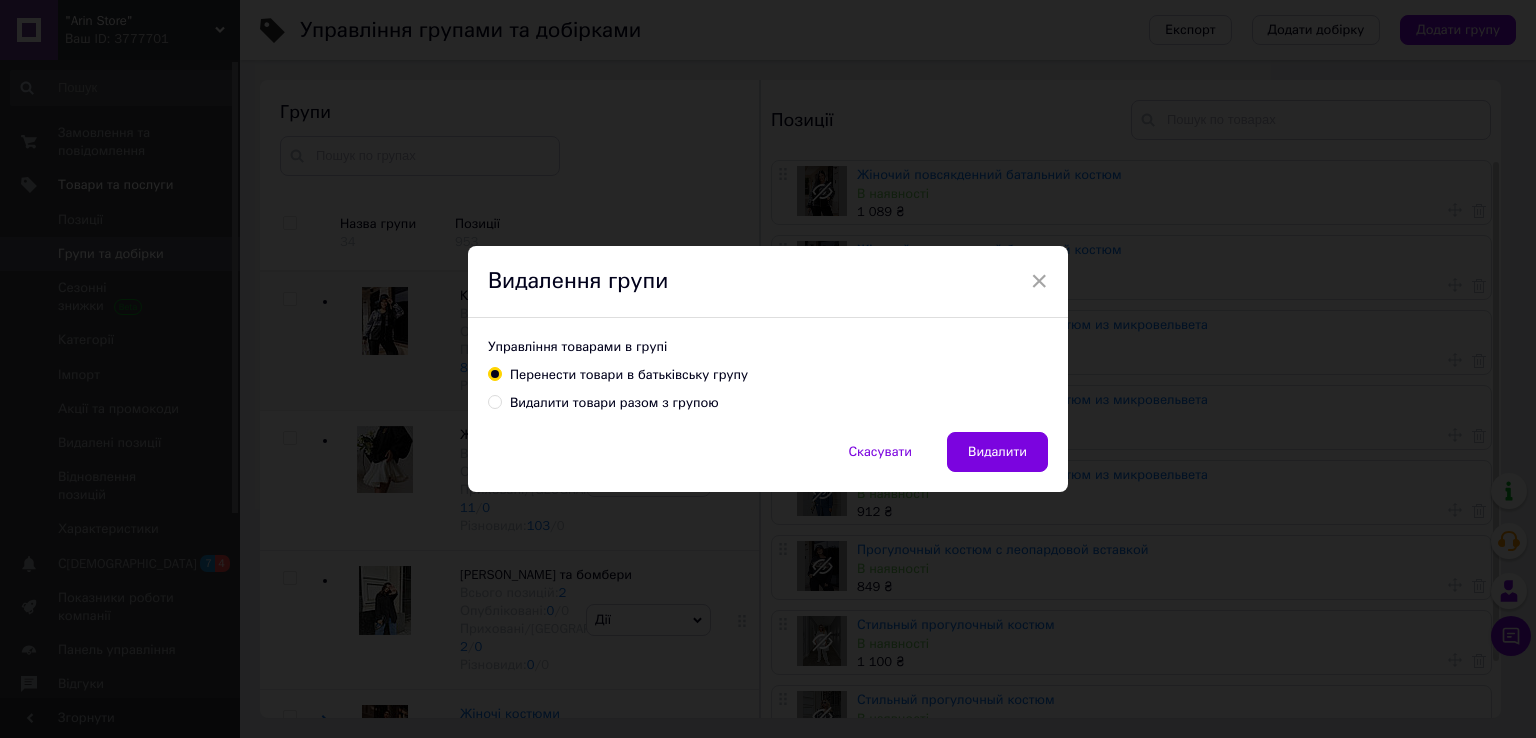 click on "Видалити товари разом з групою" at bounding box center [614, 403] 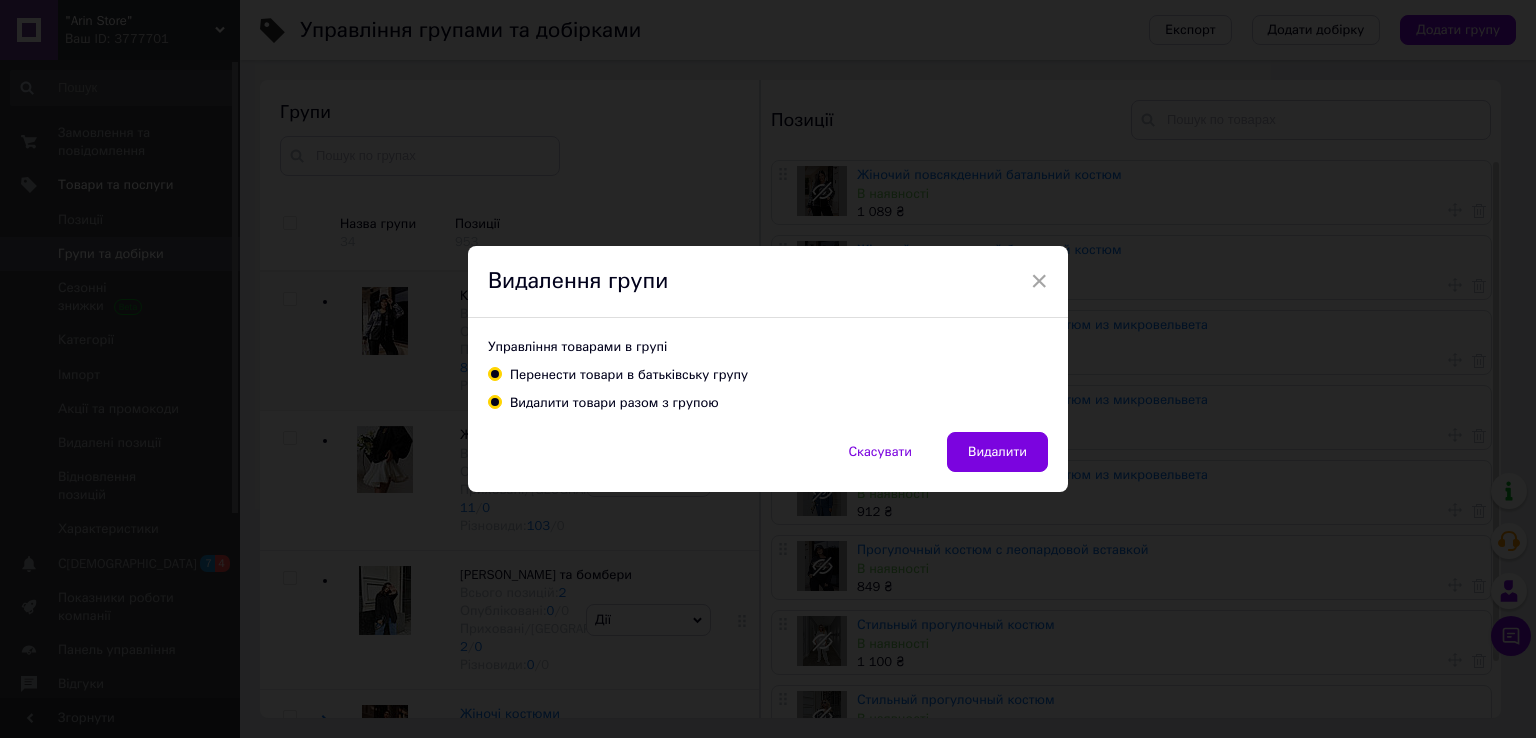 radio on "false" 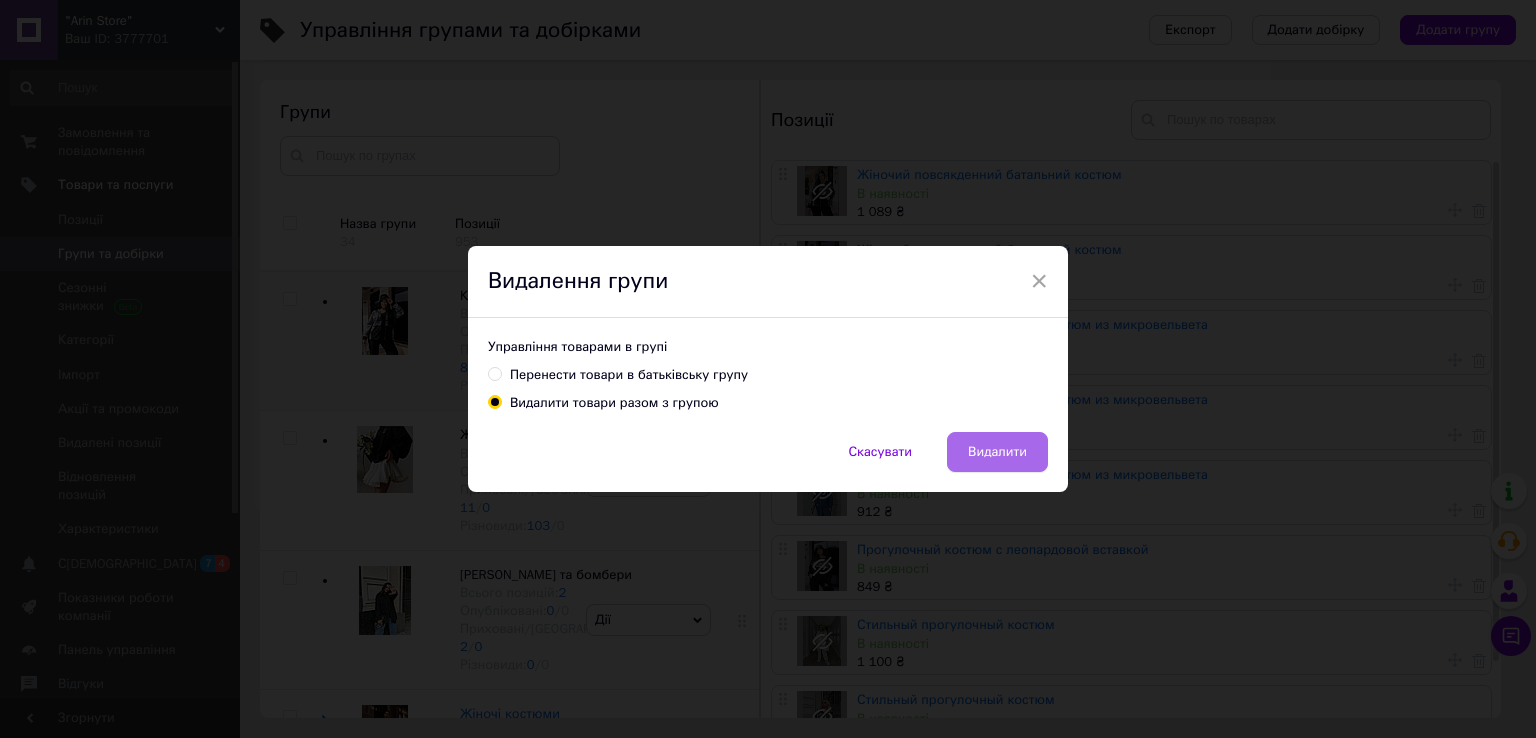 click on "Видалити" at bounding box center (997, 452) 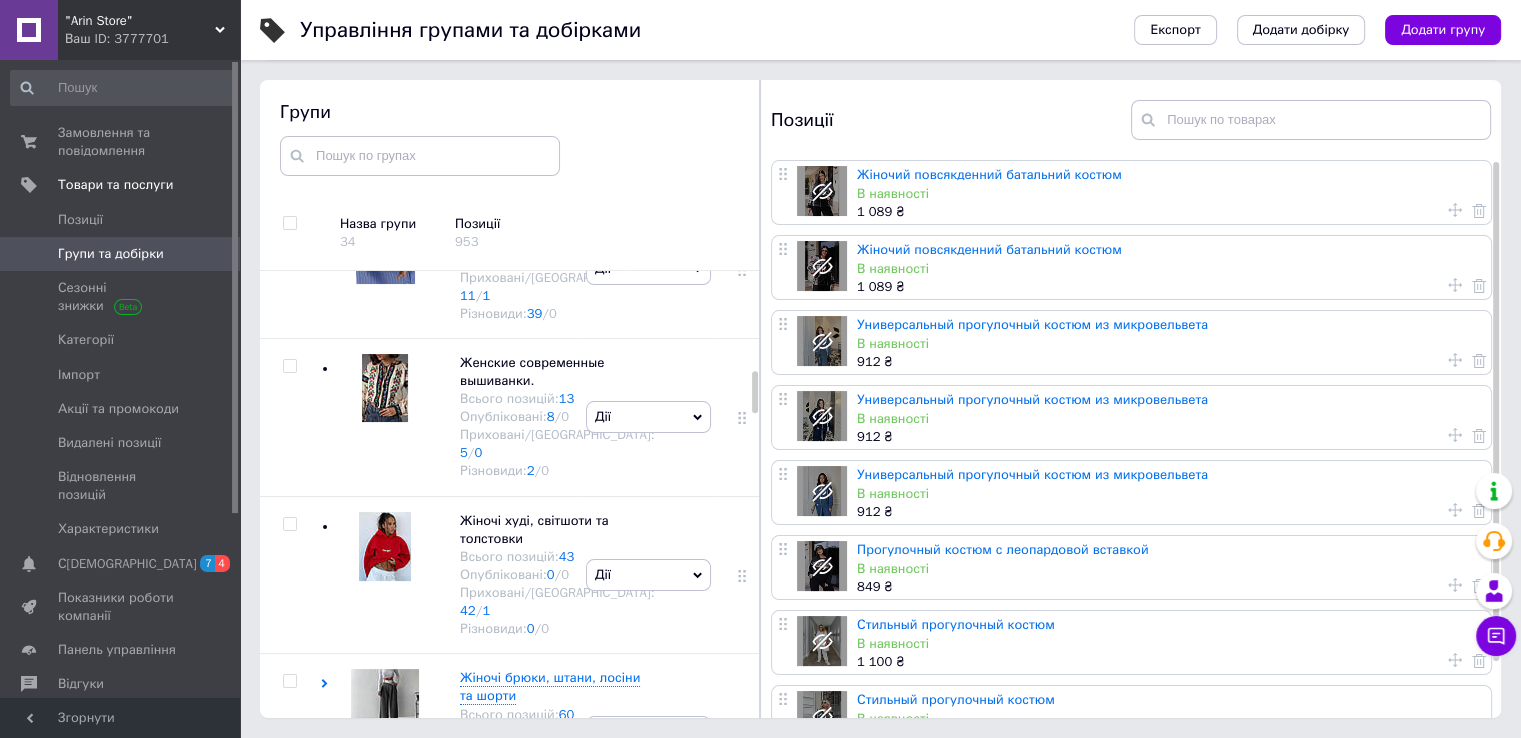 scroll, scrollTop: 1100, scrollLeft: 0, axis: vertical 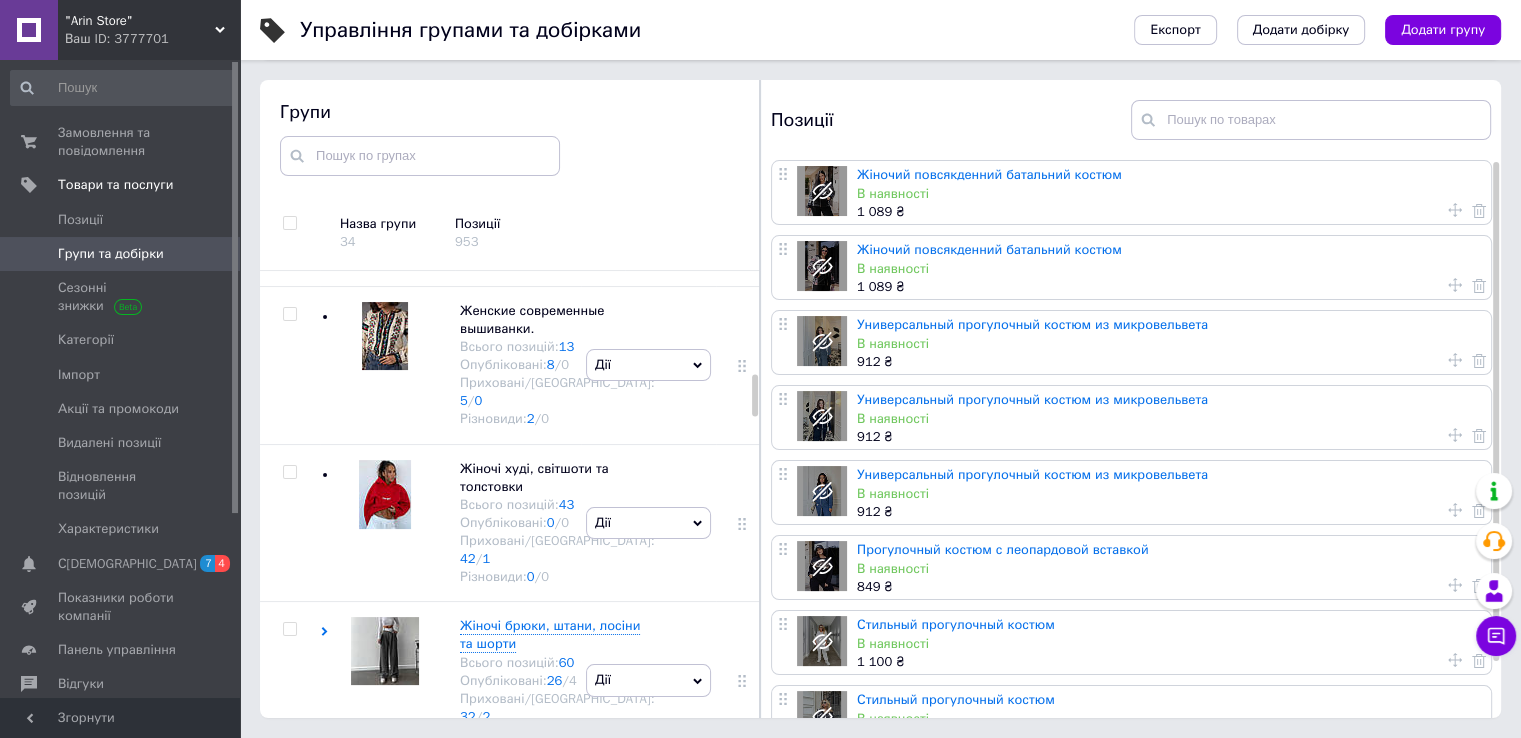 click on "Женские спортивные и повседневные штаны" at bounding box center (532, 22) 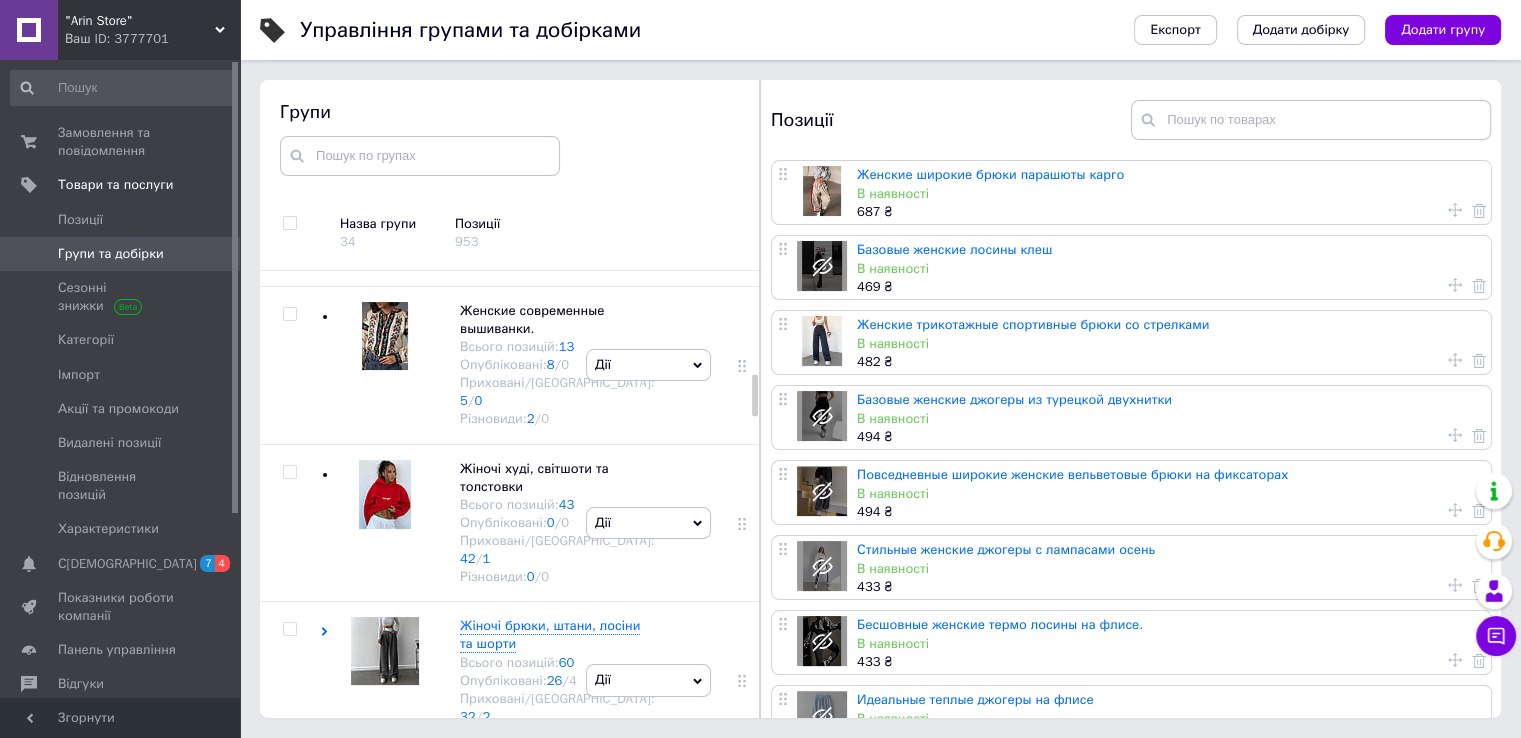 click on "В наявності" at bounding box center [1169, 194] 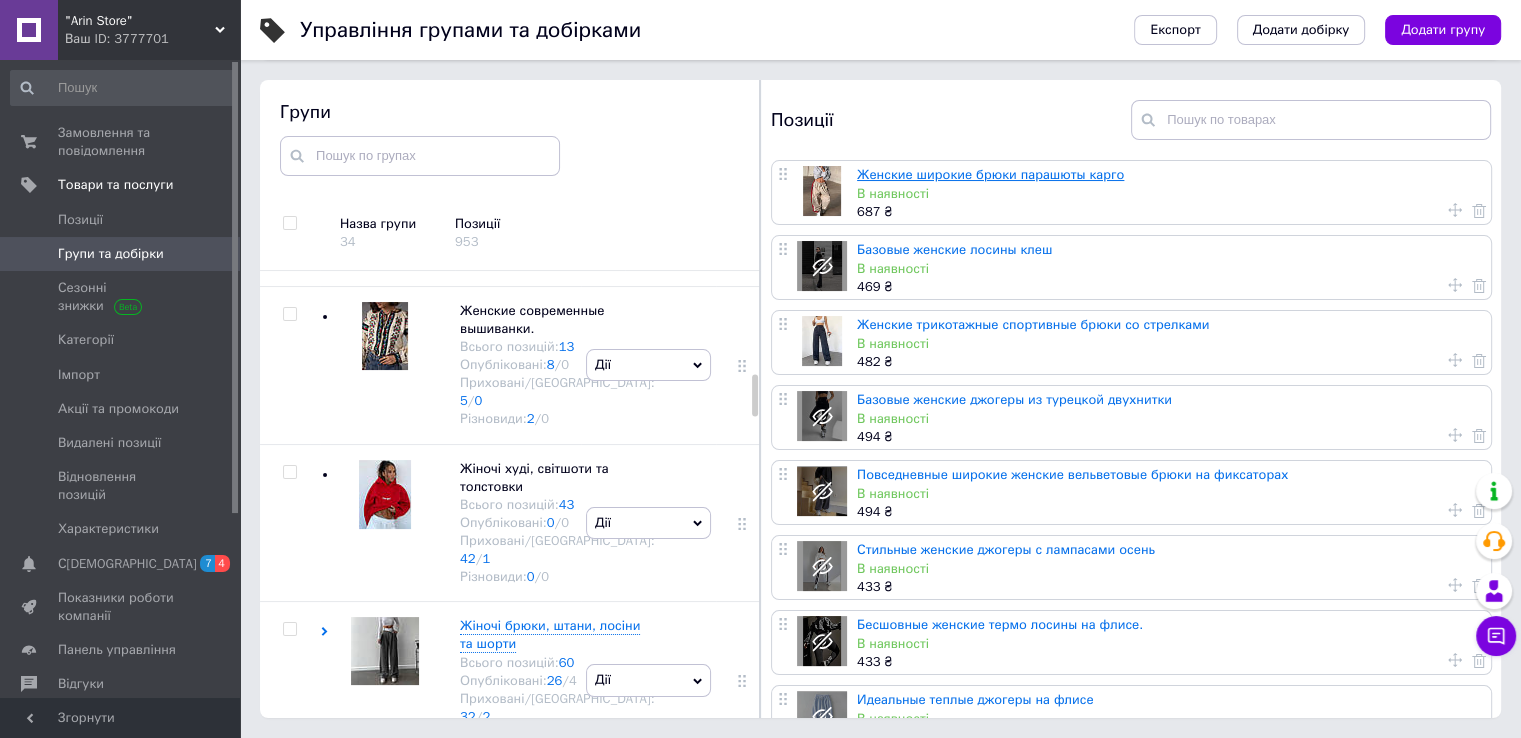 click on "Женские широкие брюки парашюты карго" at bounding box center [990, 174] 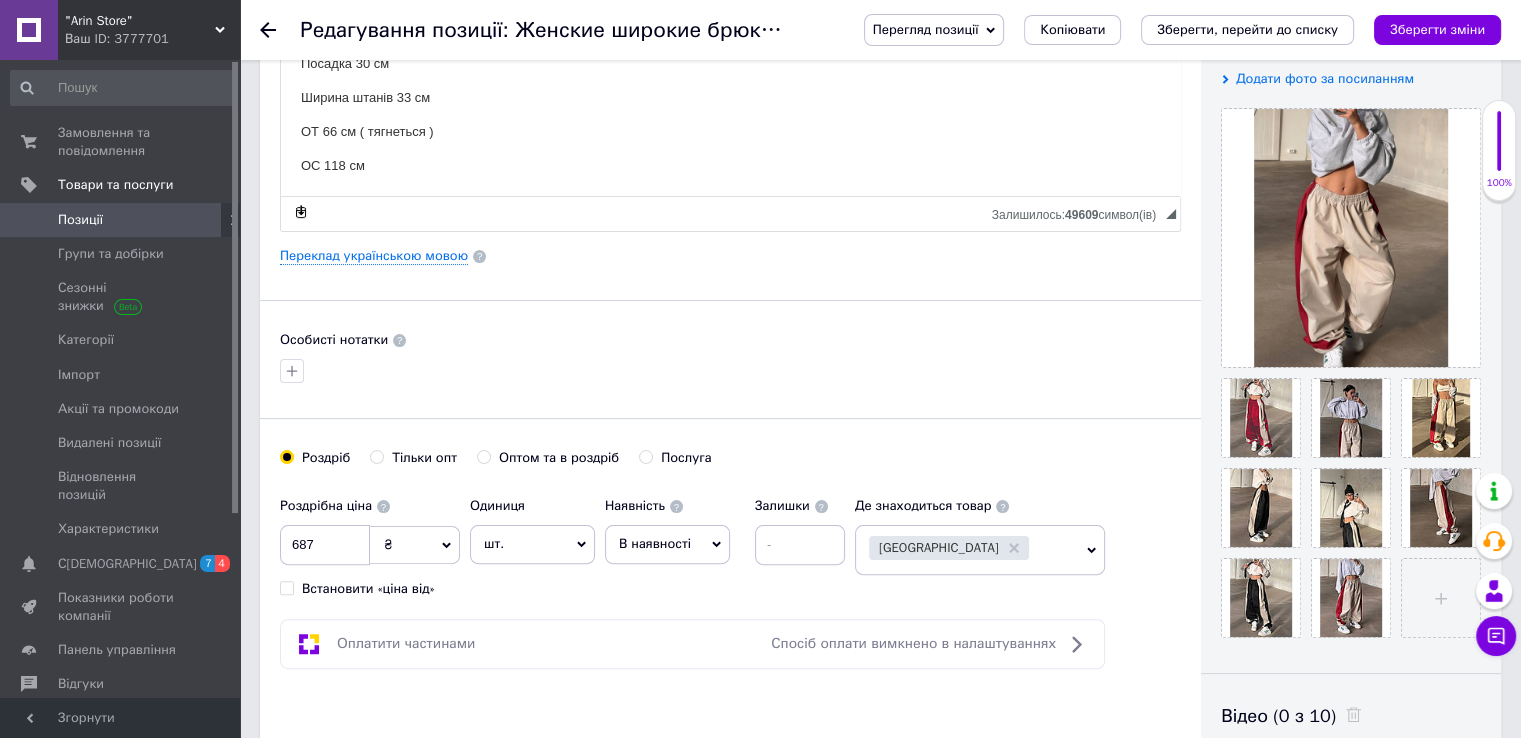 scroll, scrollTop: 400, scrollLeft: 0, axis: vertical 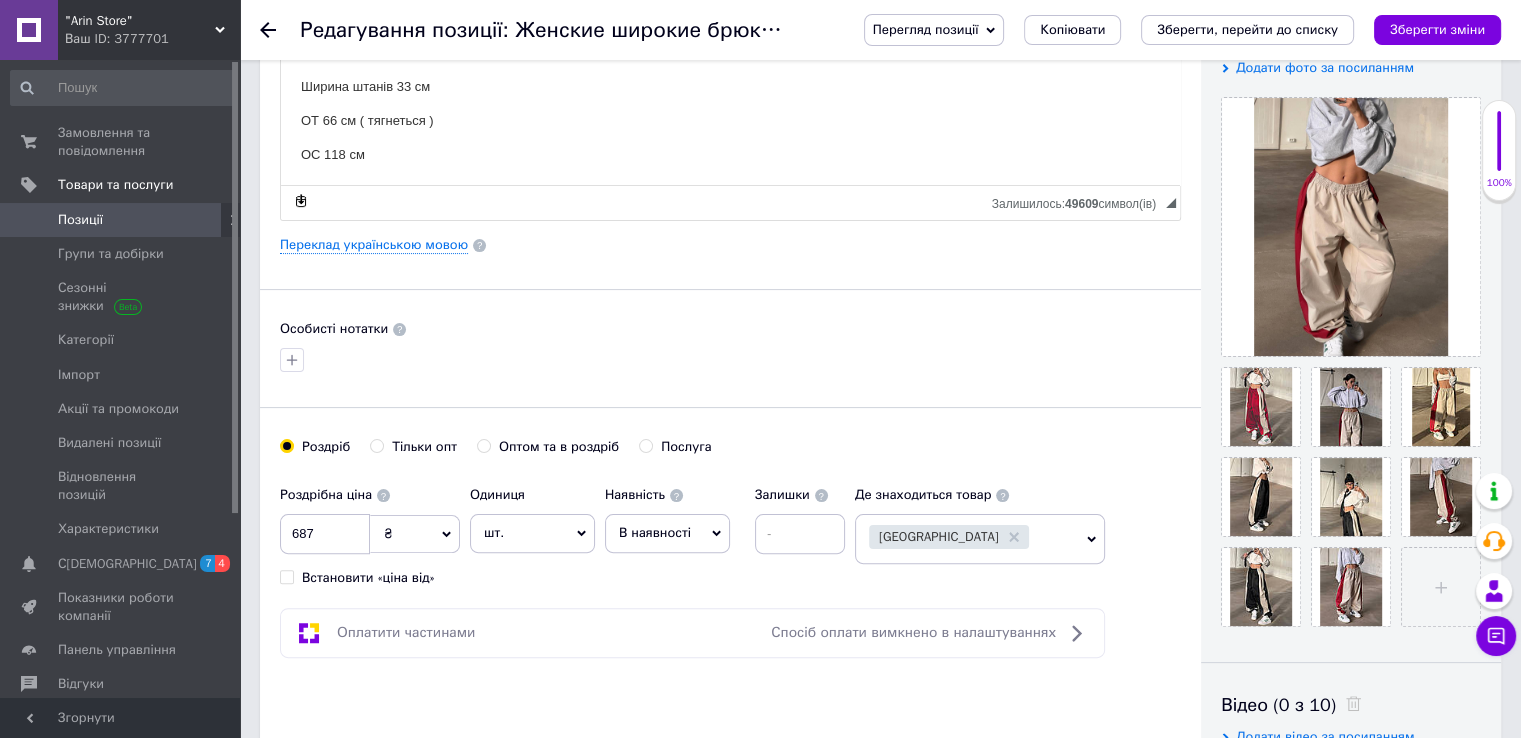 click on "В наявності" at bounding box center (667, 533) 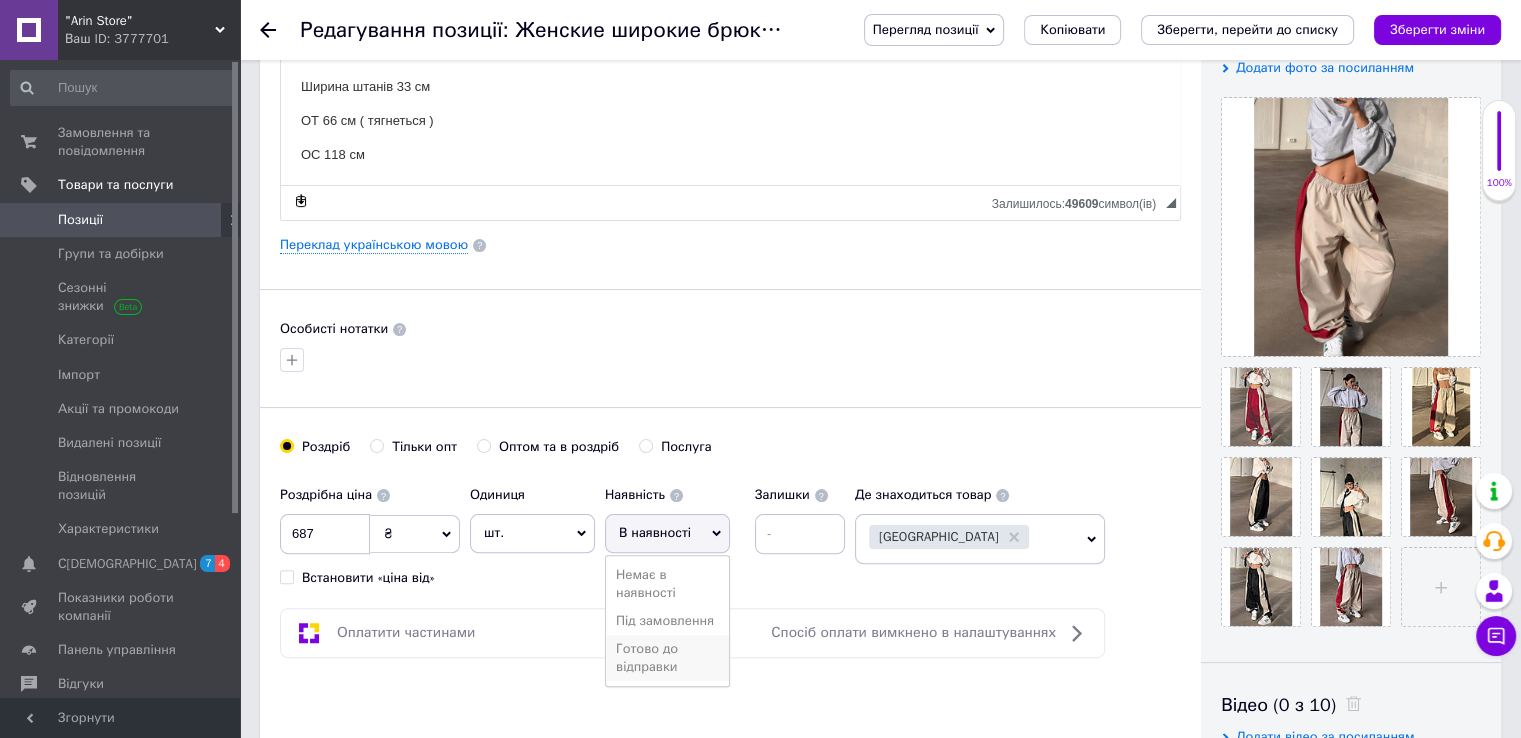 click on "Готово до відправки" at bounding box center [667, 658] 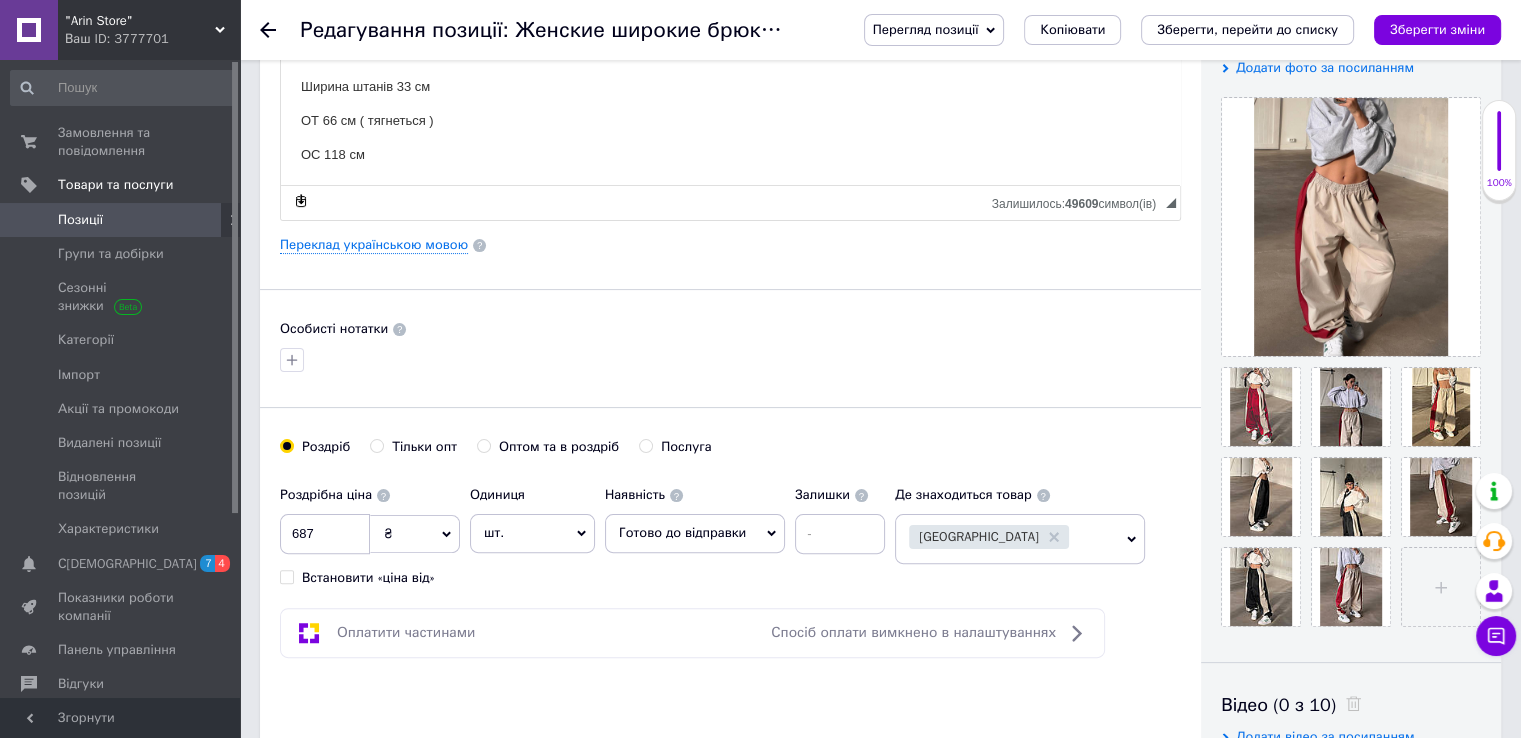 click on "Зберегти зміни" at bounding box center [1437, 29] 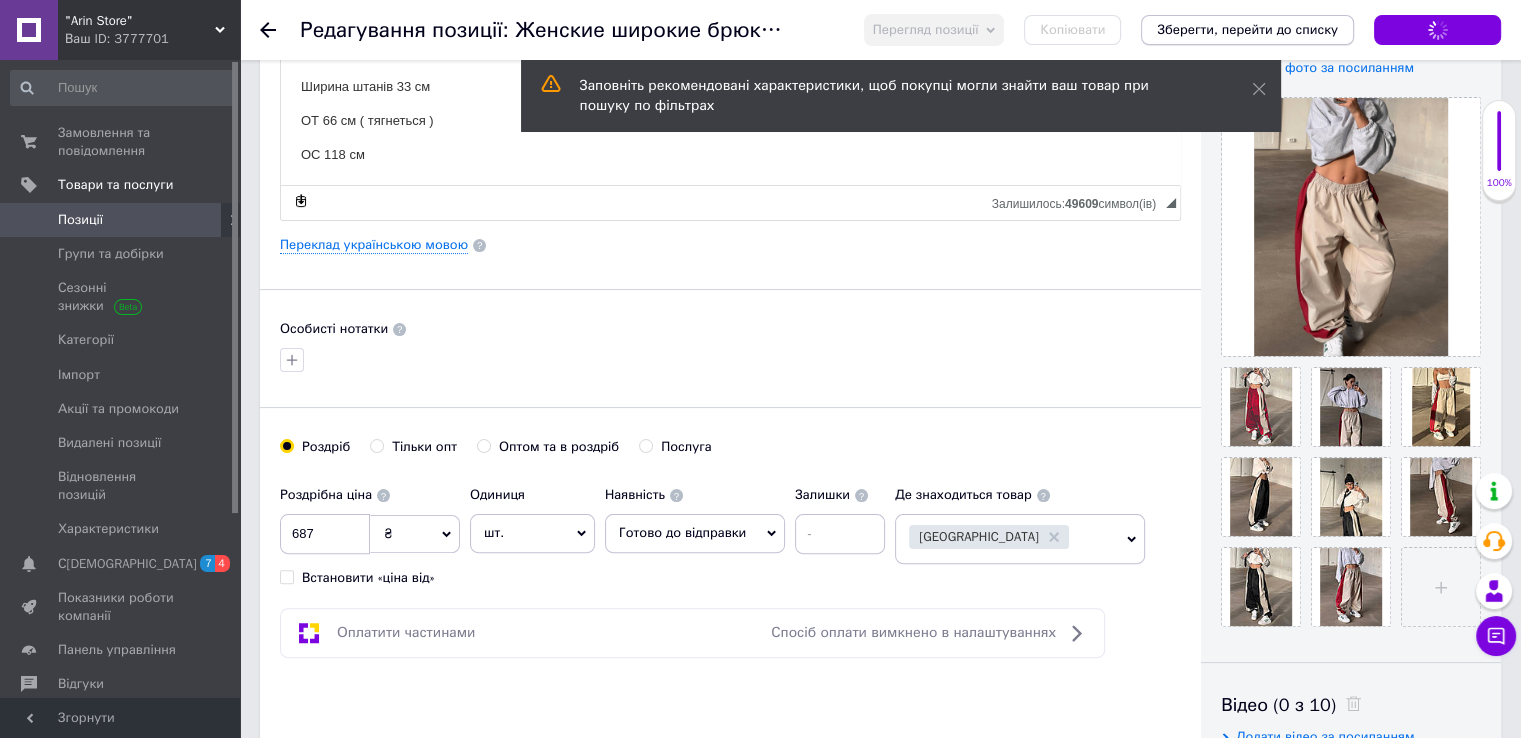 click on "Зберегти, перейти до списку" at bounding box center (1247, 29) 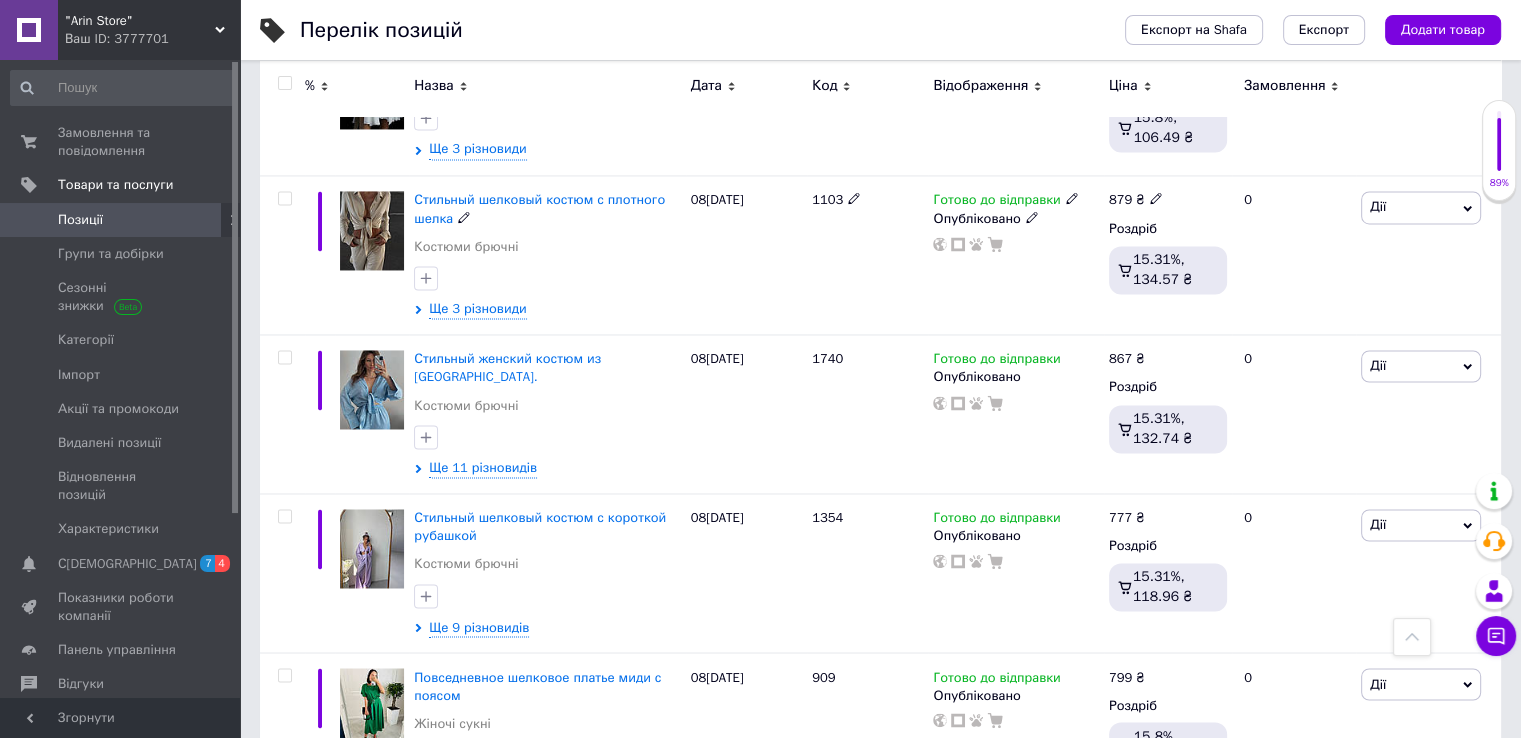 scroll, scrollTop: 10800, scrollLeft: 0, axis: vertical 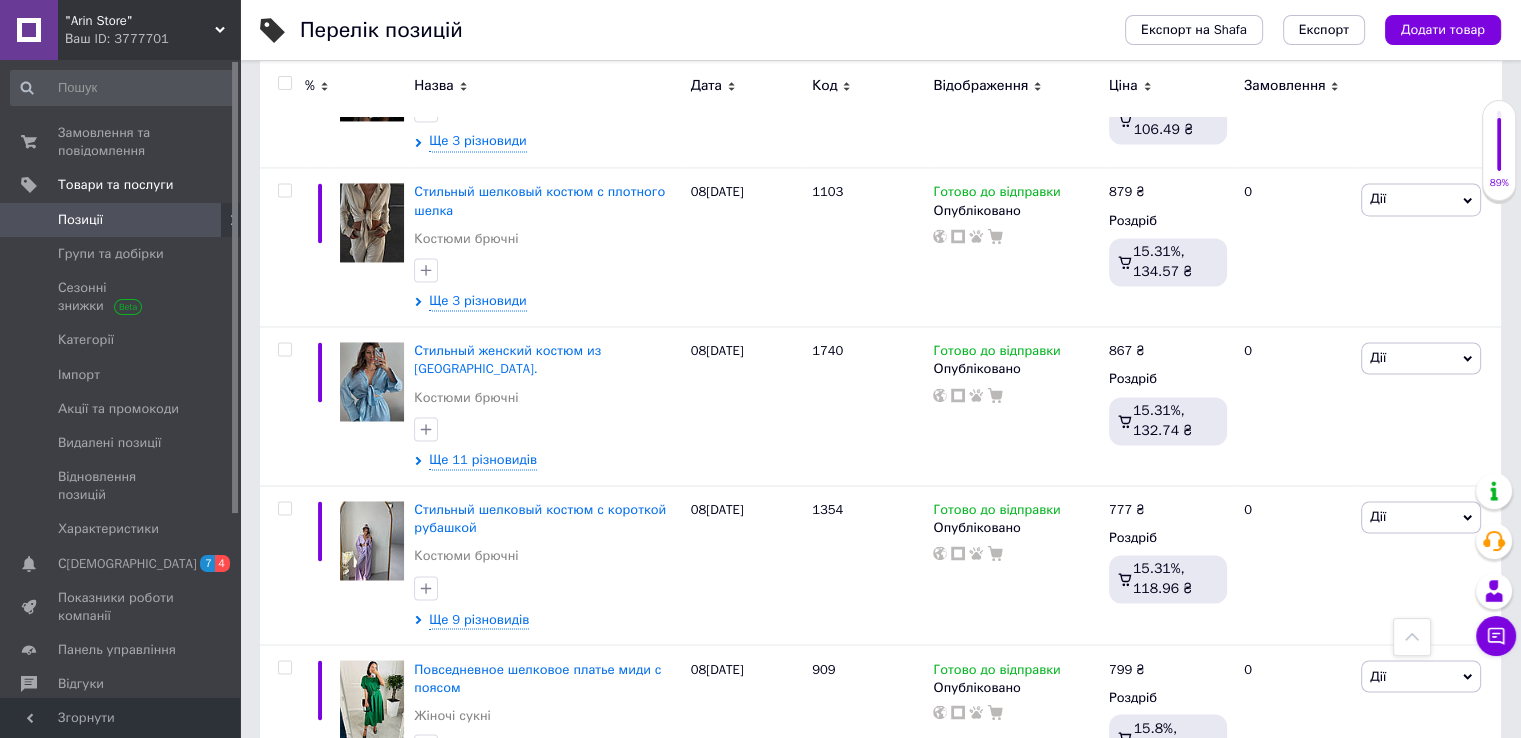 click on "Додати товар" at bounding box center [1443, 30] 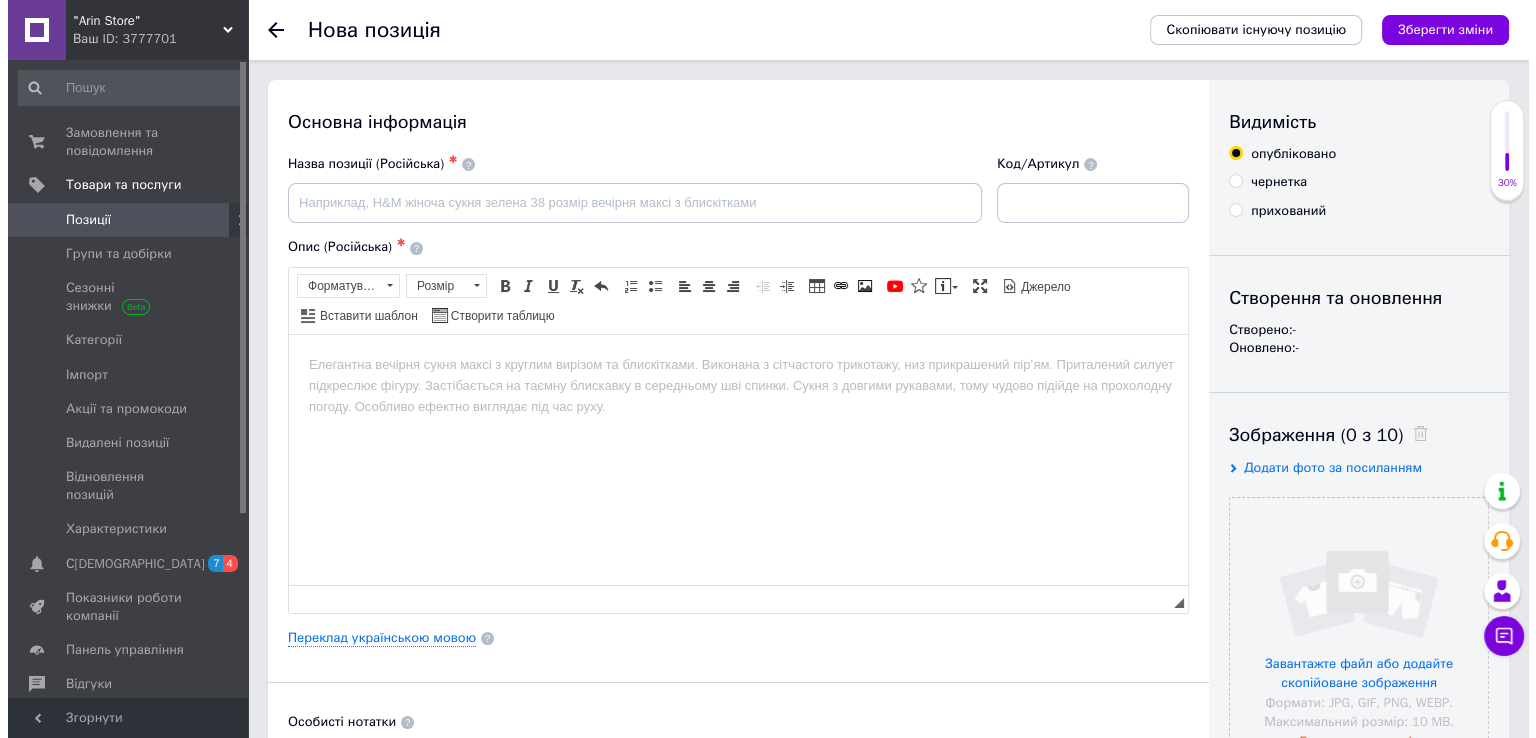 scroll, scrollTop: 0, scrollLeft: 0, axis: both 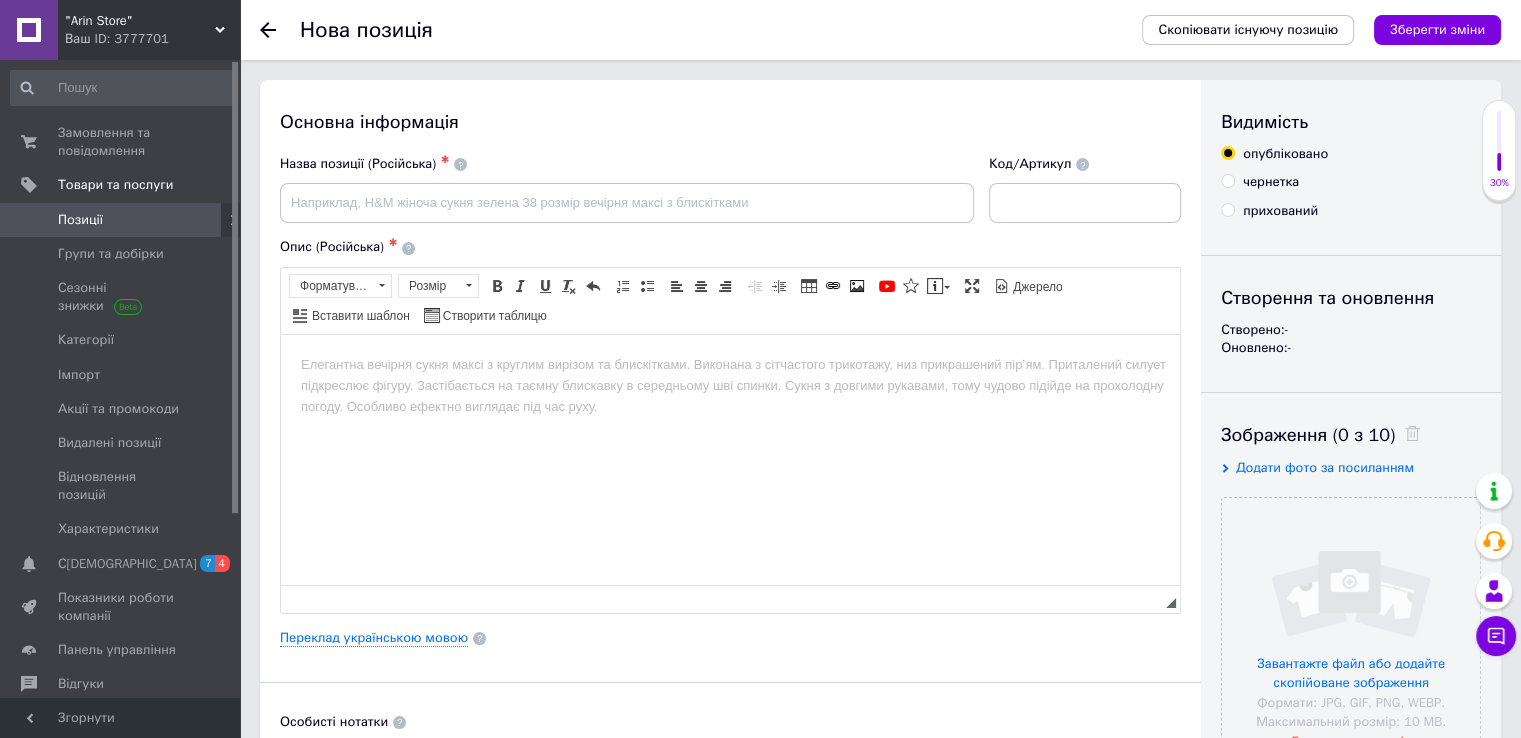 click on "Основна інформація Назва позиції (Російська) ✱ Код/Артикул Опис (Російська) ✱ Розширений текстовий редактор, 0919BE35-7276-473F-B049-4D95EF7D597C Панель інструментів редактора Форматування Форматування Розмір Розмір   Жирний  Сполучення клавіш Ctrl+B   Курсив  Сполучення клавіш Ctrl+I   Підкреслений  Сполучення клавіш Ctrl+U   Видалити форматування   Повернути  Сполучення клавіш Ctrl+Z   Вставити/видалити нумерований список   Вставити/видалити маркований список   По лівому краю   По центру   По правому краю   Зменшити відступ   Збільшити відступ   Таблиця     Зображення   YouTube" at bounding box center (730, 638) 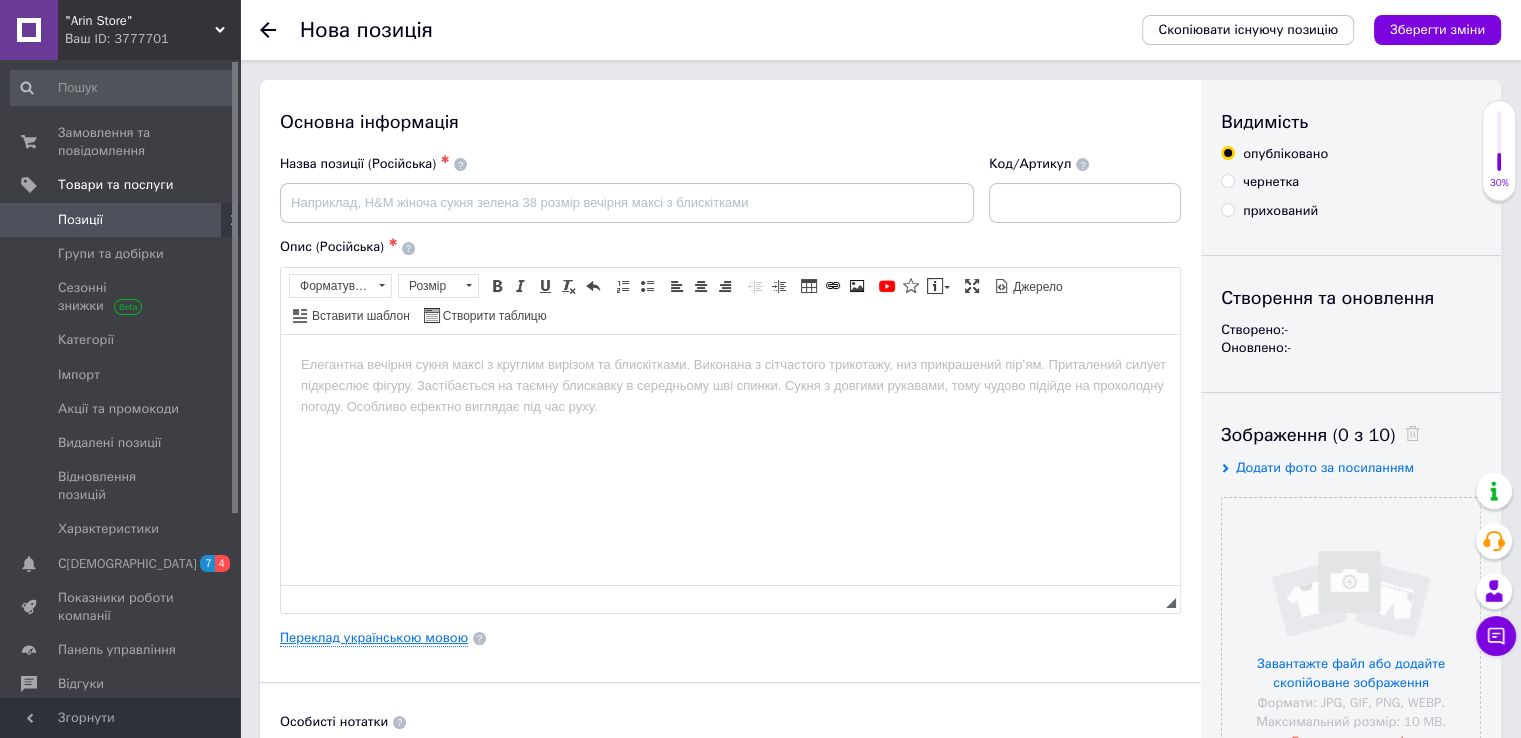 click on "Переклад українською мовою" at bounding box center [374, 638] 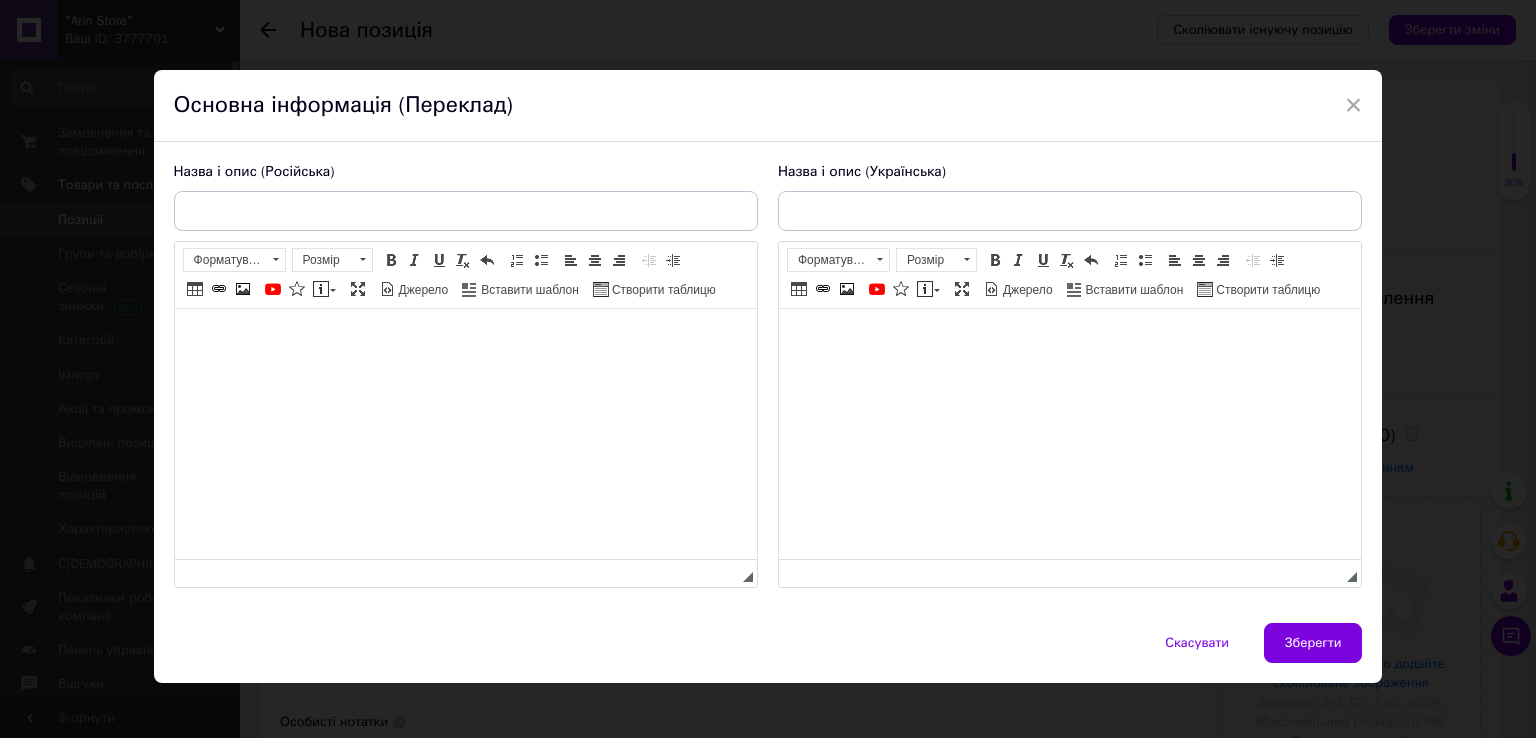 scroll, scrollTop: 0, scrollLeft: 0, axis: both 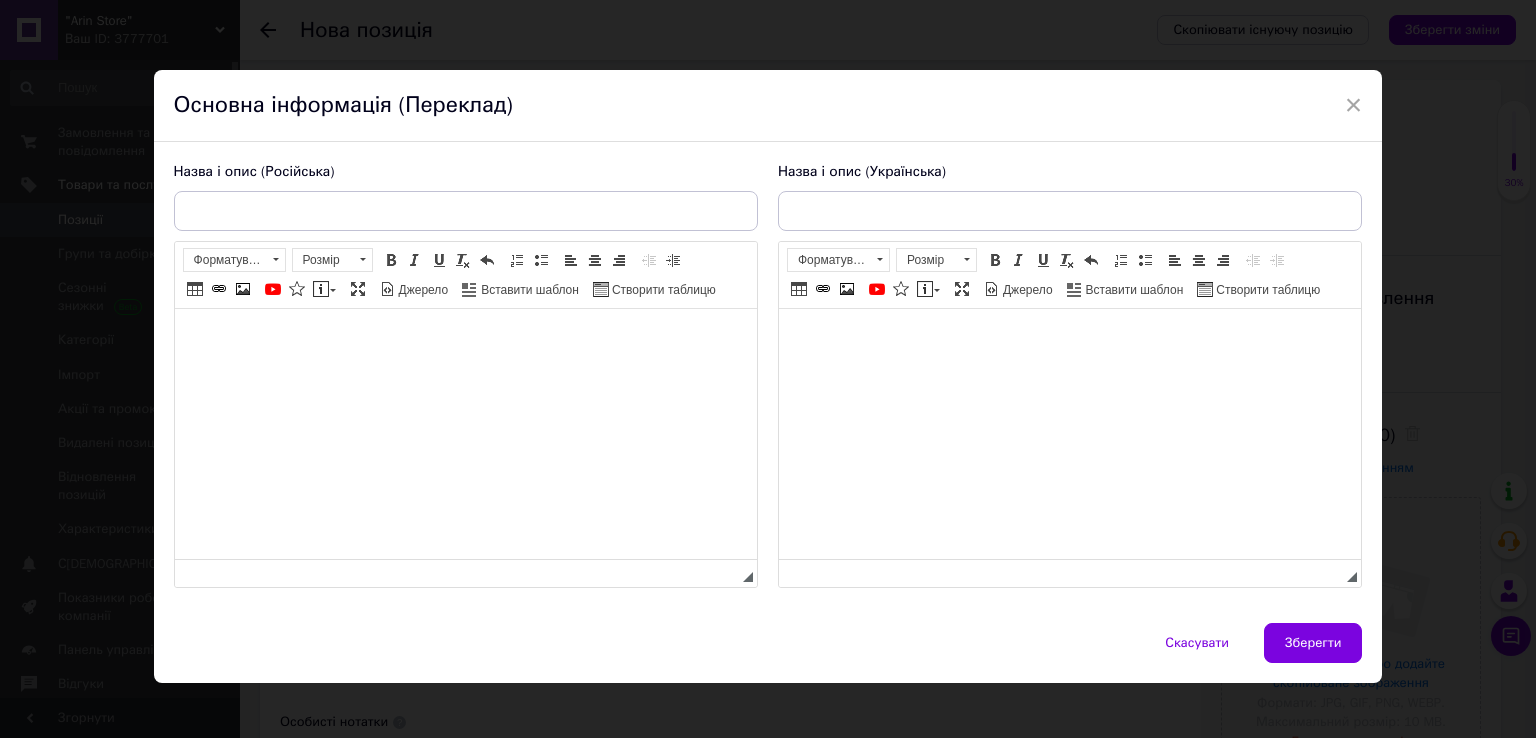 click at bounding box center (1069, 339) 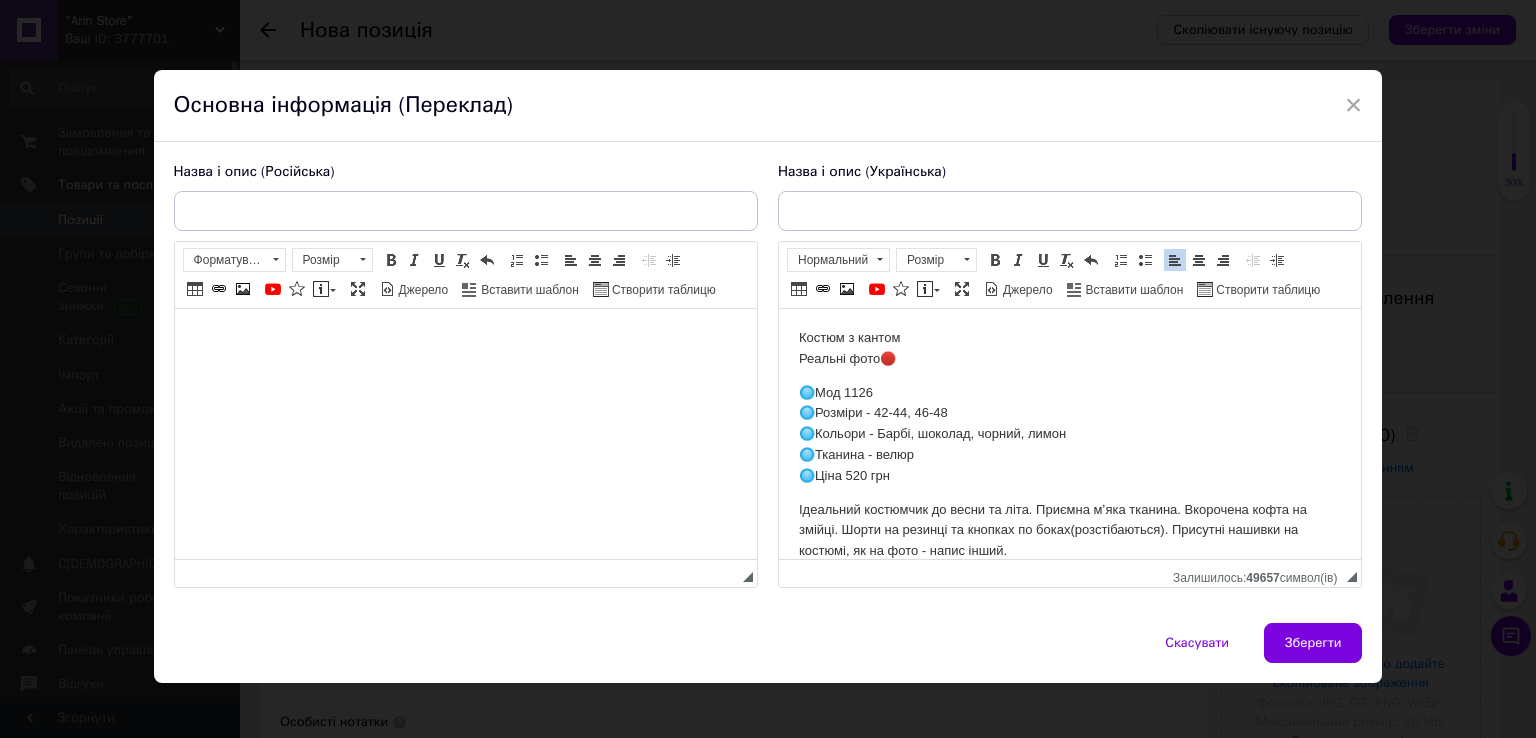 scroll, scrollTop: 0, scrollLeft: 0, axis: both 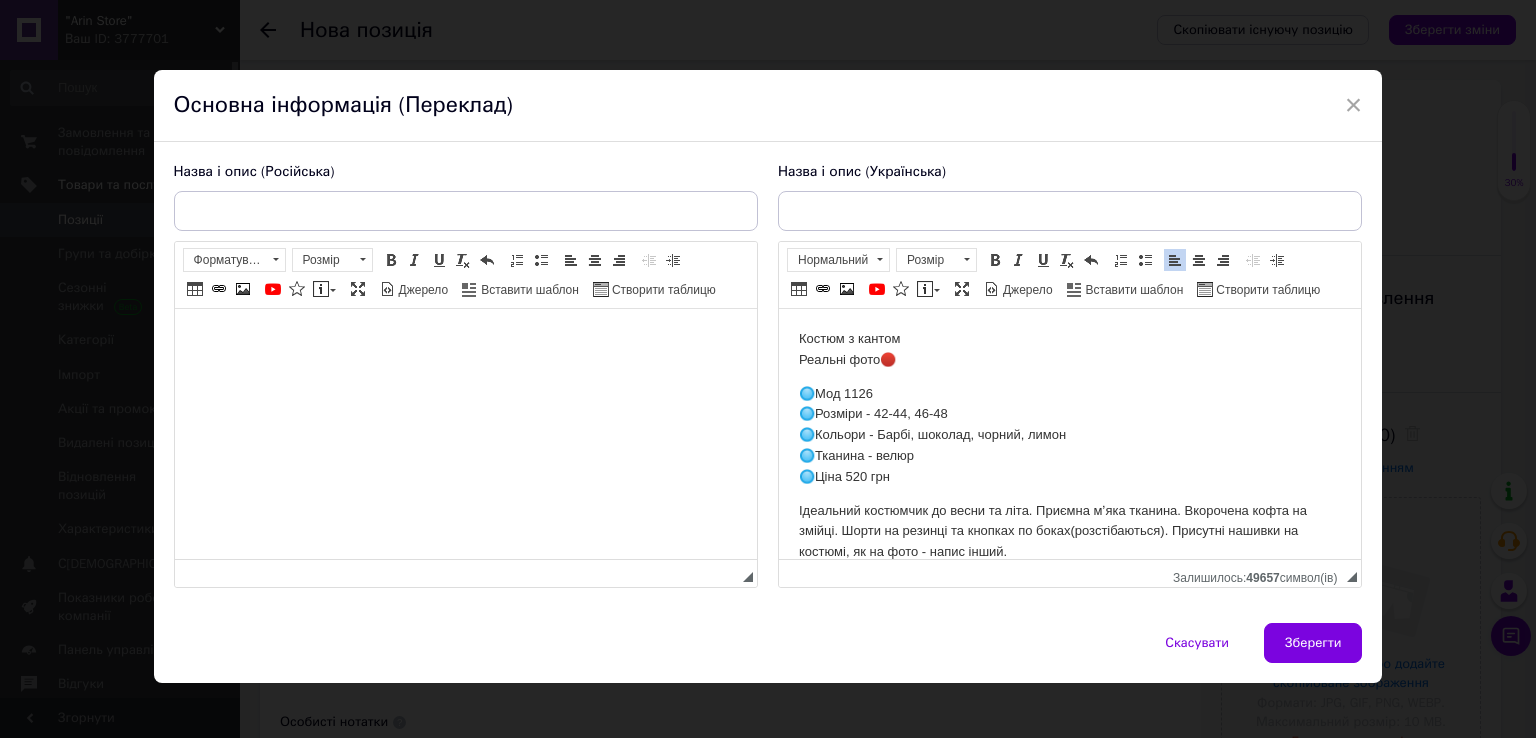 click at bounding box center (465, 339) 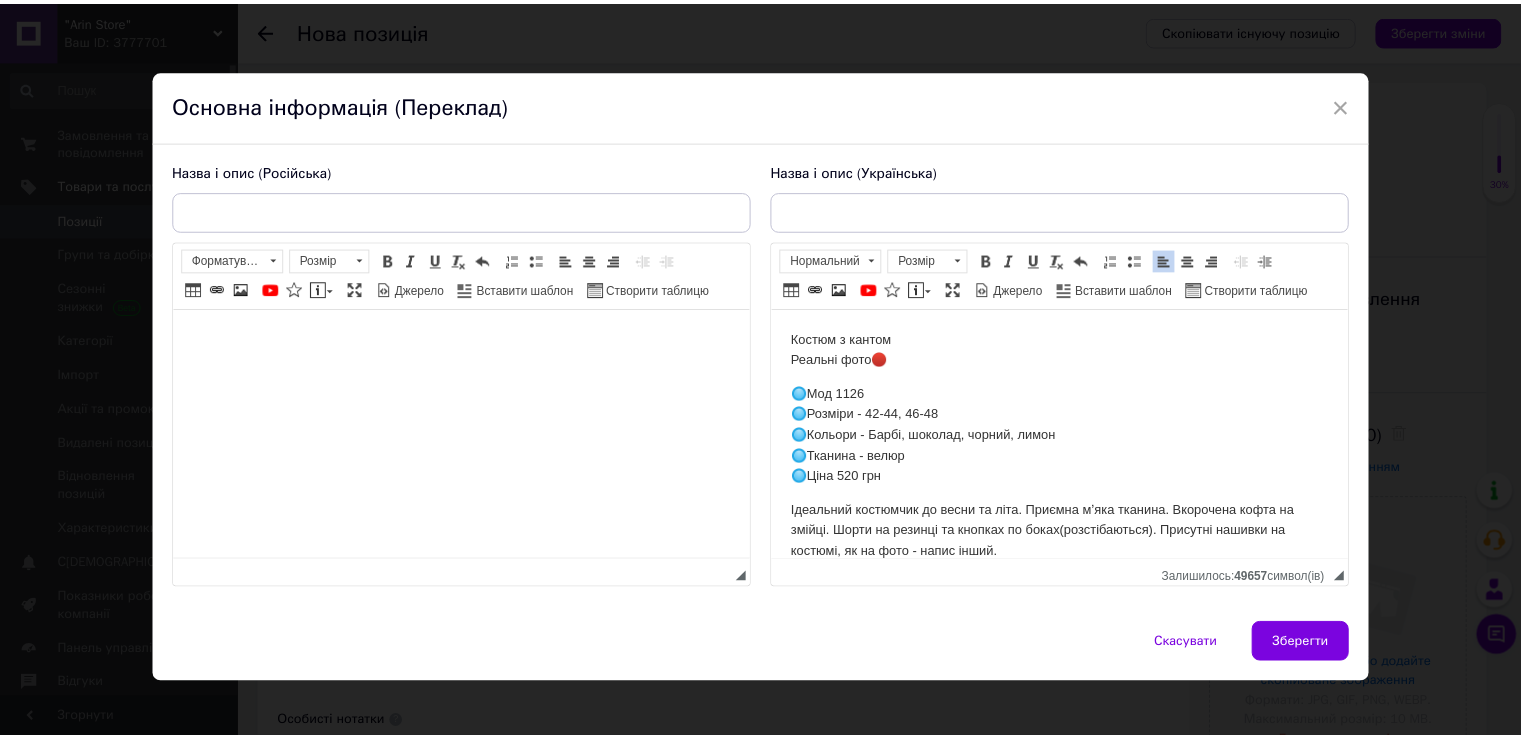 scroll, scrollTop: 0, scrollLeft: 0, axis: both 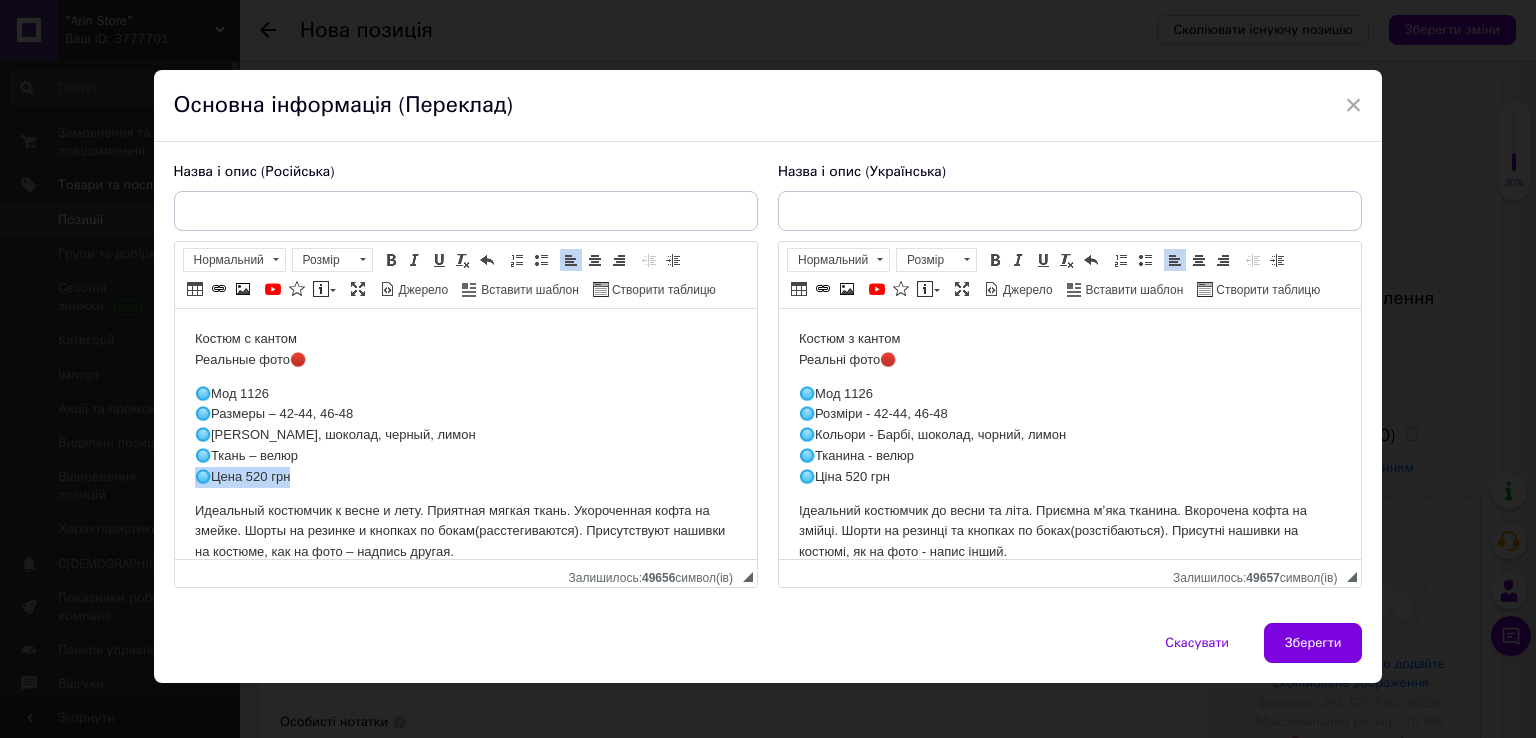 drag, startPoint x: 311, startPoint y: 481, endPoint x: 175, endPoint y: 480, distance: 136.00368 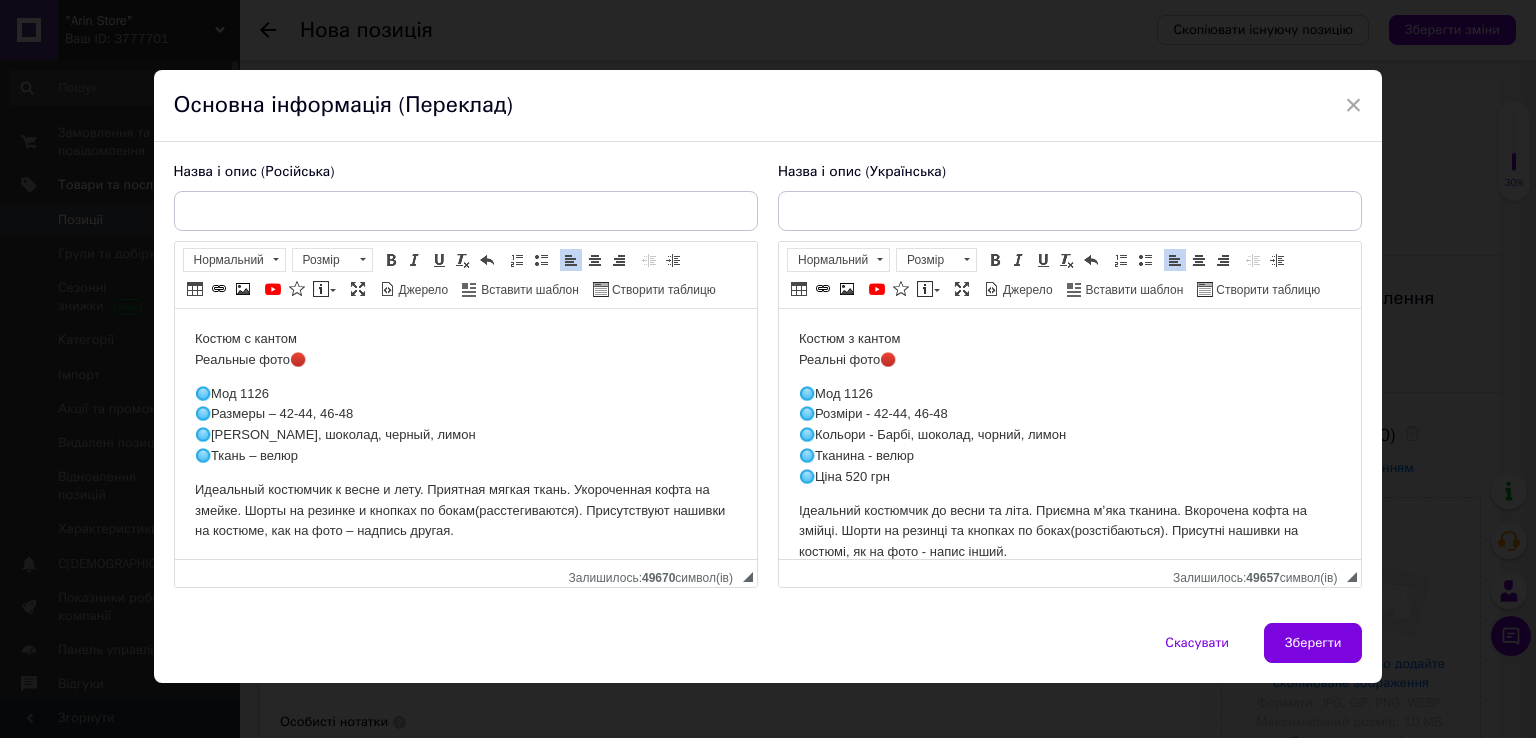 drag, startPoint x: 911, startPoint y: 481, endPoint x: 1548, endPoint y: 787, distance: 706.6859 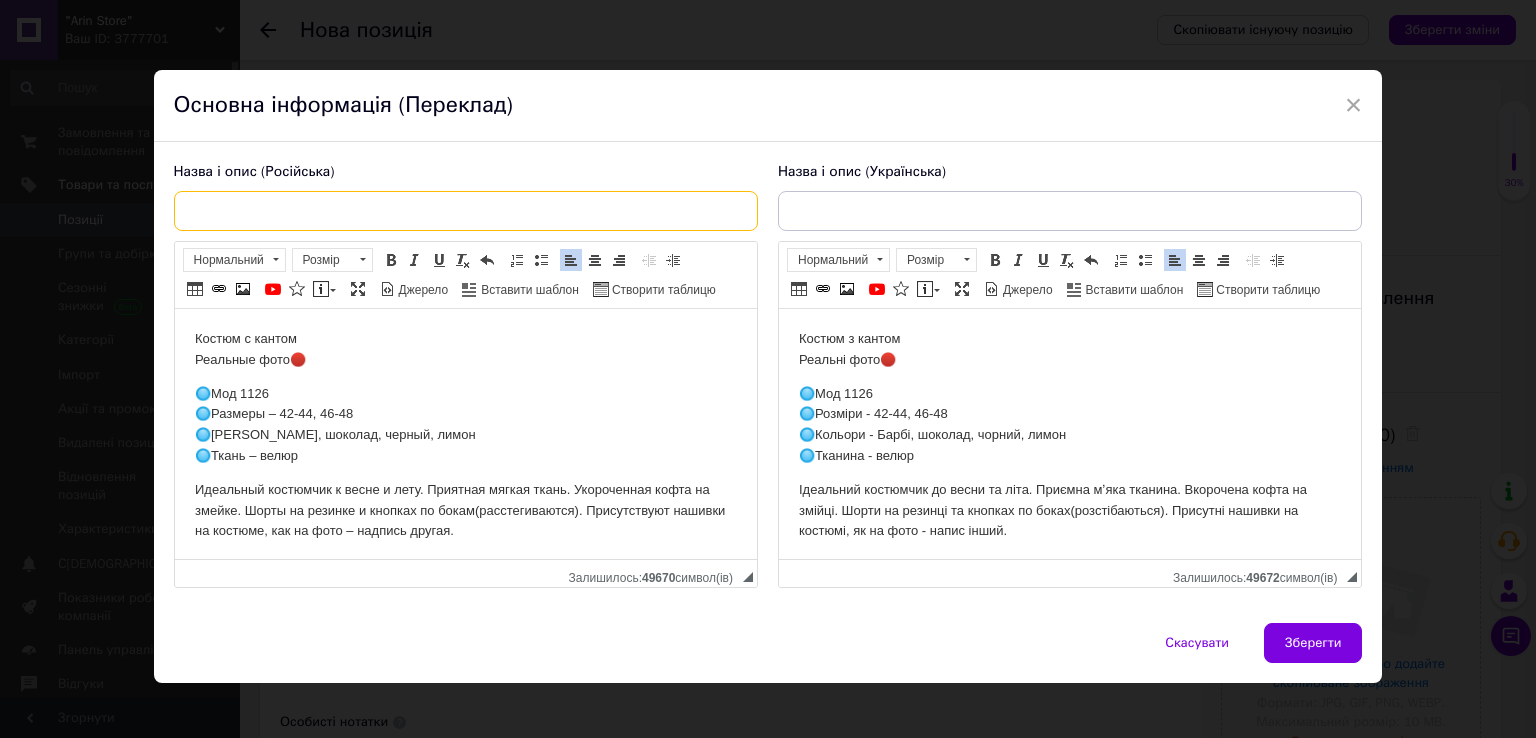 click at bounding box center [466, 211] 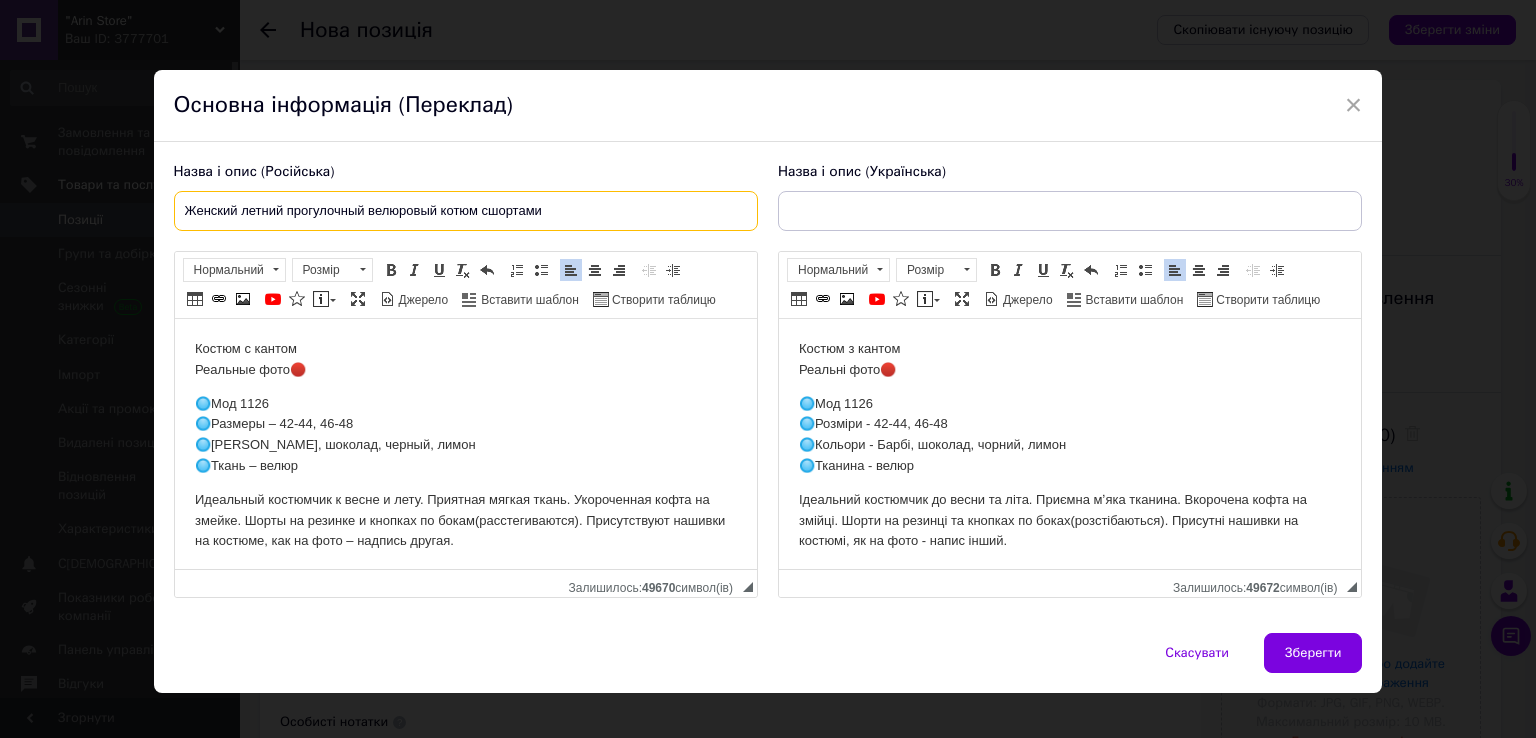 click on "Женский летний прогулочный велюровый котюм сшортами" at bounding box center [466, 211] 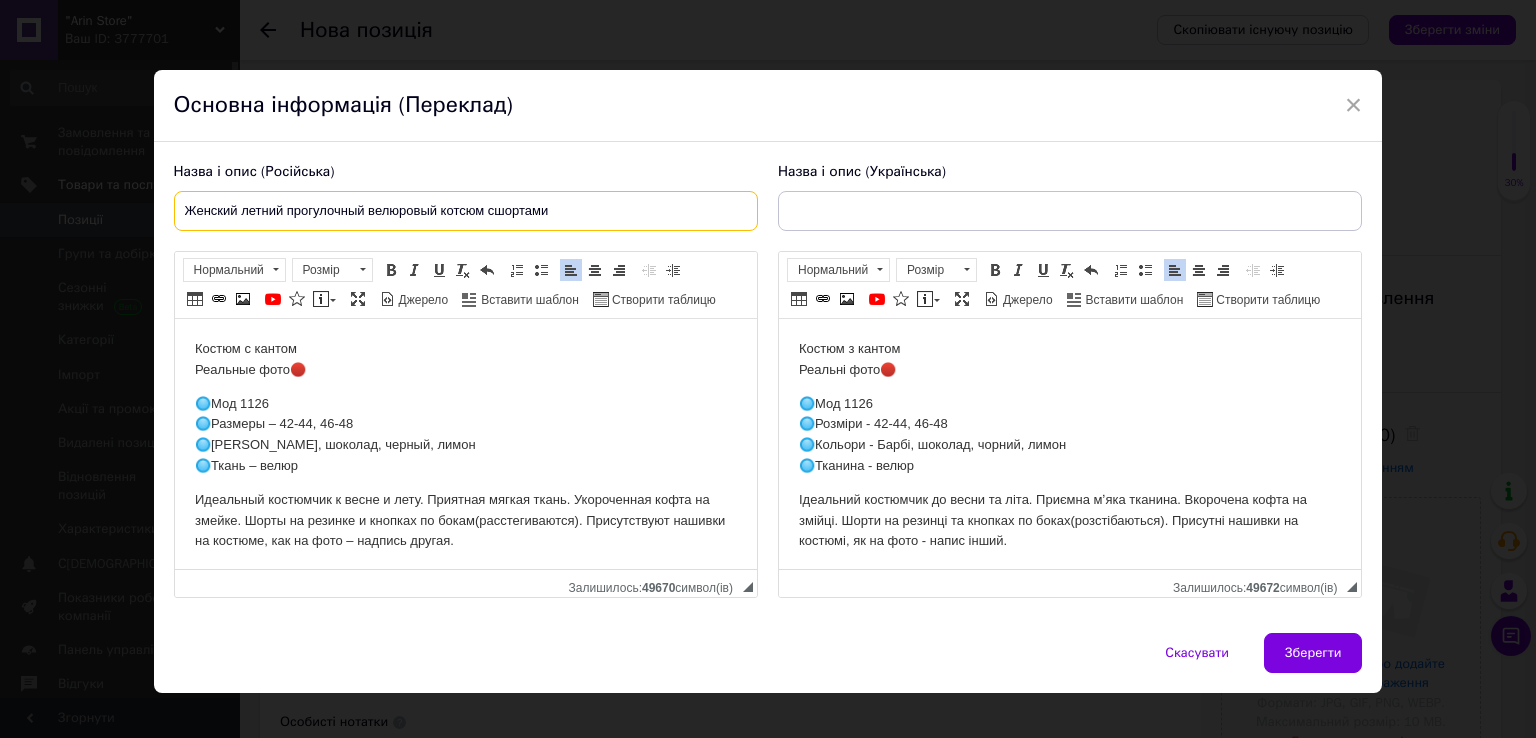 click on "Женский летний прогулочный велюровый котсюм сшортами" at bounding box center [466, 211] 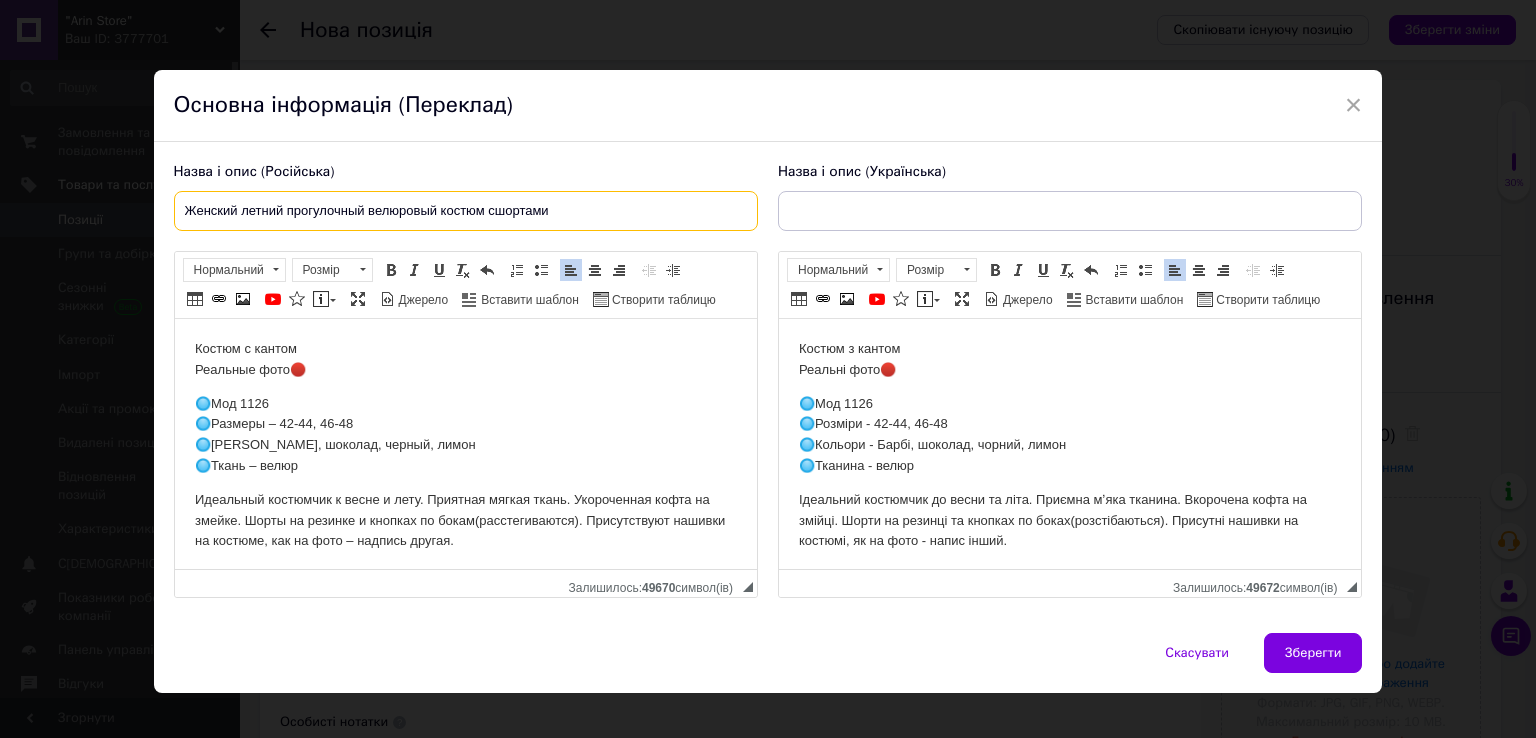 click on "Женский летний прогулочный велюровый костюм сшортами" at bounding box center [466, 211] 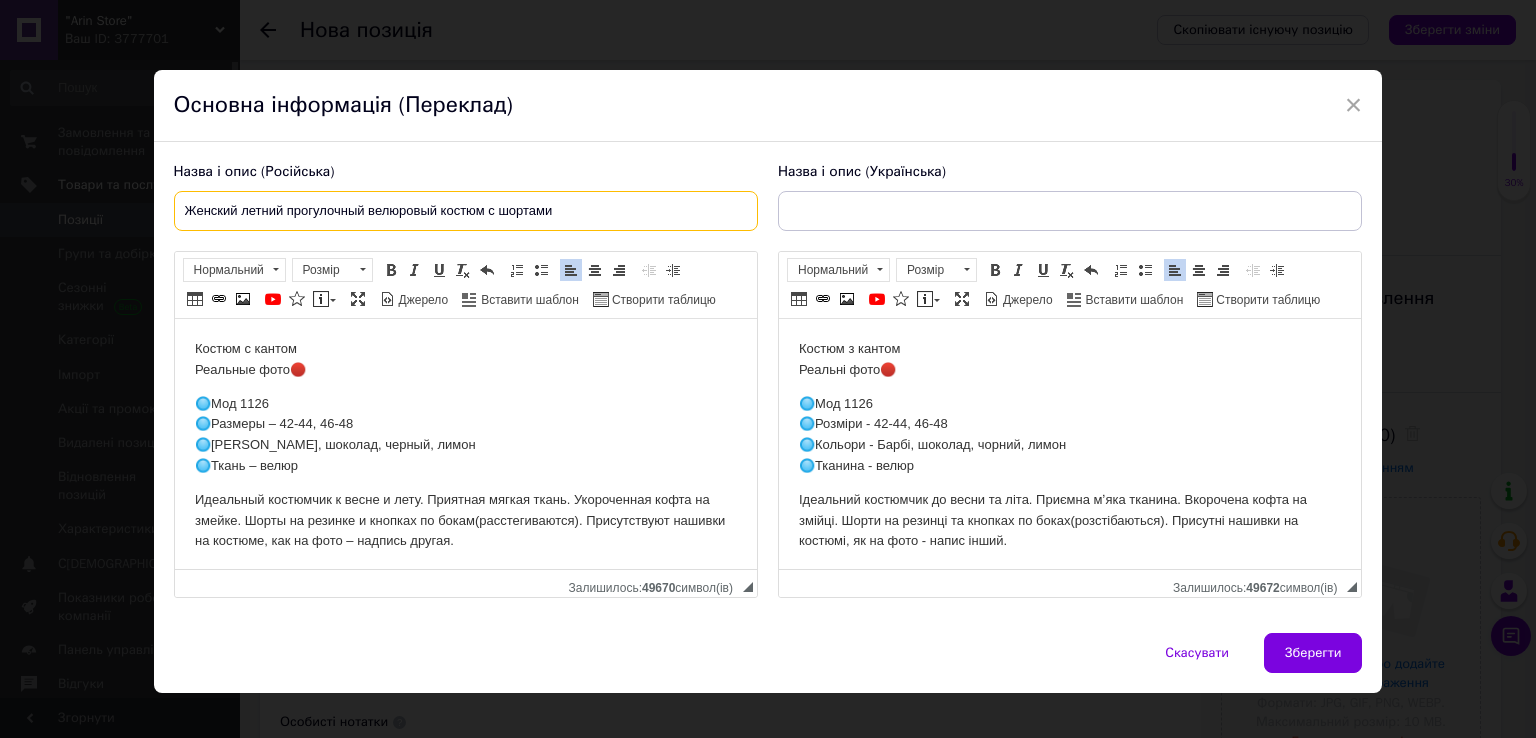 drag, startPoint x: 568, startPoint y: 216, endPoint x: 170, endPoint y: 209, distance: 398.06155 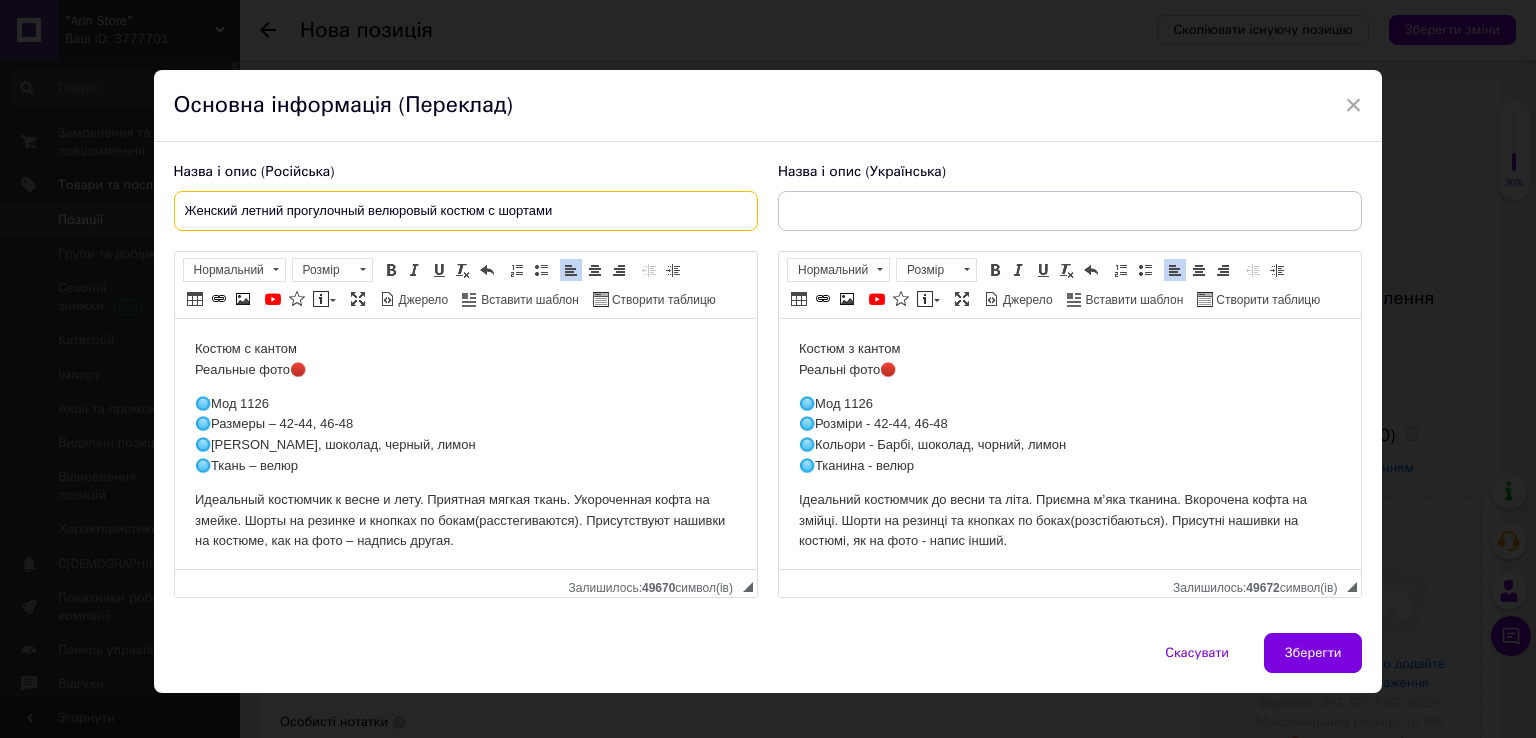 type on "Женский летний прогулочный велюровый костюм с шортами" 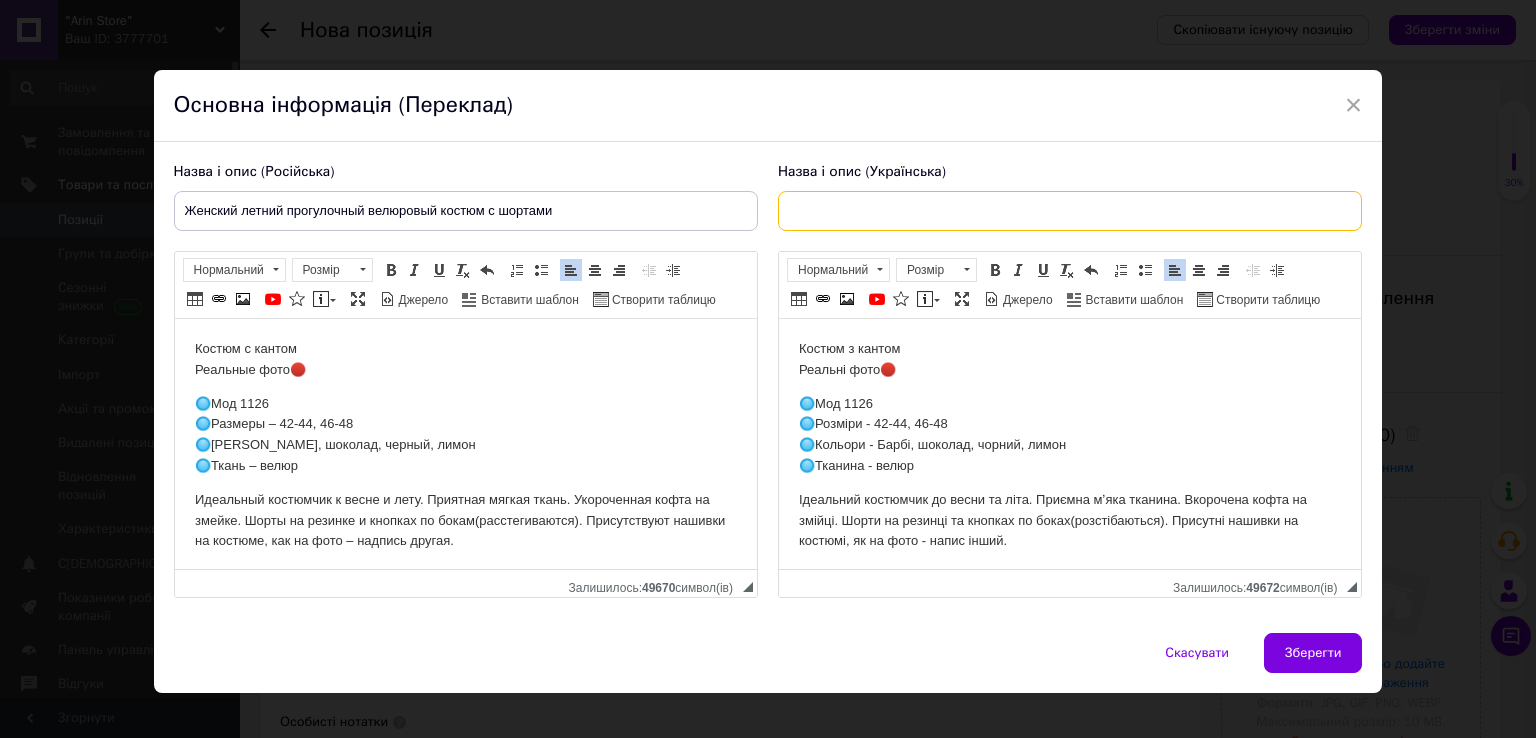 click at bounding box center [1070, 211] 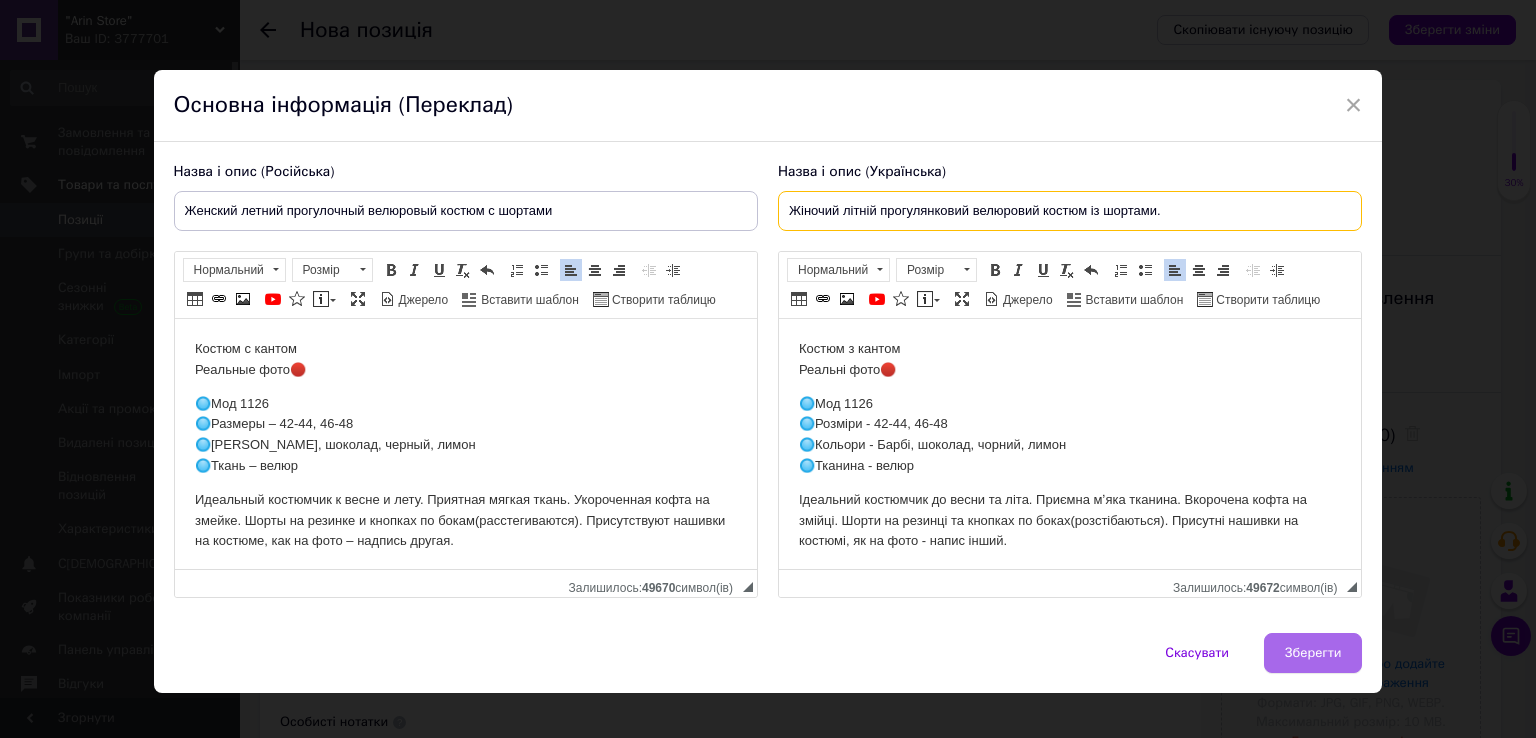 type on "Жіночий літній прогулянковий велюровий костюм із шортами." 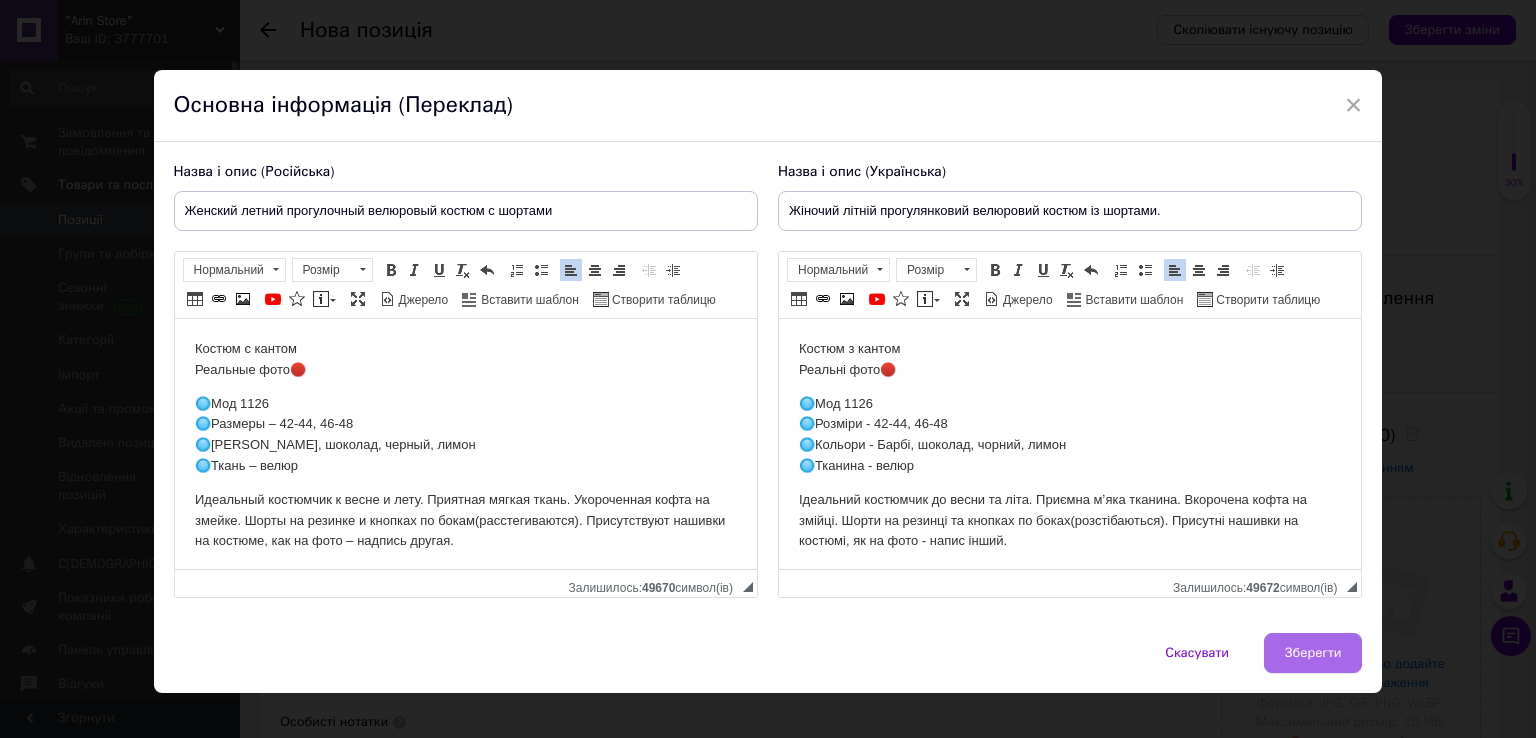 click on "Зберегти" at bounding box center [1313, 653] 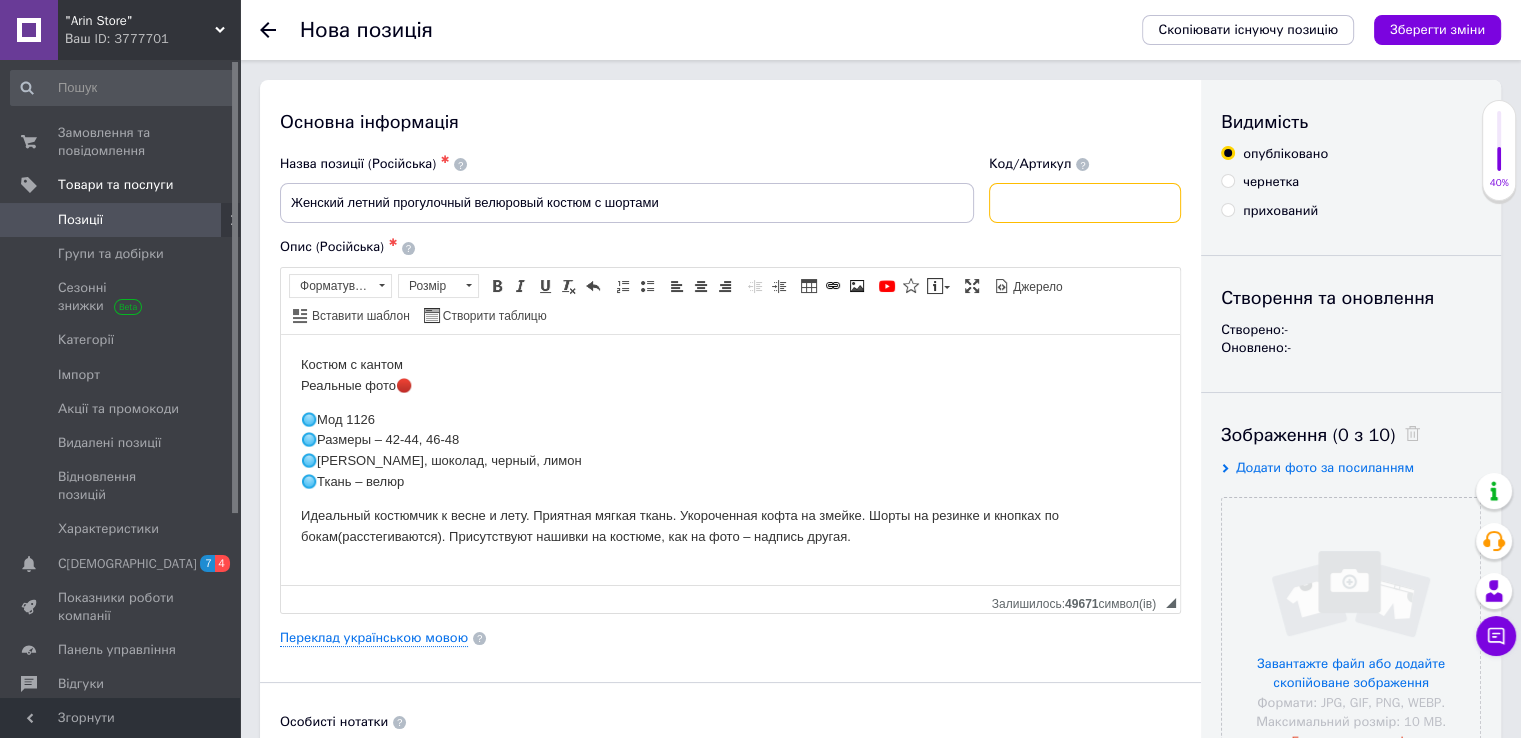 click at bounding box center (1085, 203) 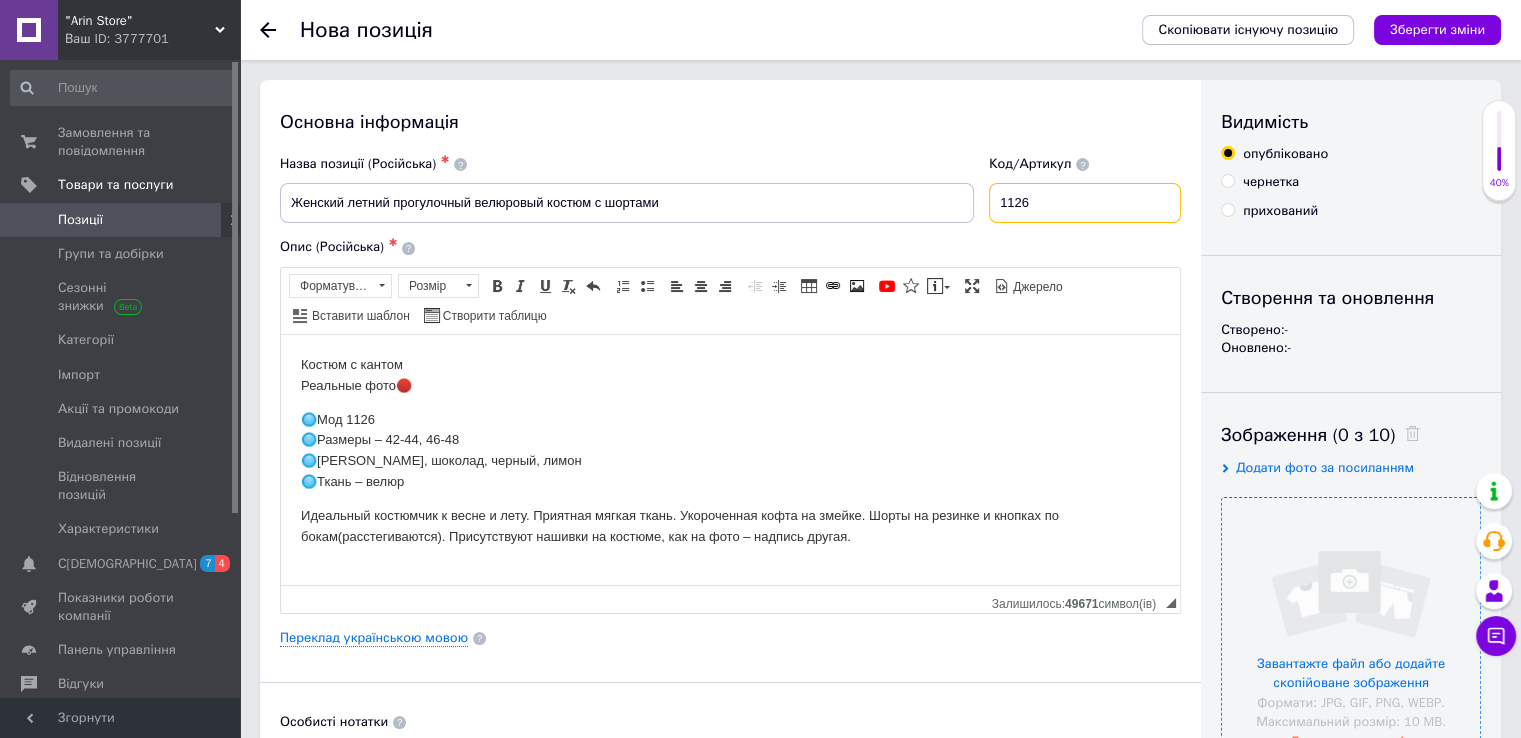 type on "1126" 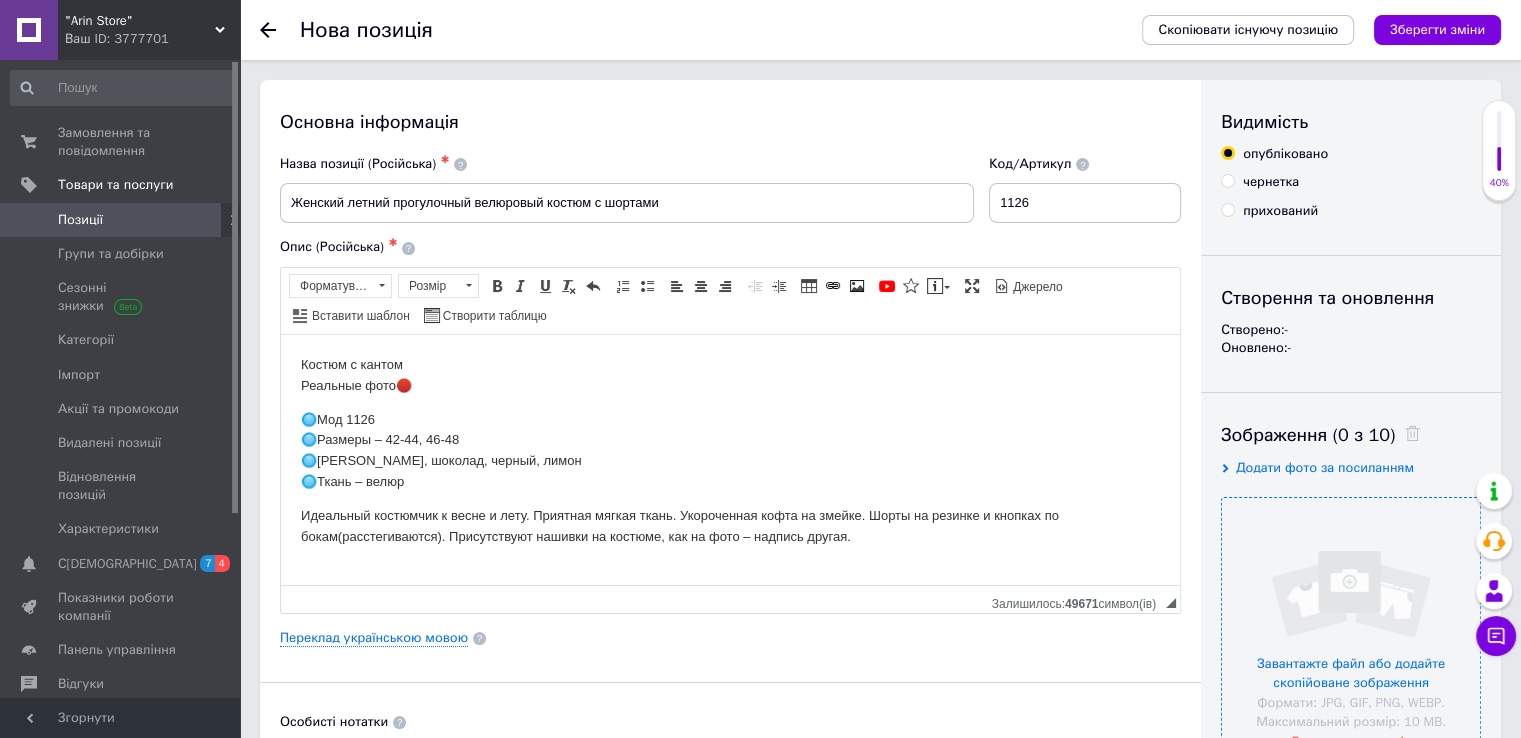 click at bounding box center [1351, 627] 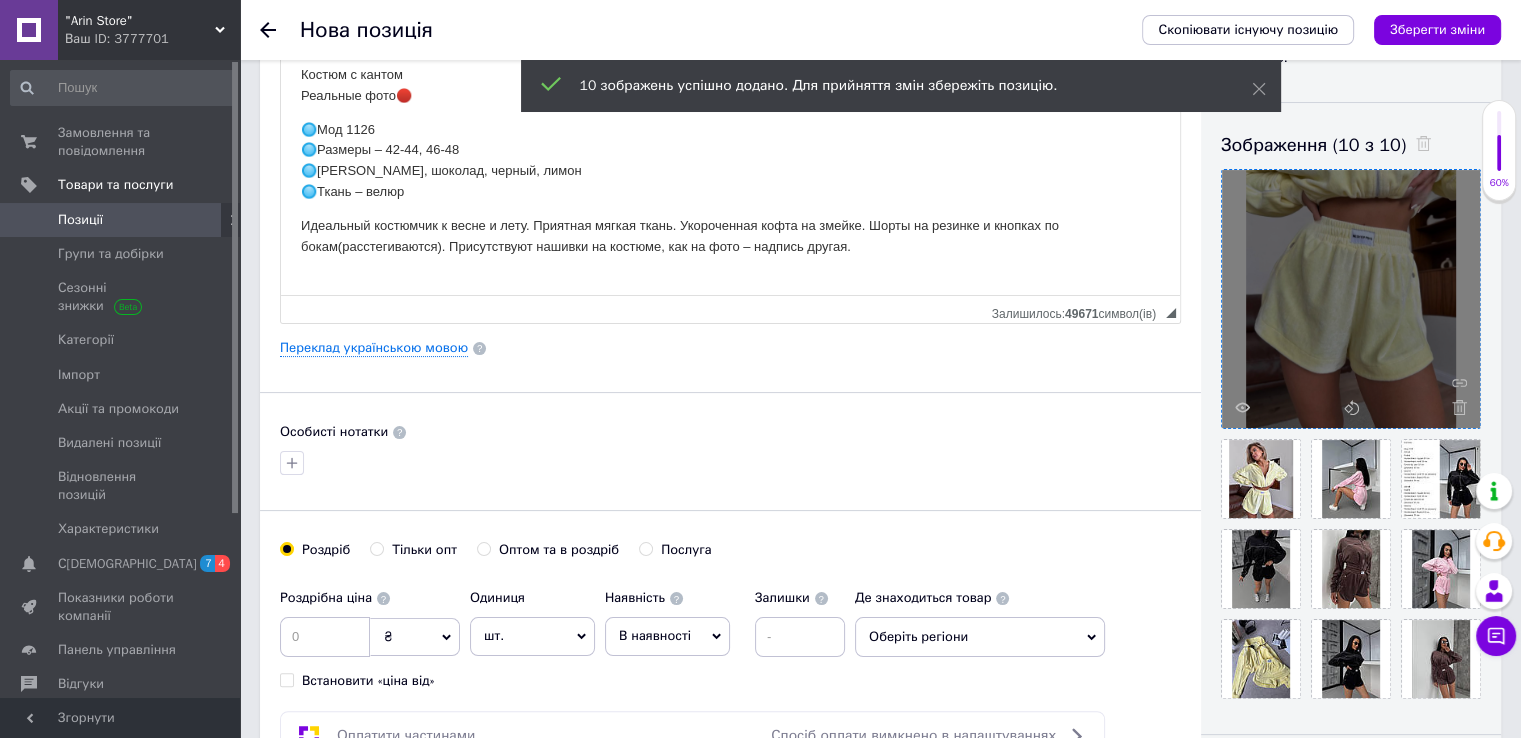 scroll, scrollTop: 300, scrollLeft: 0, axis: vertical 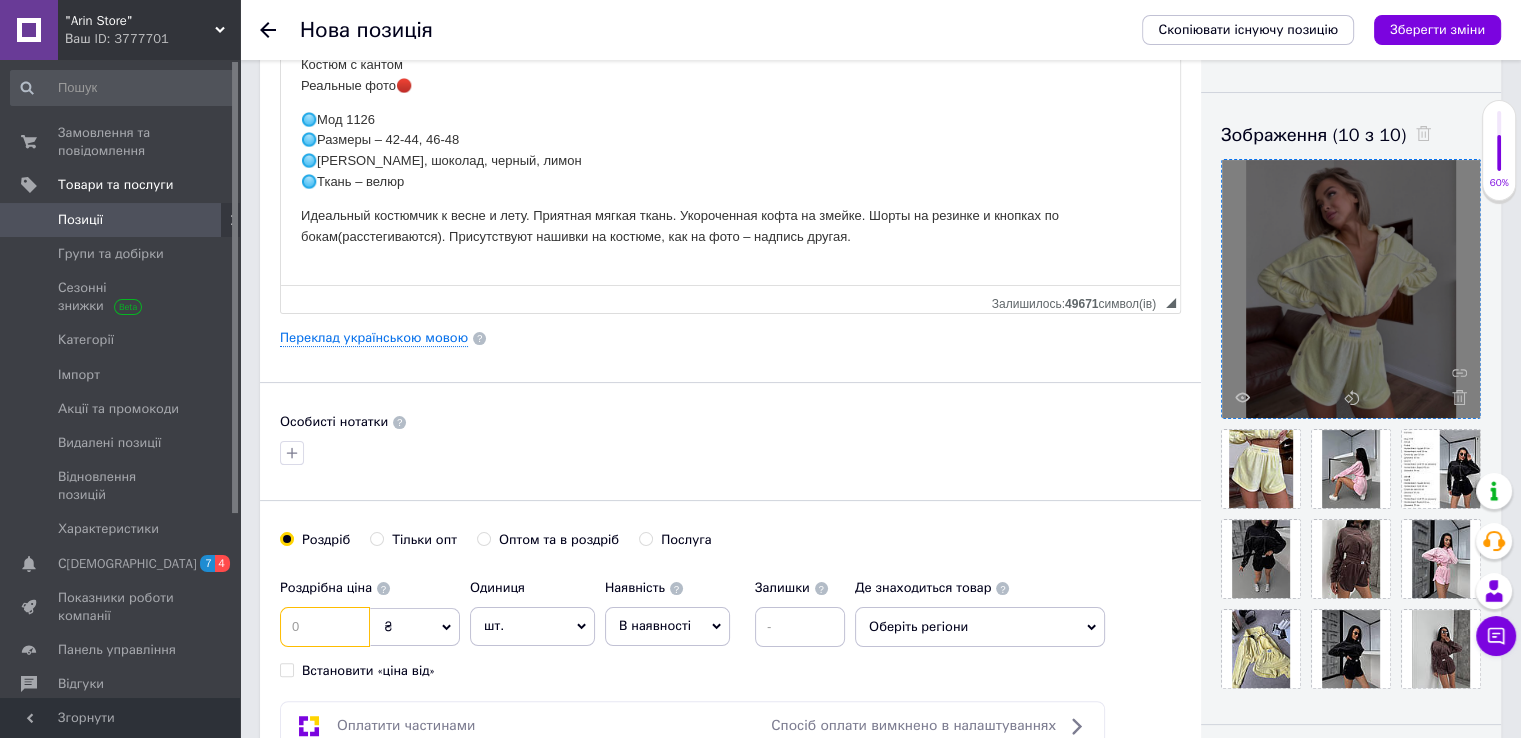 click at bounding box center [325, 627] 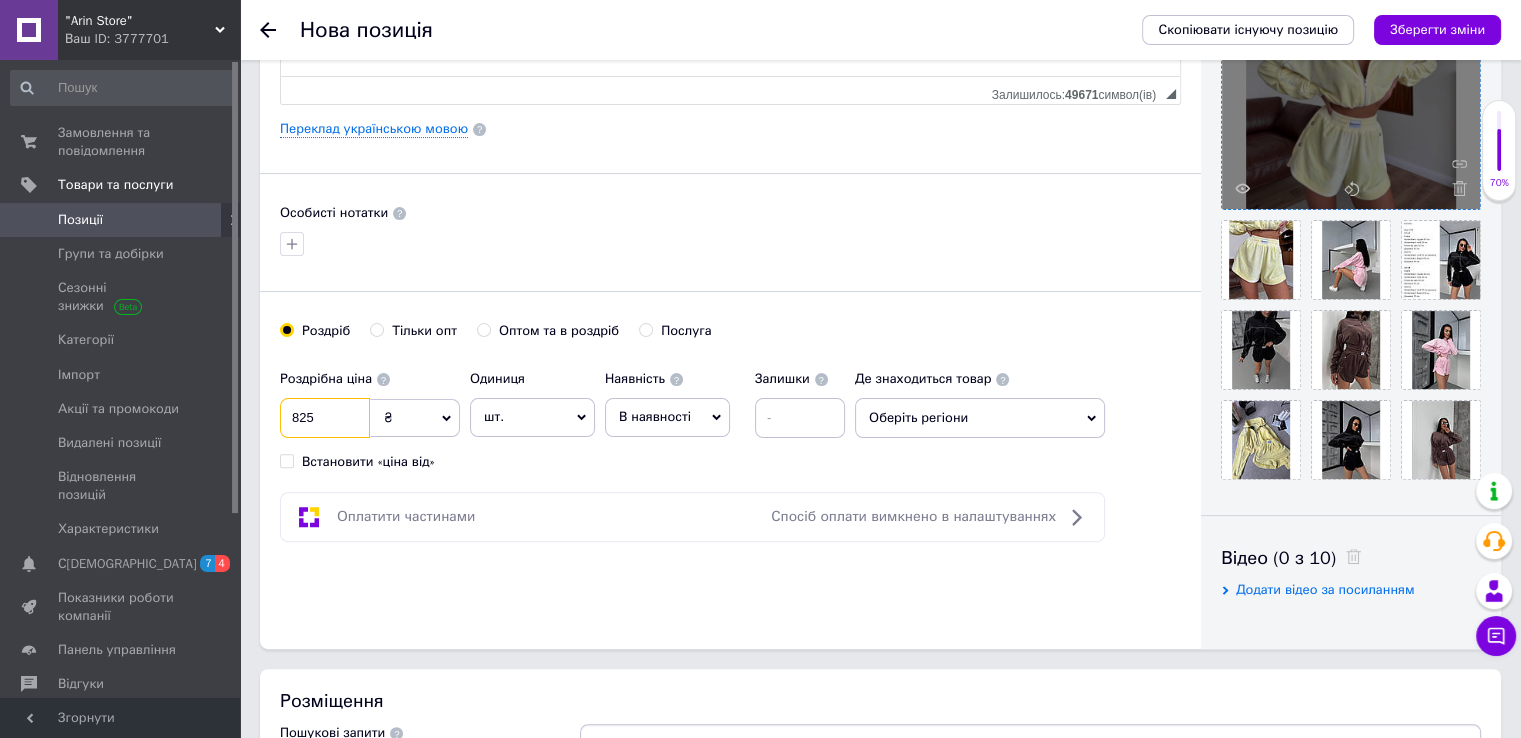 scroll, scrollTop: 600, scrollLeft: 0, axis: vertical 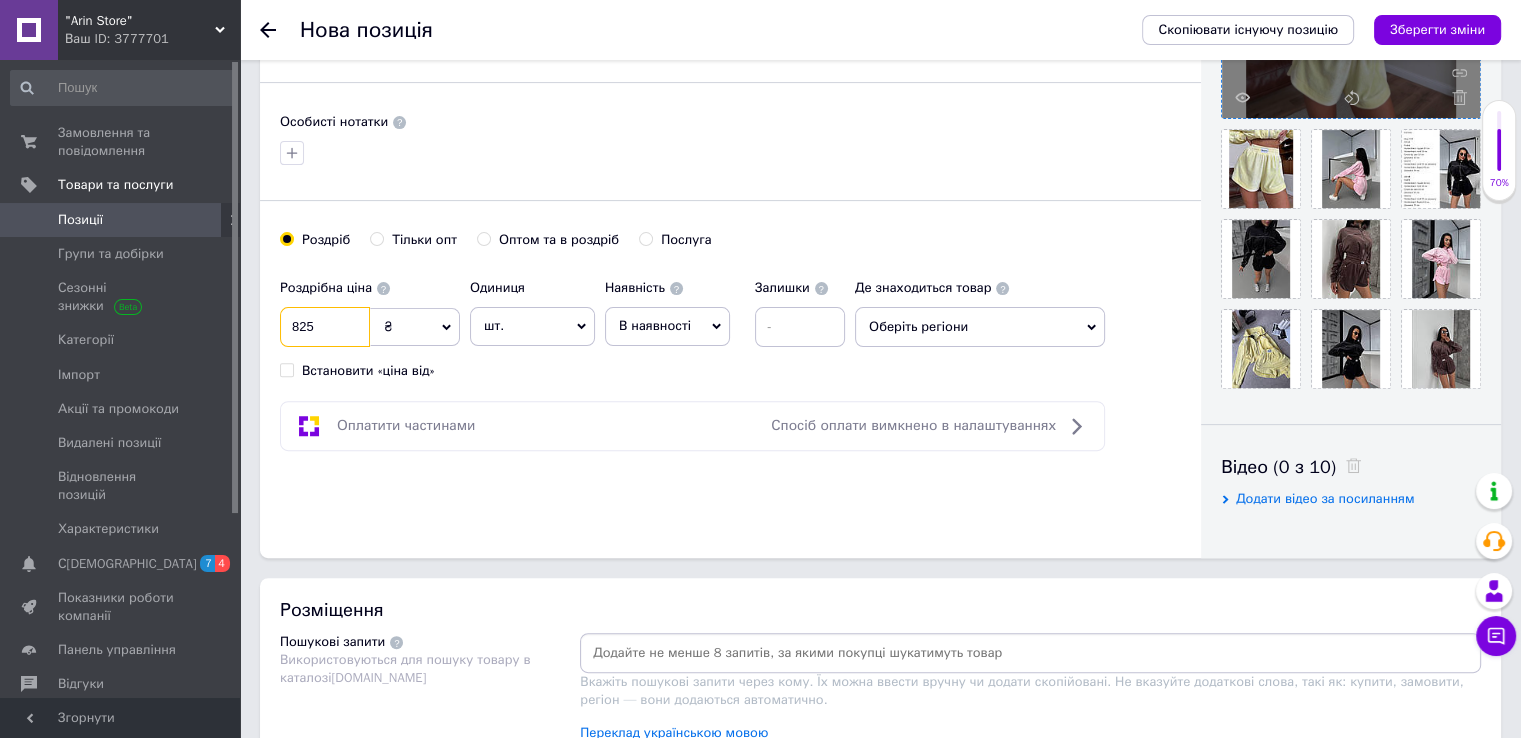 type on "825" 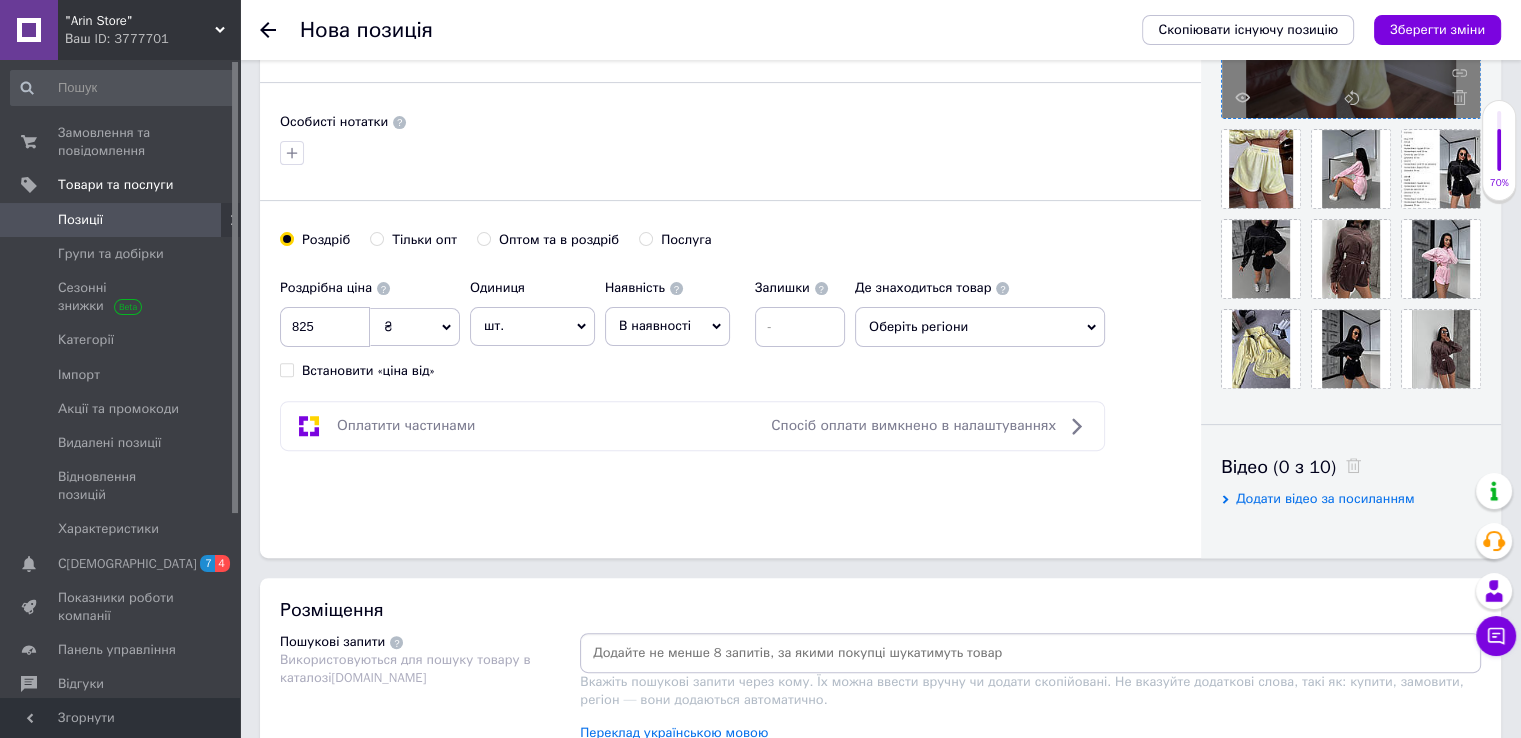 drag, startPoint x: 474, startPoint y: 233, endPoint x: 460, endPoint y: 241, distance: 16.124516 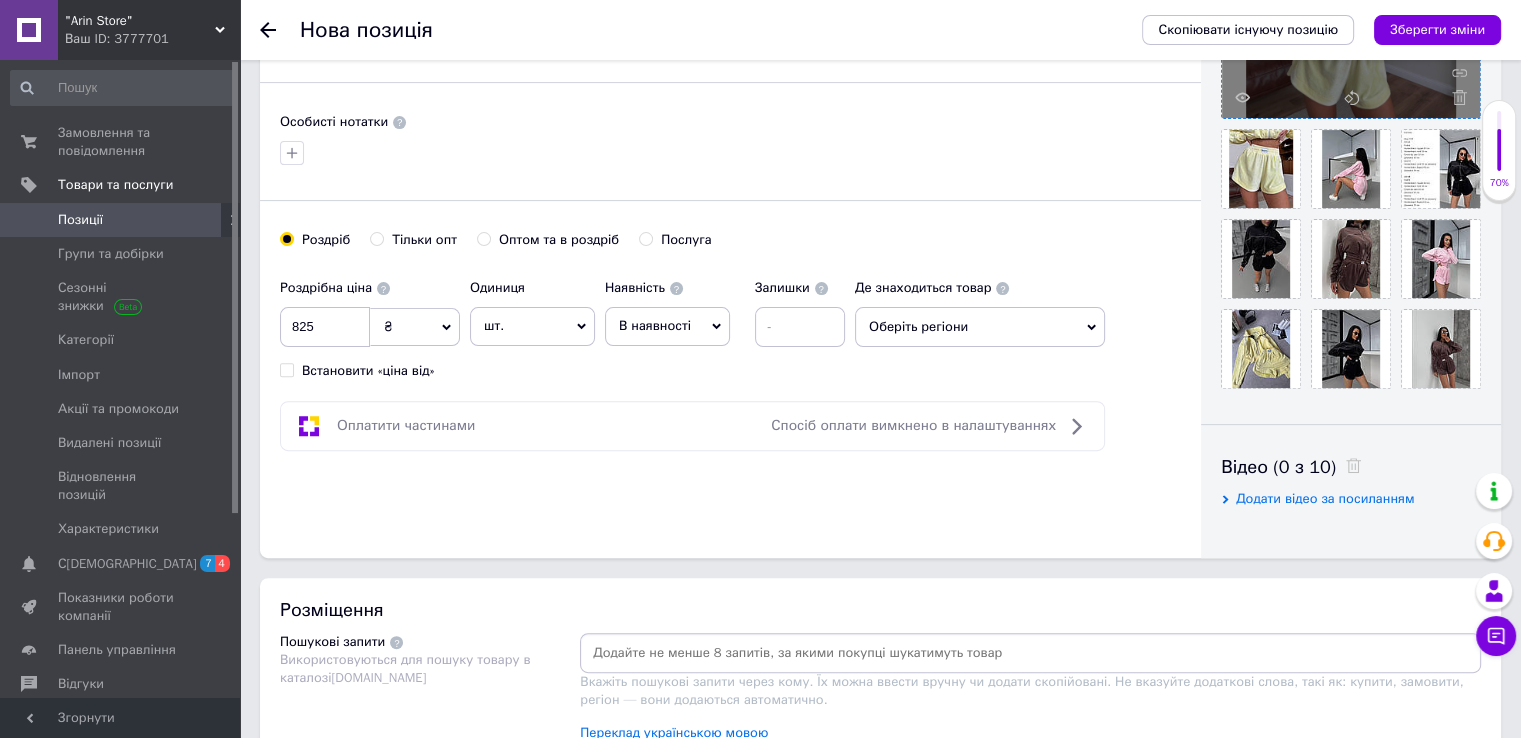 radio on "true" 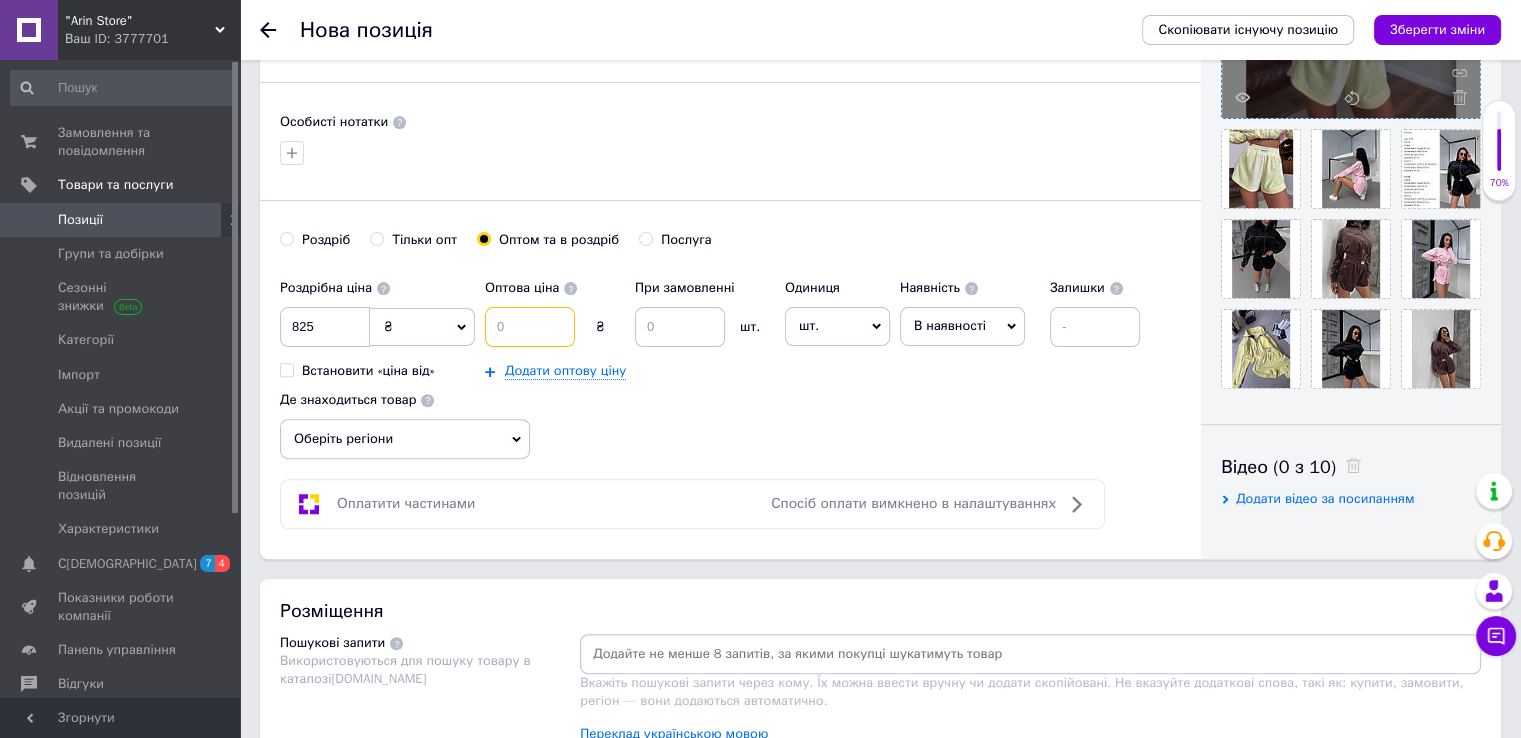 click at bounding box center [530, 327] 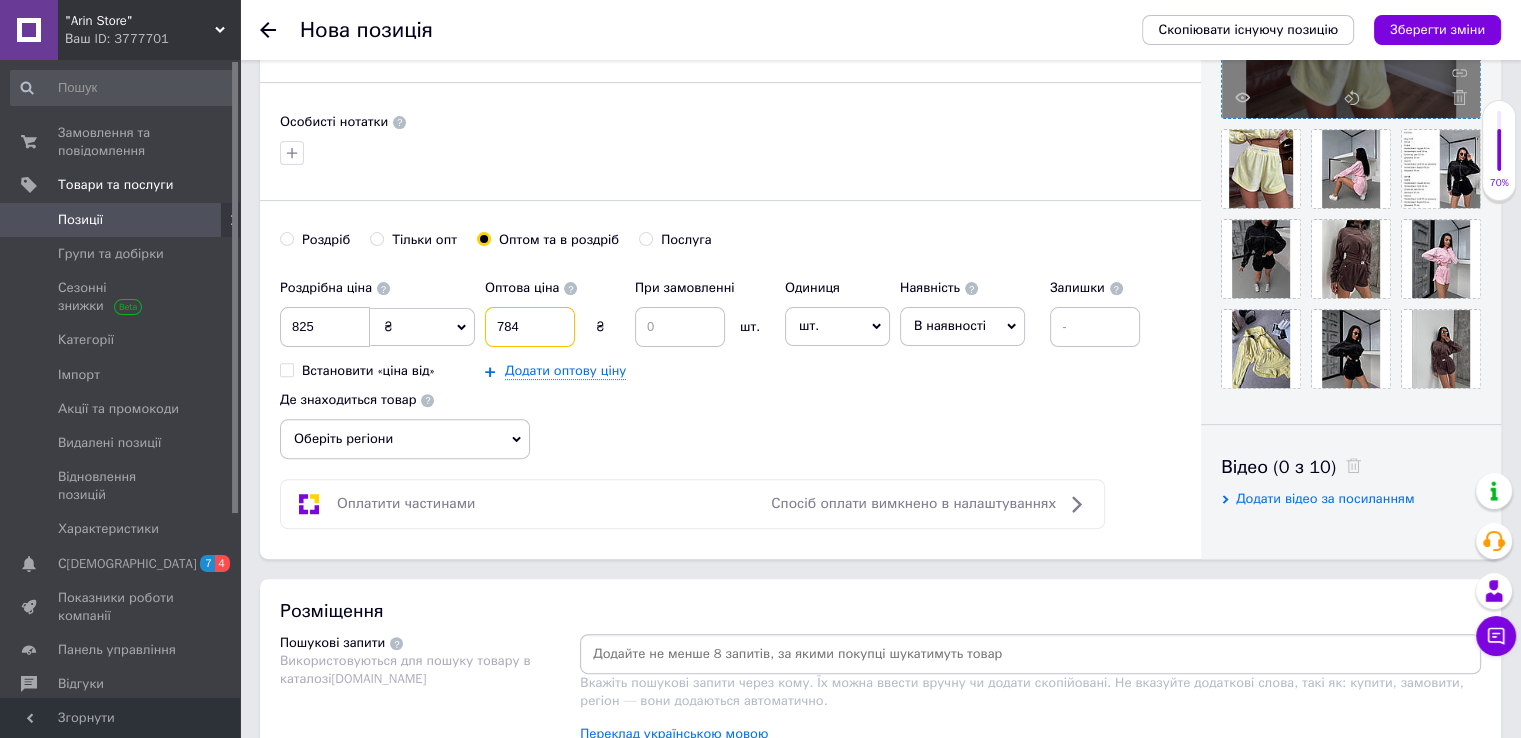 type on "784" 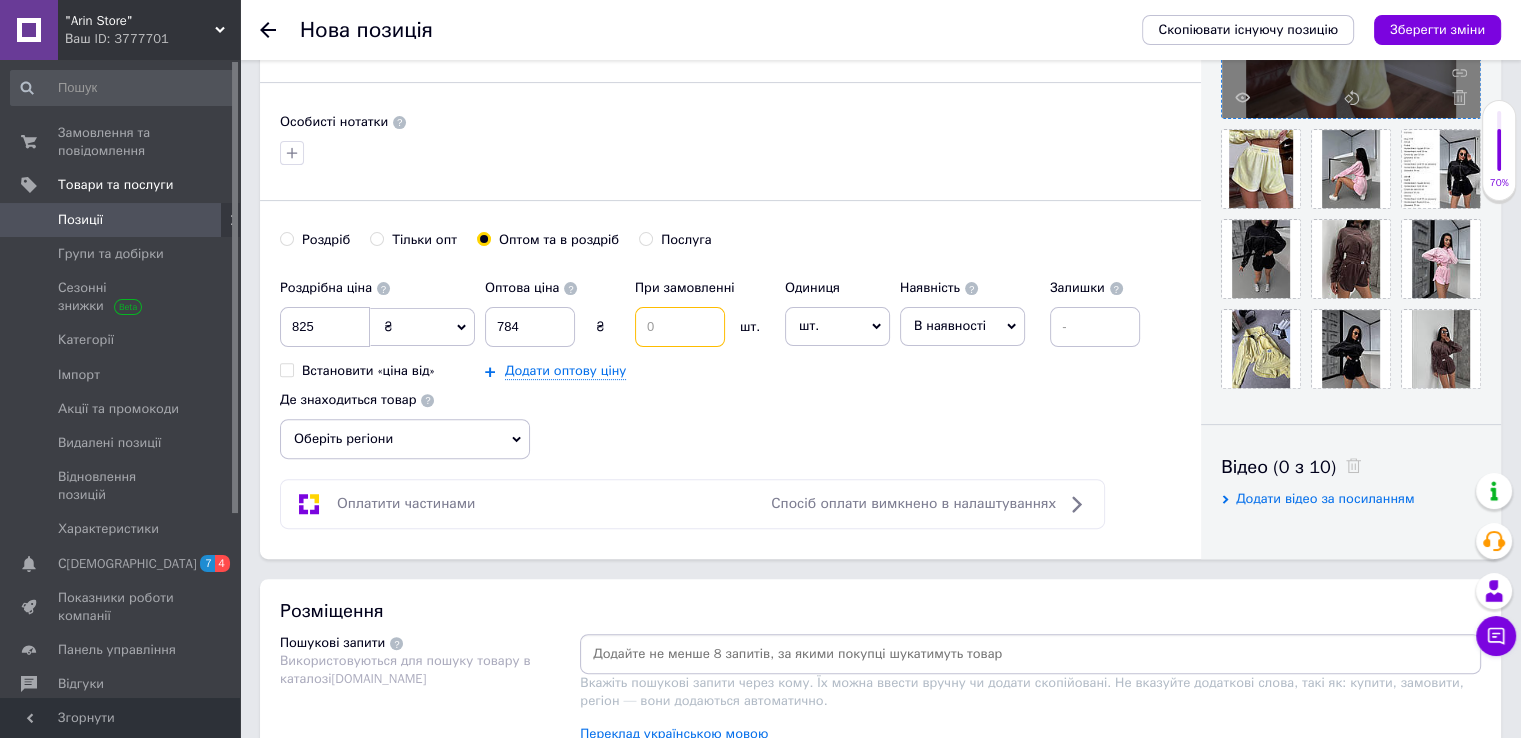 click at bounding box center (680, 327) 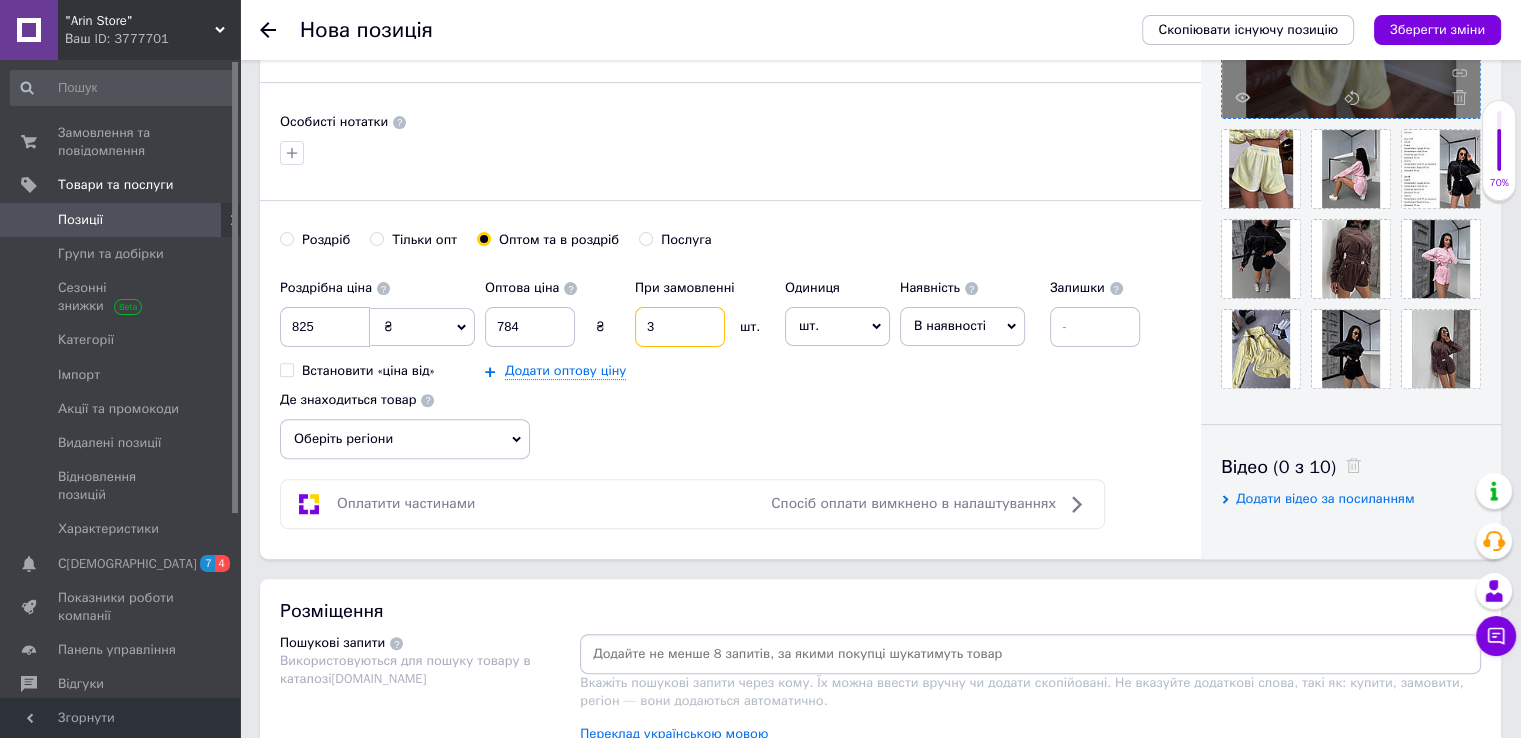 type on "3" 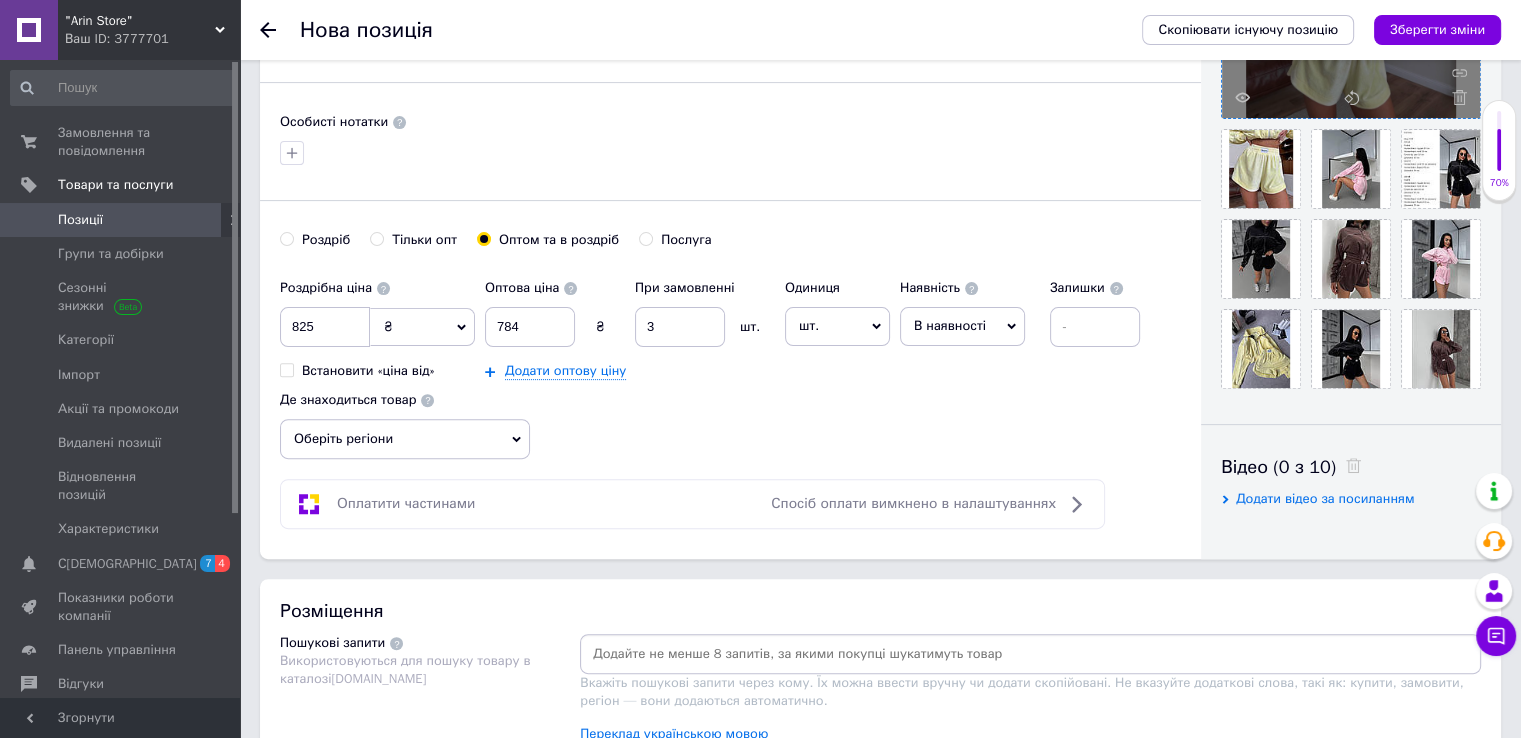 click on "В наявності" at bounding box center (950, 325) 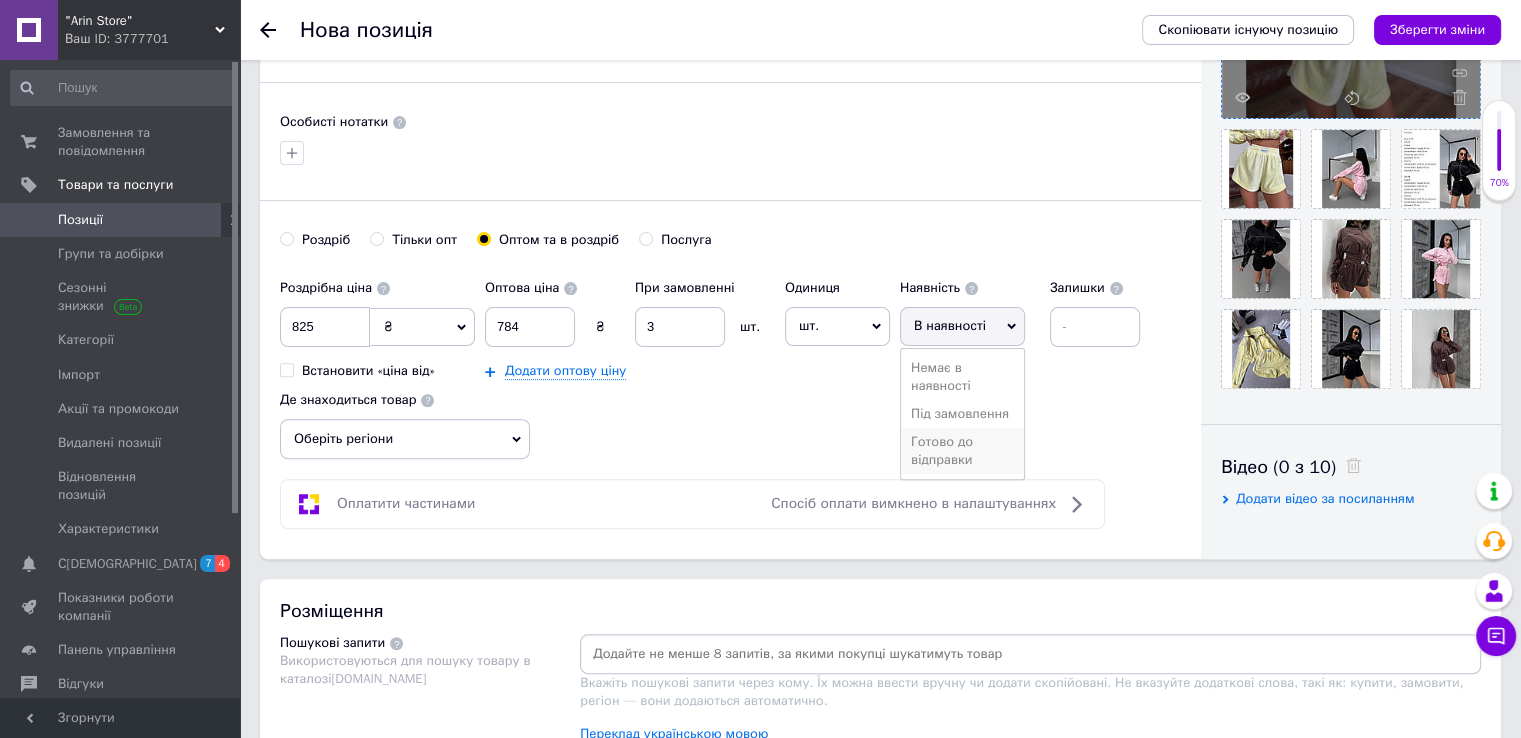click on "Готово до відправки" at bounding box center [962, 451] 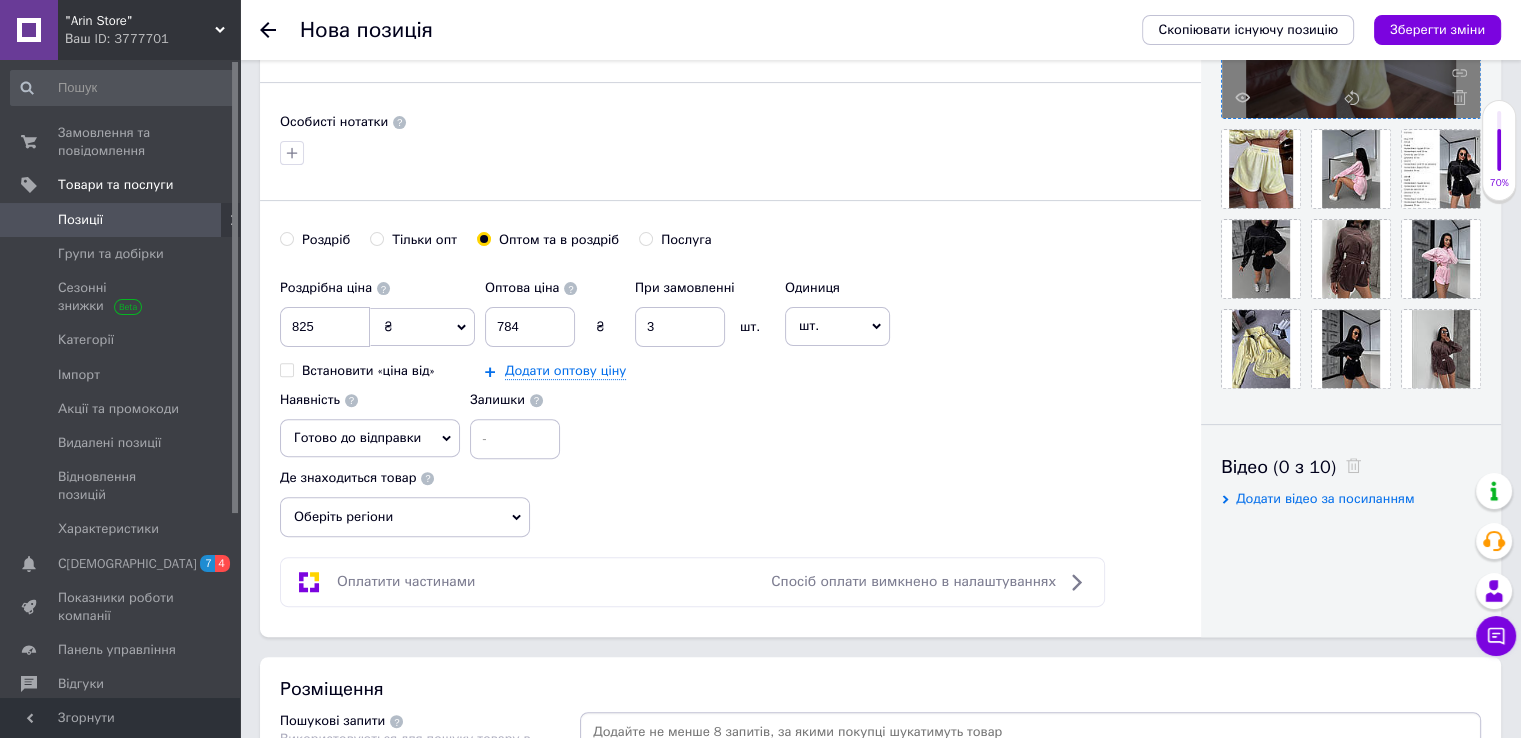 click on "Оберіть регіони" at bounding box center (405, 517) 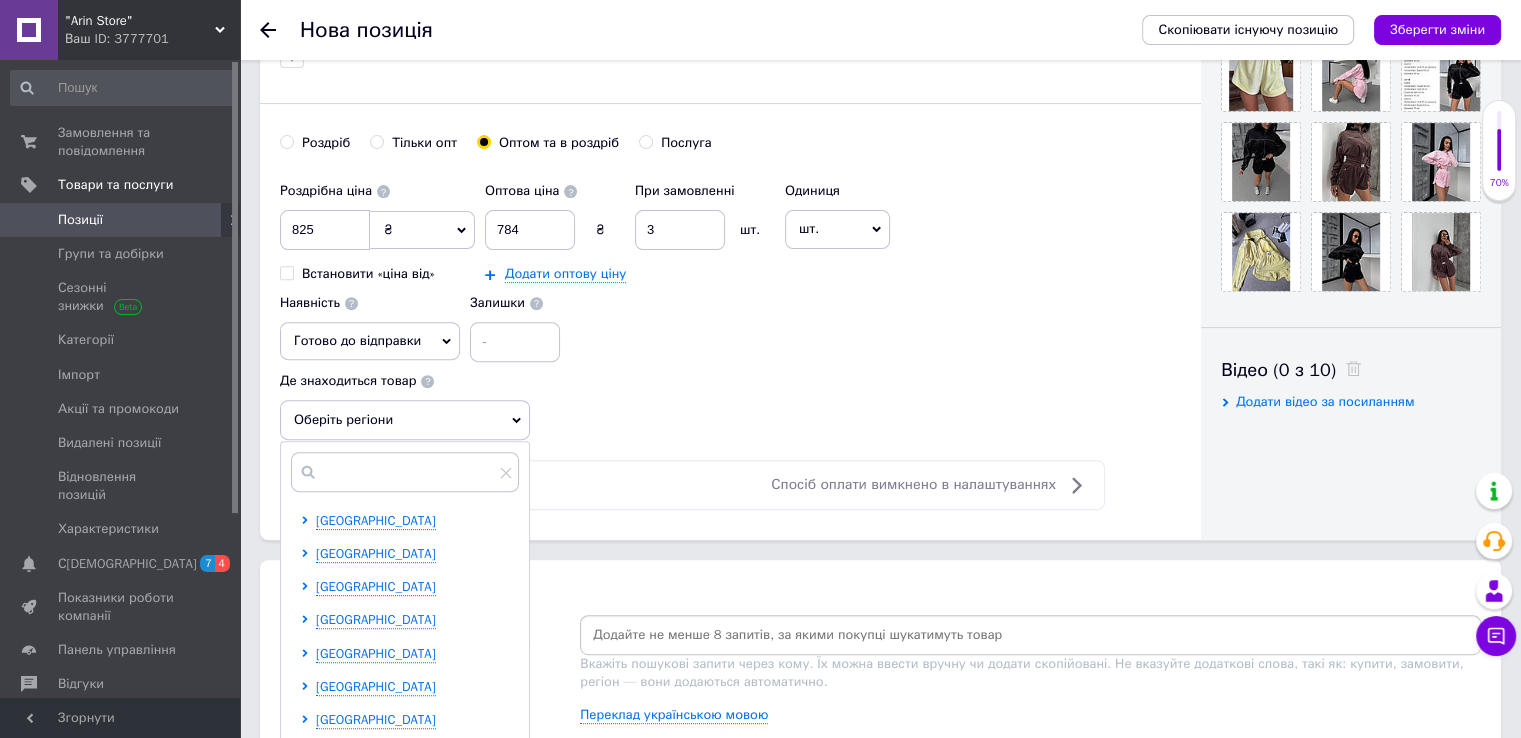 scroll, scrollTop: 700, scrollLeft: 0, axis: vertical 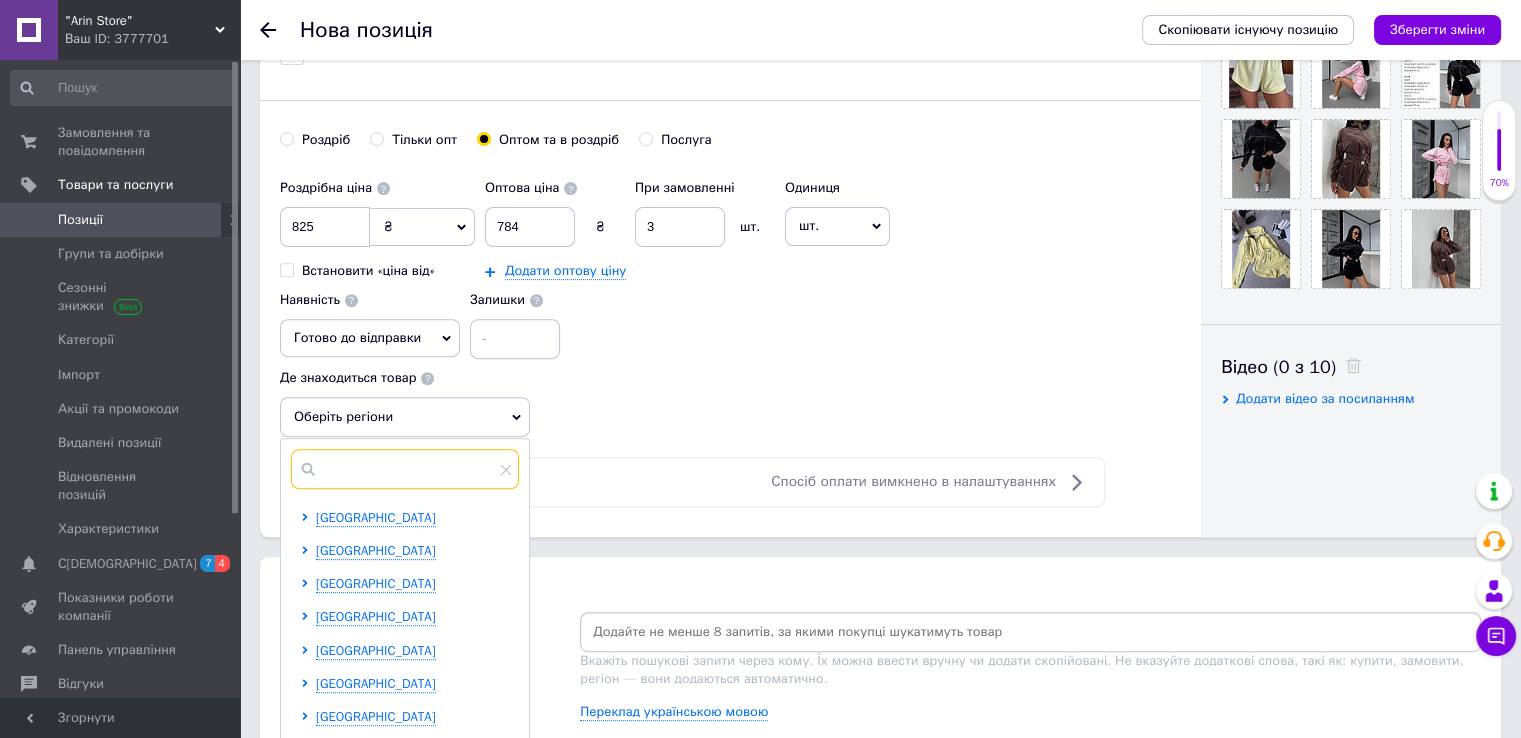click at bounding box center (405, 469) 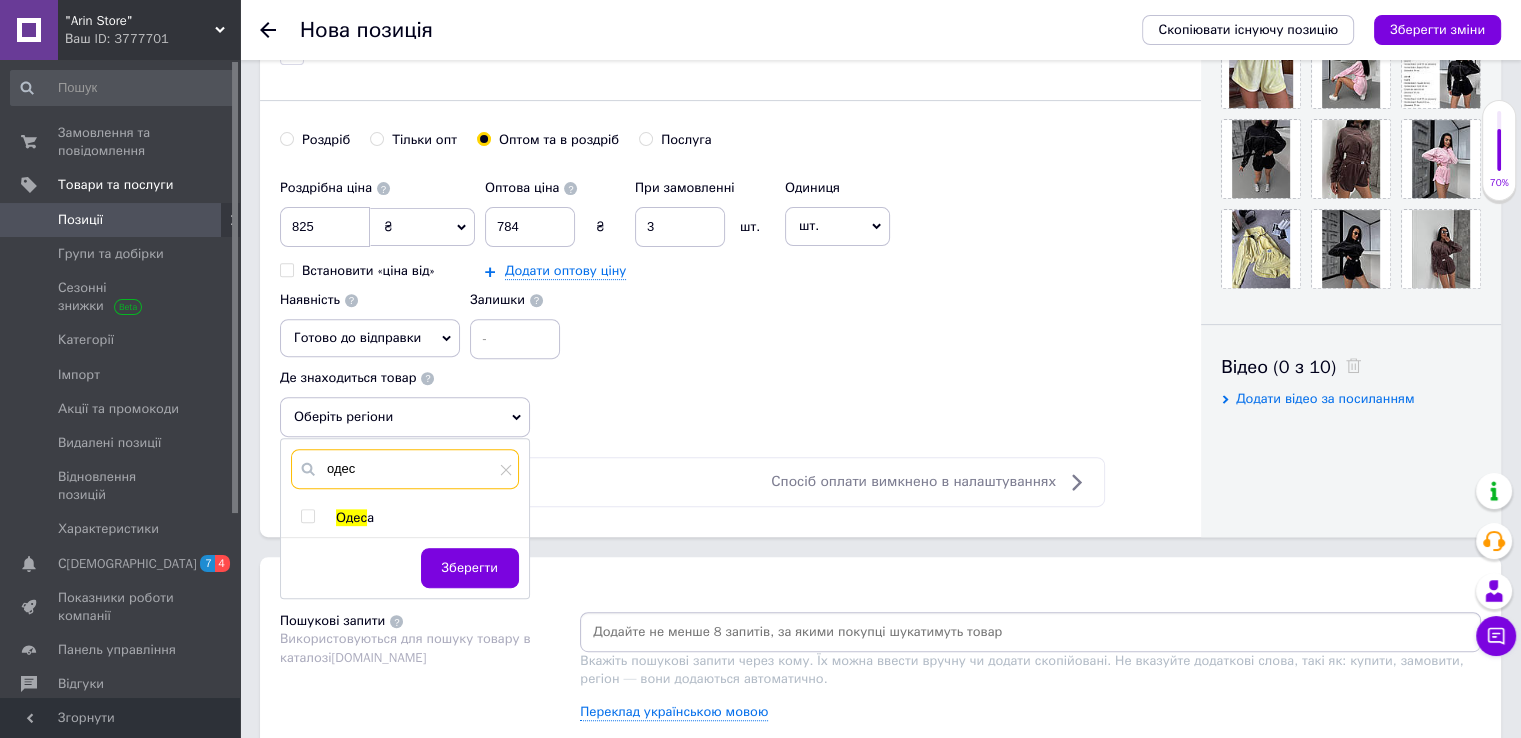 type on "одес" 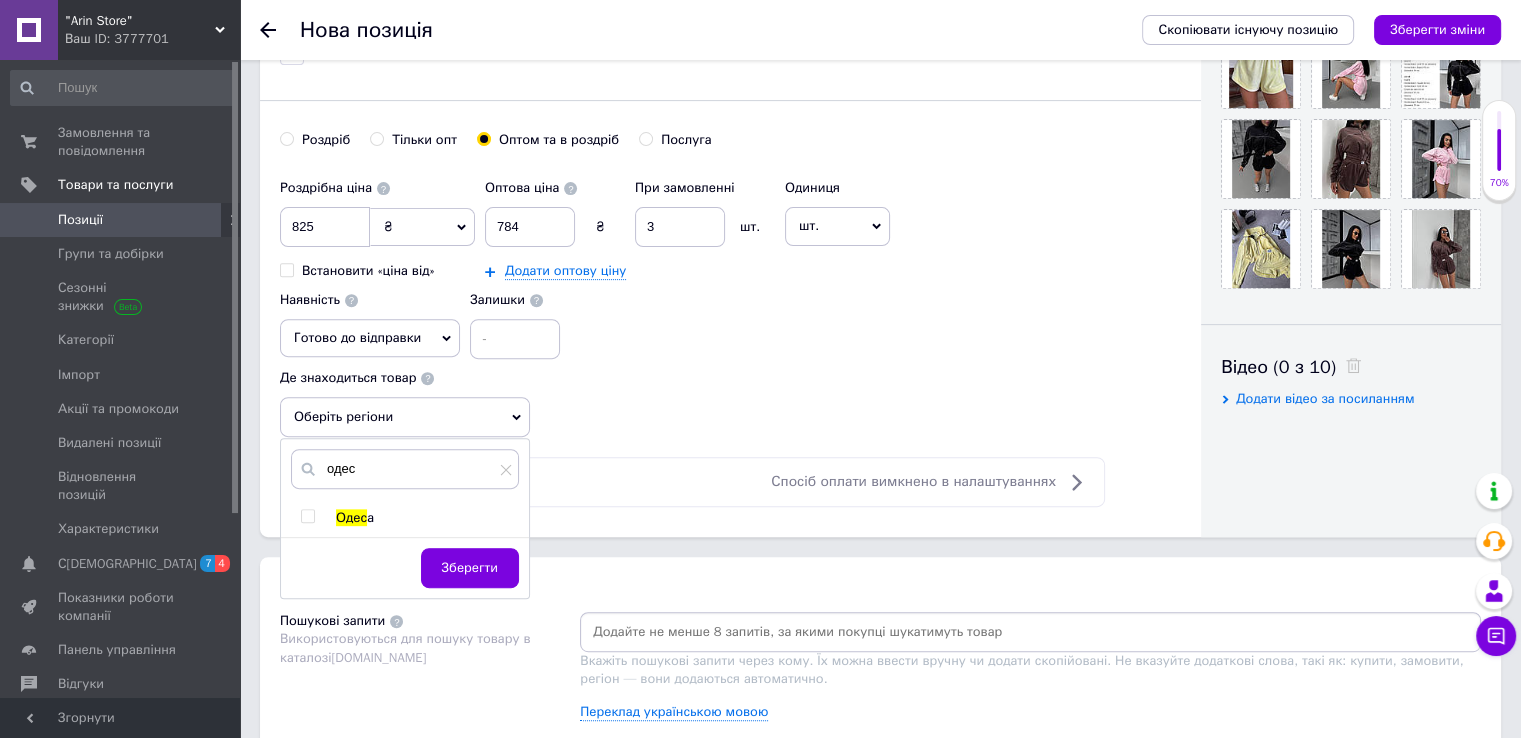 click at bounding box center [307, 516] 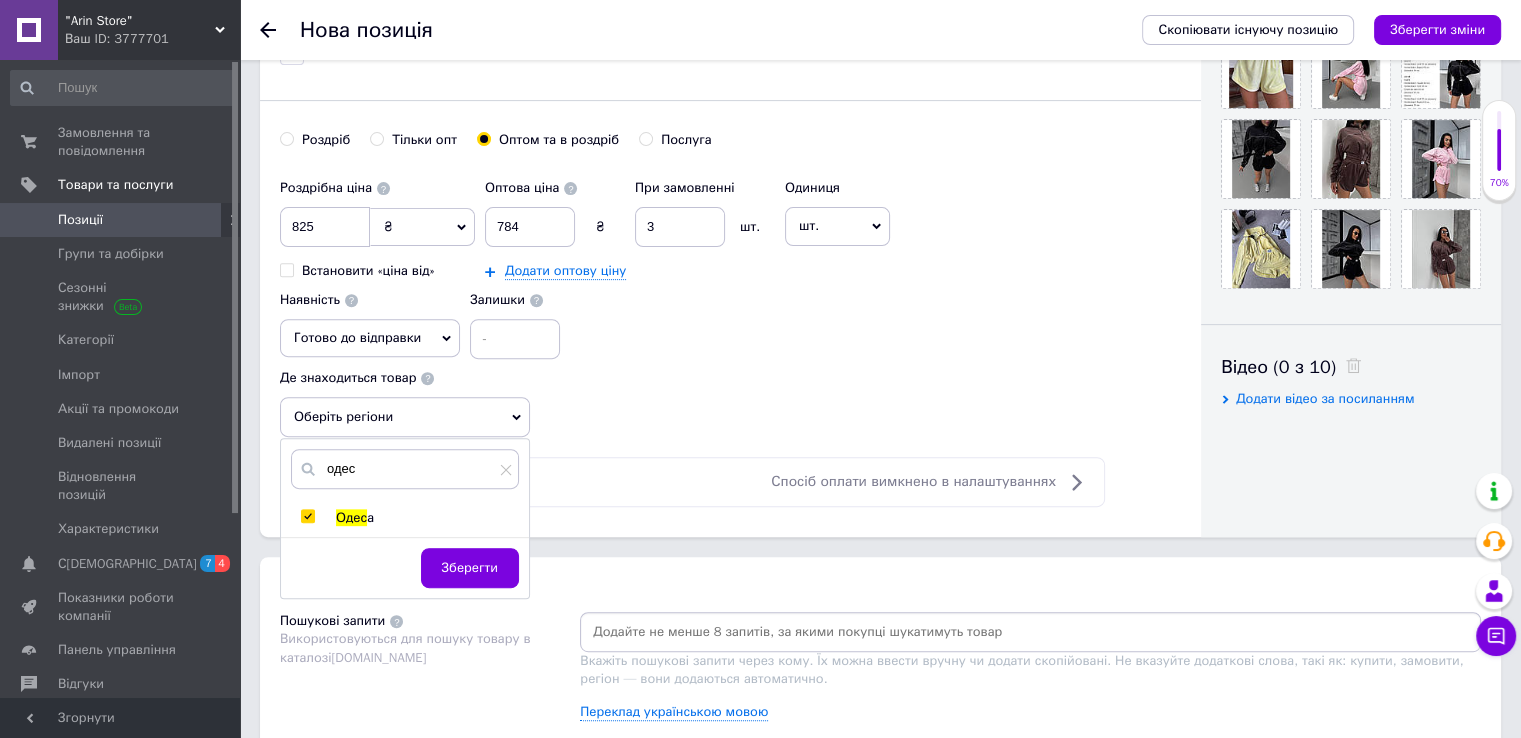 checkbox on "true" 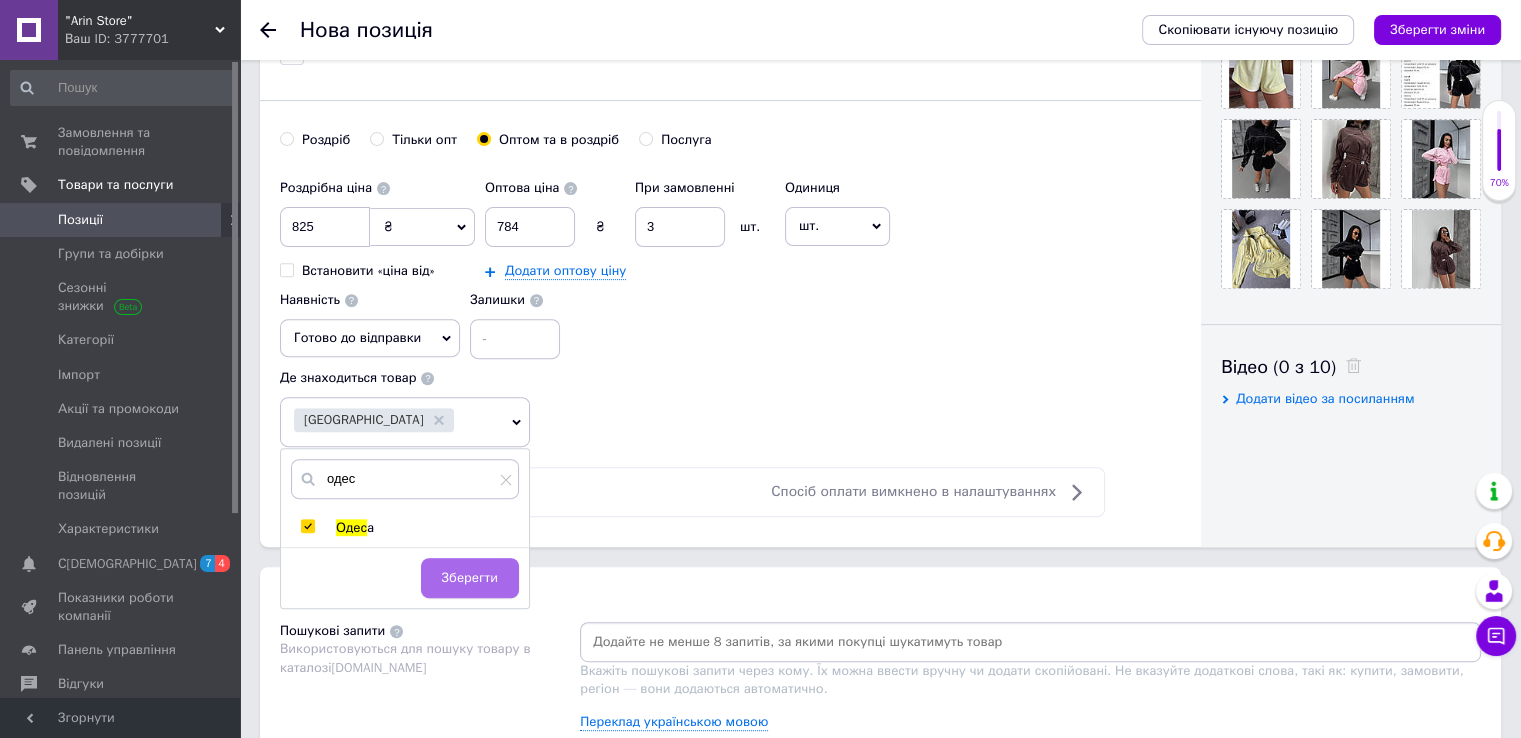 click on "Зберегти" at bounding box center (470, 578) 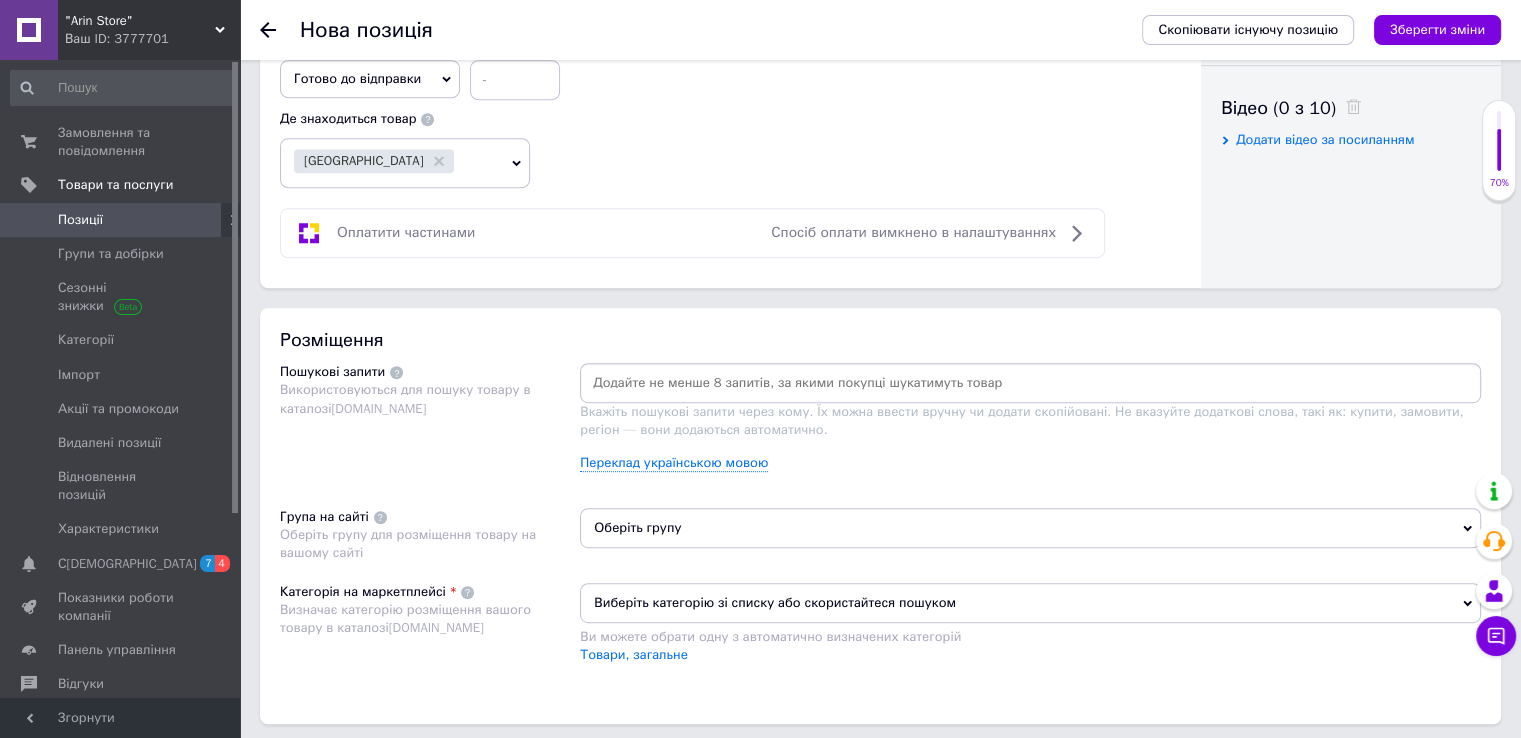 scroll, scrollTop: 1000, scrollLeft: 0, axis: vertical 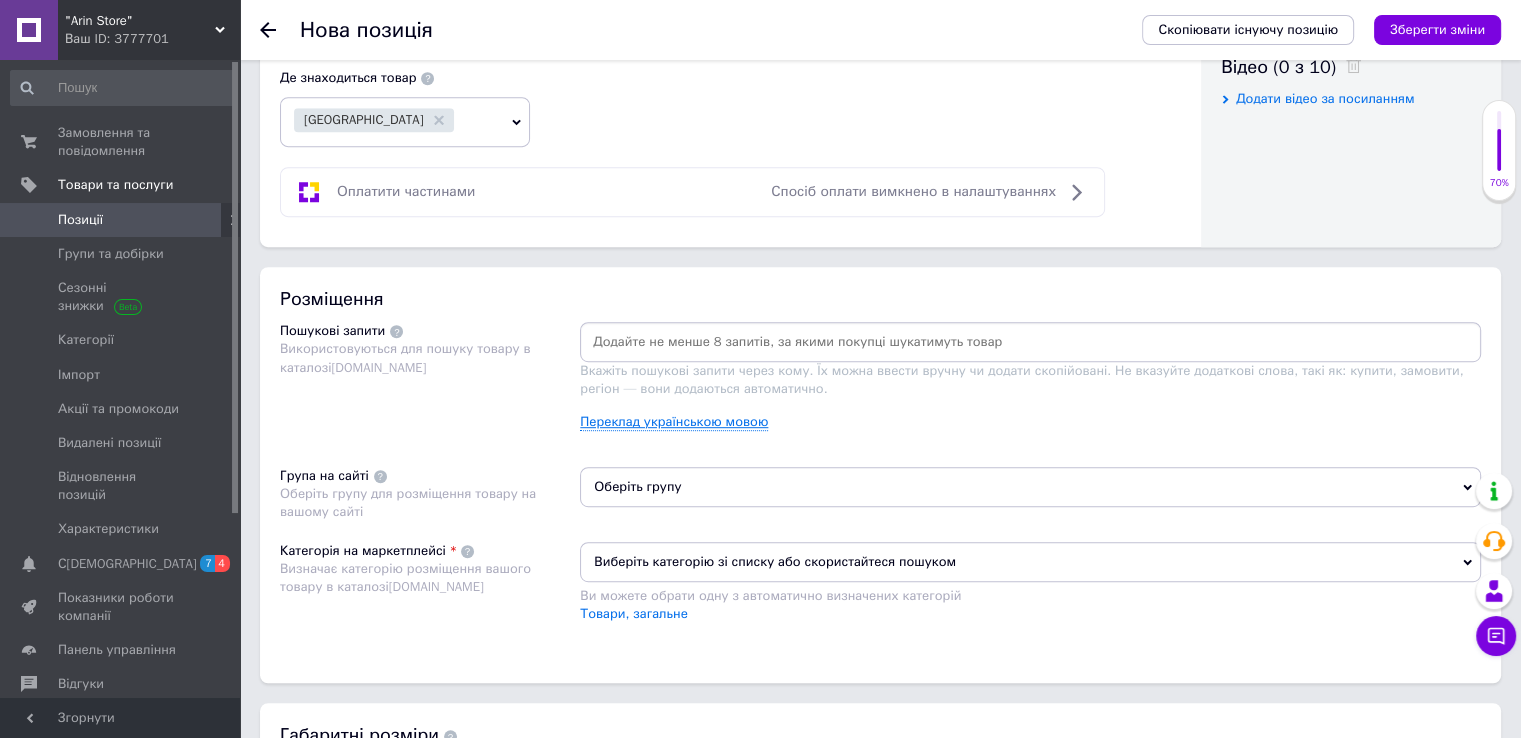 click on "Переклад українською мовою" at bounding box center (674, 422) 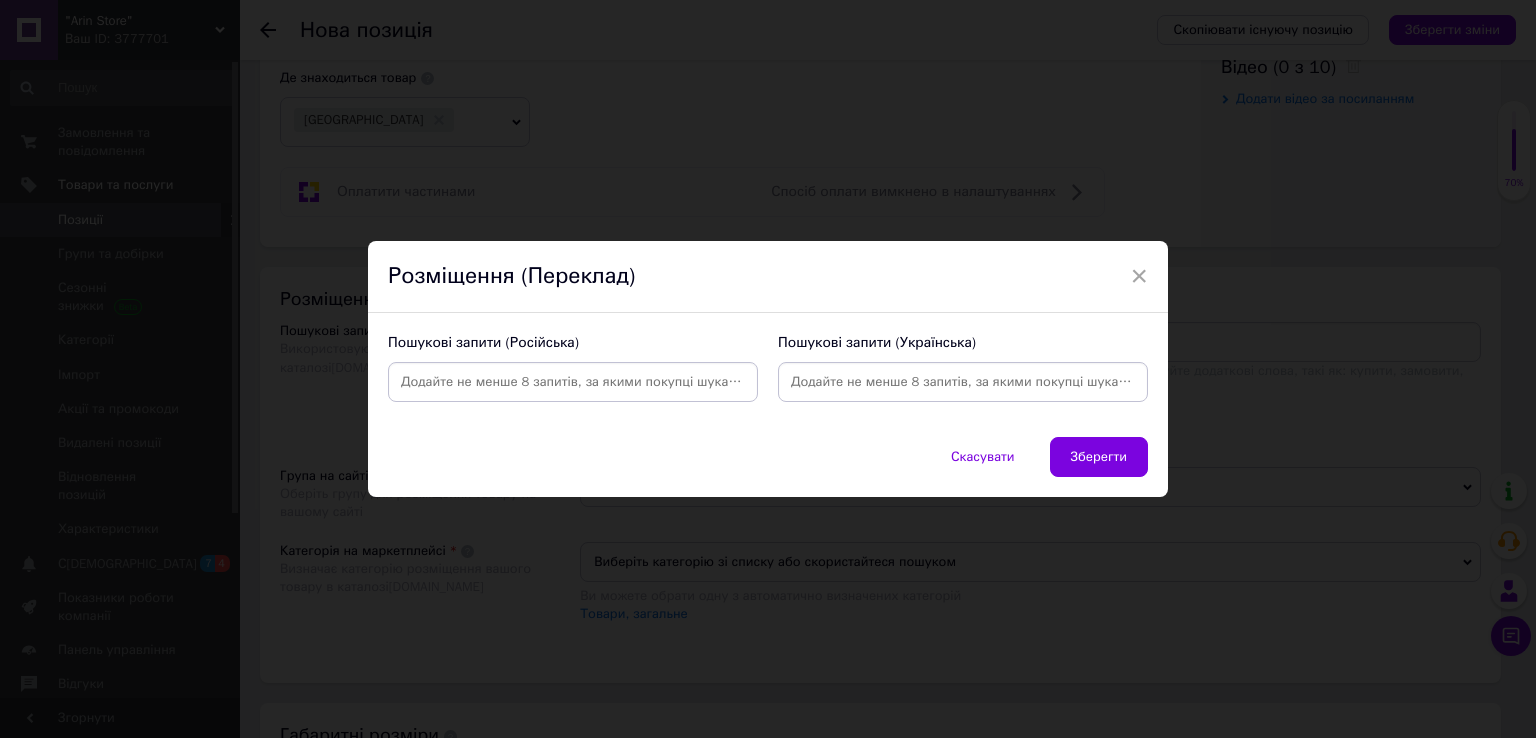 click at bounding box center (573, 382) 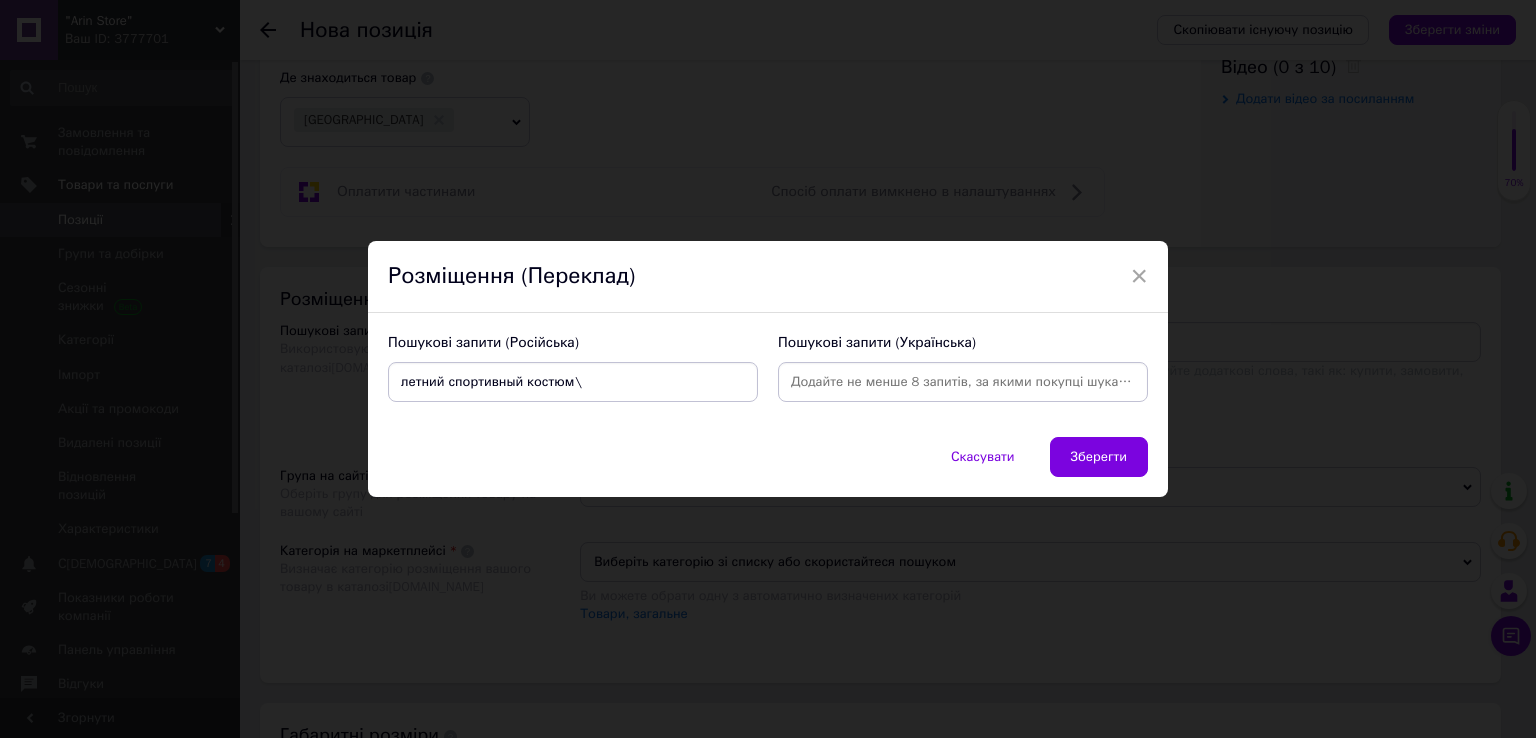 type on "летний спортивный костюм" 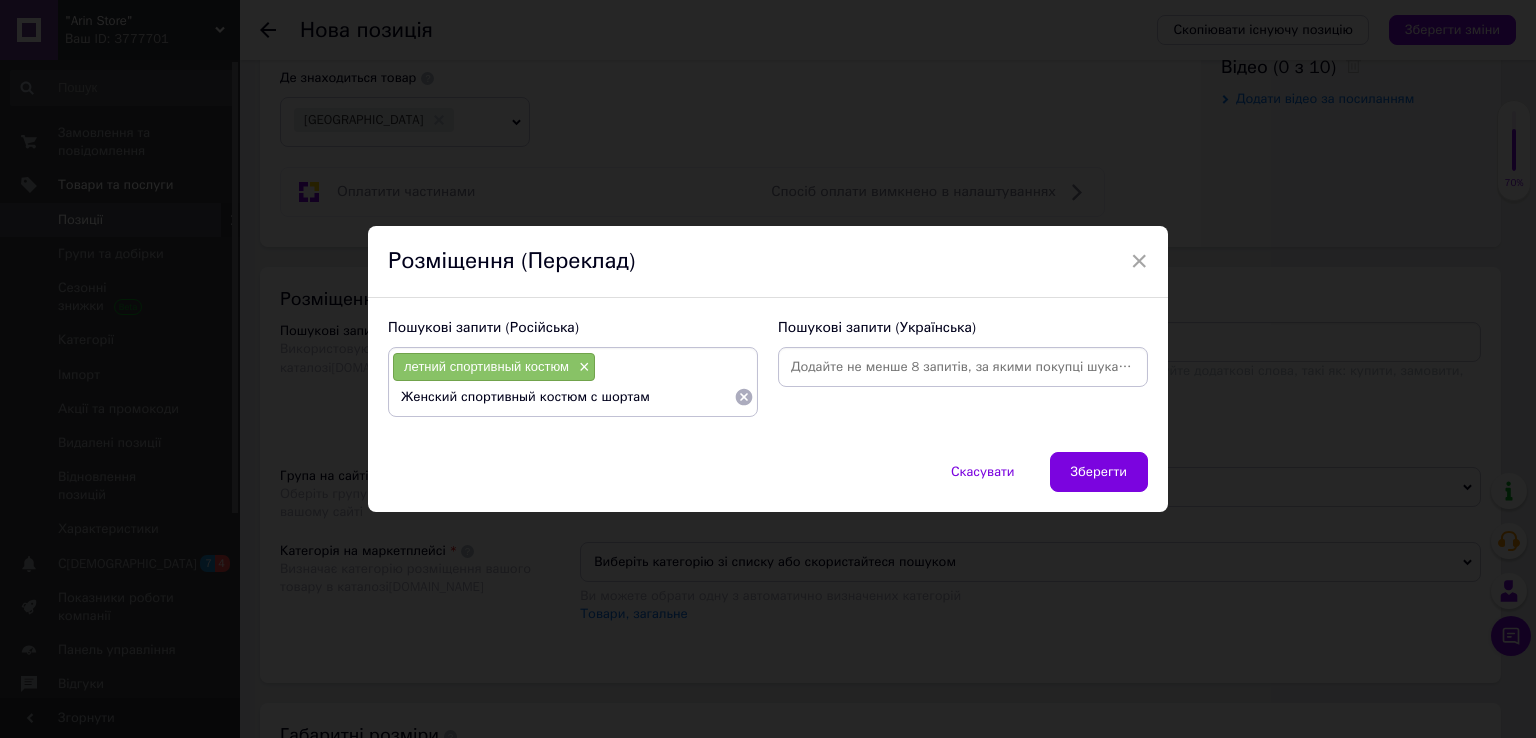 type on "Женский спортивный костюм с шортами" 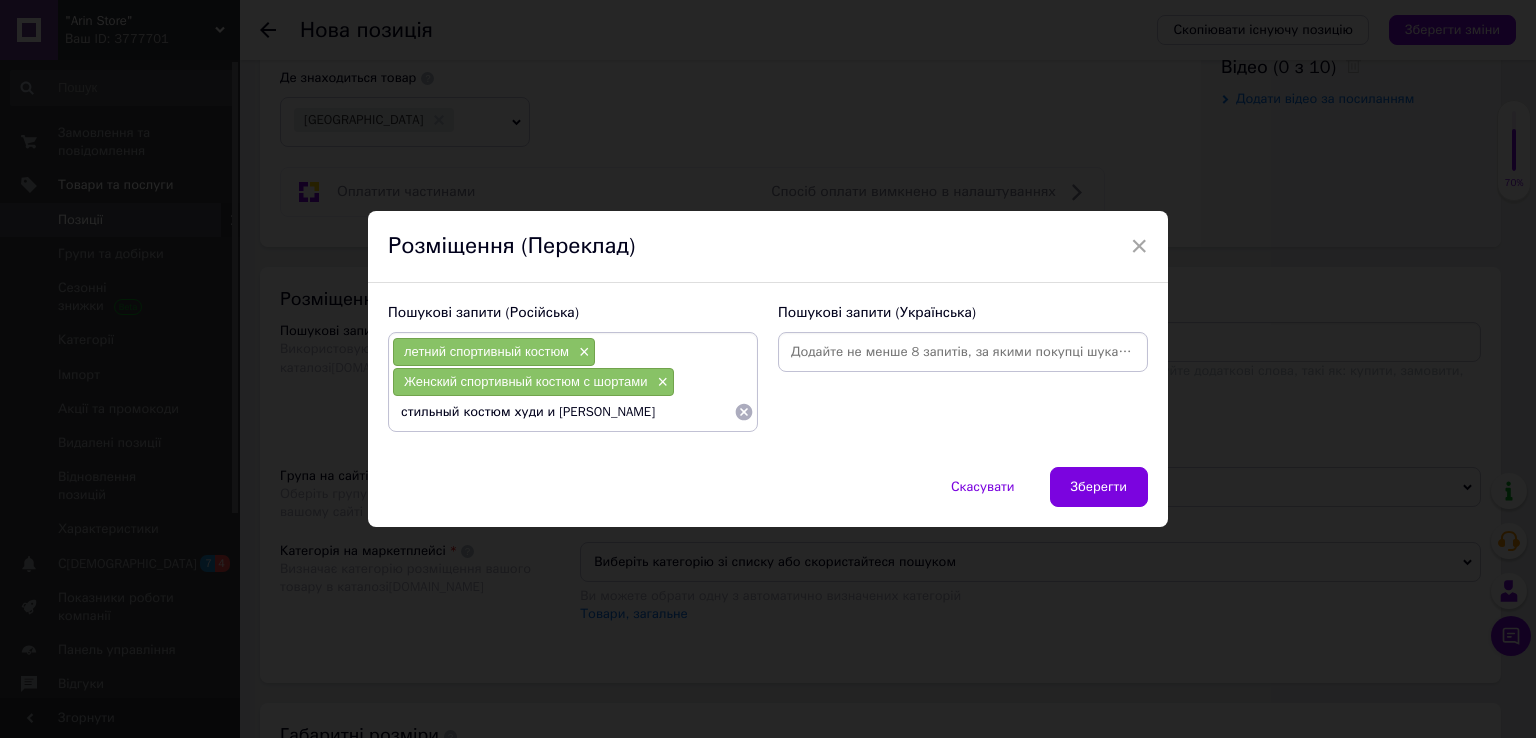 type on "стильный костюм худи и шорты" 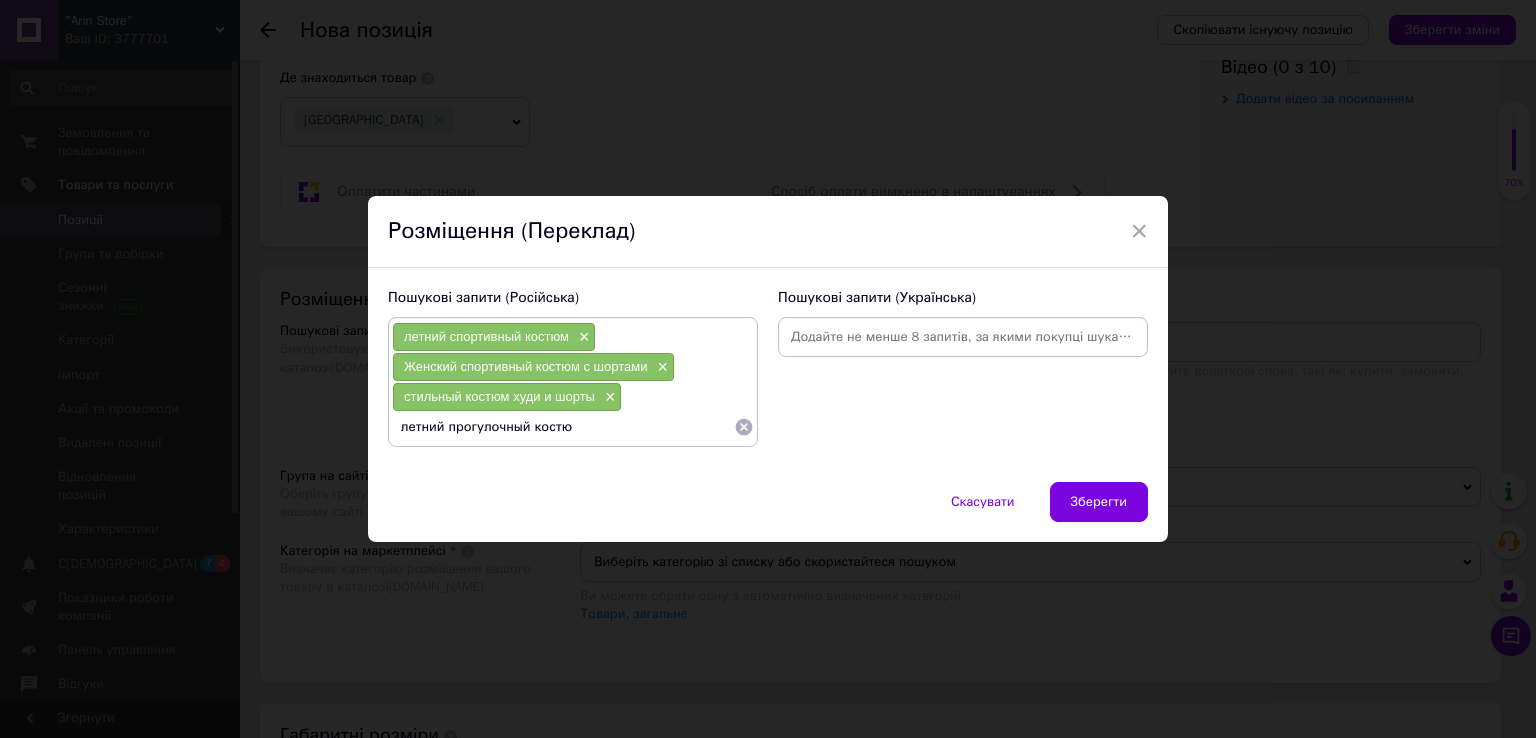 type on "летний прогулочный костюм" 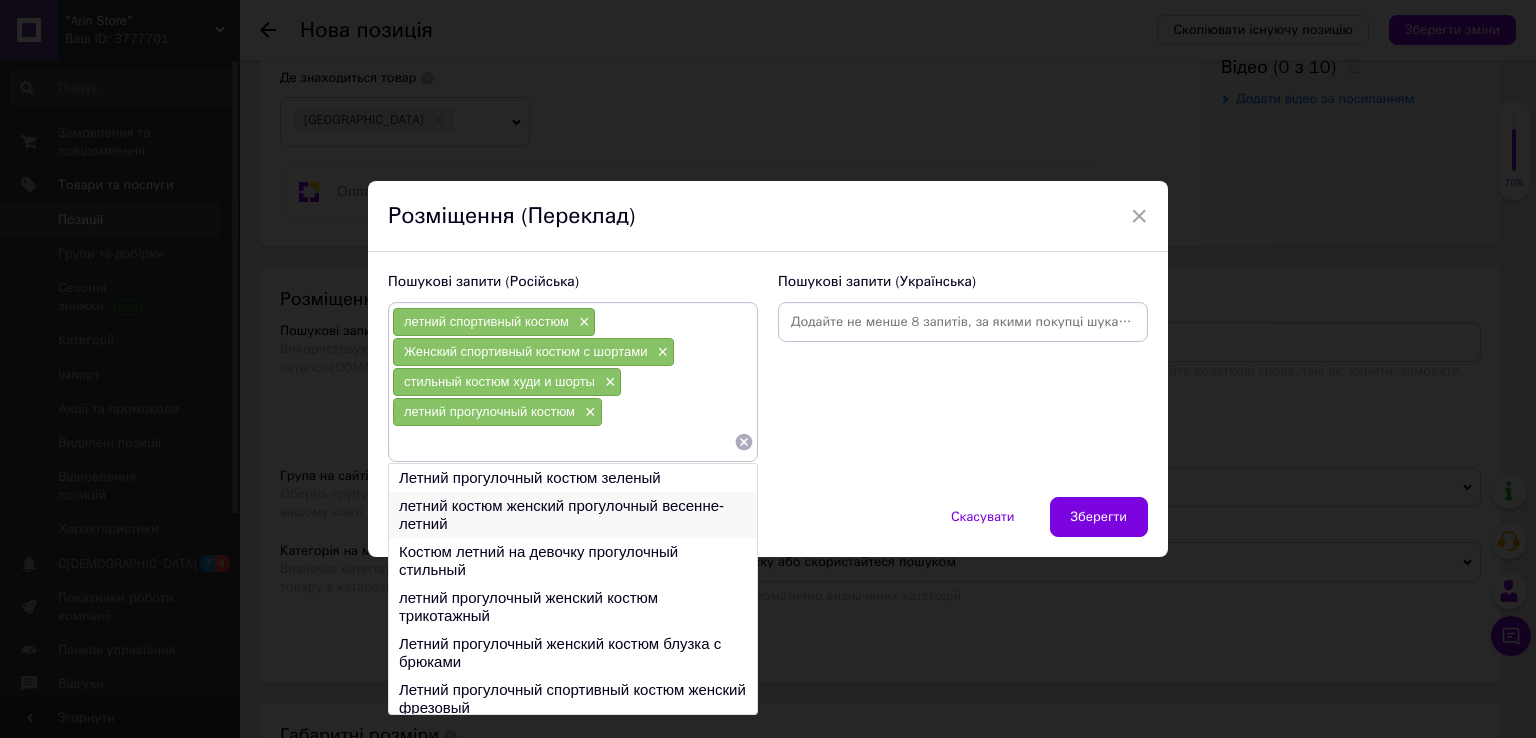 click on "летний костюм женский прогулочный весенне-летний" at bounding box center [573, 515] 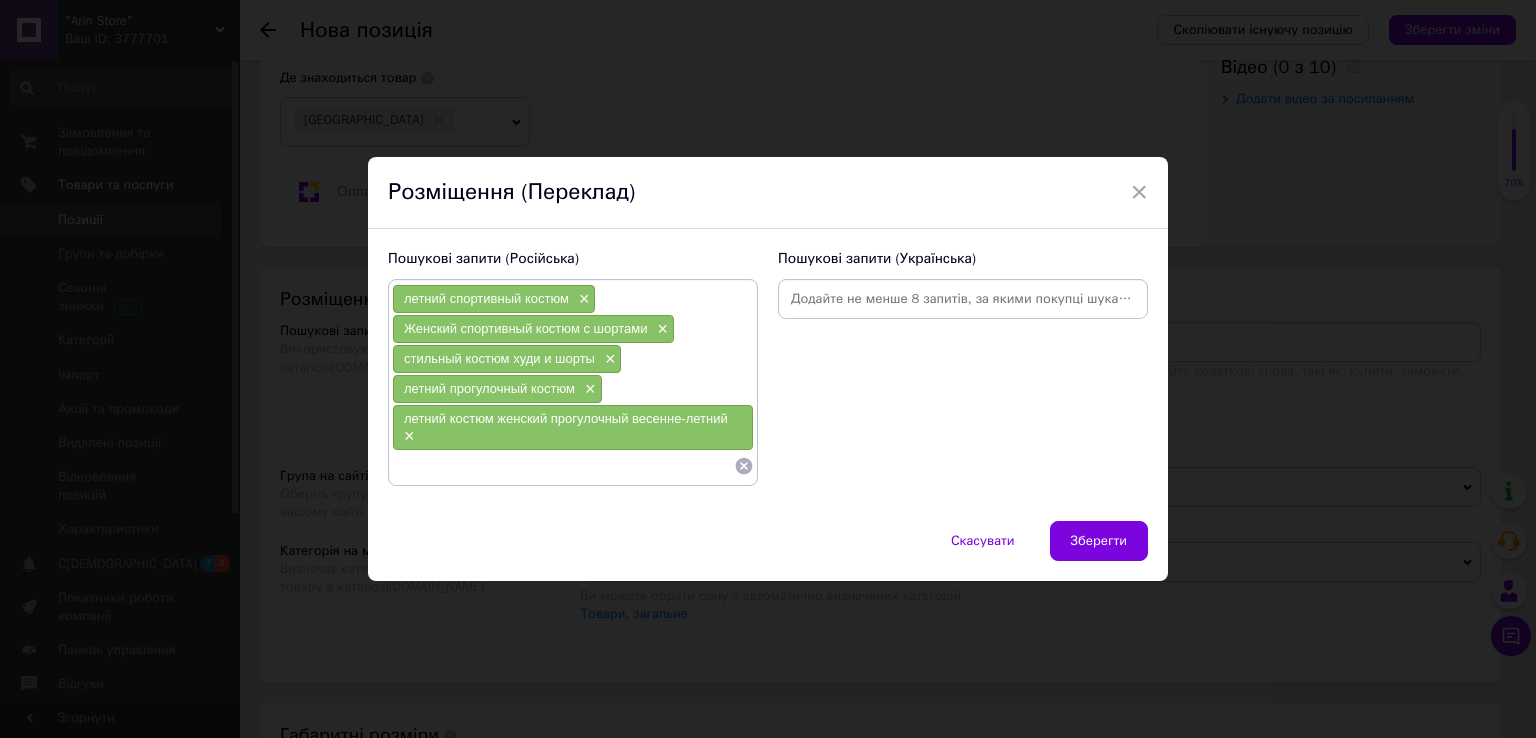 click at bounding box center (563, 466) 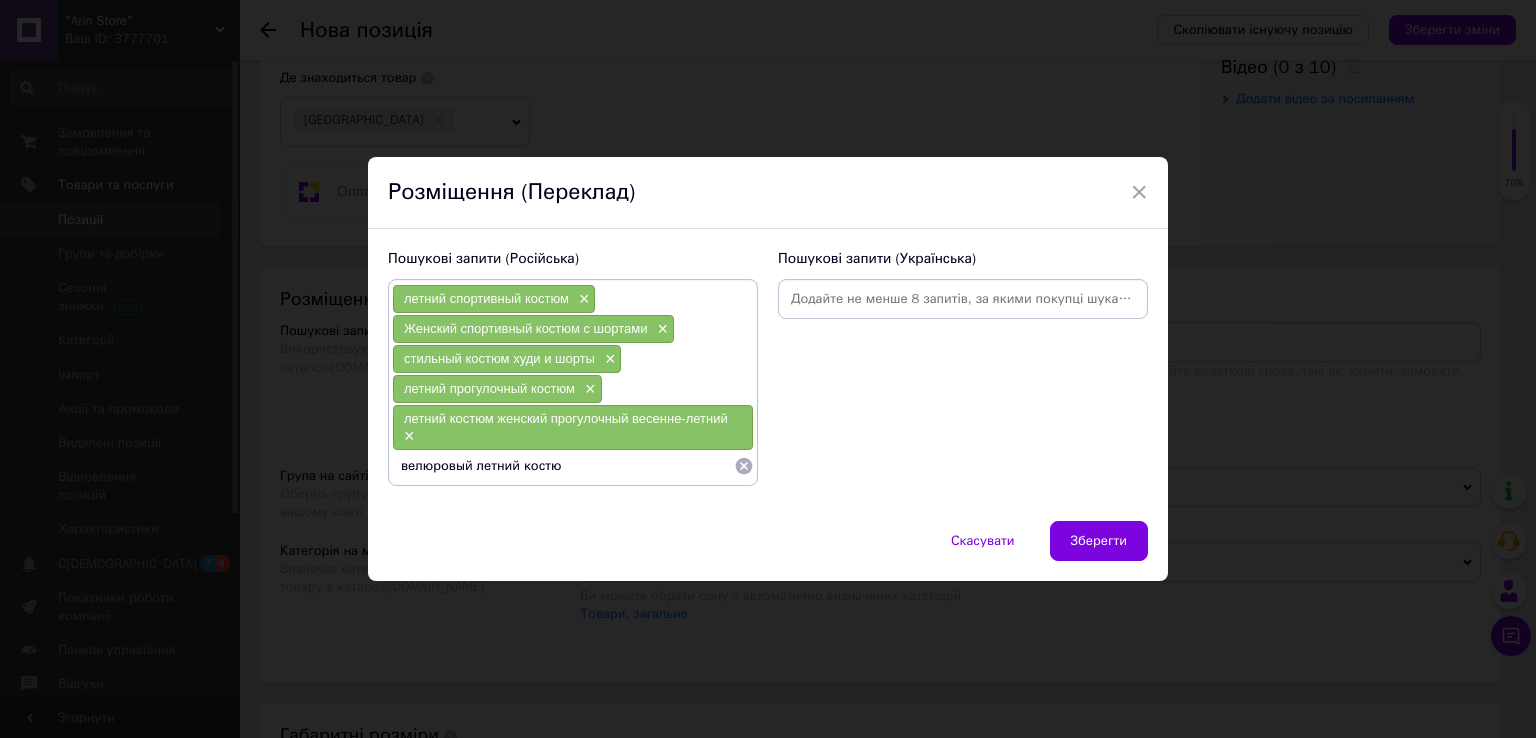 type on "велюровый летний костюм" 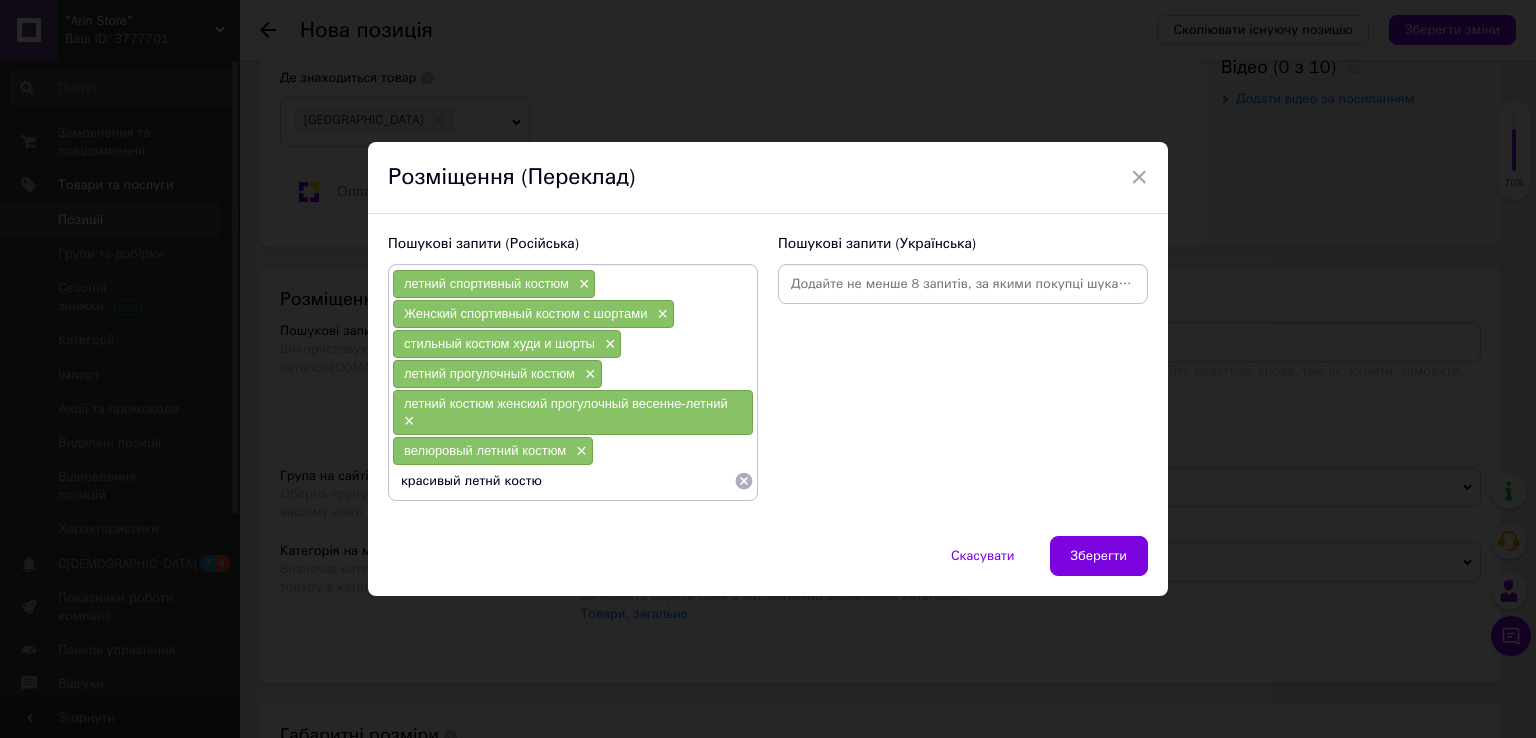 type on "красивый летнй костюм" 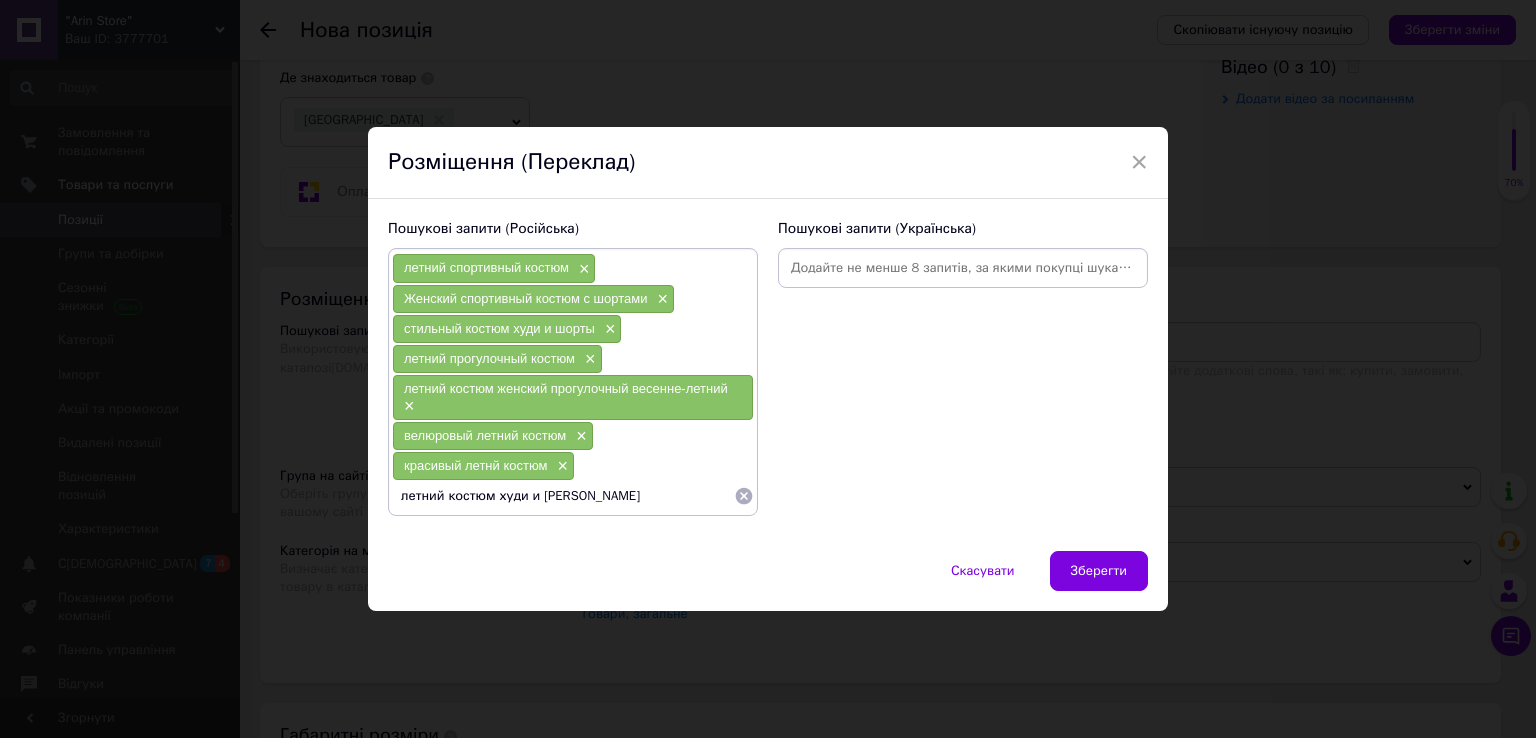 type on "летний костюм худи и шорты" 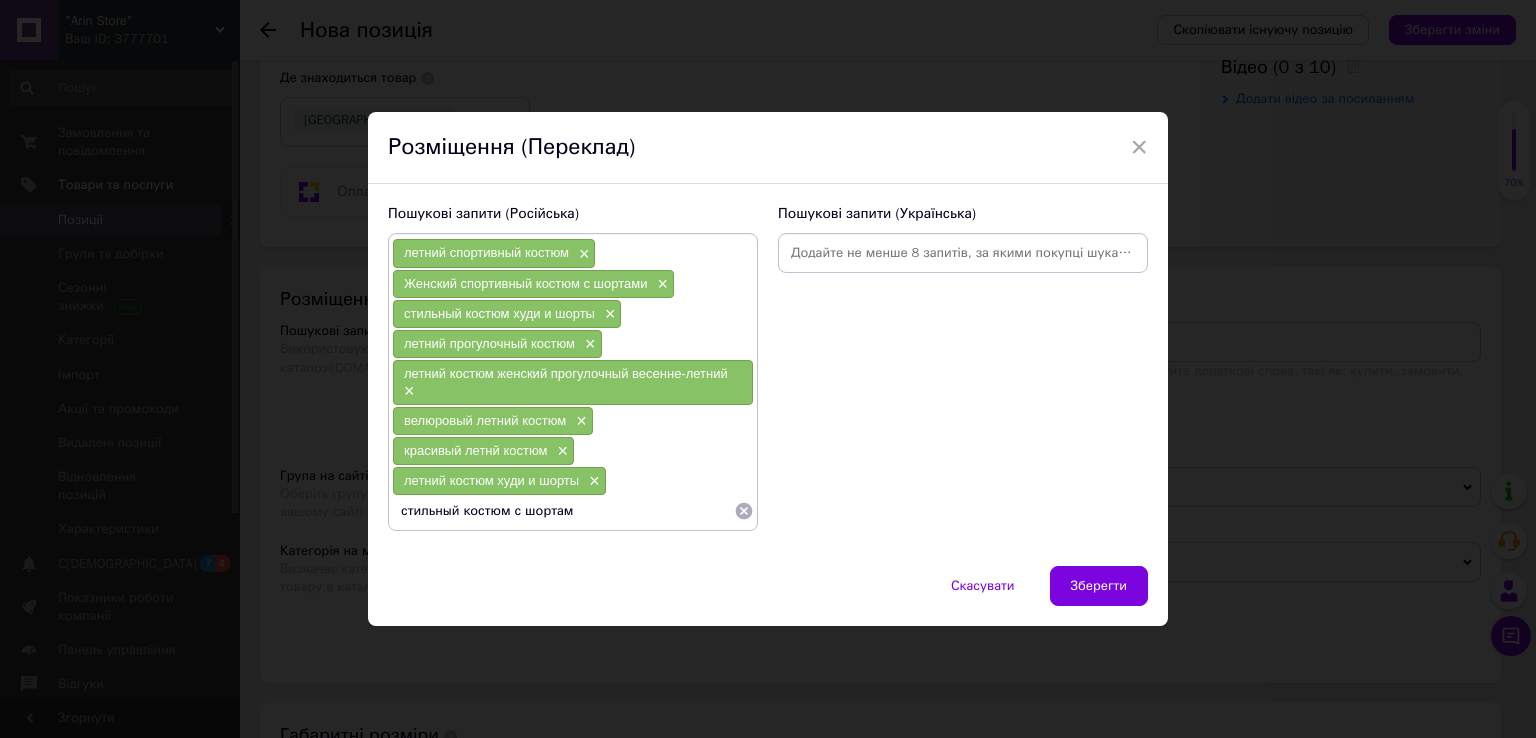 type on "стильный костюм с шортами" 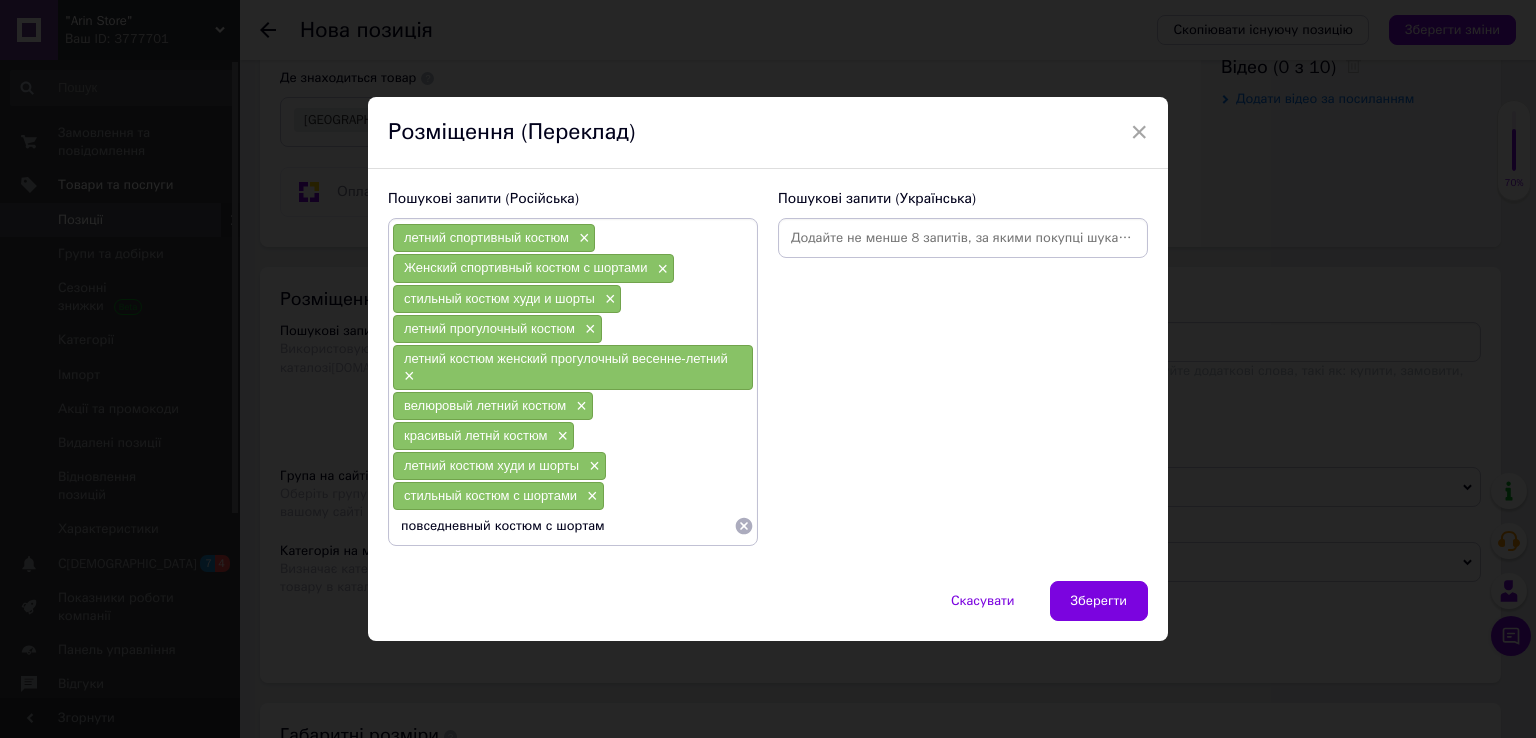 type on "повседневный костюм с шортами" 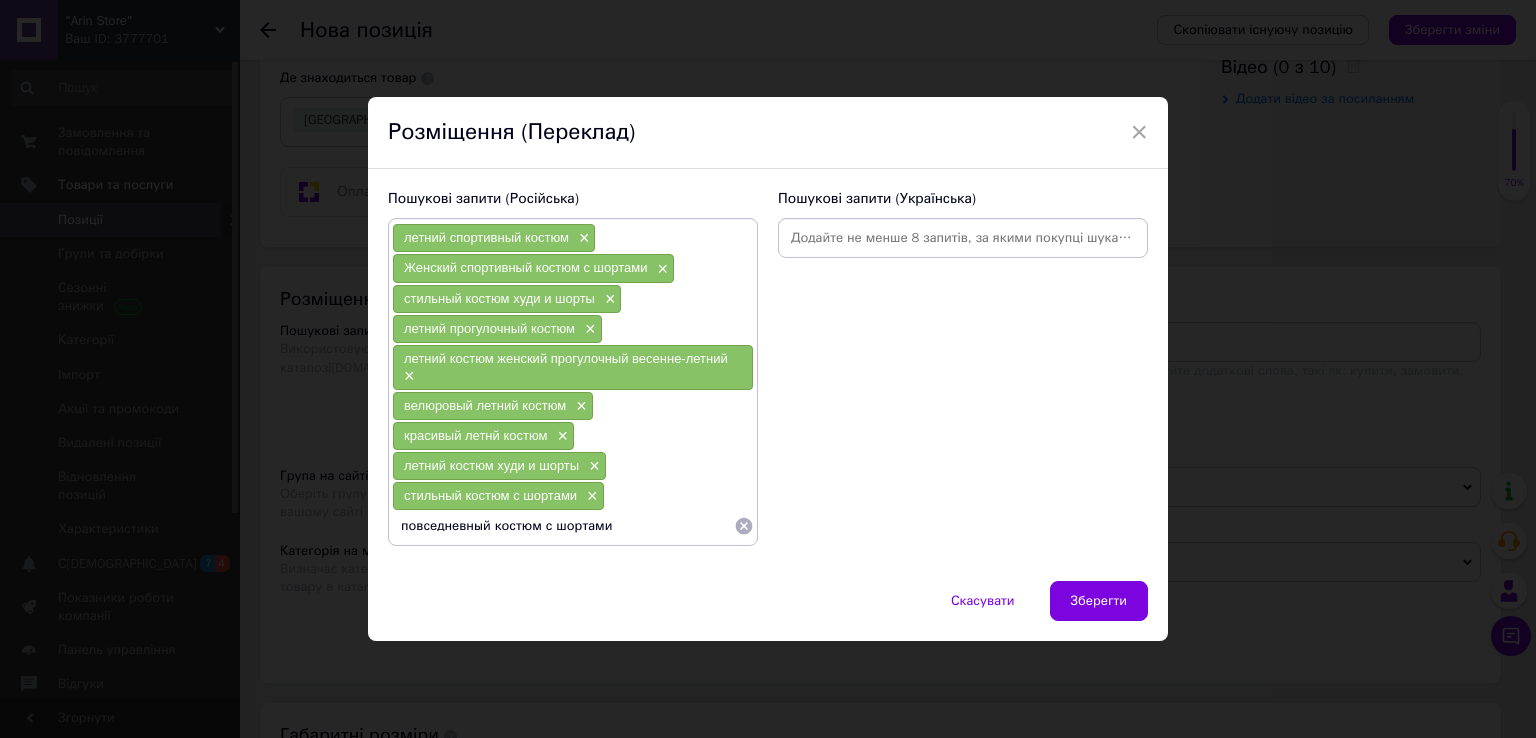 type 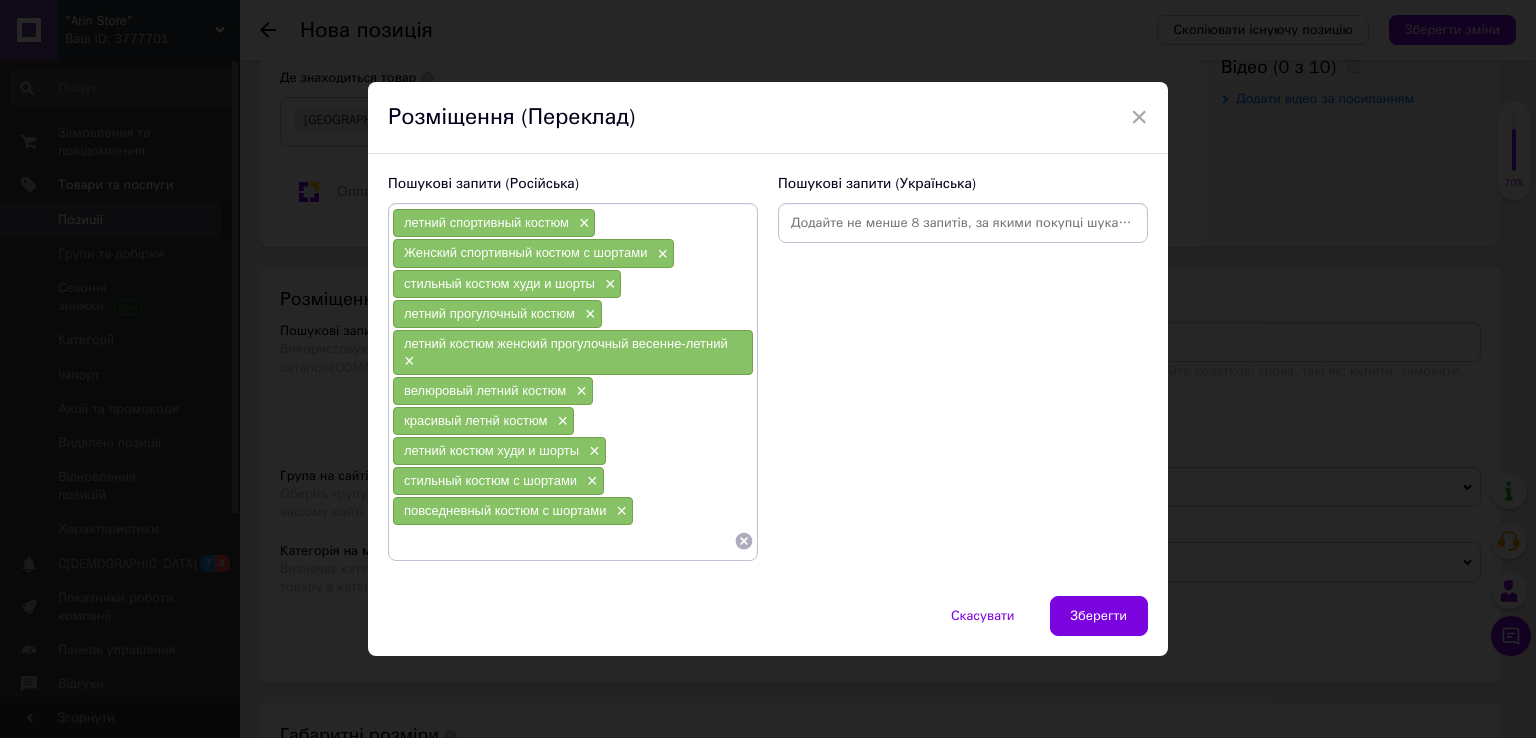 click at bounding box center (963, 223) 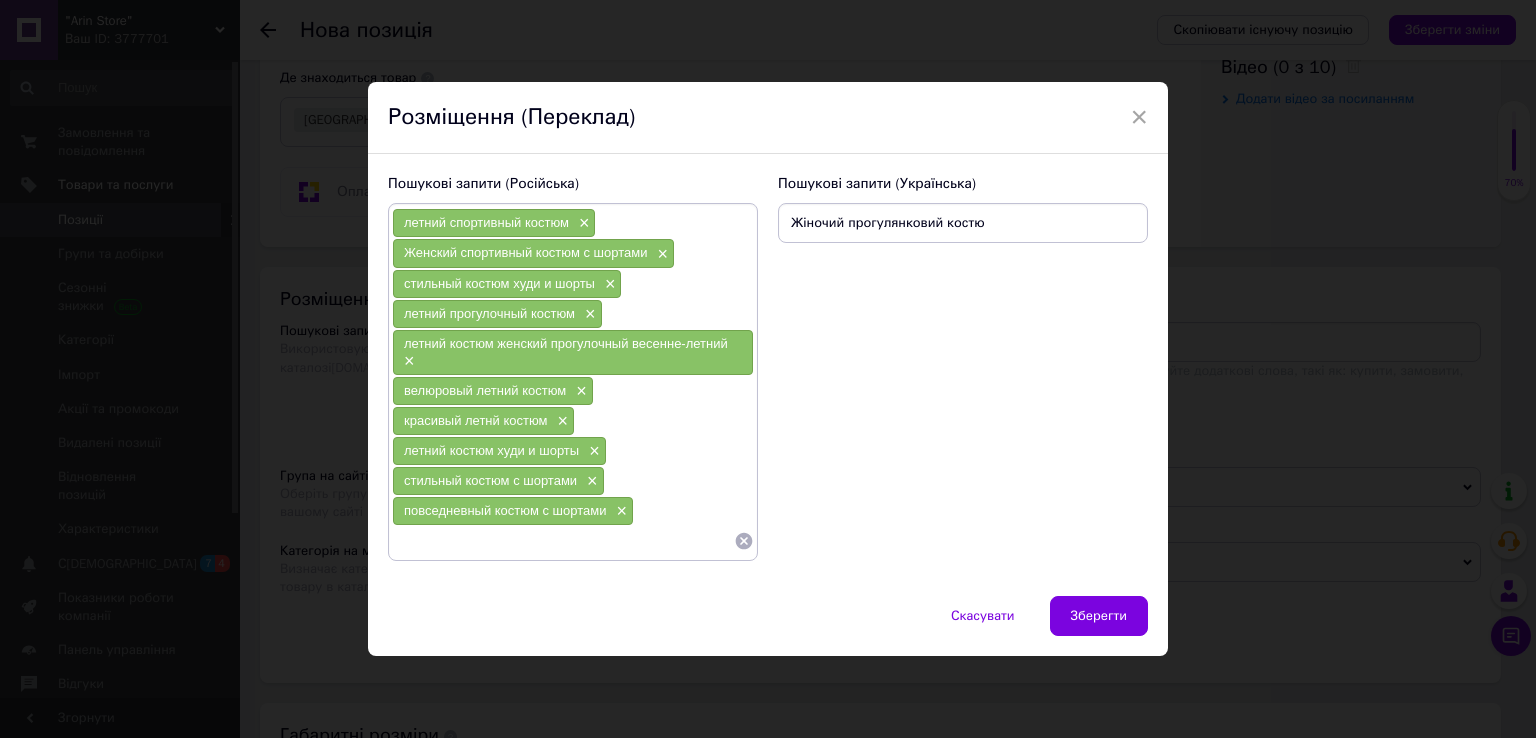 type on "Жіночий прогулянковий костюм" 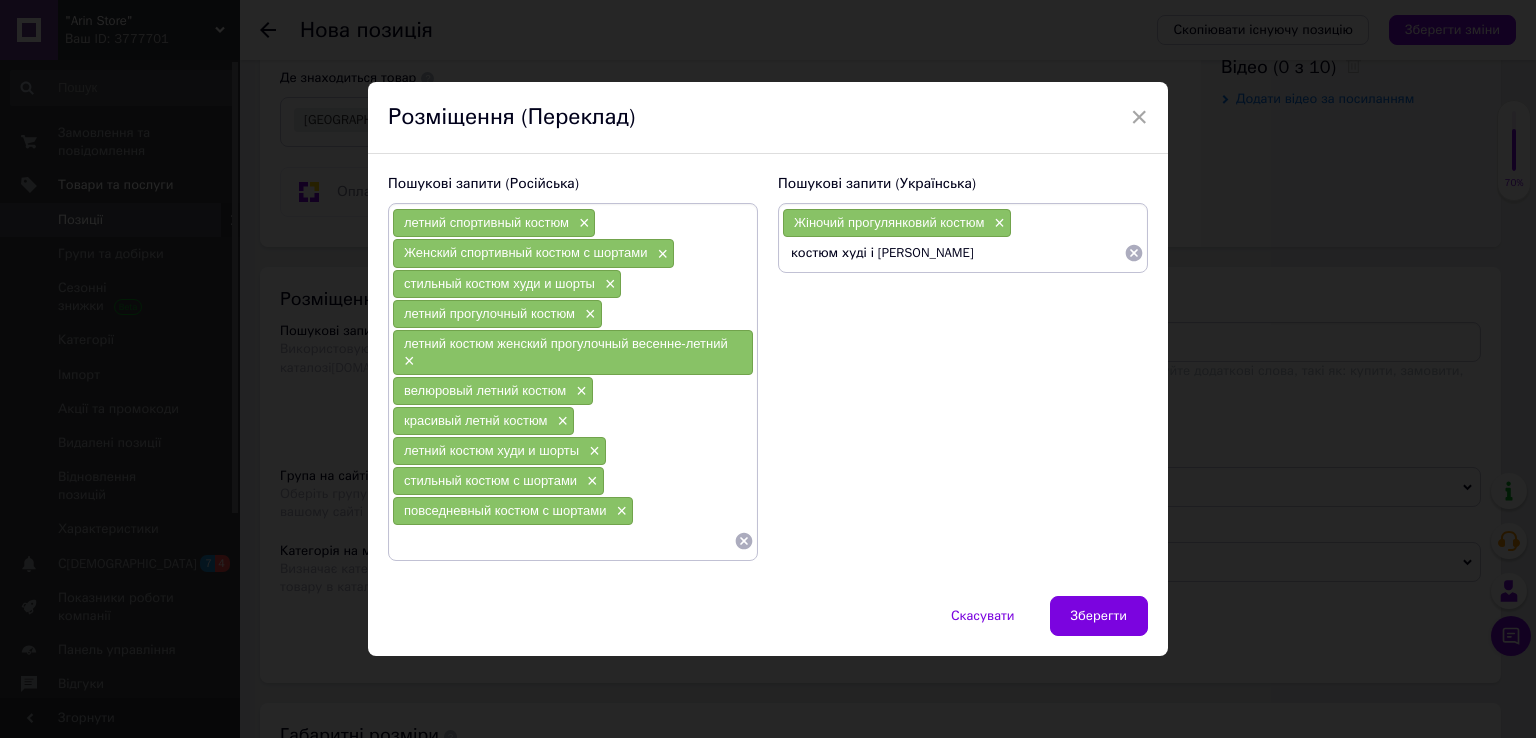 type on "костюм худі і шорти" 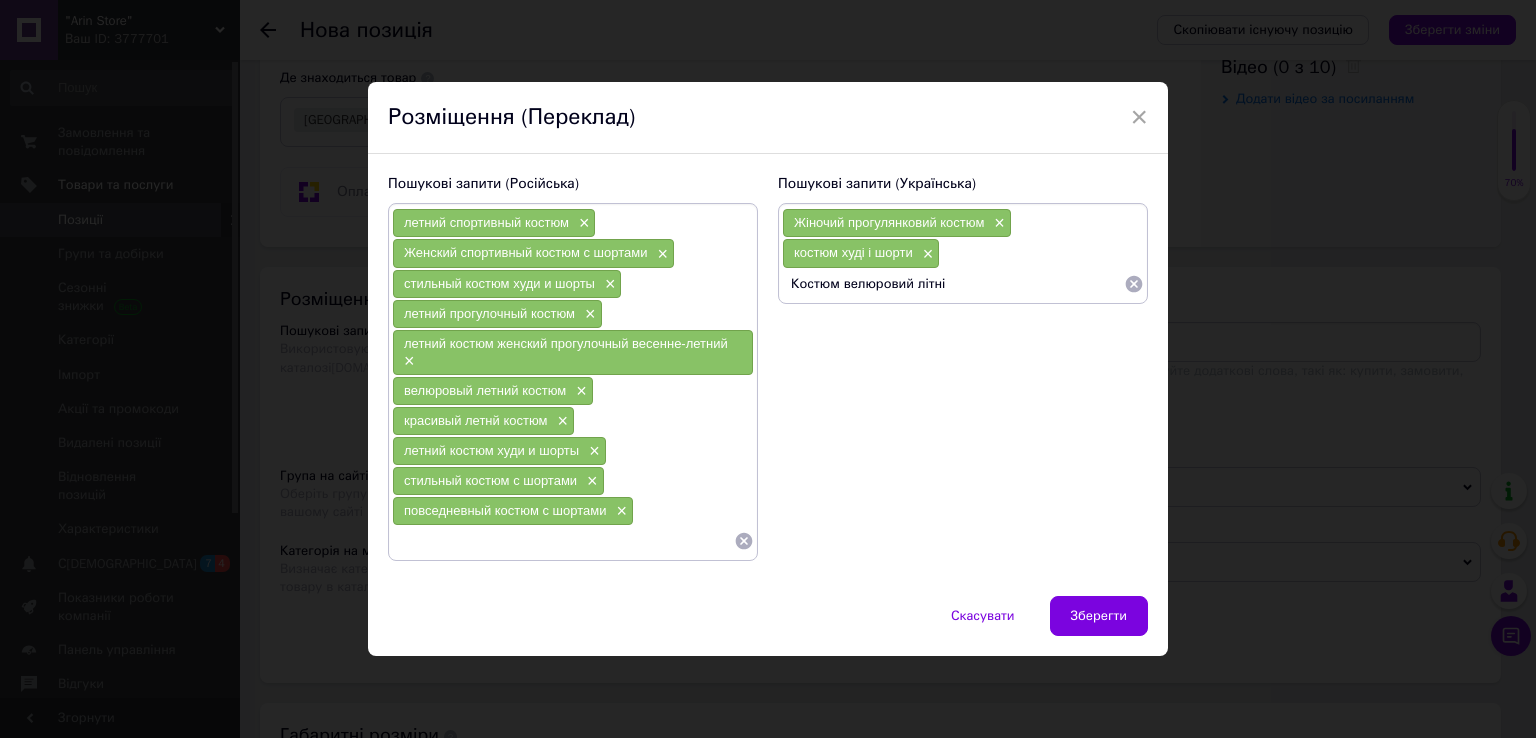 type on "Костюм велюровий літній" 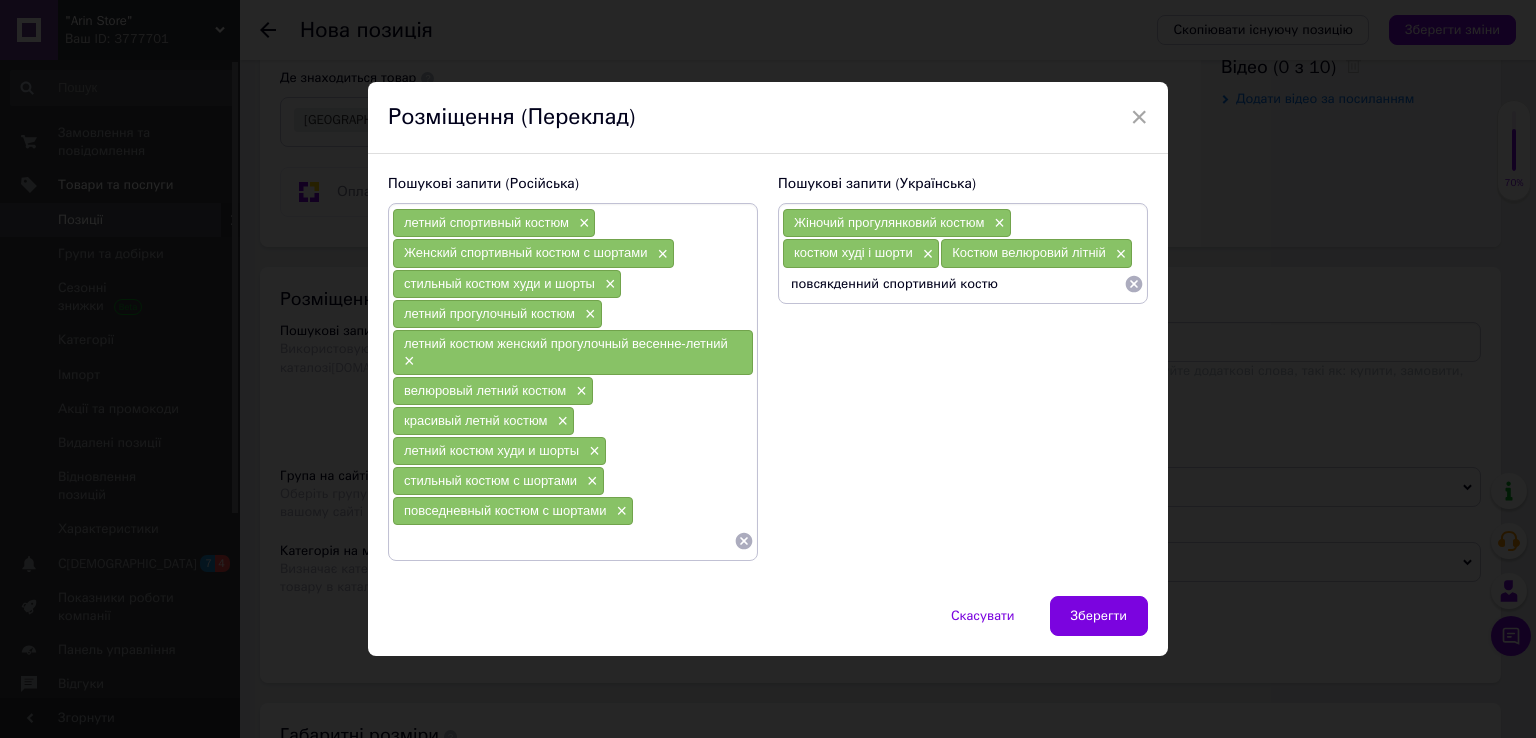 type on "повсякденний спортивний костюм" 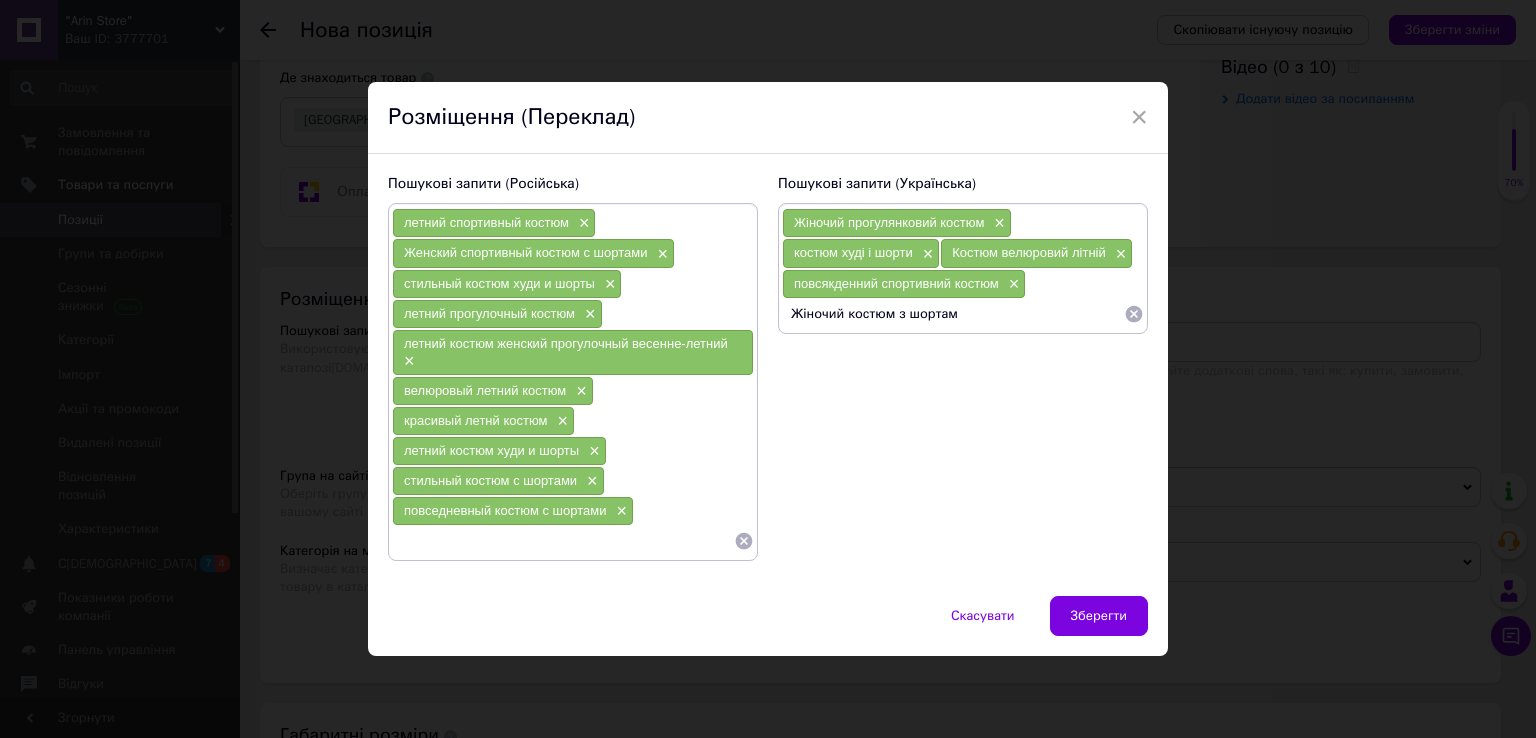 type on "Жіночий костюм з шортами" 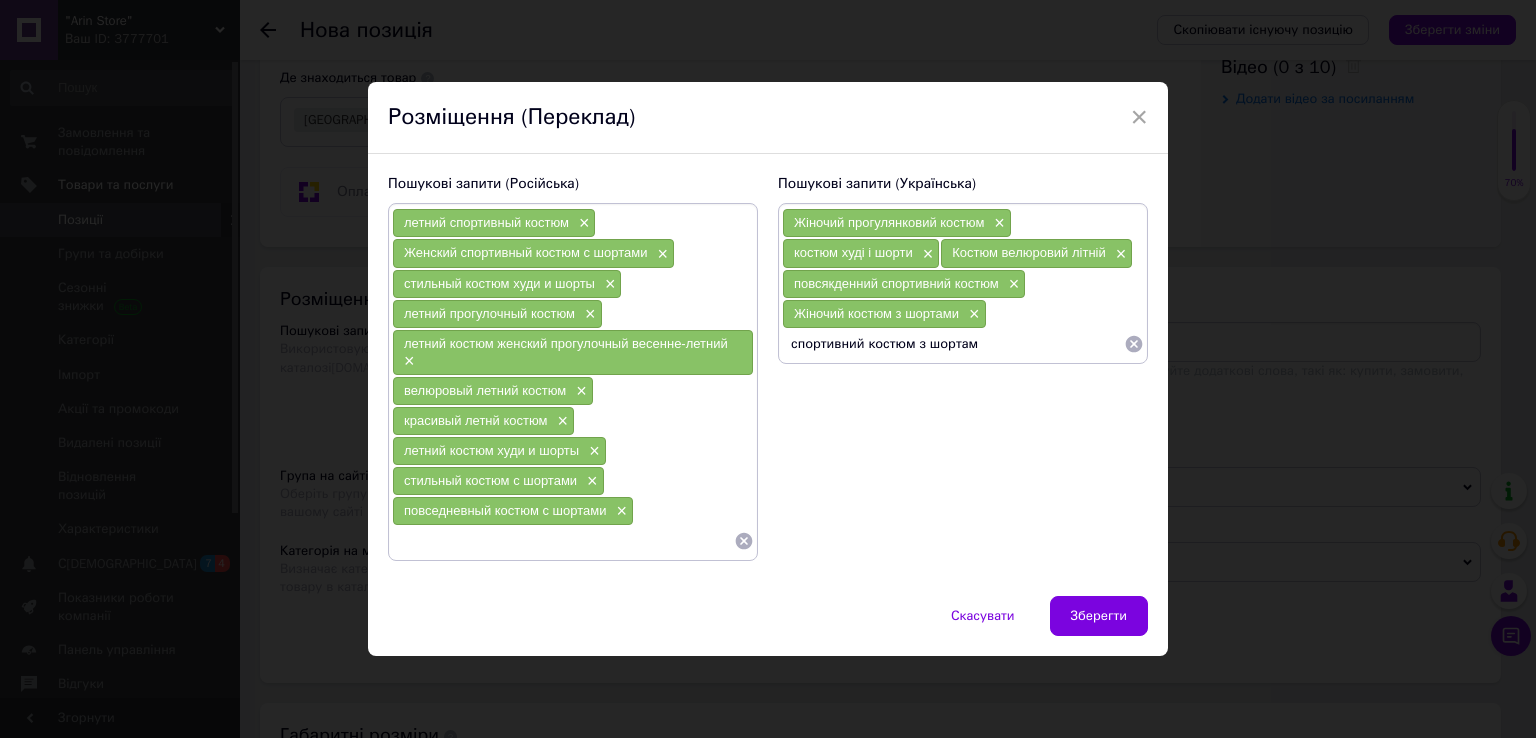 type on "спортивний костюм з шортами" 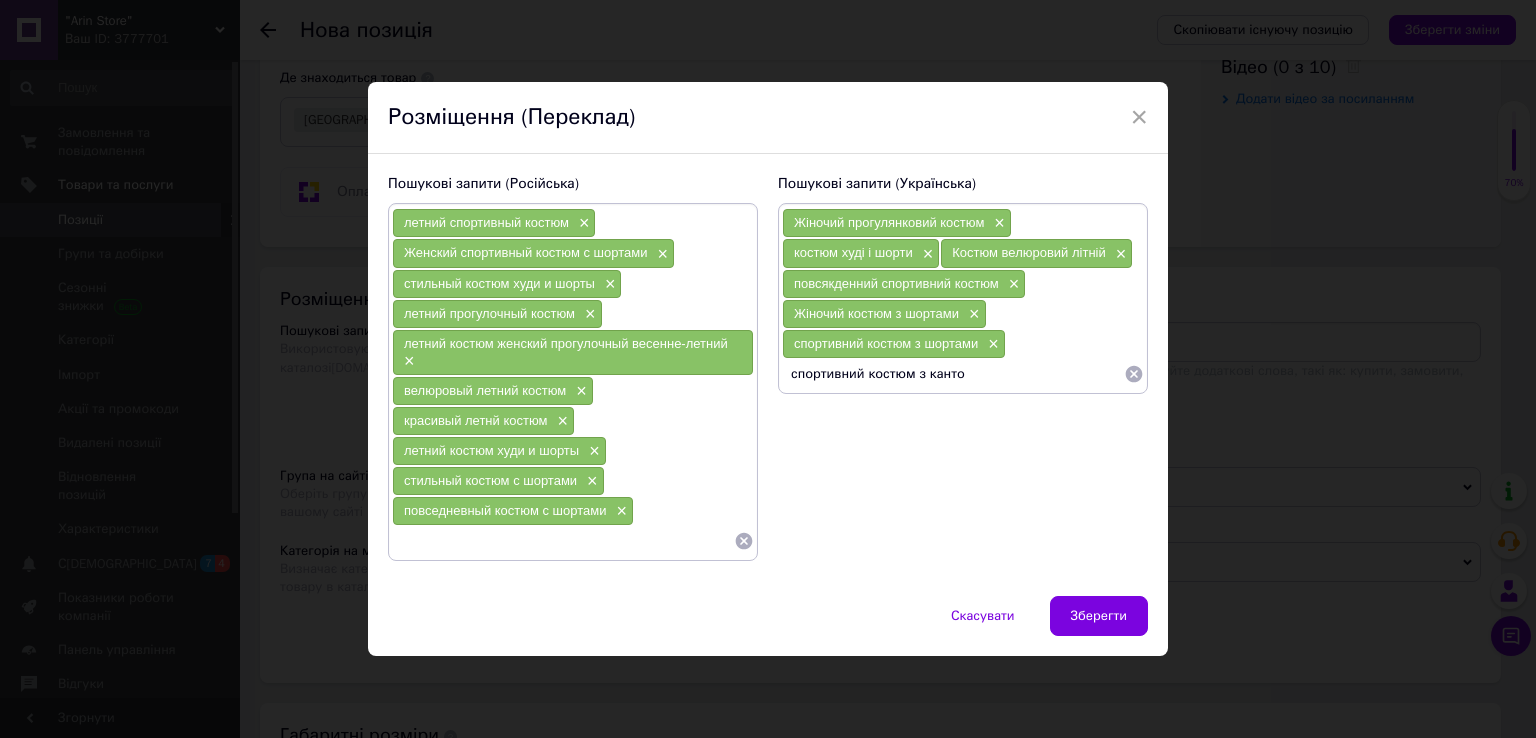 type on "спортивний костюм з кантом" 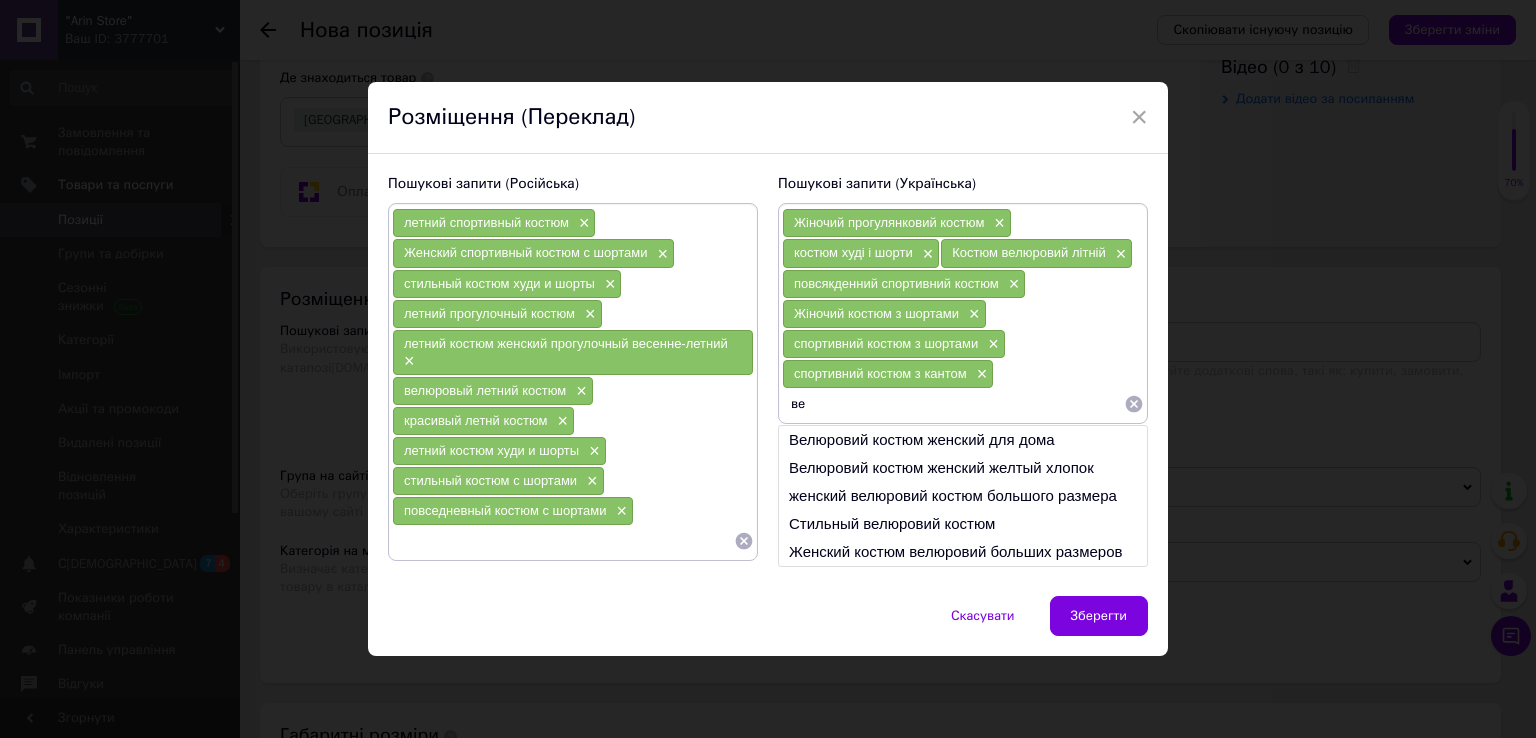 type on "в" 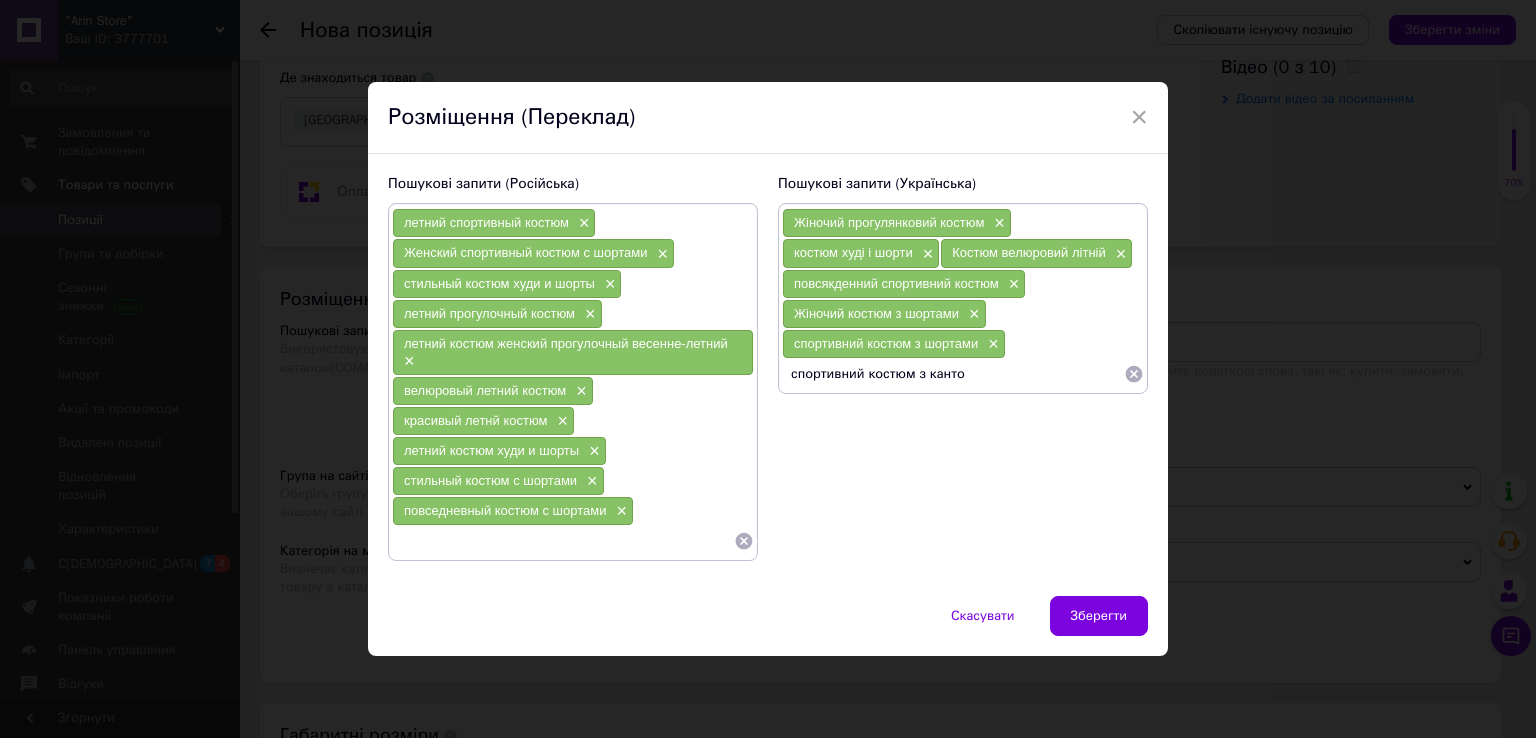 type on "спортивний костюм з кантом" 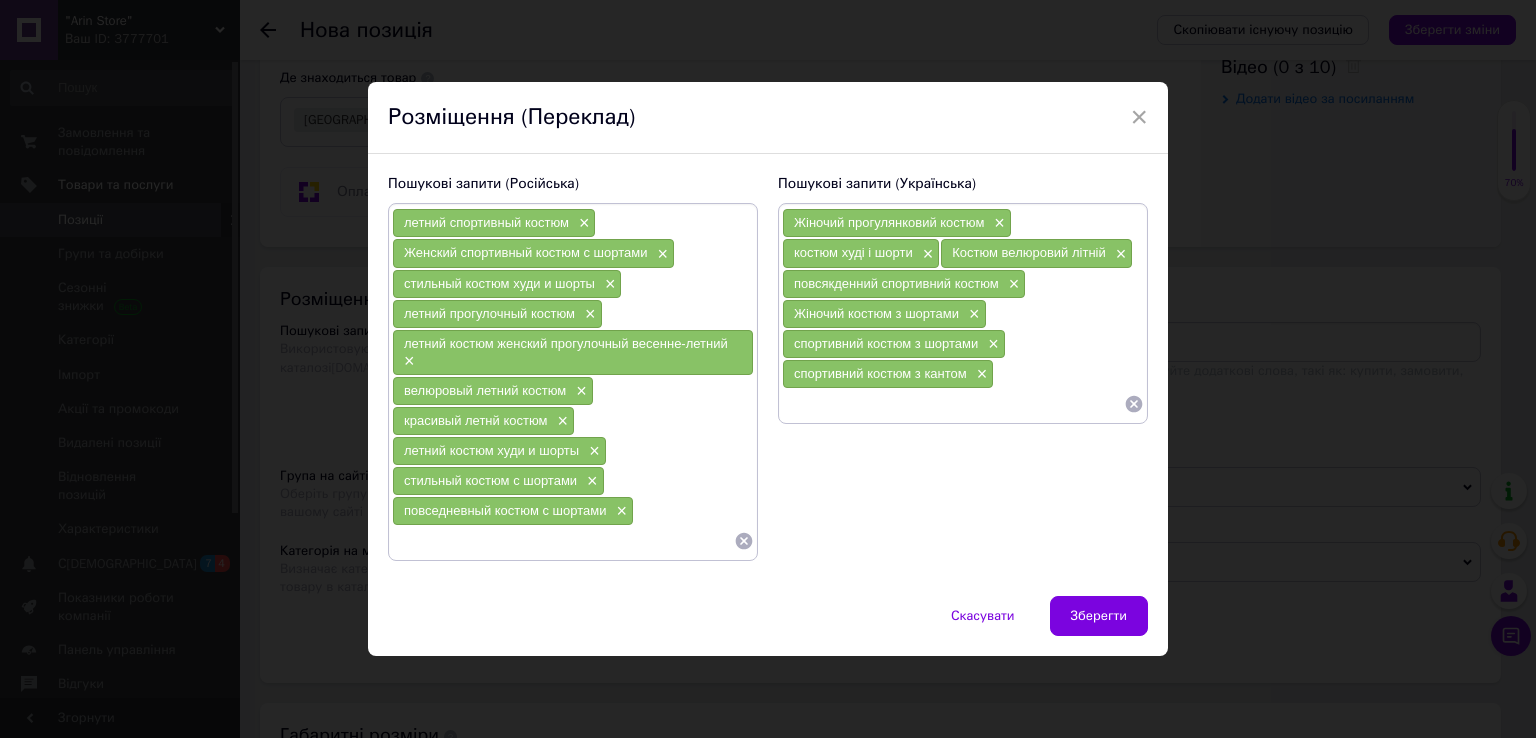 type on "л" 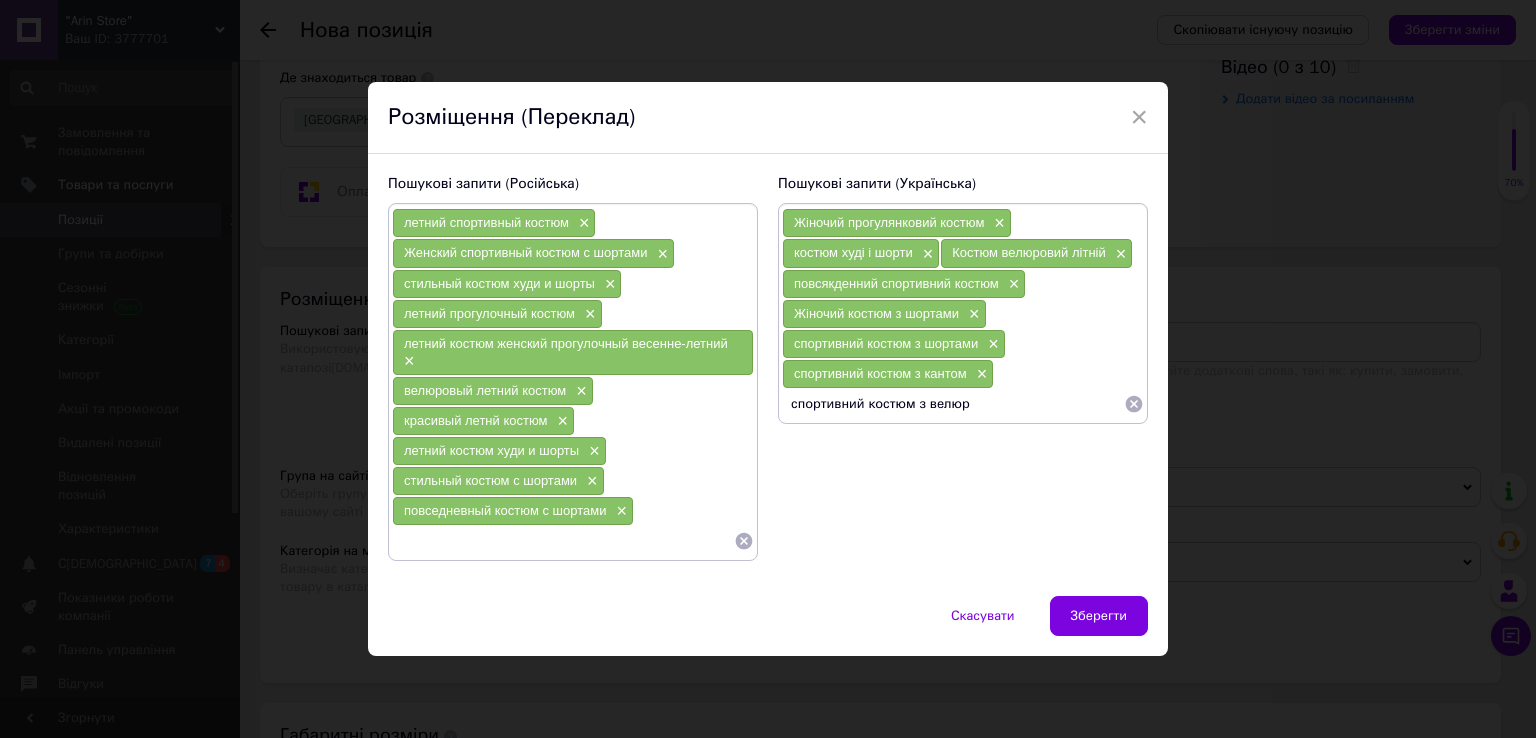 type on "спортивний костюм з велюра" 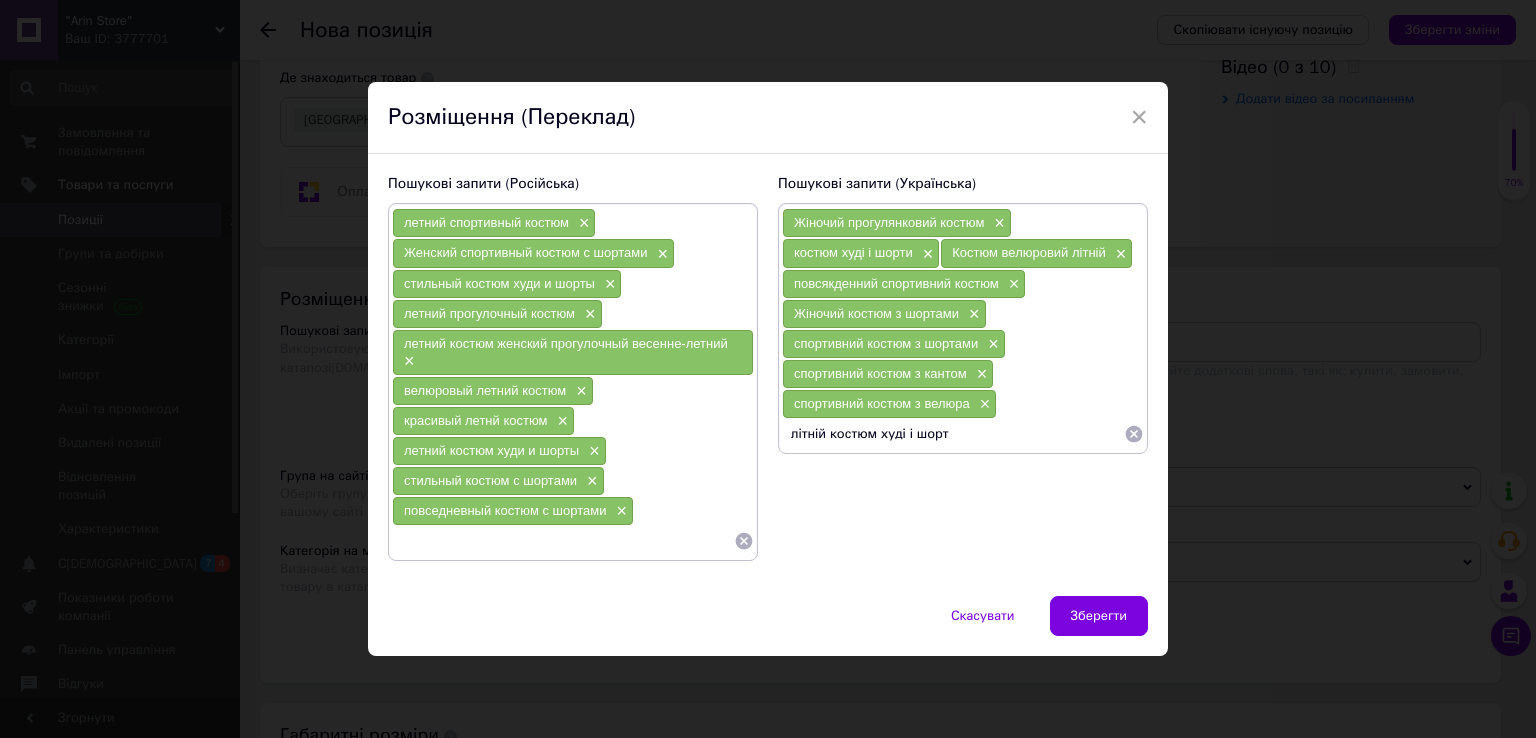 type on "літній костюм худі і шорти" 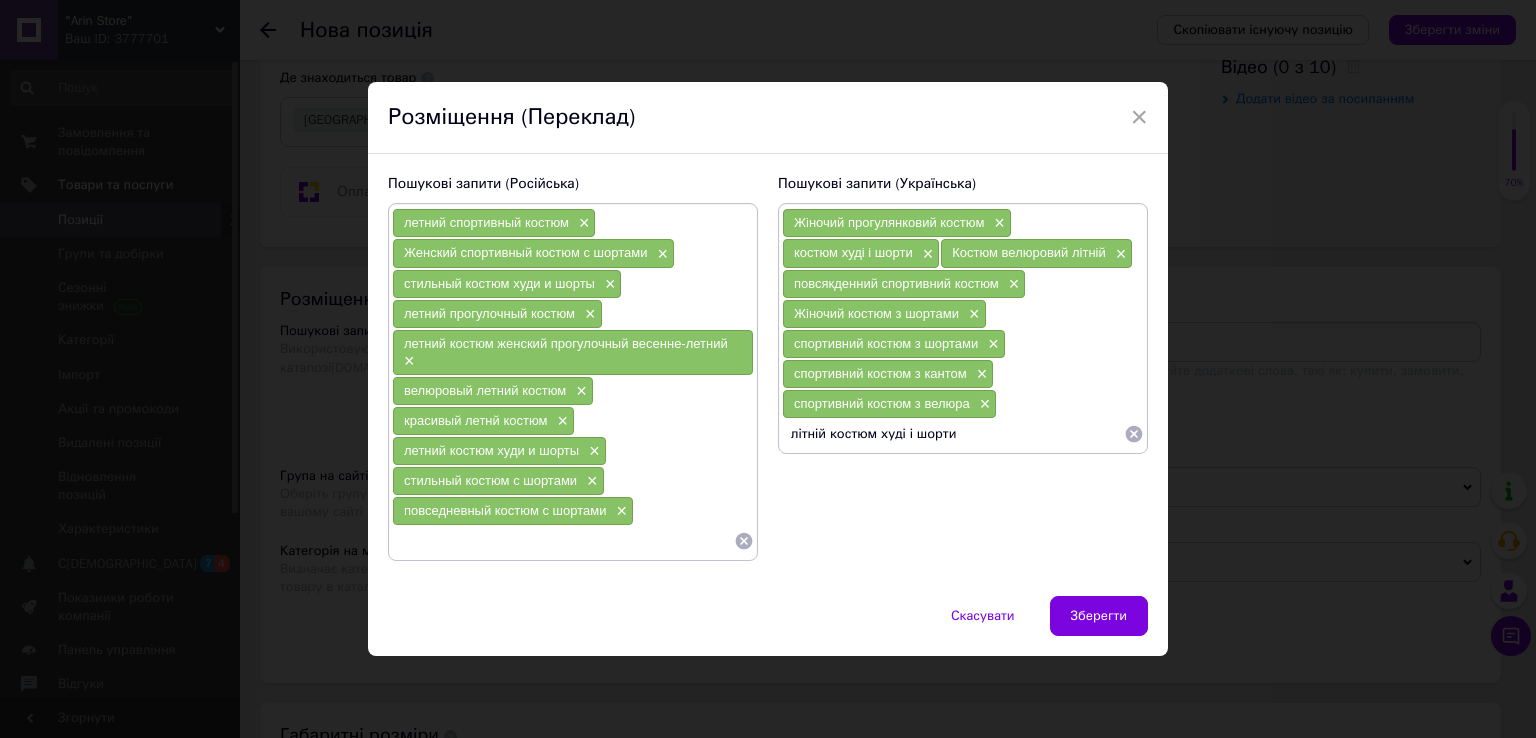 type 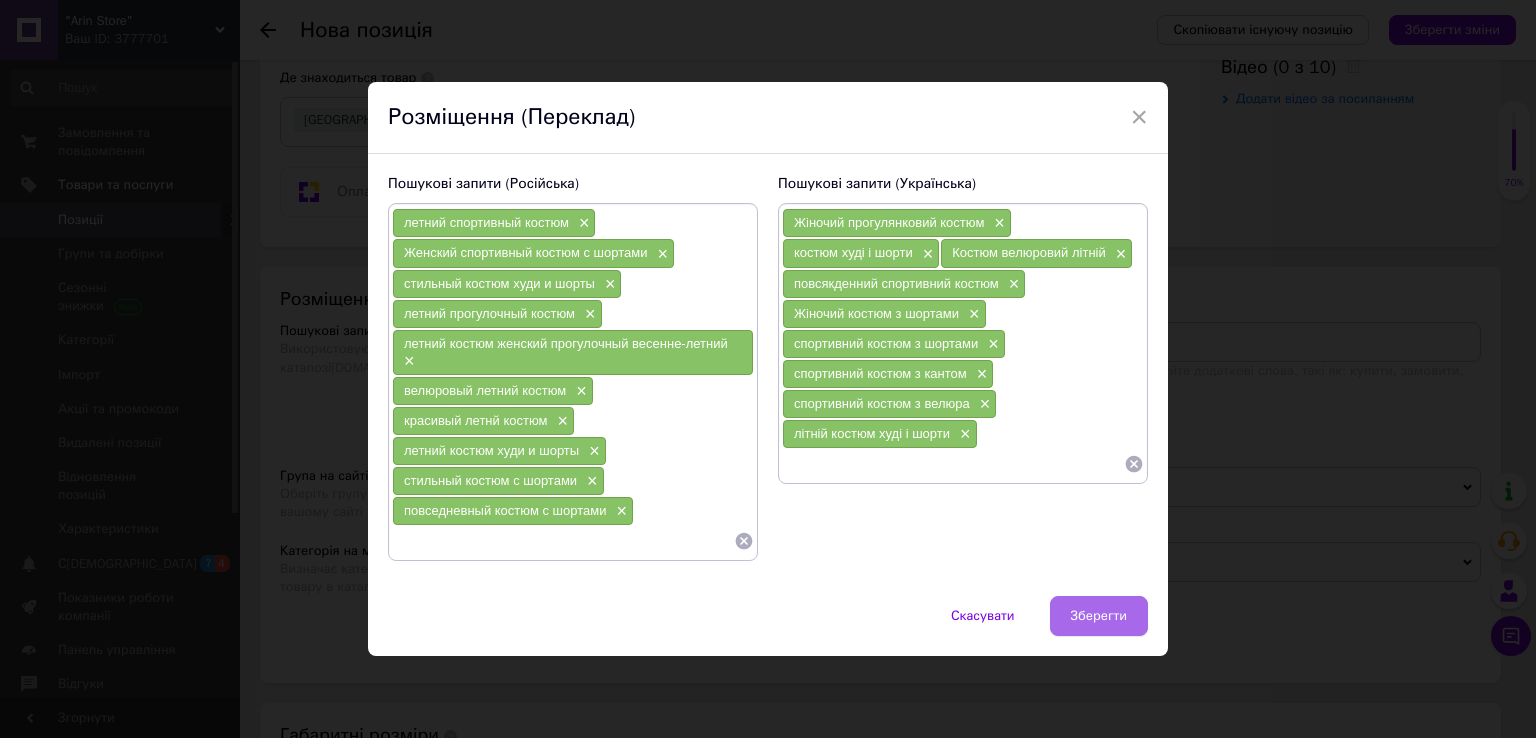 click on "Зберегти" at bounding box center [1099, 616] 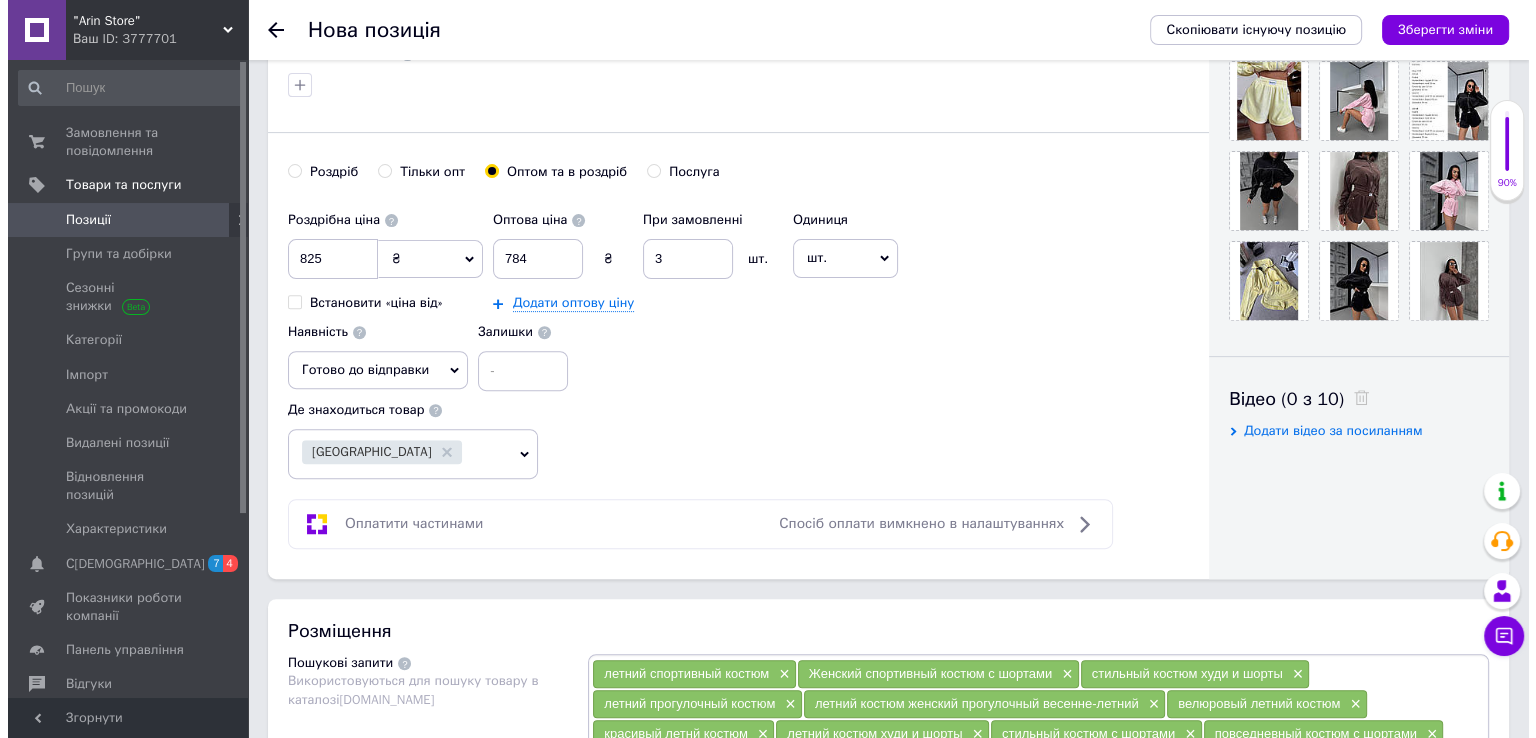 scroll, scrollTop: 600, scrollLeft: 0, axis: vertical 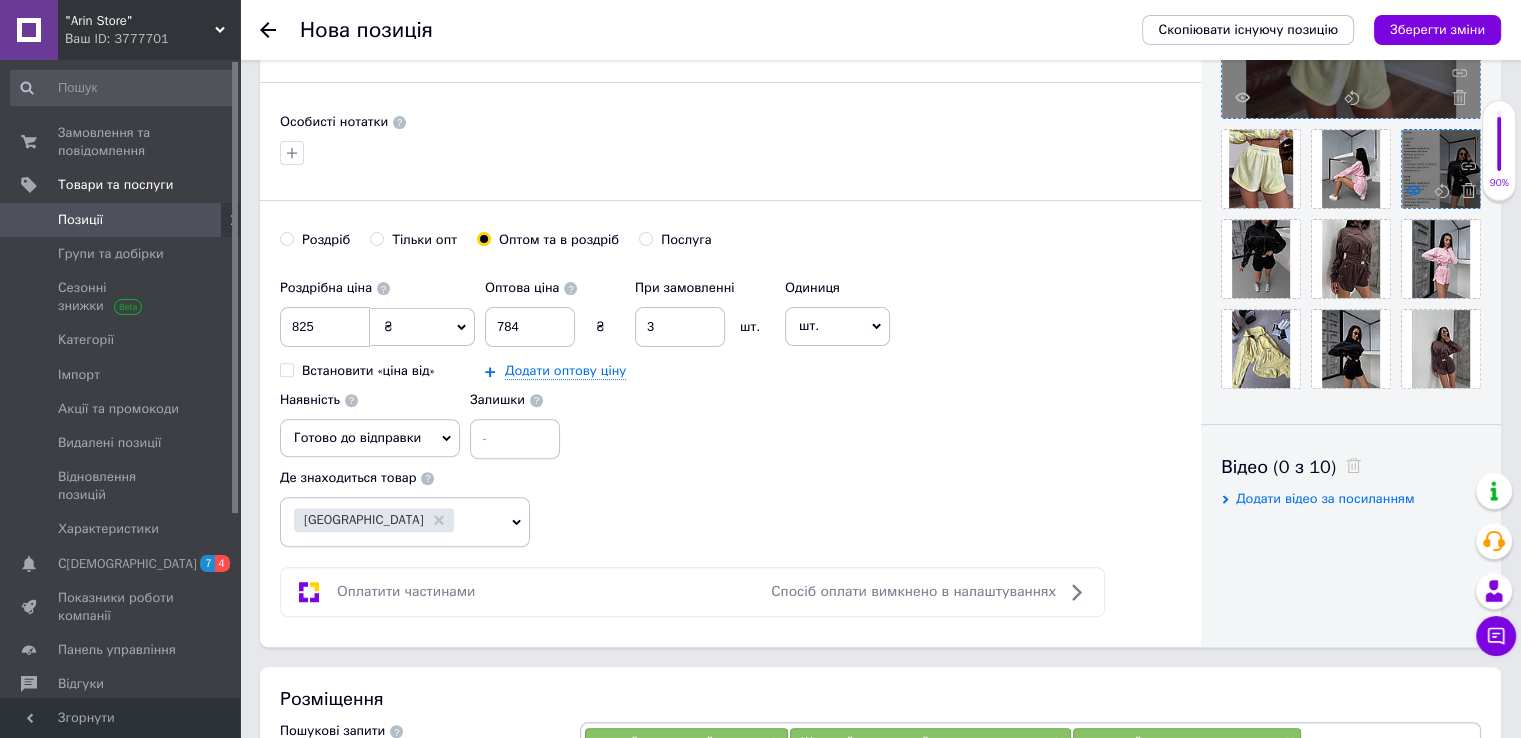click 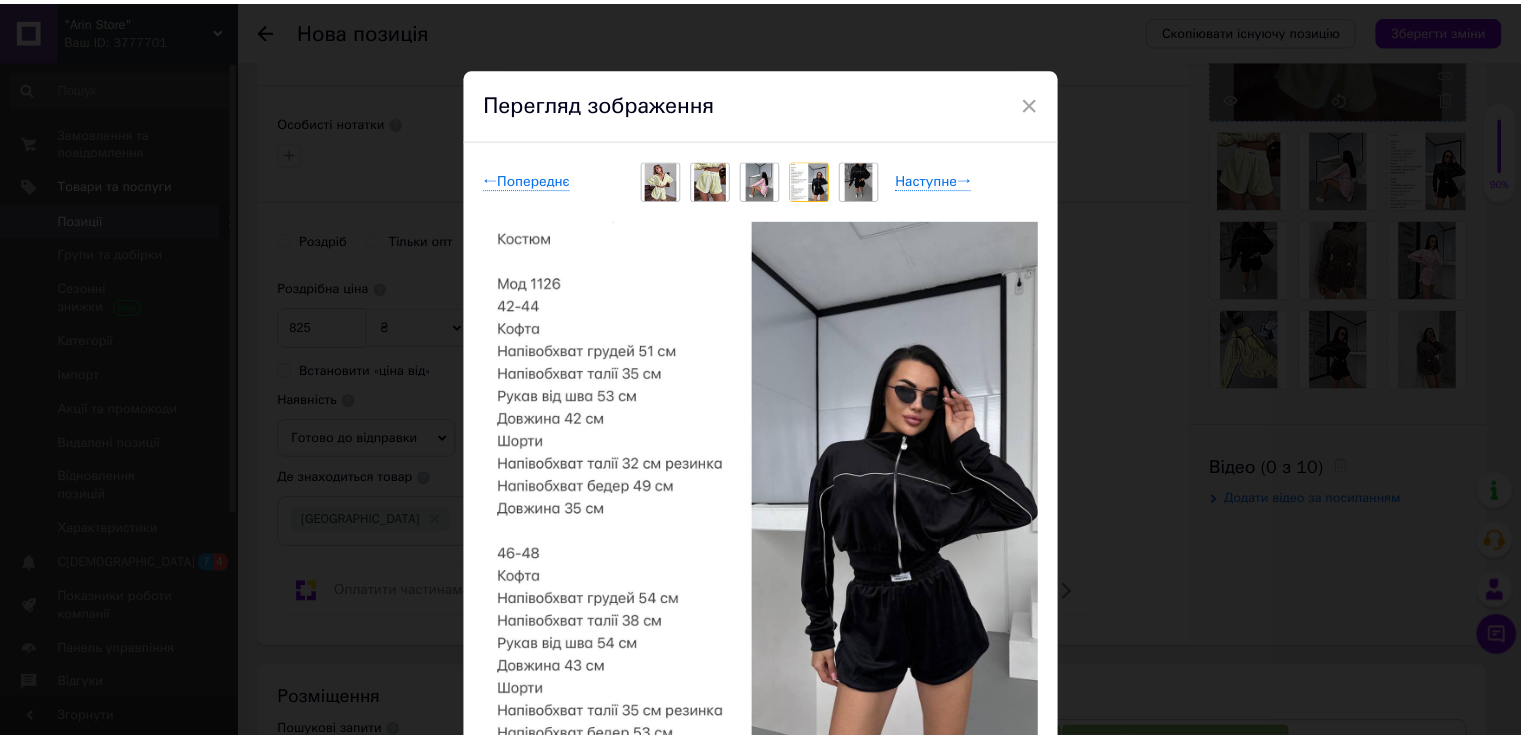 scroll, scrollTop: 0, scrollLeft: 0, axis: both 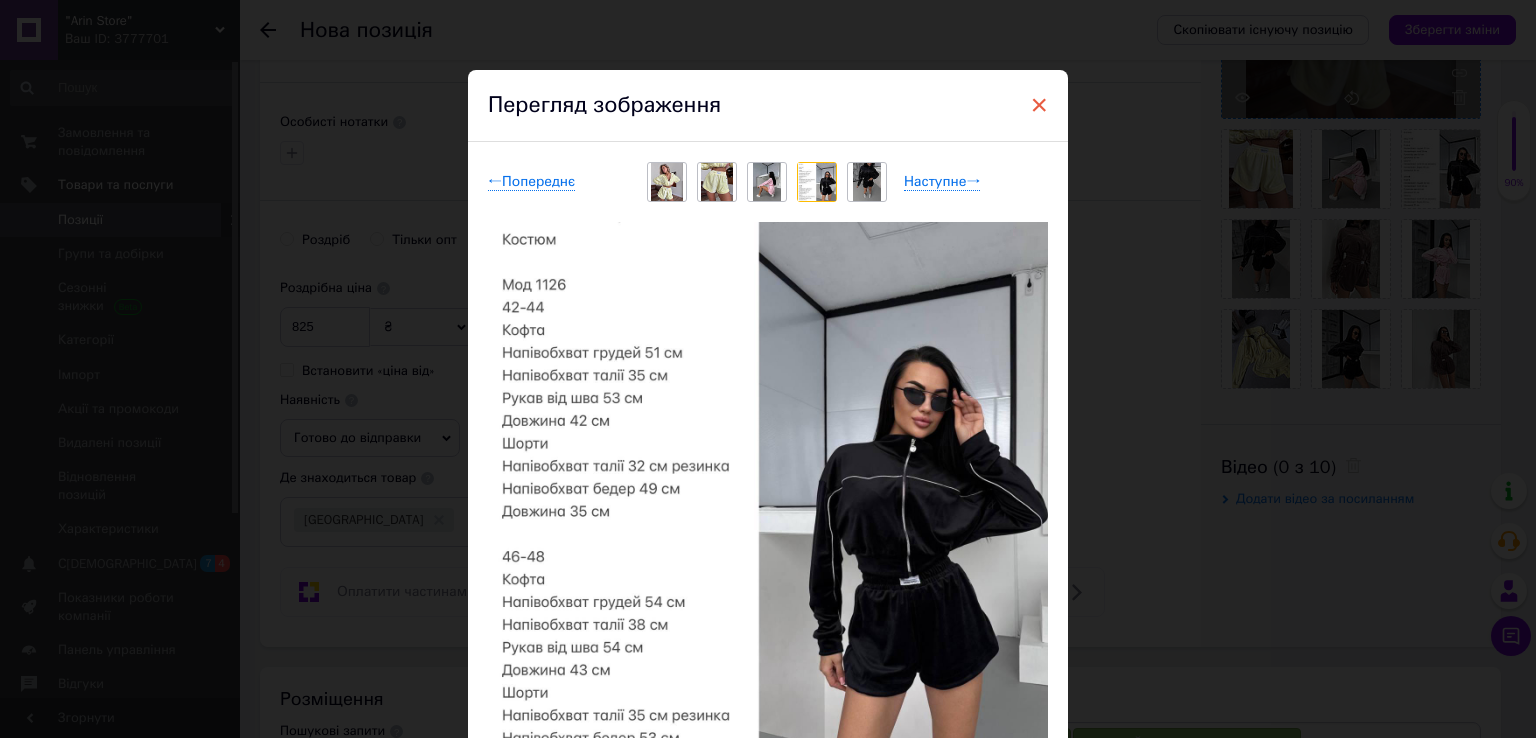 click on "×" at bounding box center [1039, 105] 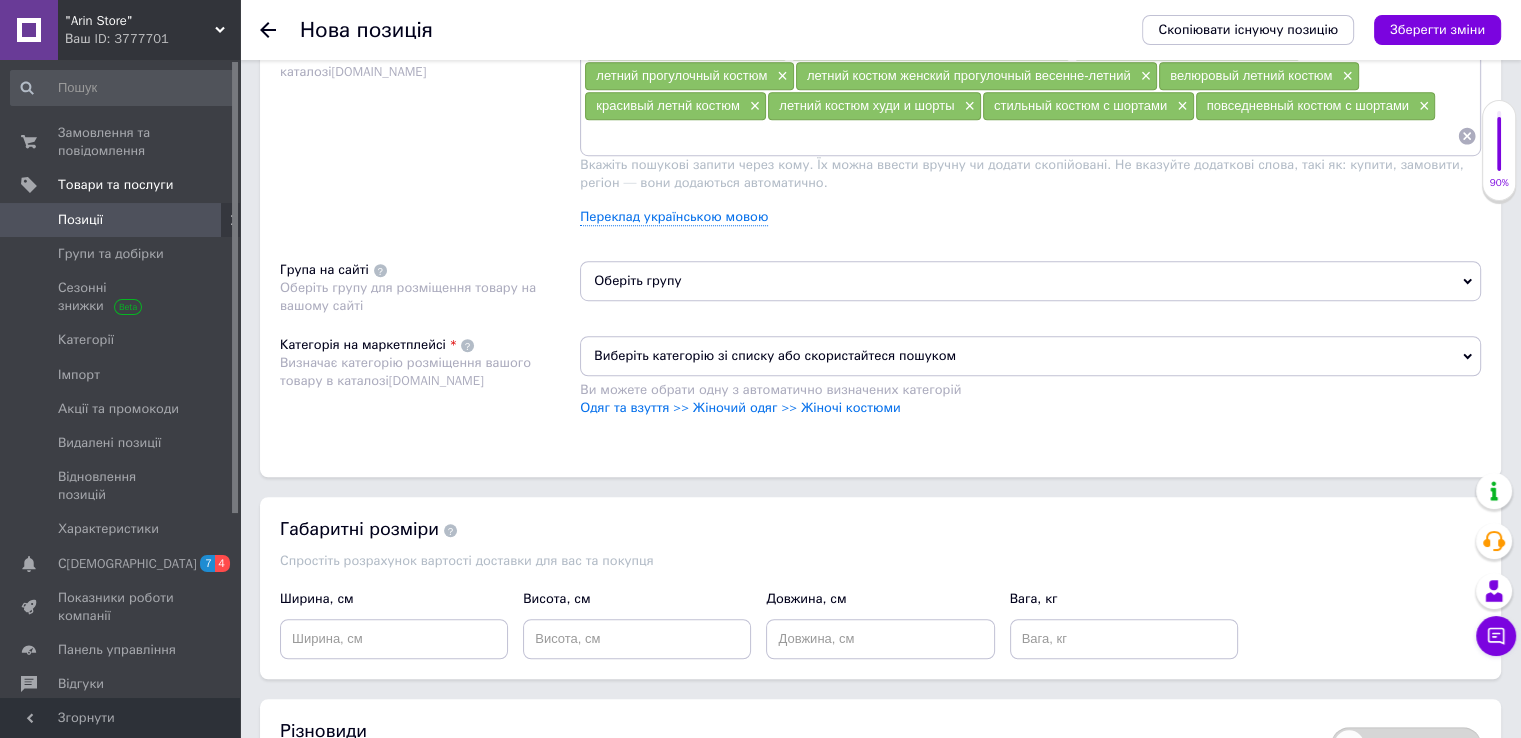 scroll, scrollTop: 1300, scrollLeft: 0, axis: vertical 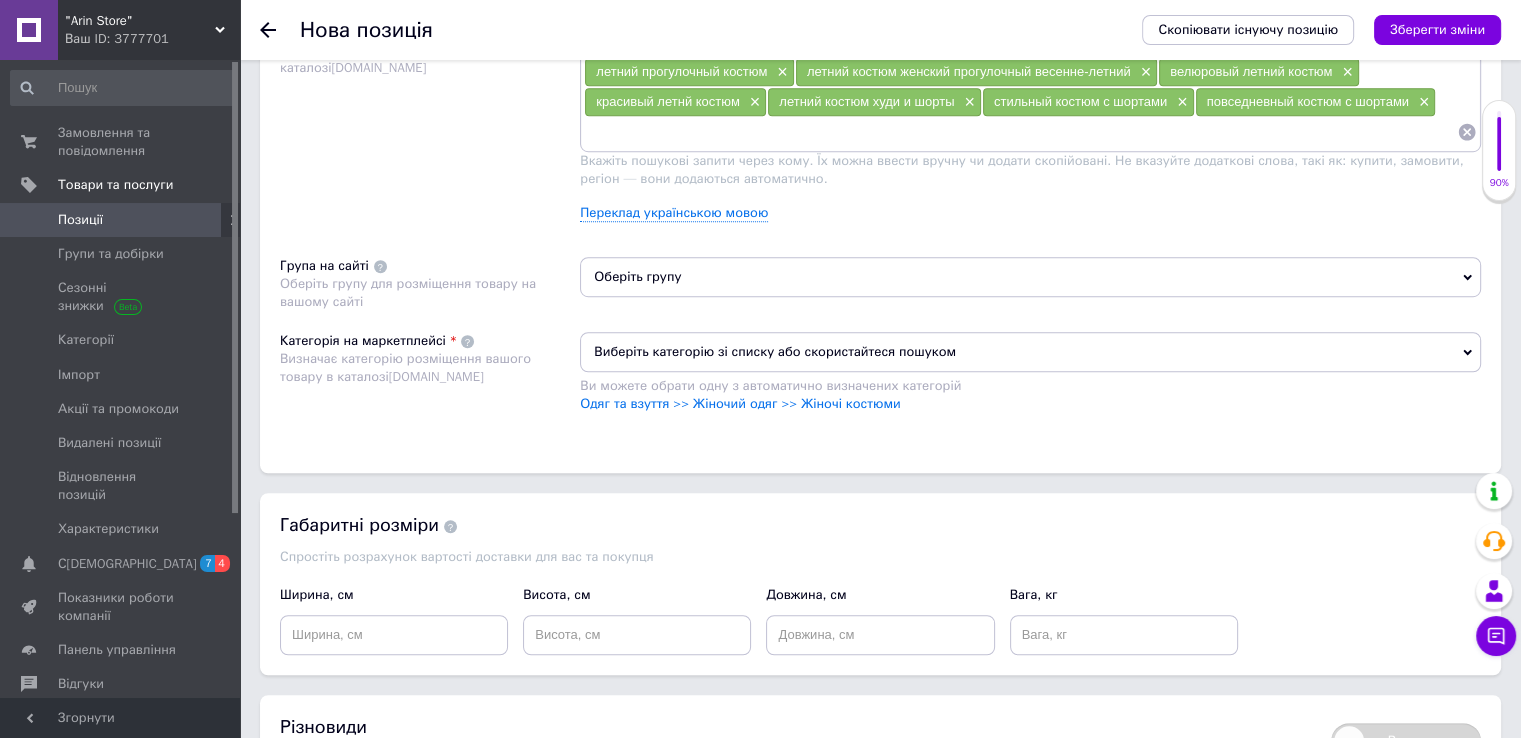 click on "Оберіть групу" at bounding box center (1030, 277) 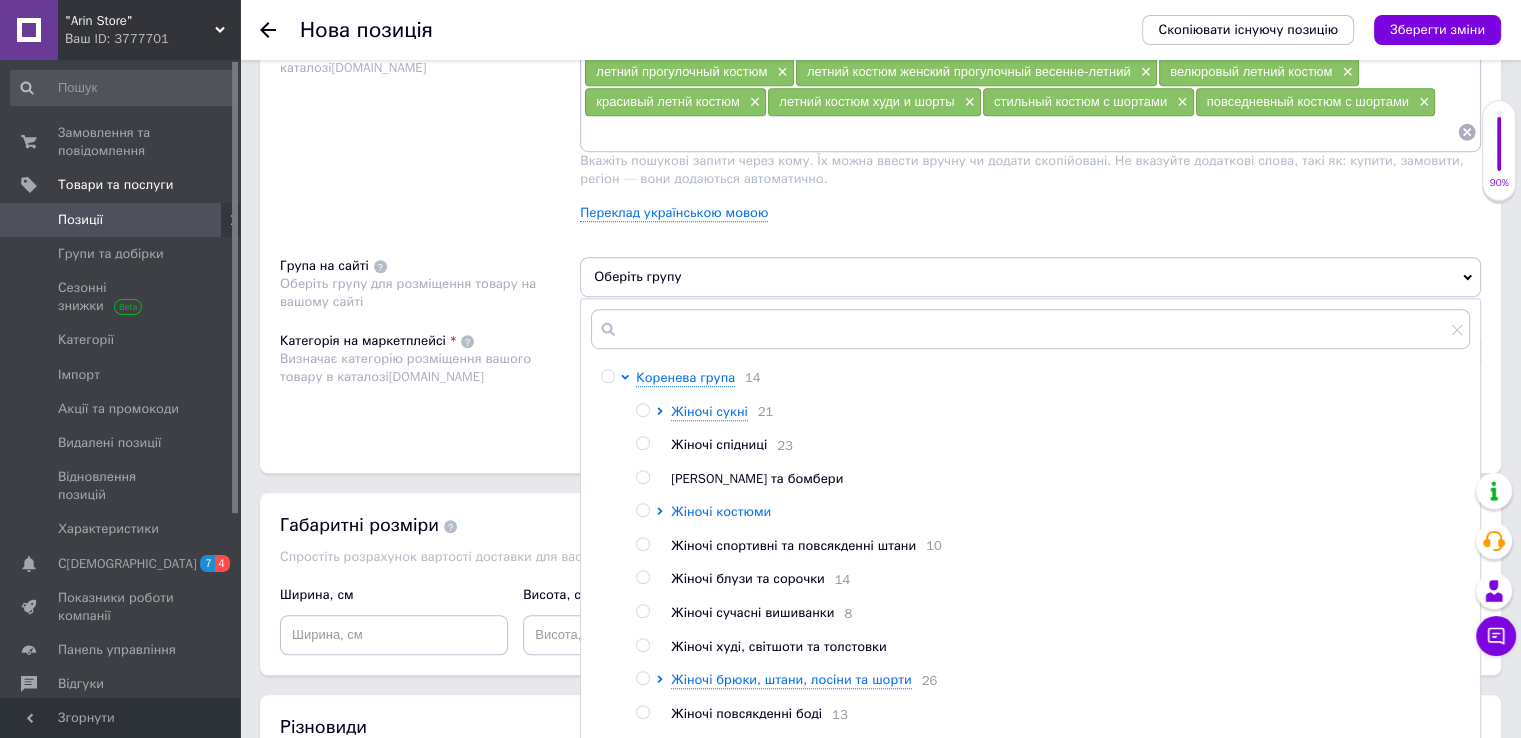 click on "Жіночі костюми" at bounding box center [721, 511] 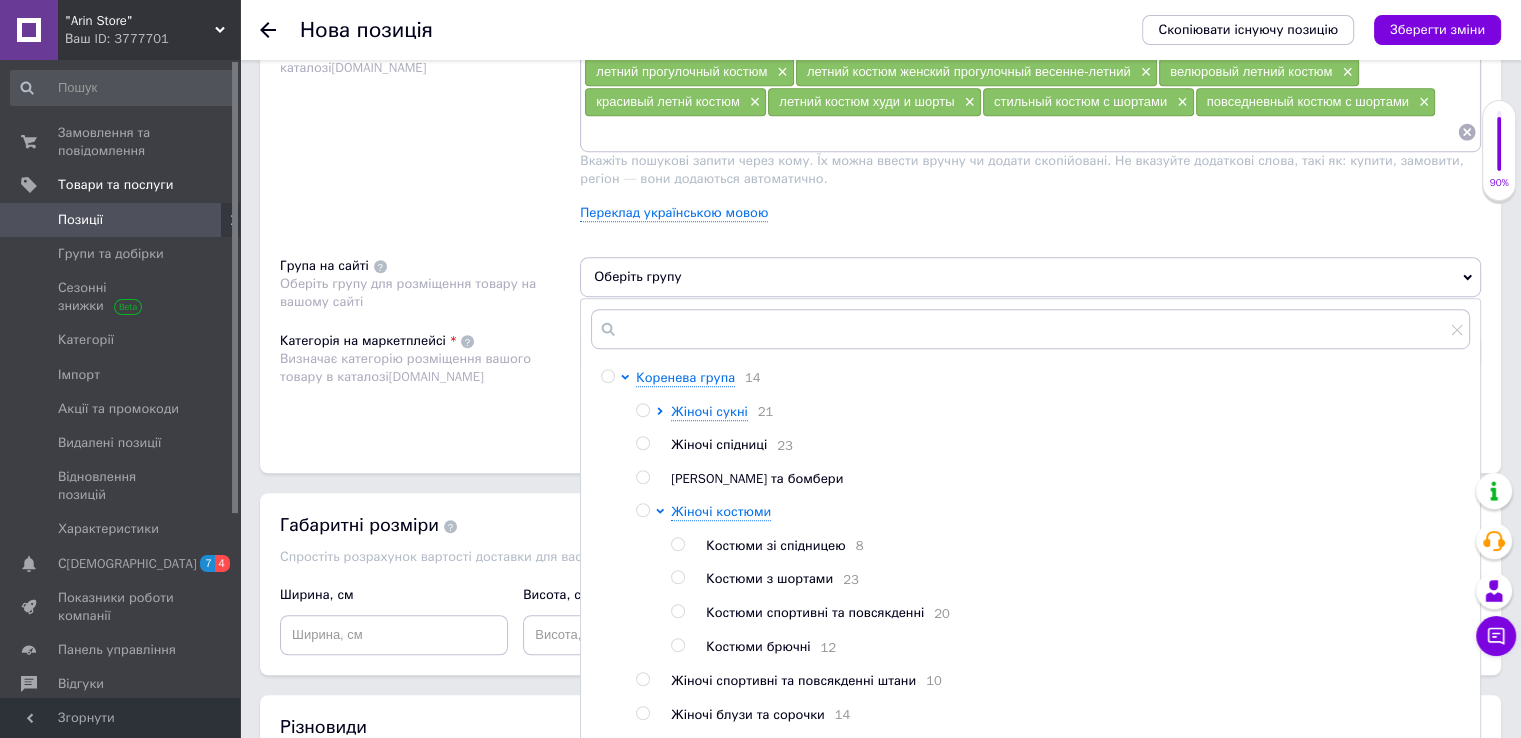 click on "Костюми з шортами" at bounding box center (769, 578) 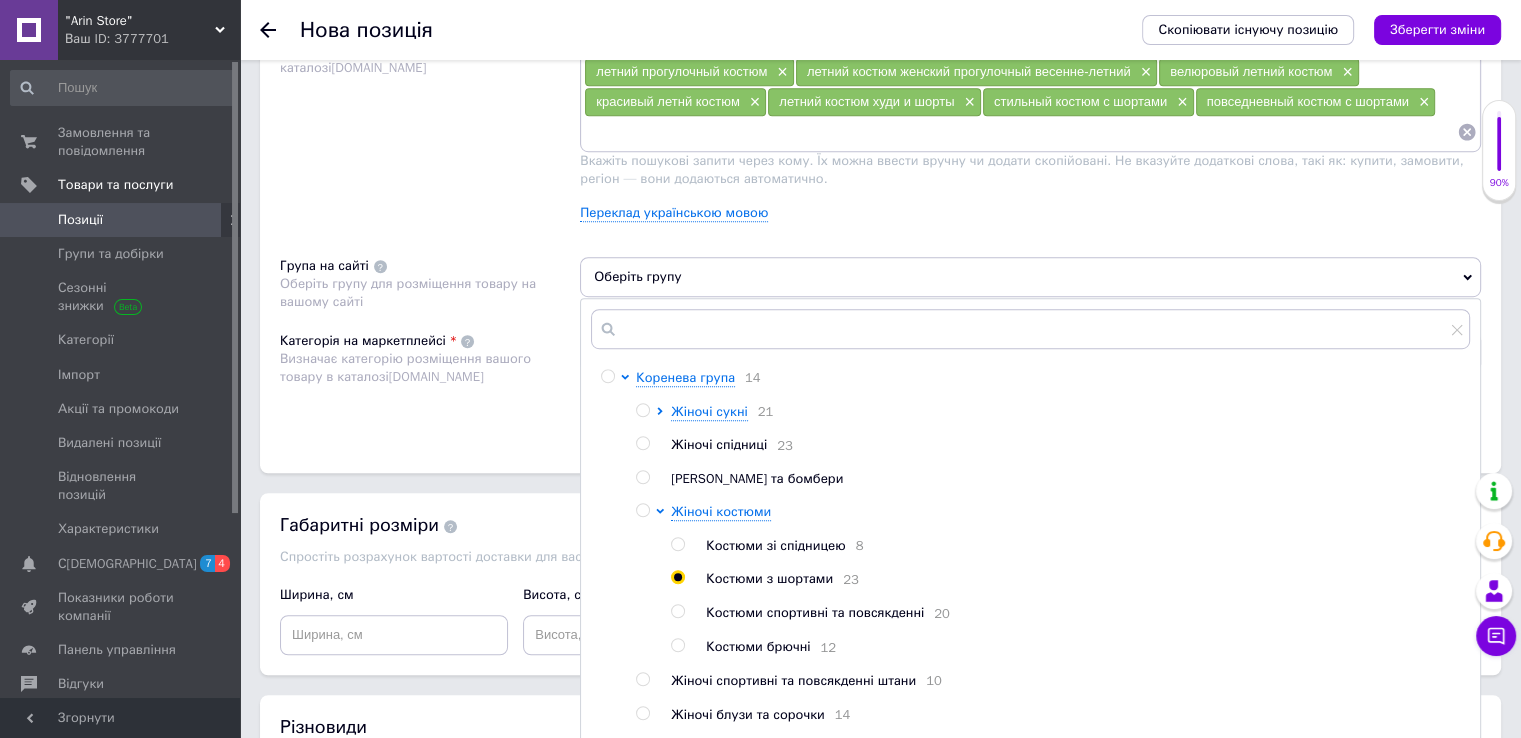 radio on "true" 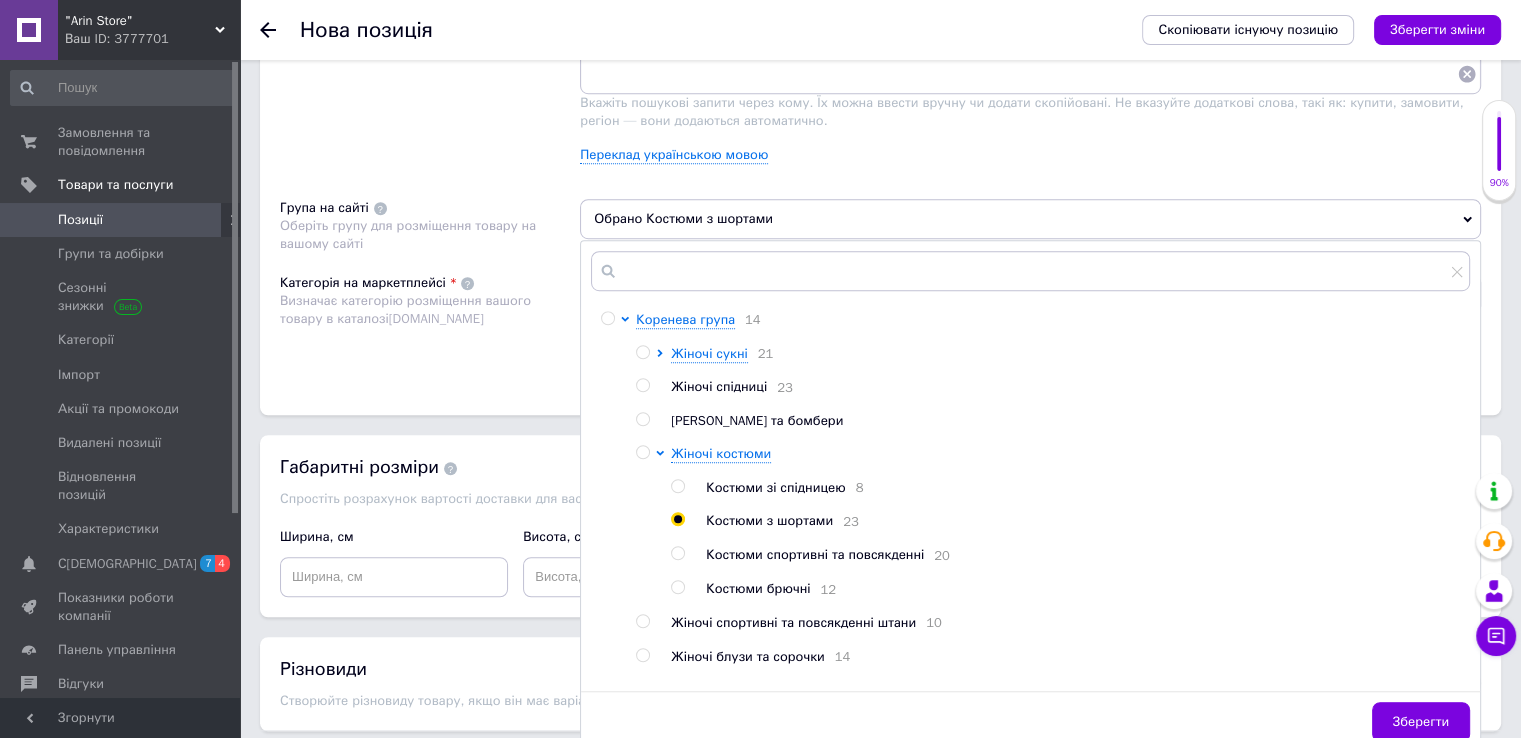 scroll, scrollTop: 1536, scrollLeft: 0, axis: vertical 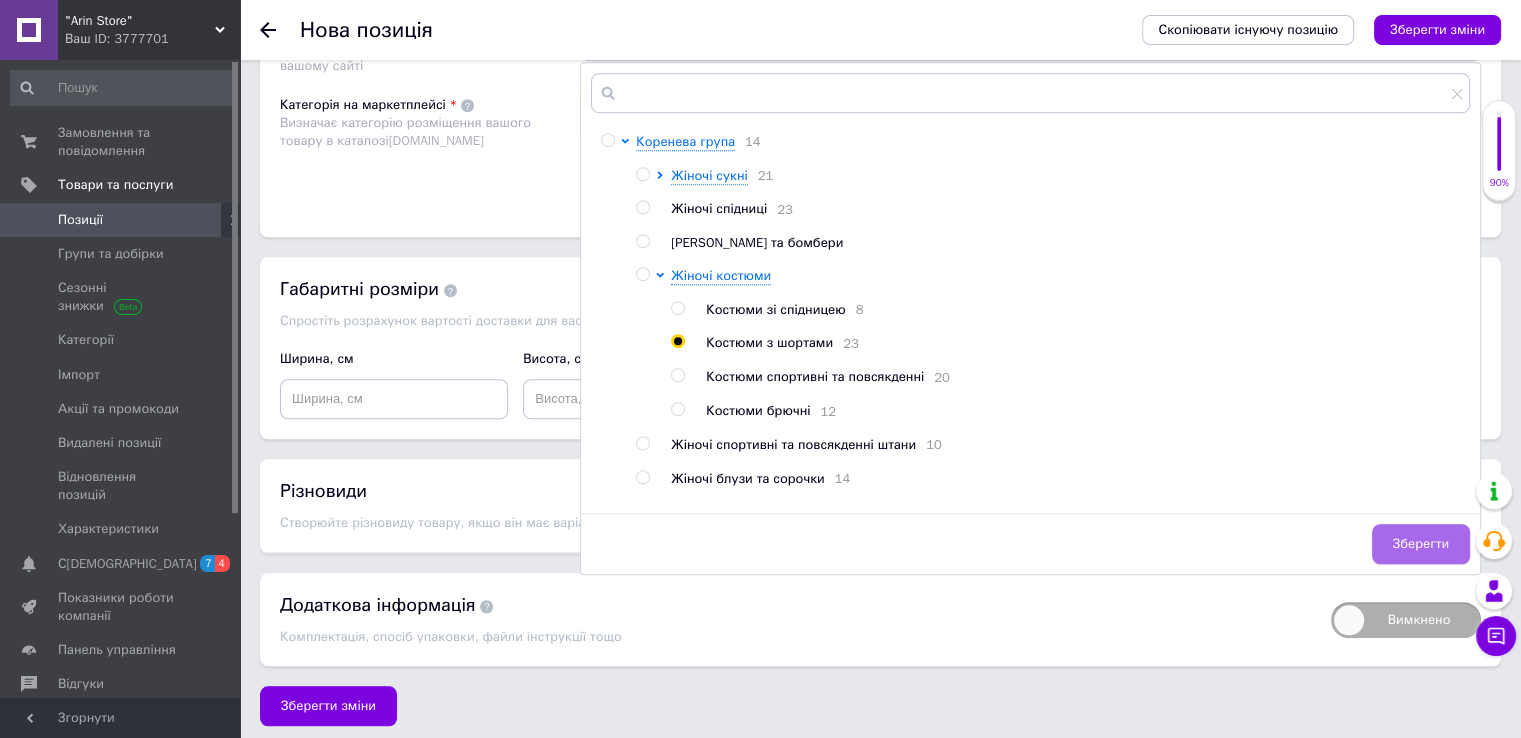 click on "Зберегти" at bounding box center [1421, 544] 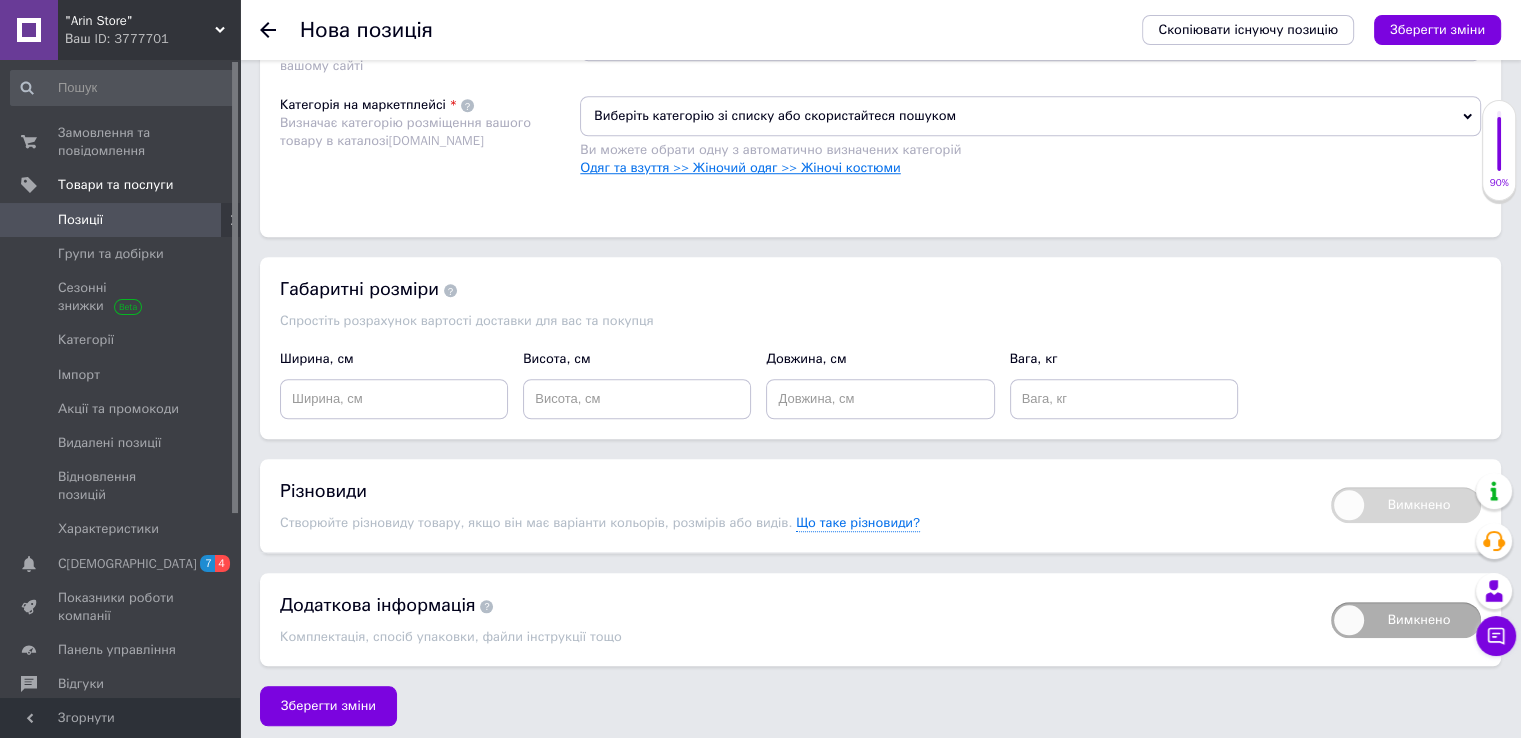 click on "Одяг та взуття >> Жіночий одяг >> Жіночі костюми" at bounding box center [740, 167] 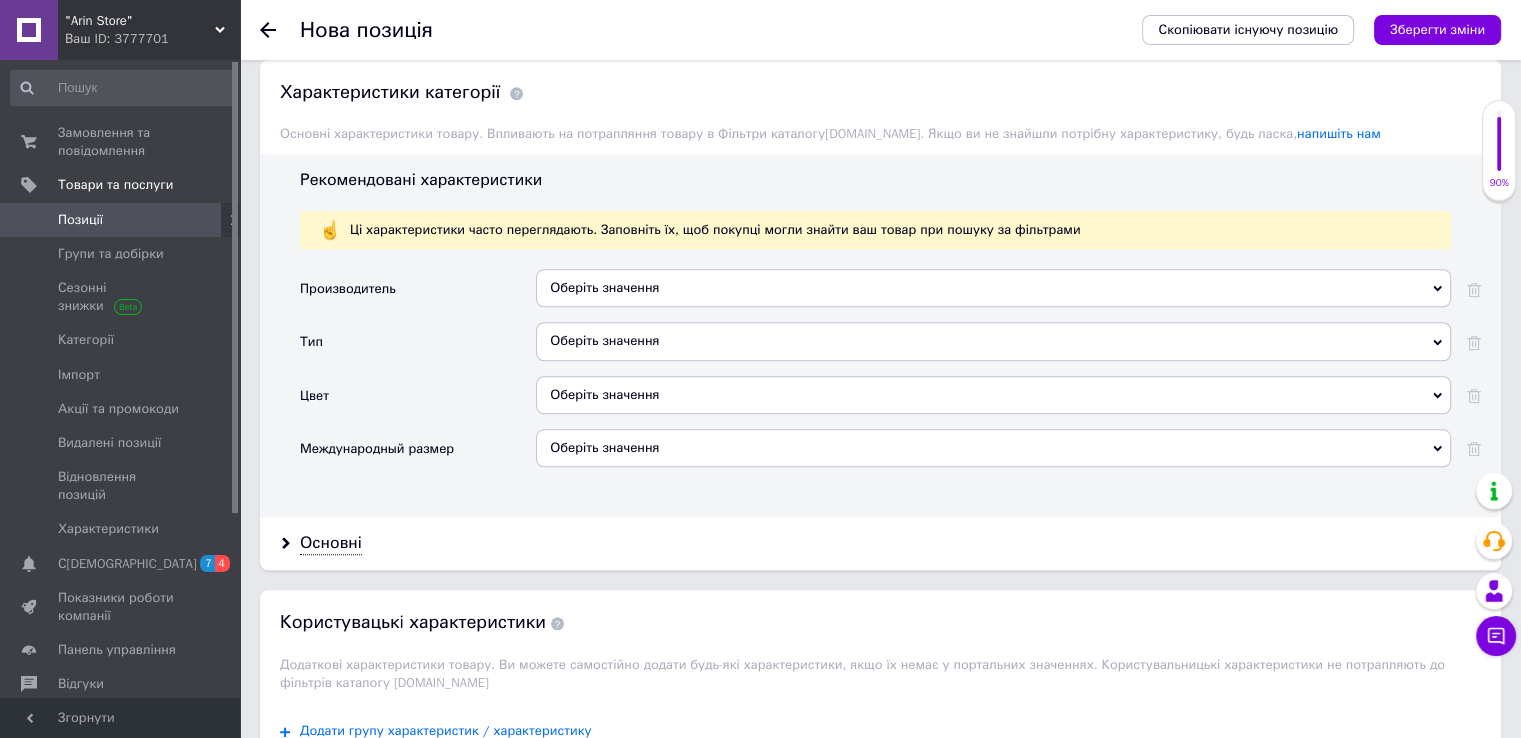 scroll, scrollTop: 1736, scrollLeft: 0, axis: vertical 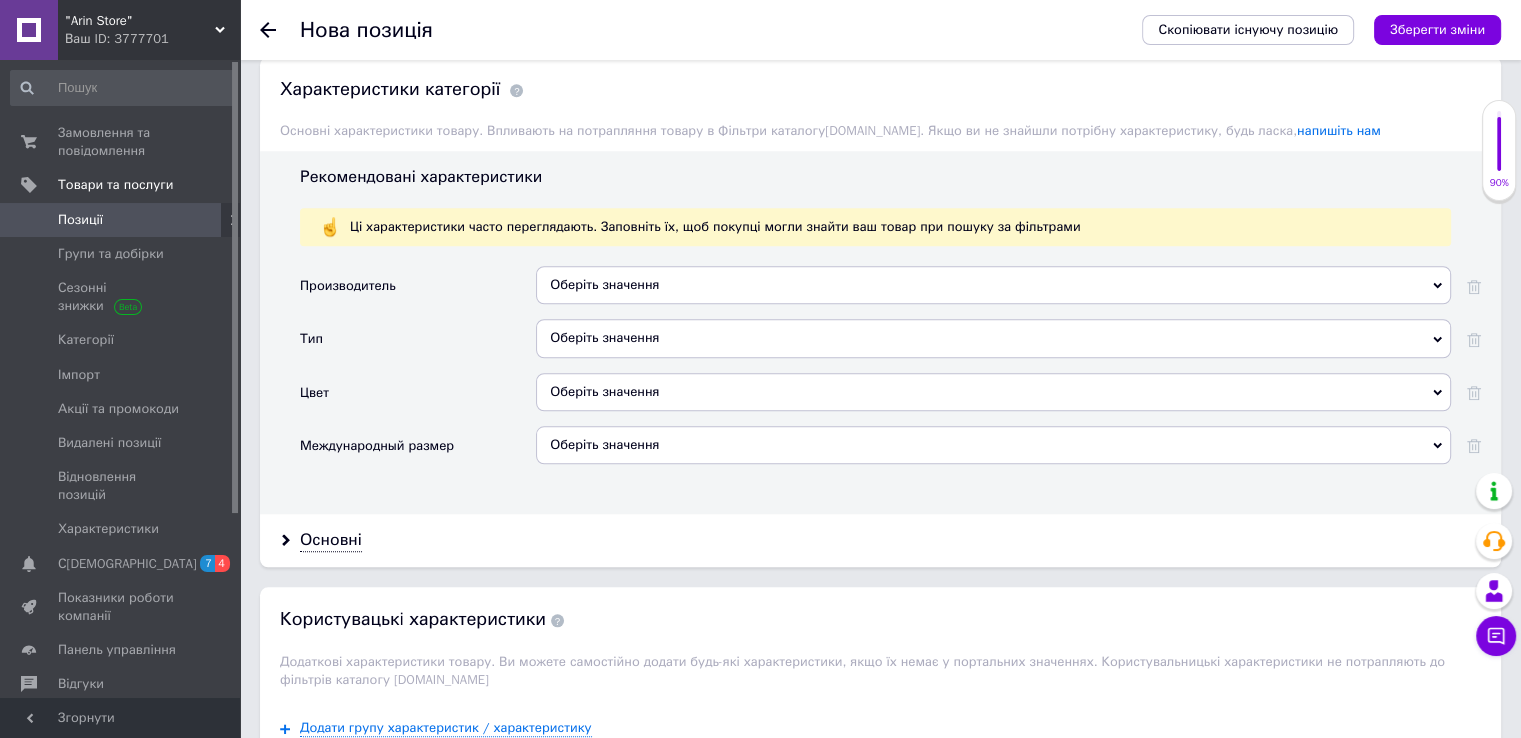 click on "Оберіть значення" at bounding box center [993, 392] 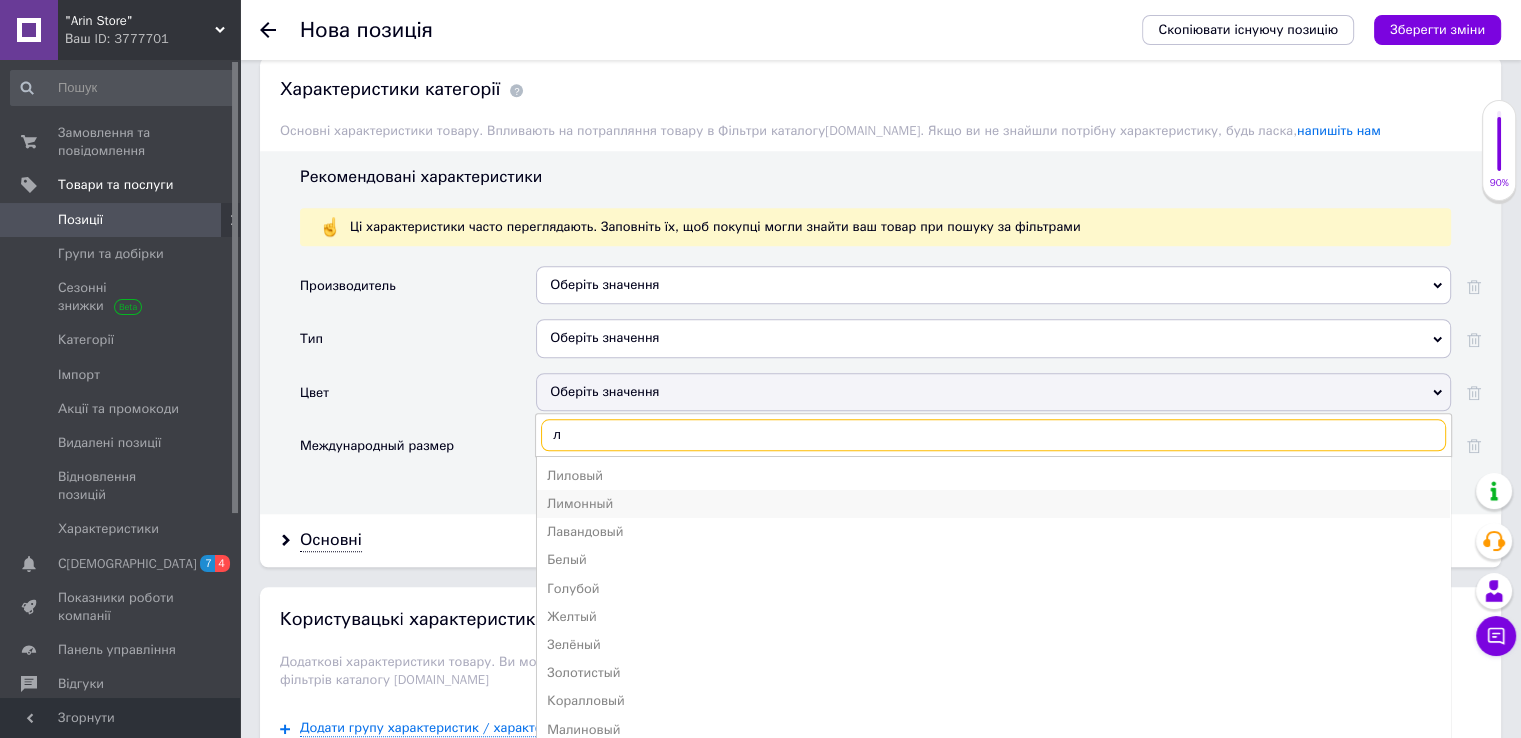type on "л" 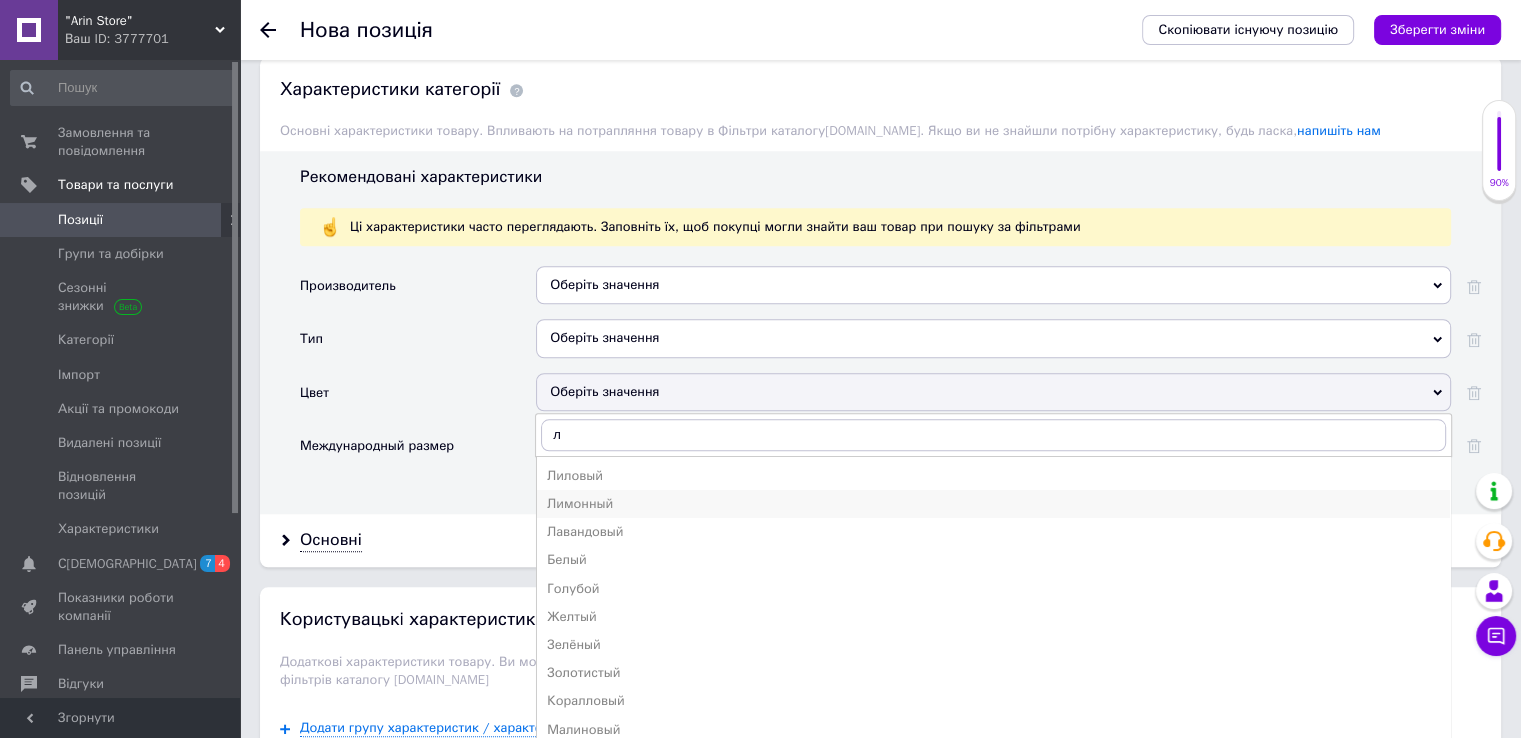 click on "Лимонный" at bounding box center (993, 504) 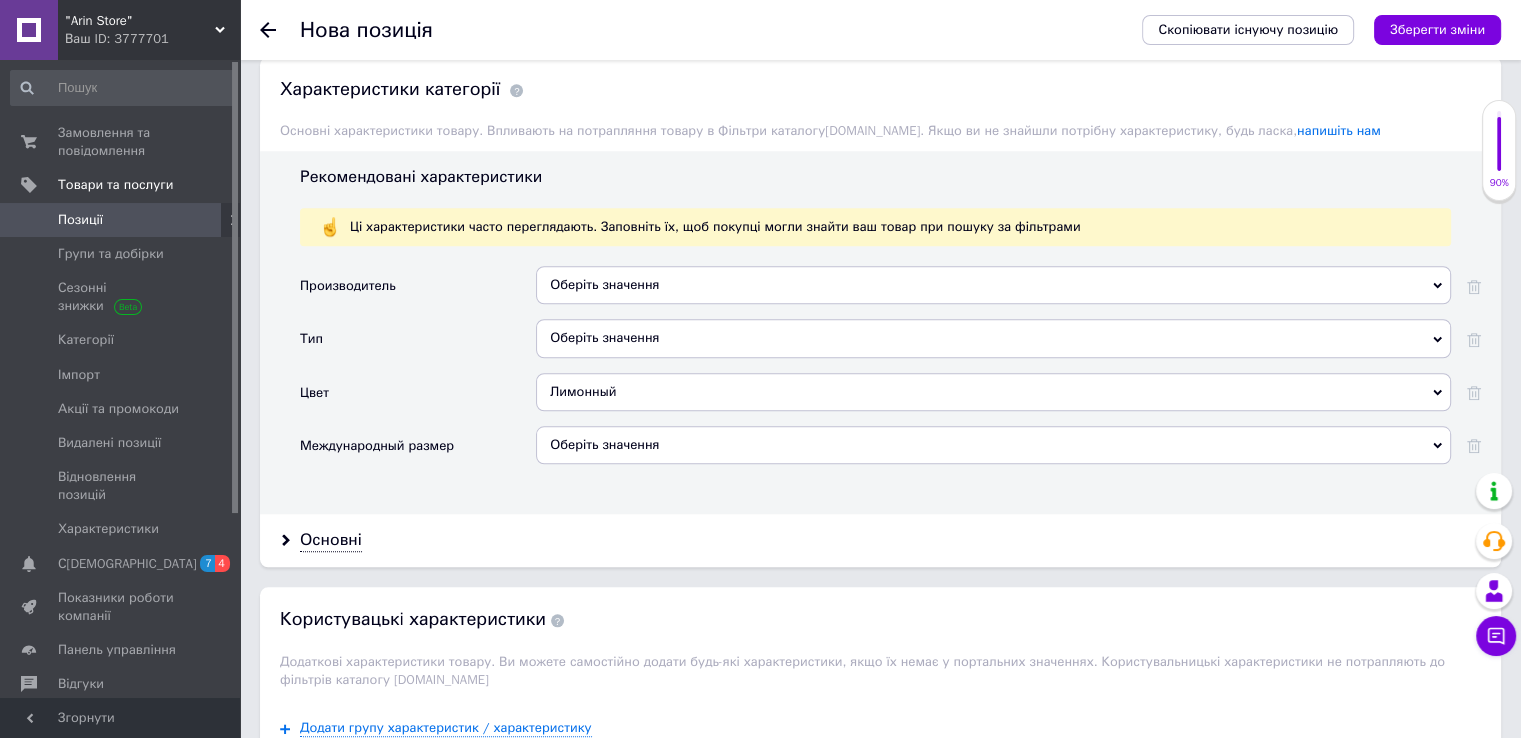 click on "Оберіть значення" at bounding box center [993, 338] 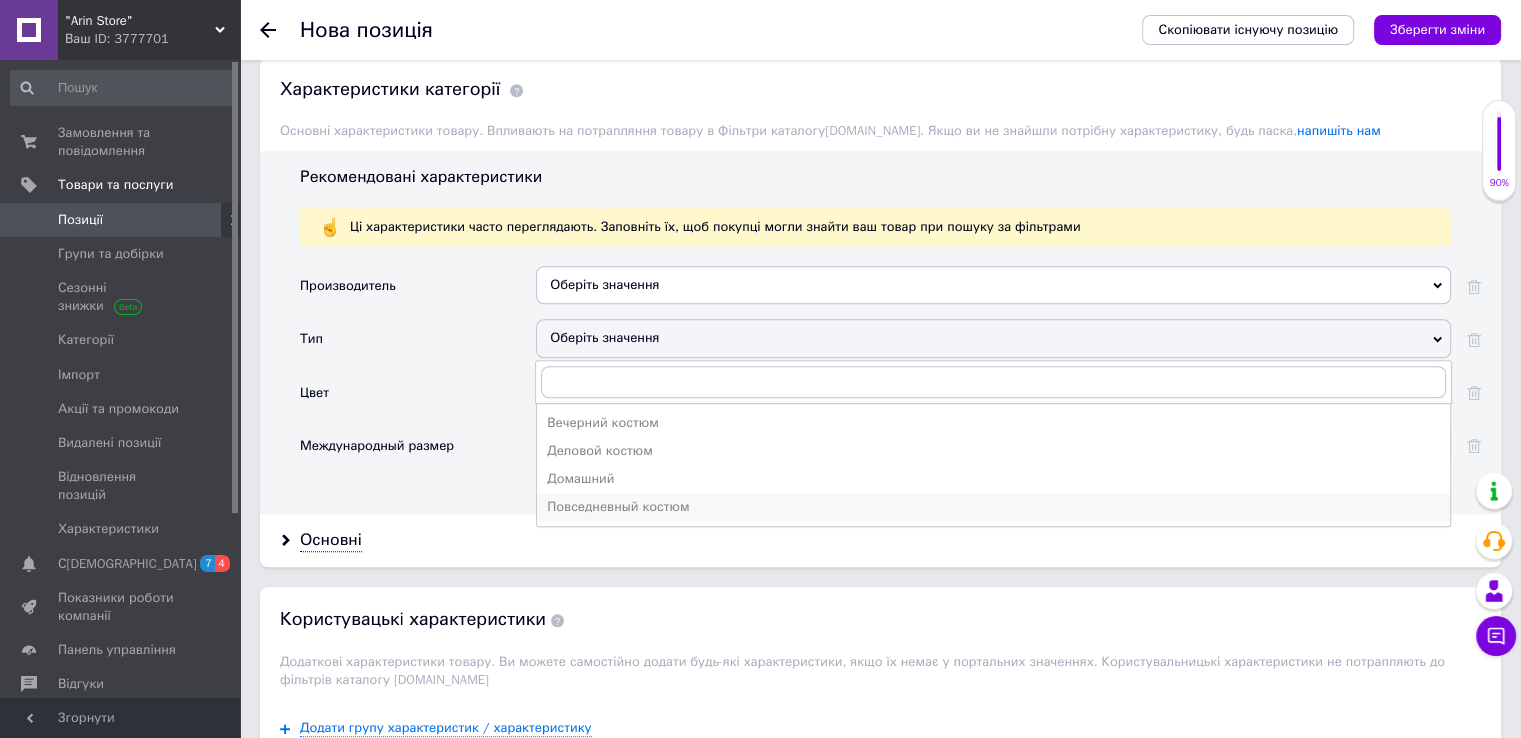 click on "Повседневный костюм" at bounding box center [993, 507] 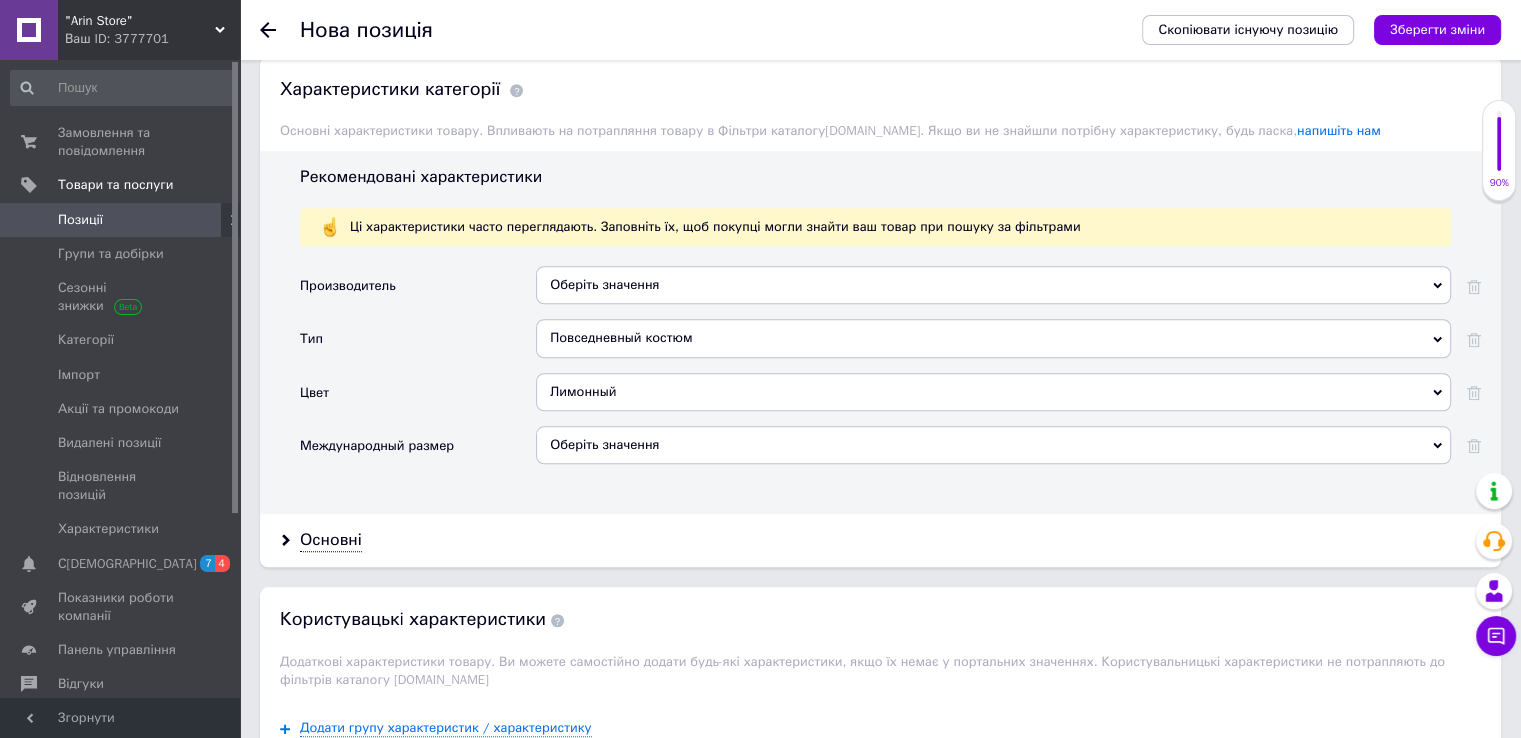 click on "Оберіть значення" at bounding box center (993, 445) 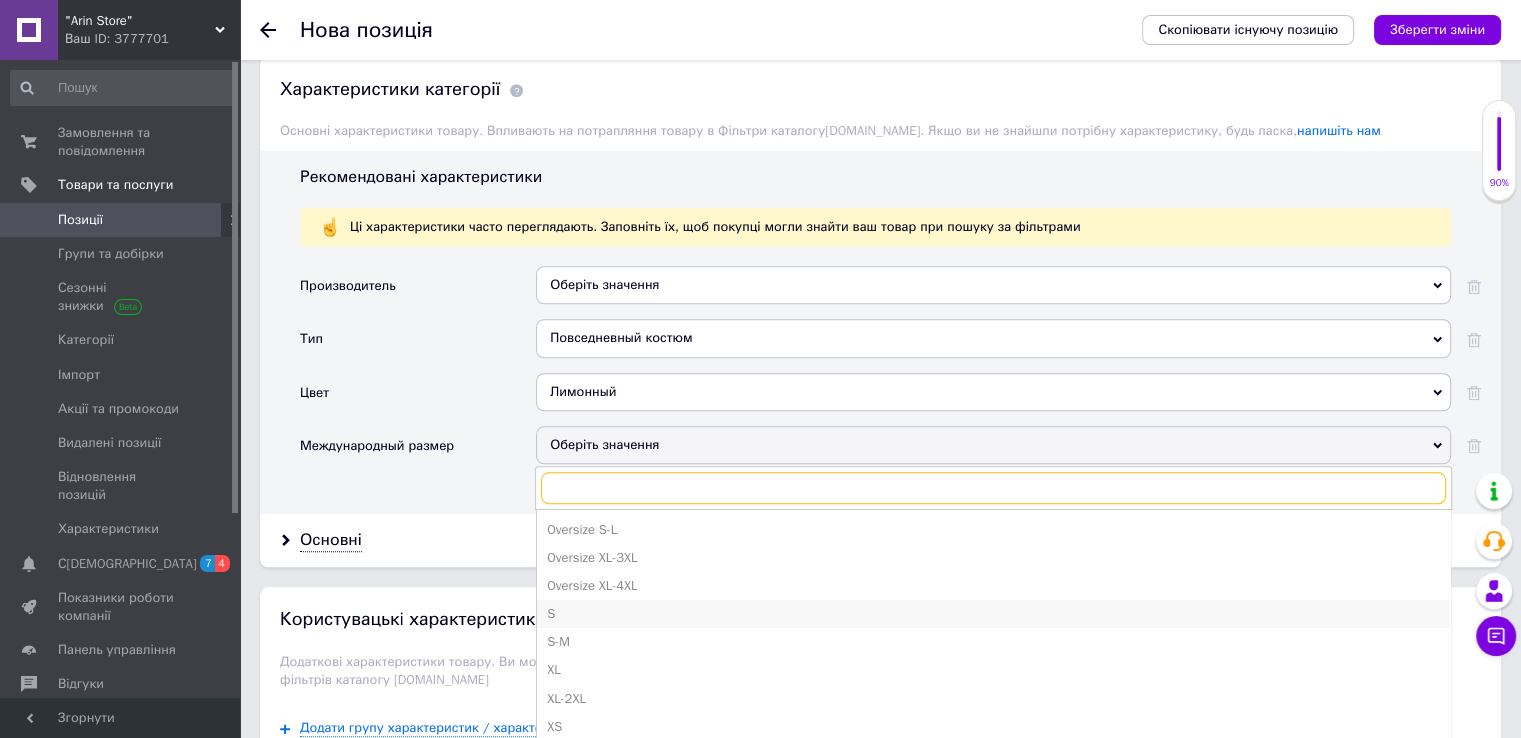 scroll, scrollTop: 698, scrollLeft: 0, axis: vertical 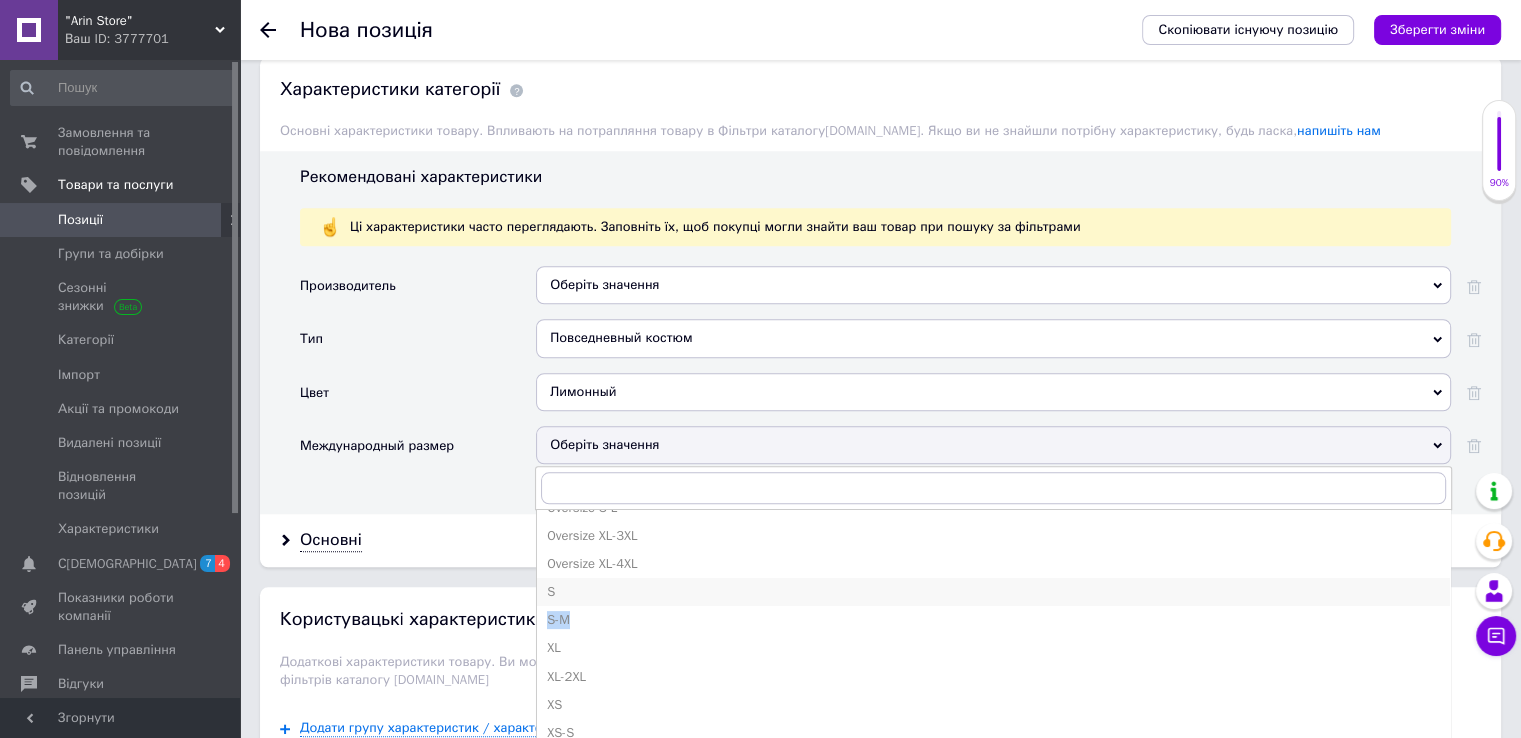 drag, startPoint x: 615, startPoint y: 605, endPoint x: 615, endPoint y: 584, distance: 21 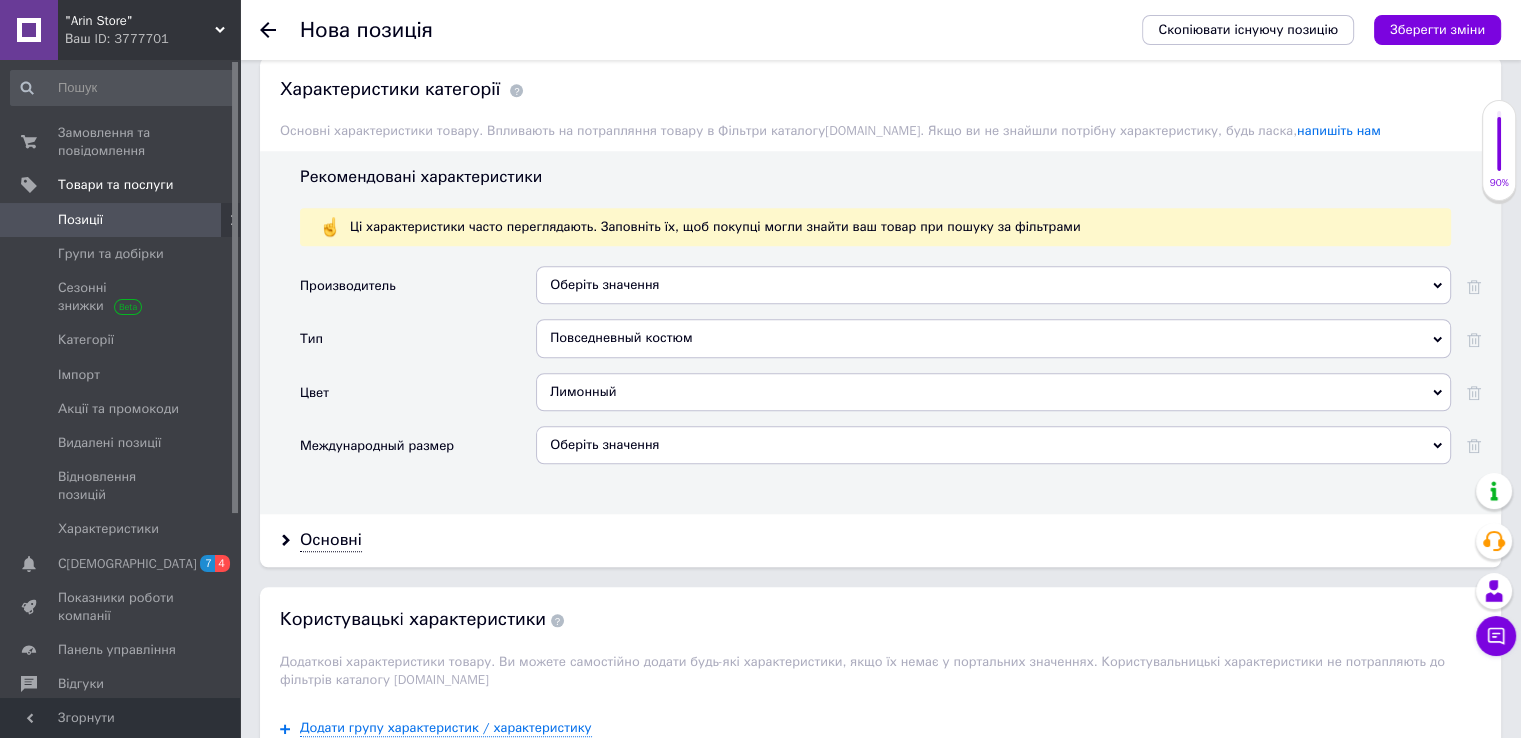 click on "Оберіть значення" at bounding box center [993, 445] 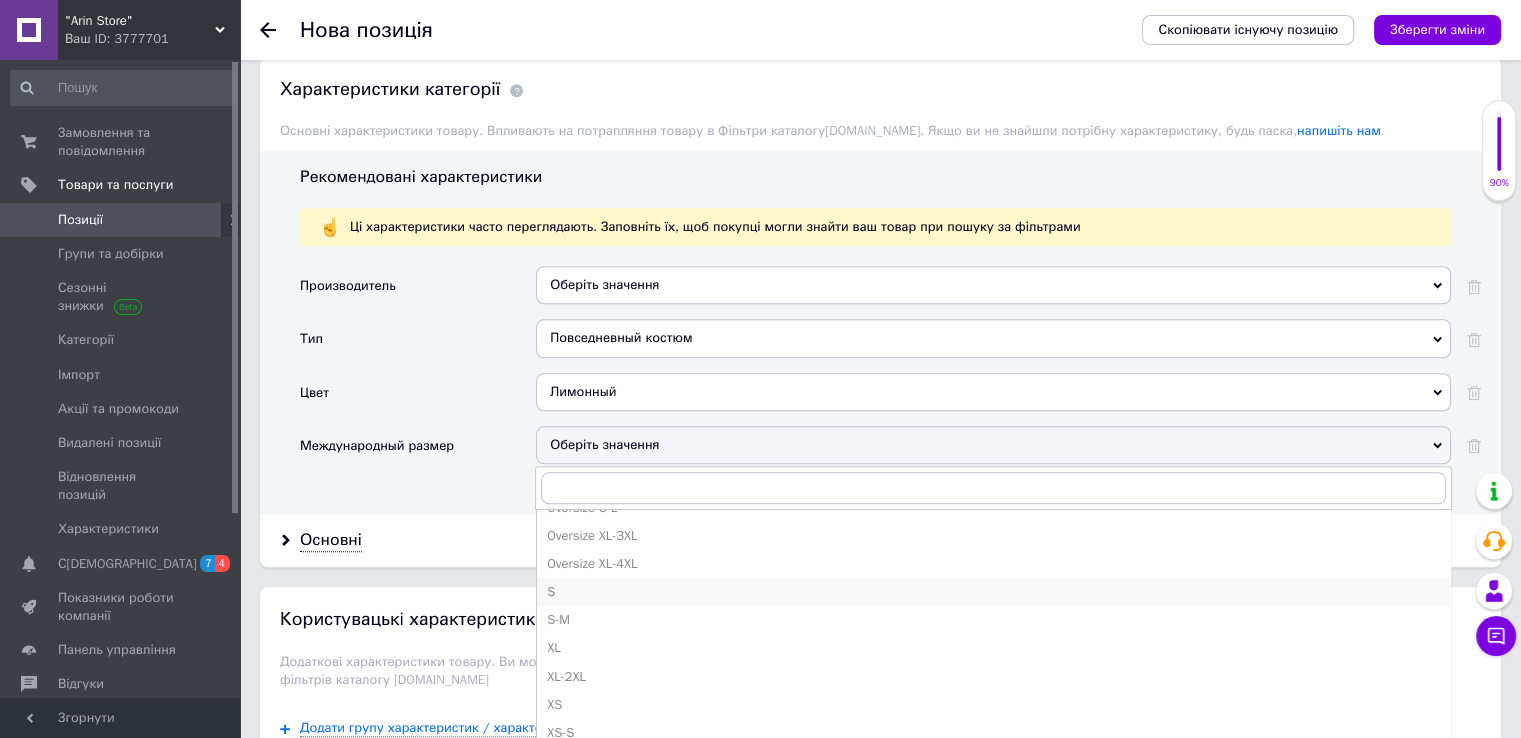 click on "S" at bounding box center [993, 592] 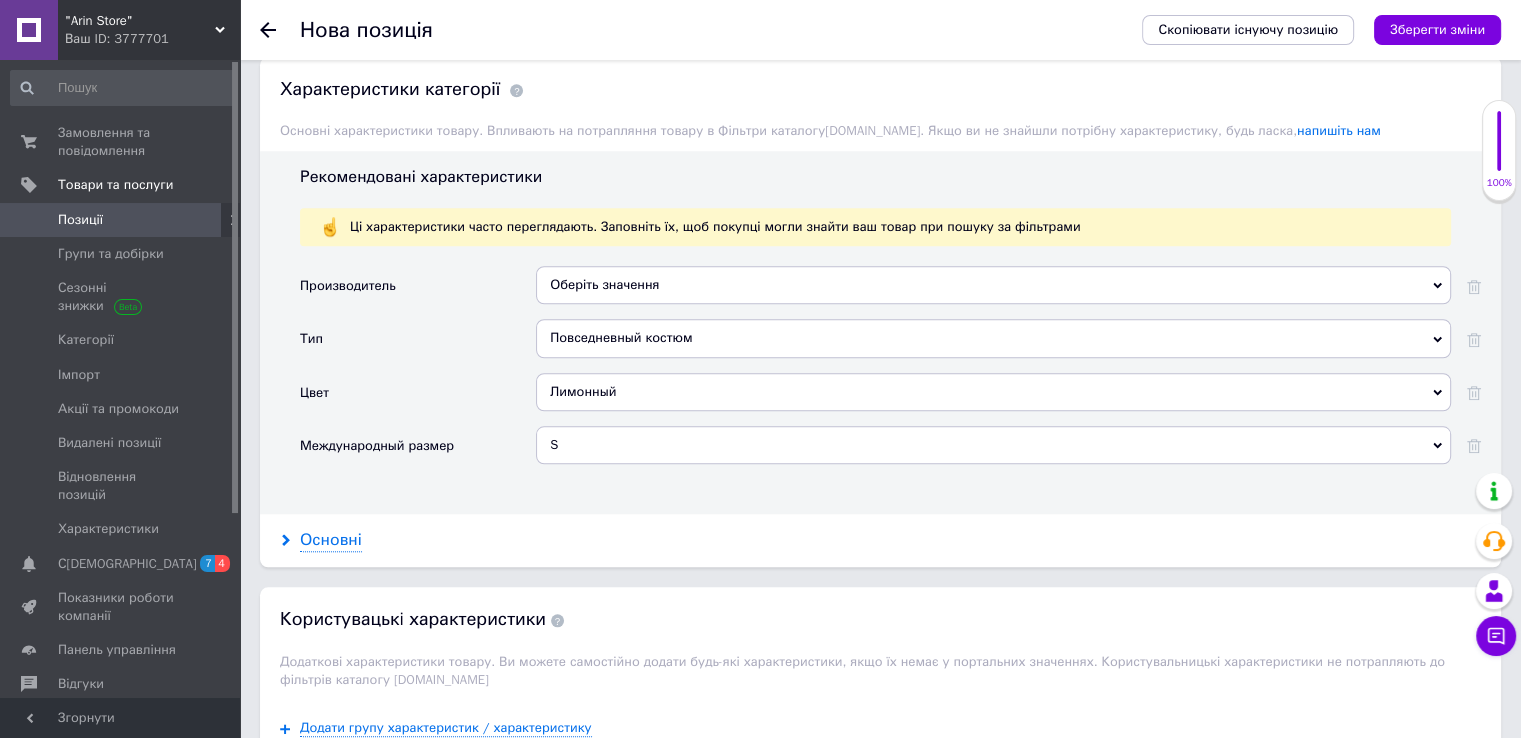 click on "Основні" at bounding box center [331, 540] 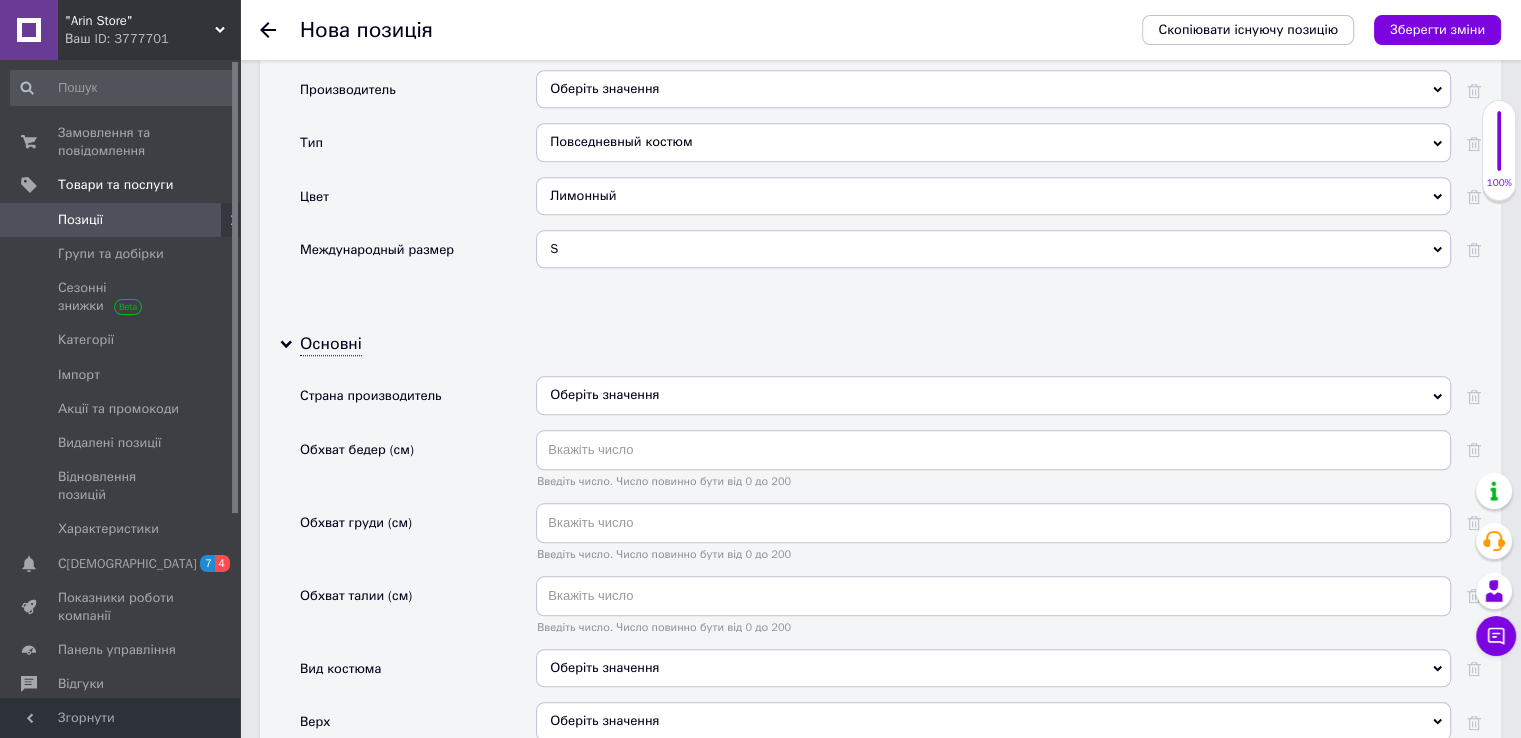 scroll, scrollTop: 1936, scrollLeft: 0, axis: vertical 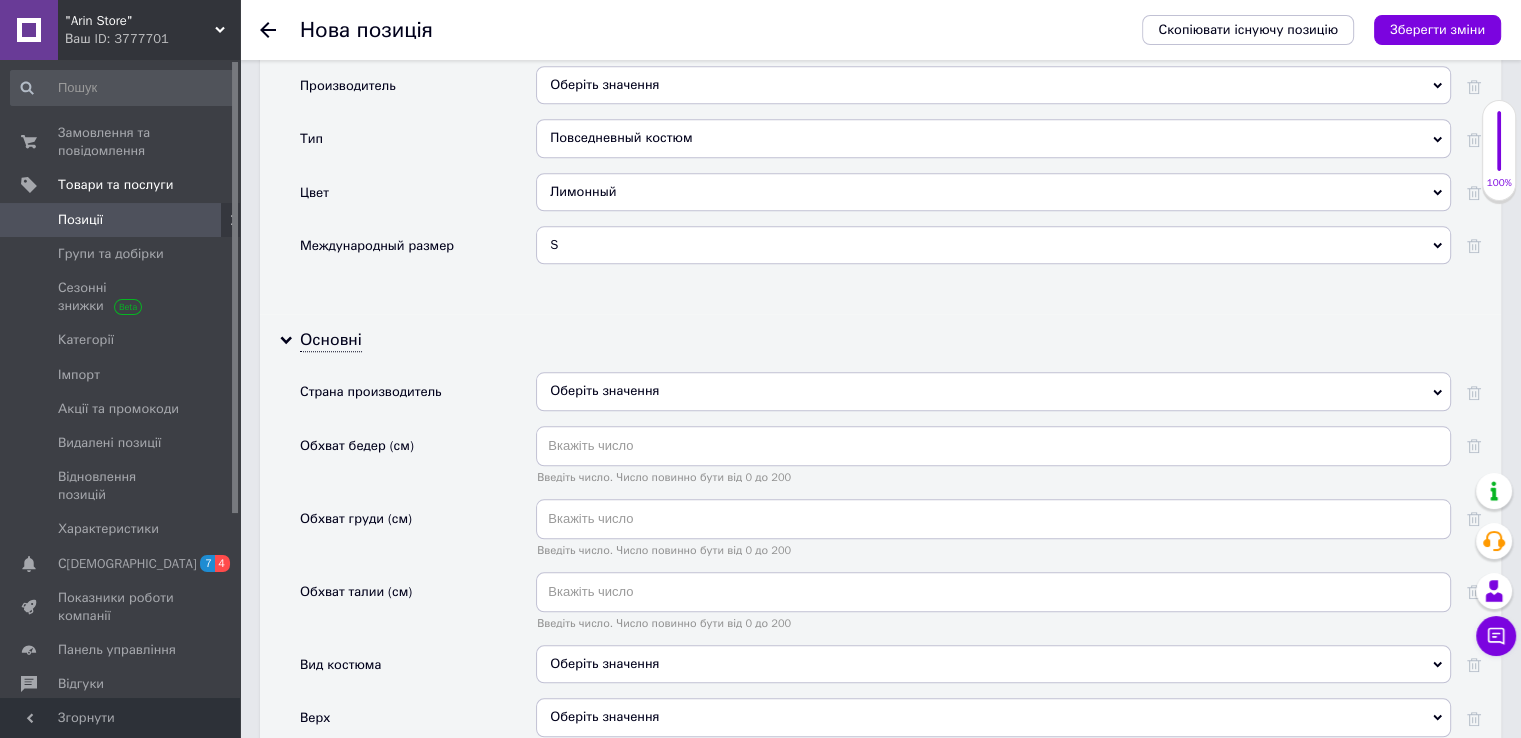 click on "Оберіть значення" at bounding box center (993, 391) 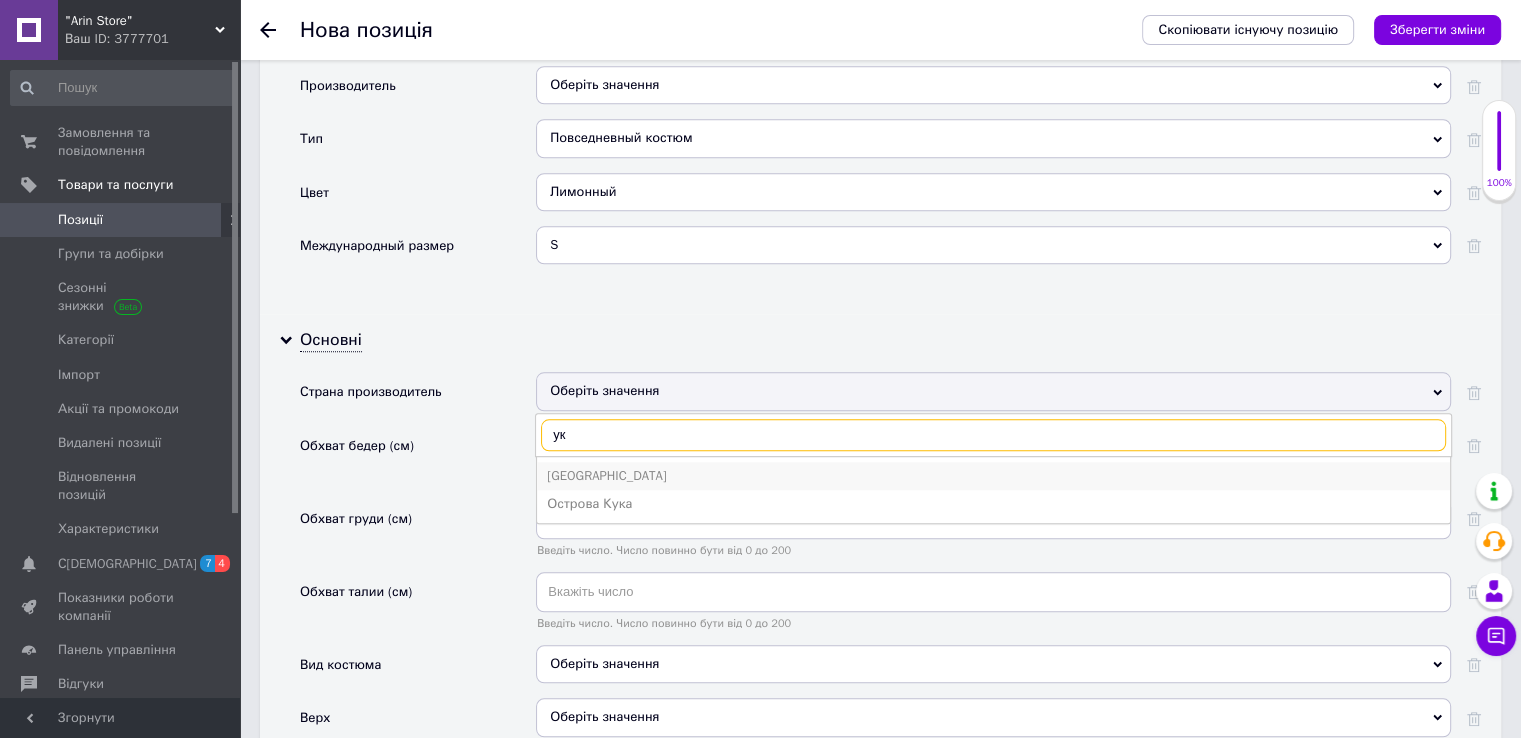 type on "ук" 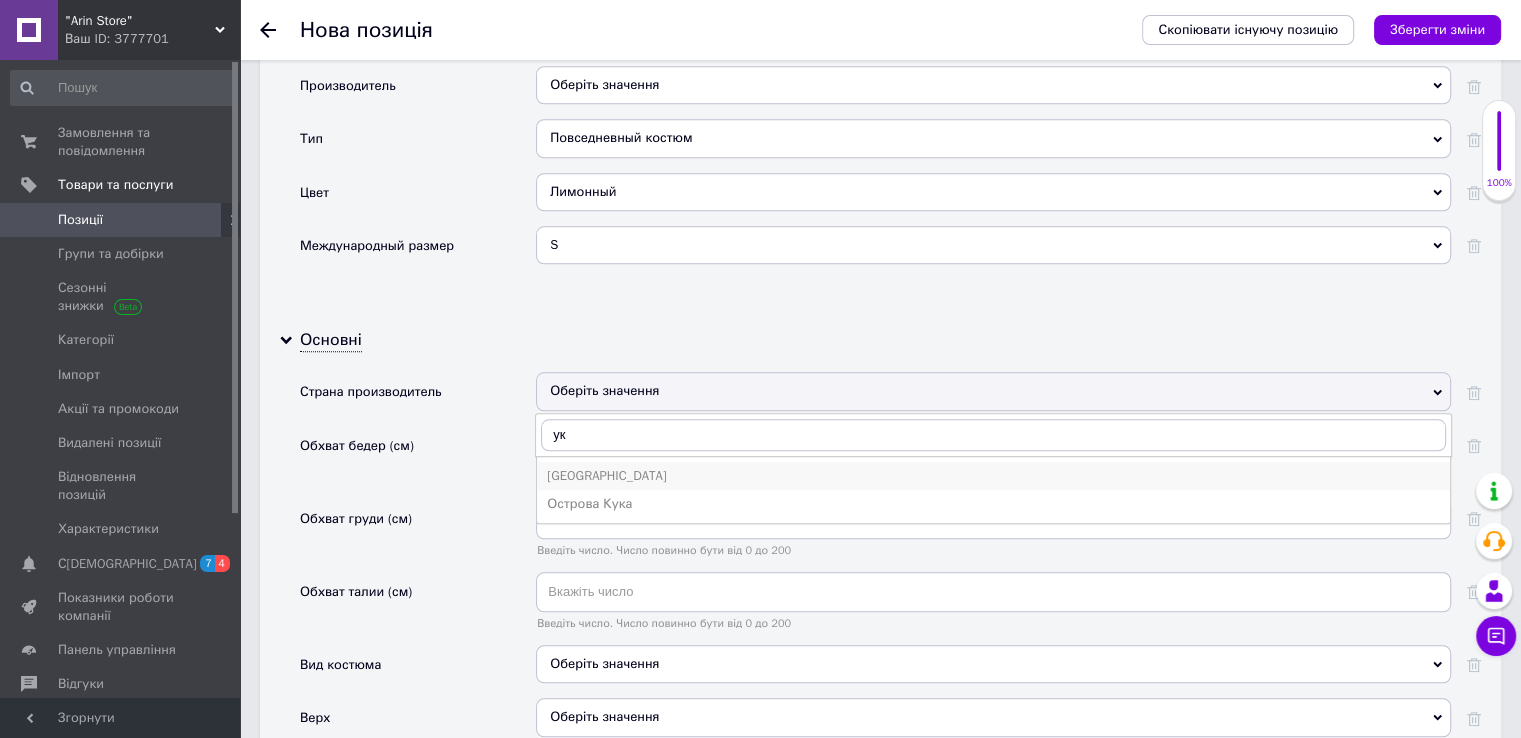 click on "[GEOGRAPHIC_DATA]" at bounding box center (993, 476) 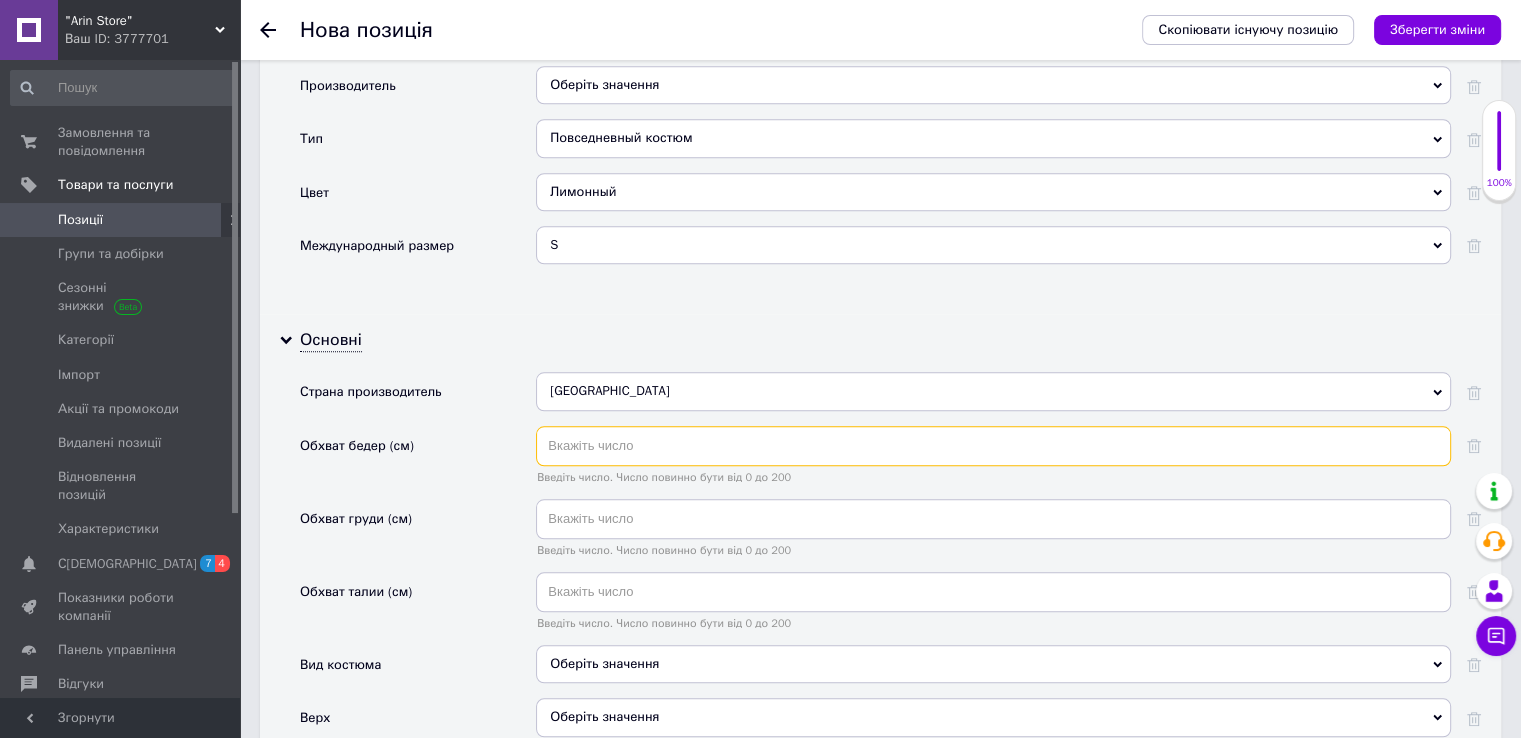 click at bounding box center [993, 446] 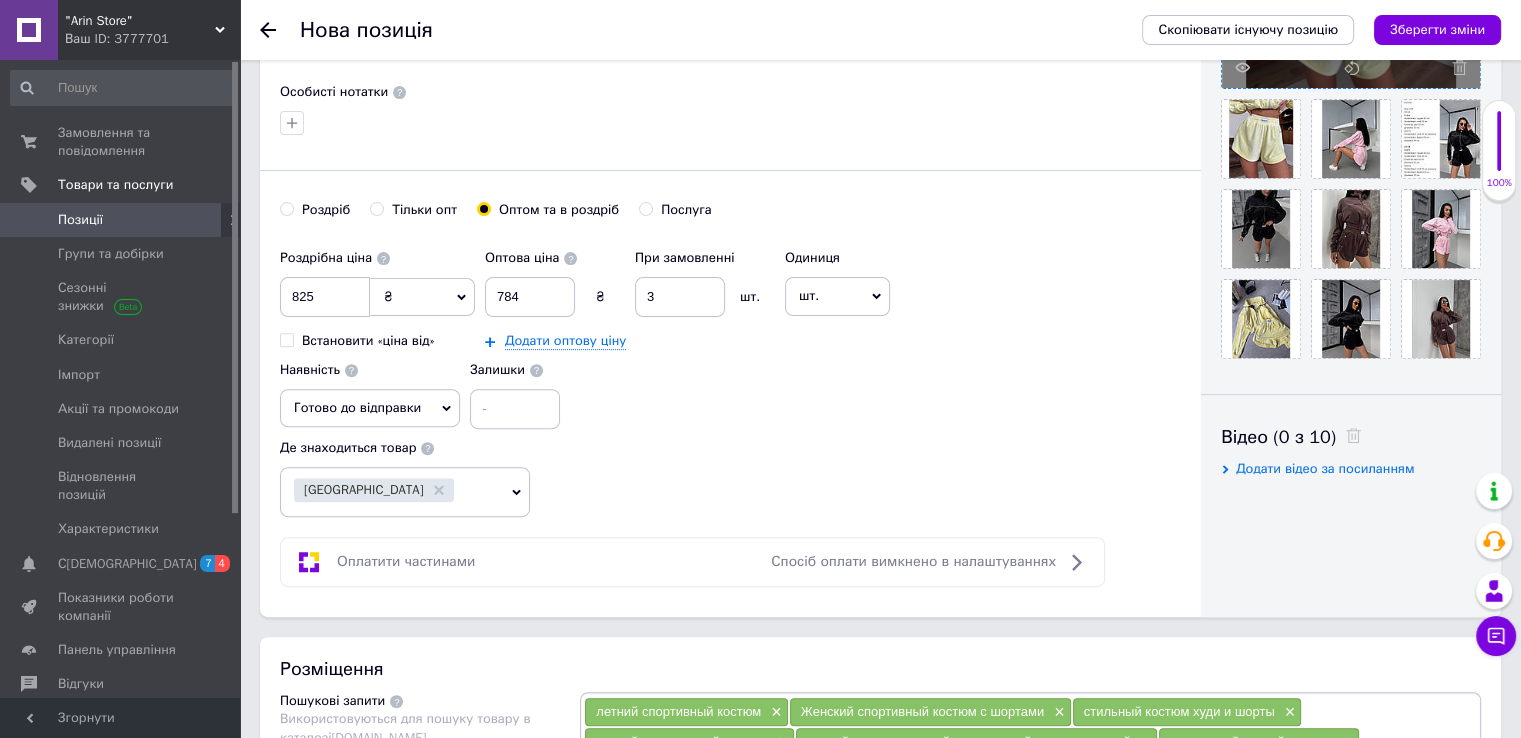 scroll, scrollTop: 536, scrollLeft: 0, axis: vertical 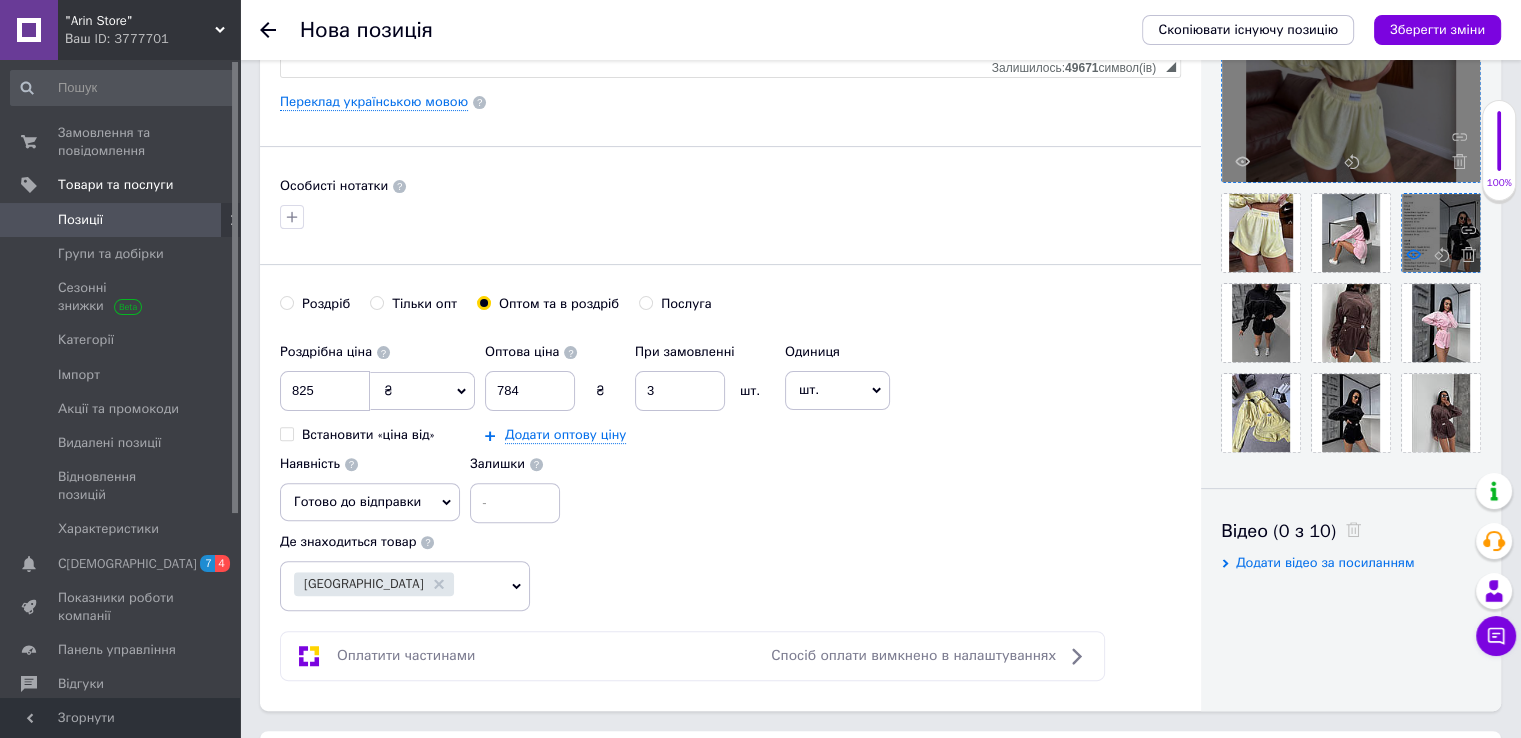 click 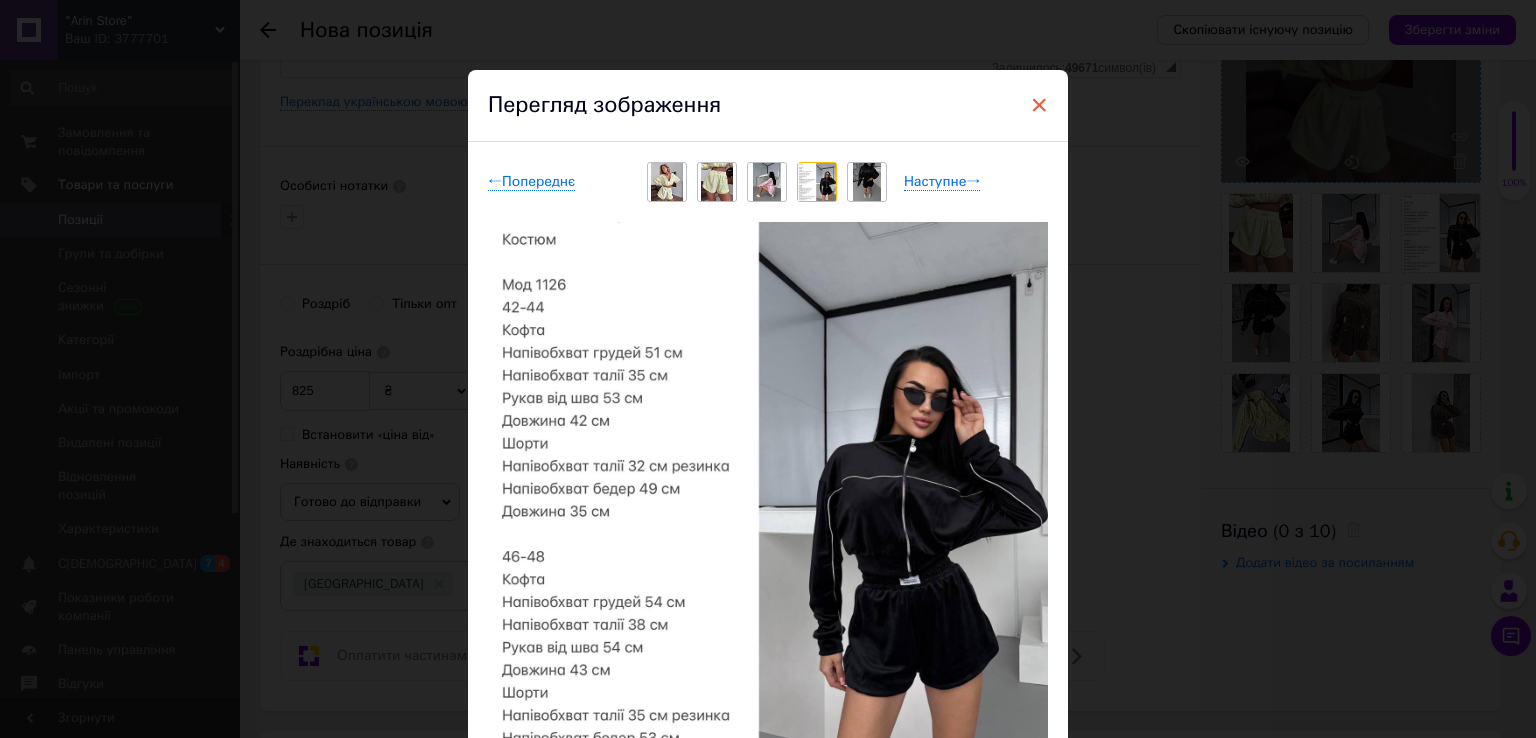 click on "×" at bounding box center [1039, 105] 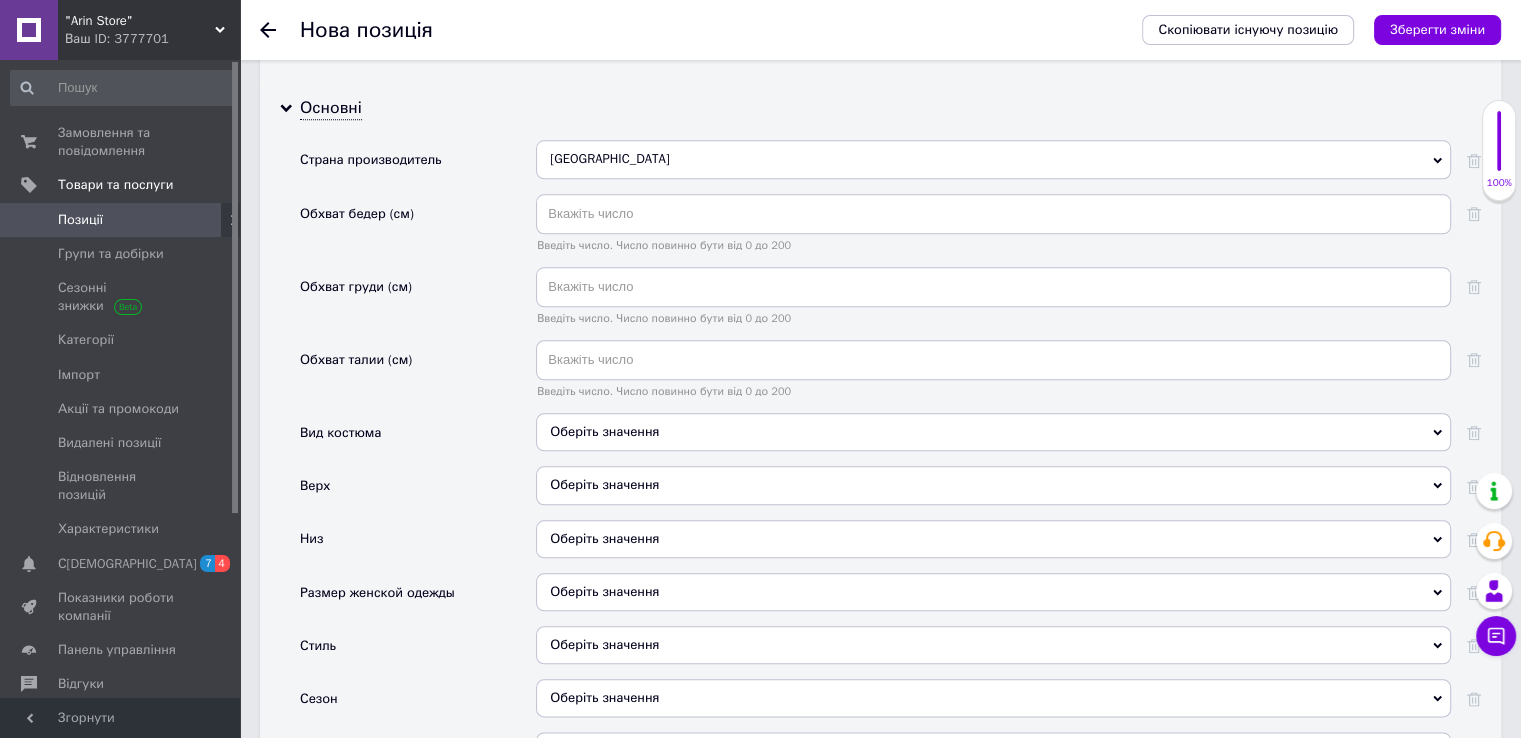scroll, scrollTop: 2136, scrollLeft: 0, axis: vertical 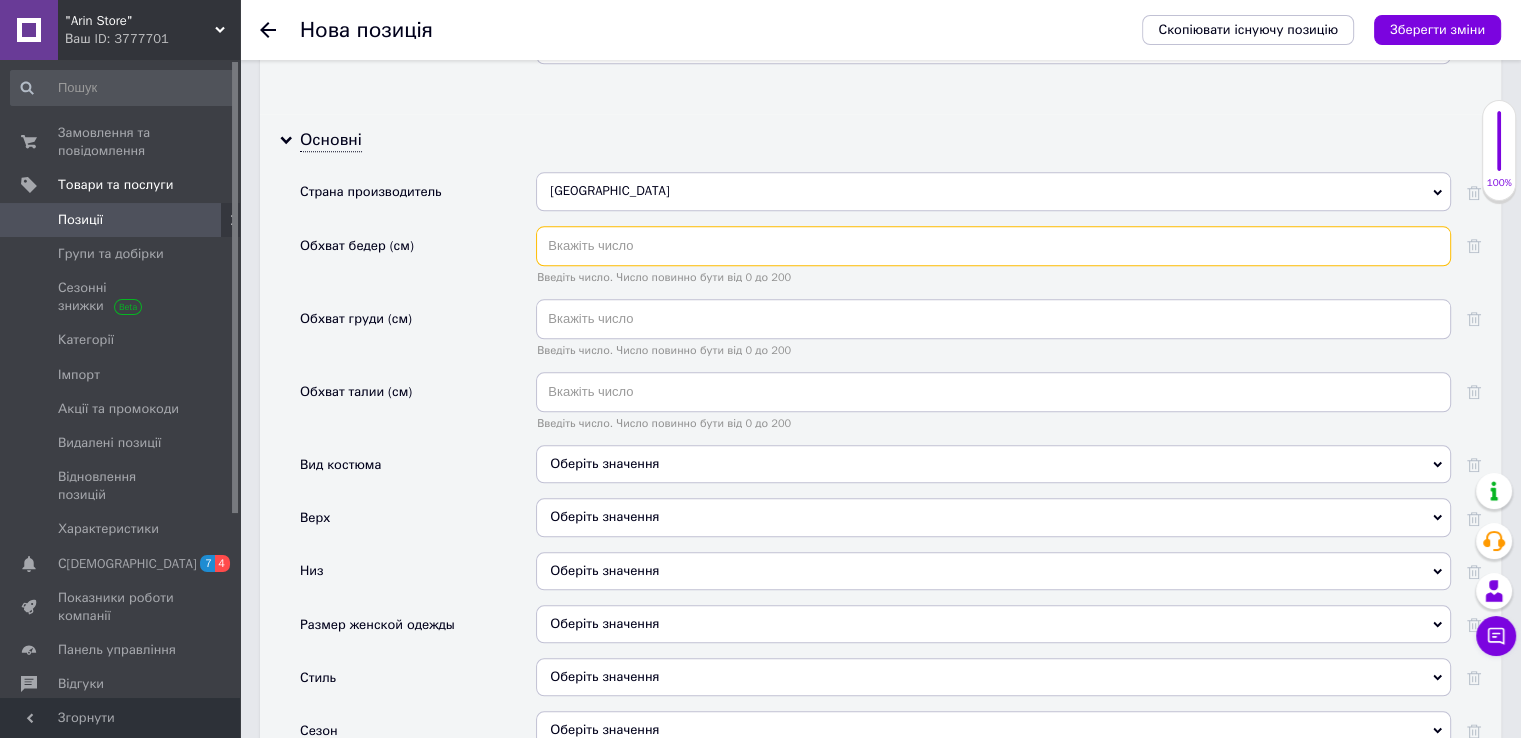 click at bounding box center (993, 246) 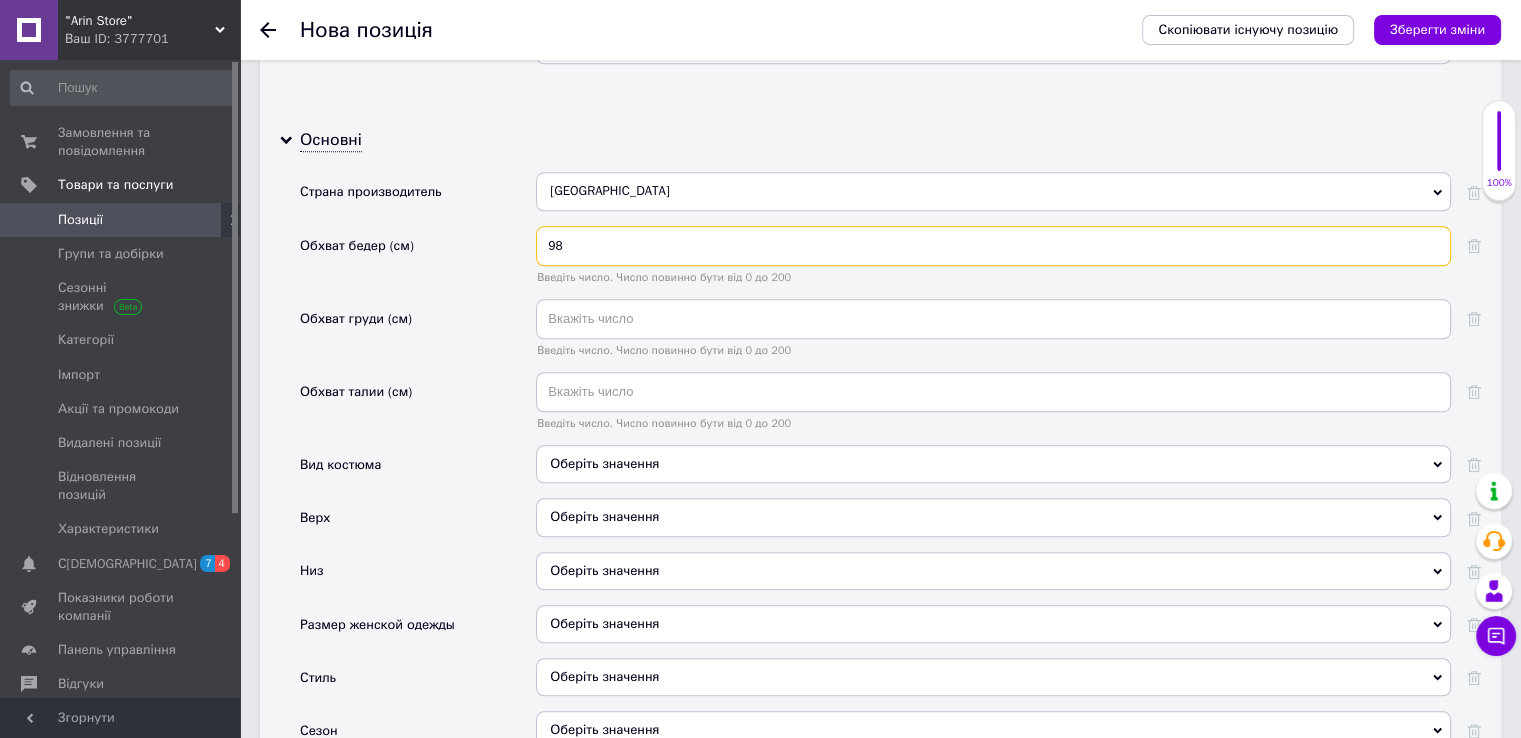 type on "98" 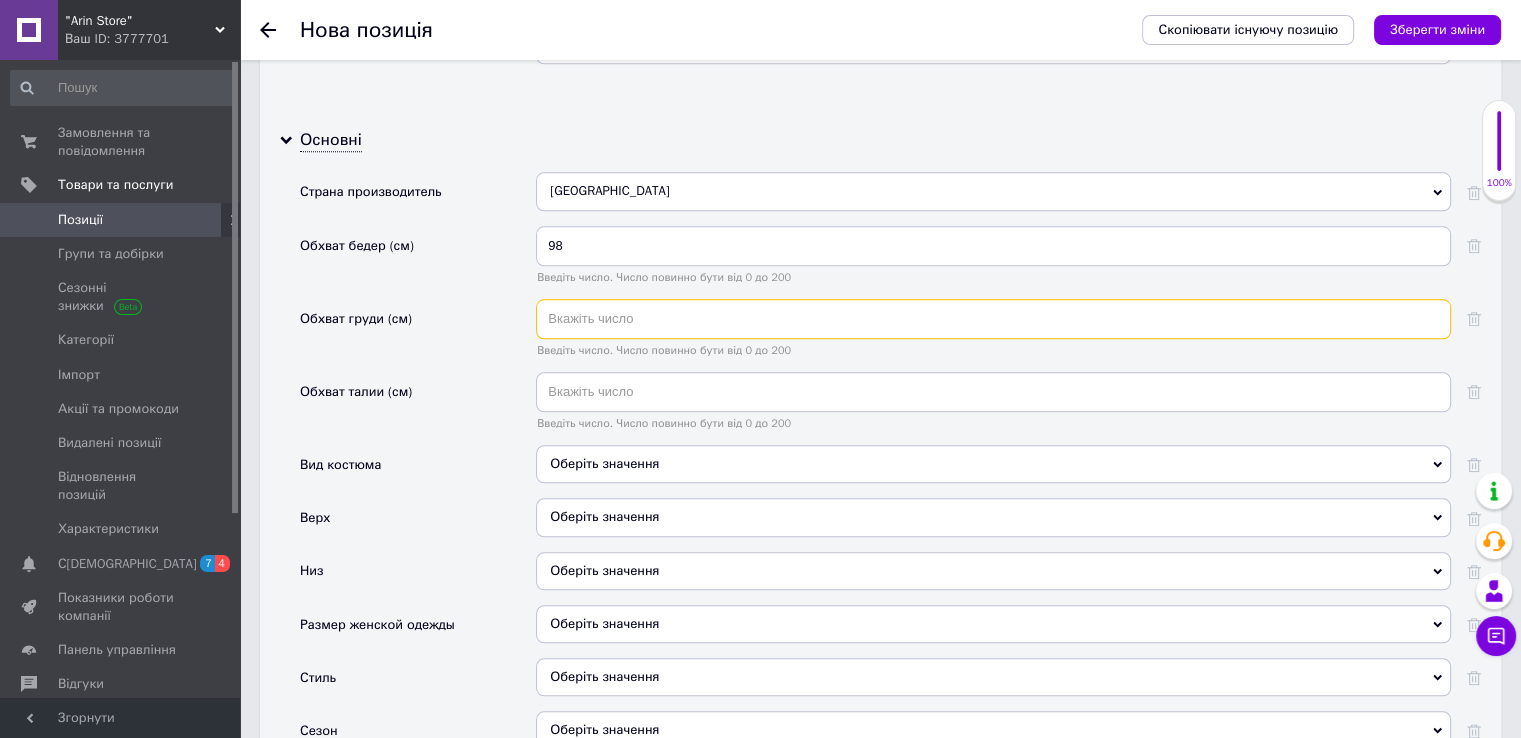 click at bounding box center [993, 319] 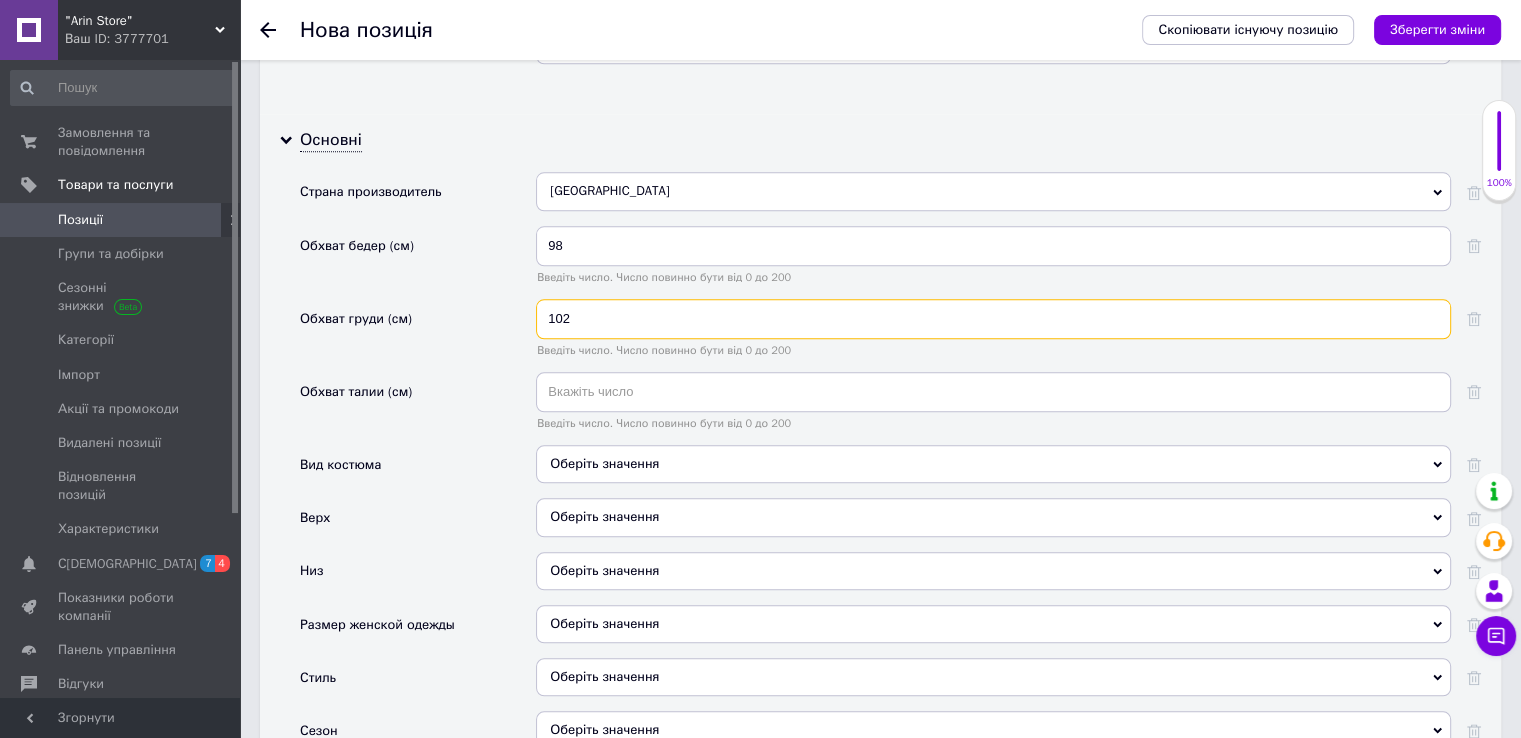 type on "102" 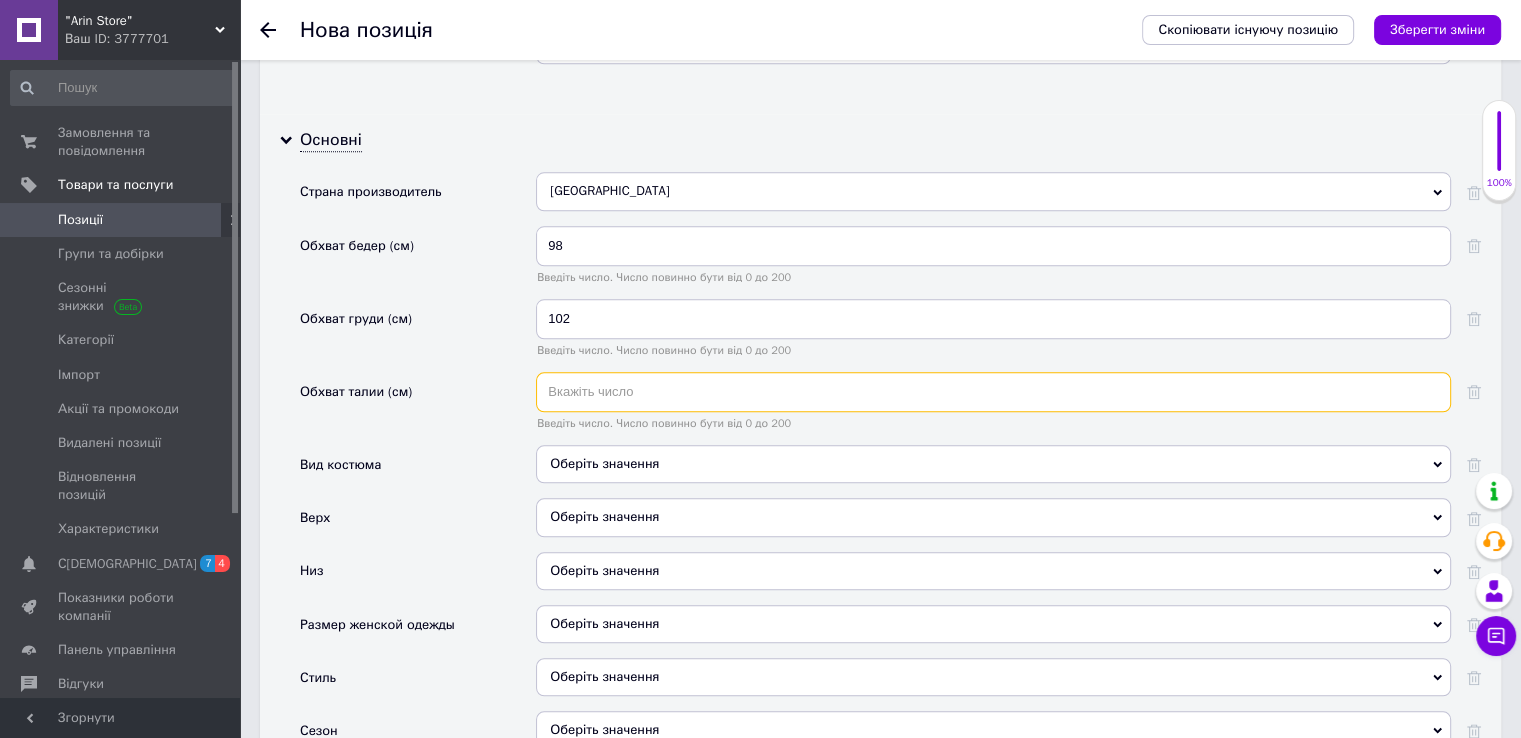 click at bounding box center (993, 392) 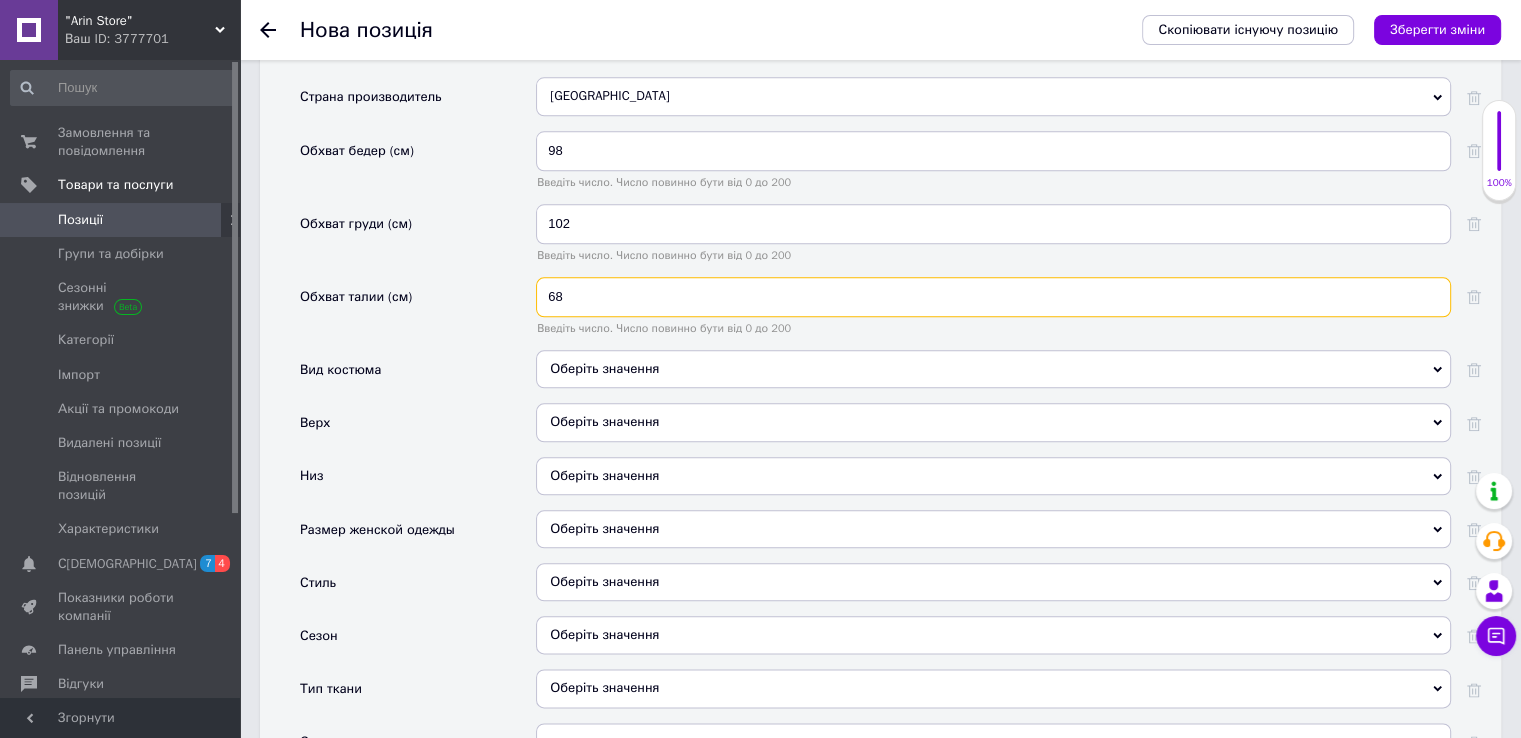 scroll, scrollTop: 2236, scrollLeft: 0, axis: vertical 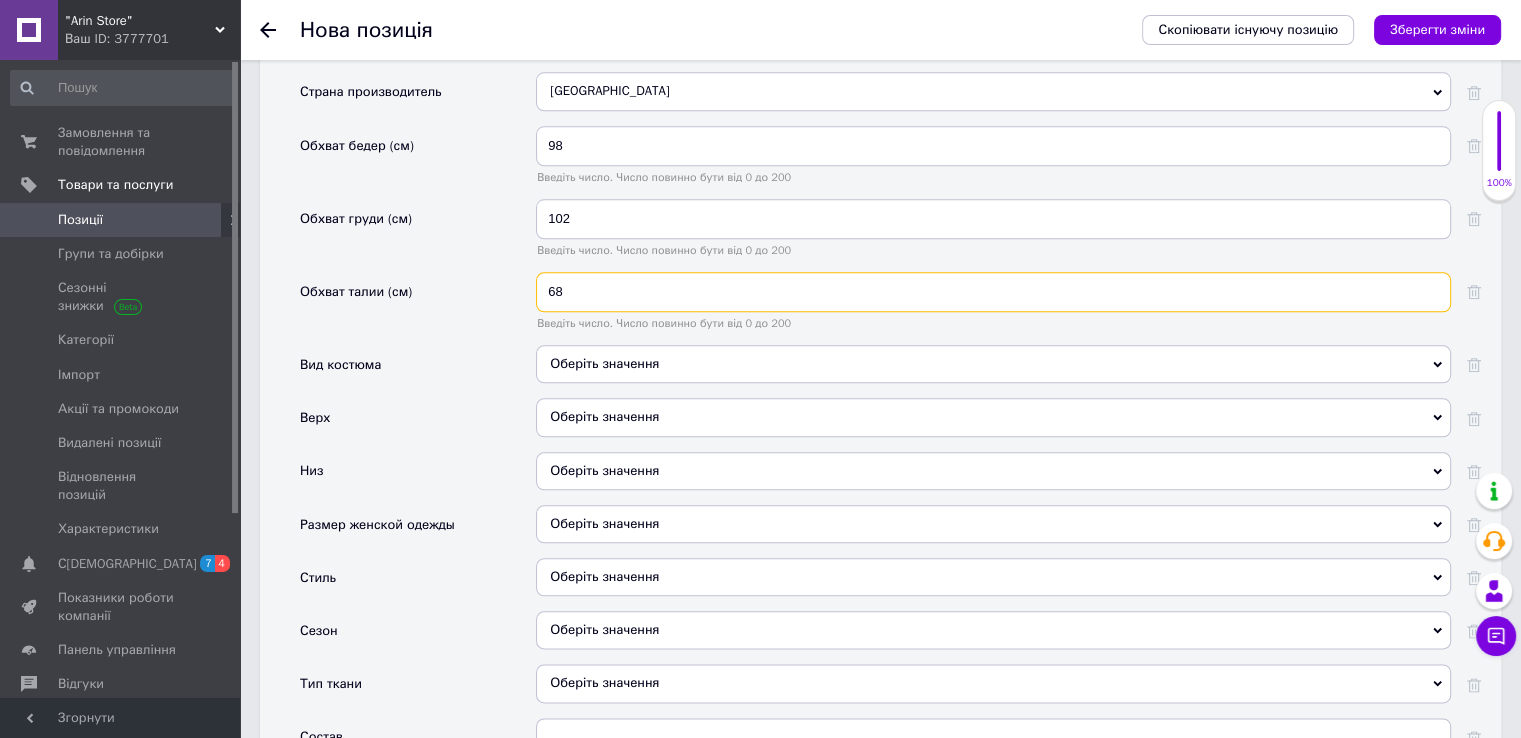 type on "68" 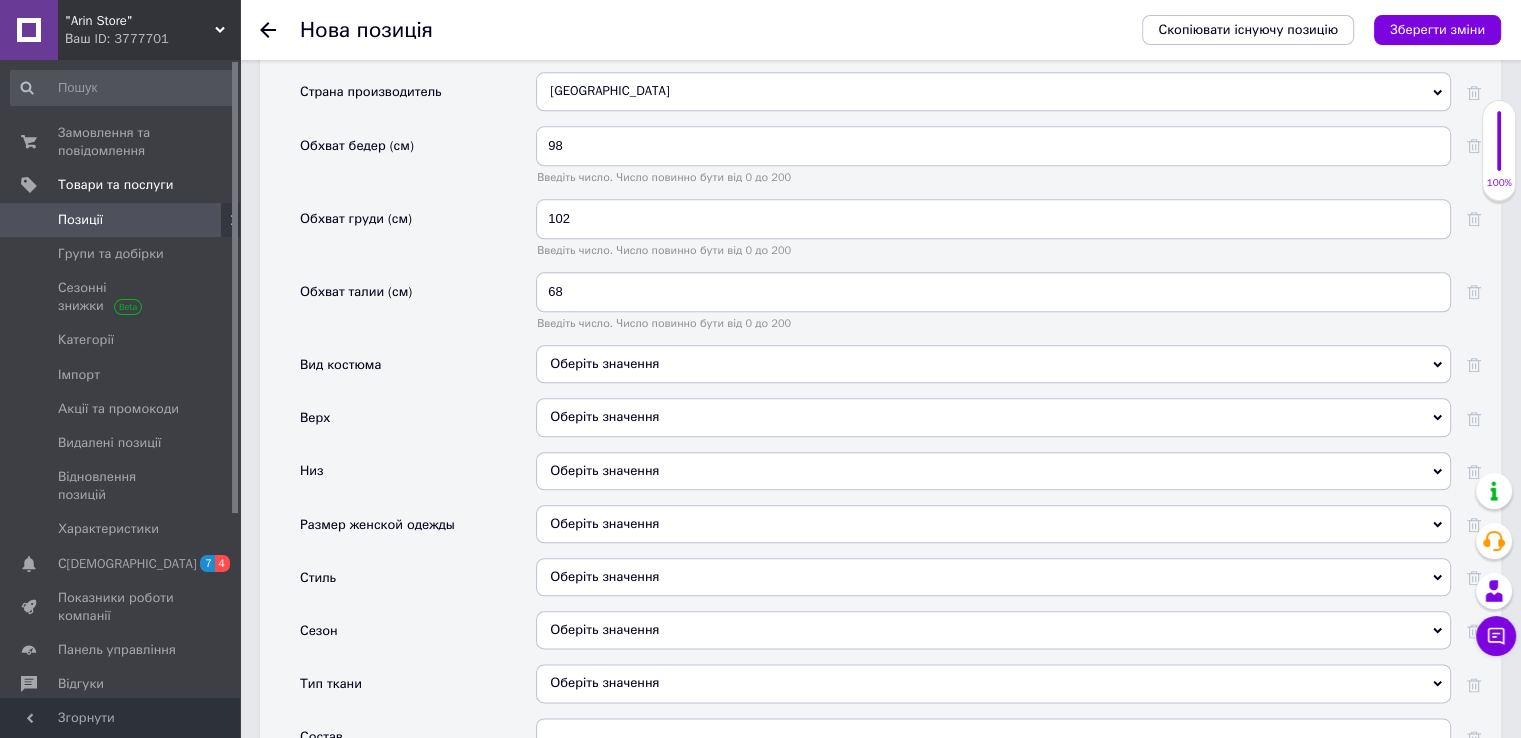 click on "Оберіть значення" at bounding box center (993, 364) 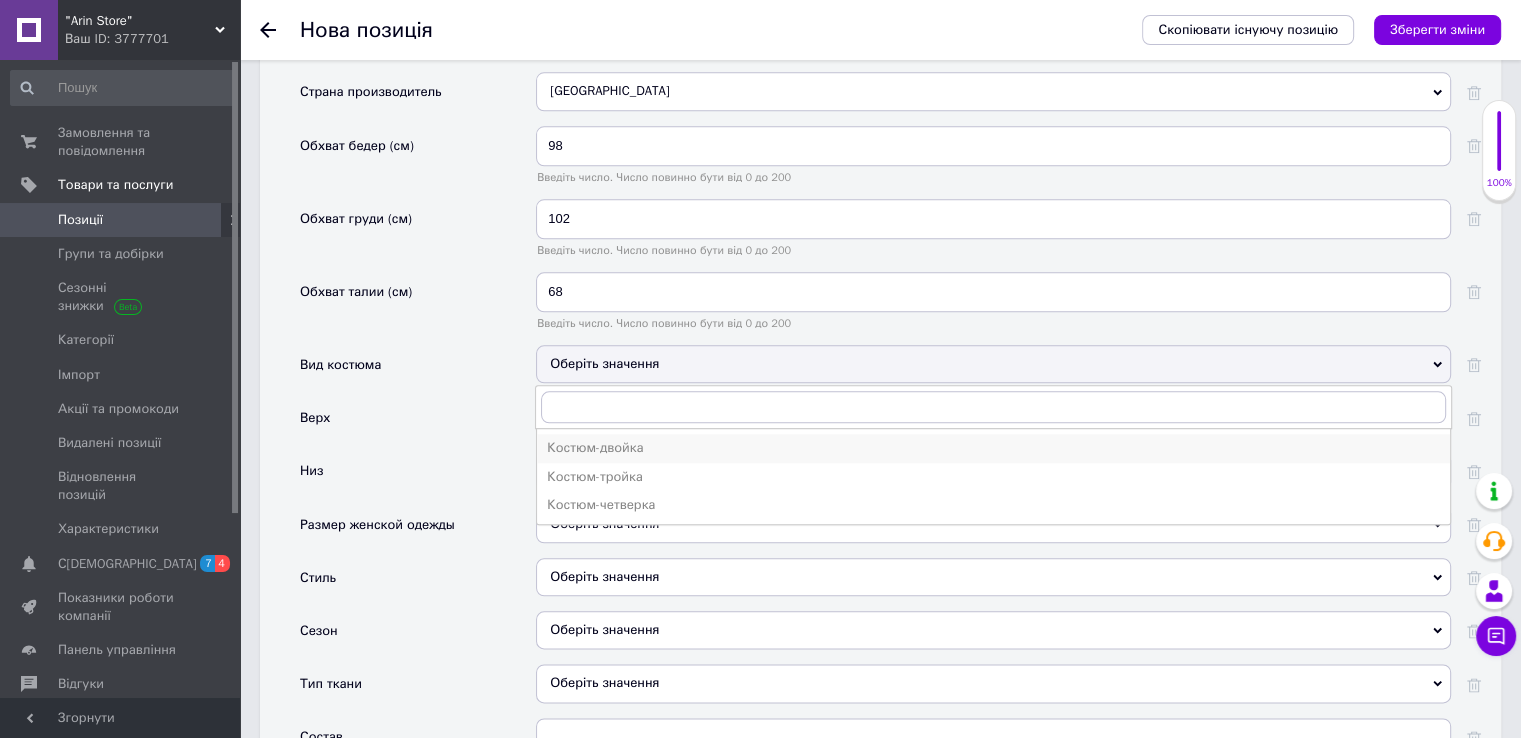 click on "Костюм-двойка" at bounding box center [993, 448] 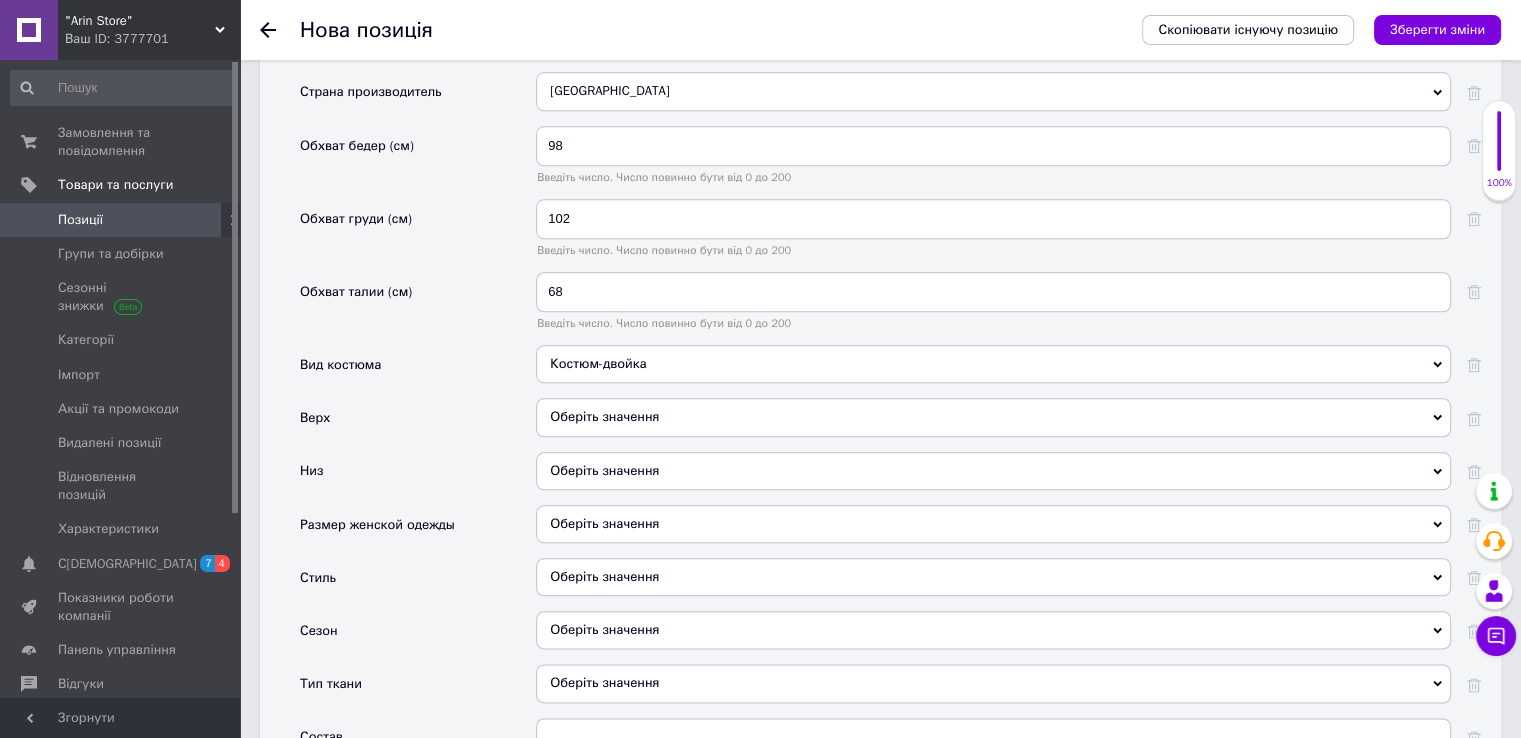 click on "Оберіть значення" at bounding box center (993, 417) 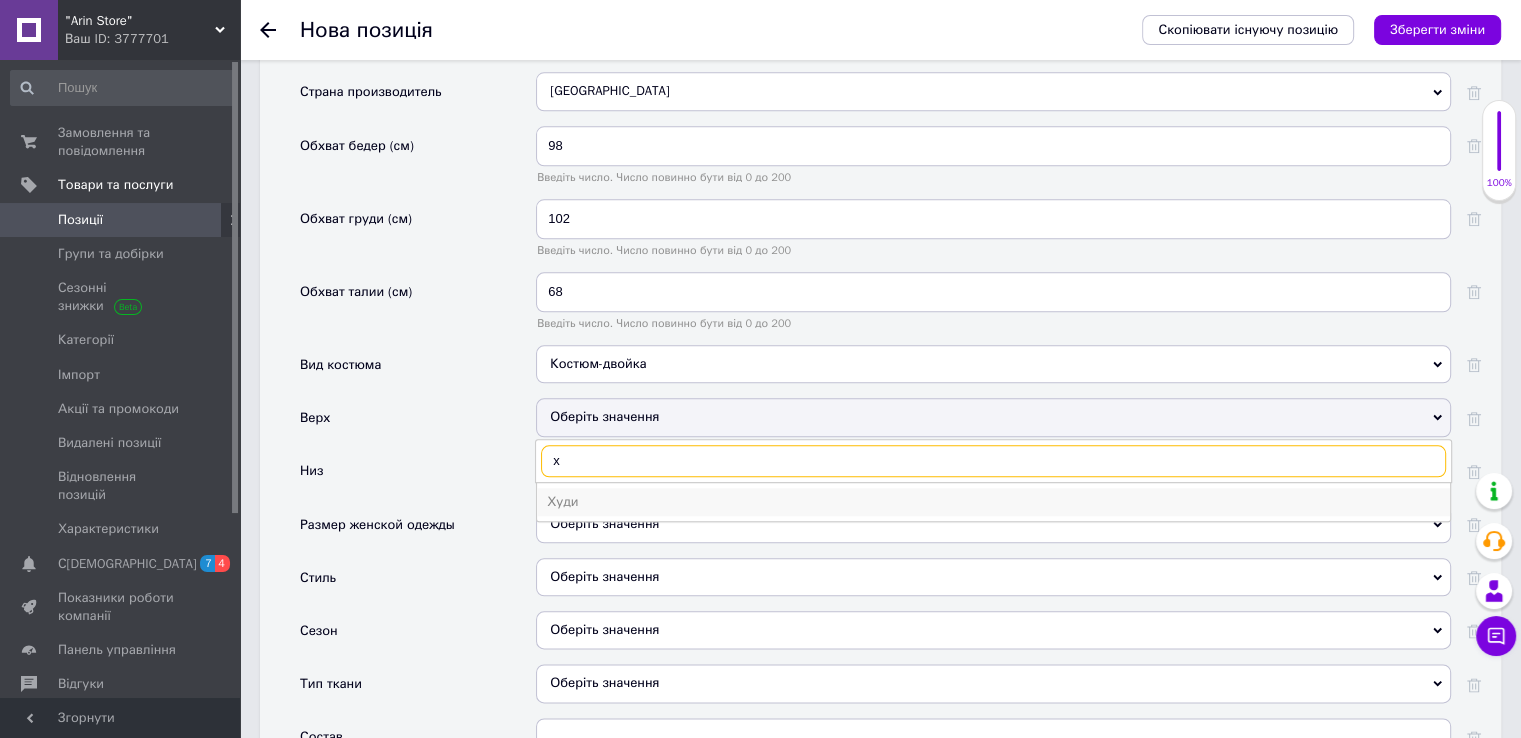 type on "х" 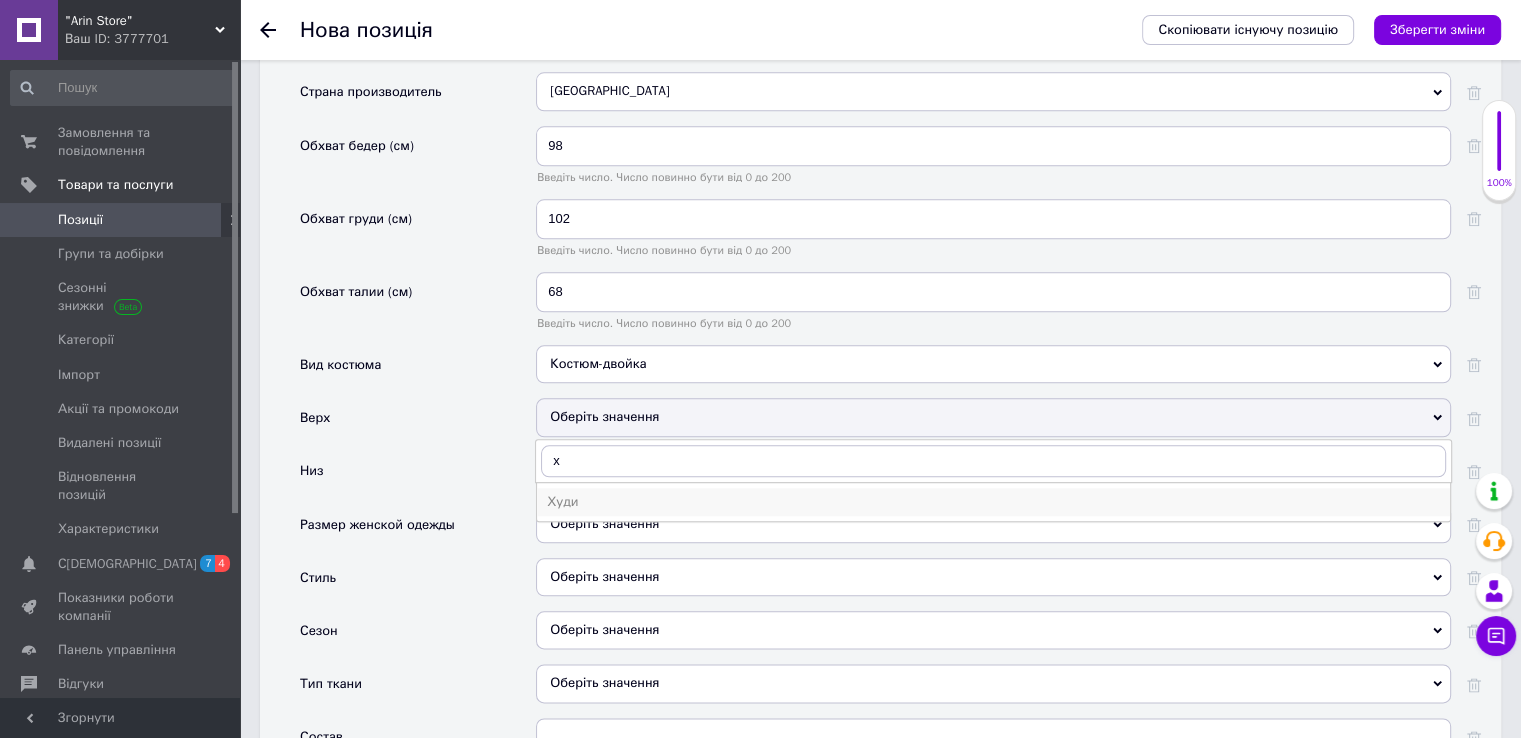 click on "Худи" at bounding box center [993, 502] 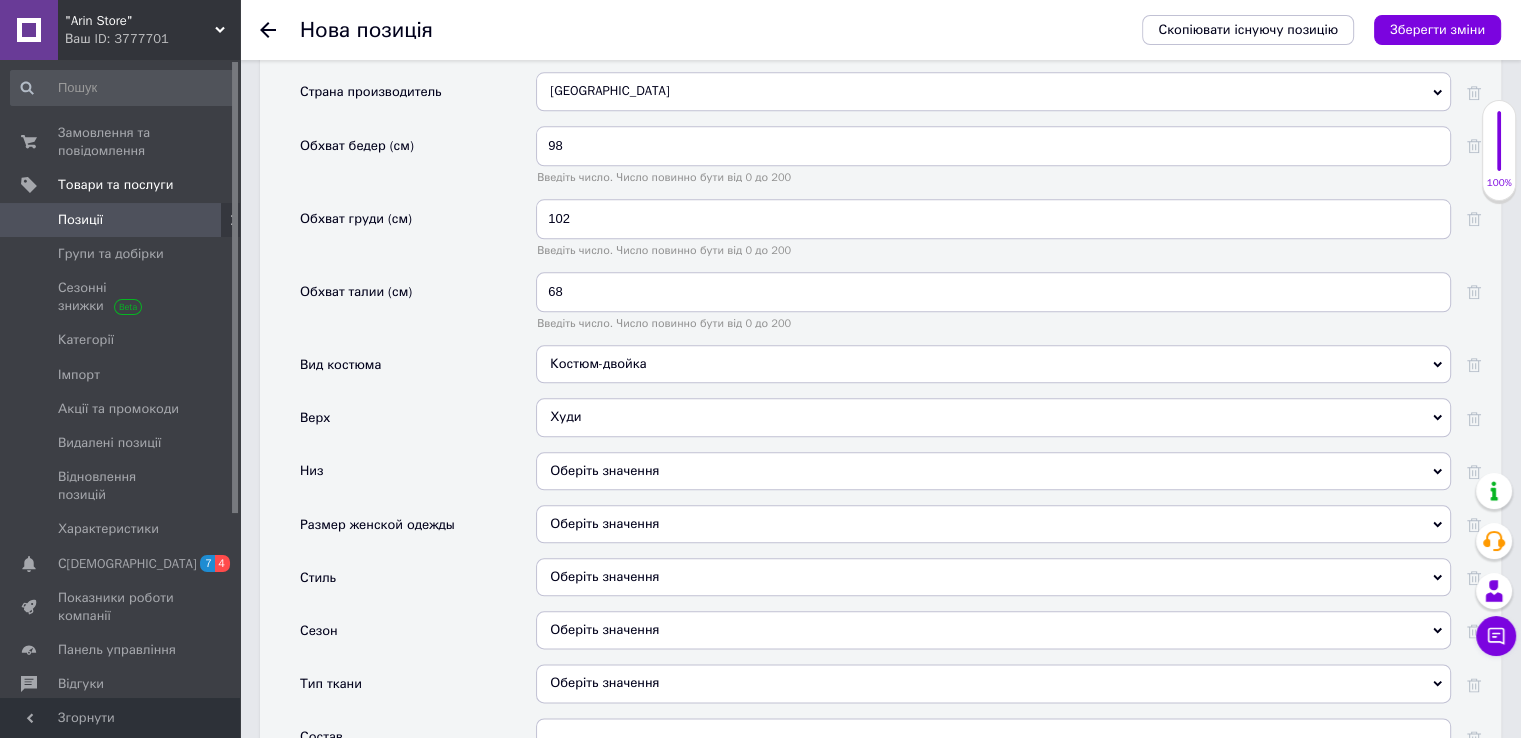 click on "Оберіть значення" at bounding box center [993, 471] 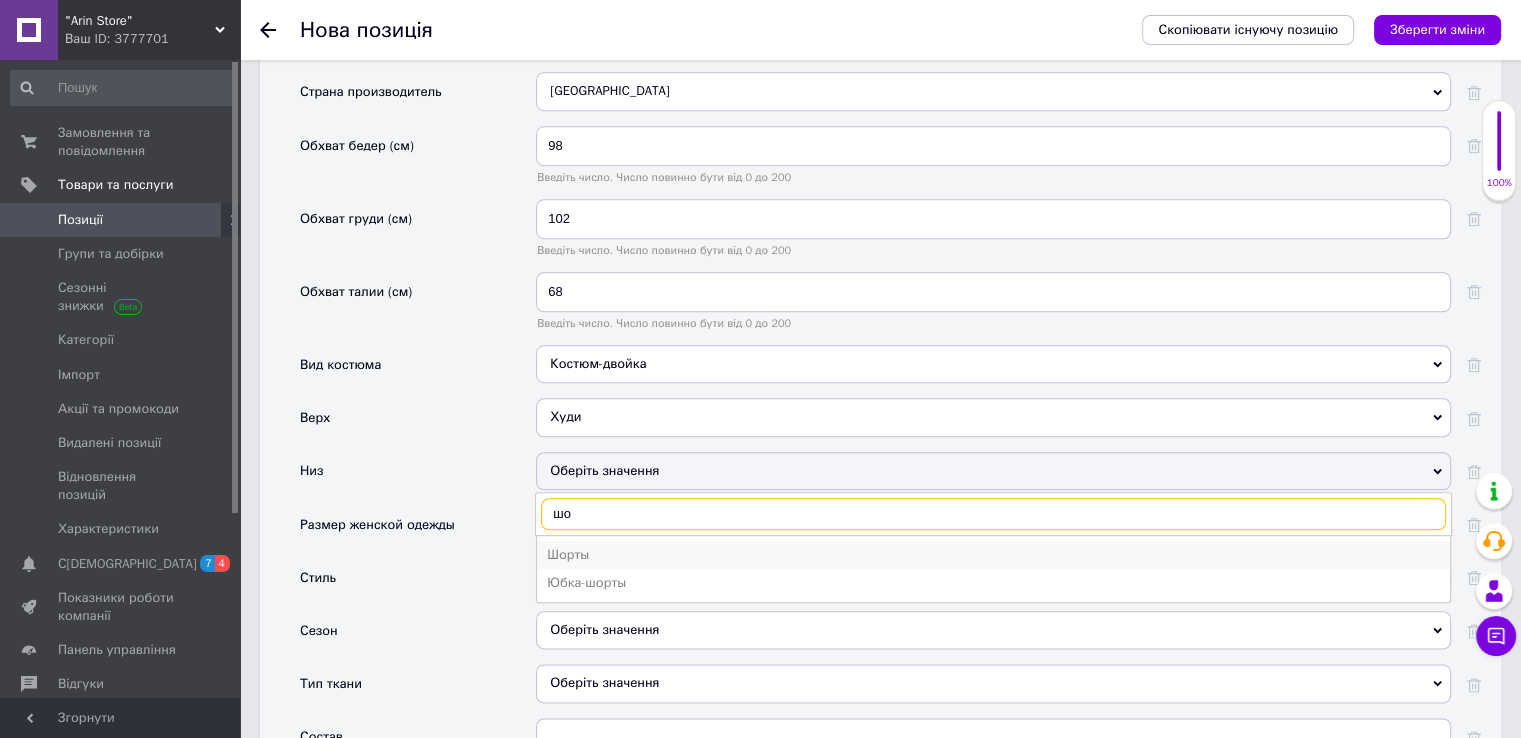 type on "шо" 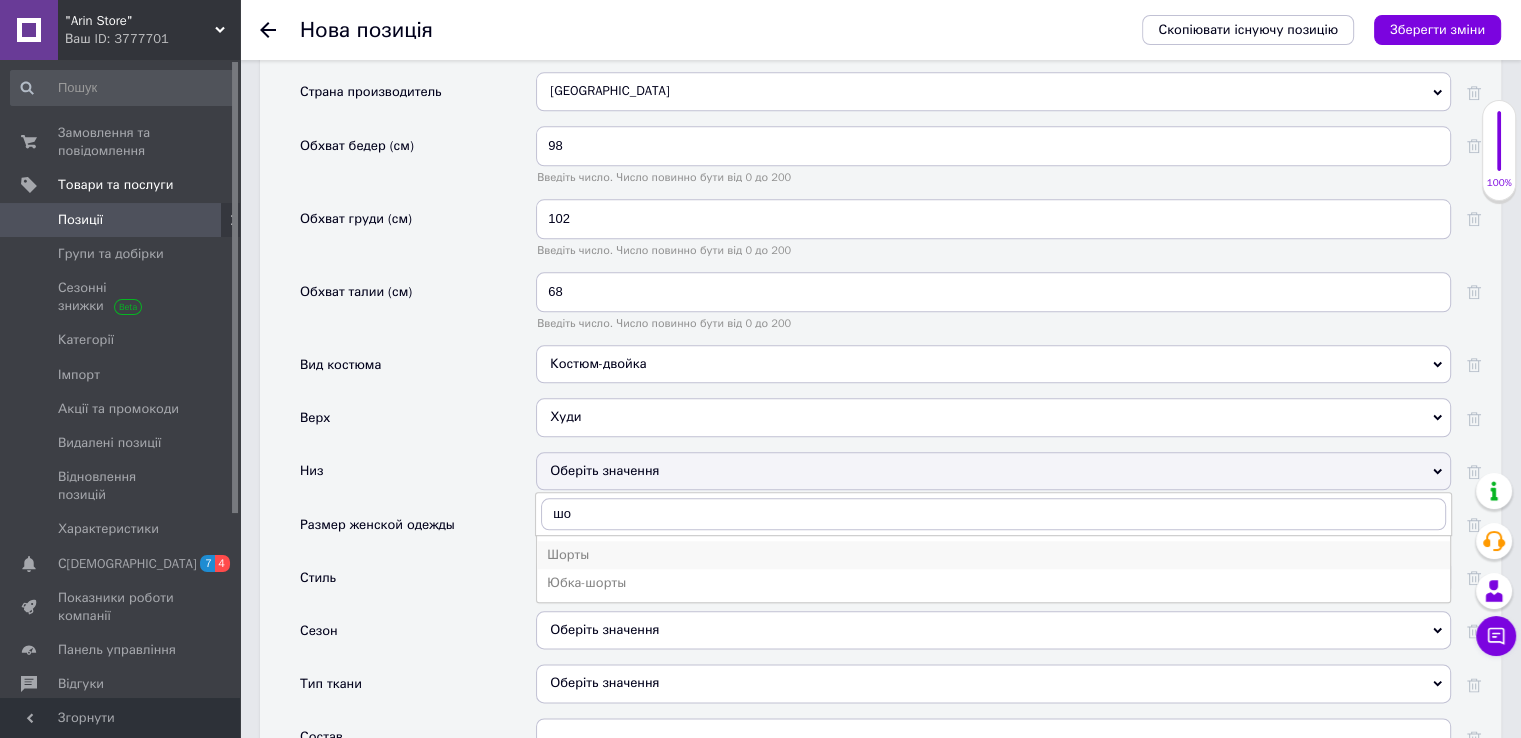 click on "Шорты" at bounding box center [993, 555] 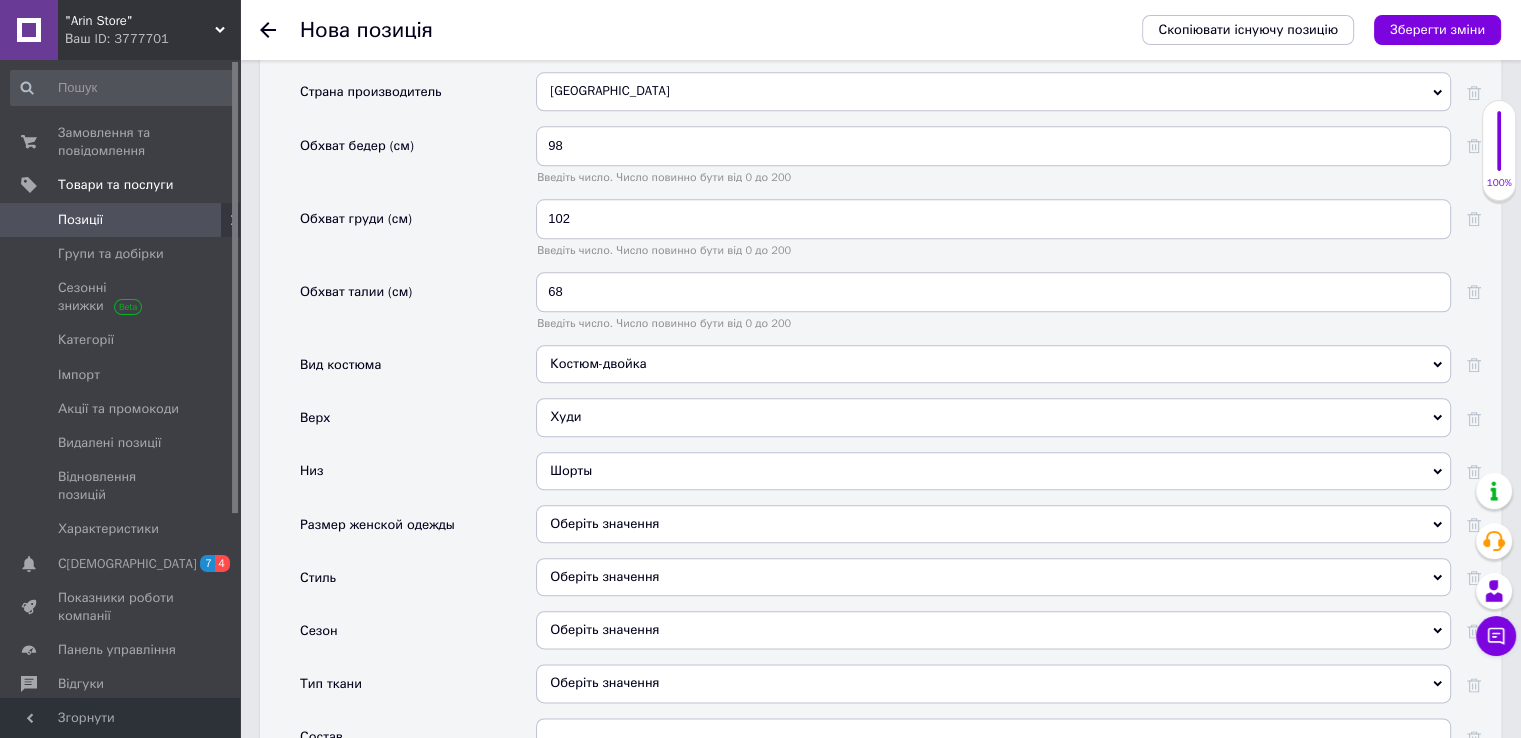click on "Оберіть значення" at bounding box center [993, 524] 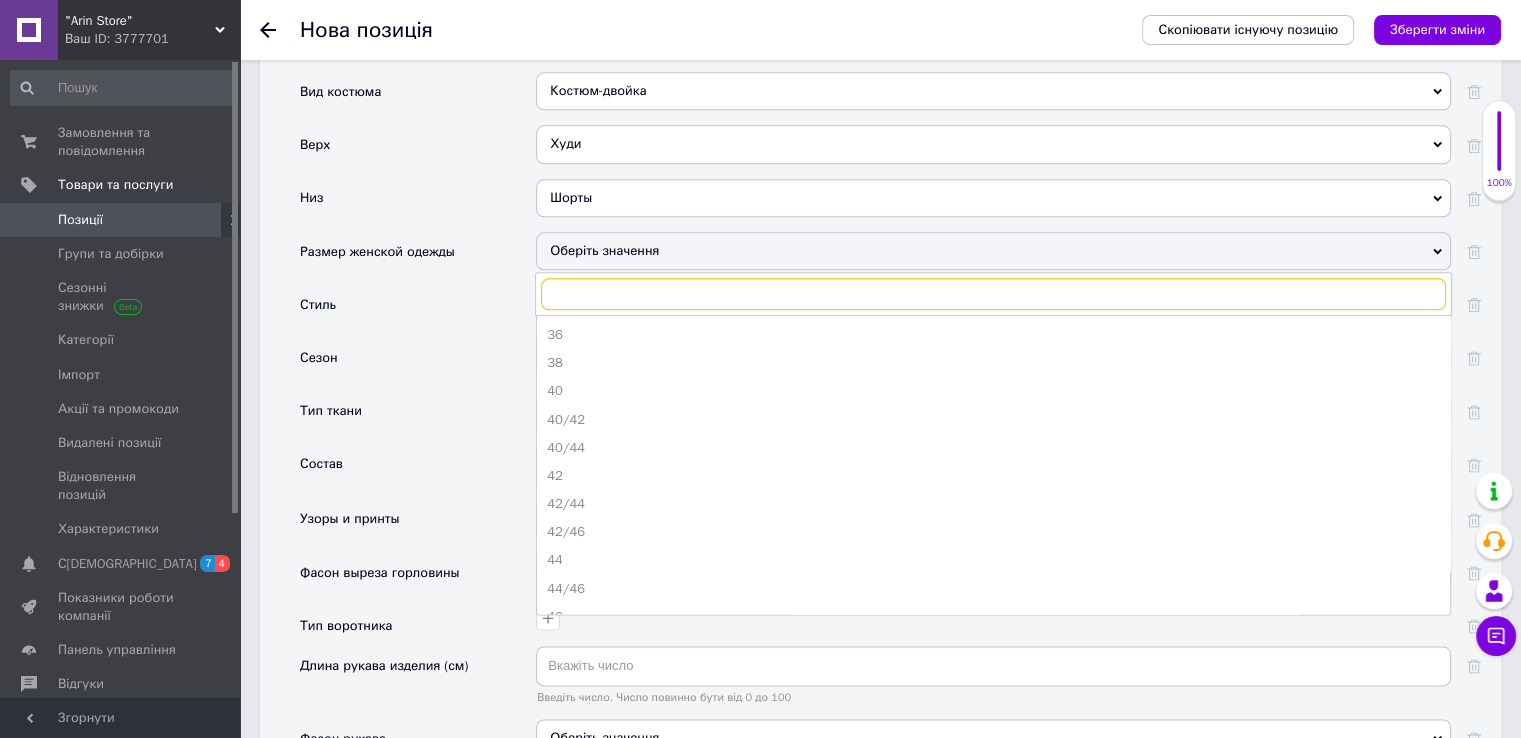 scroll, scrollTop: 2536, scrollLeft: 0, axis: vertical 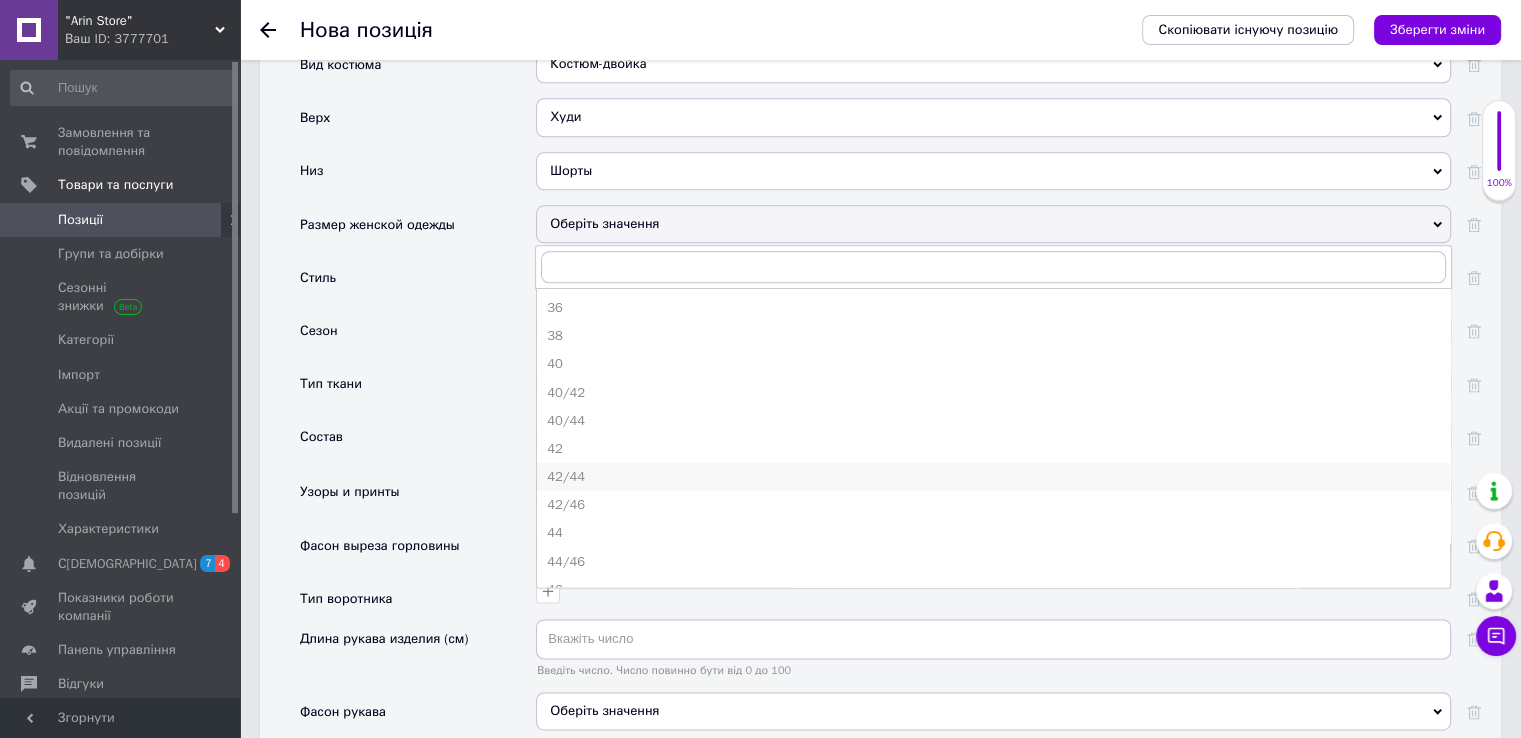 click on "42/44" at bounding box center (993, 477) 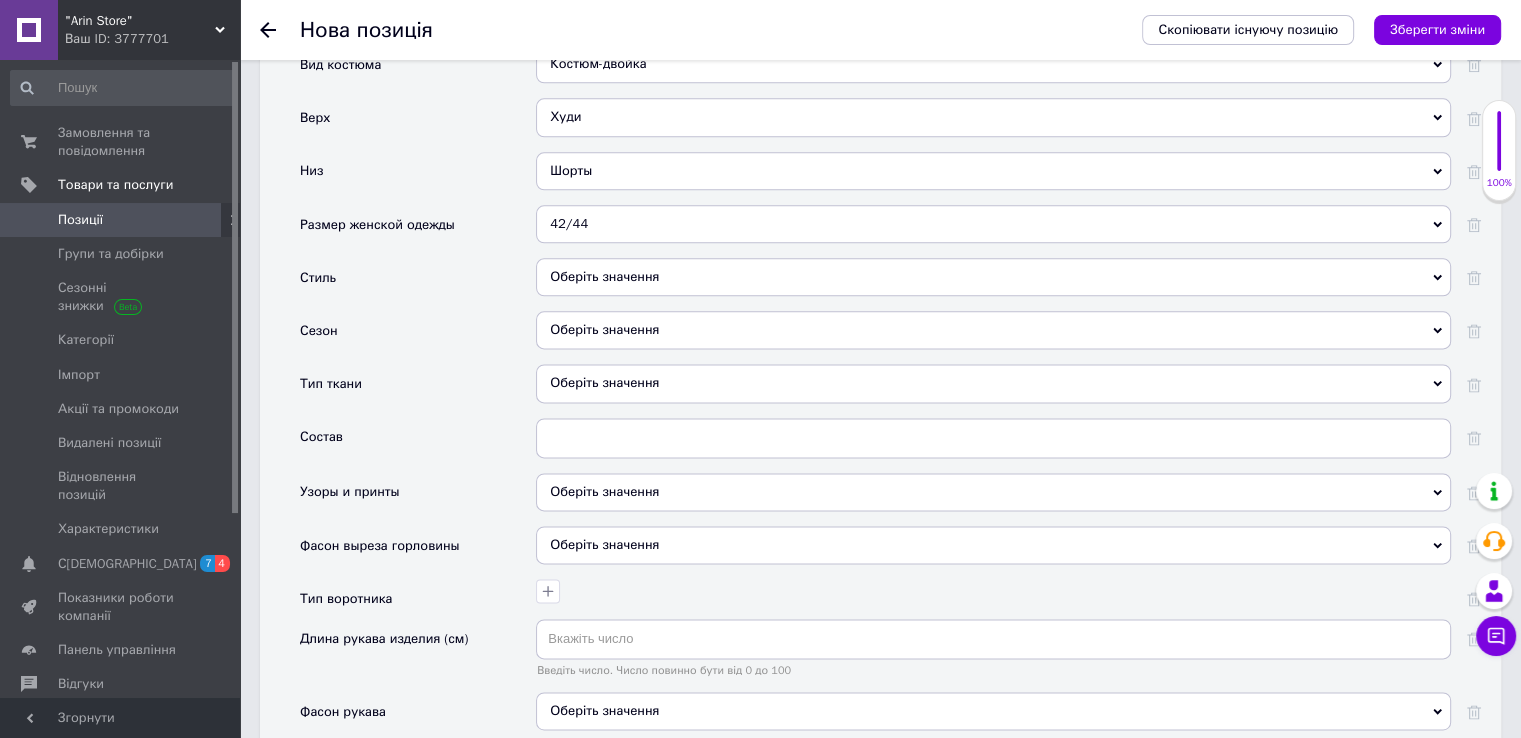 click on "Оберіть значення" at bounding box center (993, 277) 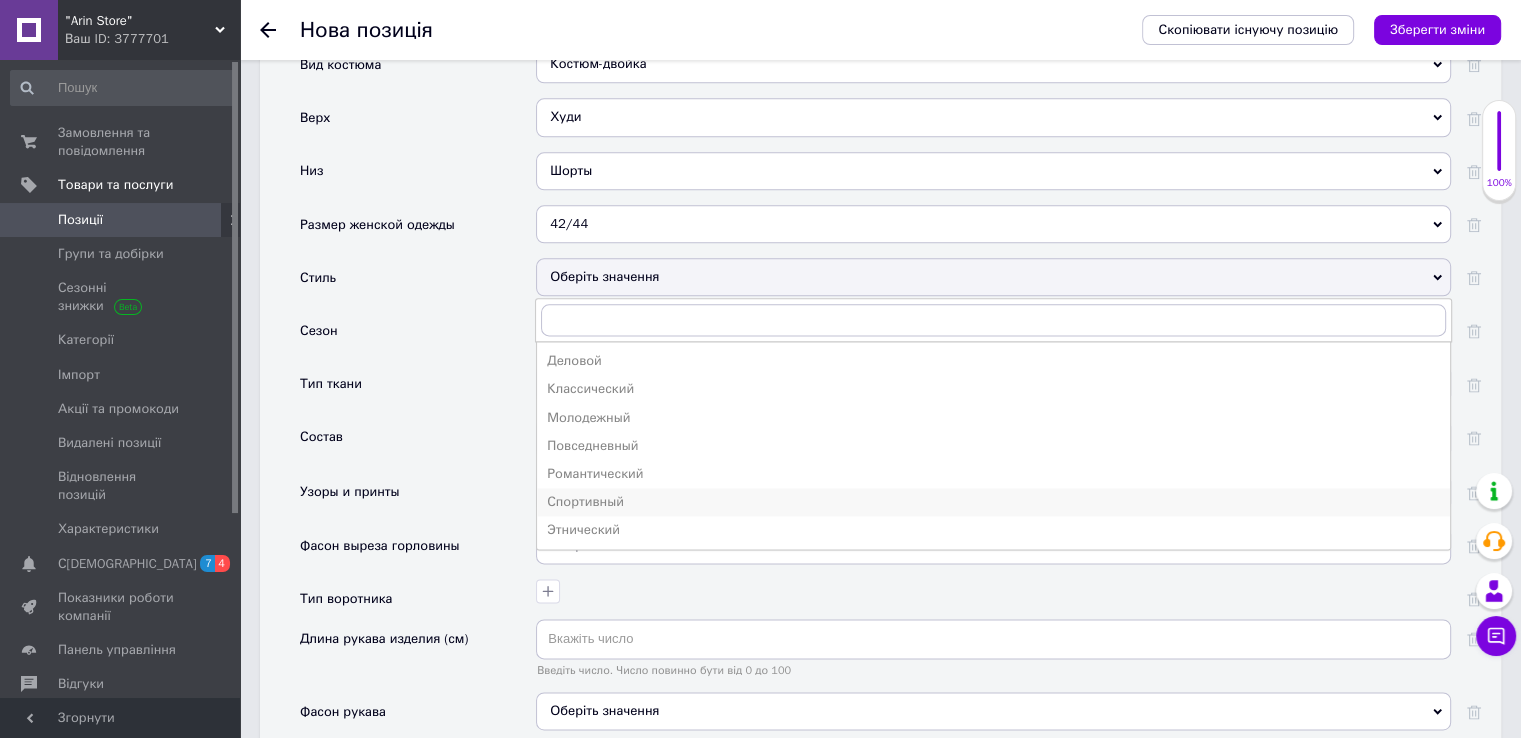 click on "Спортивный" at bounding box center [993, 502] 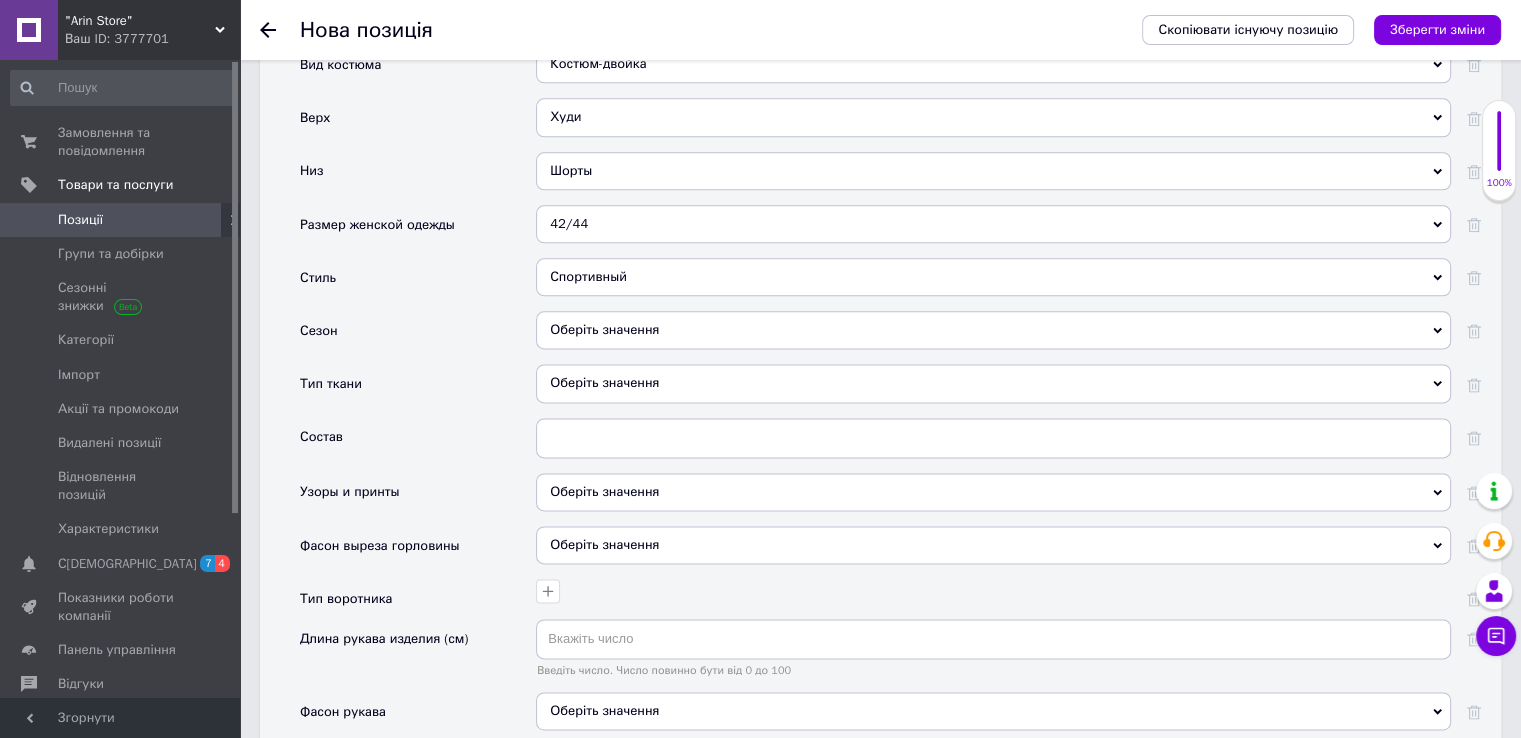 click on "Оберіть значення" at bounding box center (993, 330) 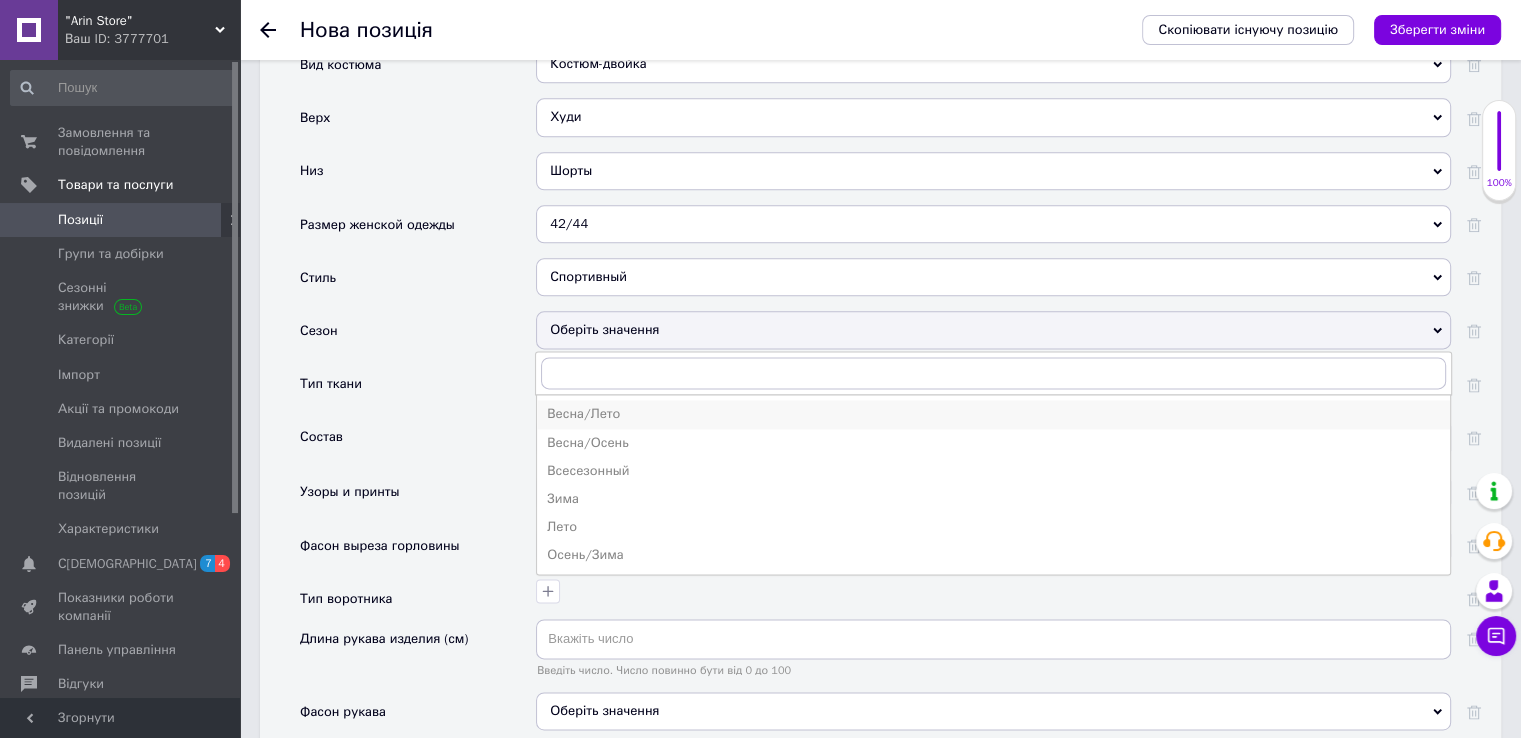 click on "Весна/Лето" at bounding box center [993, 414] 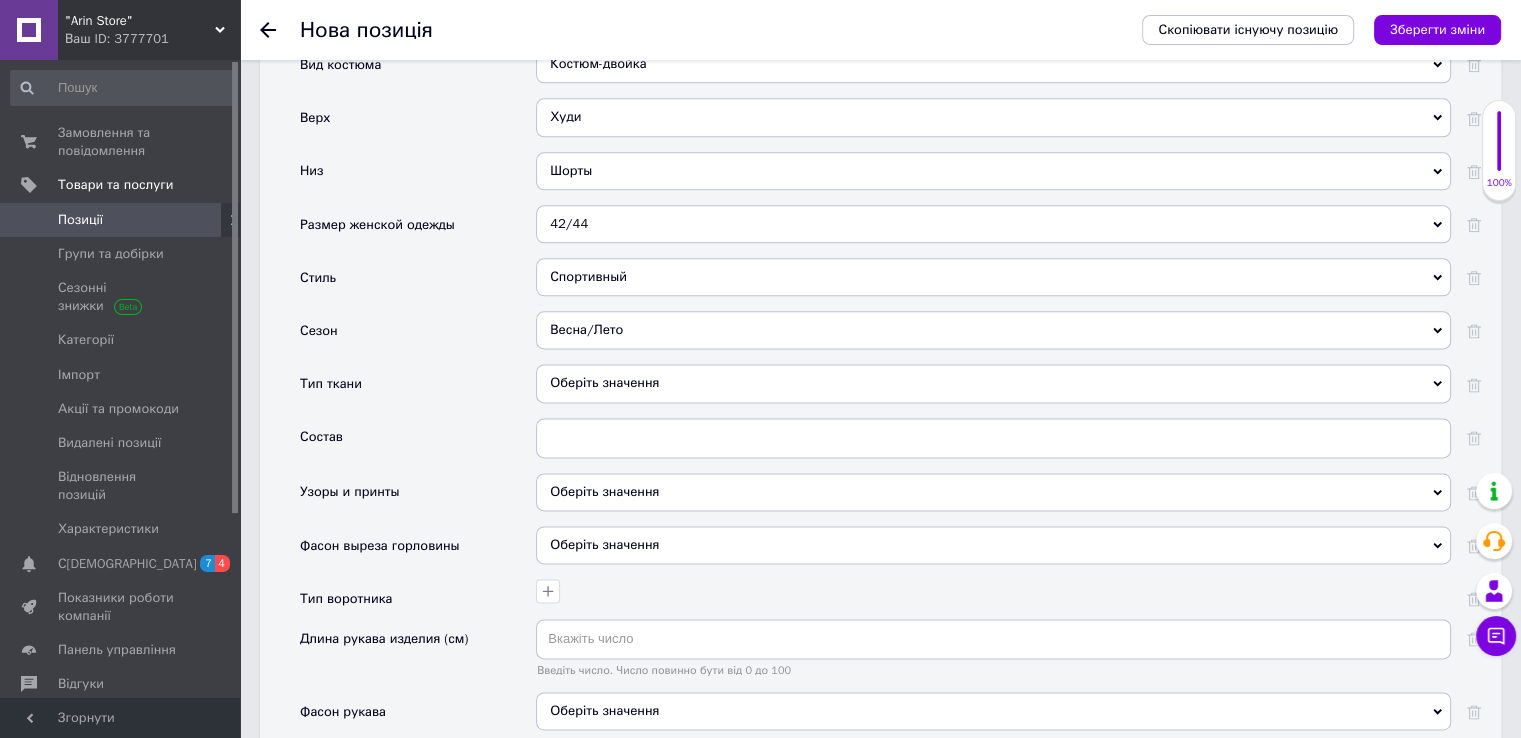 click on "Оберіть значення" at bounding box center [993, 383] 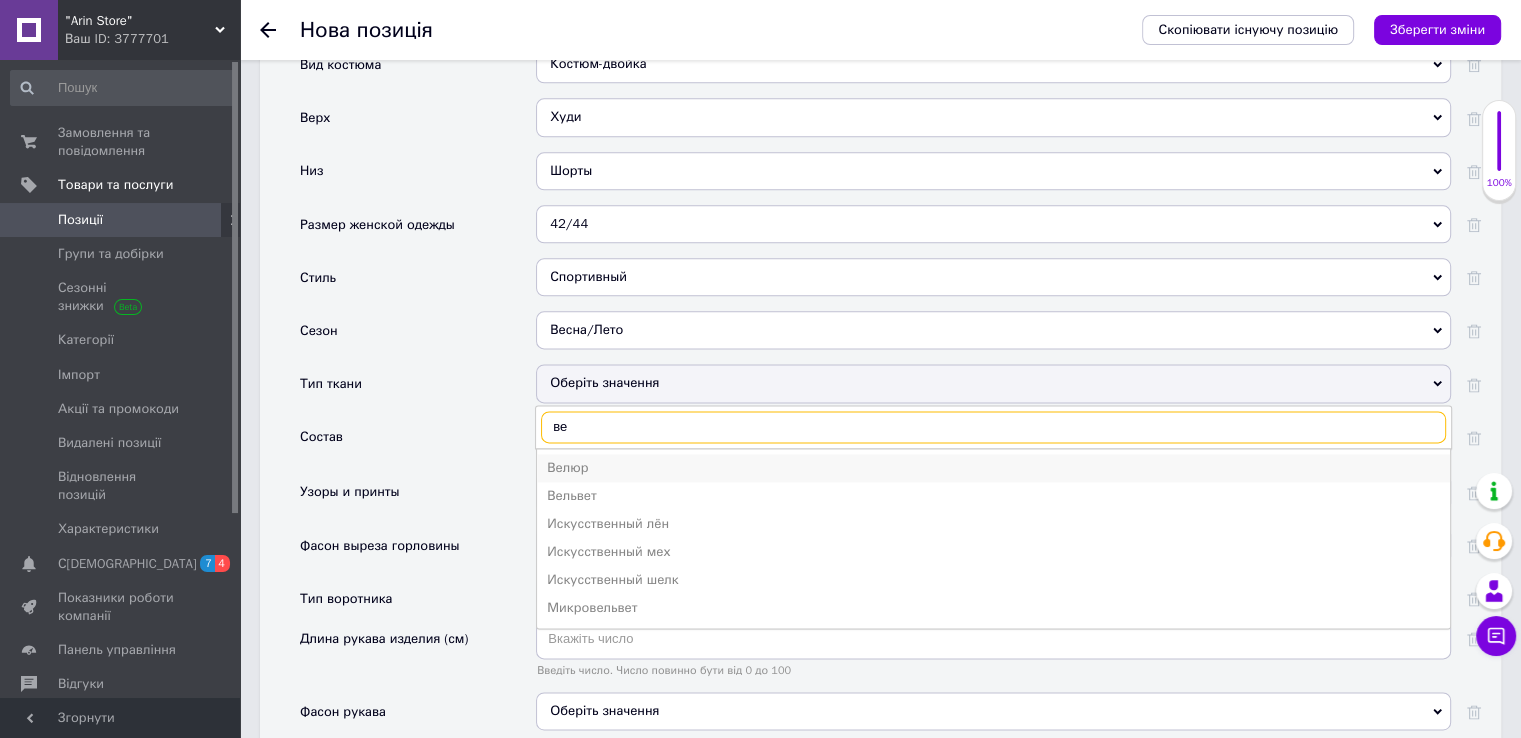 type on "ве" 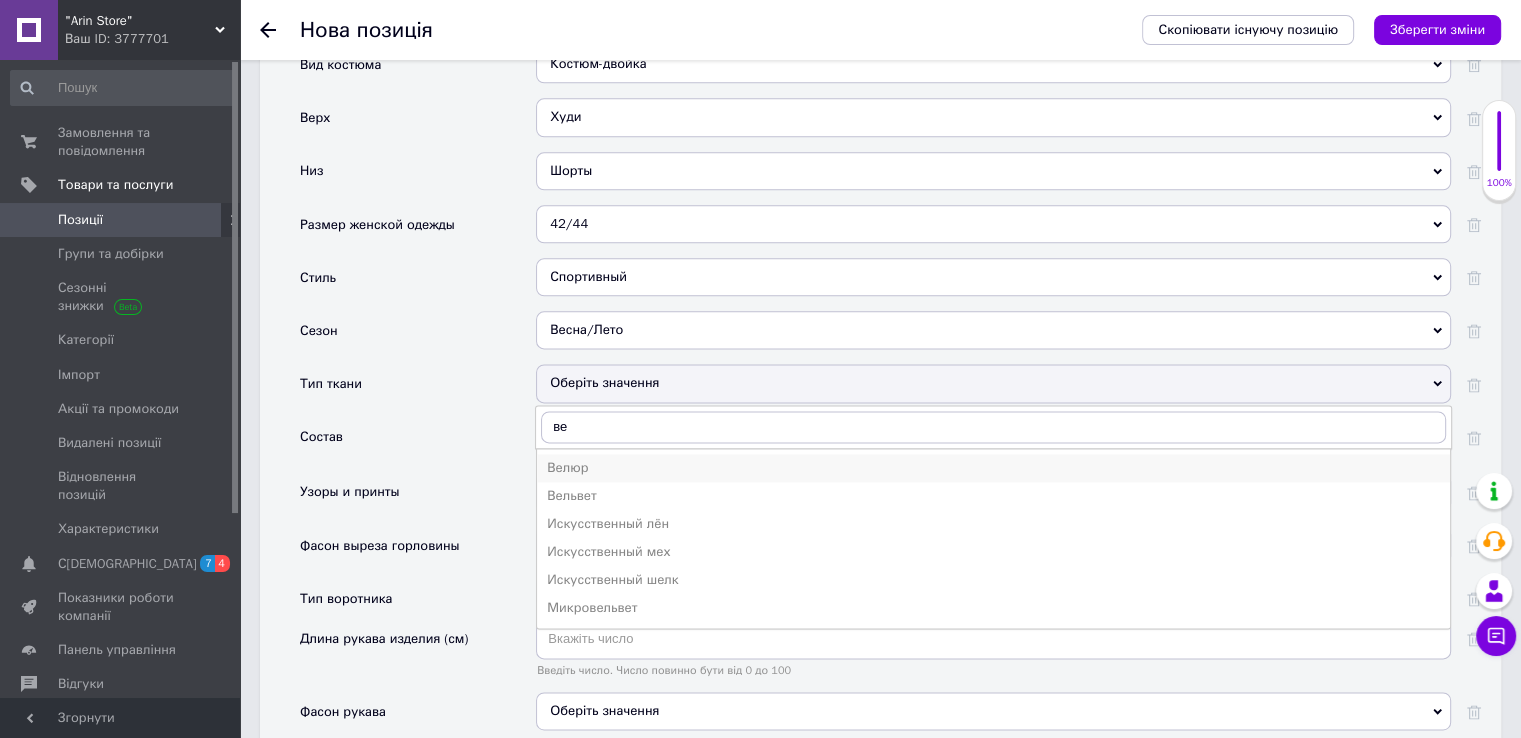 click on "Велюр" at bounding box center (993, 468) 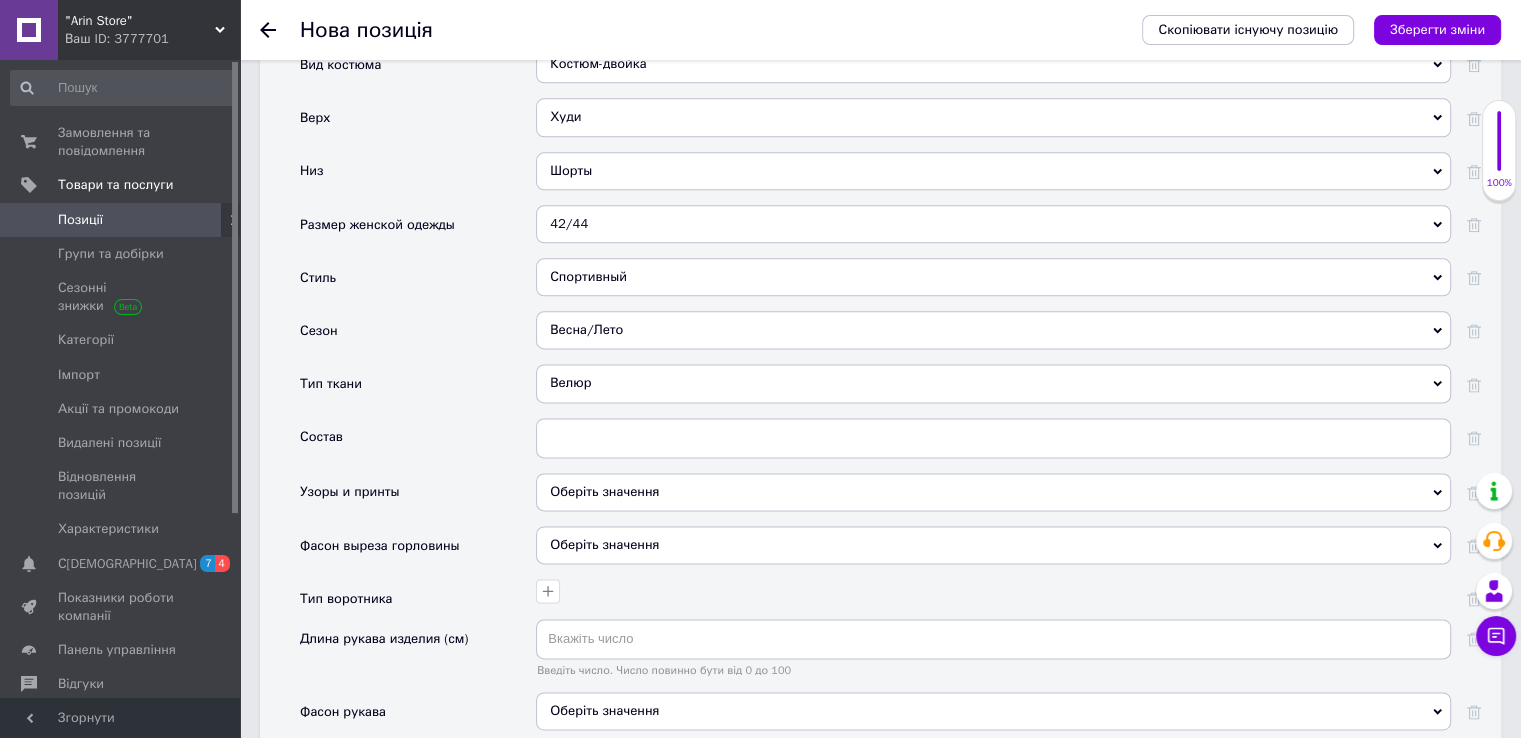 click on "Оберіть значення" at bounding box center (993, 545) 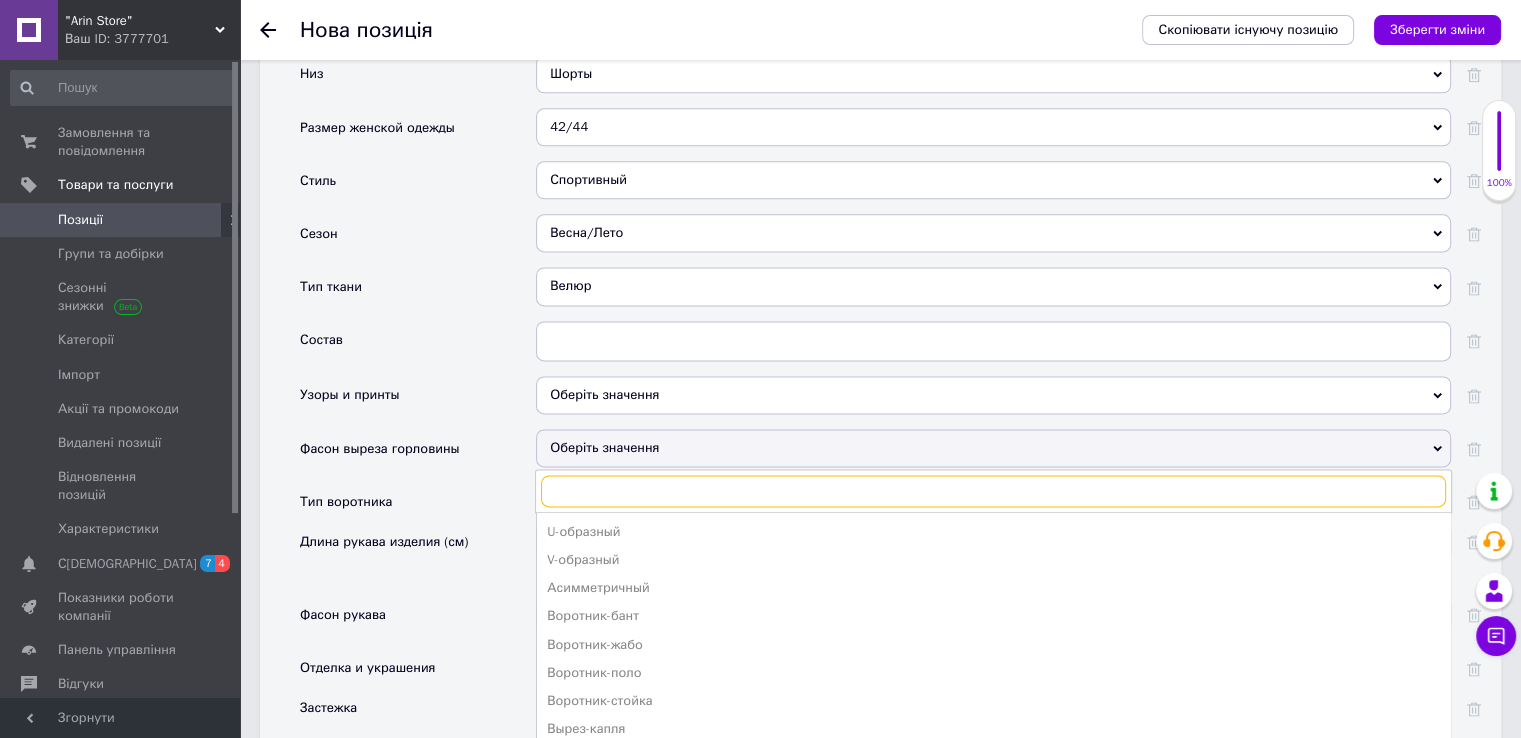 scroll, scrollTop: 2636, scrollLeft: 0, axis: vertical 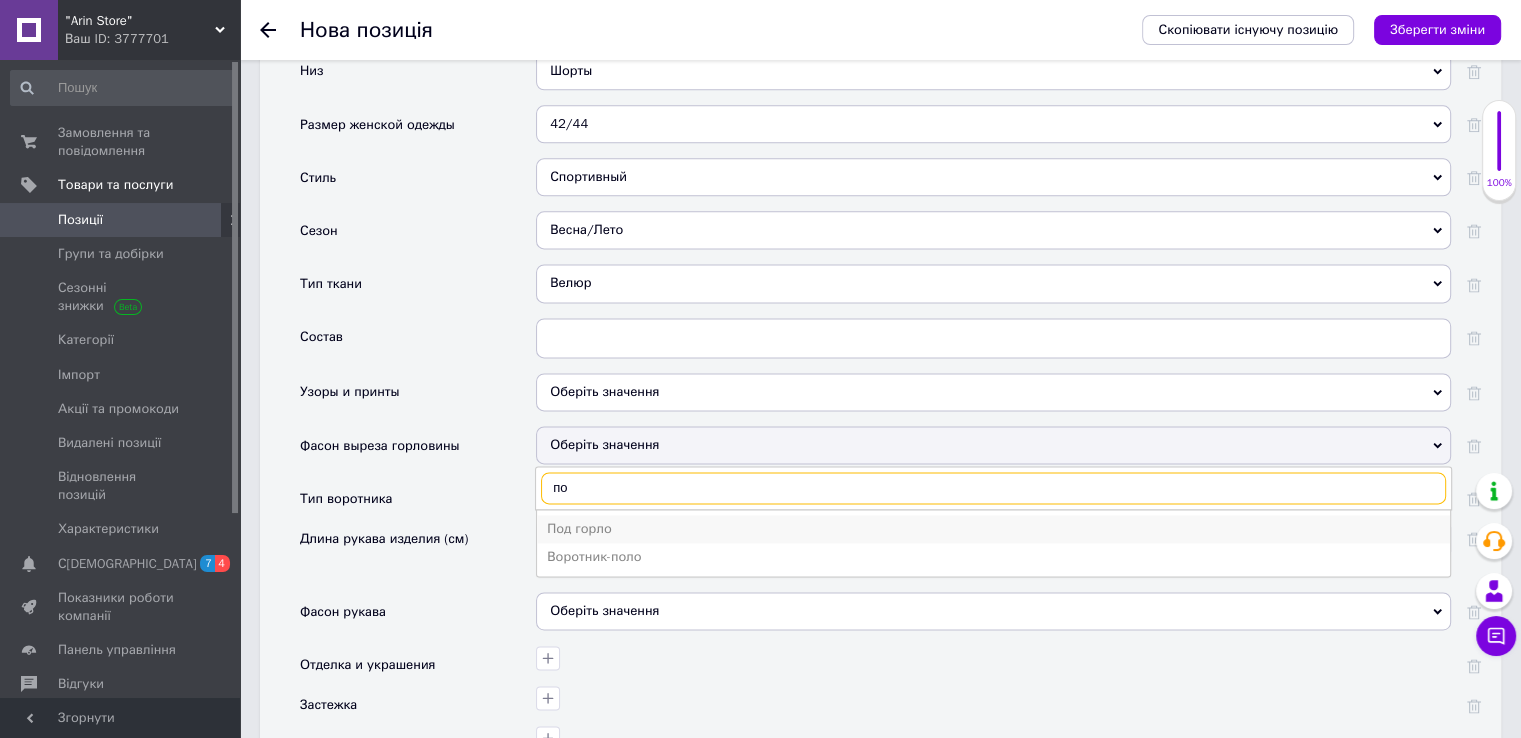 type on "по" 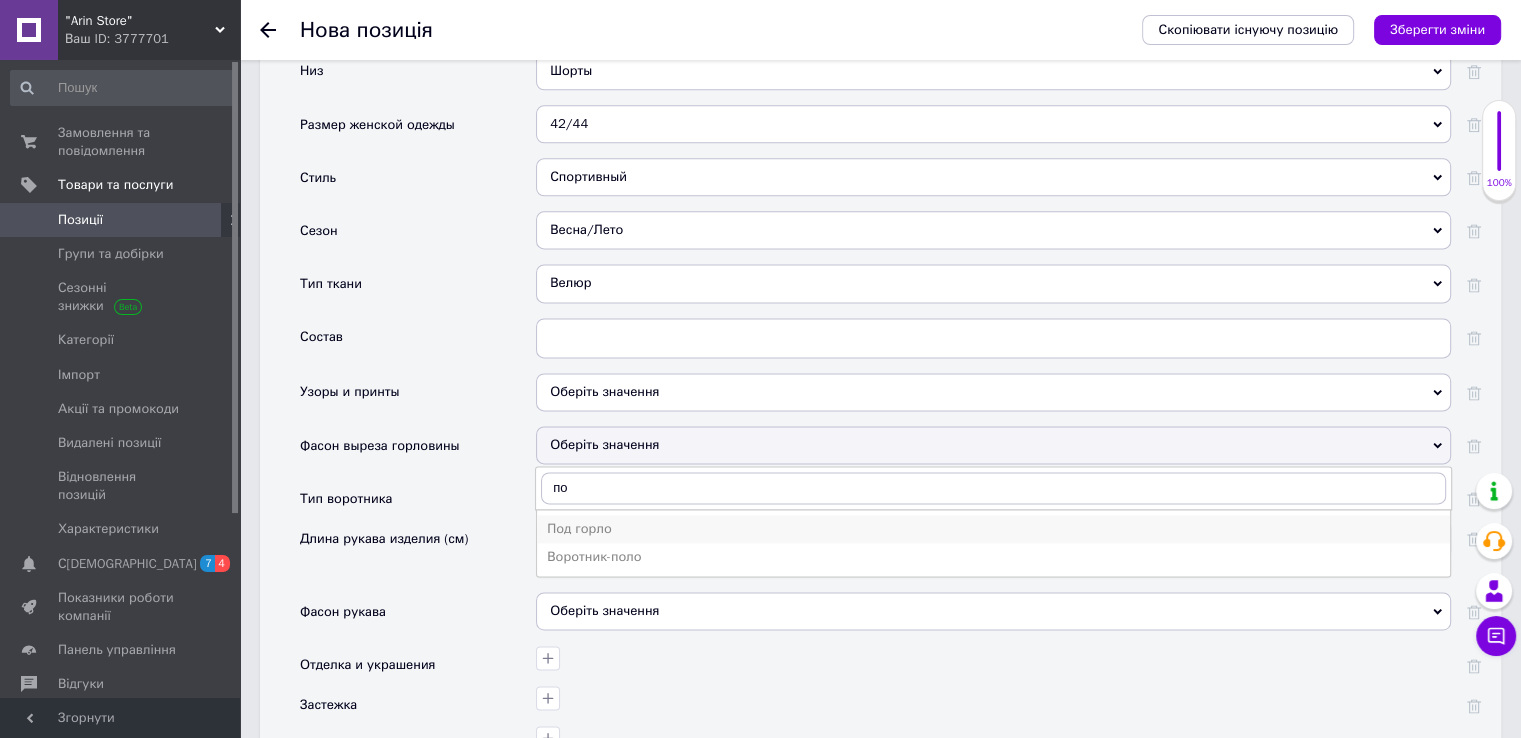 click on "Под горло" at bounding box center [993, 529] 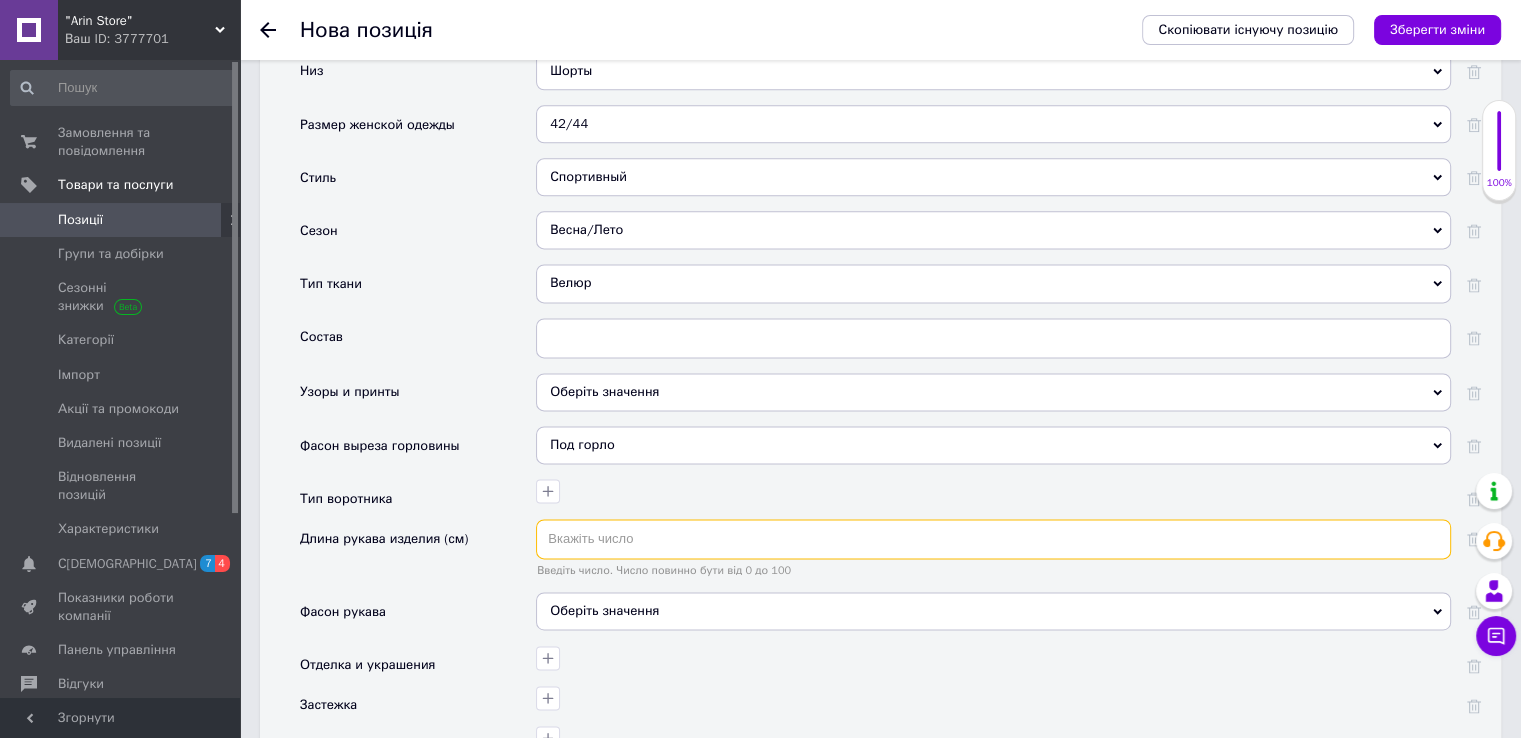 click at bounding box center [993, 539] 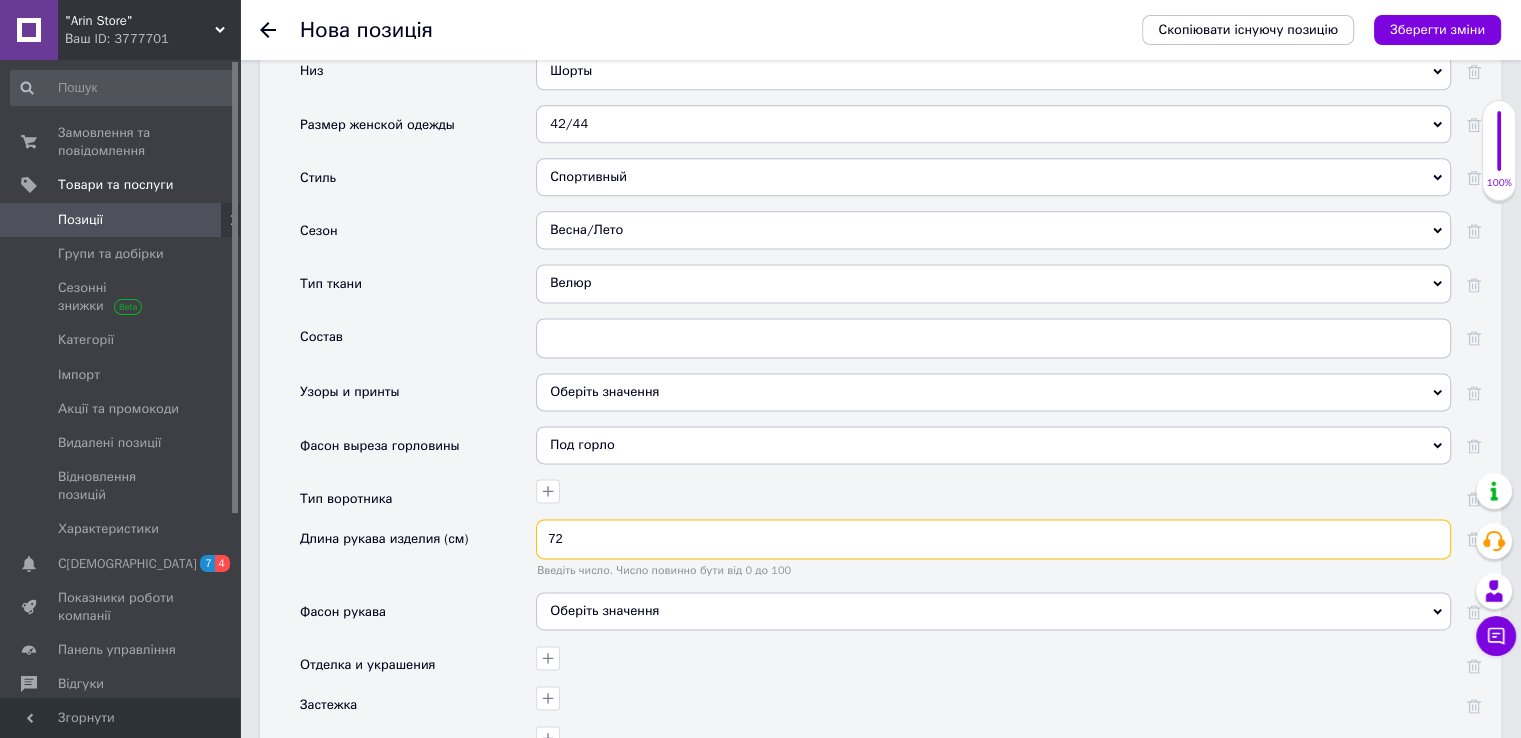 type on "72" 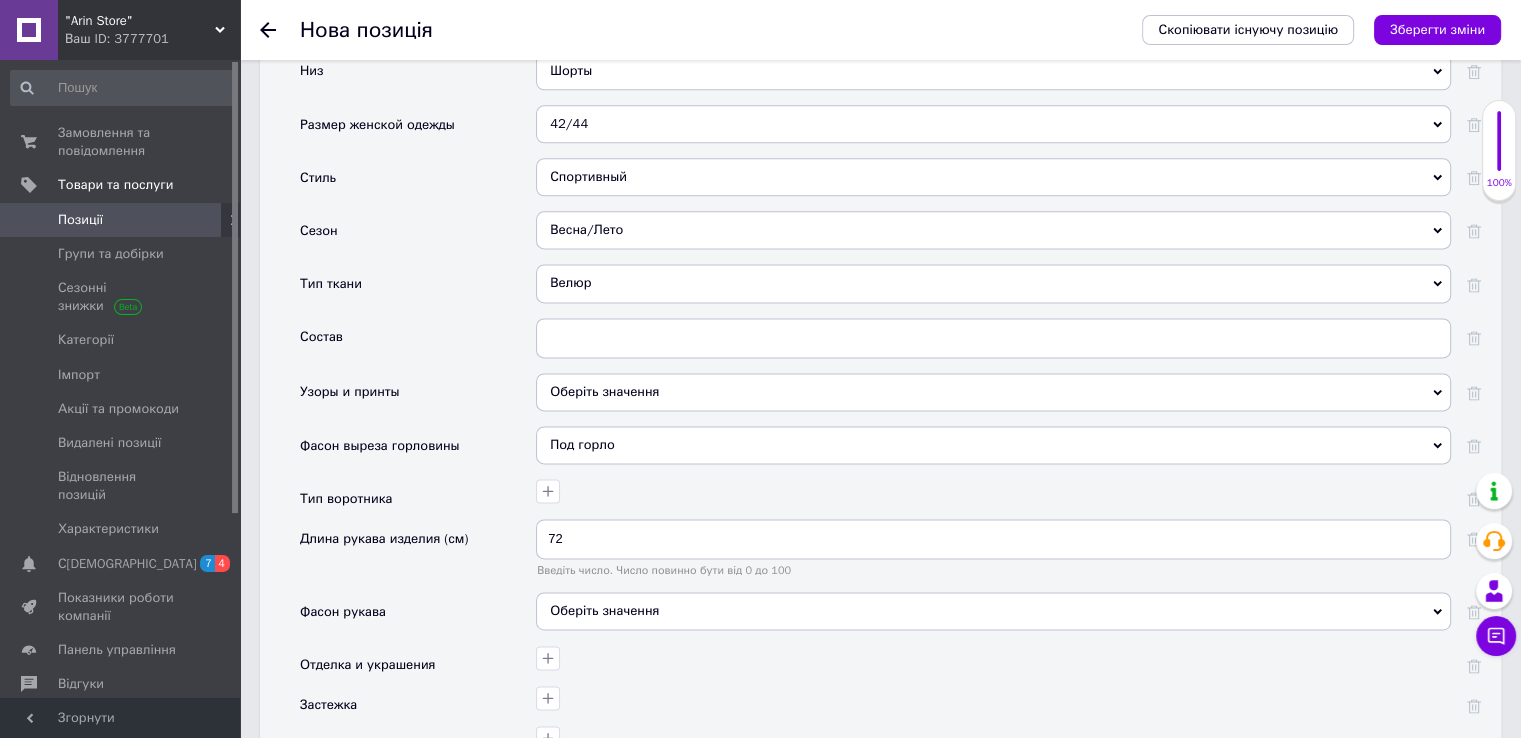 click on "Оберіть значення" at bounding box center [993, 611] 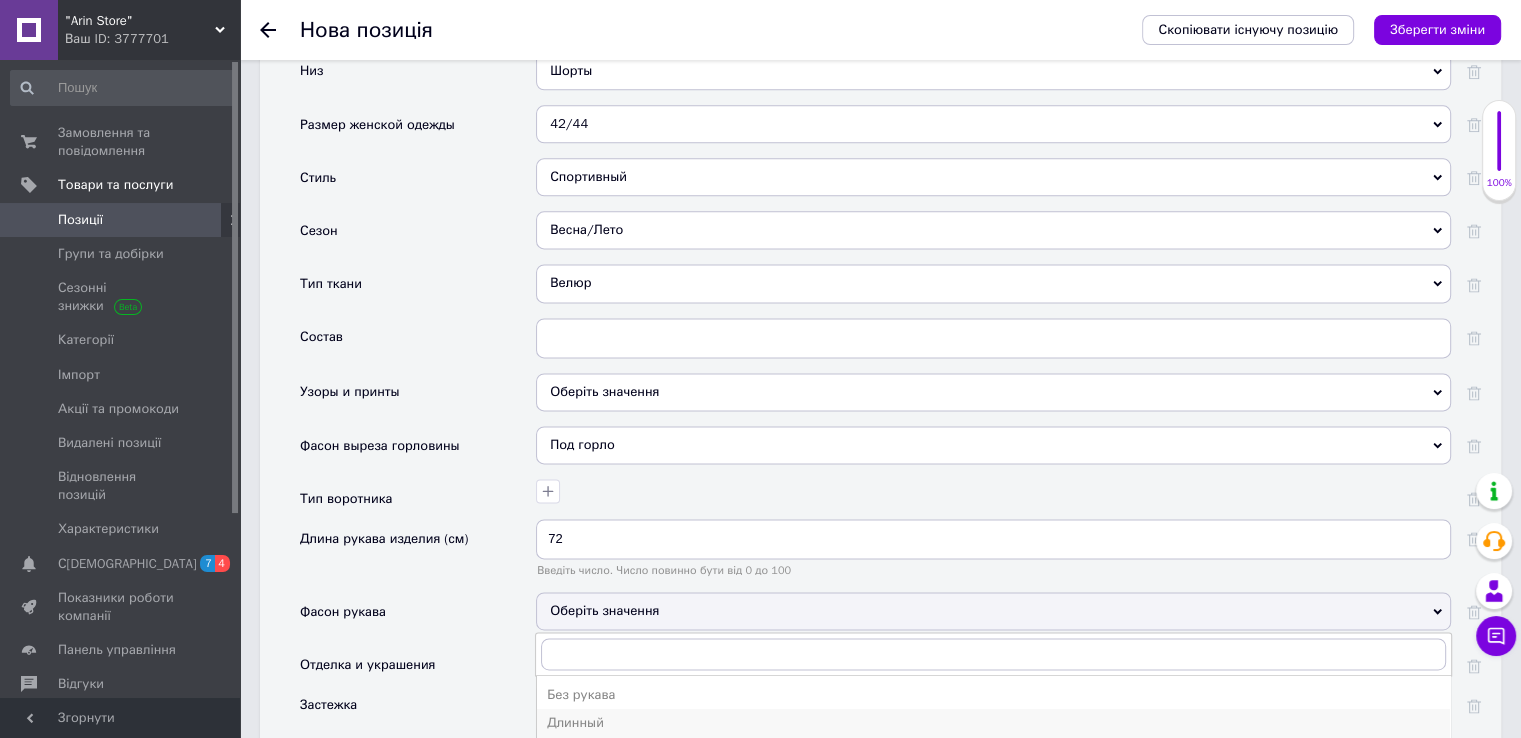 click on "Длинный" at bounding box center (993, 723) 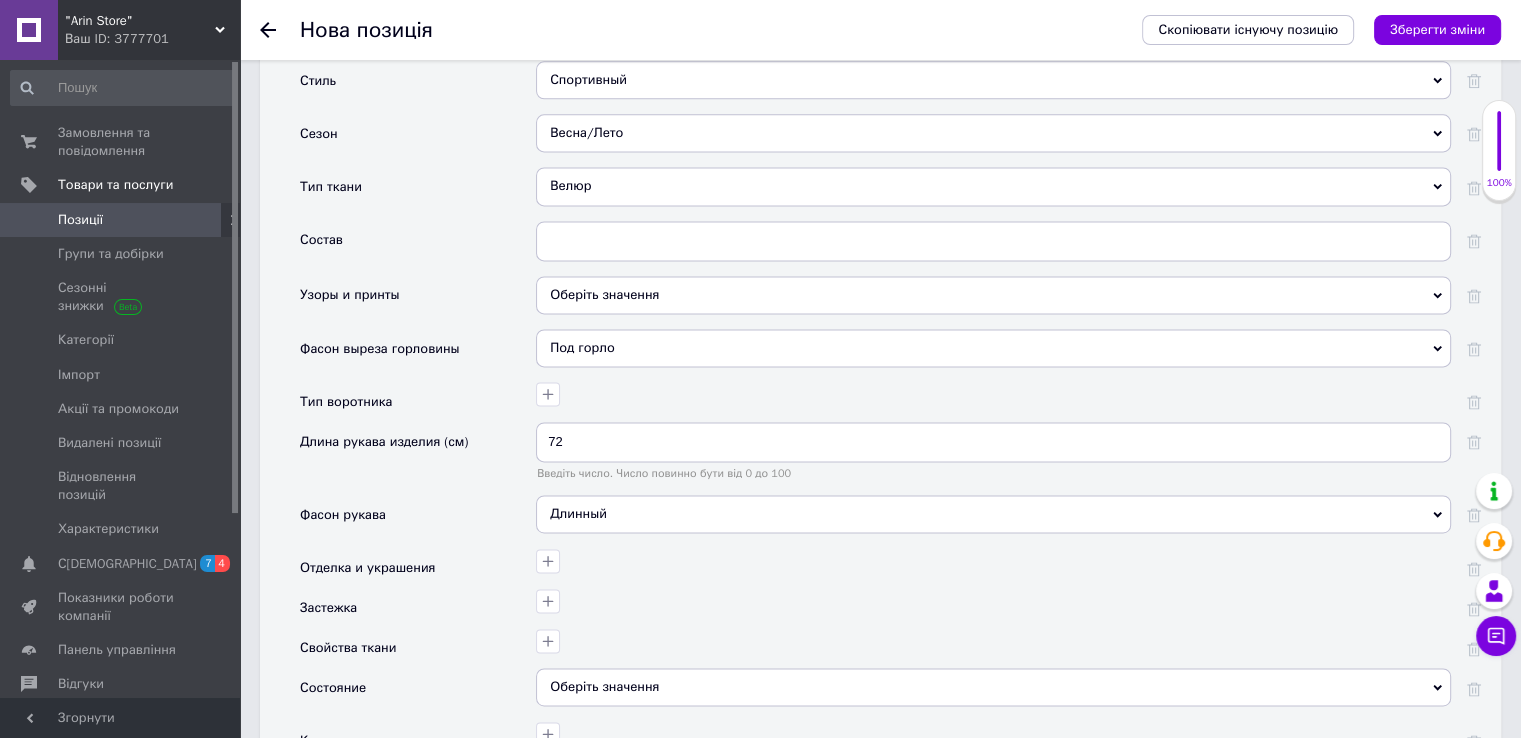scroll, scrollTop: 2736, scrollLeft: 0, axis: vertical 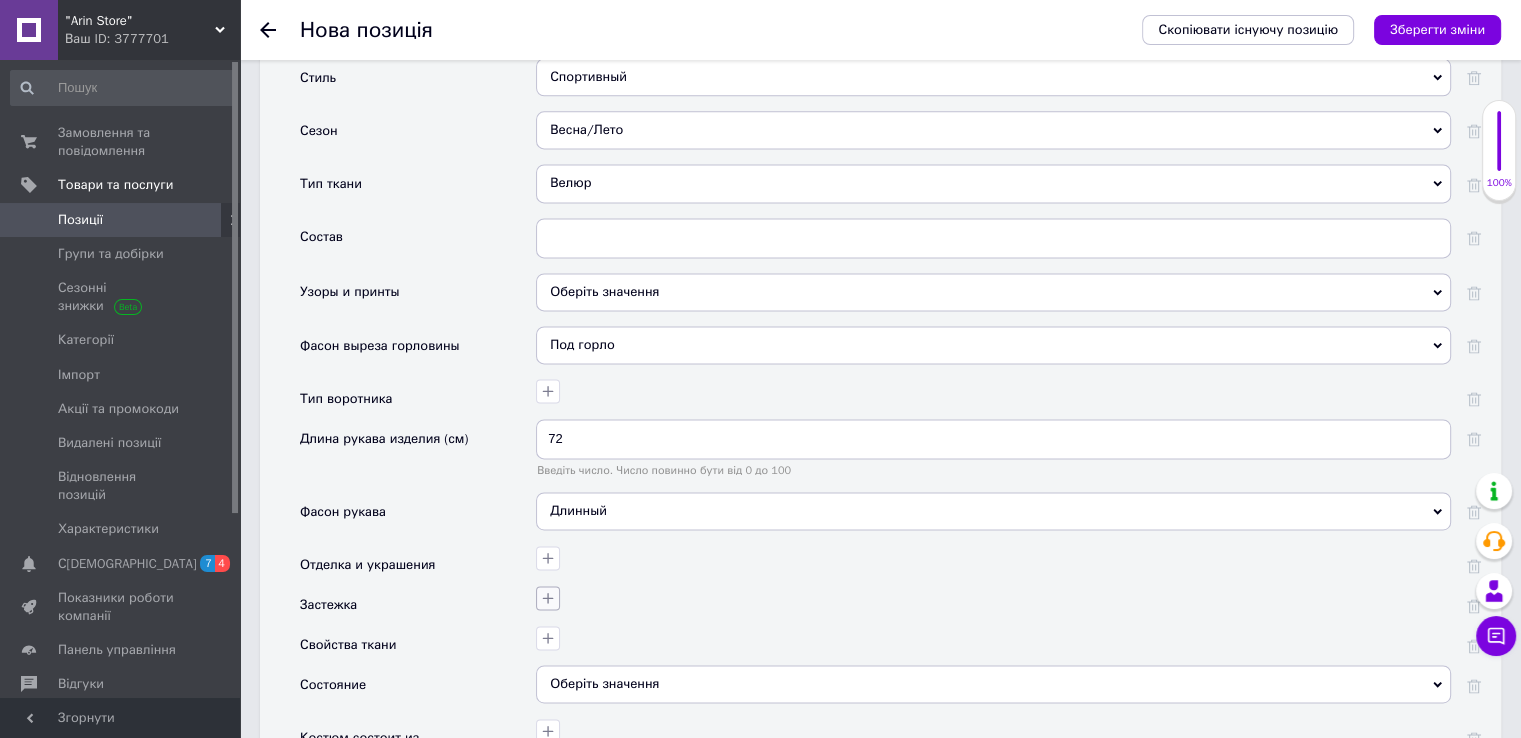 click 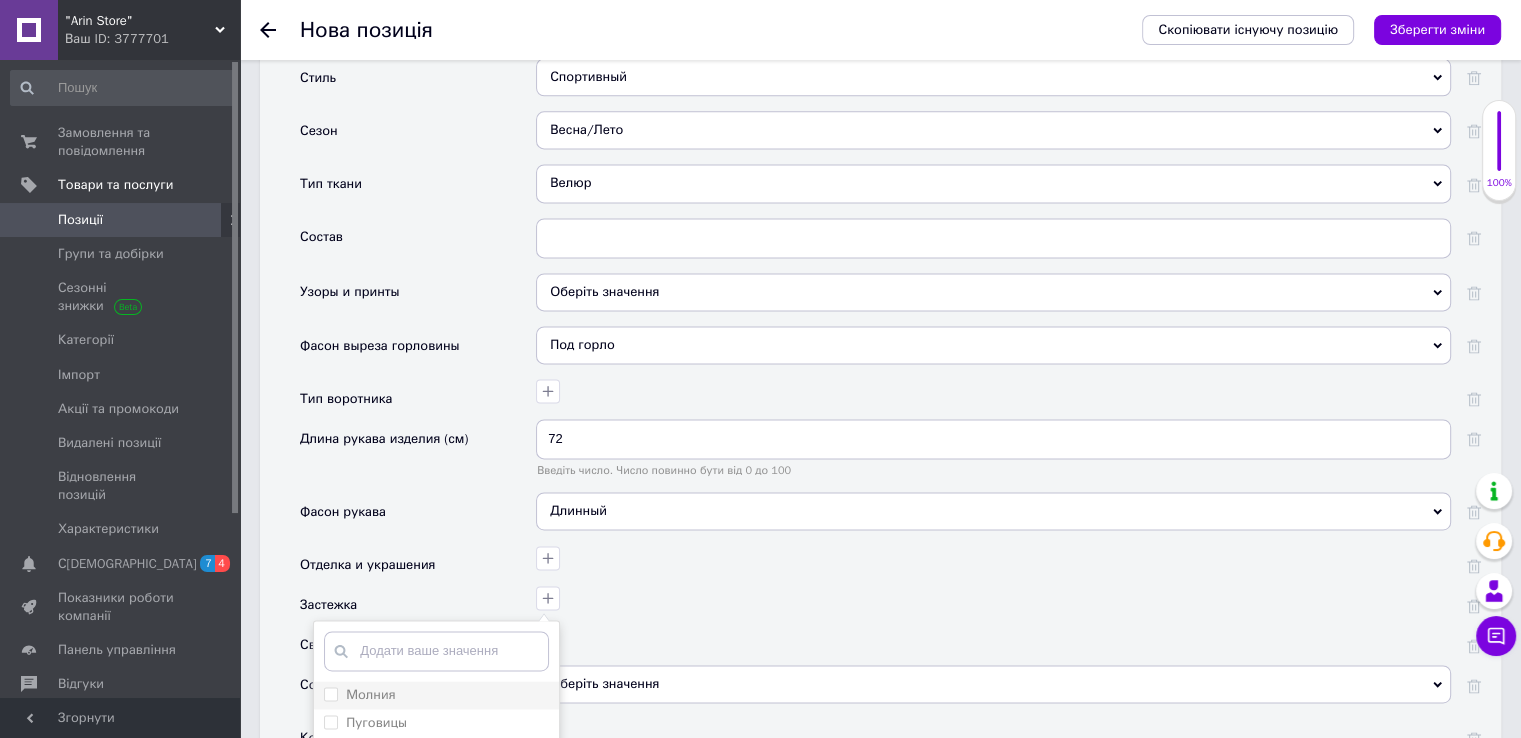 click on "Молния" at bounding box center (436, 695) 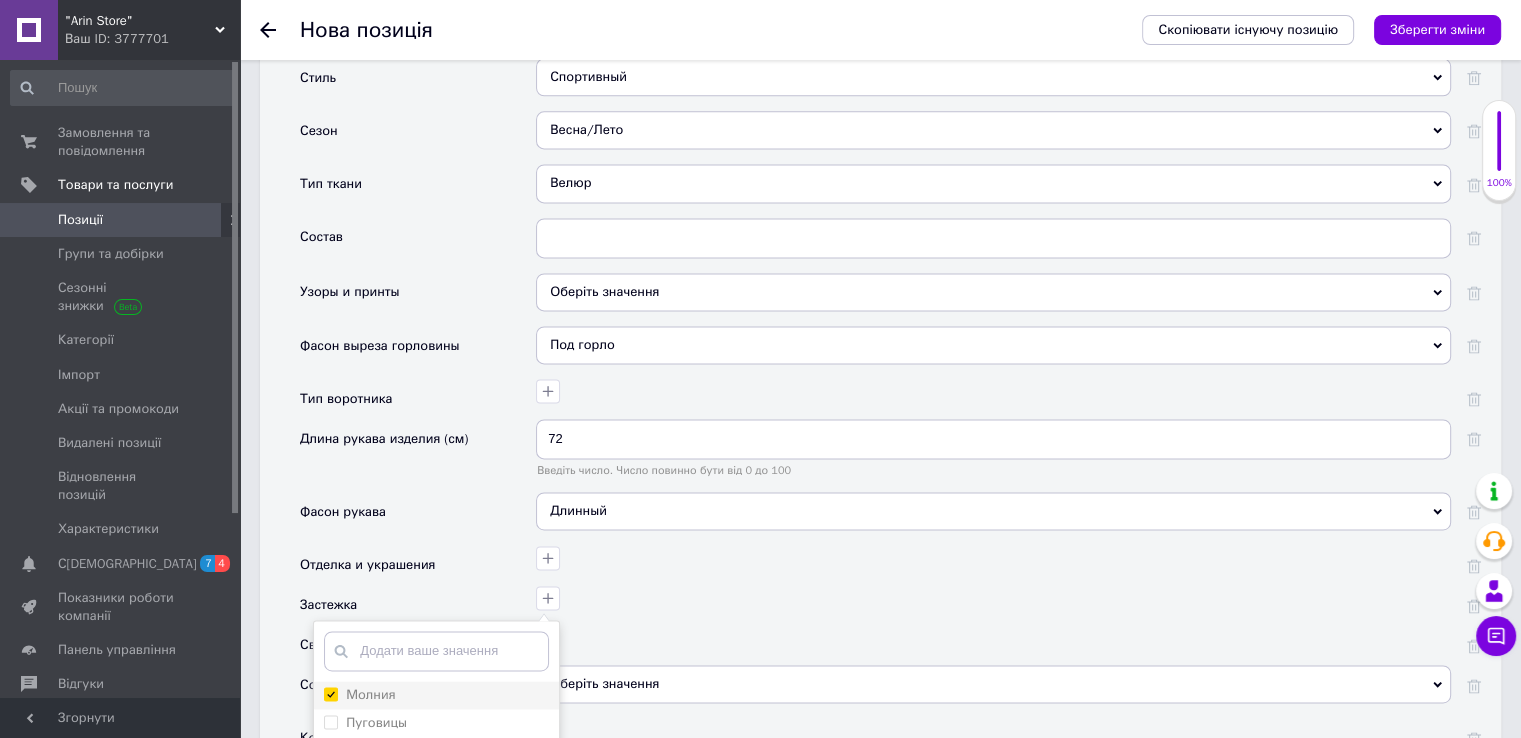 checkbox on "true" 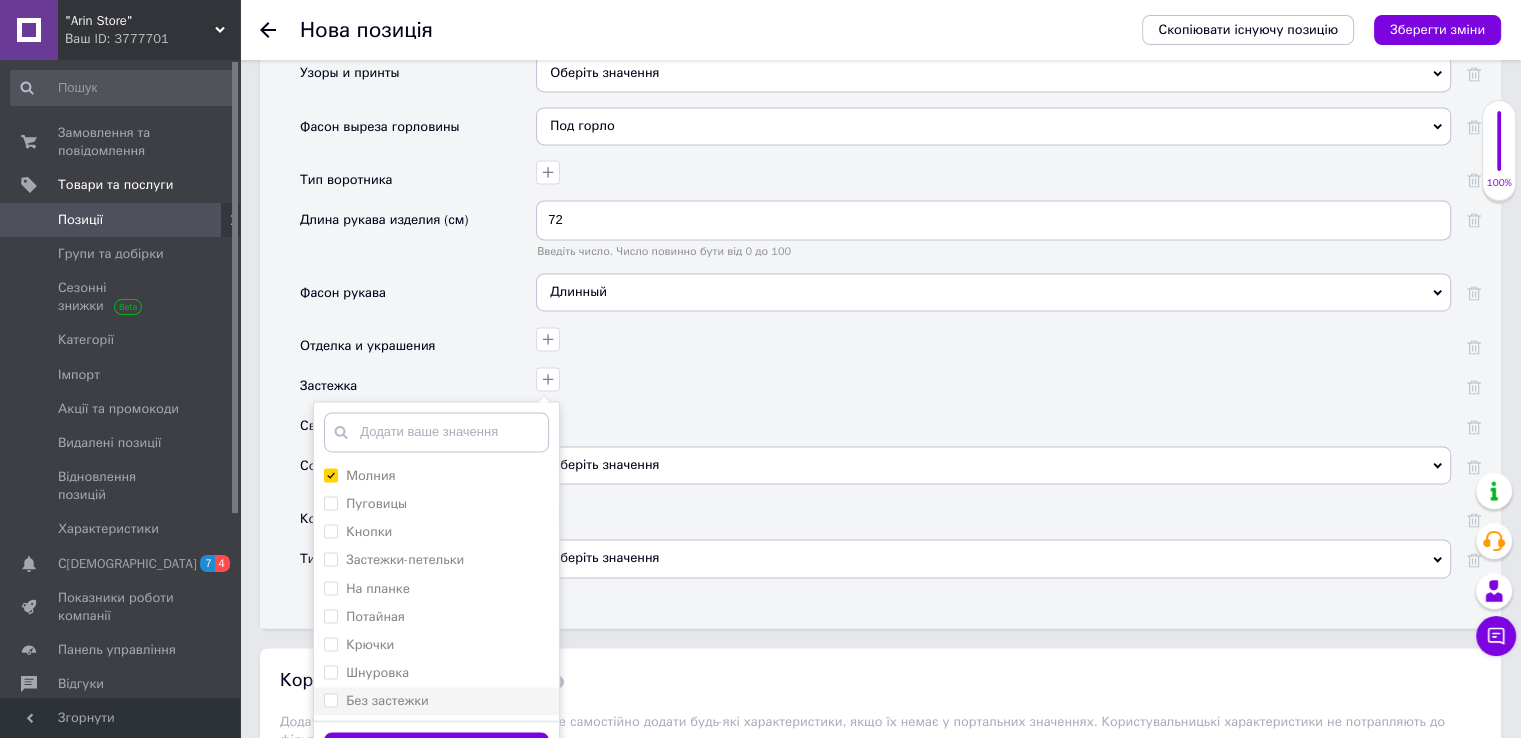 scroll, scrollTop: 3036, scrollLeft: 0, axis: vertical 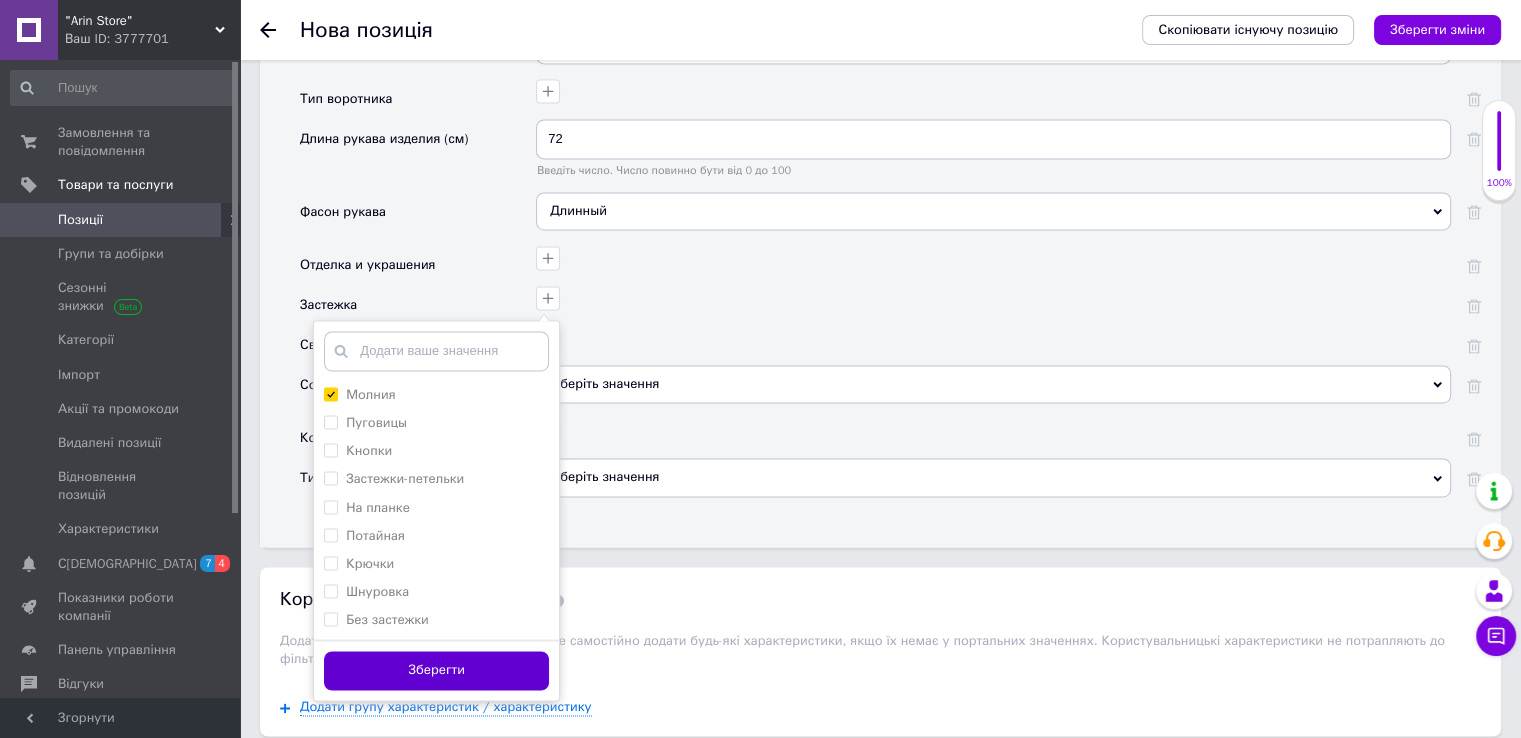 click on "Зберегти" at bounding box center (436, 670) 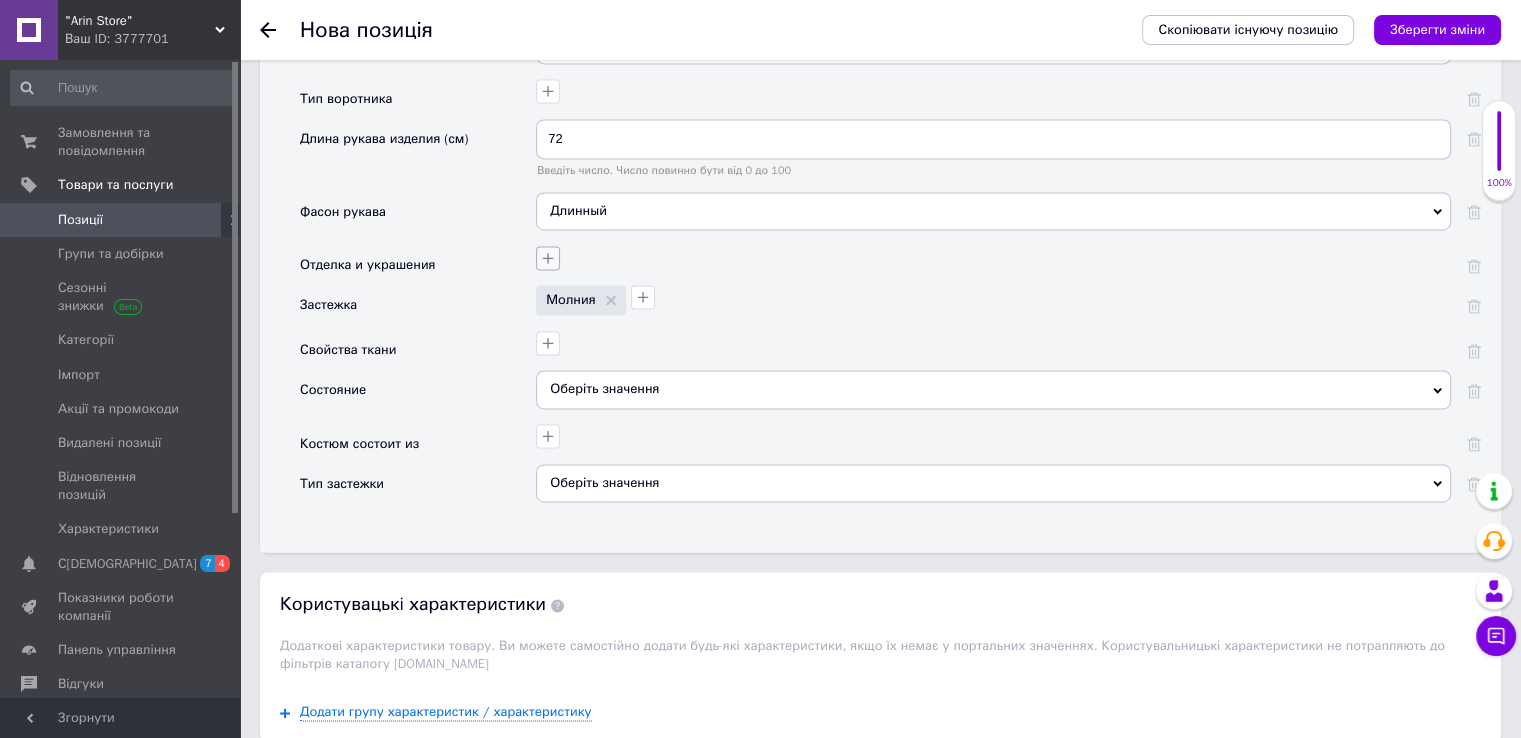 click 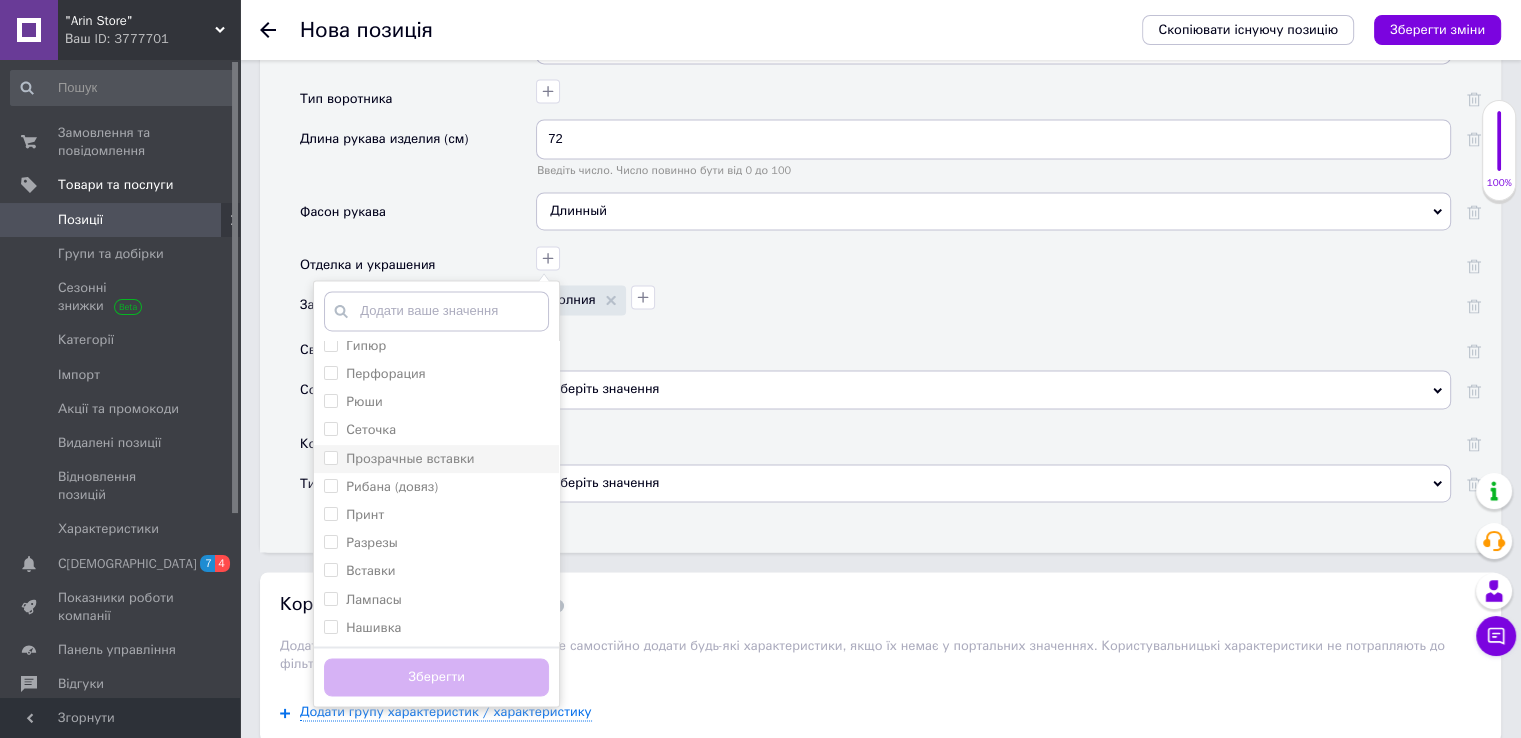 scroll, scrollTop: 630, scrollLeft: 0, axis: vertical 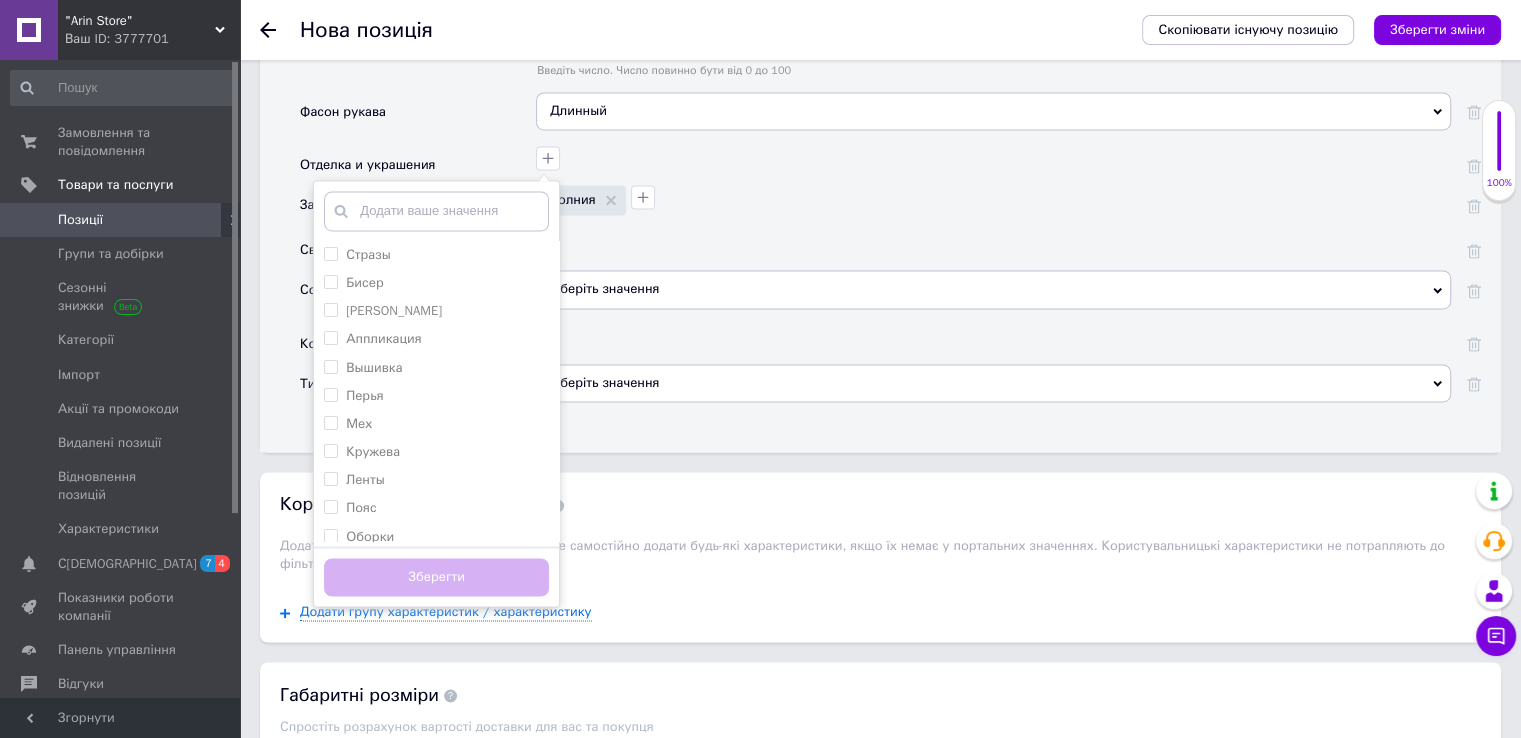 click on "Молния" at bounding box center [991, 197] 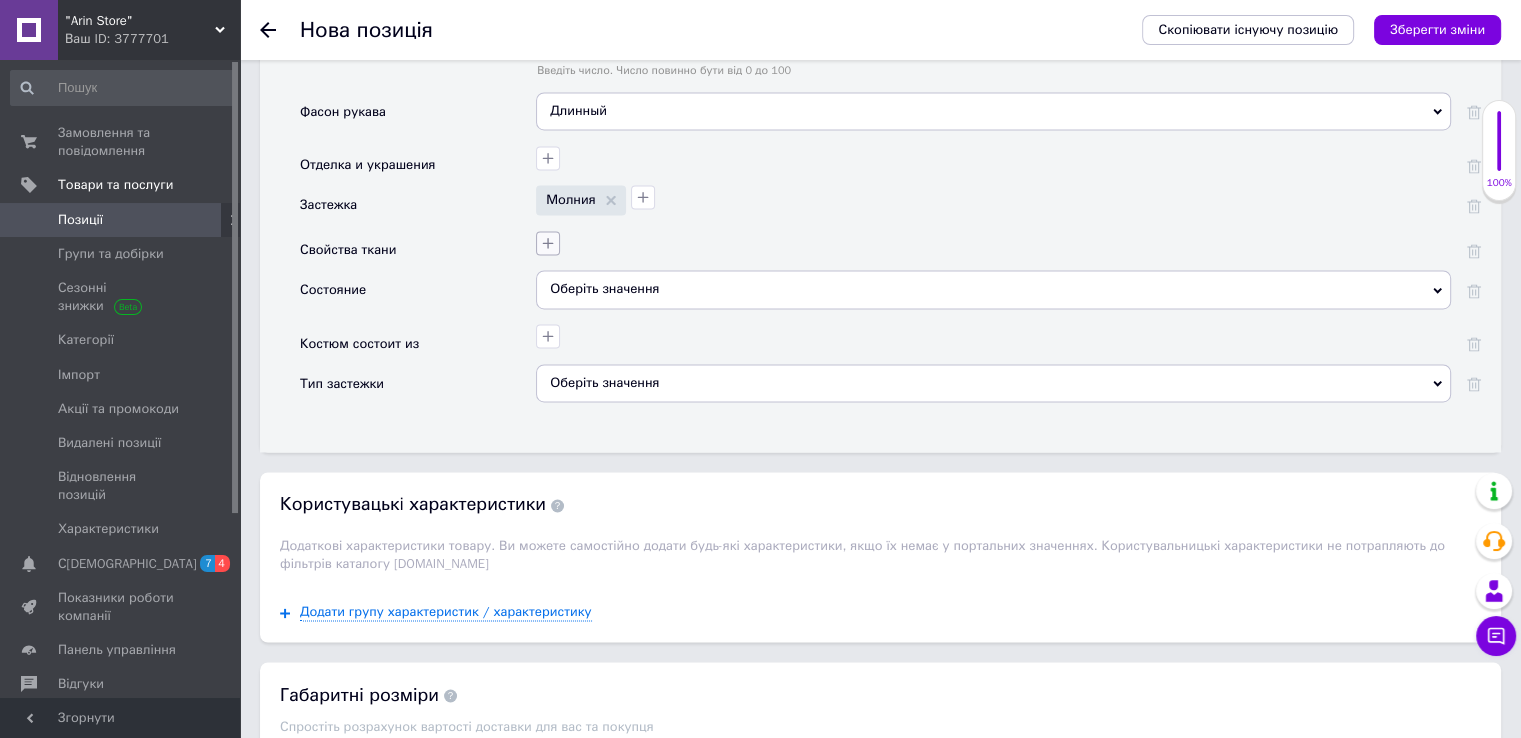 click 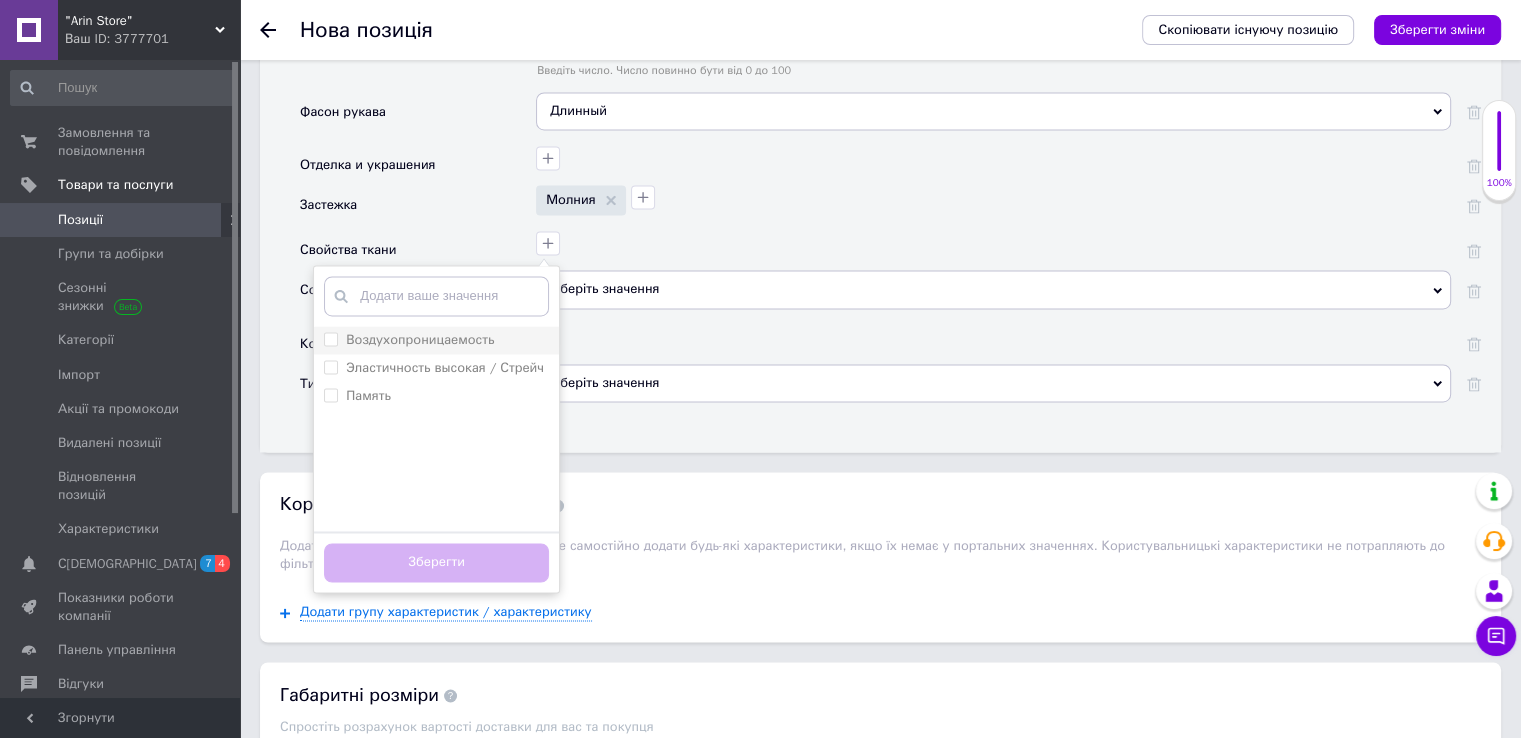 click on "Воздухопроницаемость" at bounding box center [420, 339] 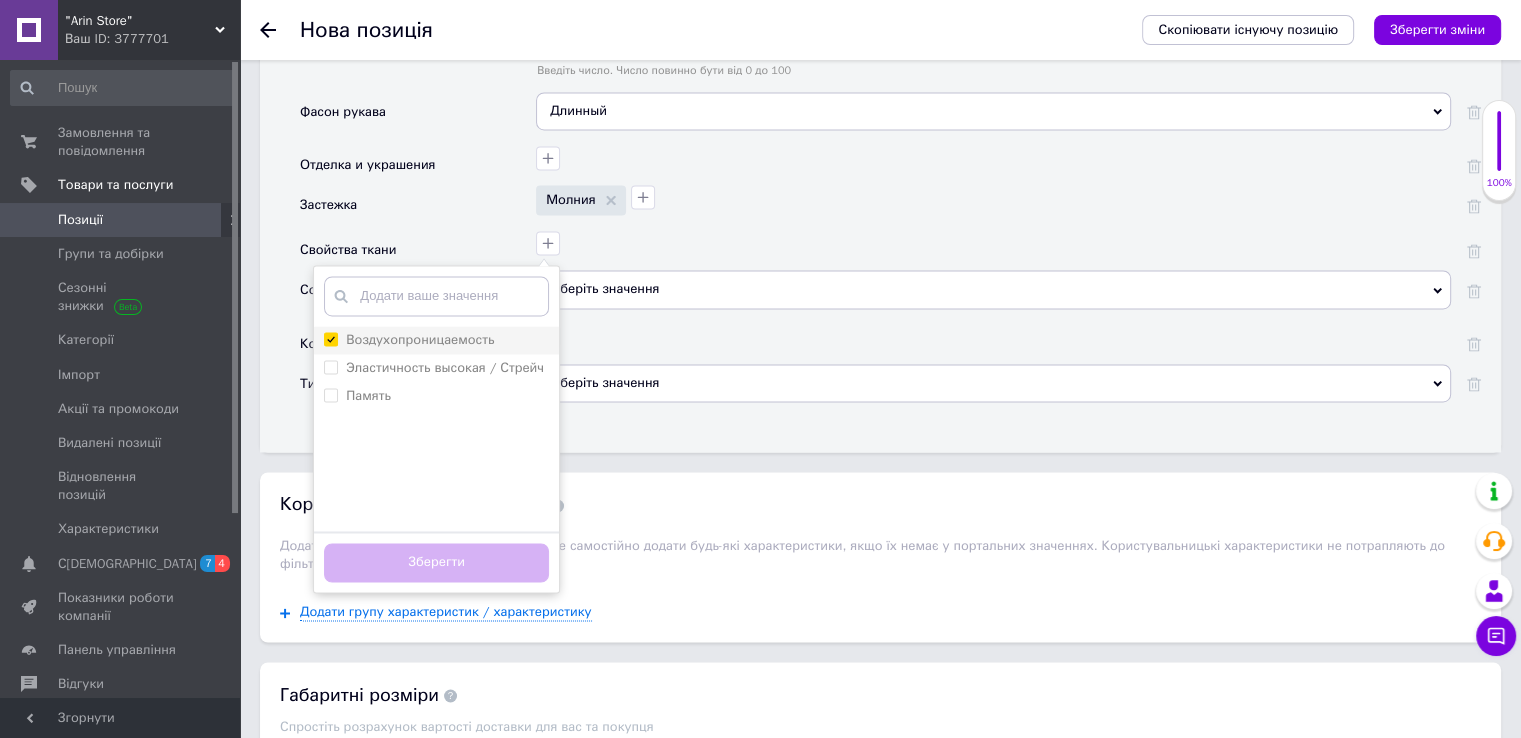 checkbox on "true" 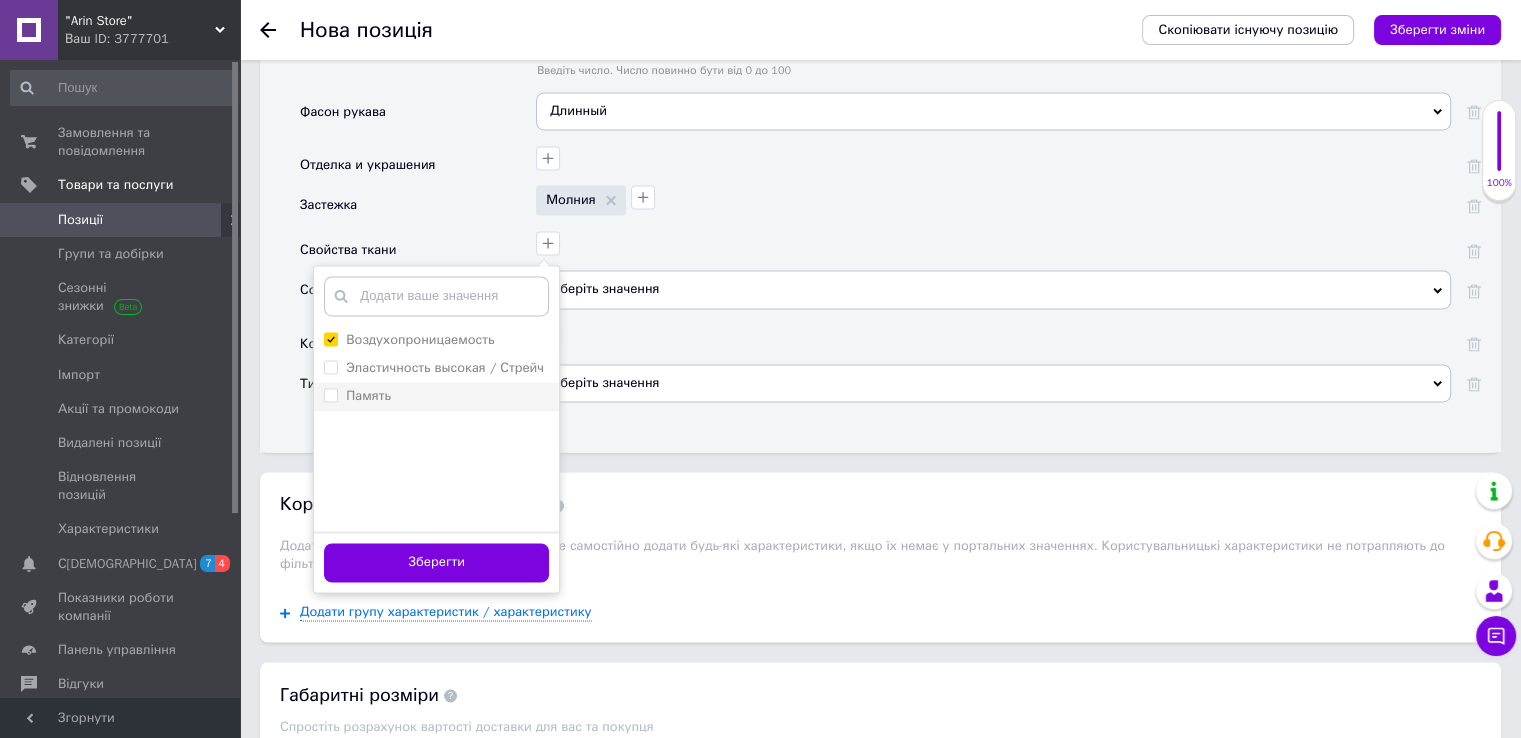 click on "Память" at bounding box center (436, 396) 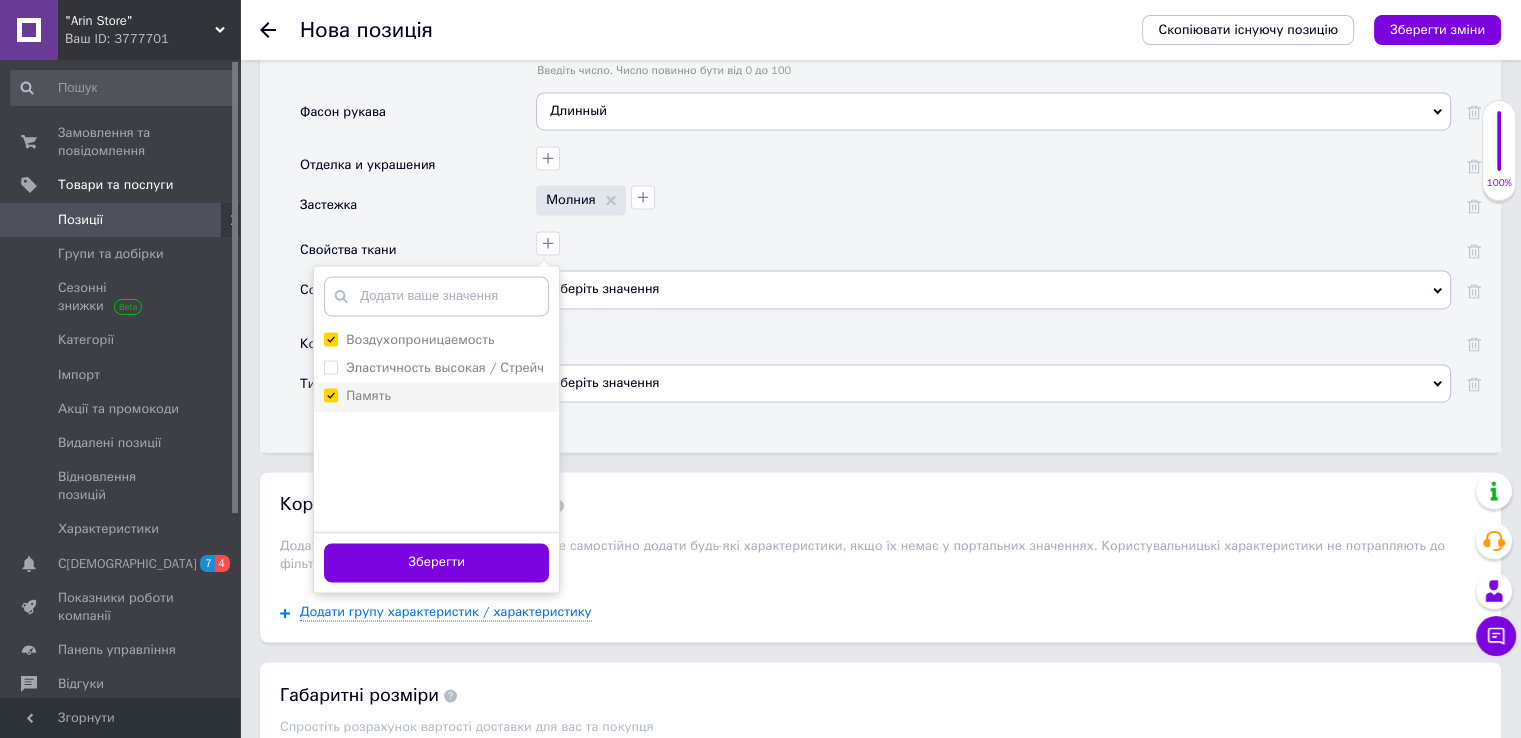 checkbox on "true" 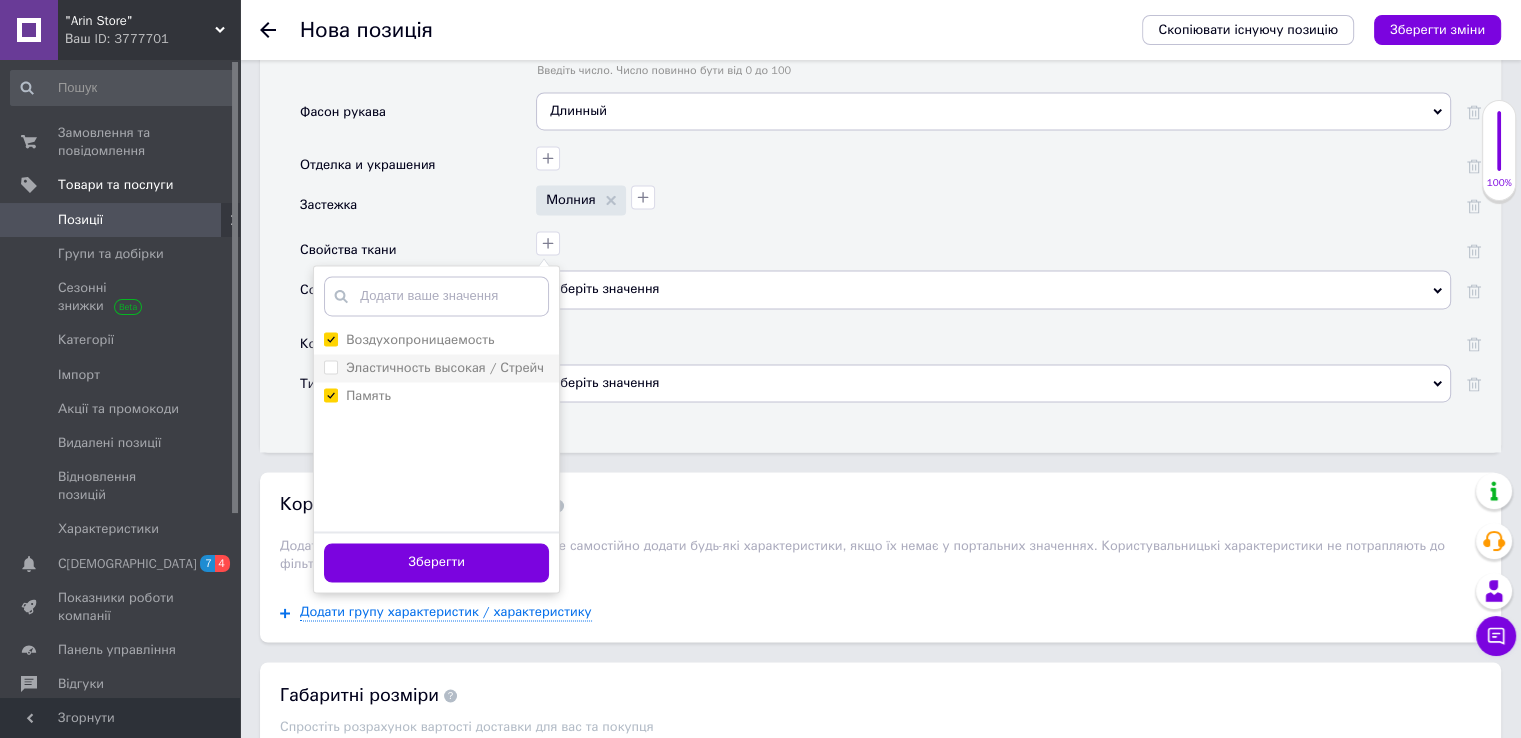 click on "Эластичность высокая / Стрейч" at bounding box center [445, 367] 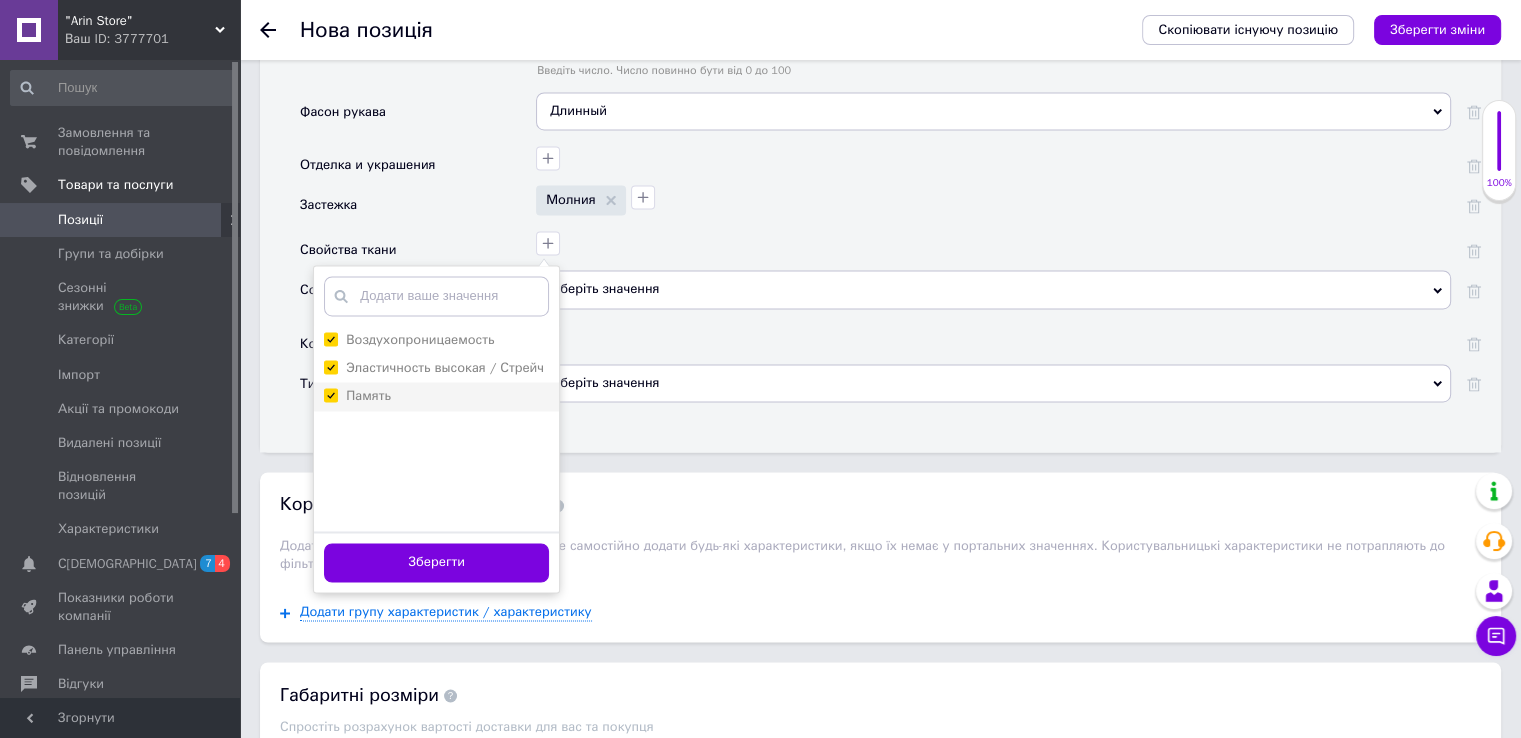 checkbox on "true" 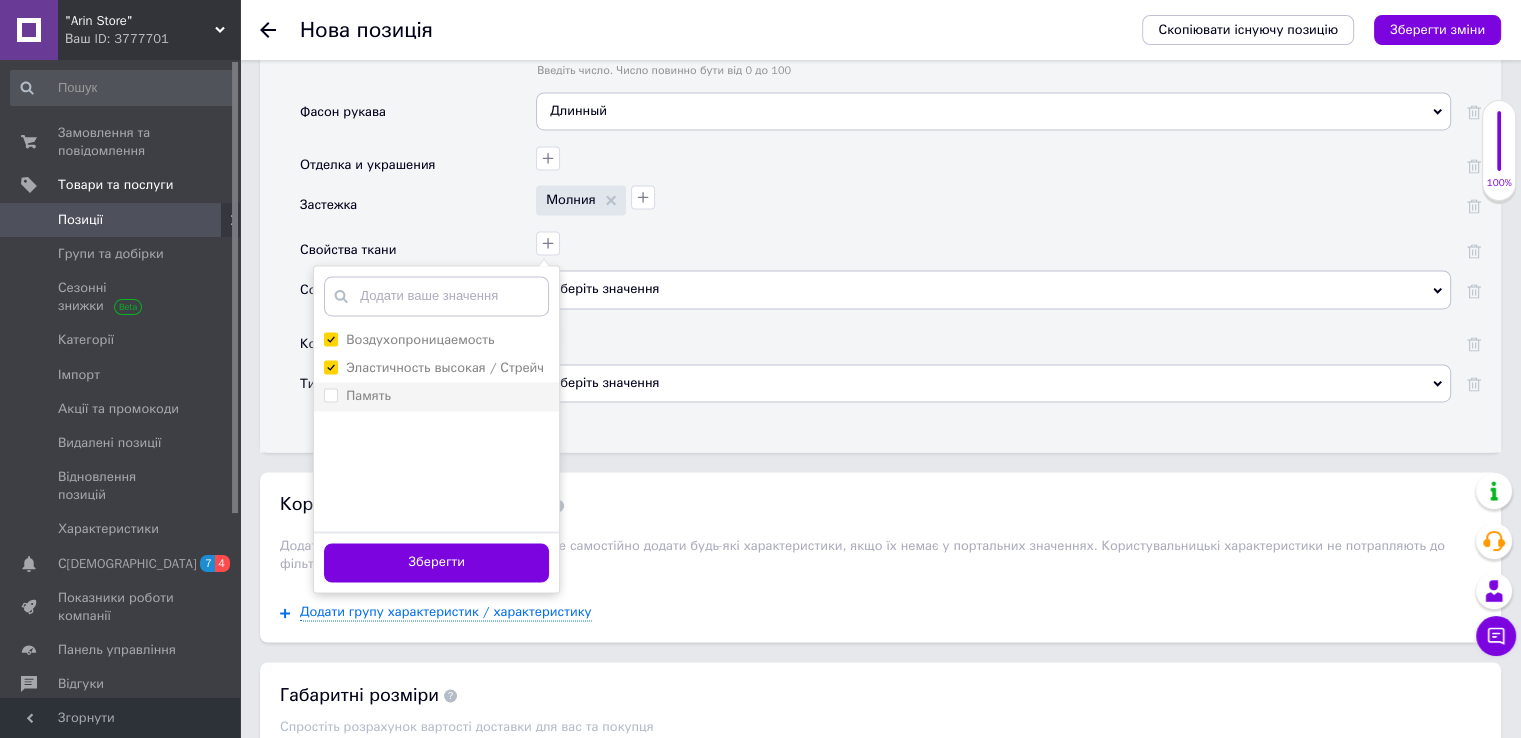 checkbox on "false" 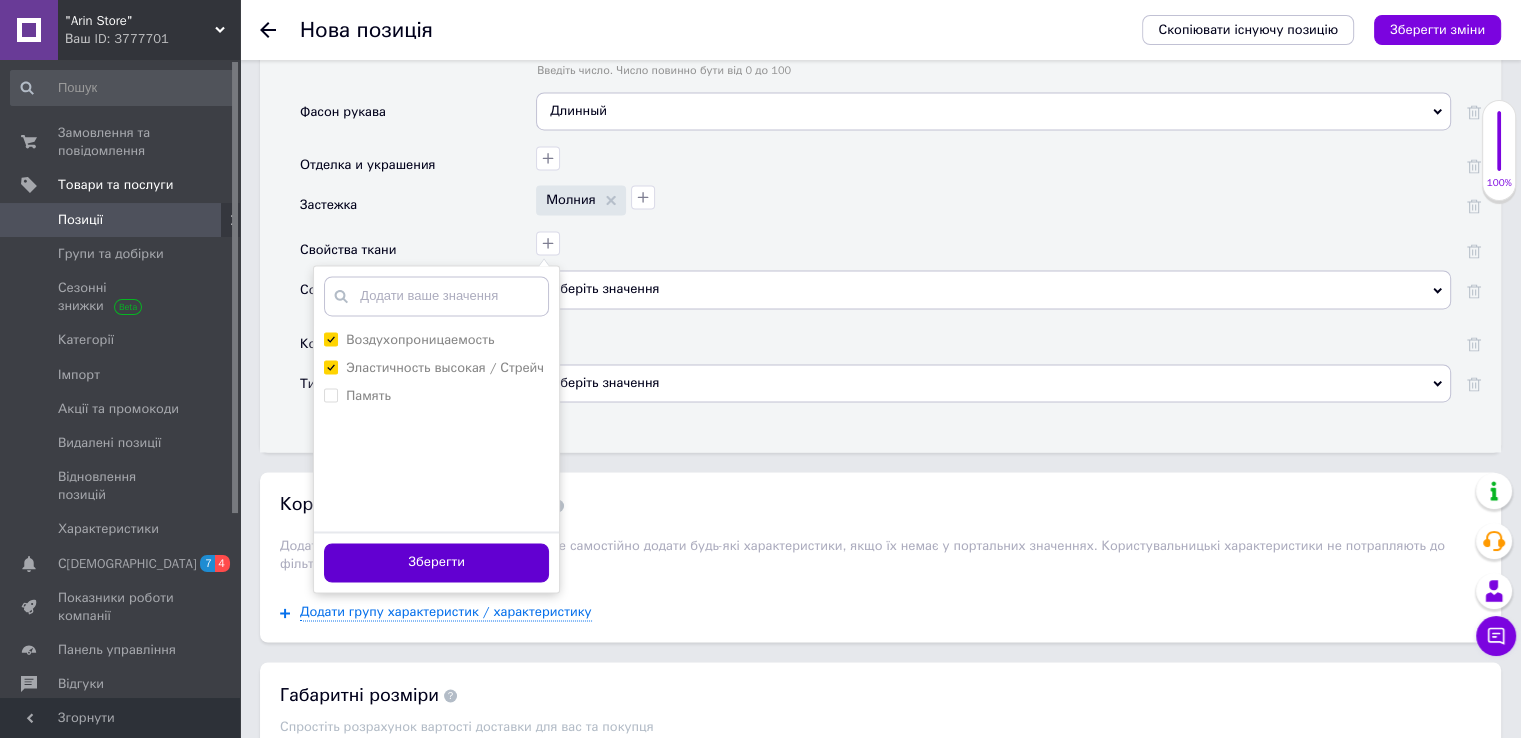 click on "Зберегти" at bounding box center [436, 562] 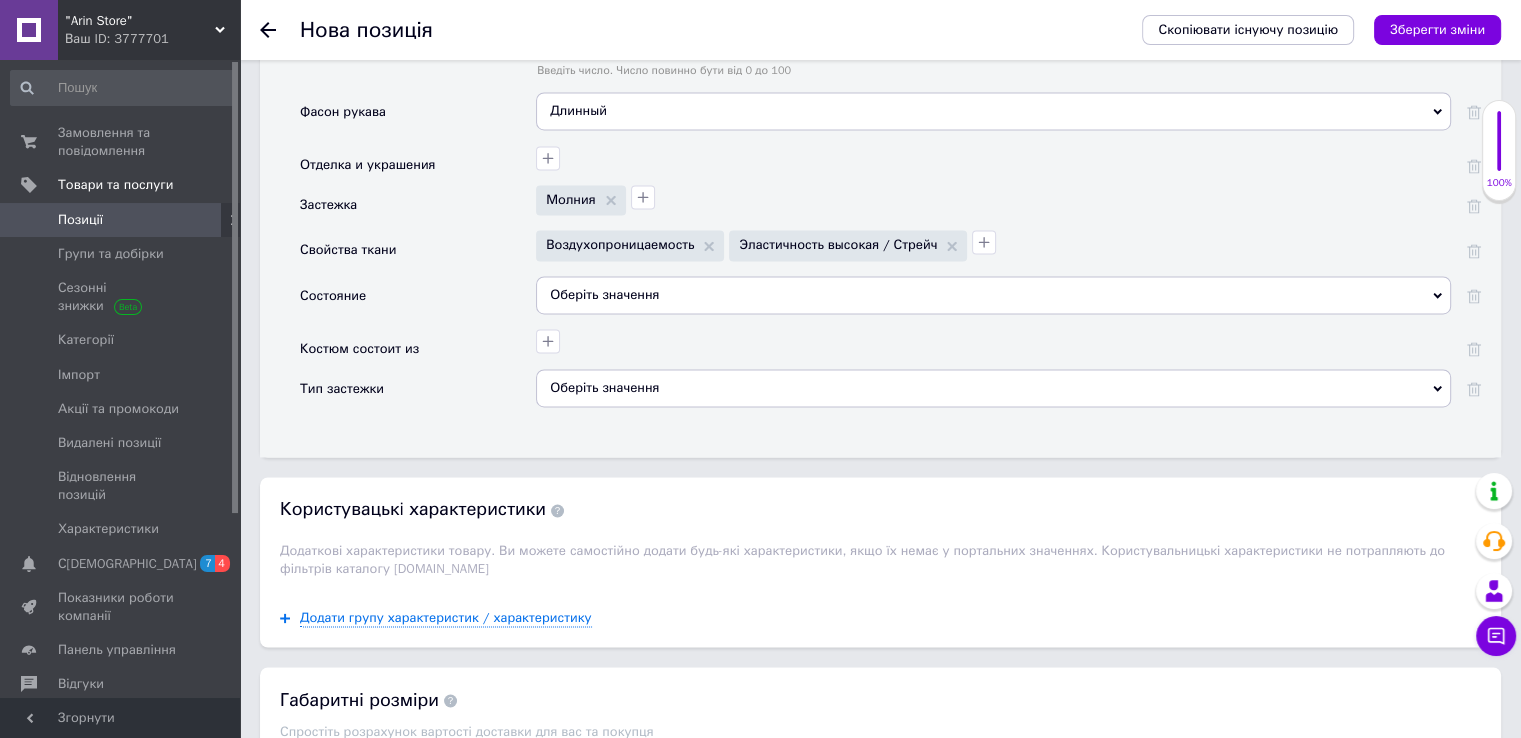 click on "Оберіть значення" at bounding box center [993, 295] 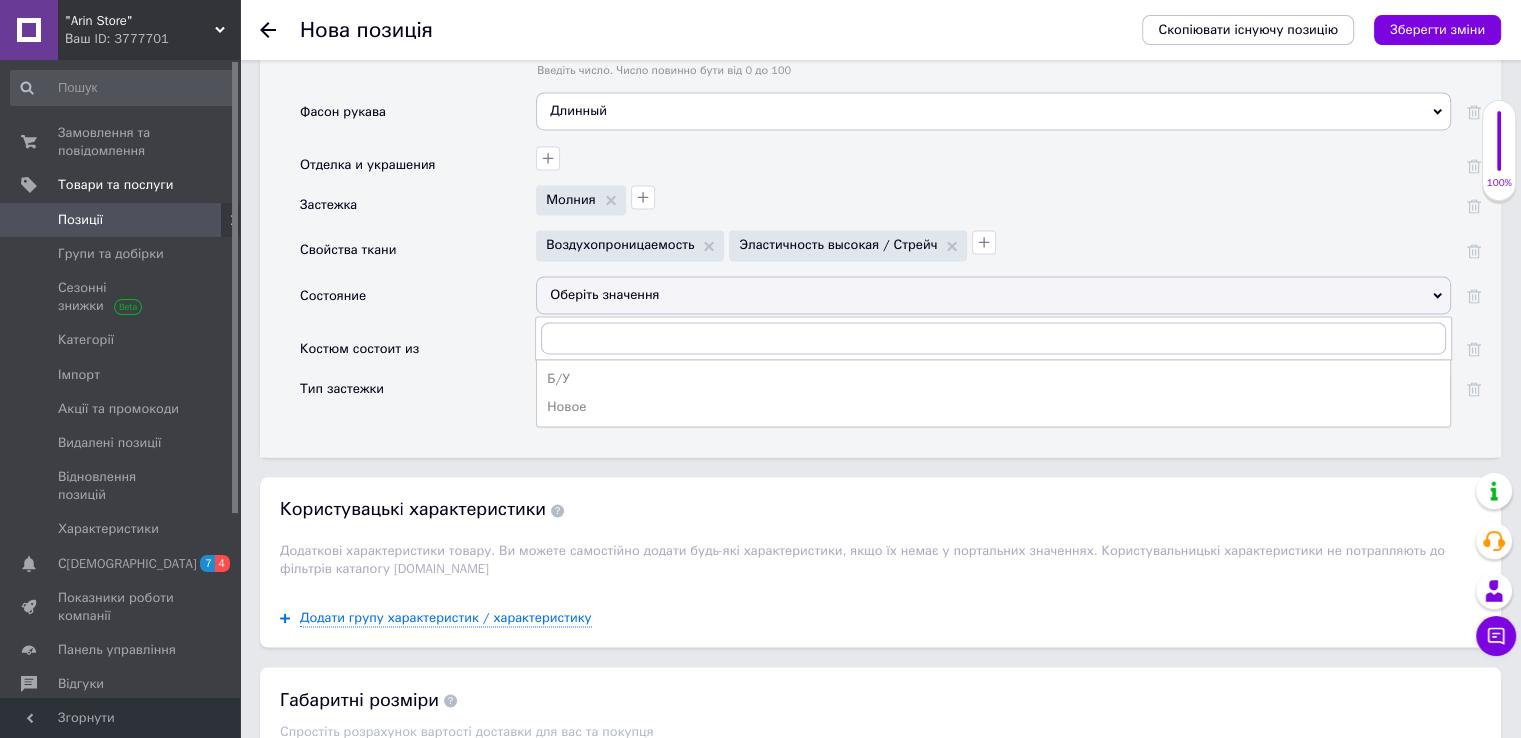 drag, startPoint x: 603, startPoint y: 385, endPoint x: 580, endPoint y: 374, distance: 25.495098 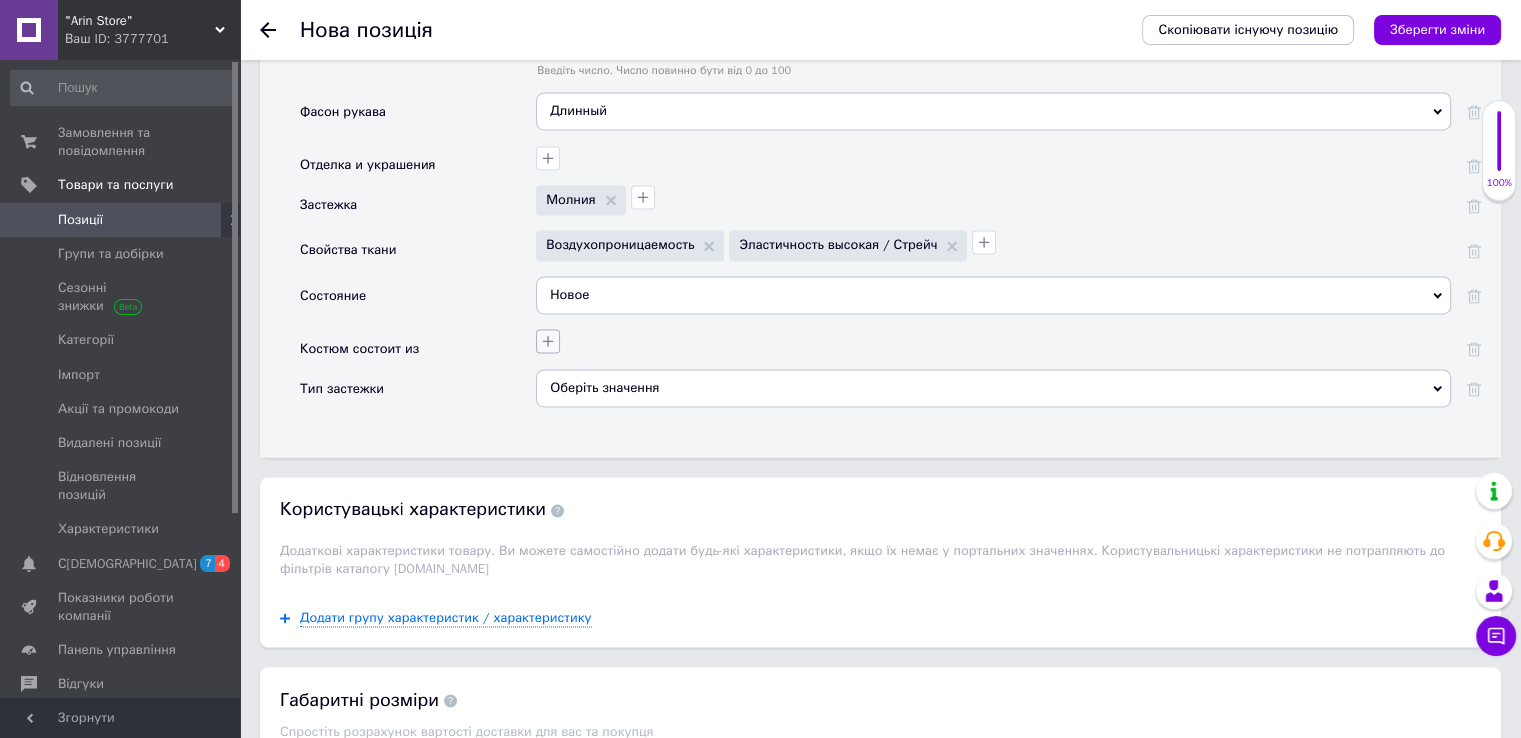 click 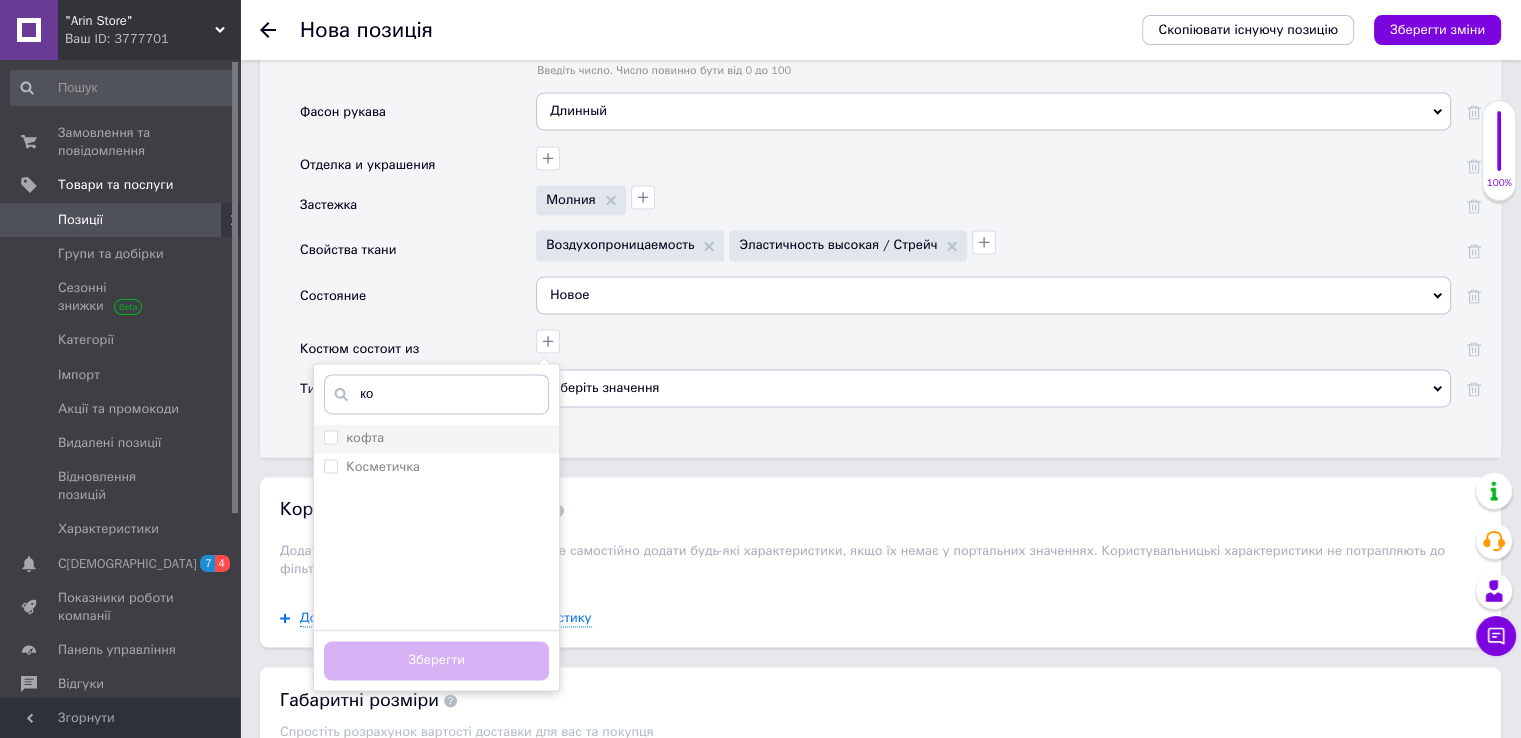 type on "ко" 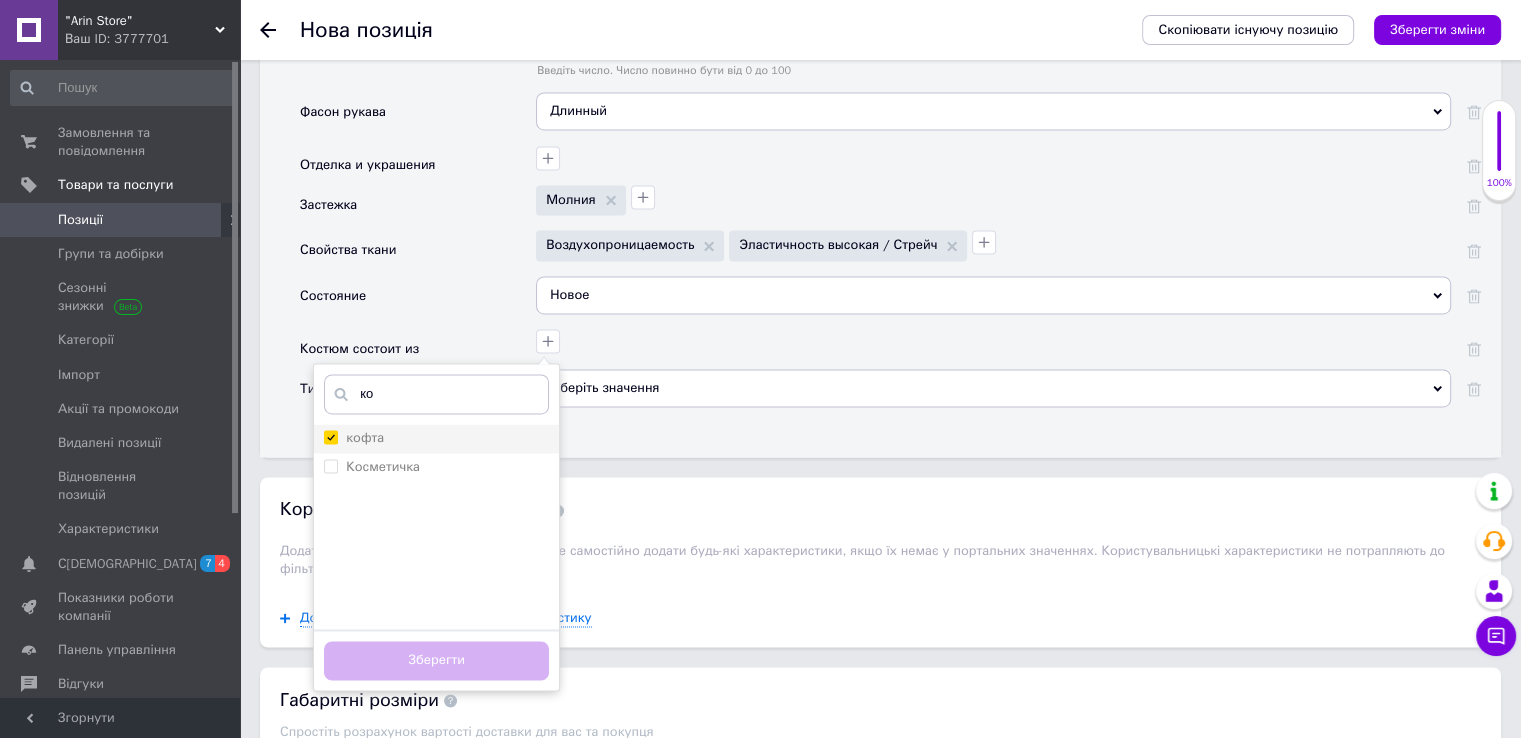 click on "кофта" at bounding box center [330, 436] 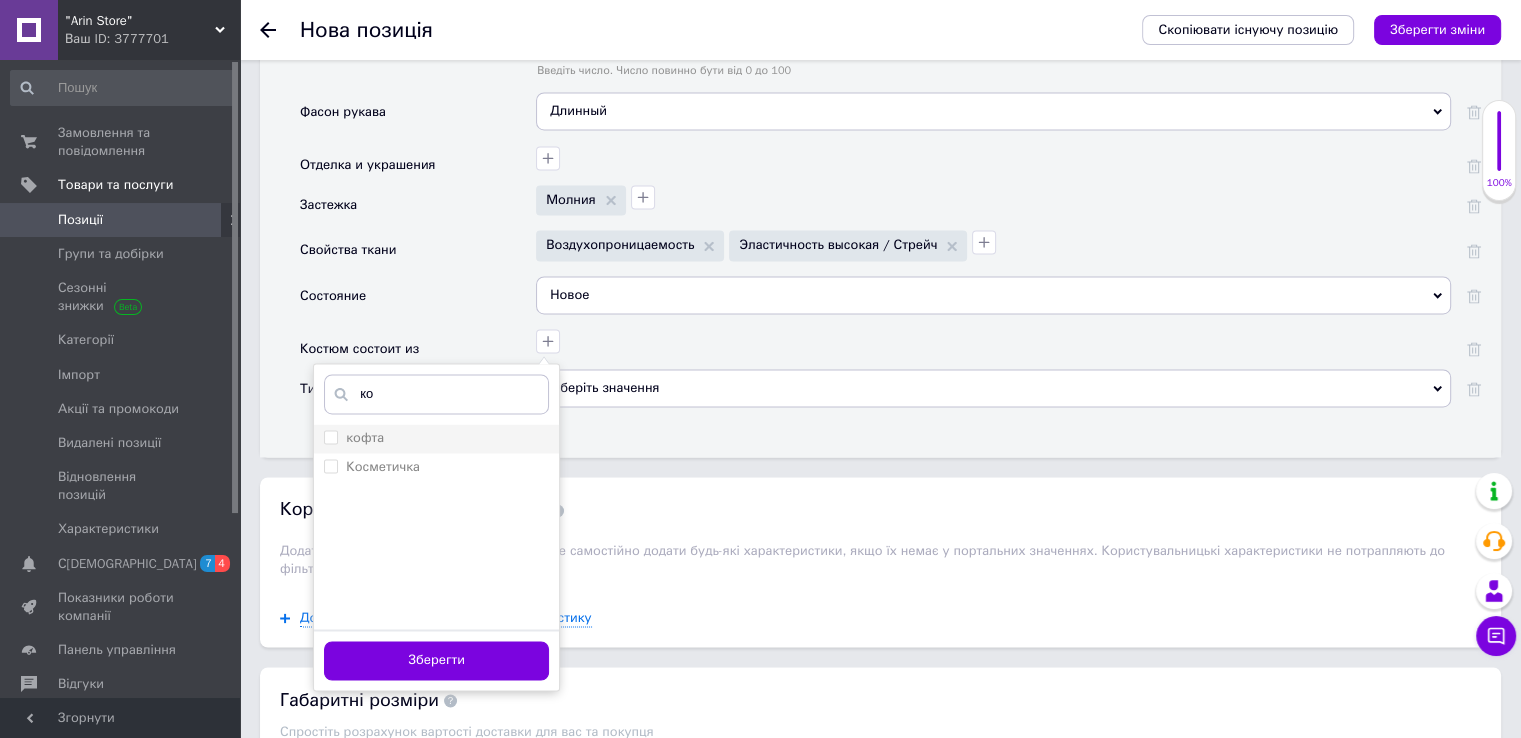 click on "кофта" at bounding box center [365, 437] 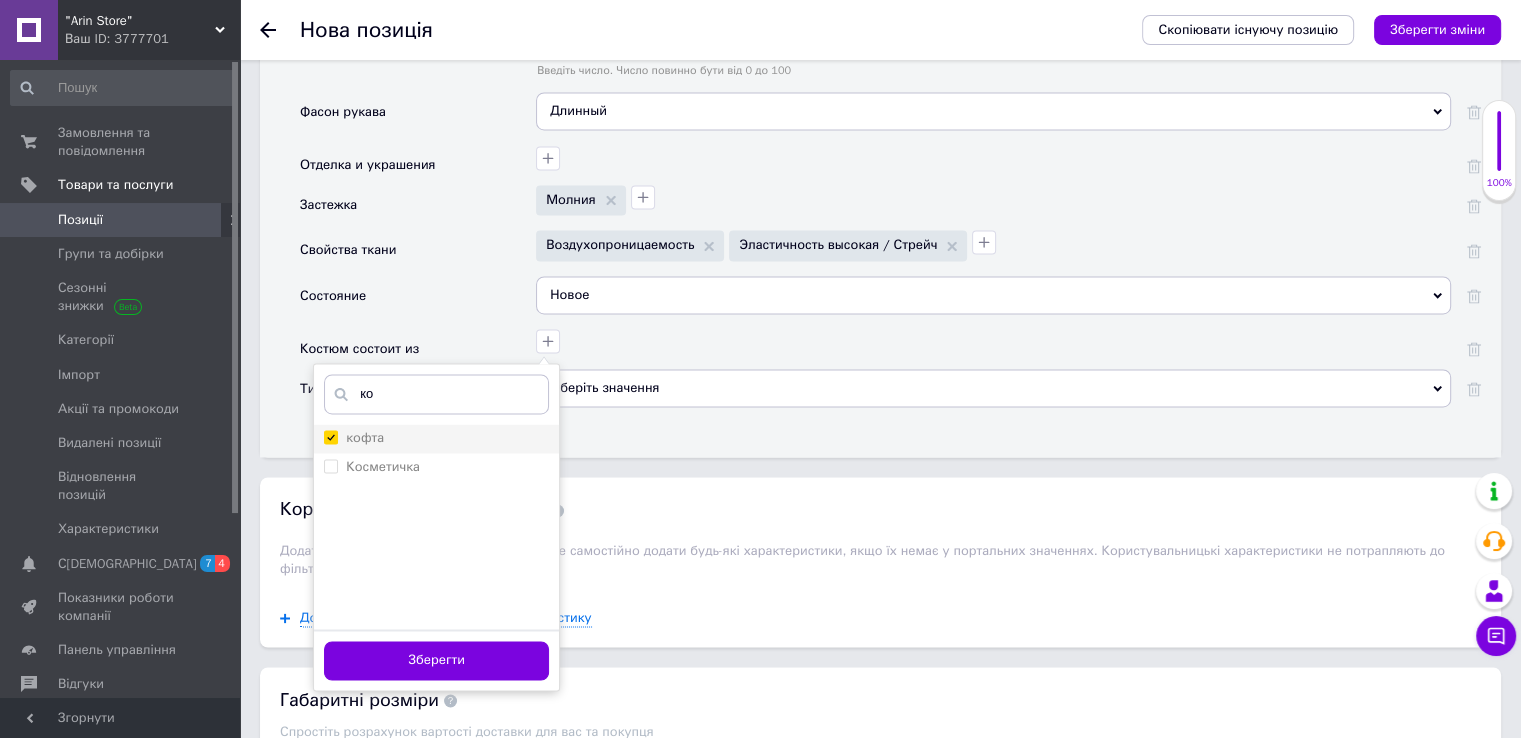 checkbox on "true" 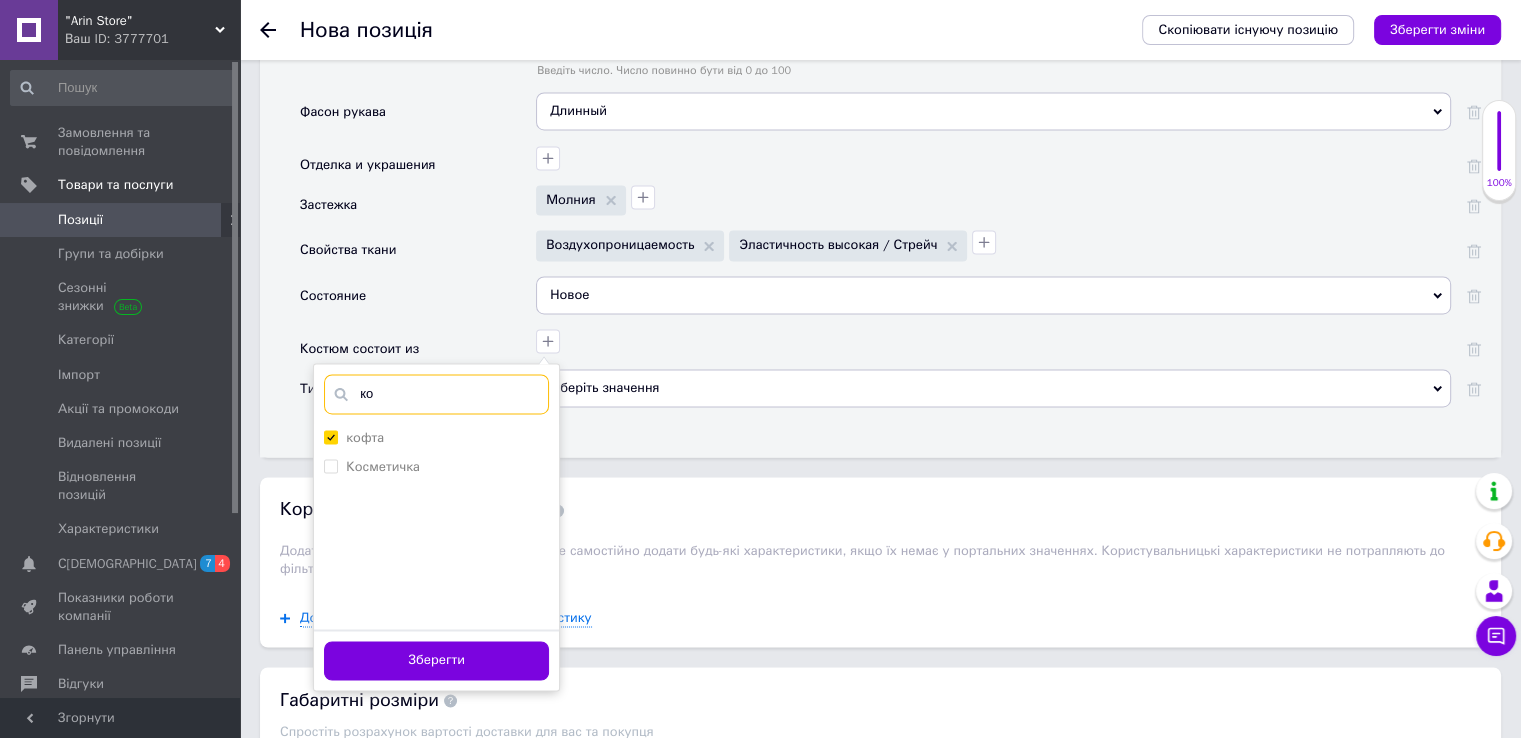 click on "ко" at bounding box center (436, 394) 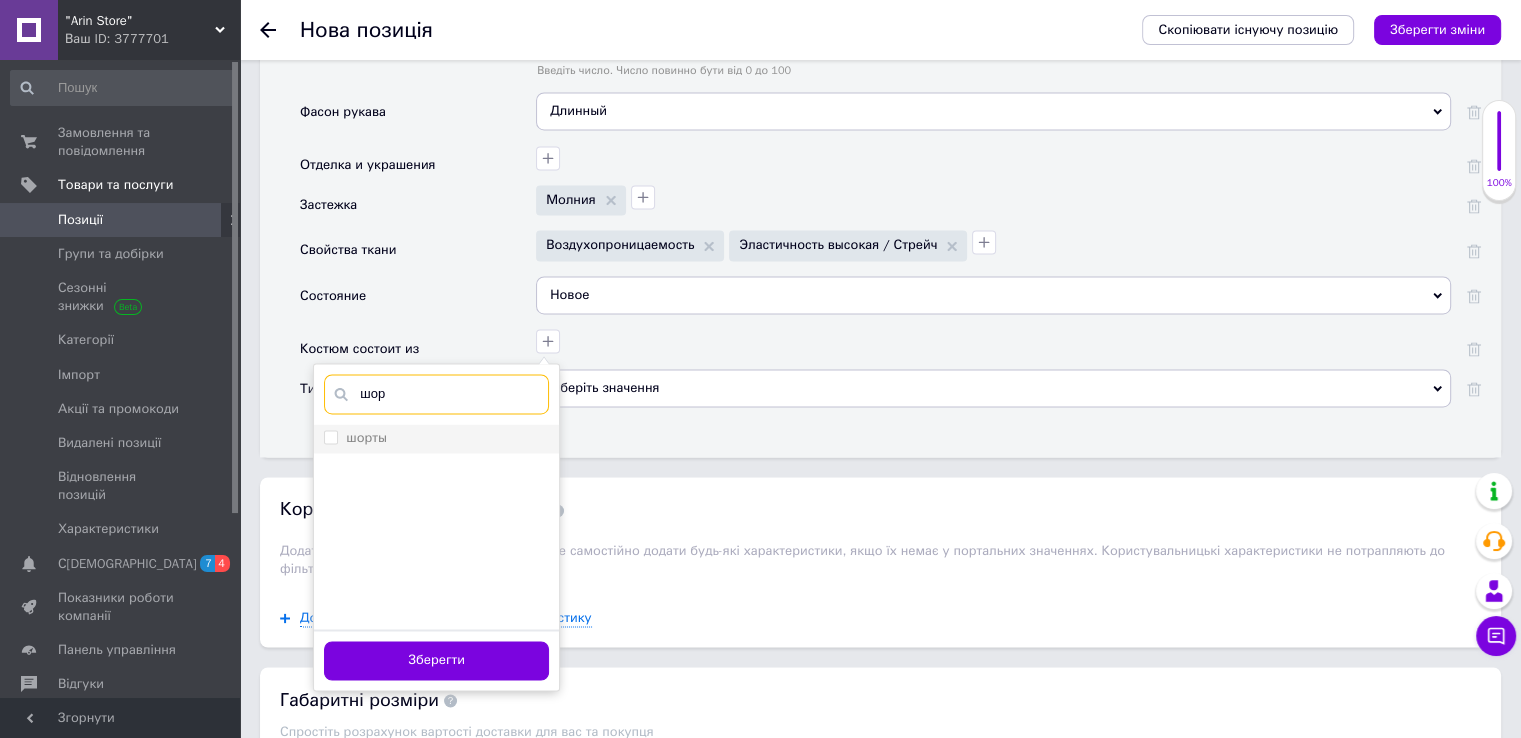 type on "шор" 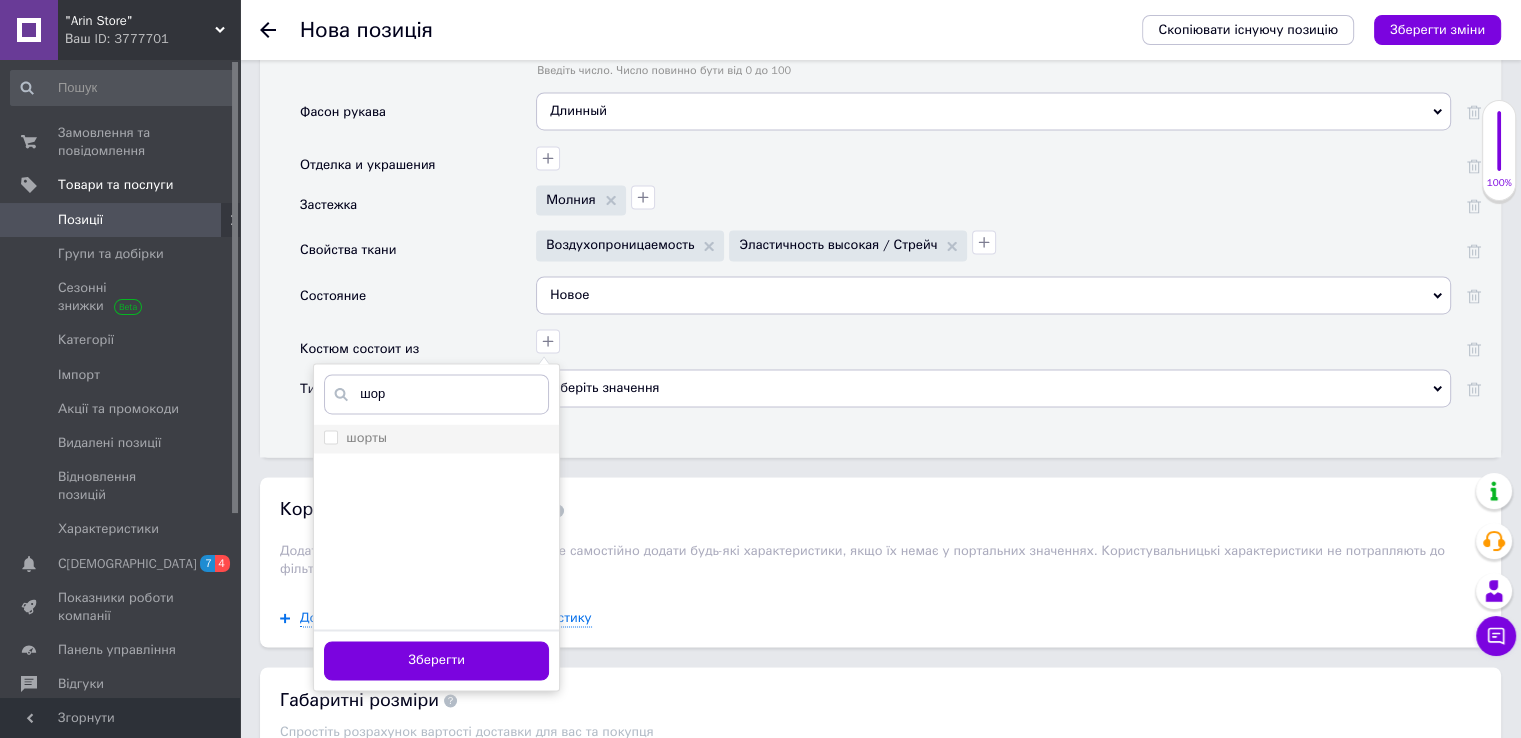 click on "шорты" at bounding box center [366, 437] 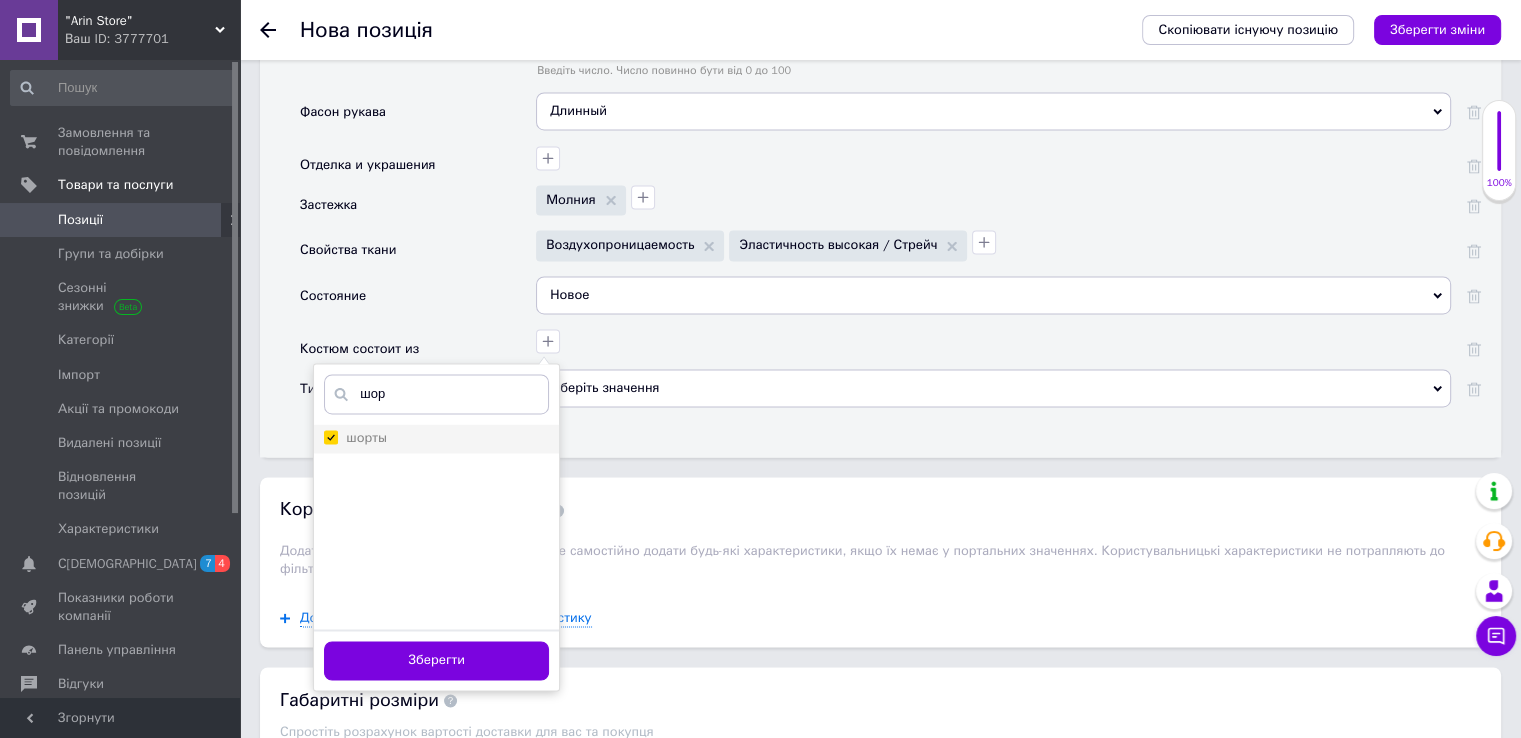 checkbox on "true" 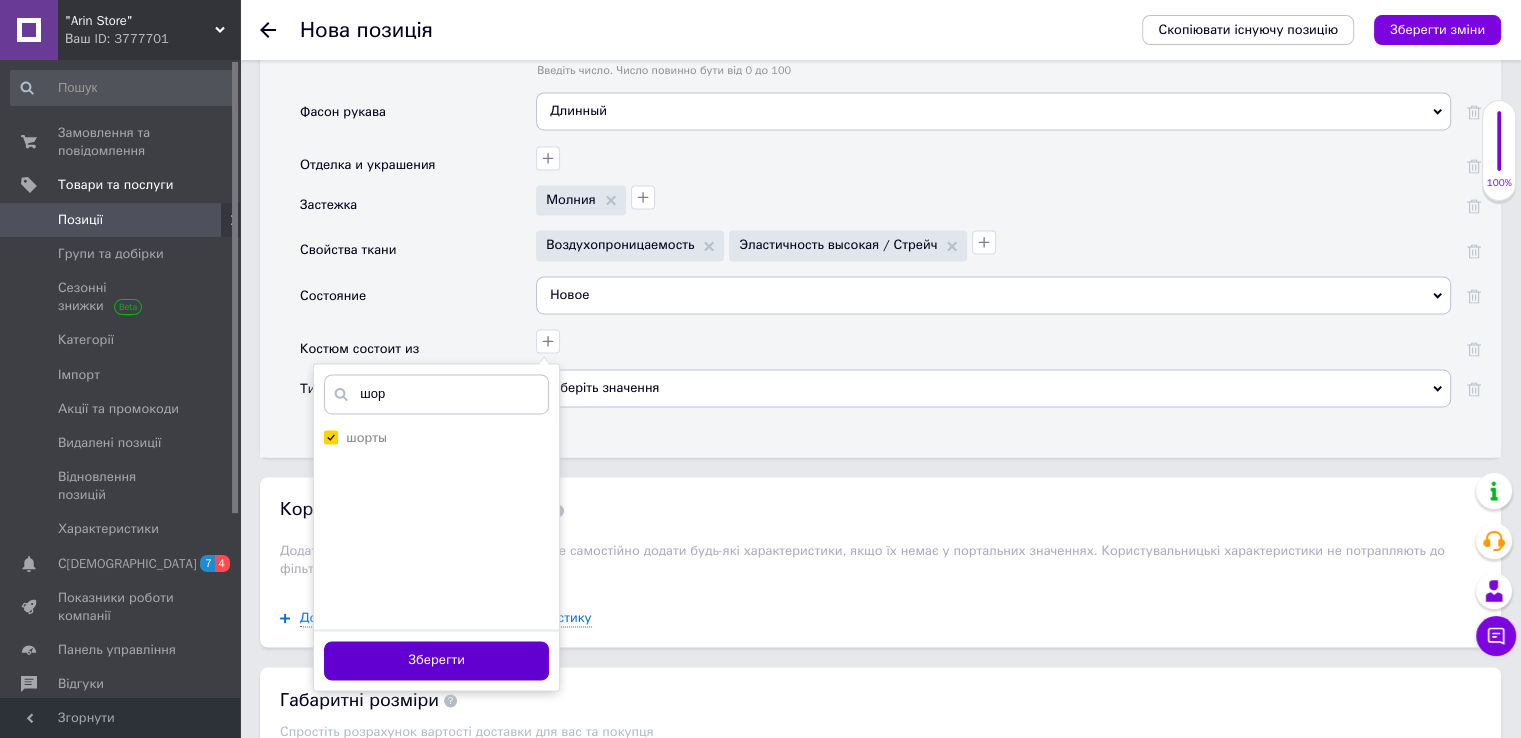 click on "Зберегти" at bounding box center (436, 660) 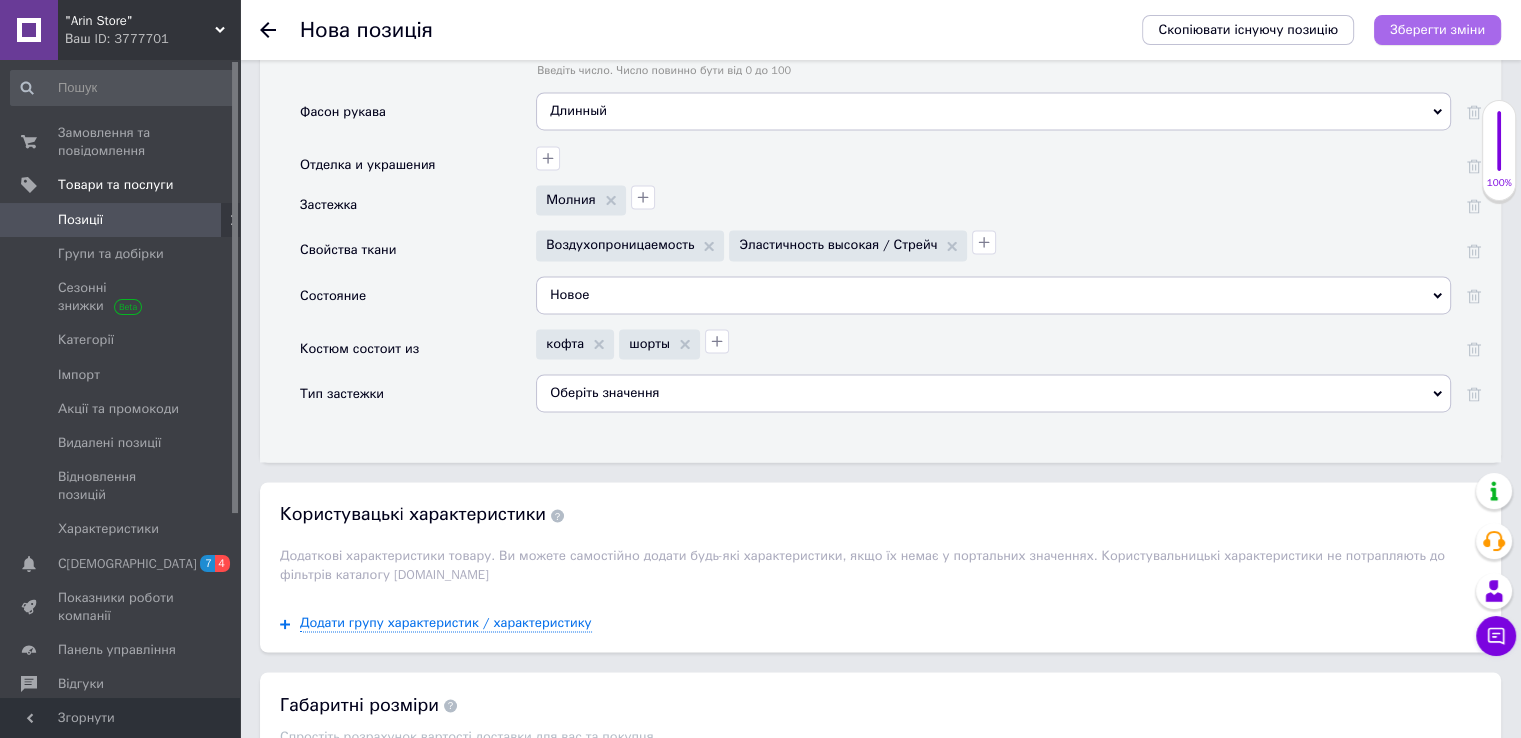 click on "Зберегти зміни" at bounding box center (1437, 29) 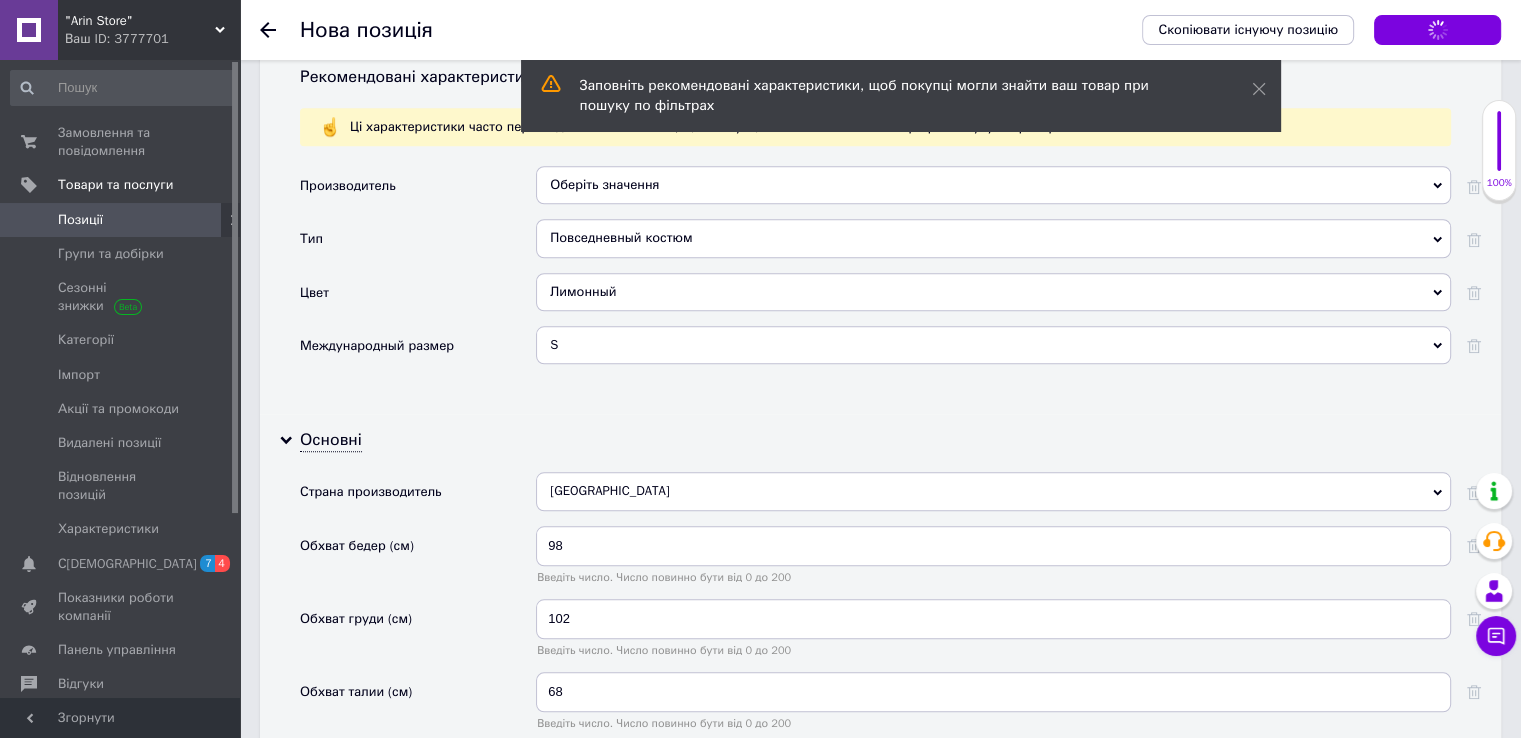 scroll, scrollTop: 1341, scrollLeft: 0, axis: vertical 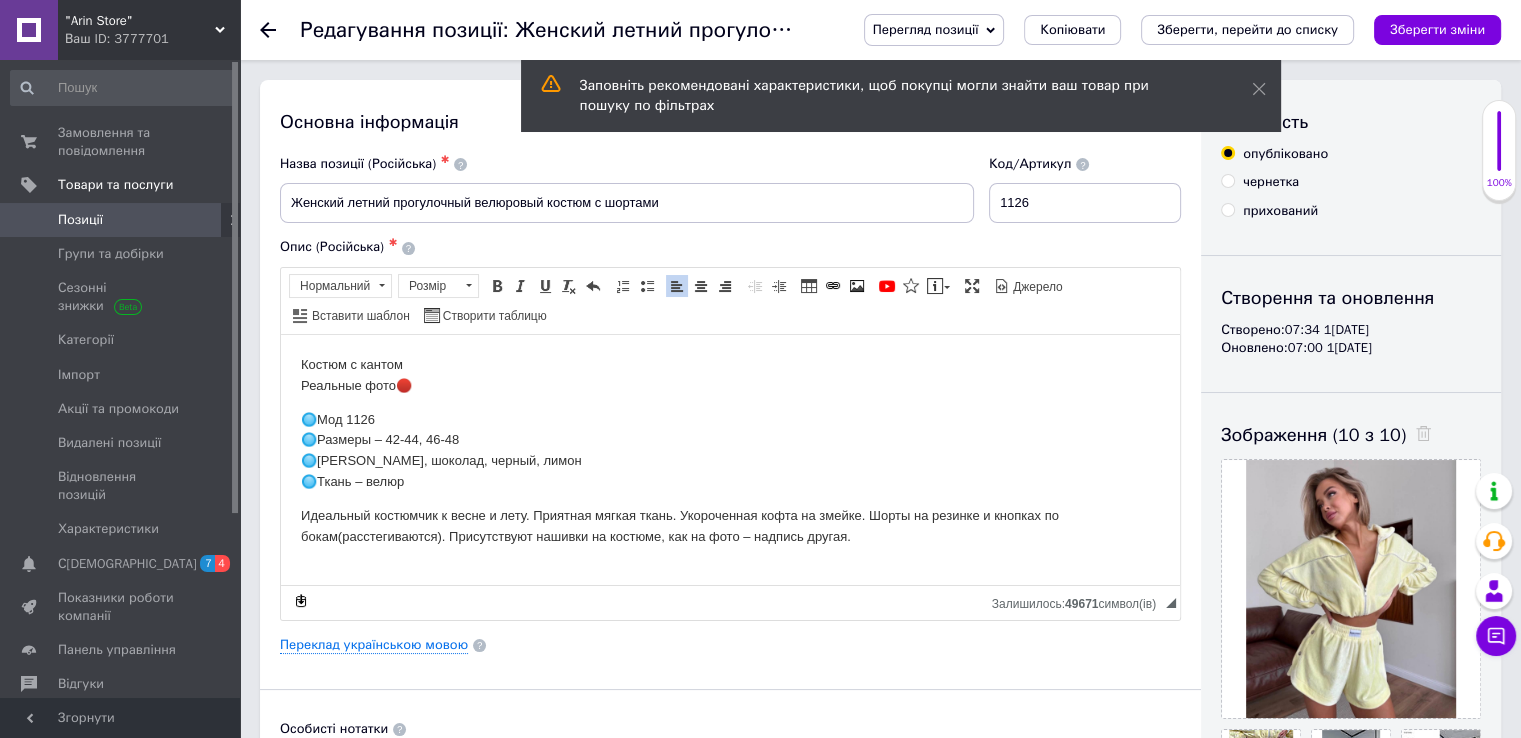 click on "🔘Мод 1126 🔘Размеры – 42-44, 46-48 🔘[PERSON_NAME], шоколад, черный, лимон 🔘Ткань – велюр" at bounding box center [730, 450] 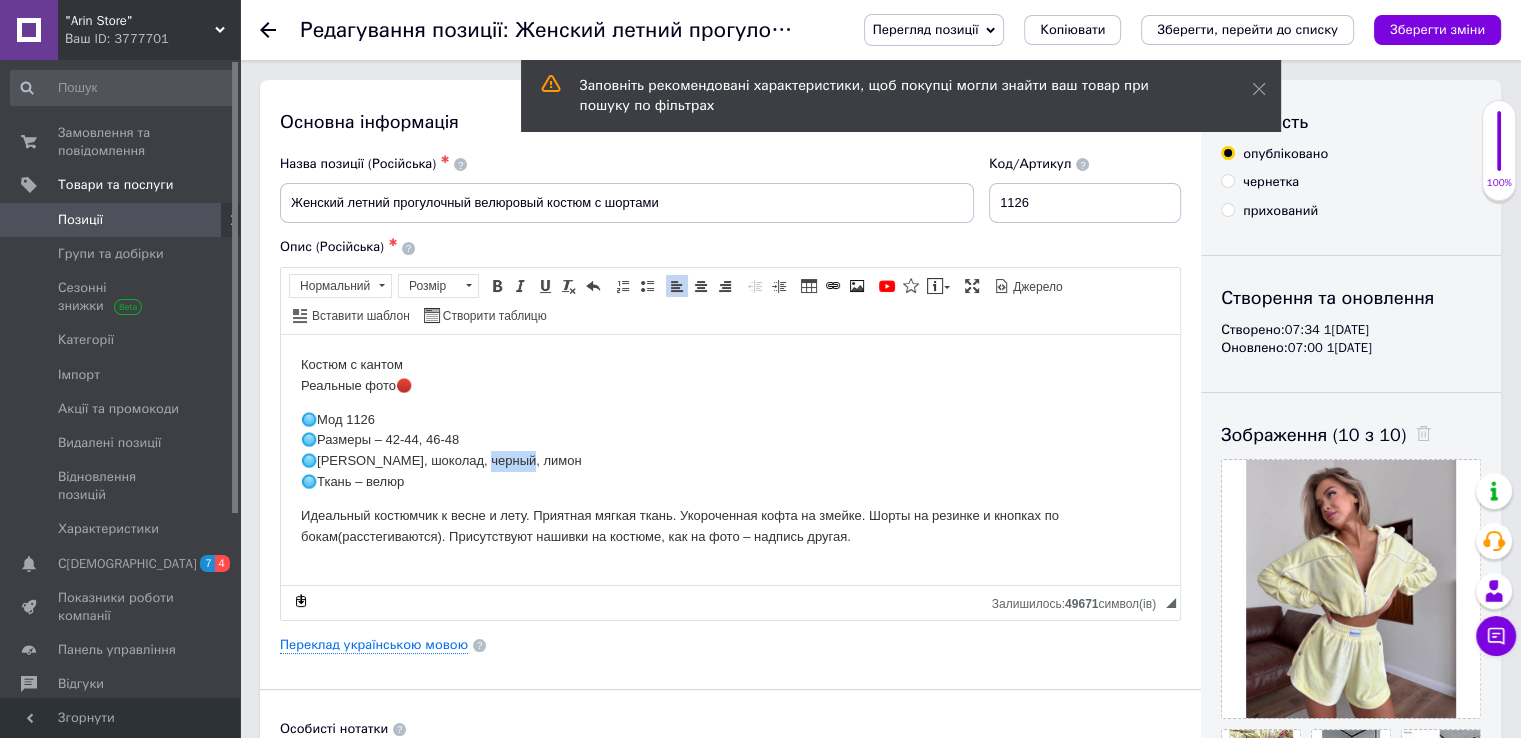 click on "🔘Мод 1126 🔘Размеры – 42-44, 46-48 🔘[PERSON_NAME], шоколад, черный, лимон 🔘Ткань – велюр" at bounding box center [730, 450] 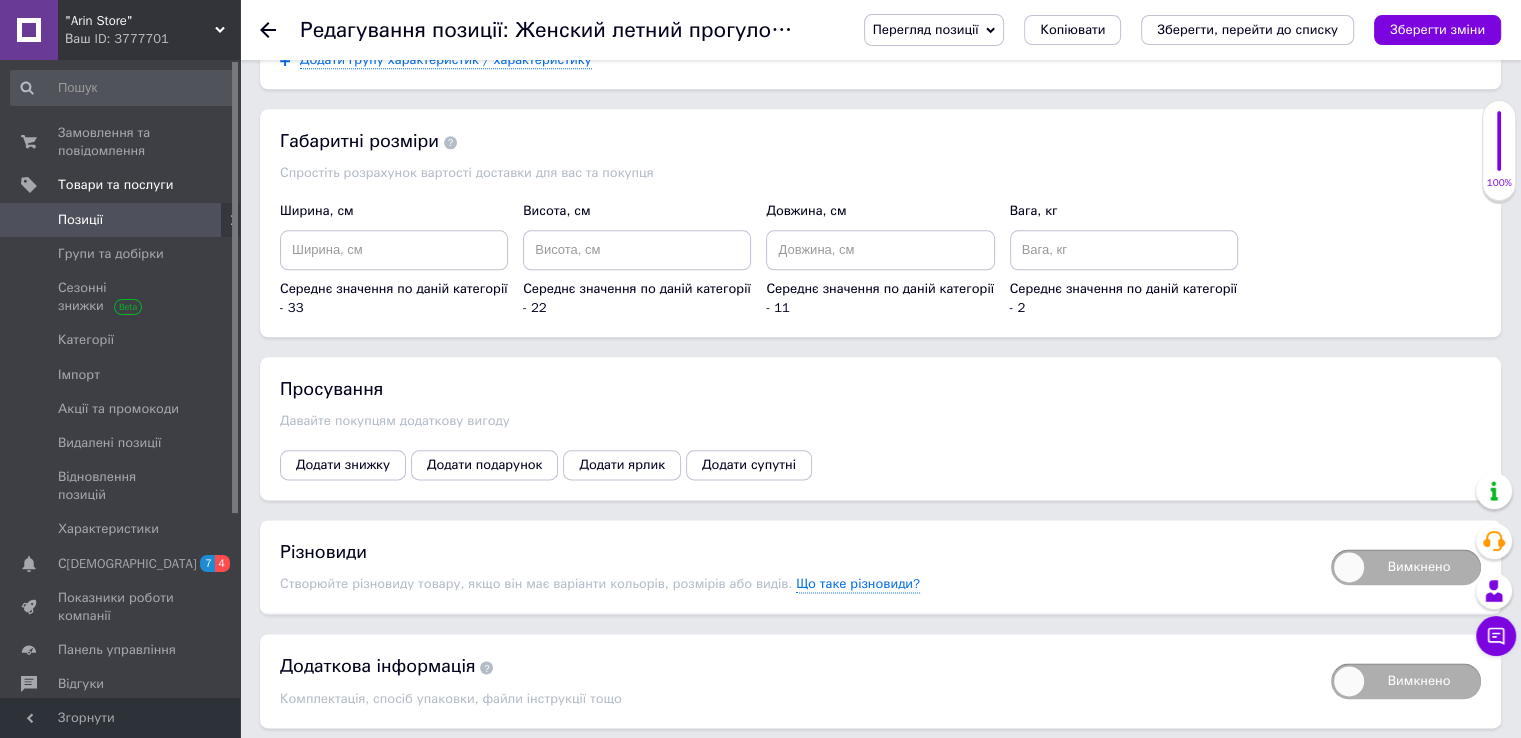 scroll, scrollTop: 2400, scrollLeft: 0, axis: vertical 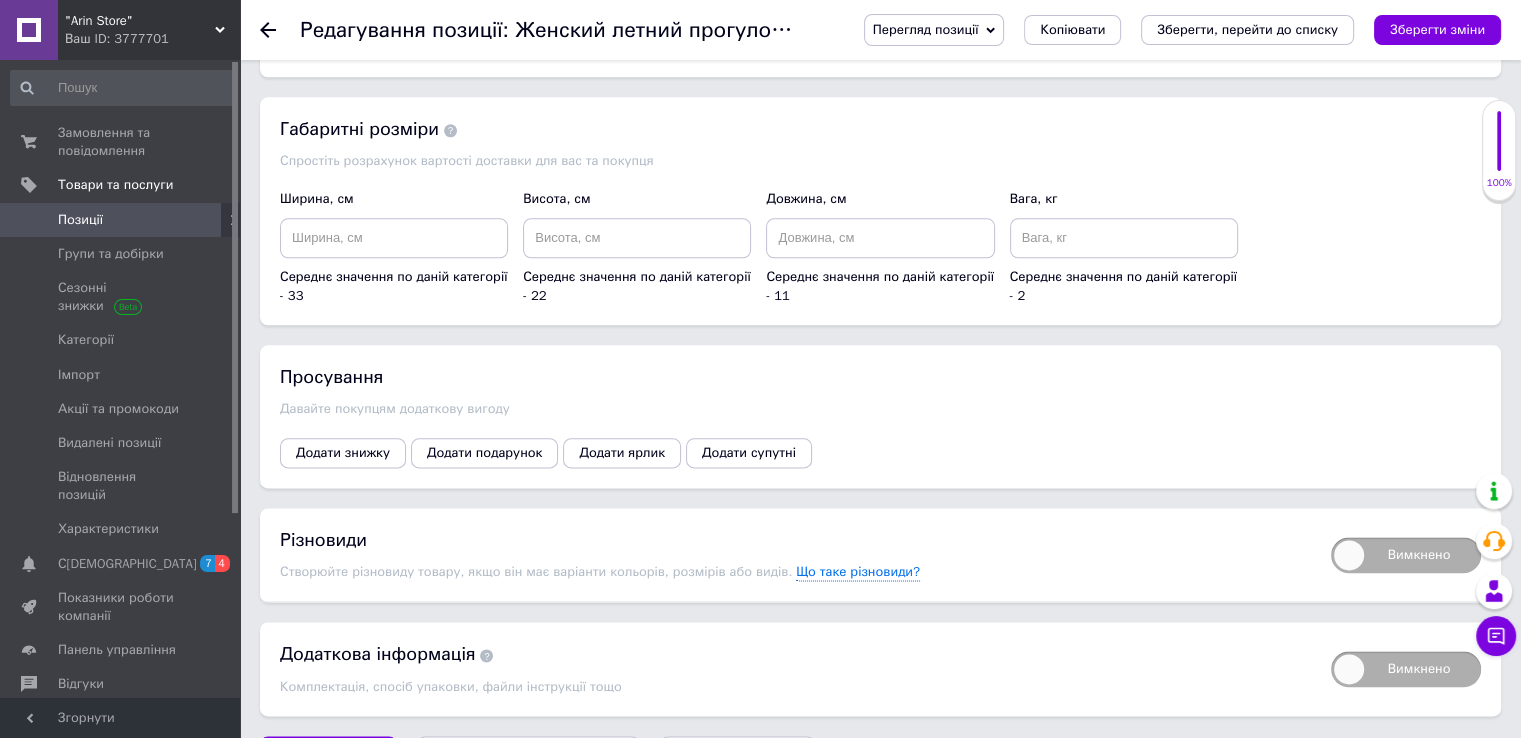 click on "Вимкнено" at bounding box center (1406, 555) 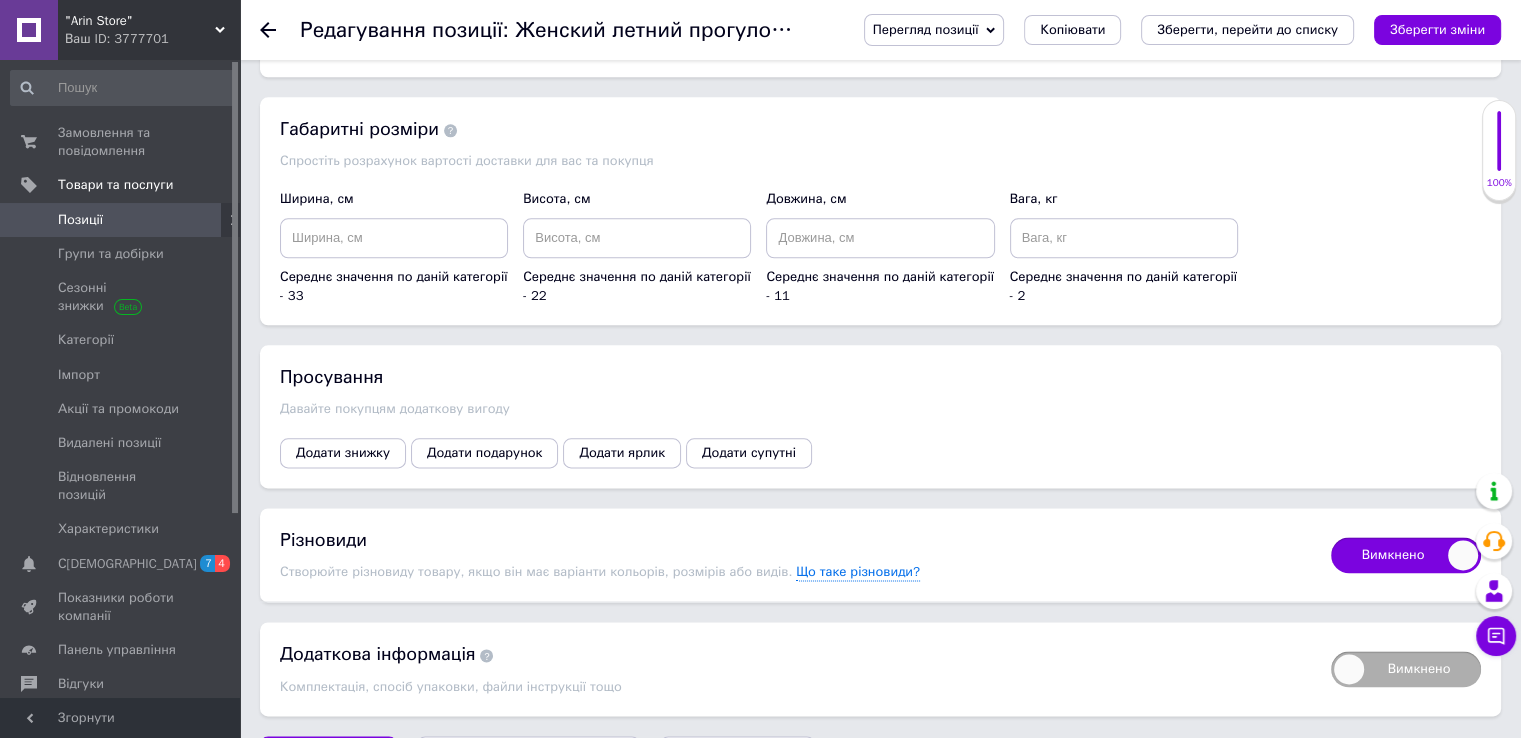 checkbox on "true" 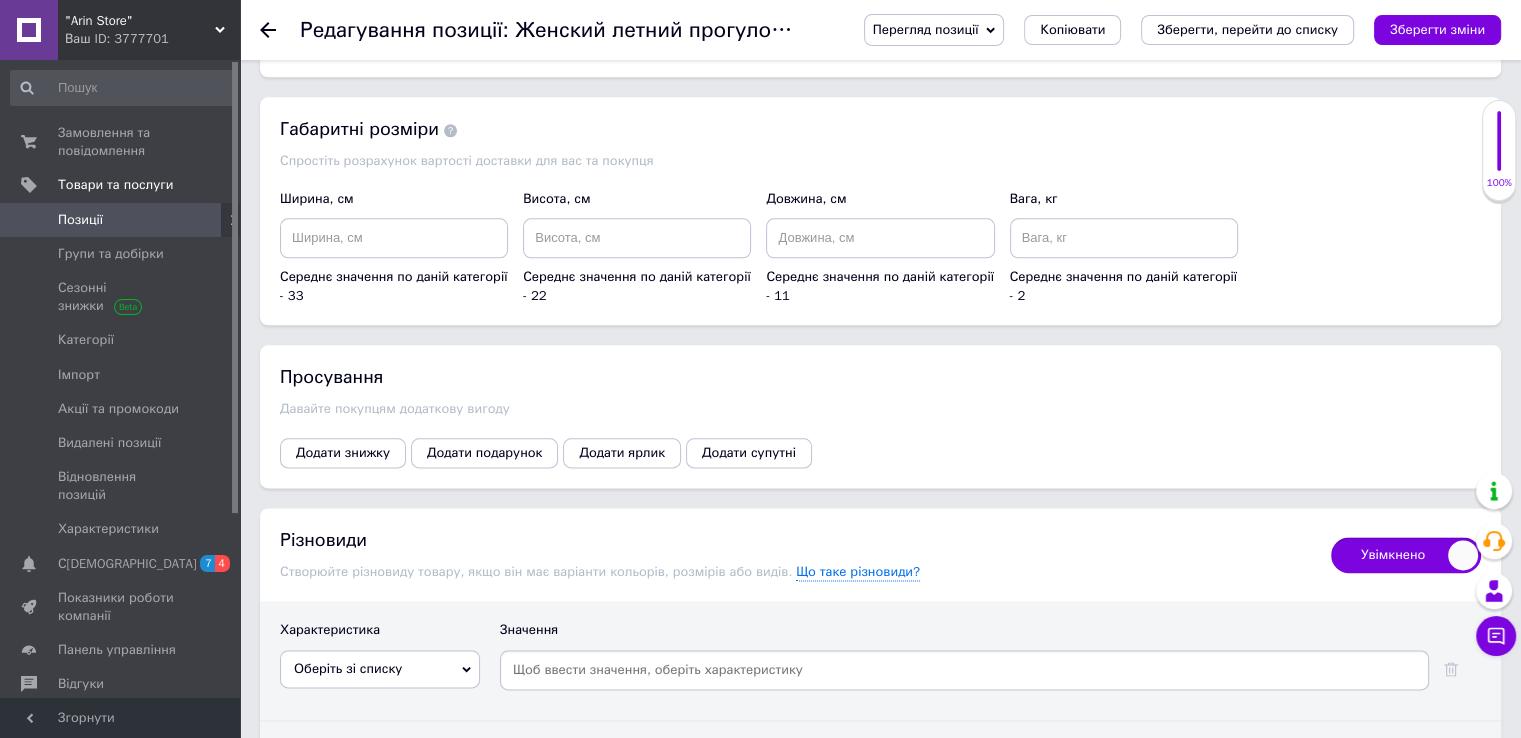 click on "Оберіть зі списку" at bounding box center [380, 669] 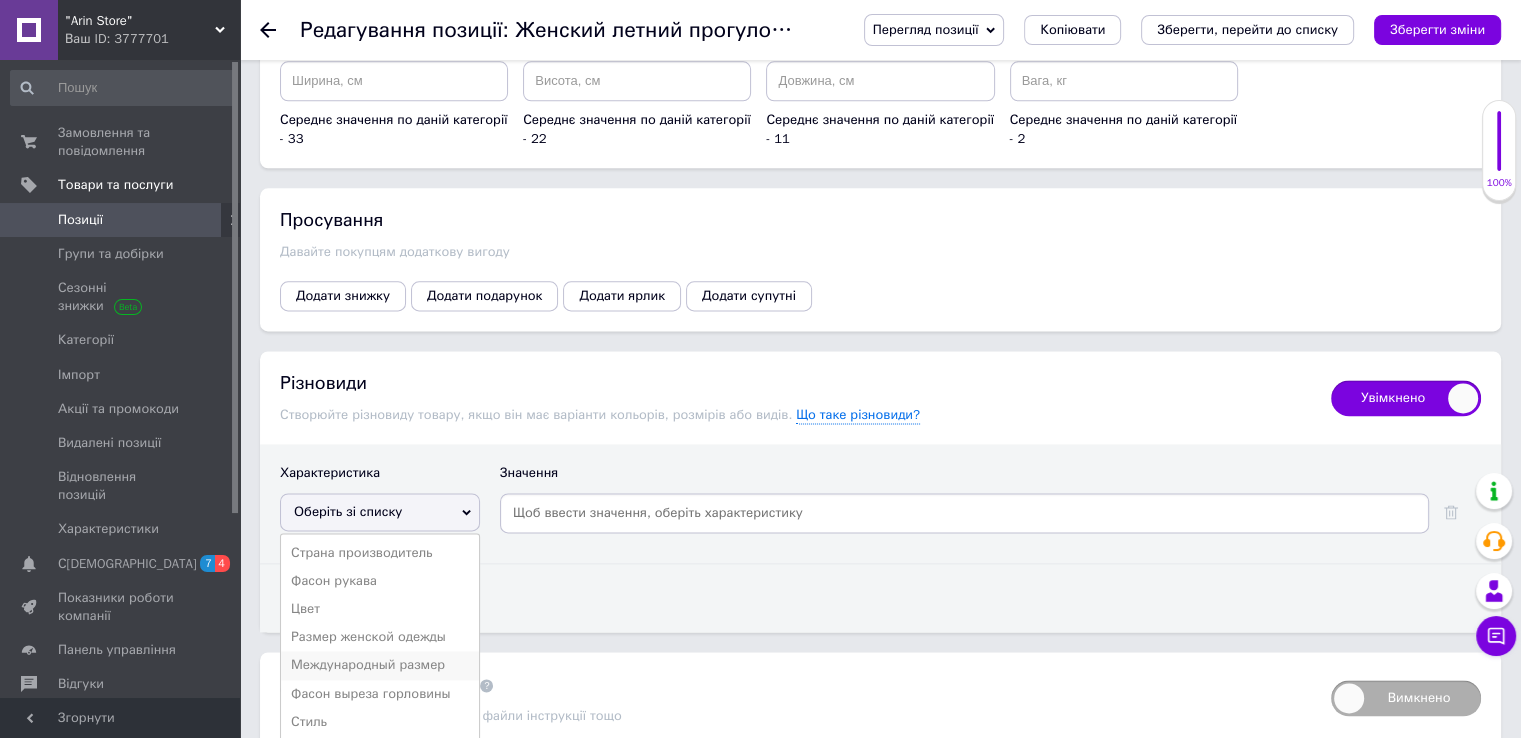 scroll, scrollTop: 2600, scrollLeft: 0, axis: vertical 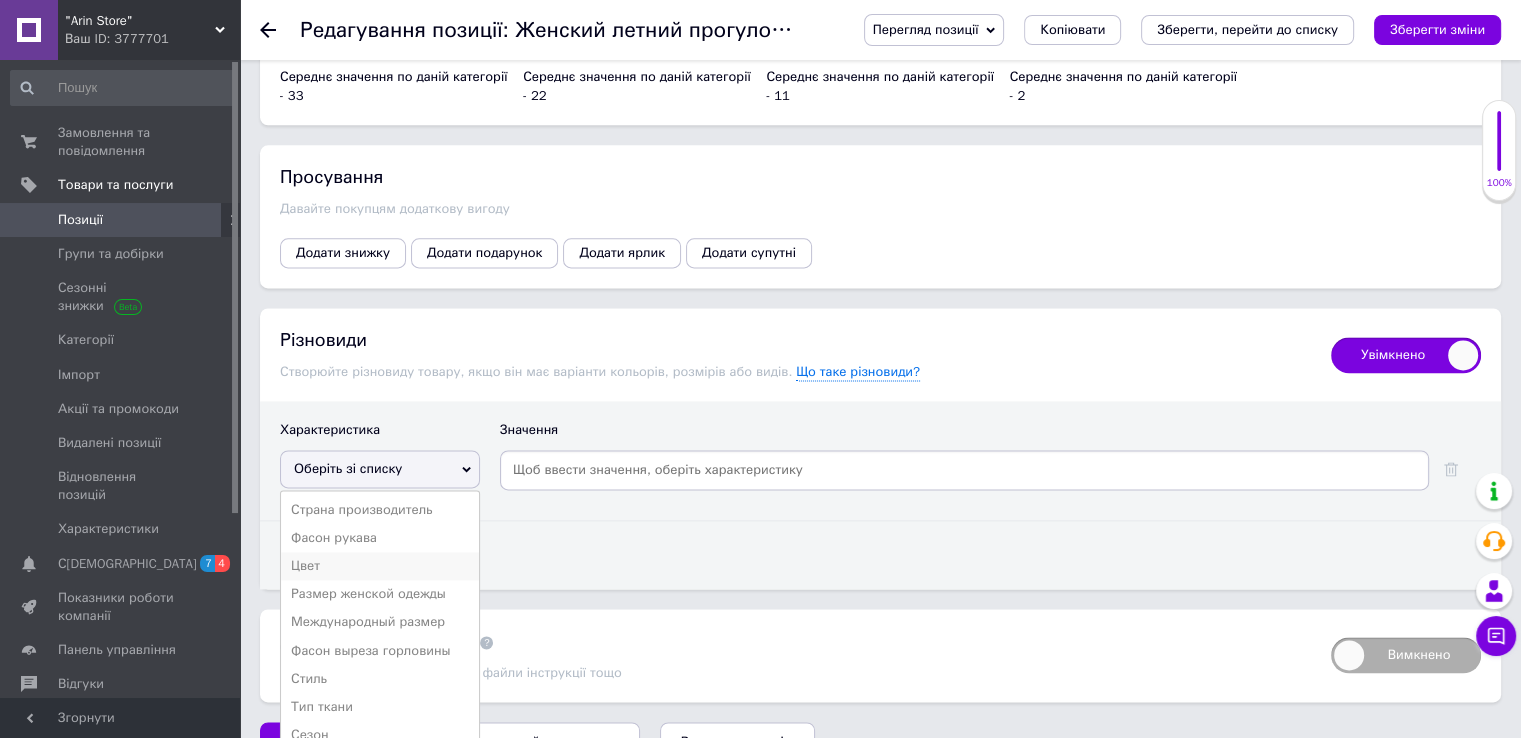 click on "Цвет" at bounding box center [380, 566] 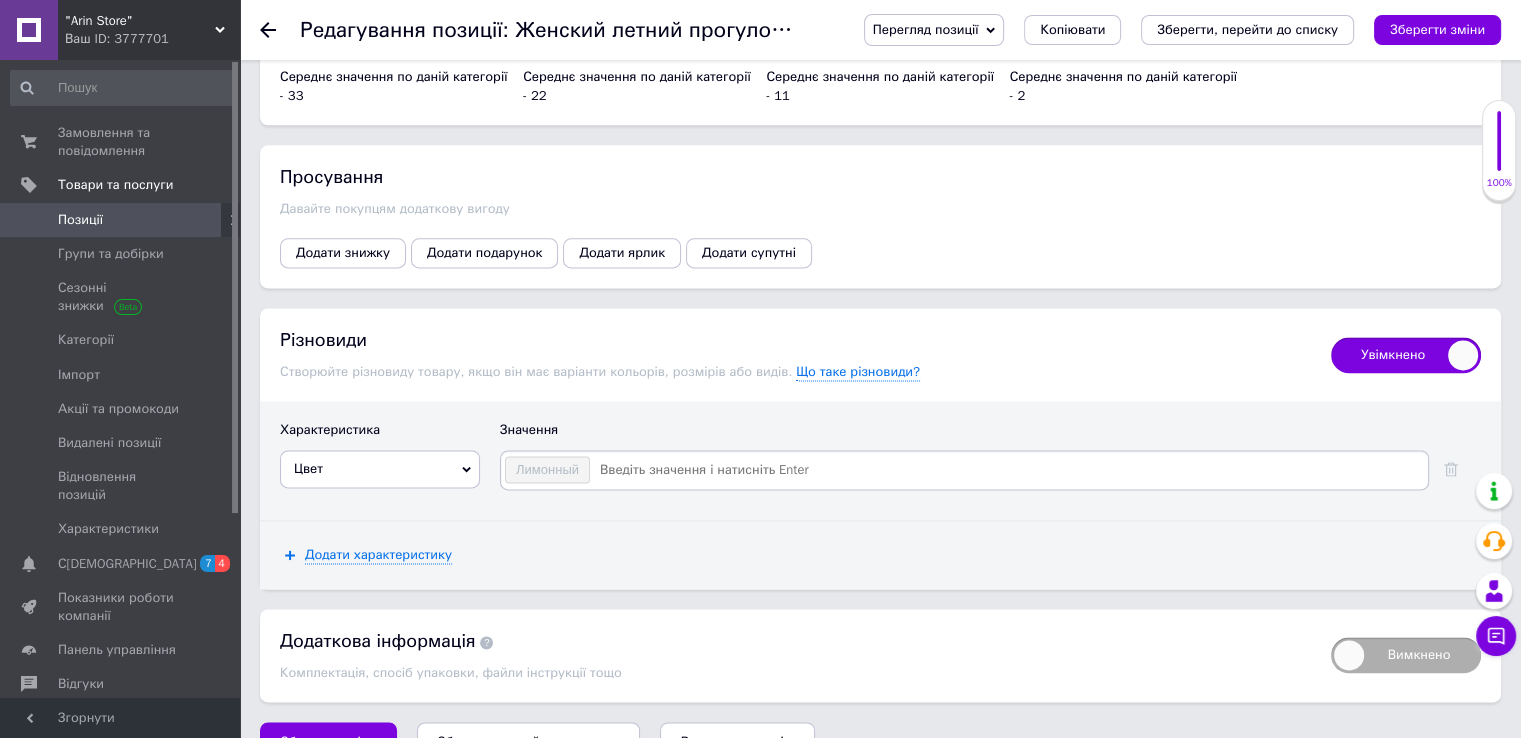 click at bounding box center [1008, 470] 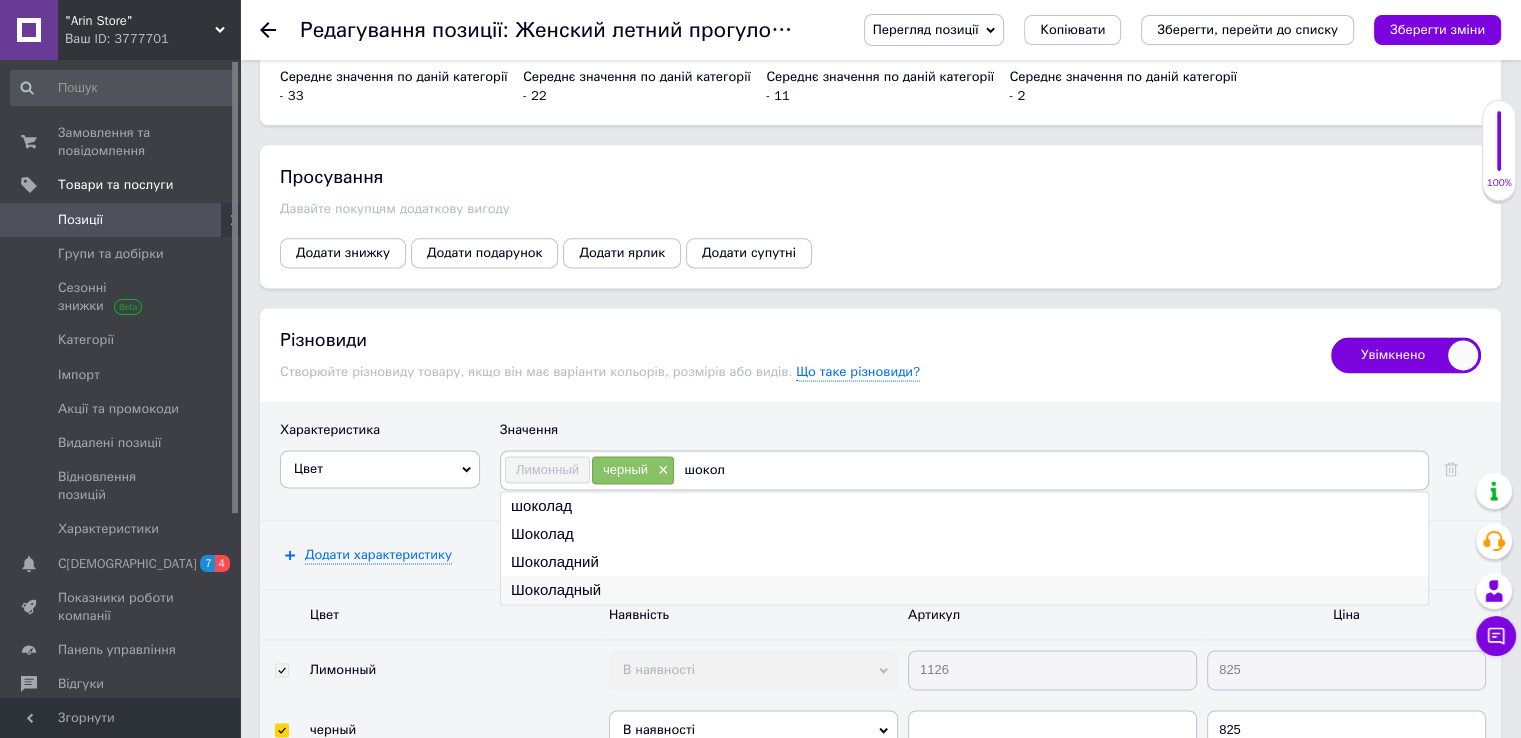 type on "шокол" 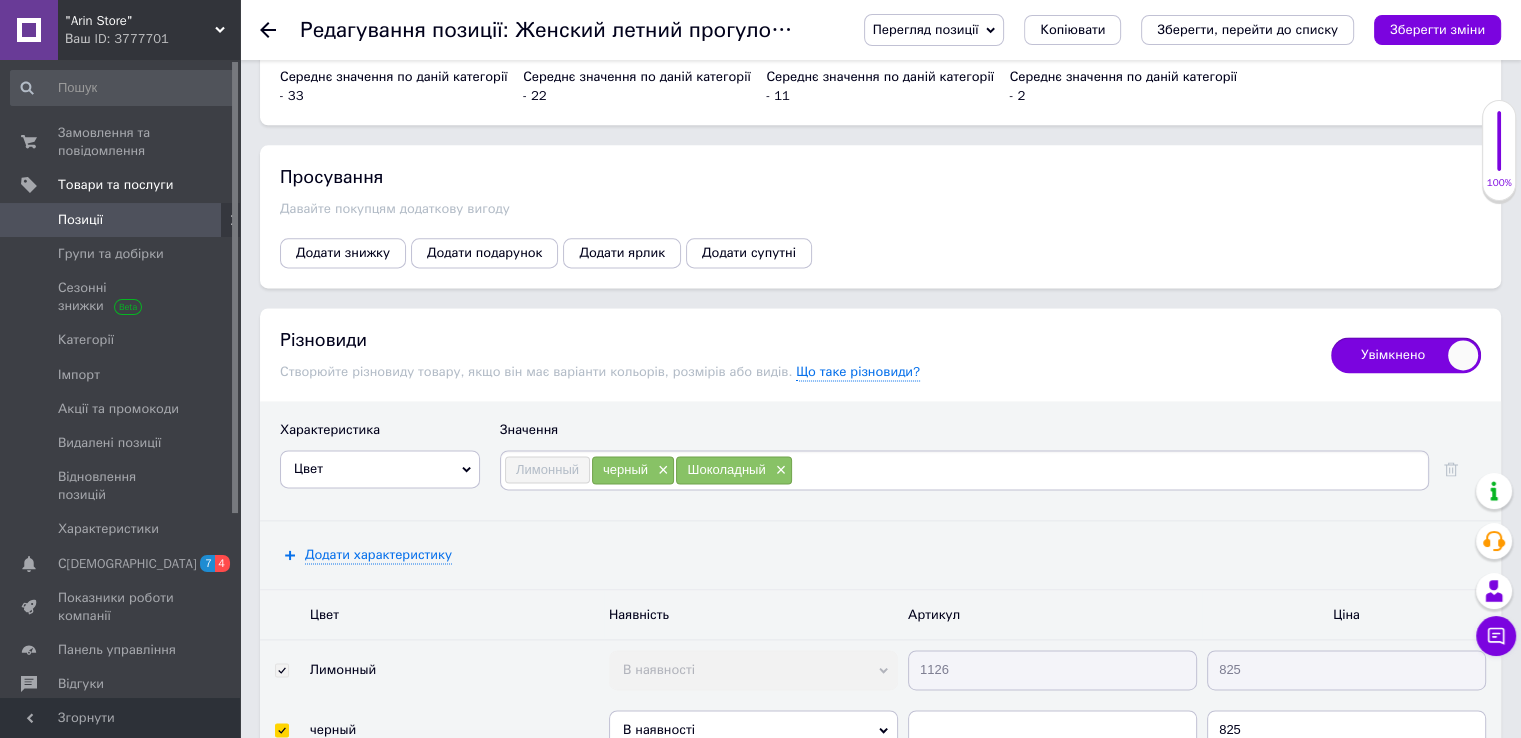 click at bounding box center (1109, 470) 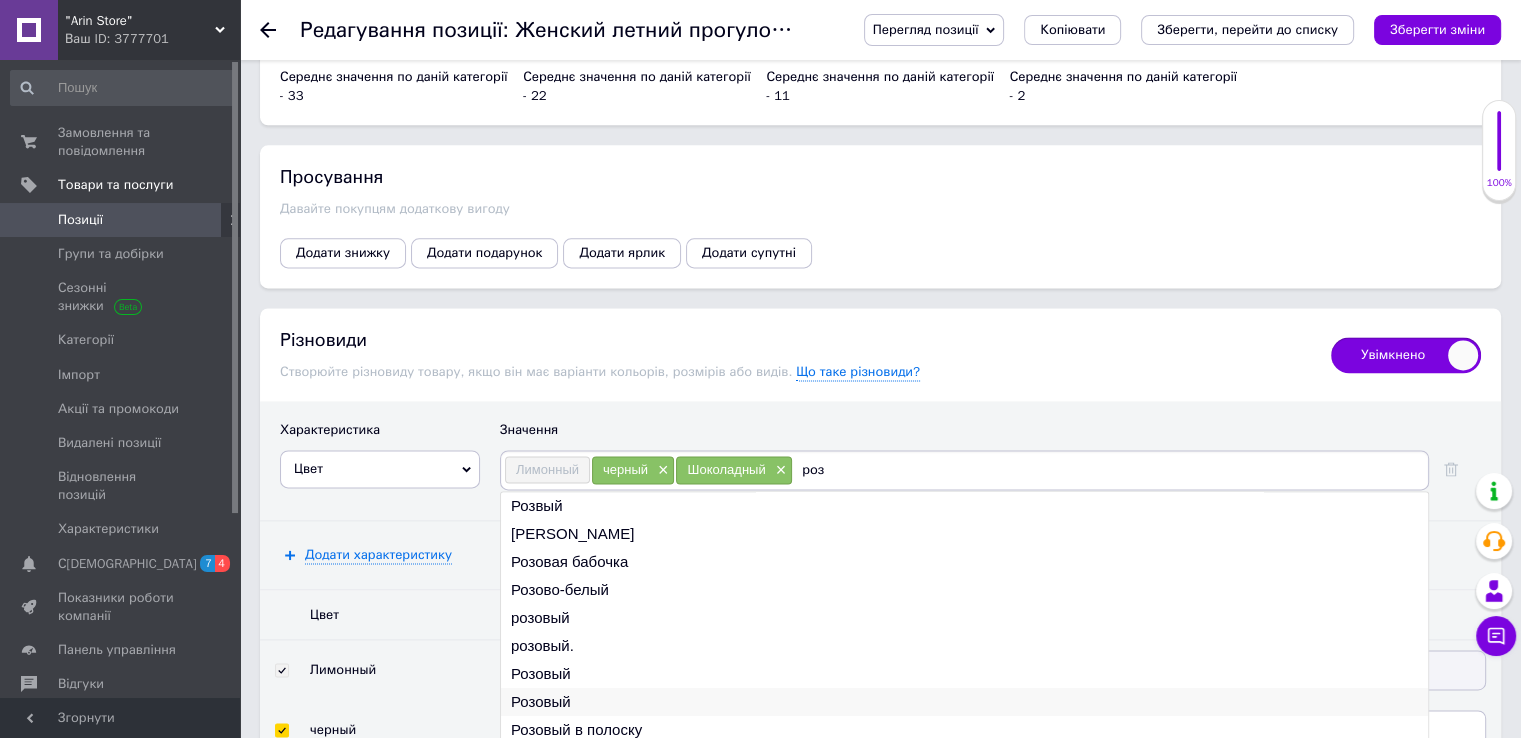 type on "роз" 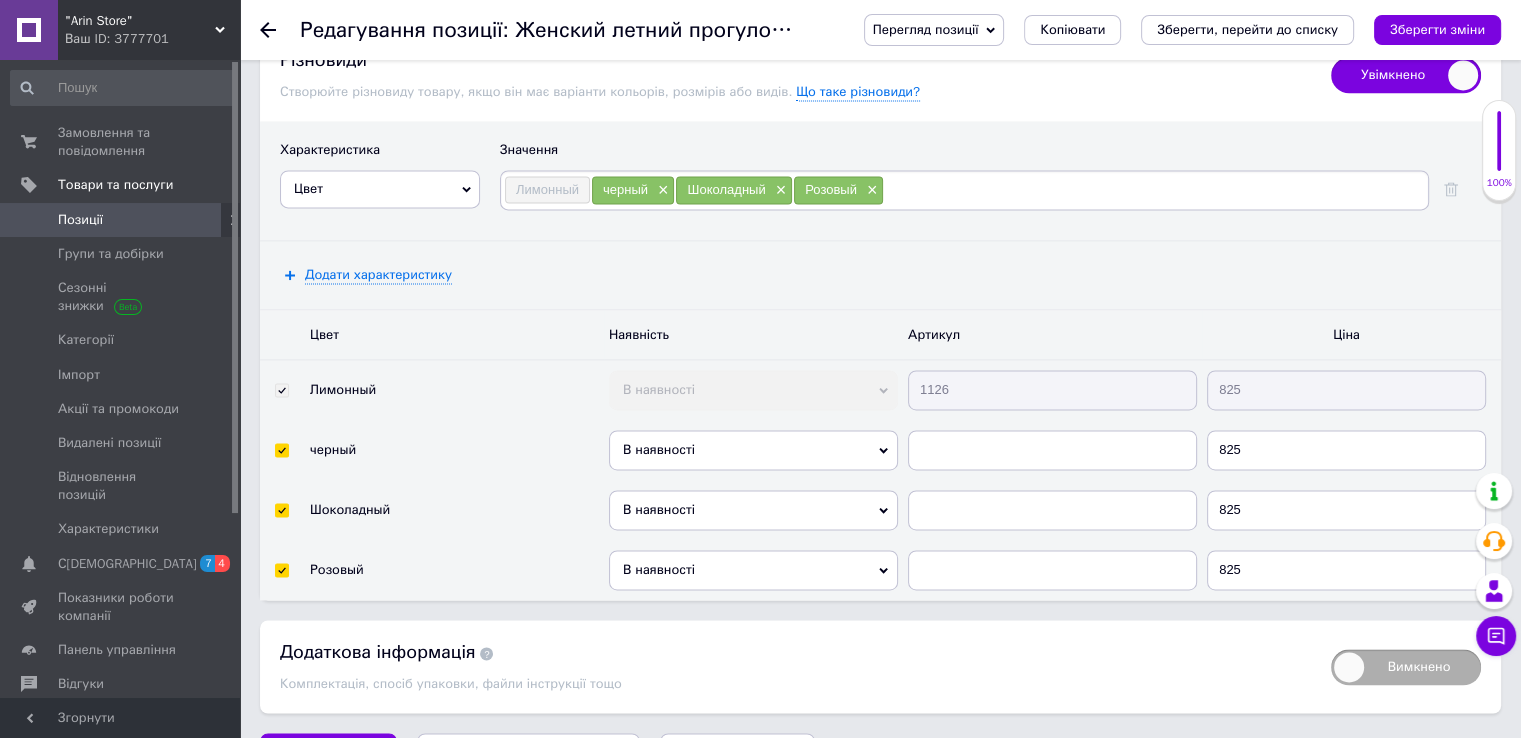 scroll, scrollTop: 2900, scrollLeft: 0, axis: vertical 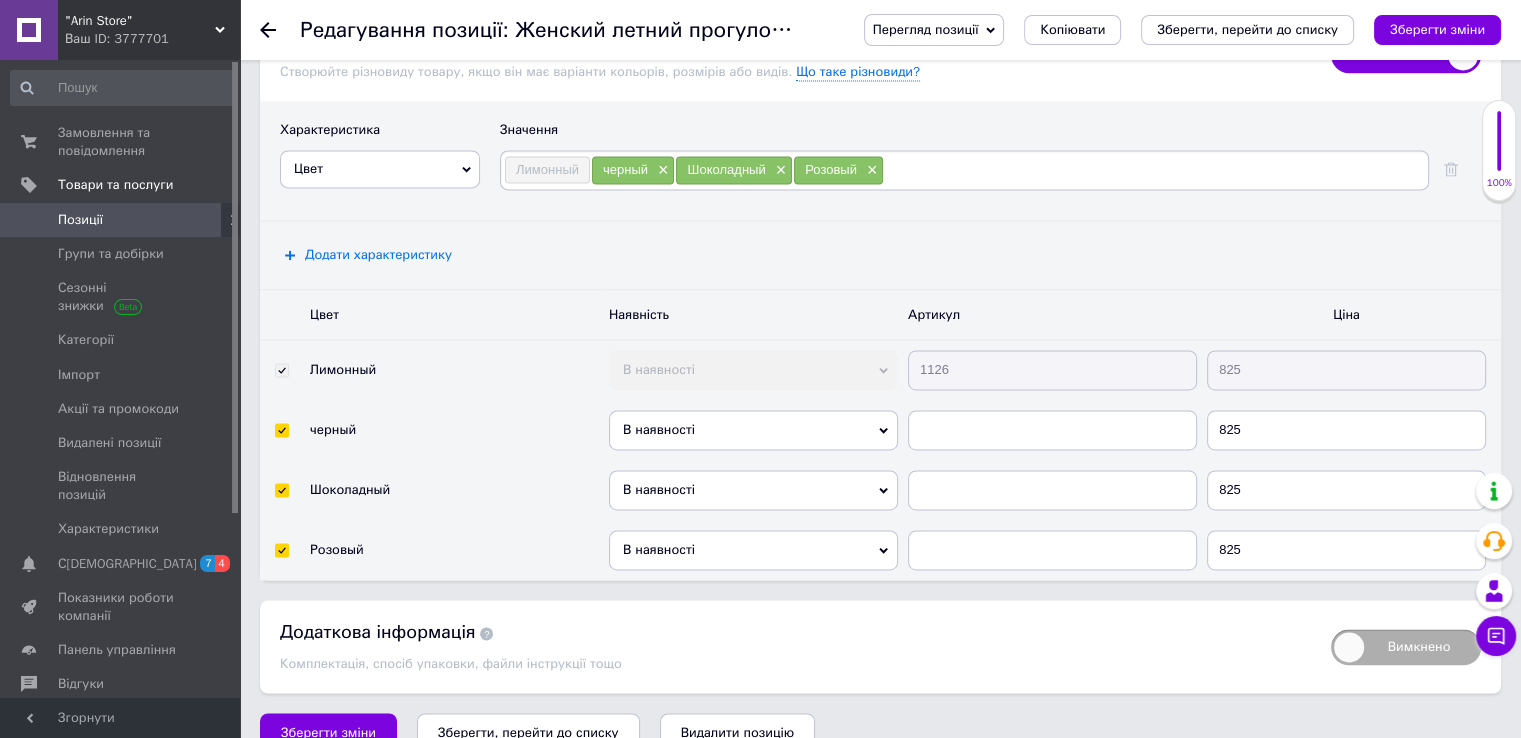 click on "Додати характеристику" at bounding box center [378, 255] 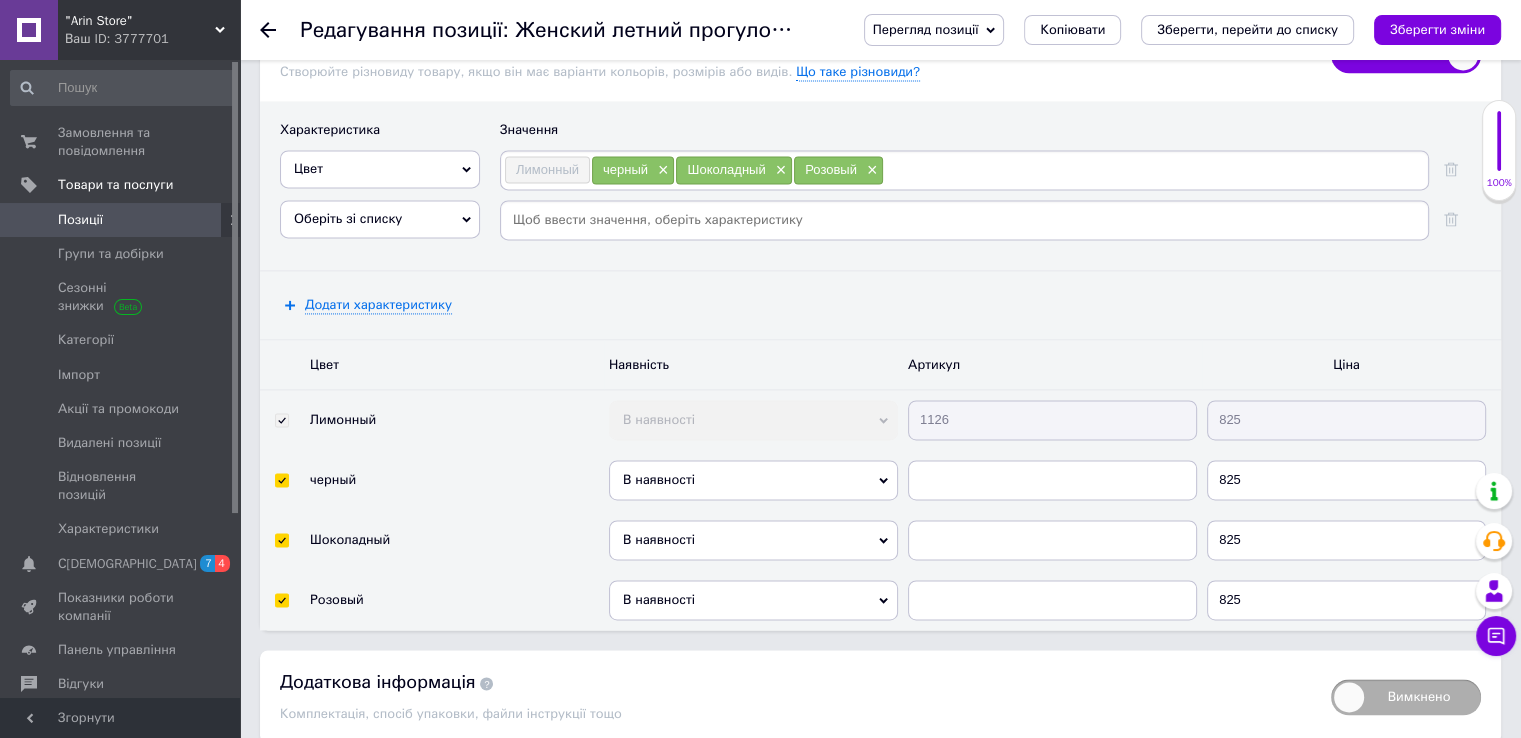 click on "Оберіть зі списку" at bounding box center (380, 219) 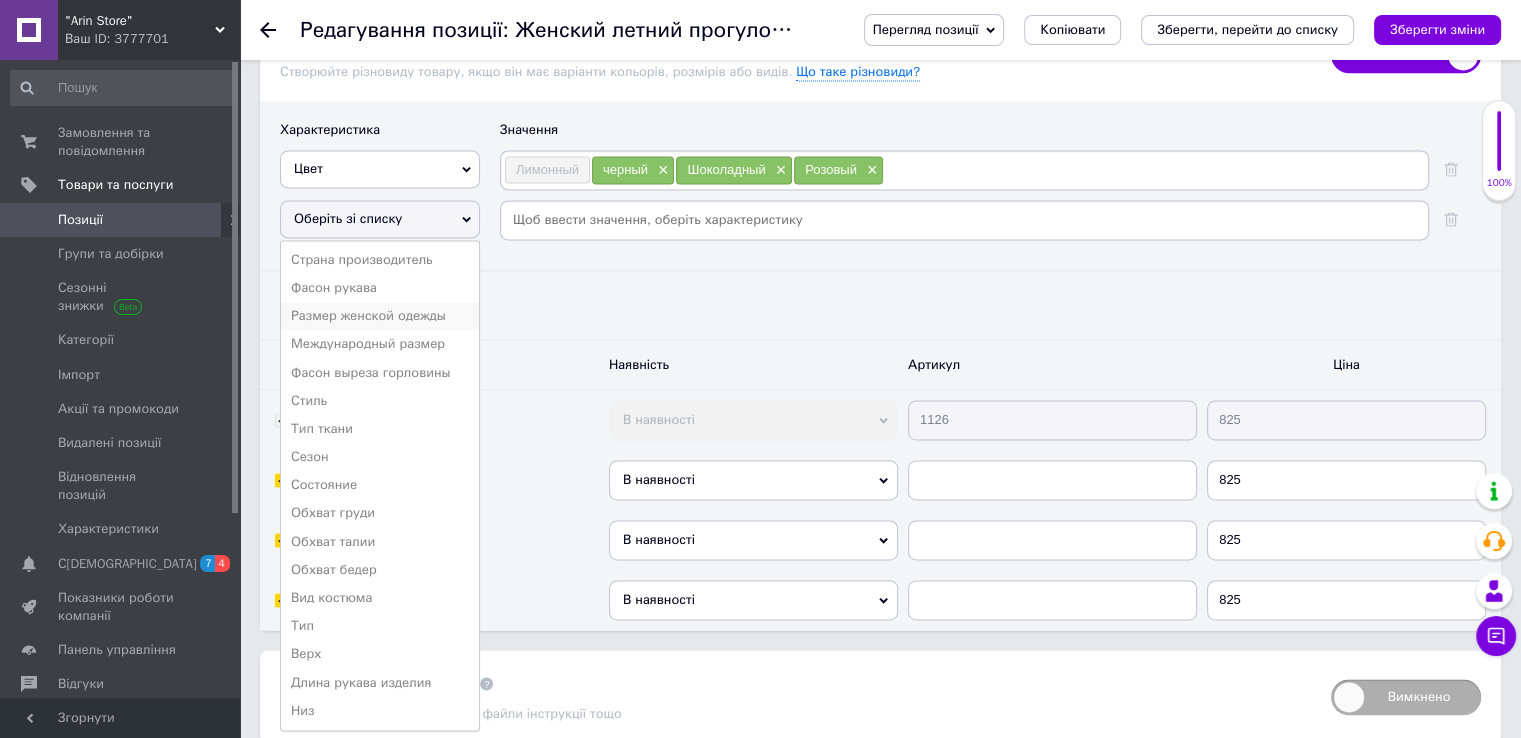 click on "Размер женской одежды" at bounding box center [380, 316] 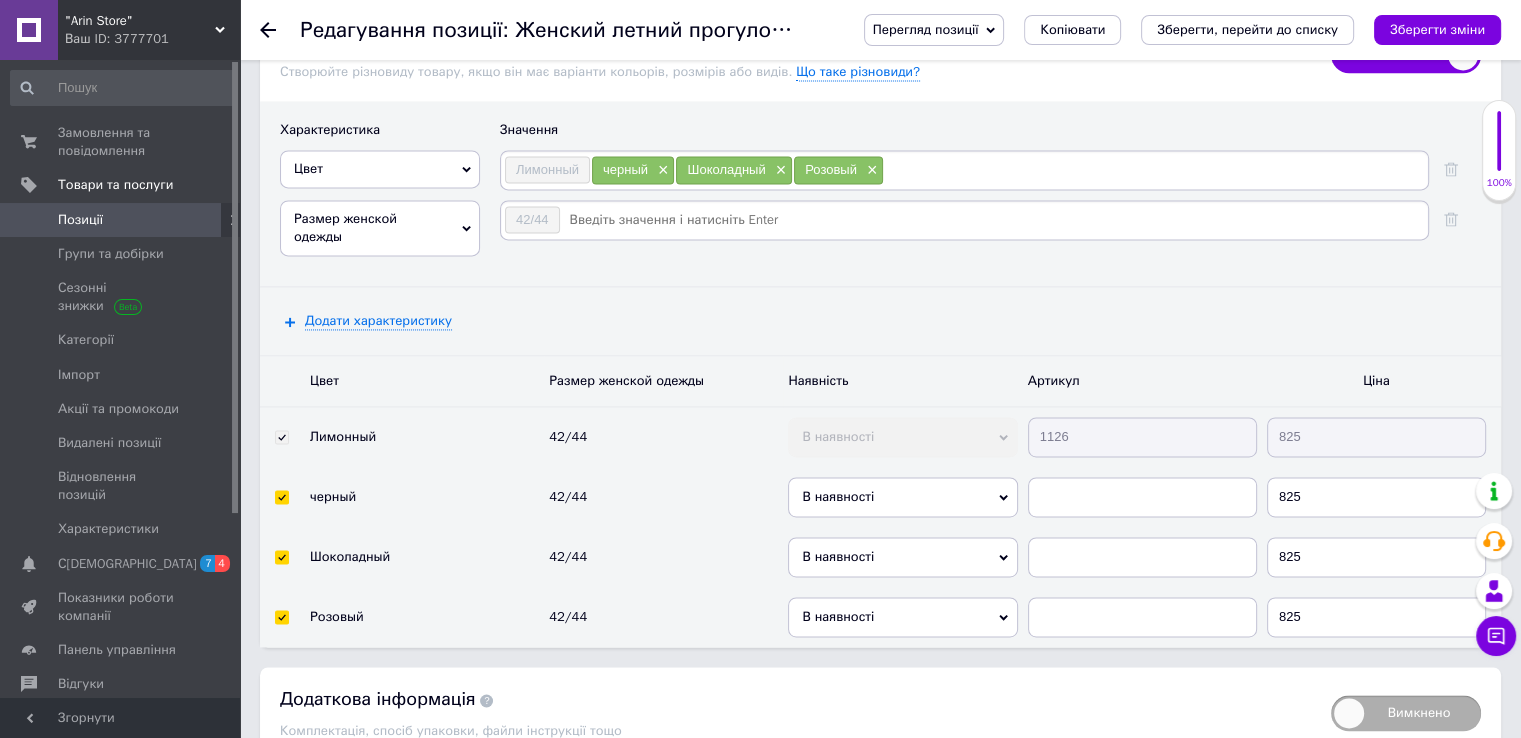 click at bounding box center [993, 220] 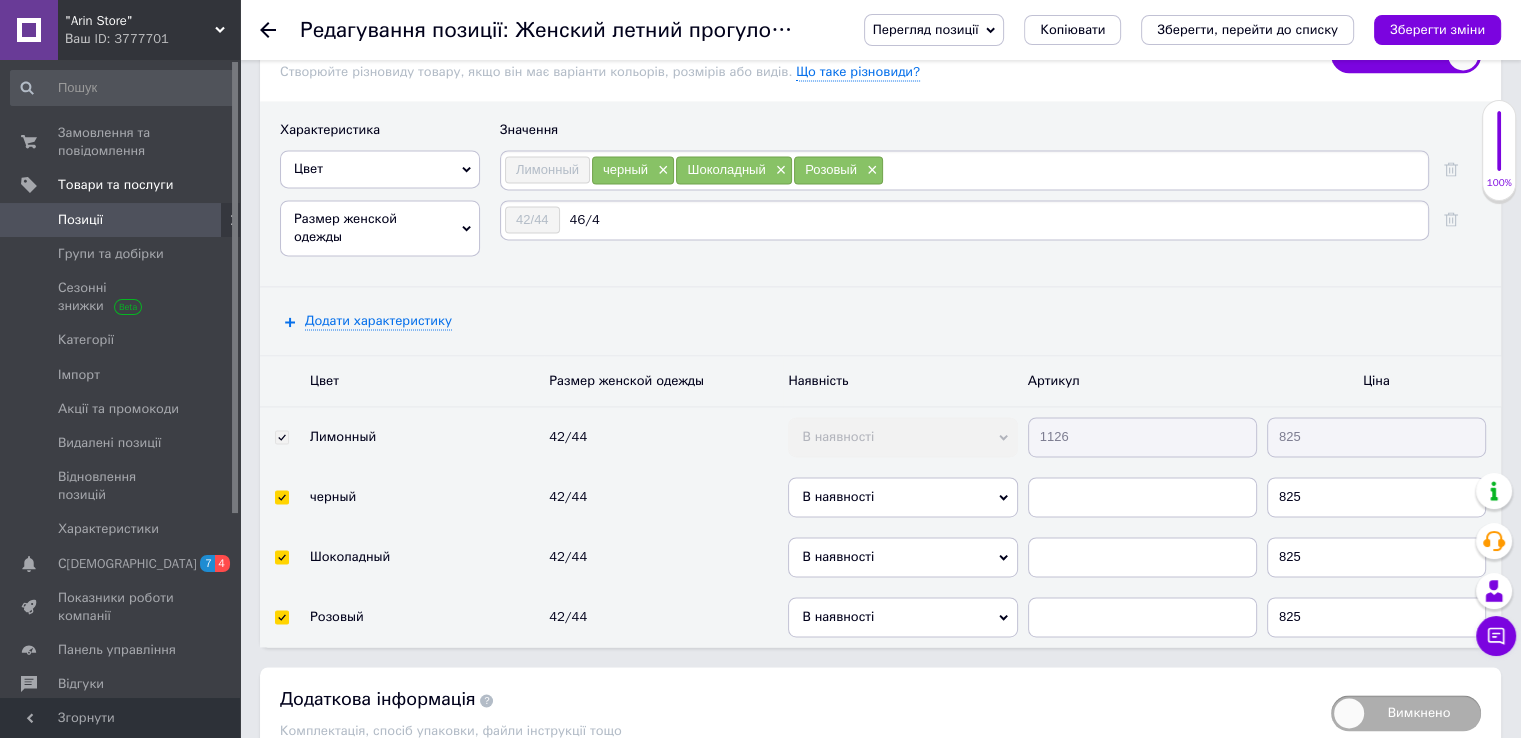 type on "46/48" 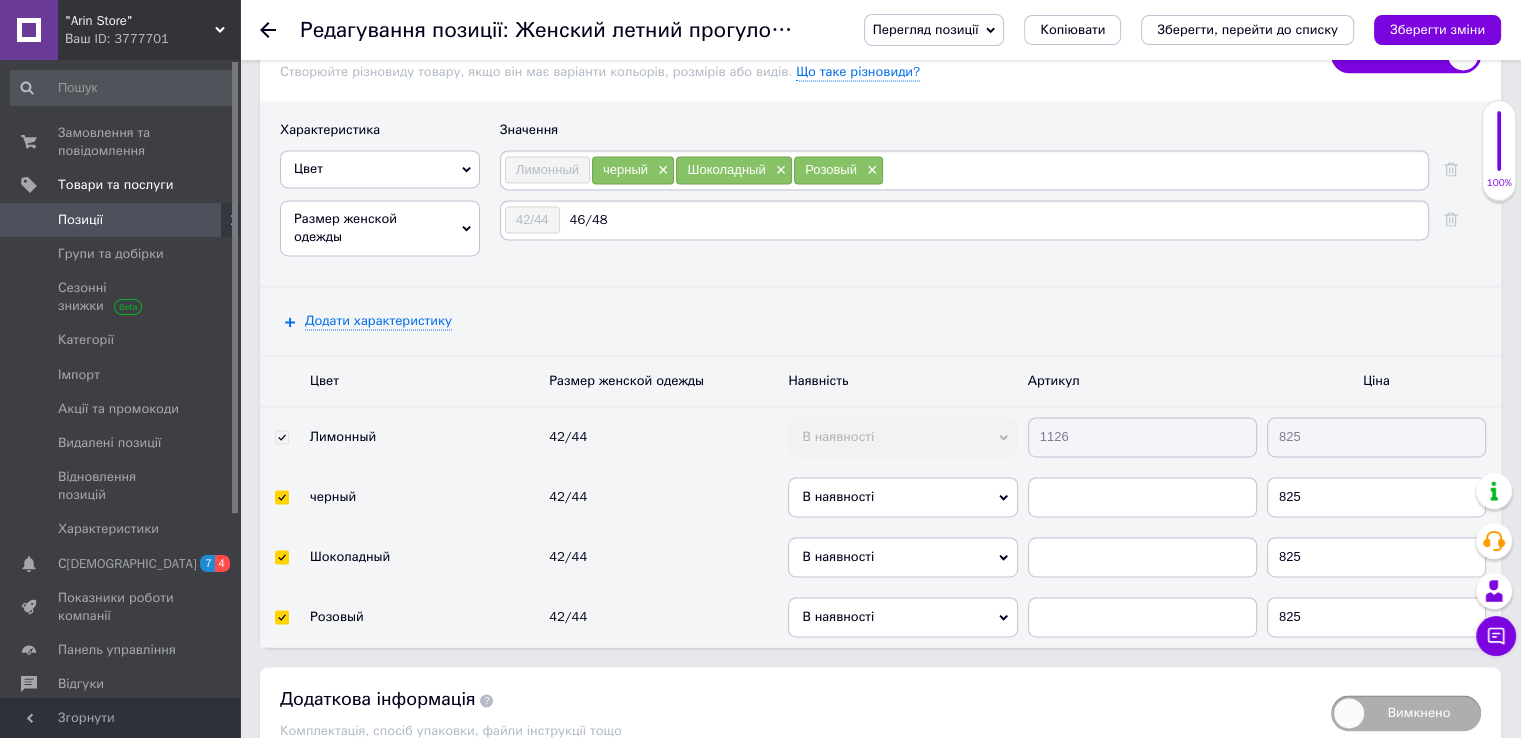 type 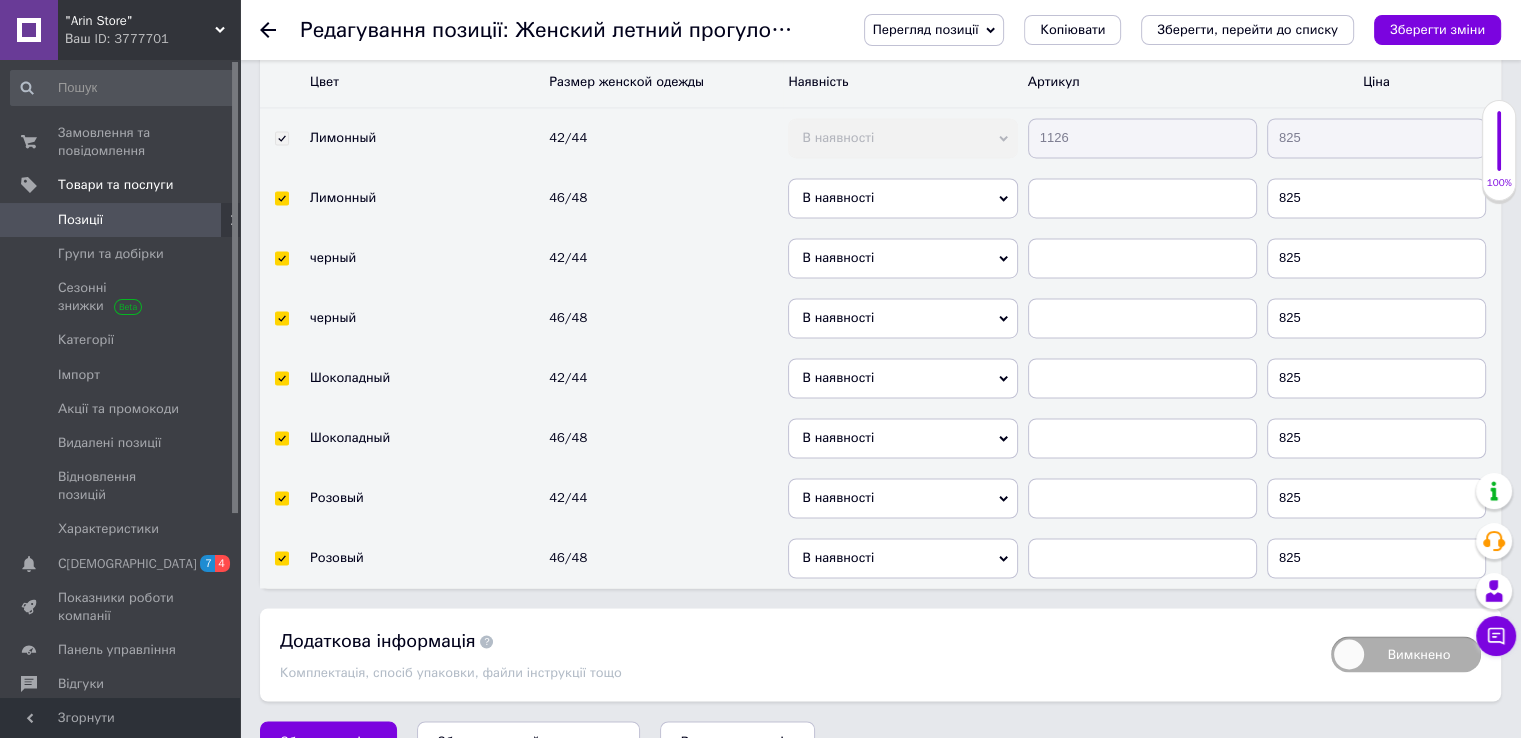 scroll, scrollTop: 3200, scrollLeft: 0, axis: vertical 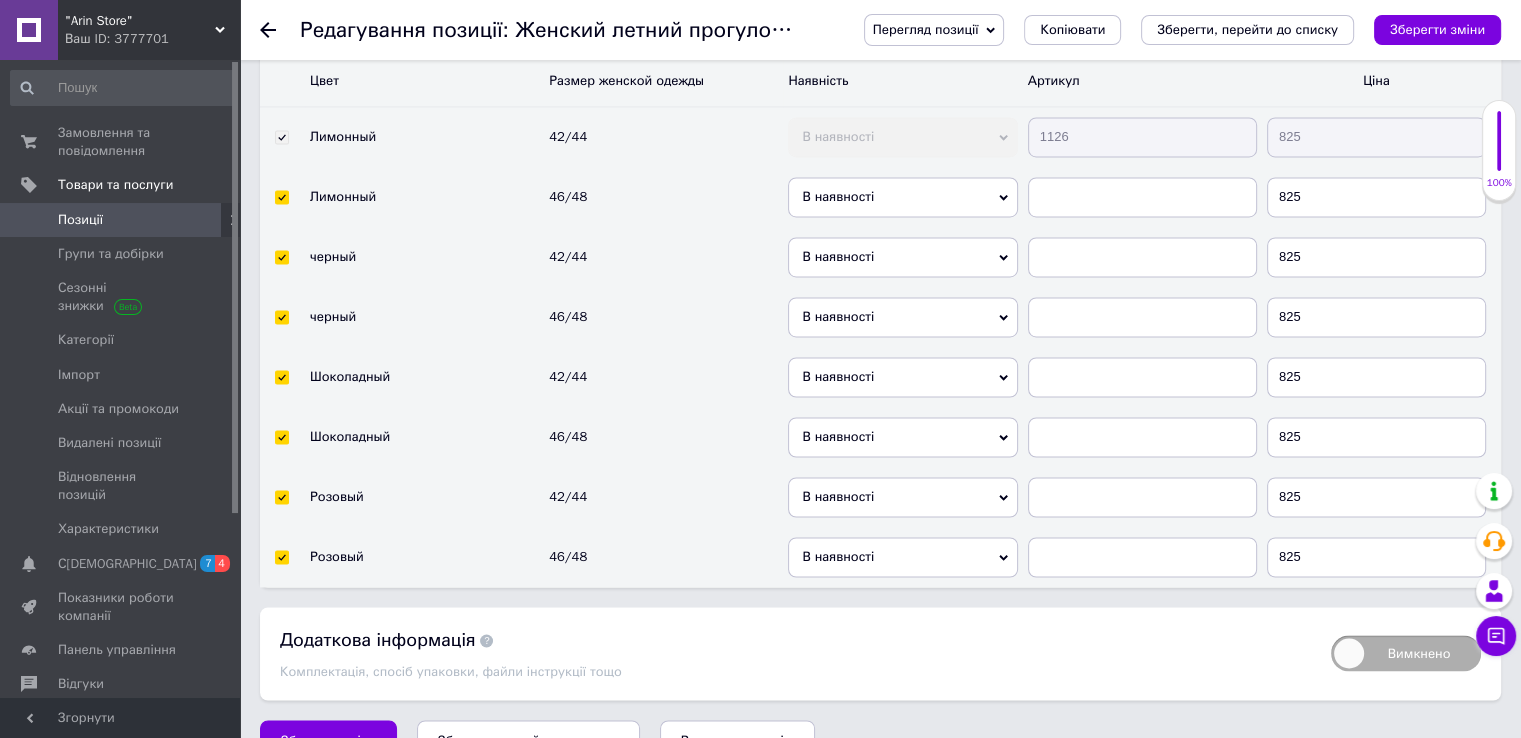 click on "Лимонный 42/44 В наявності Немає в наявності Під замовлення [PERSON_NAME] до відправки 1126 825" at bounding box center (880, 136) 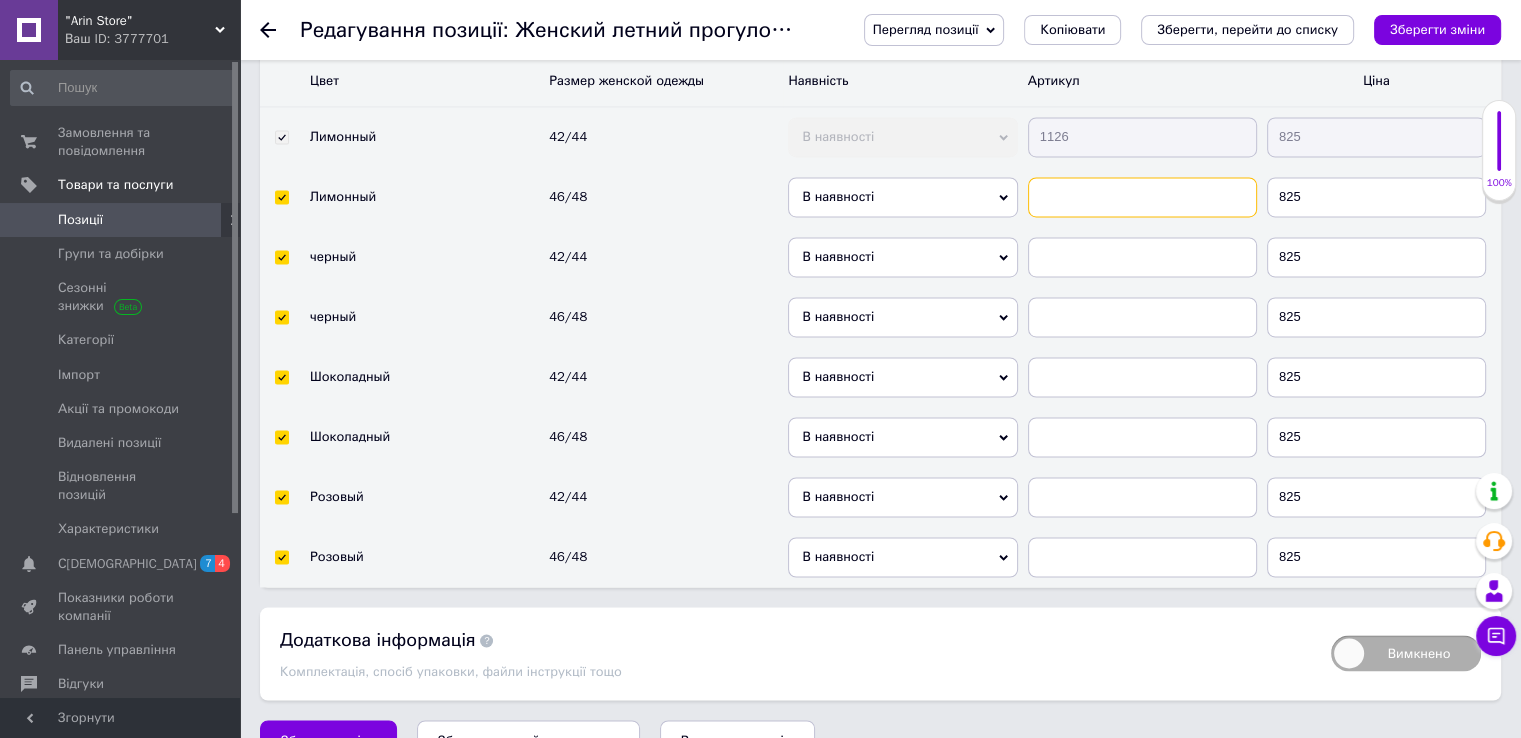 click at bounding box center (1142, 197) 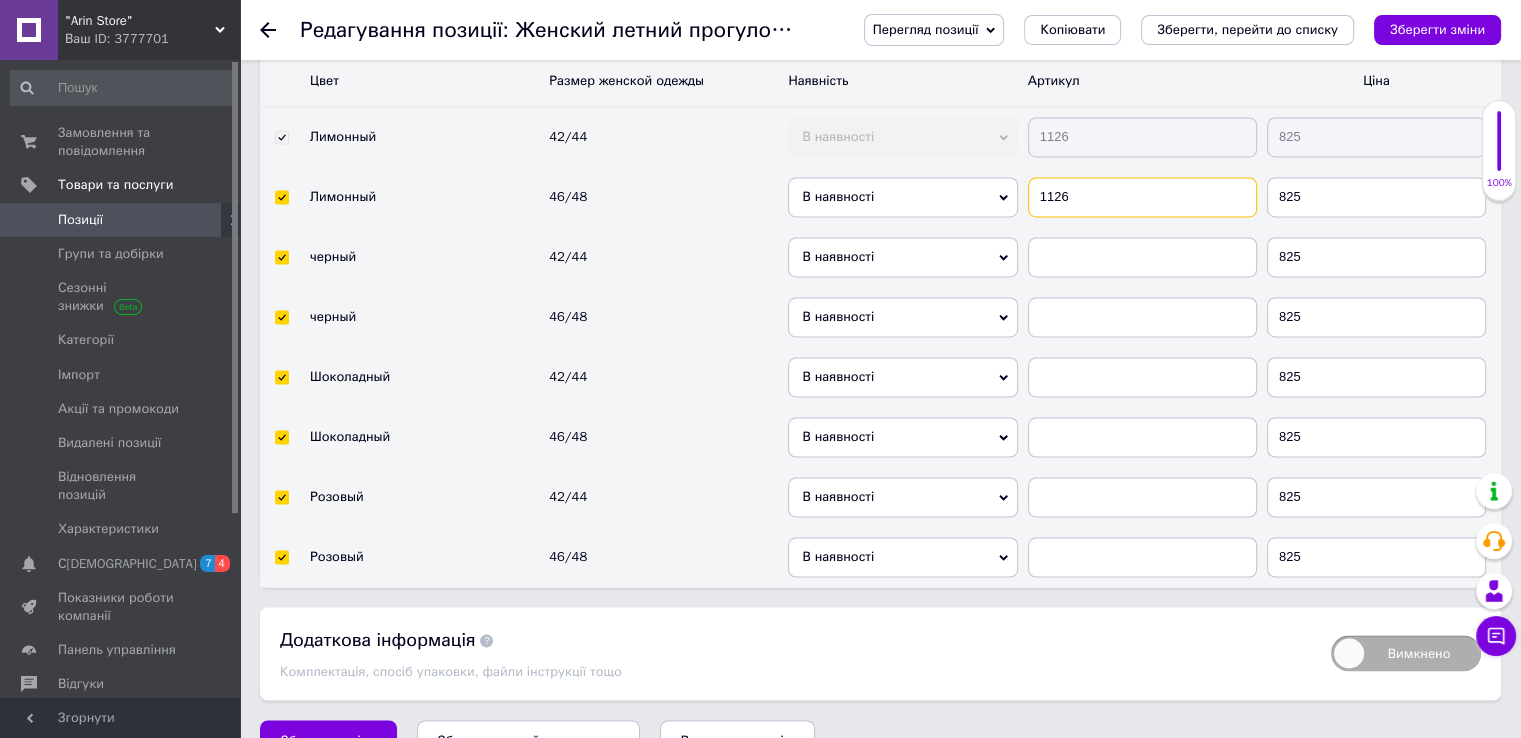 type on "1126" 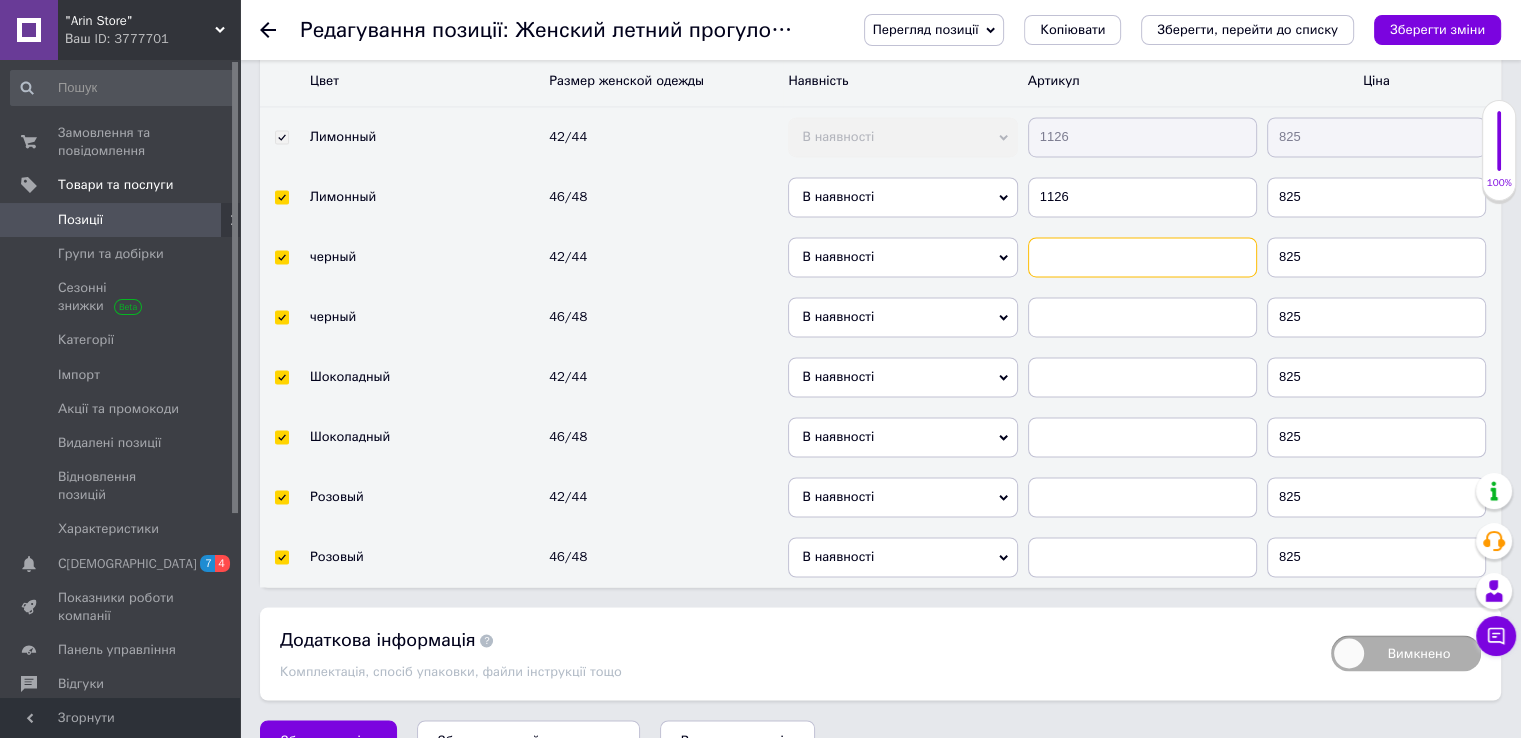click at bounding box center [1142, 257] 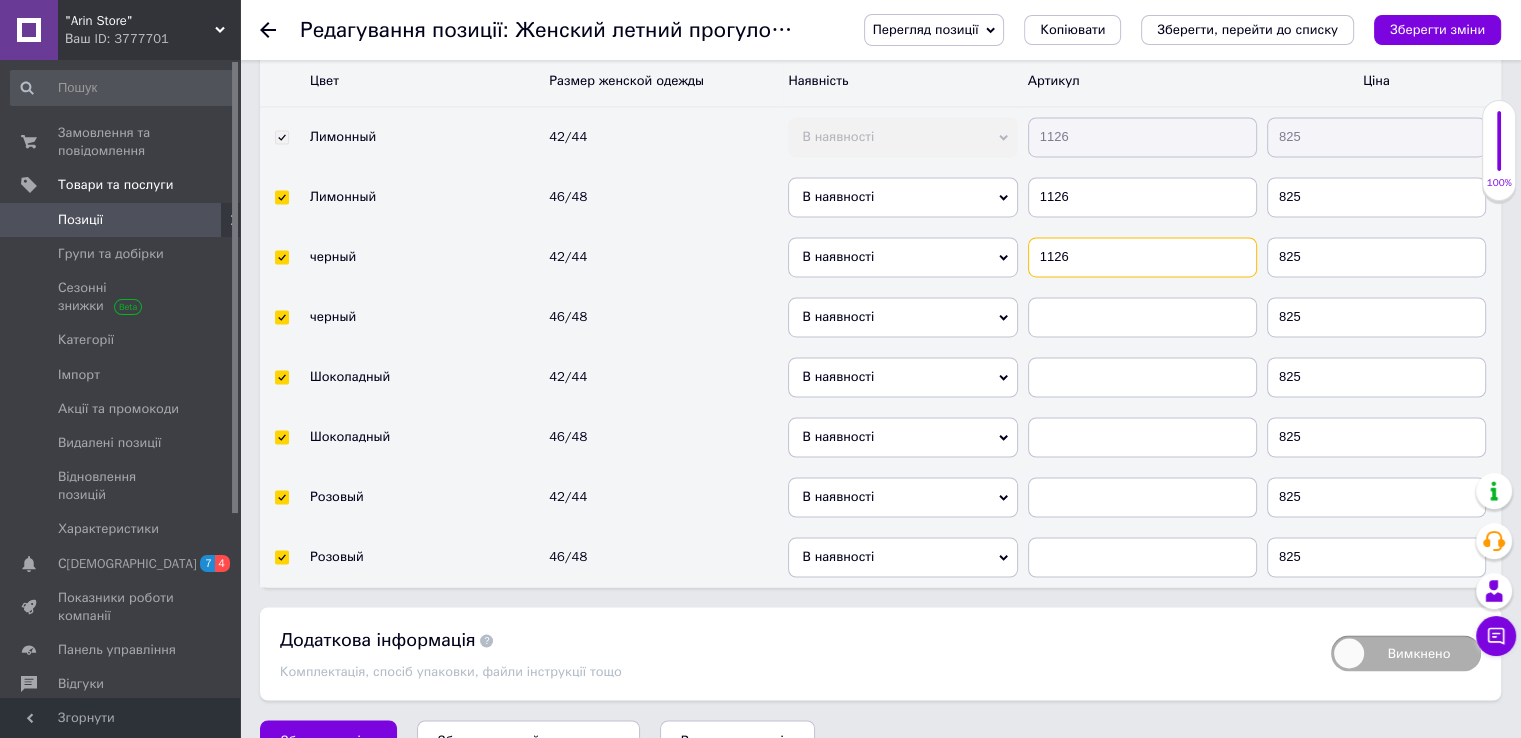 type on "1126" 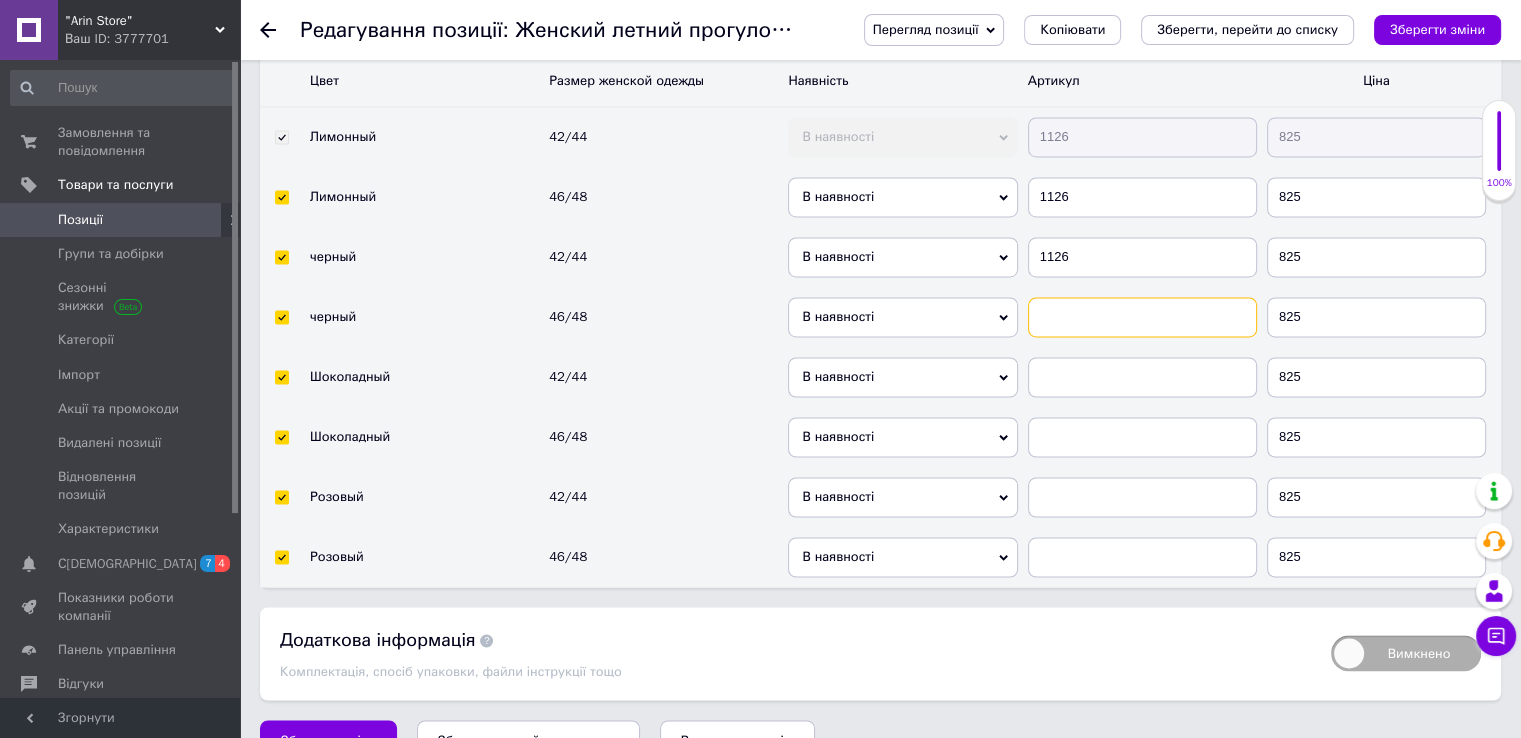 click at bounding box center (1142, 317) 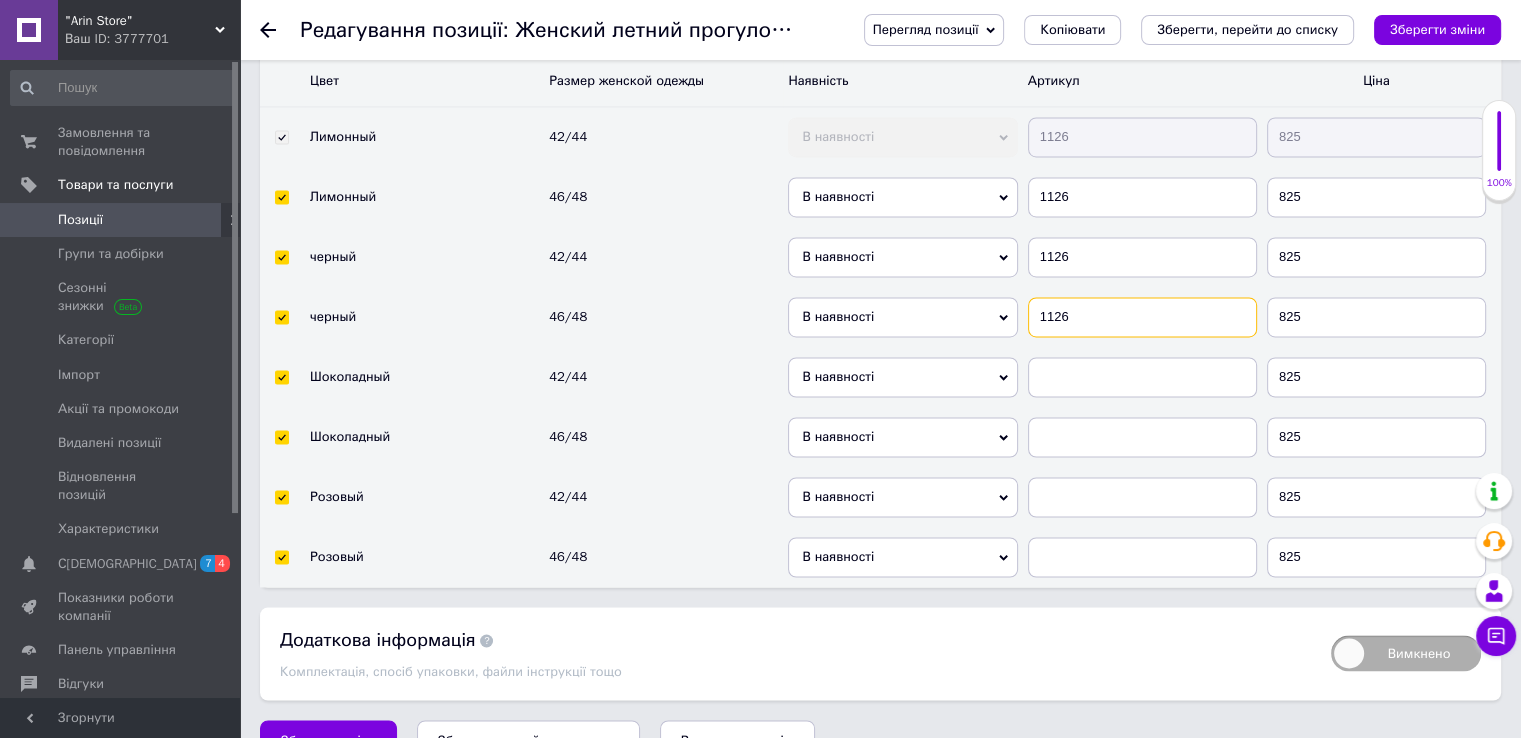 type on "1126" 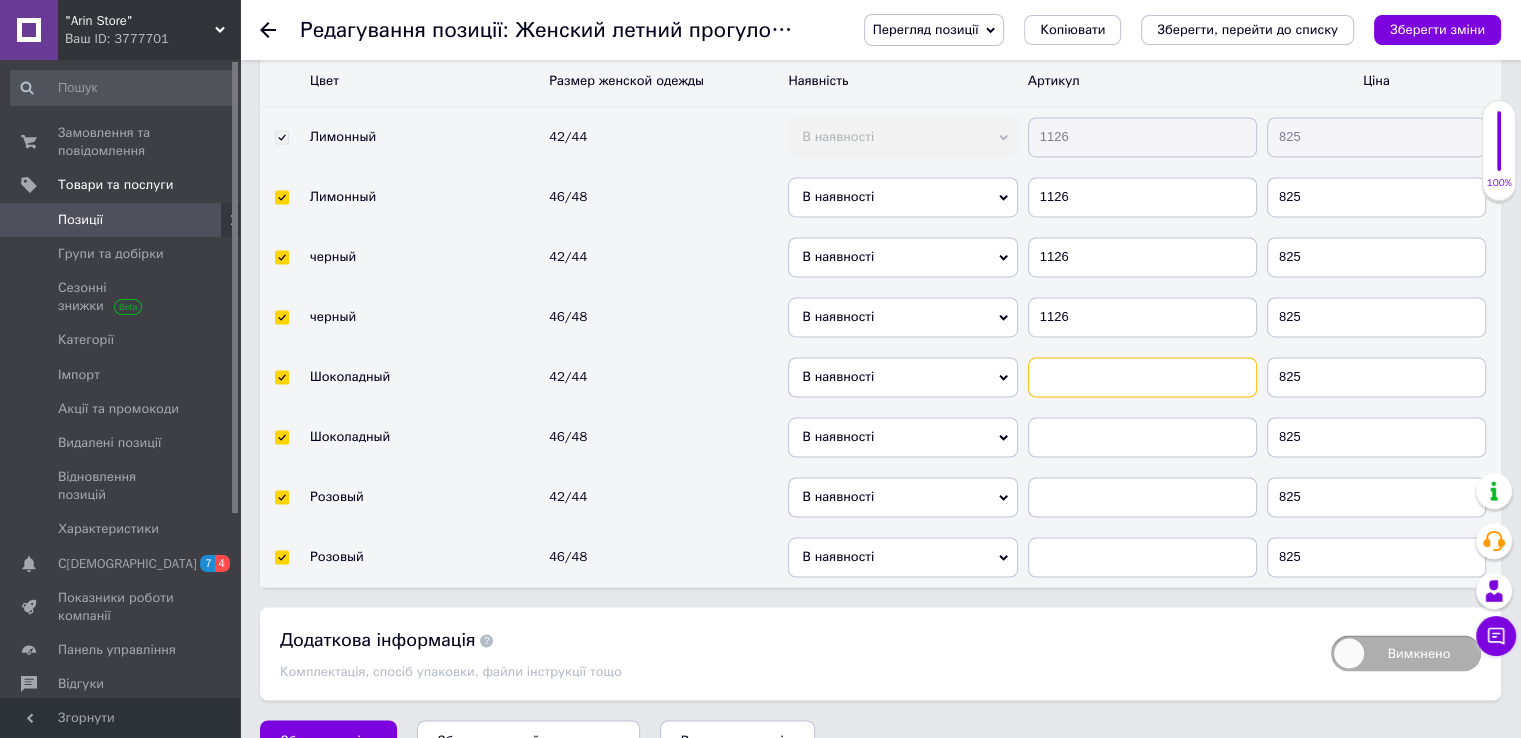 paste on "1126" 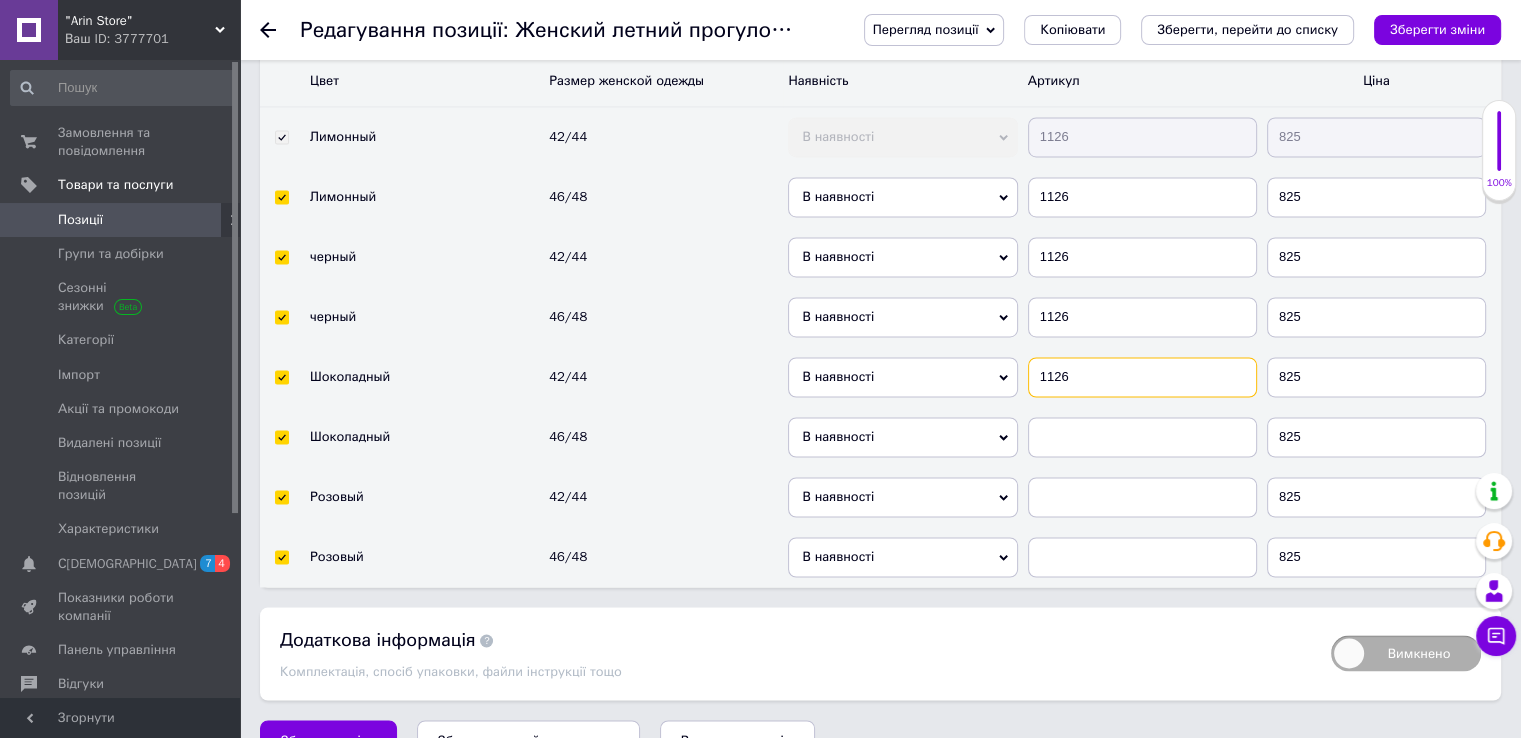 click on "1126" at bounding box center (1142, 377) 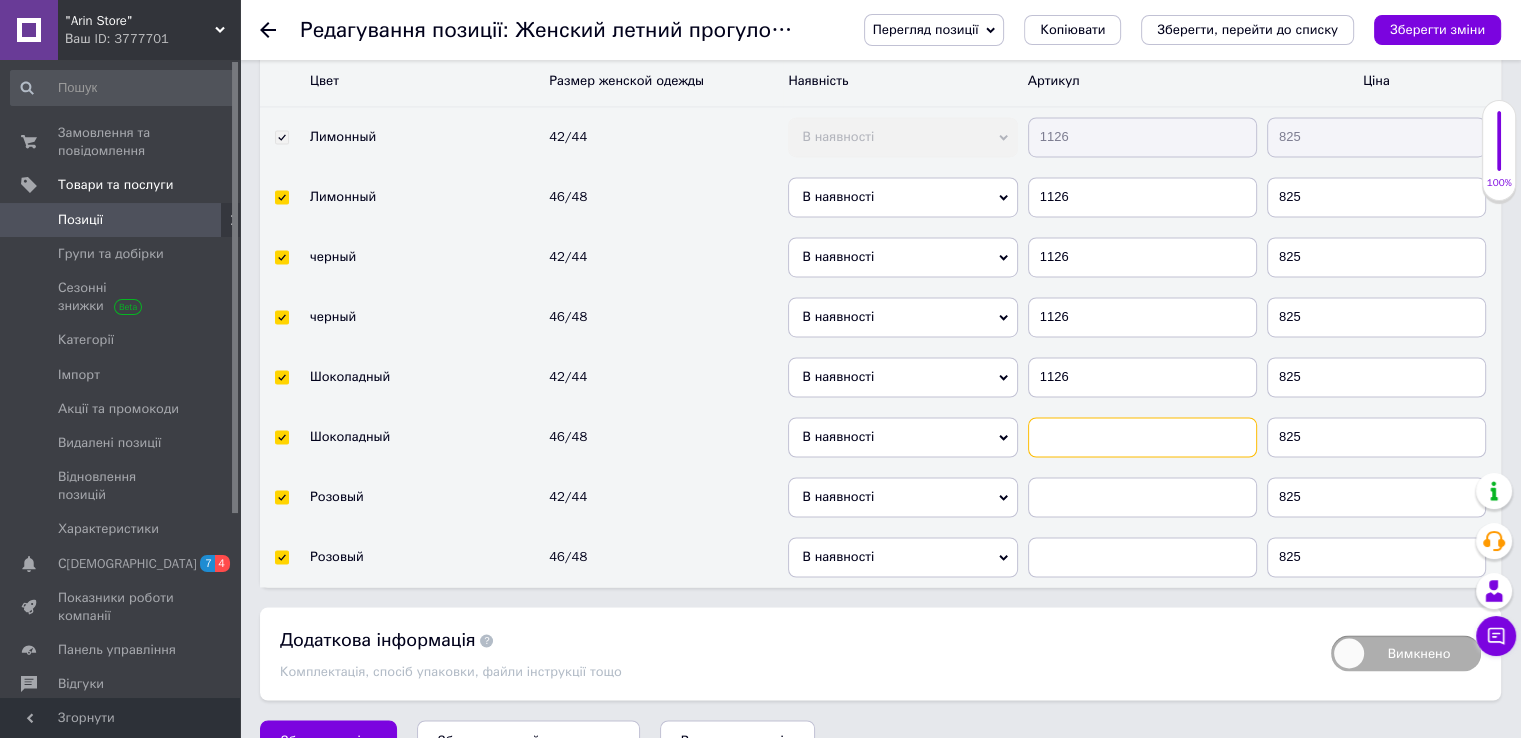 paste on "1126" 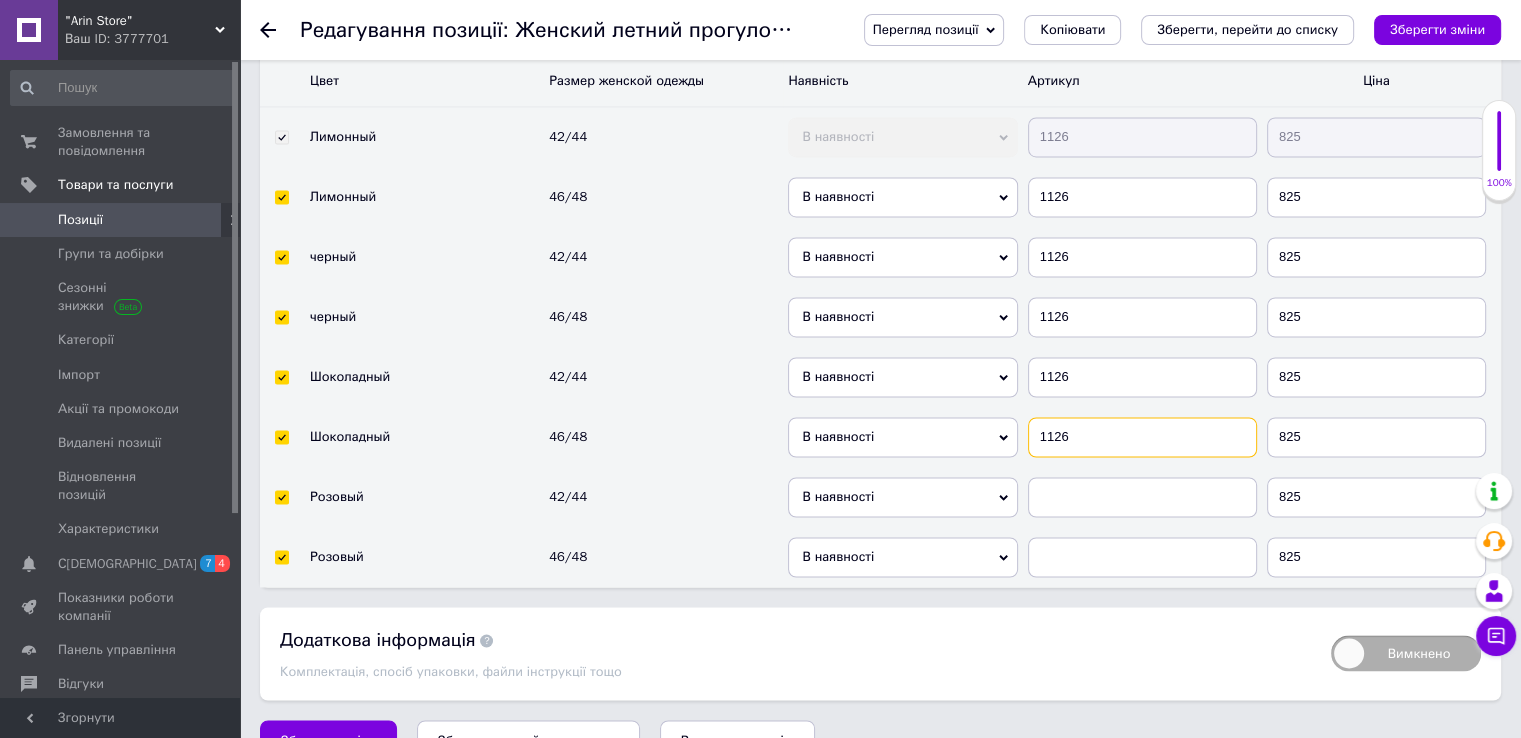 click on "1126" at bounding box center (1142, 437) 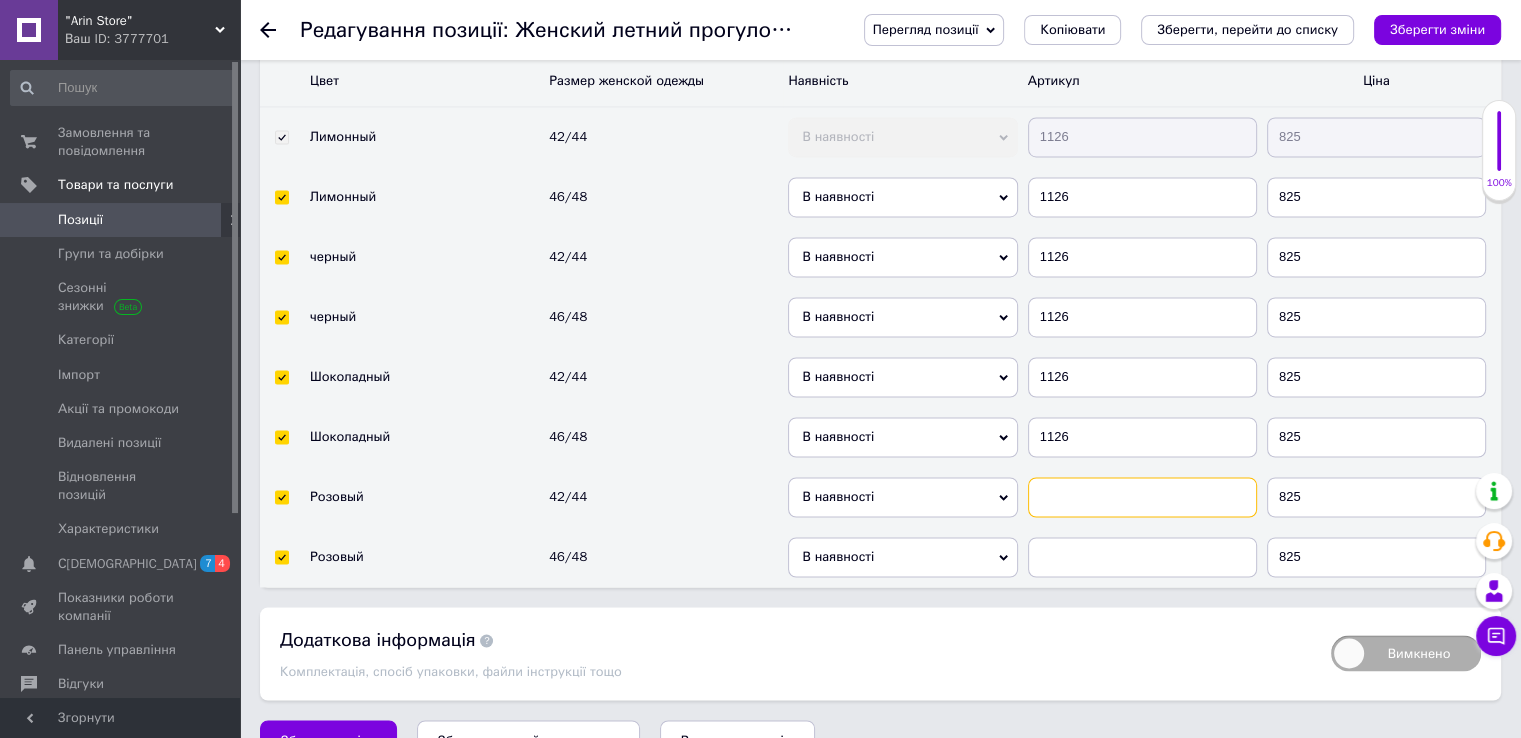 paste on "1126" 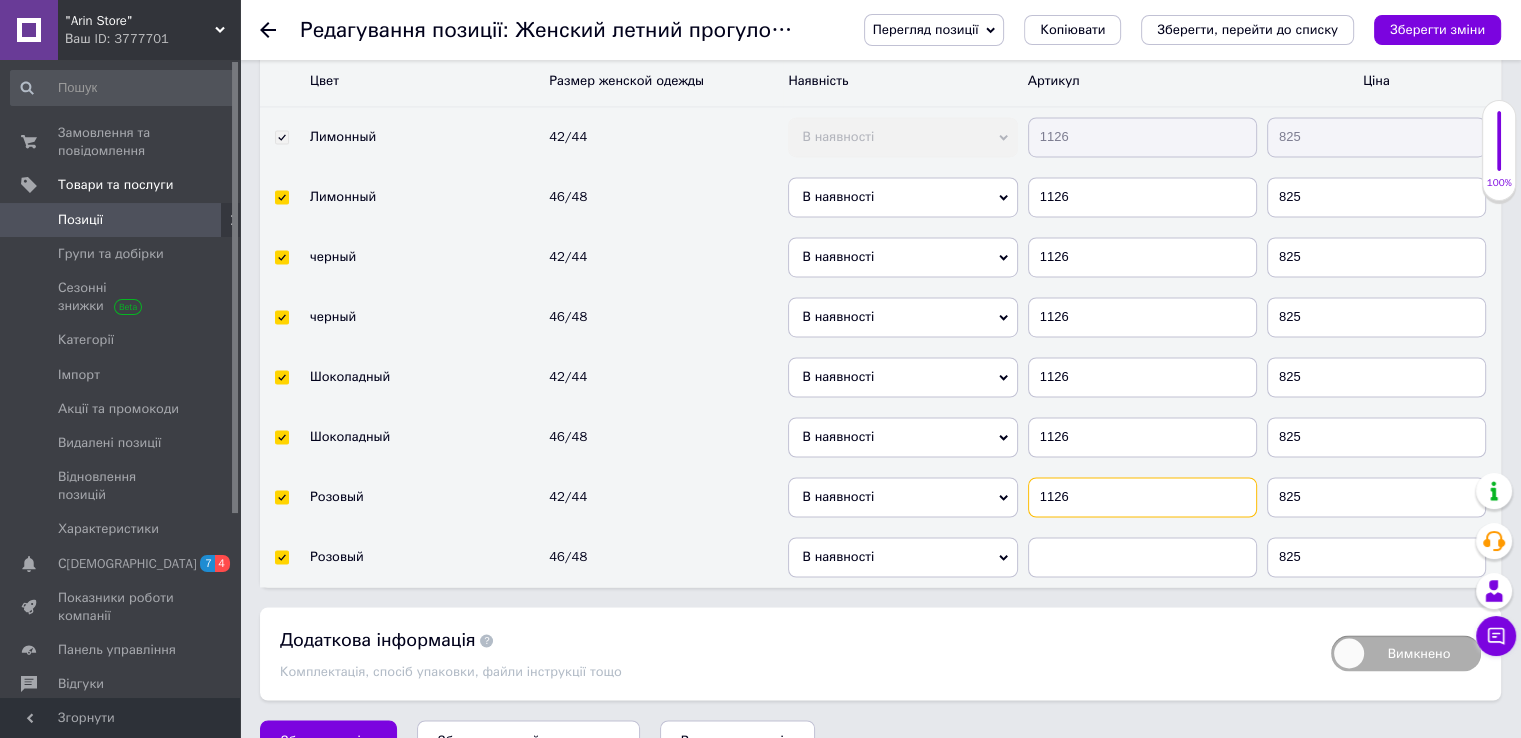 click on "1126" at bounding box center (1142, 497) 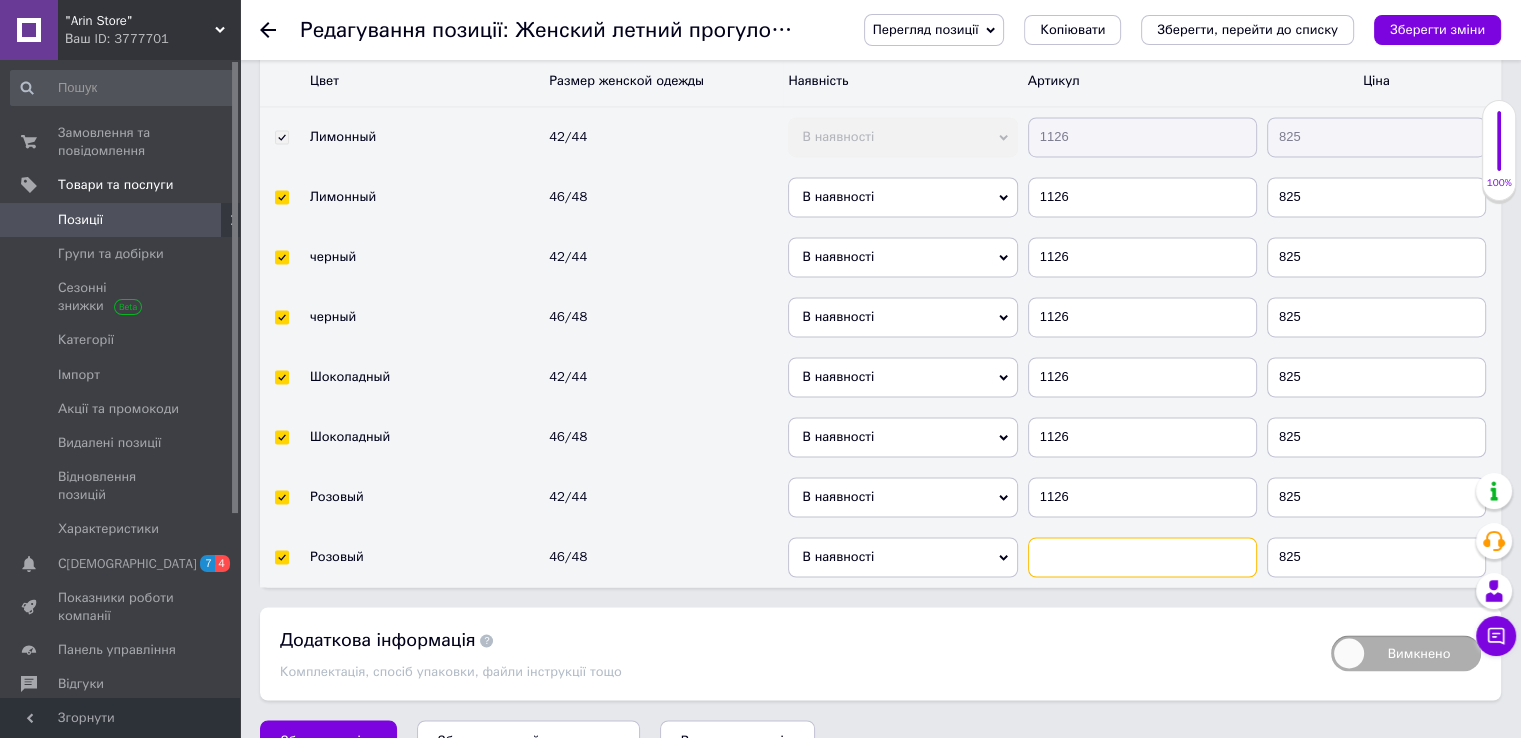 click at bounding box center (1142, 557) 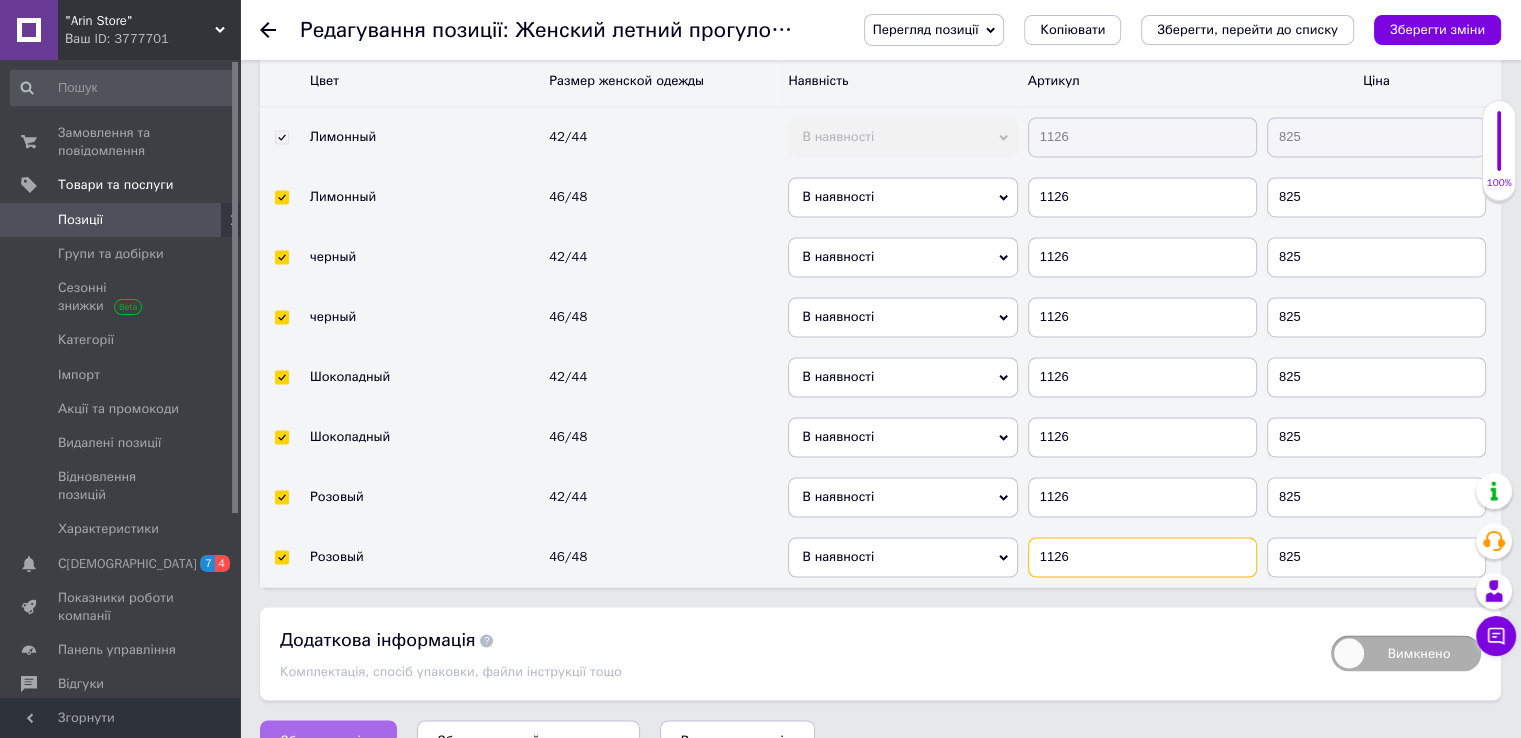 type on "1126" 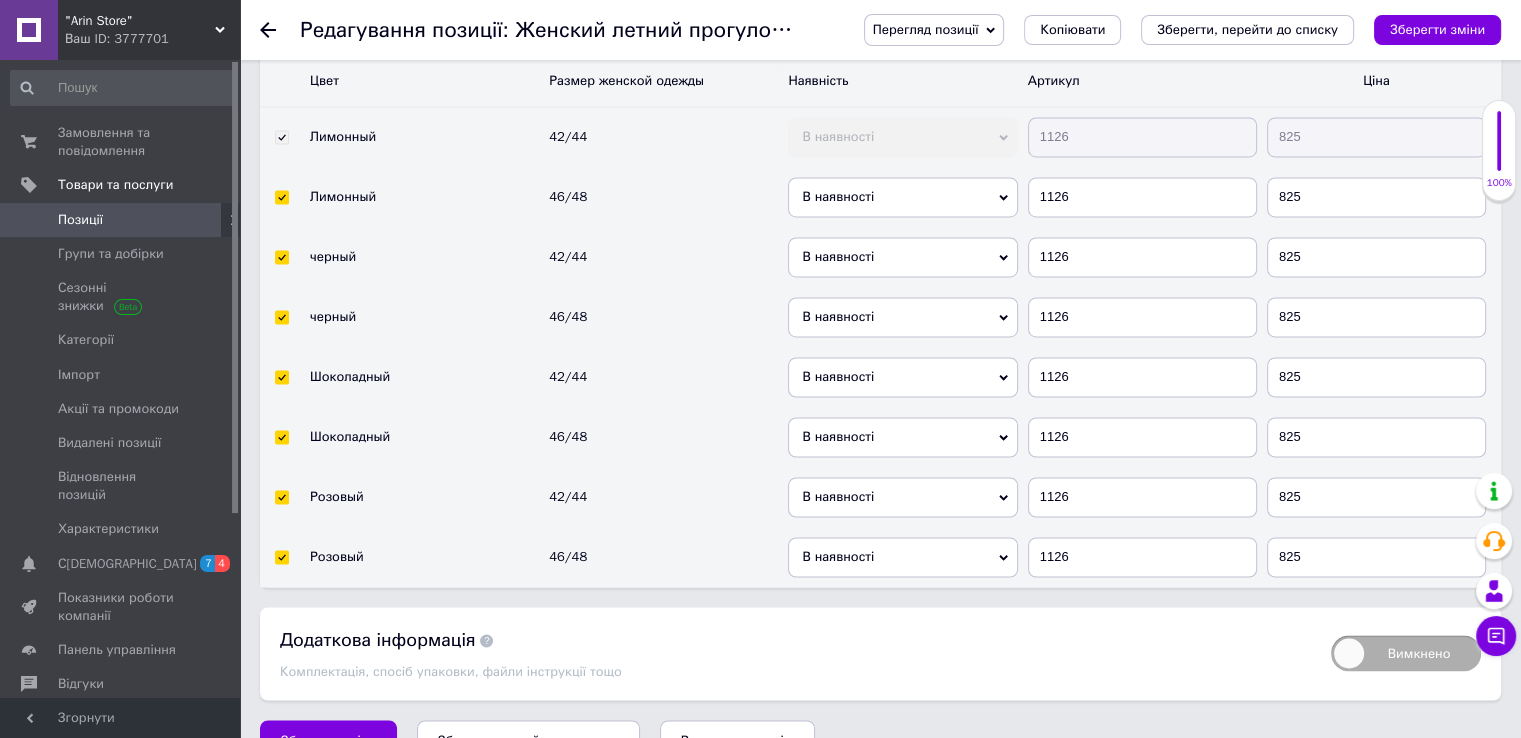 drag, startPoint x: 313, startPoint y: 729, endPoint x: 284, endPoint y: 718, distance: 31.016125 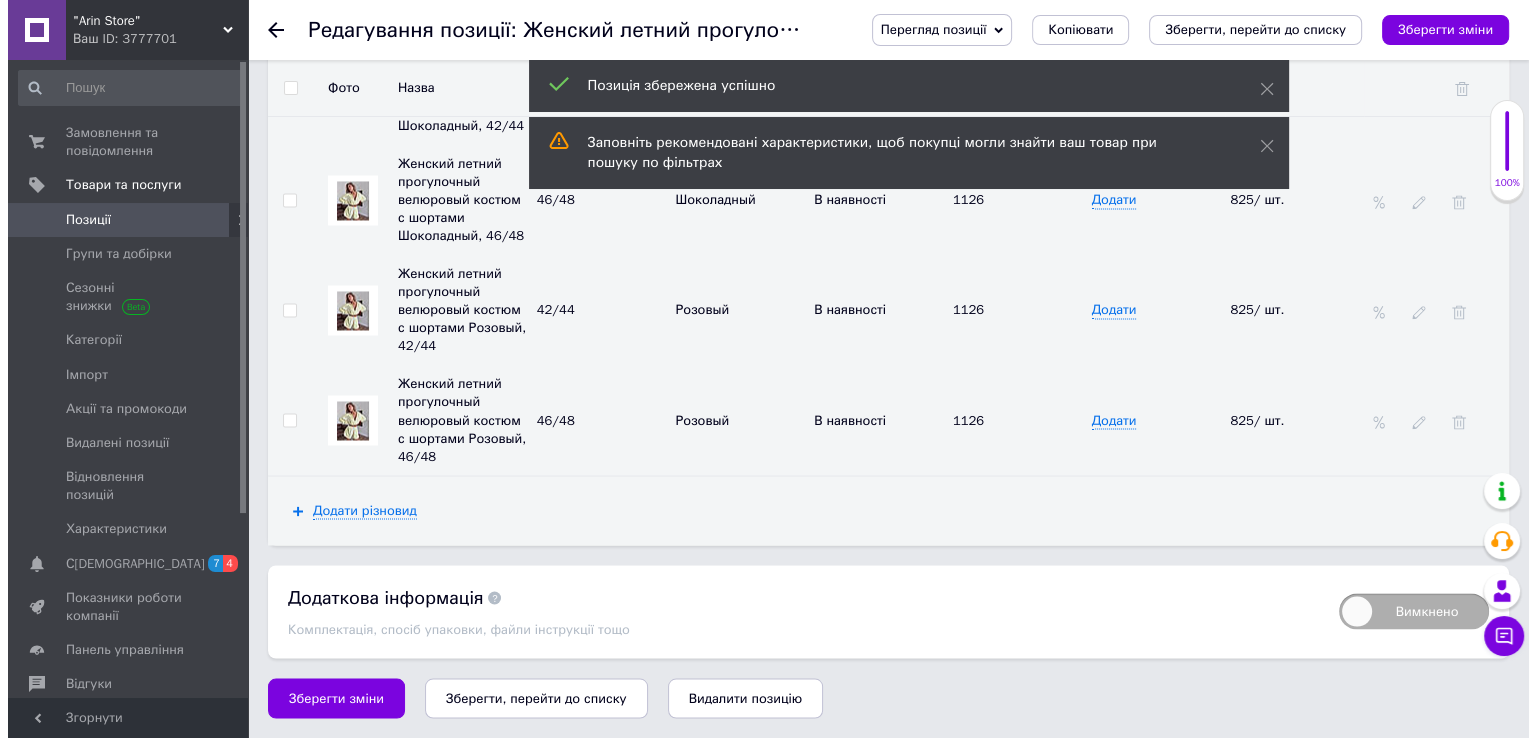 scroll, scrollTop: 3362, scrollLeft: 0, axis: vertical 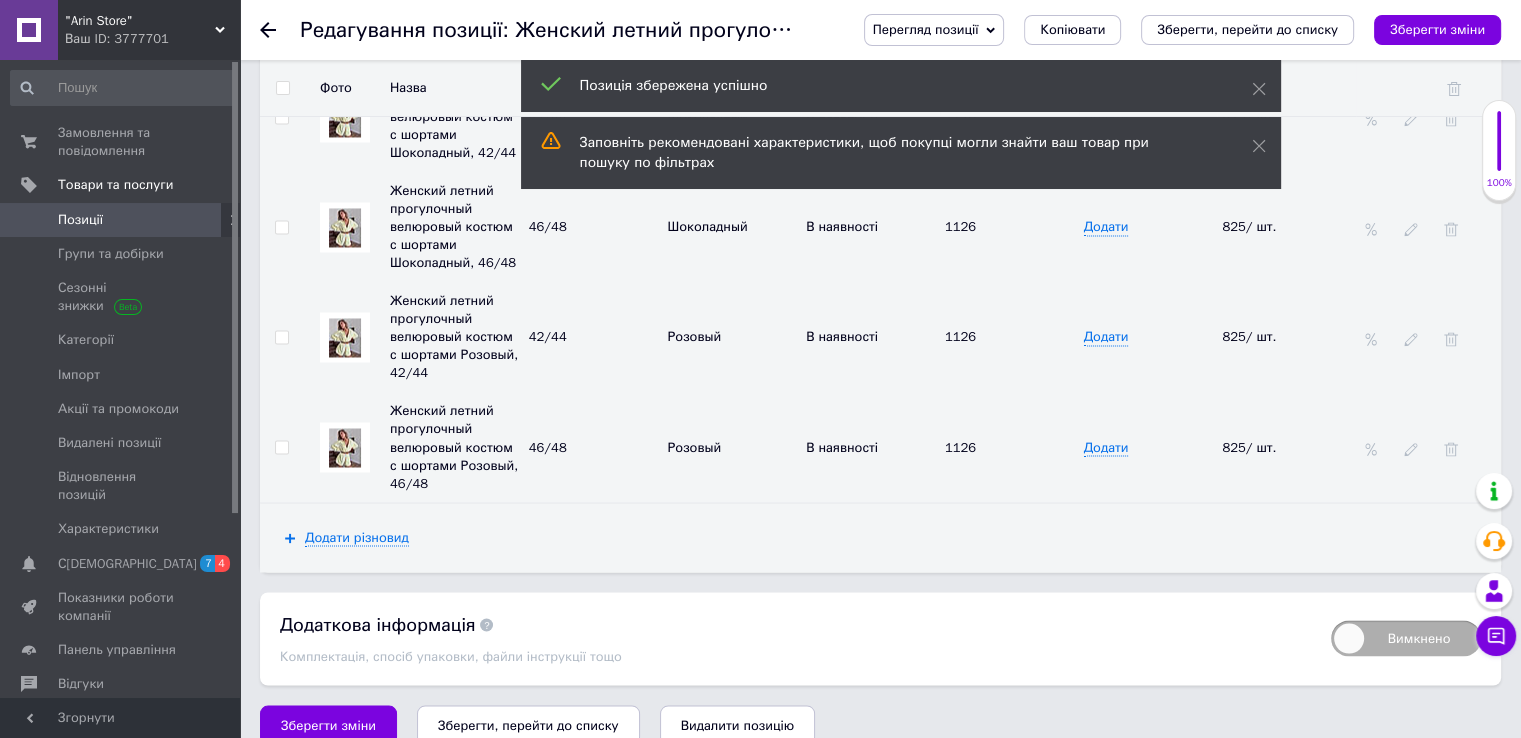 click at bounding box center [281, 337] 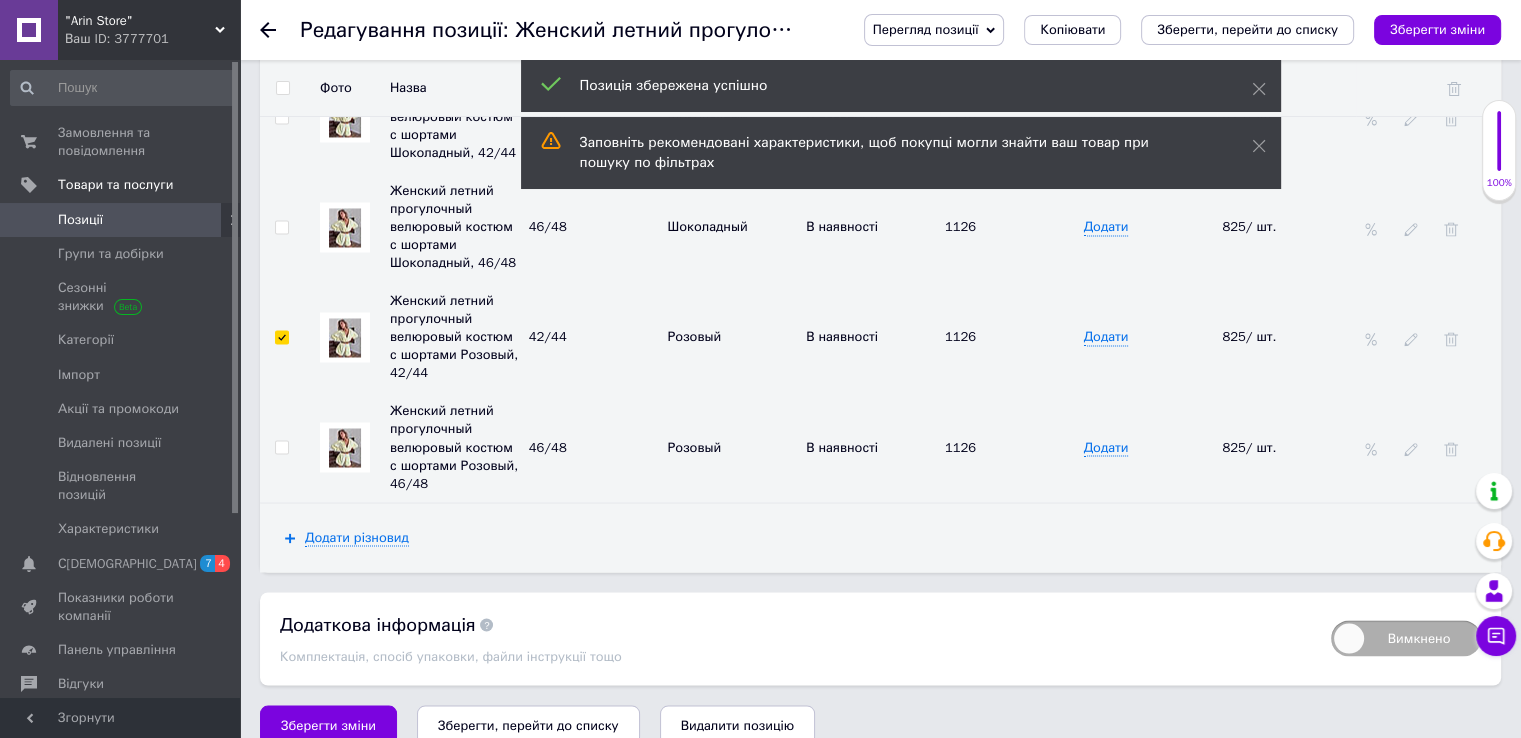 checkbox on "true" 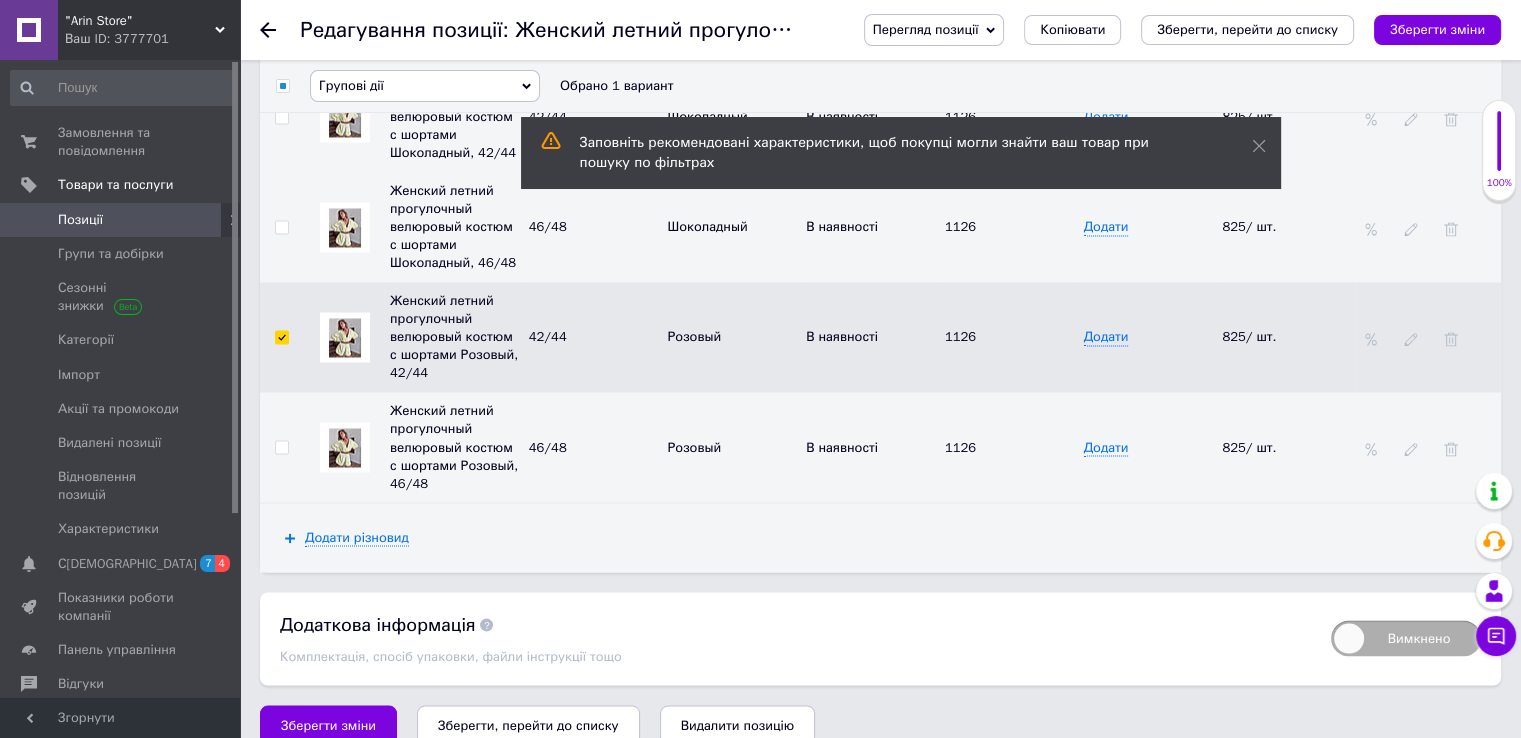 click at bounding box center [281, 447] 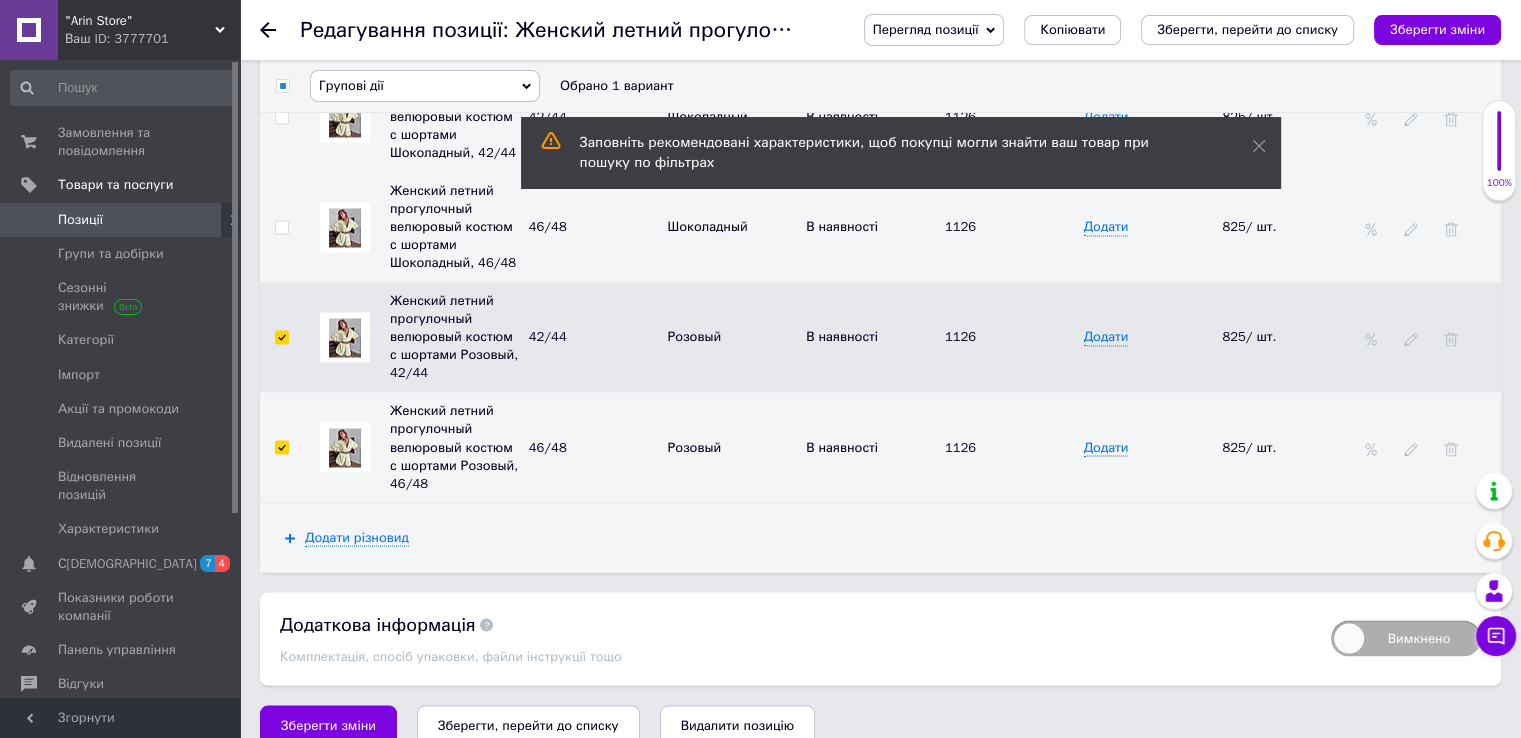 checkbox on "true" 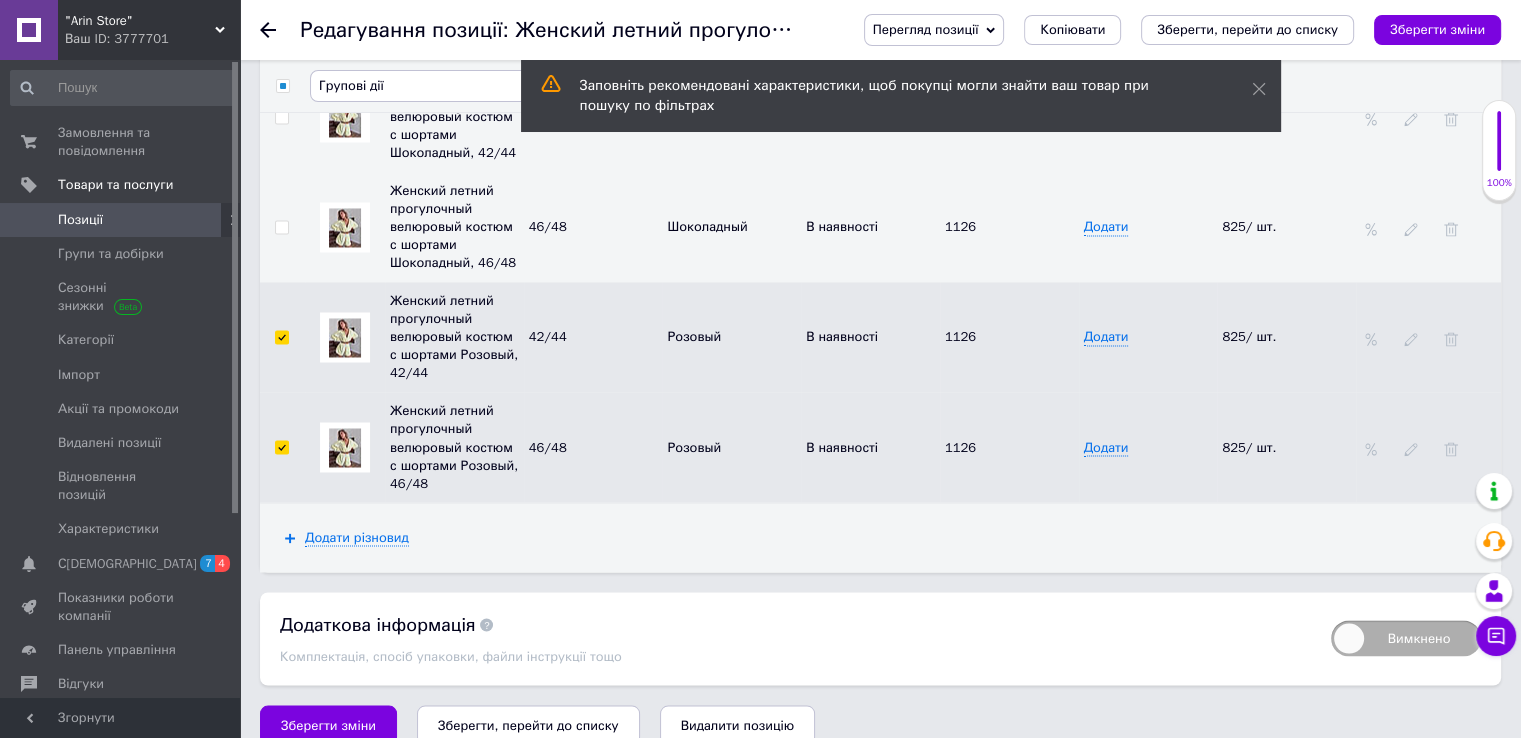 click on "Групові дії" at bounding box center (425, 86) 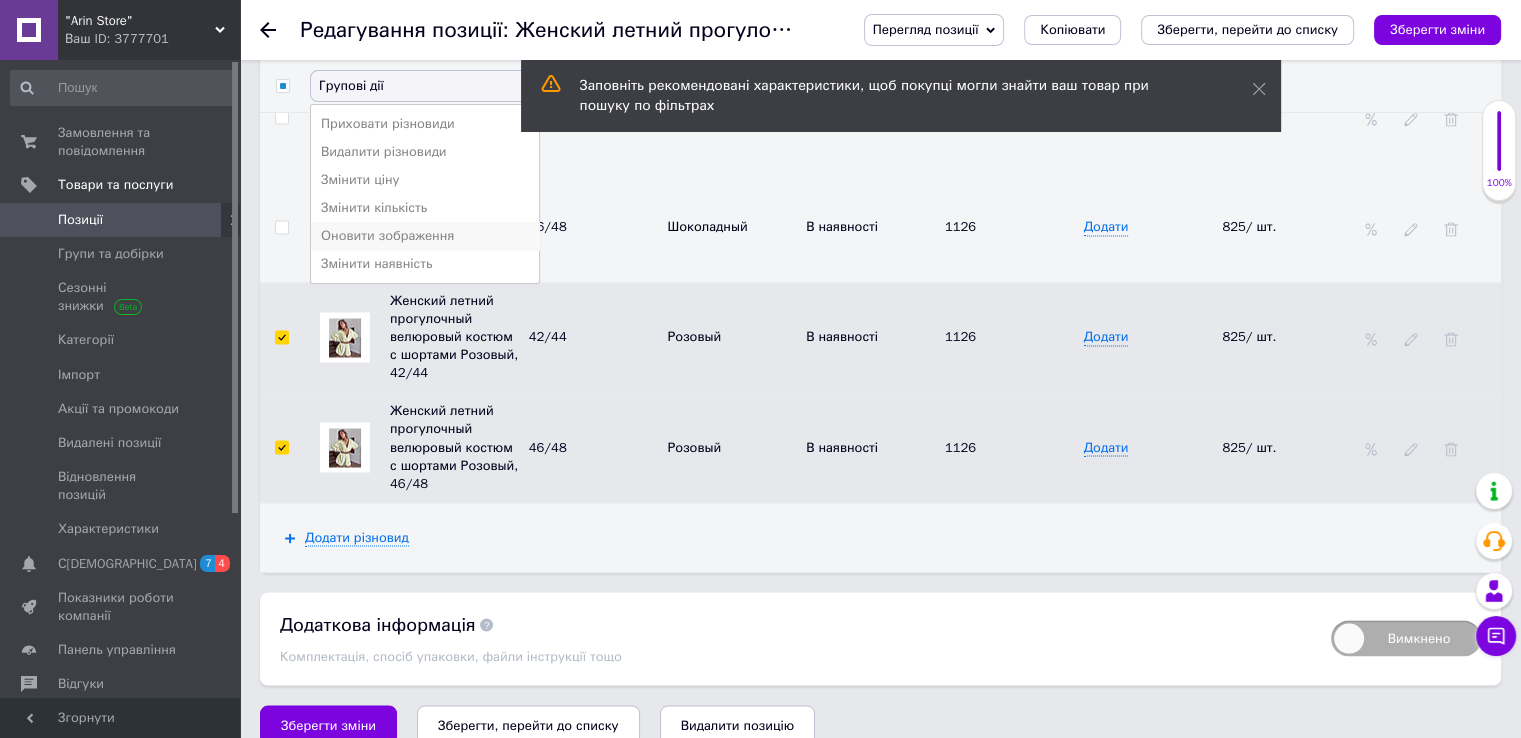 click on "Оновити зображення" at bounding box center (425, 236) 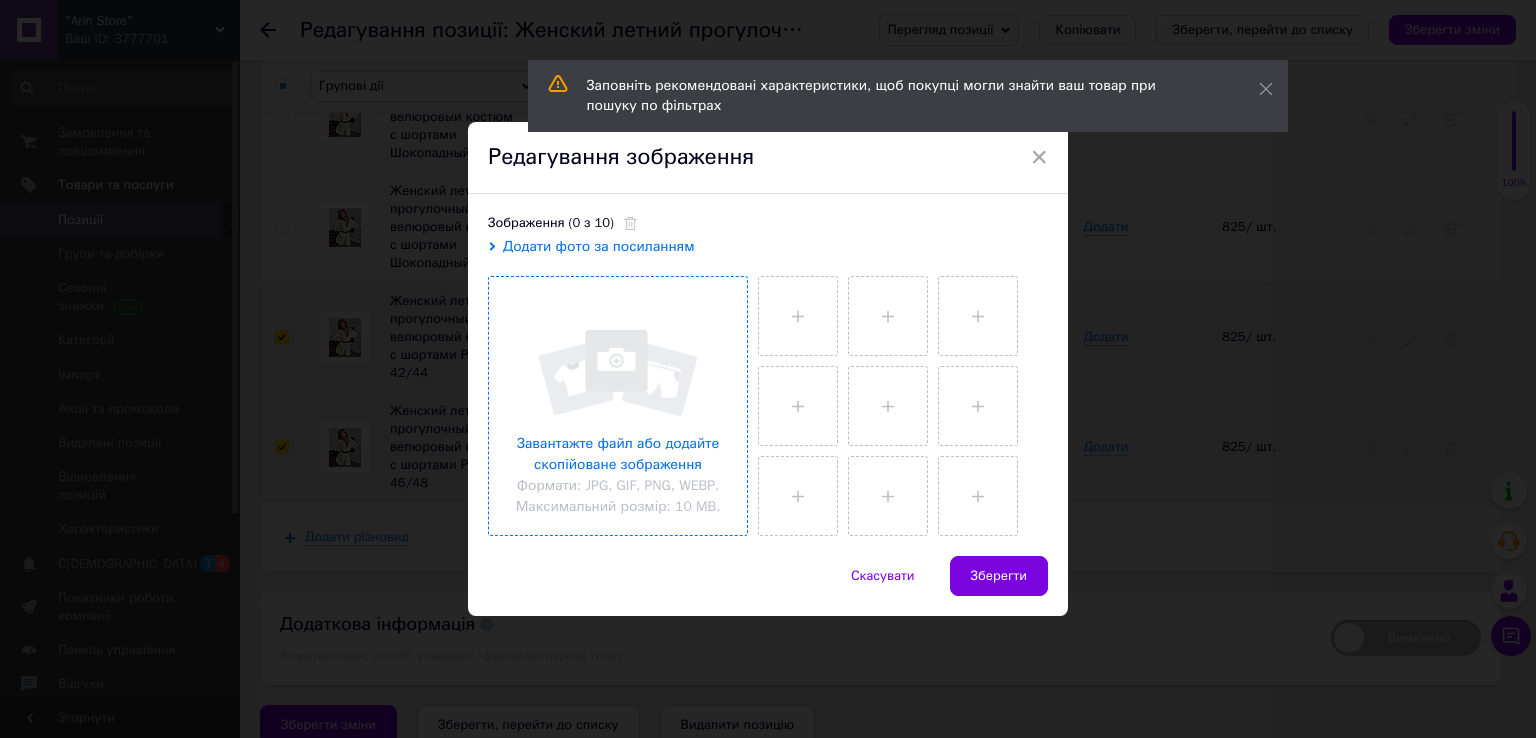 click at bounding box center [618, 406] 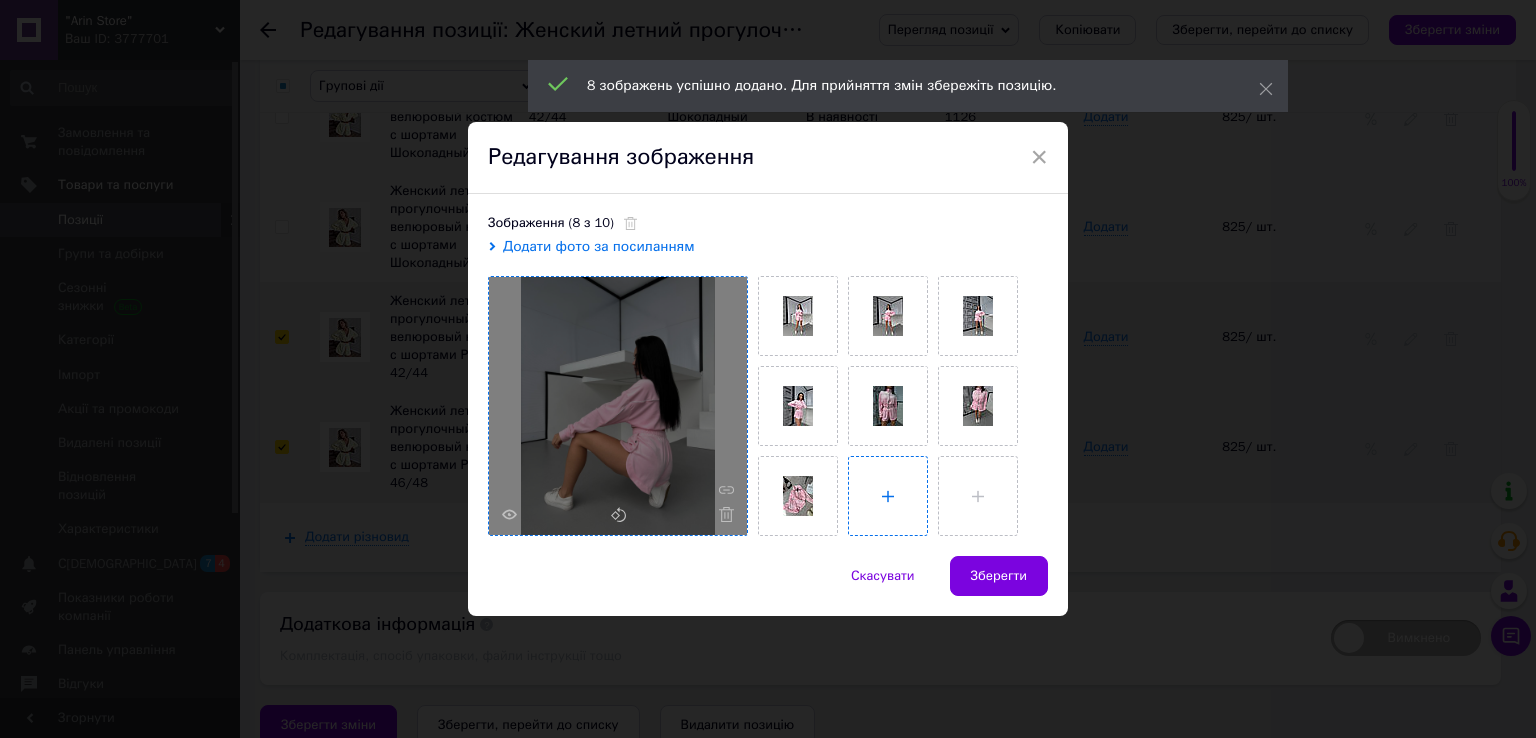 click at bounding box center [888, 496] 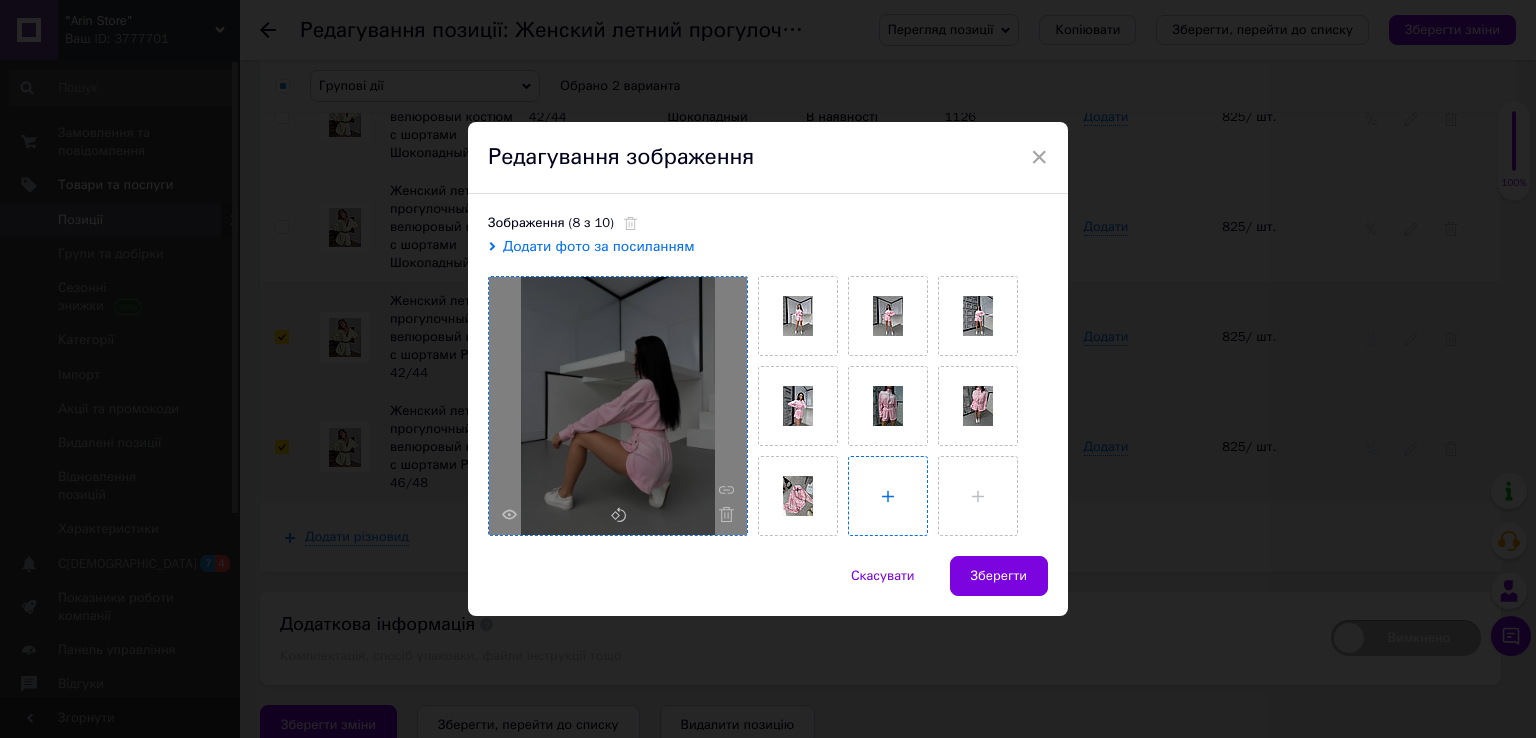 type on "C:\fakepath\photo_2025-07-10_07-22-24.jpg" 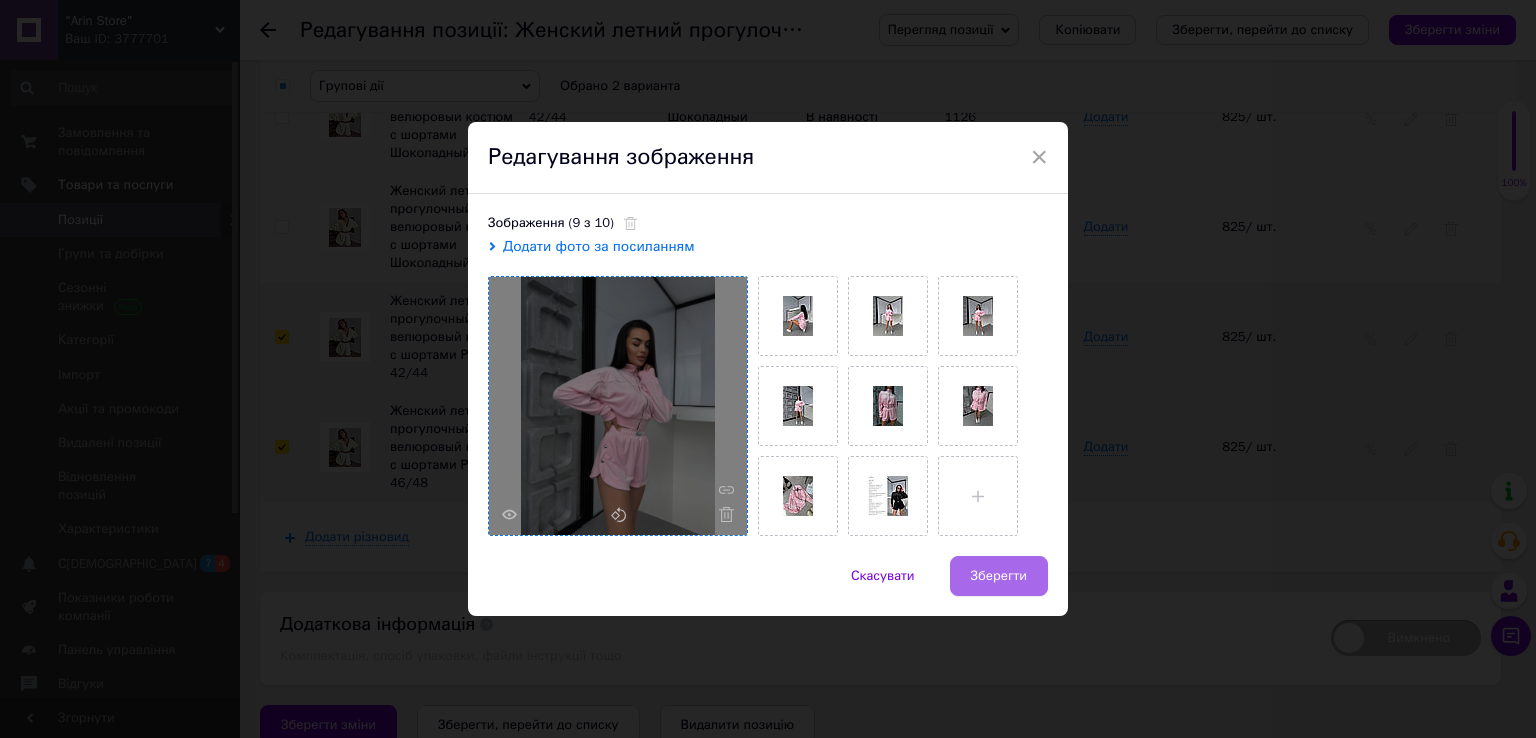 click on "Зберегти" at bounding box center [999, 576] 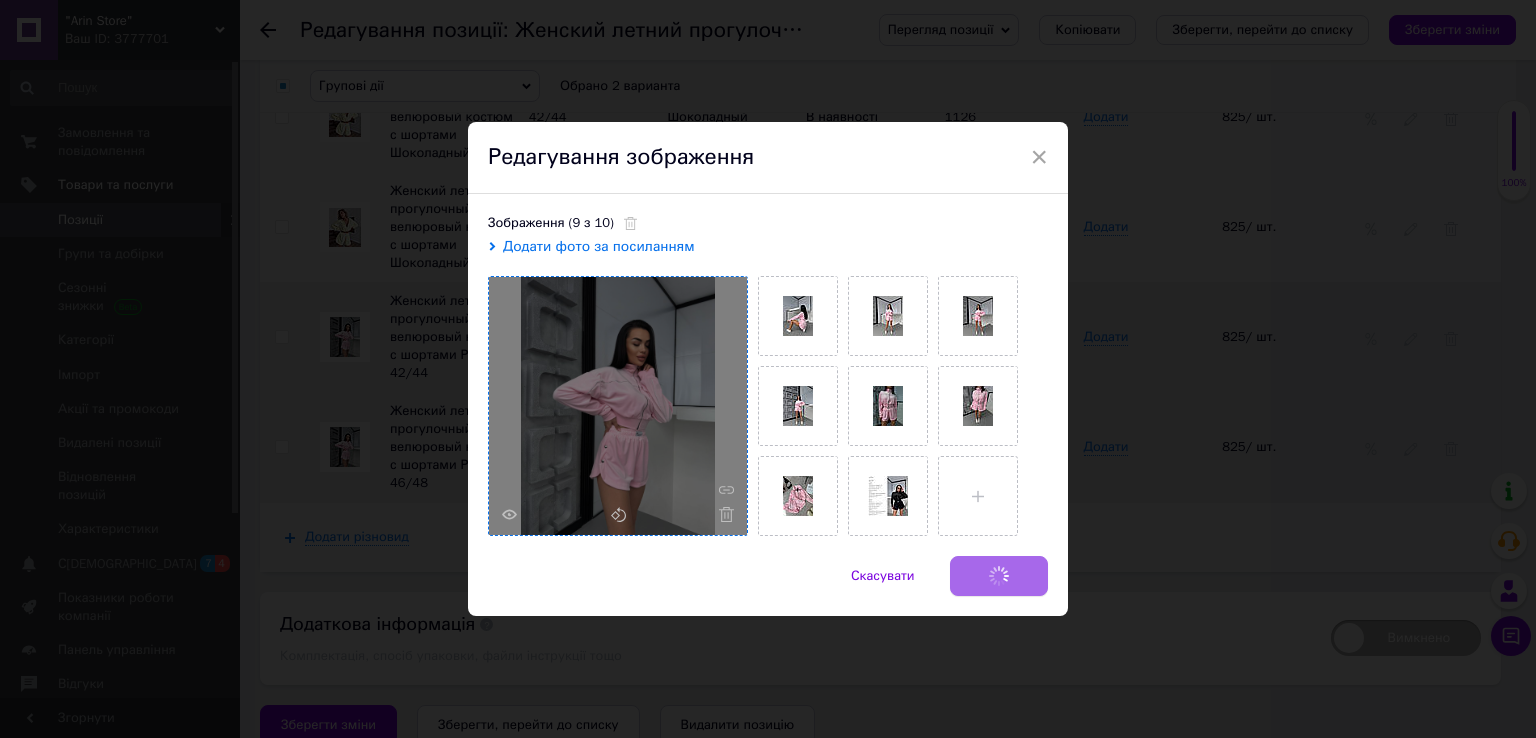 checkbox on "false" 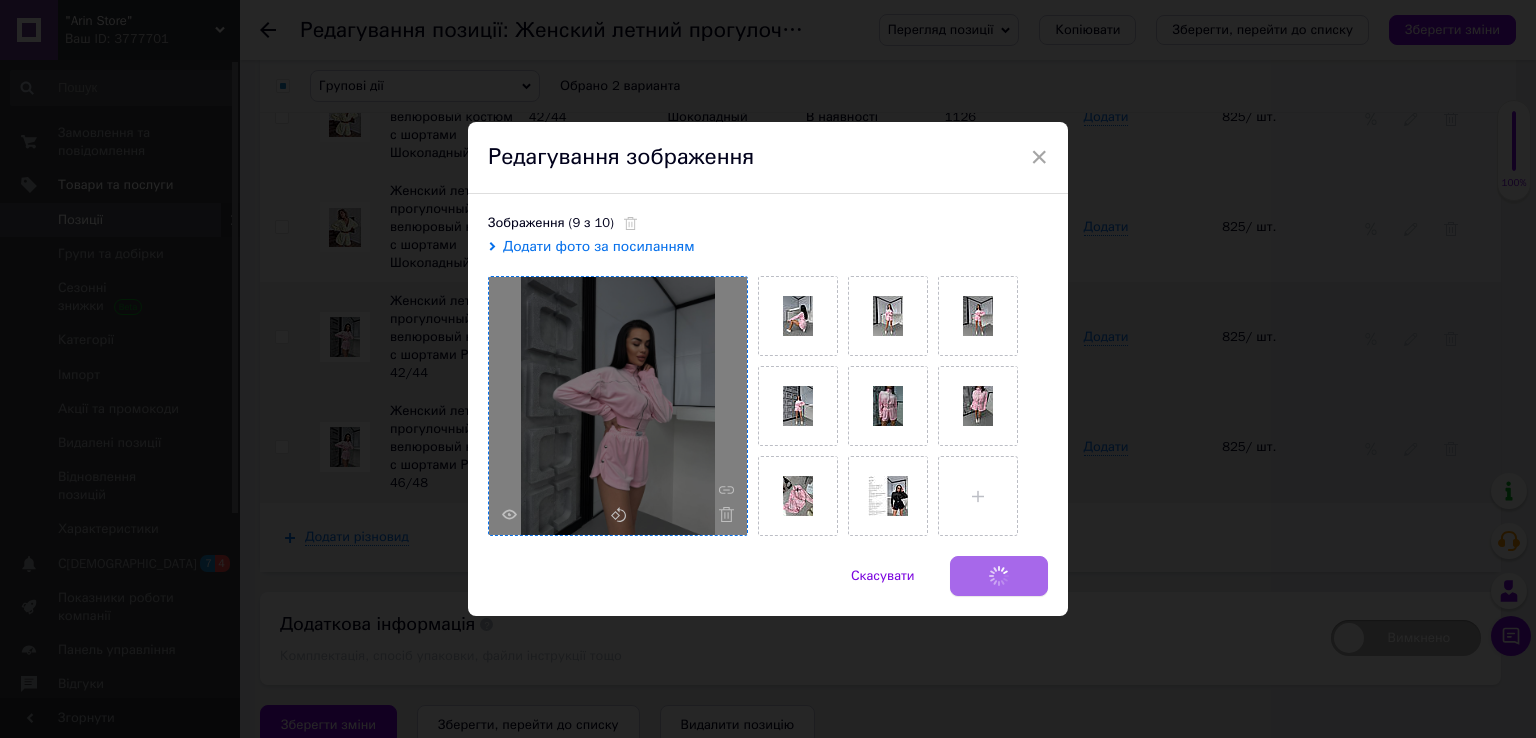 checkbox on "false" 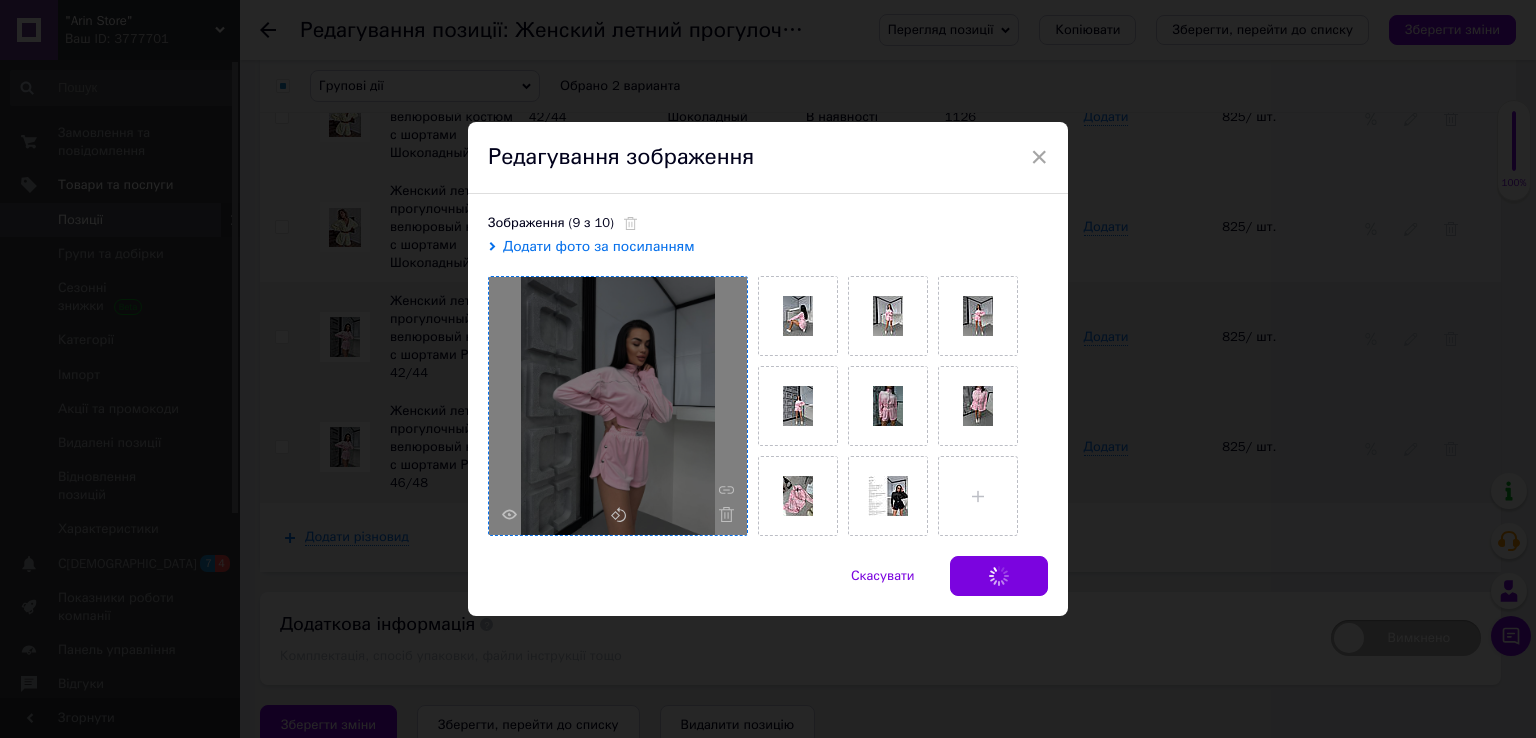 scroll, scrollTop: 3284, scrollLeft: 0, axis: vertical 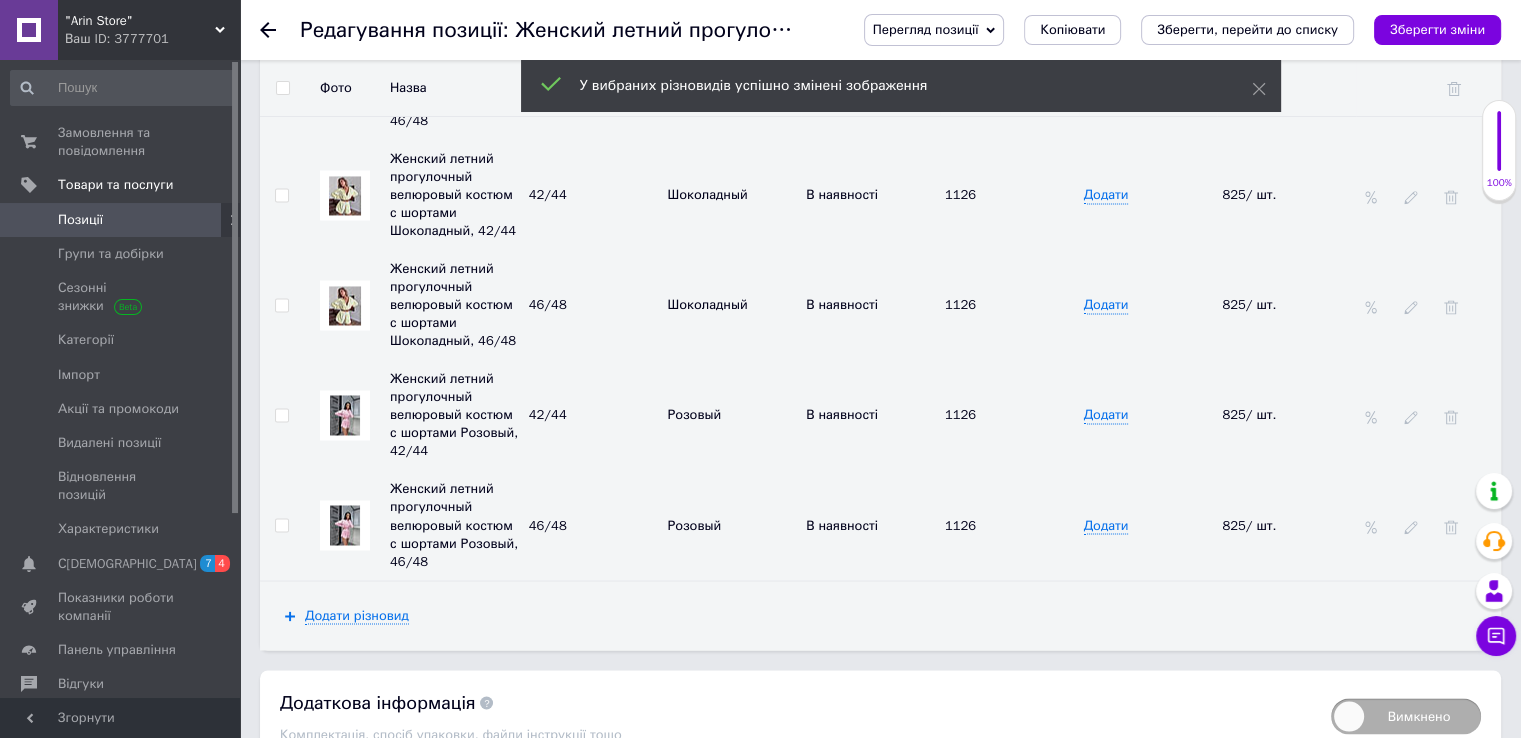 click at bounding box center (281, 305) 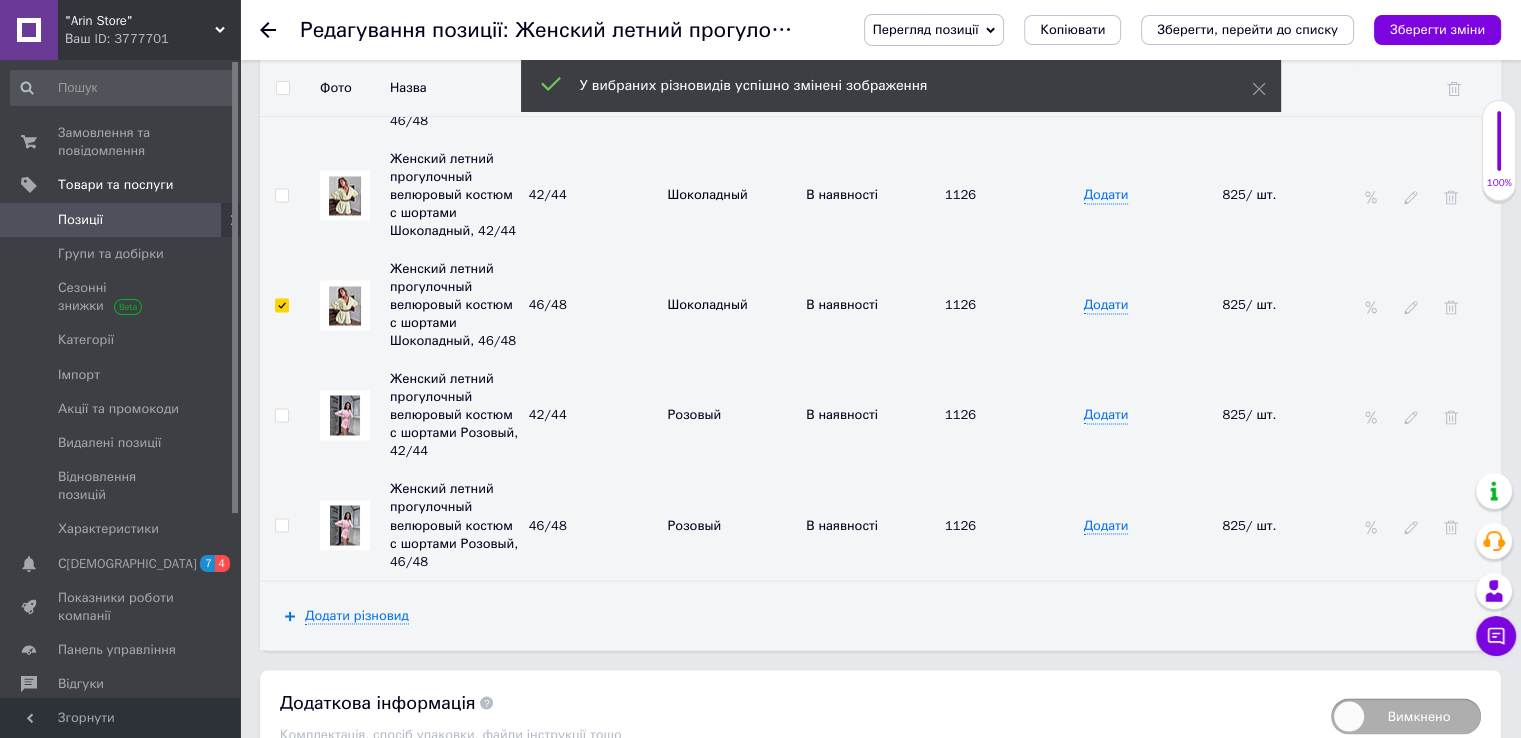 checkbox on "true" 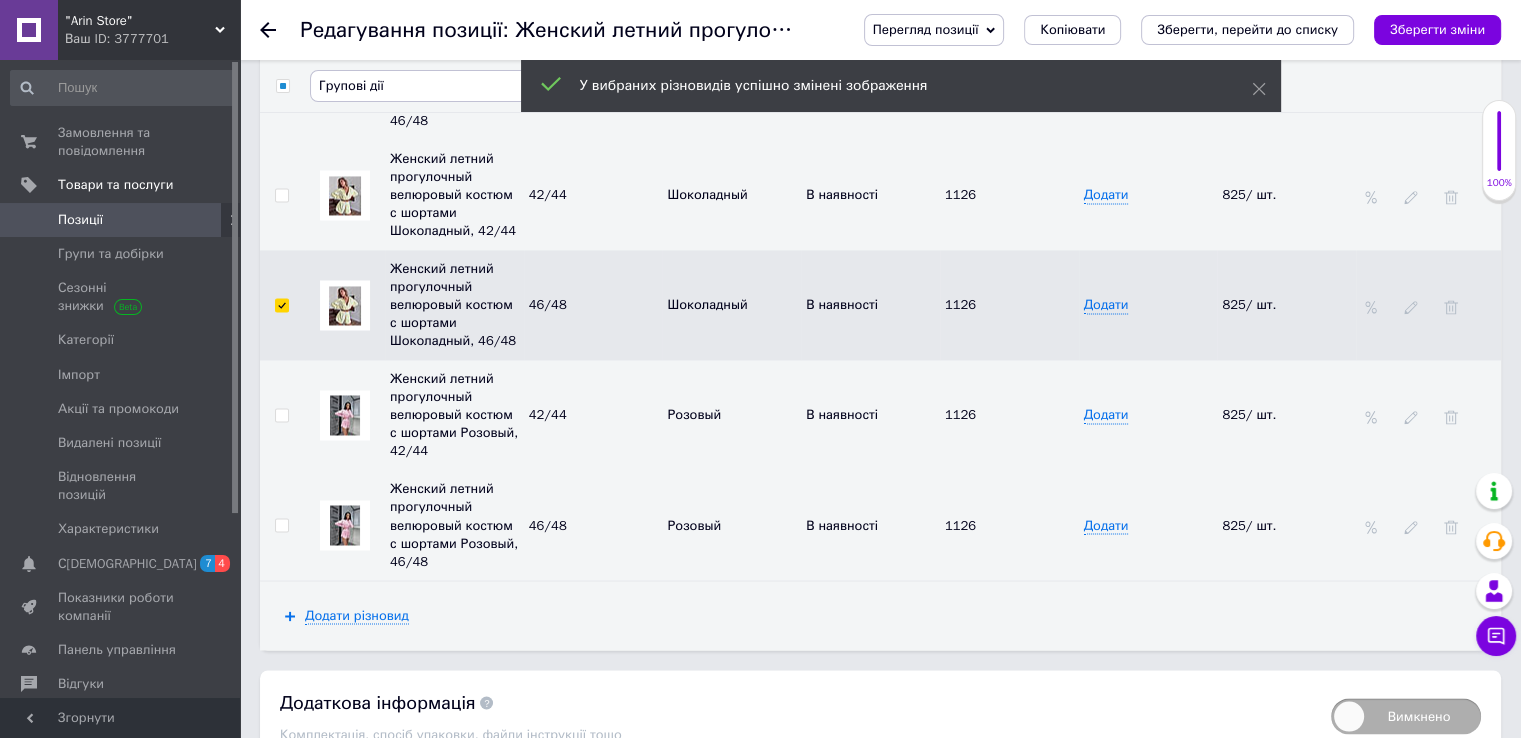 click at bounding box center [282, 195] 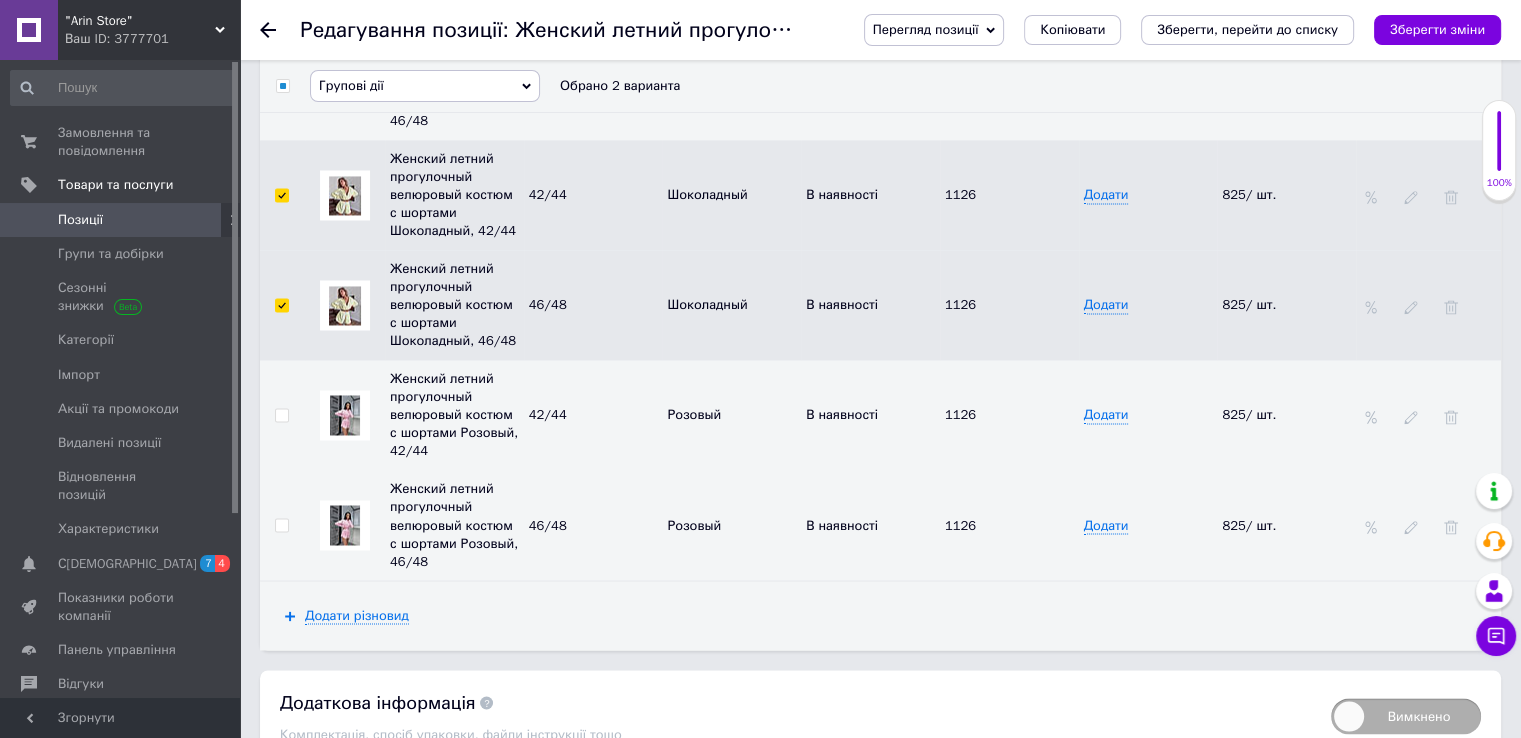 click on "Групові дії" at bounding box center [425, 86] 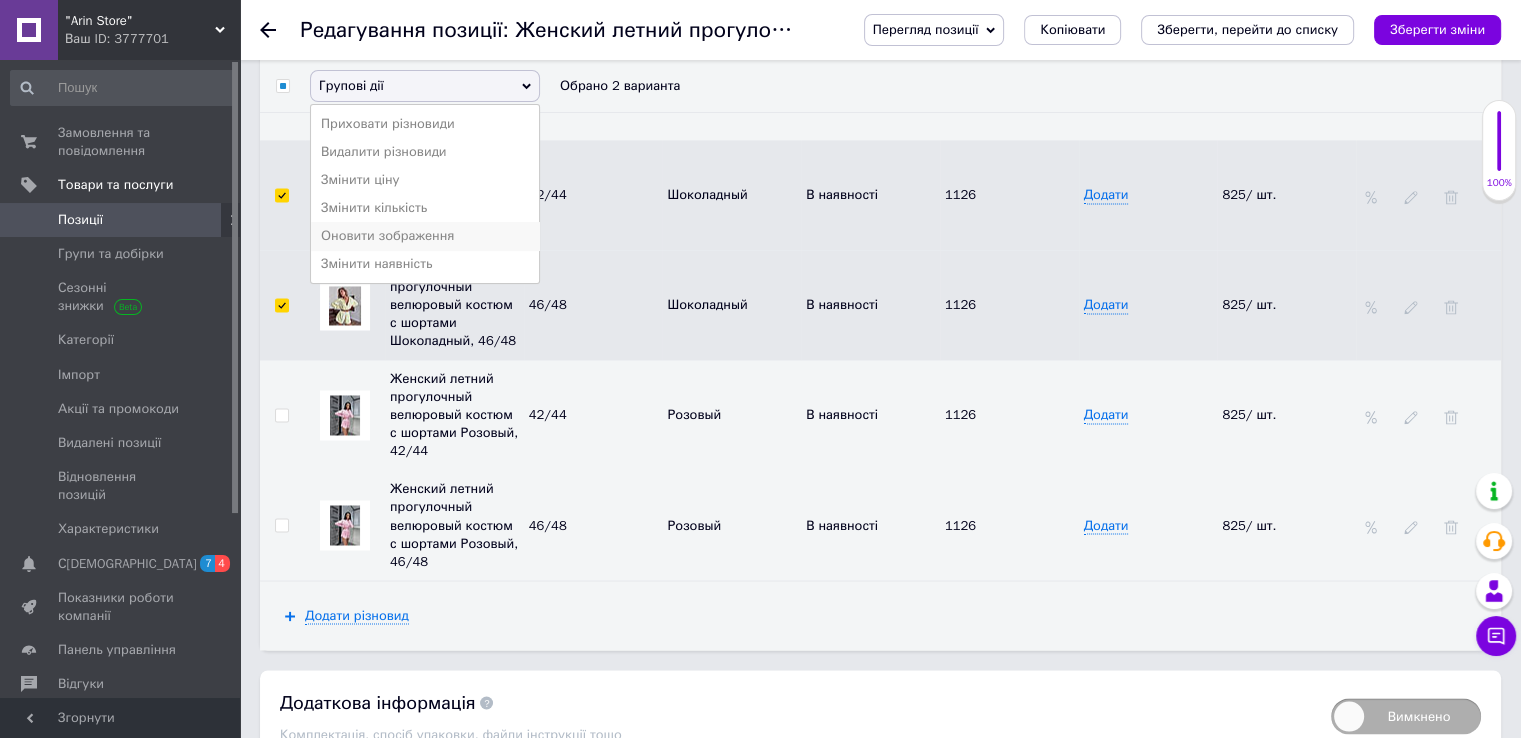 click on "Оновити зображення" at bounding box center [425, 236] 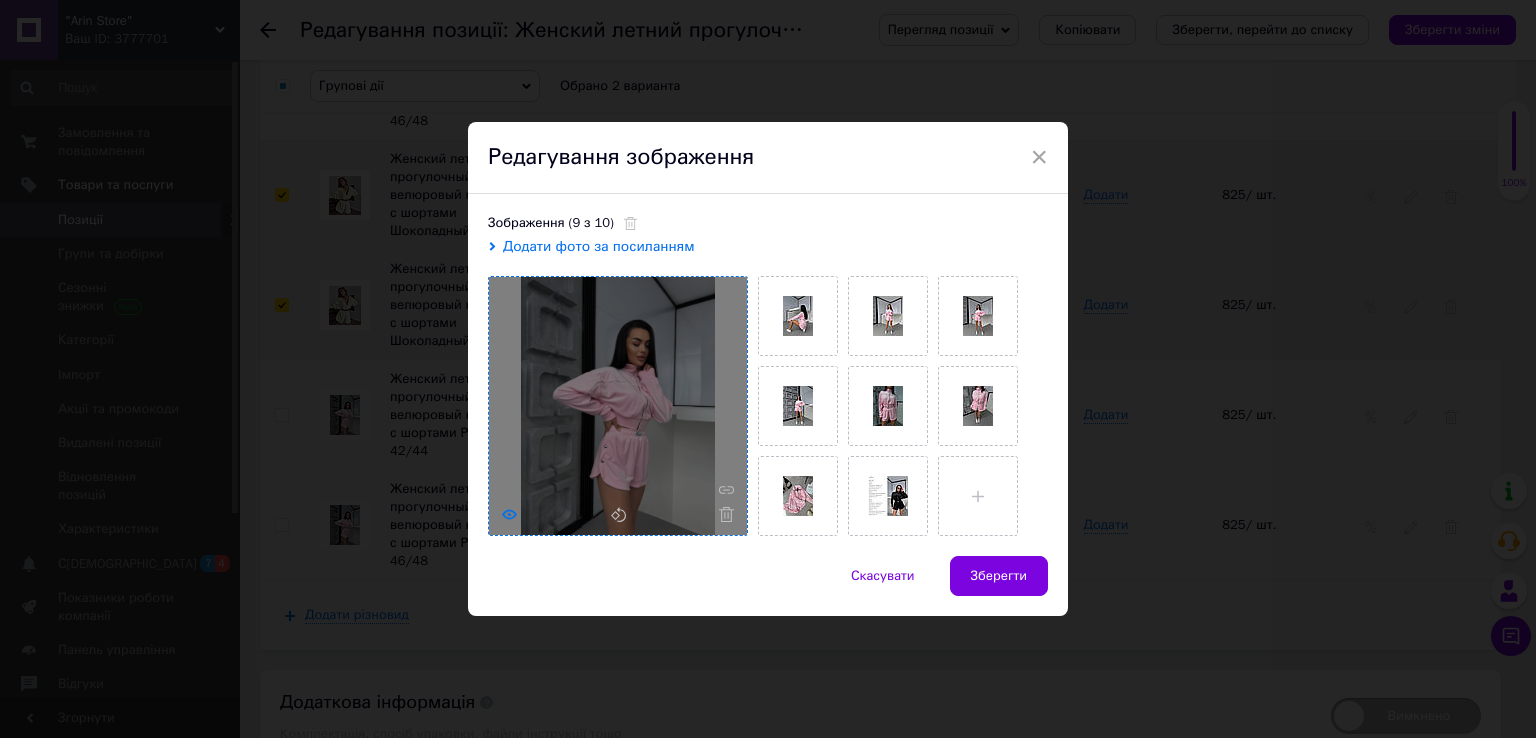 click 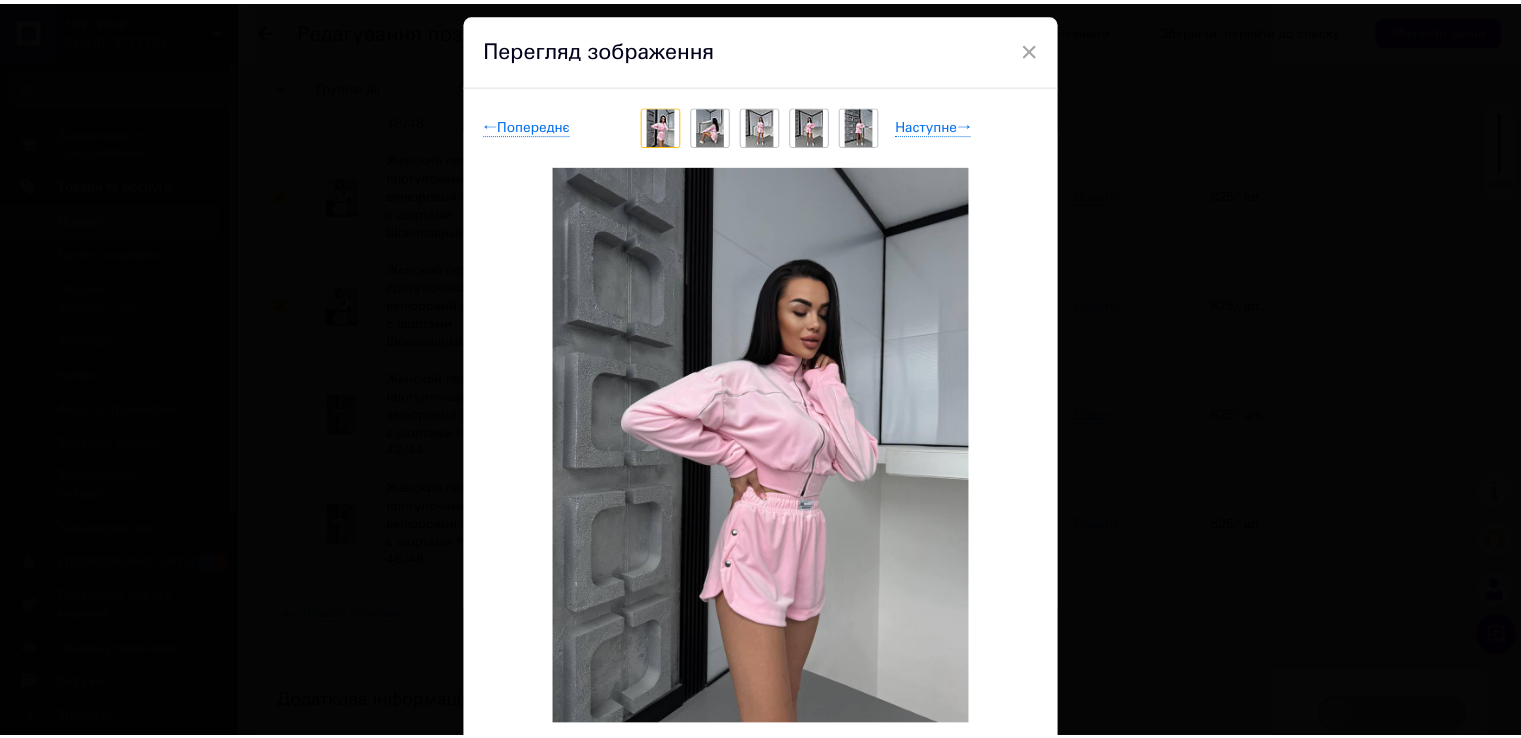 scroll, scrollTop: 192, scrollLeft: 0, axis: vertical 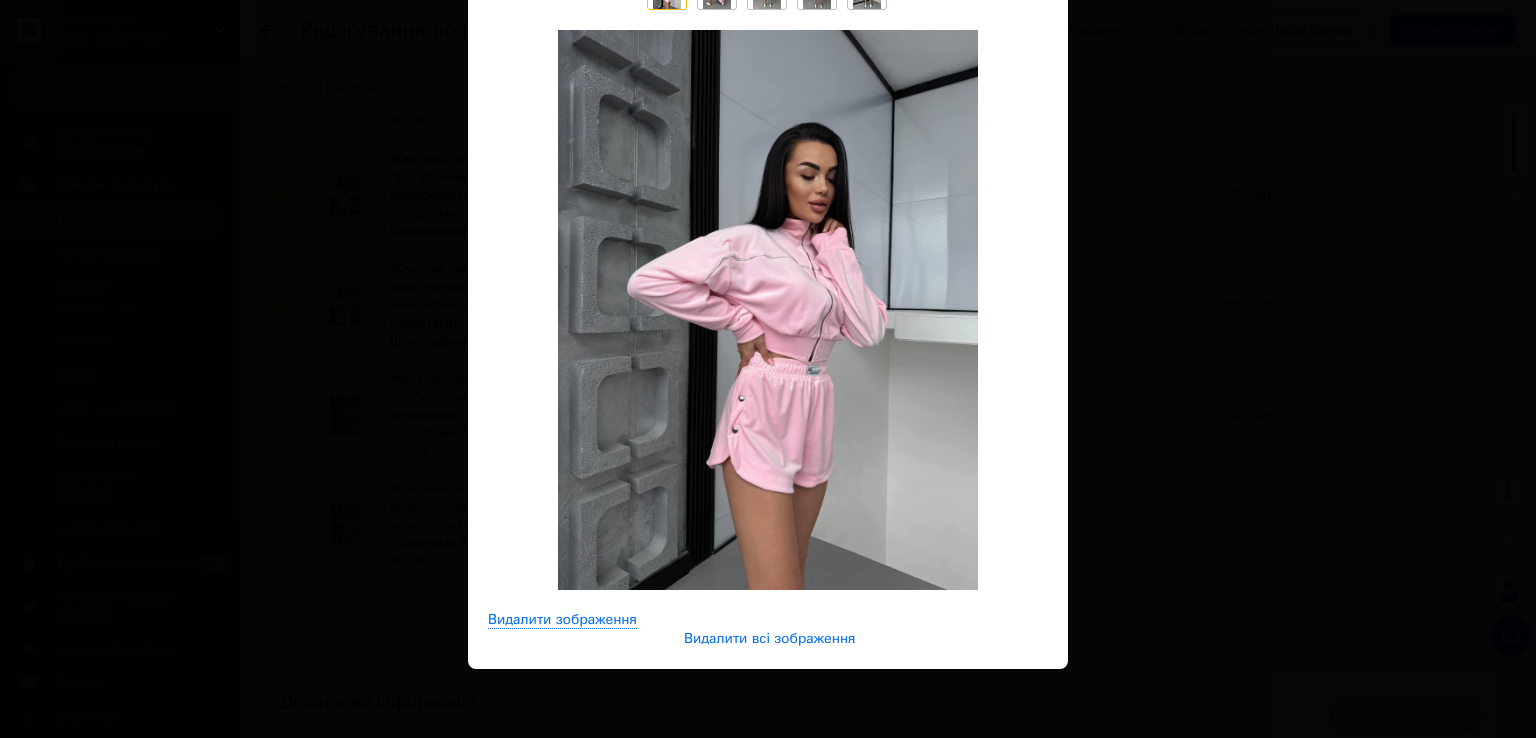 click on "Видалити всі зображення" at bounding box center (770, 639) 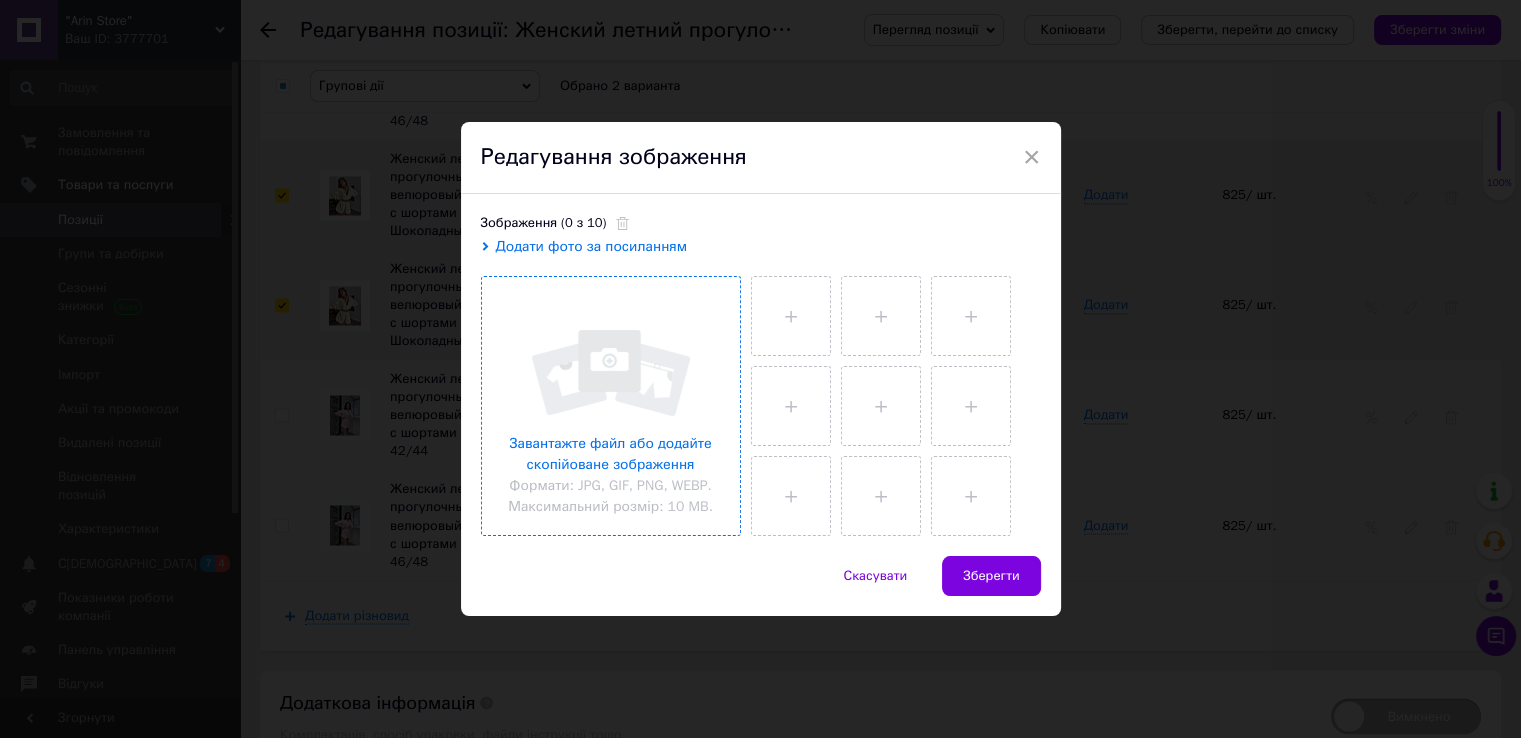 click at bounding box center (611, 406) 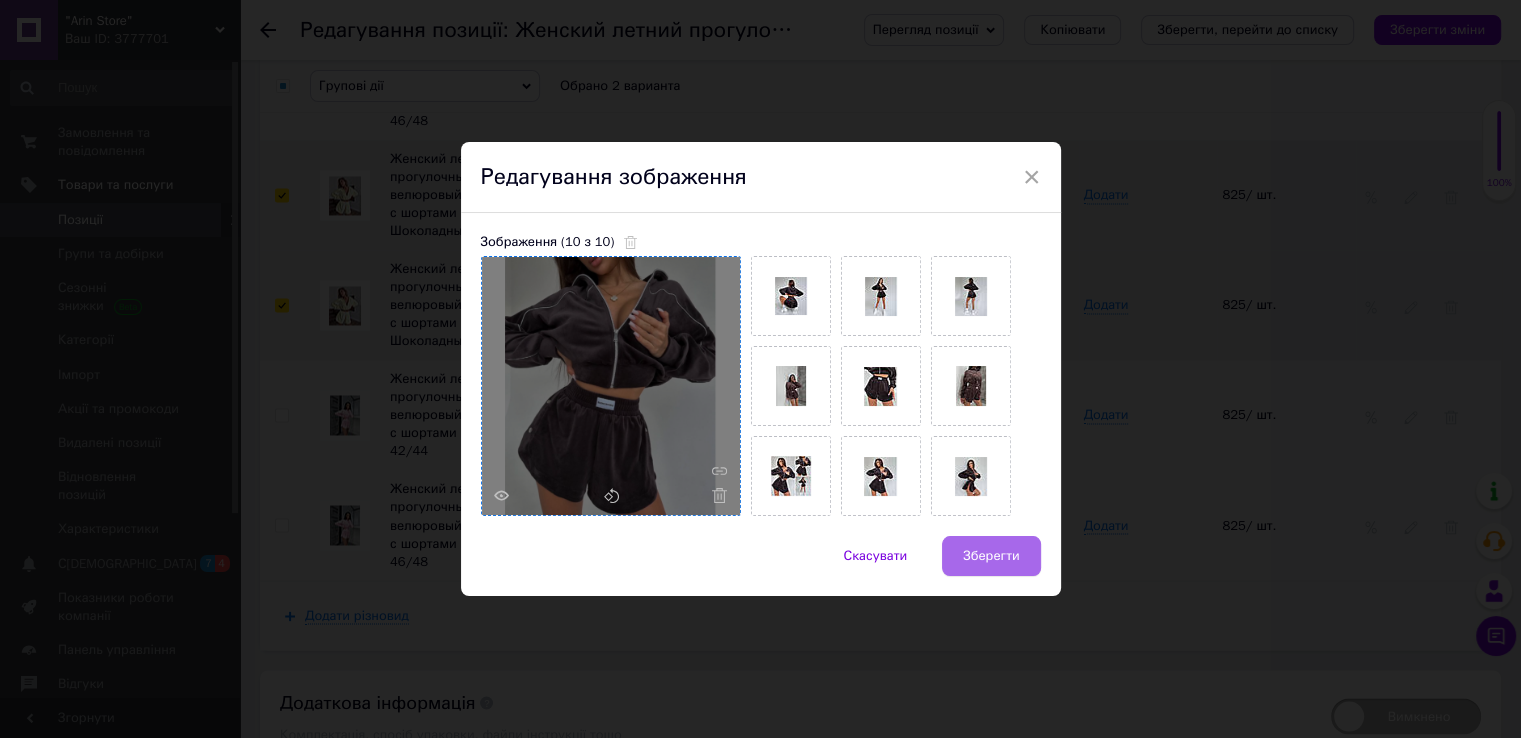 click on "Зберегти" at bounding box center [991, 556] 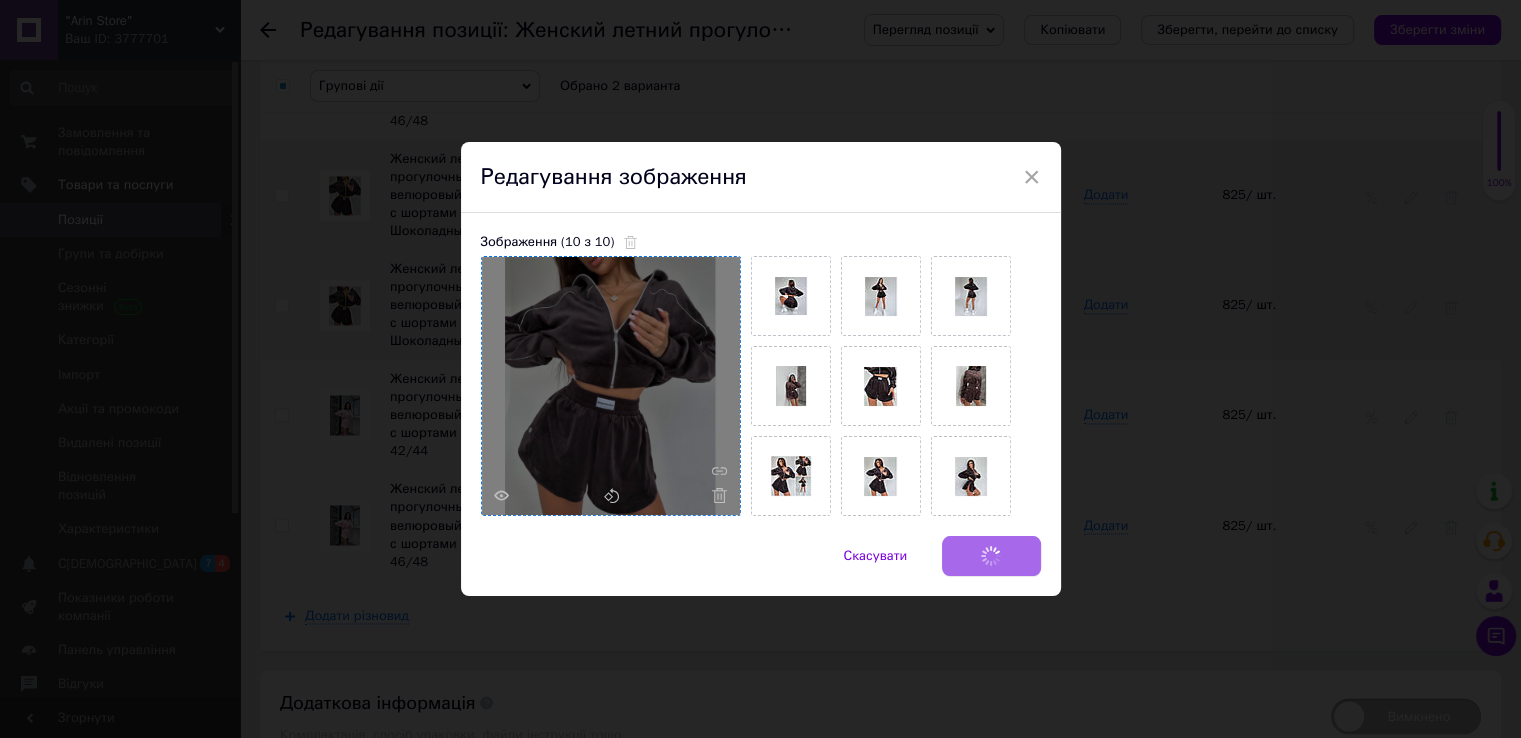 checkbox on "false" 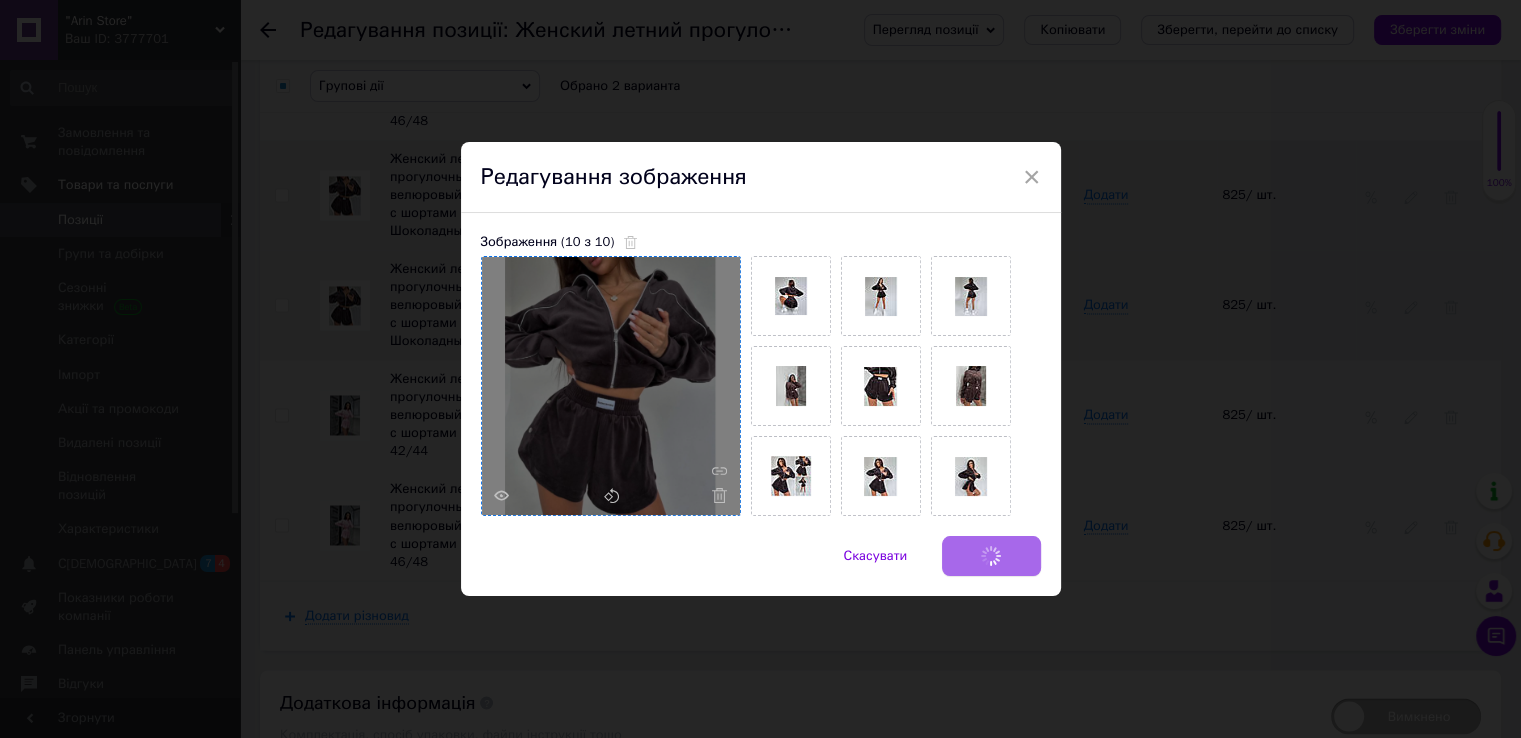 checkbox on "false" 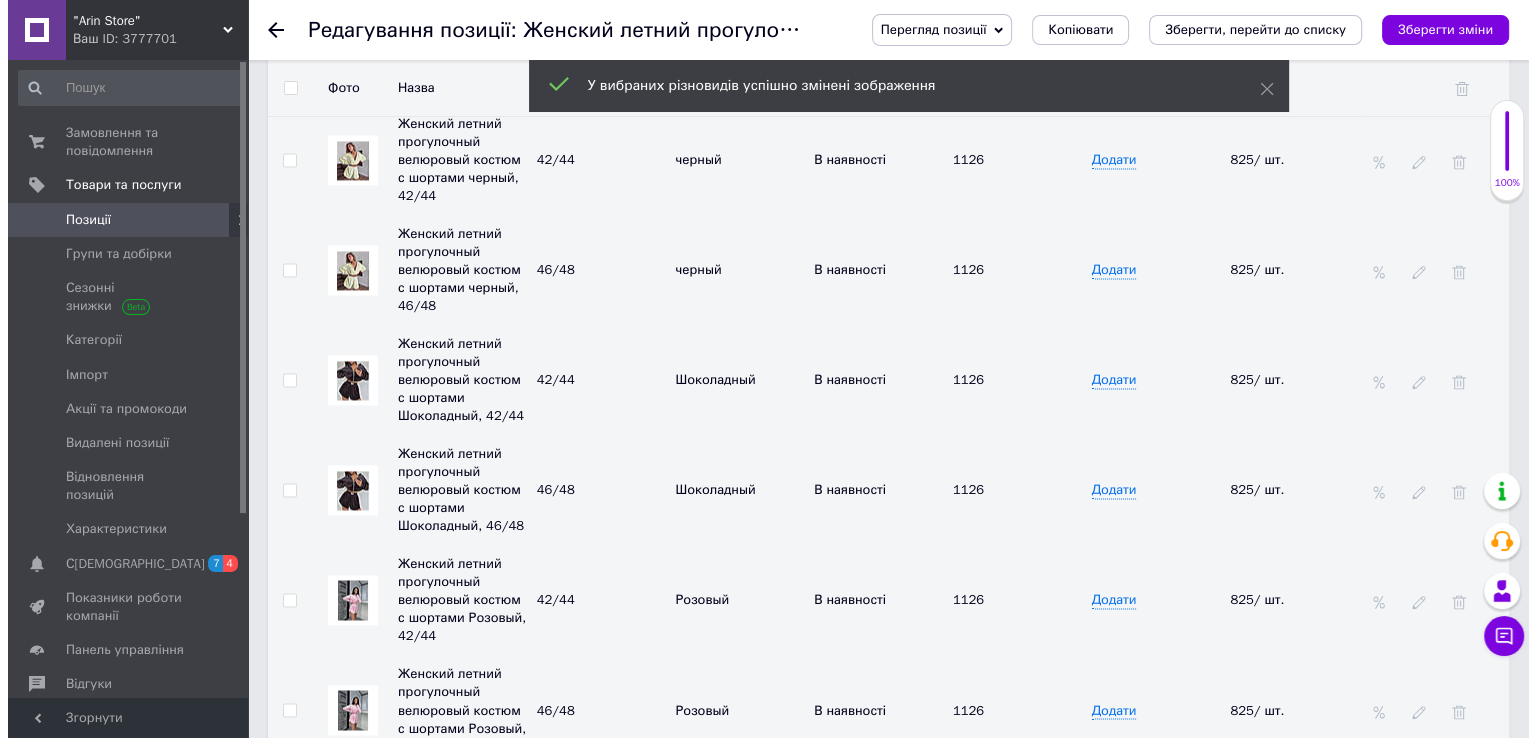scroll, scrollTop: 3084, scrollLeft: 0, axis: vertical 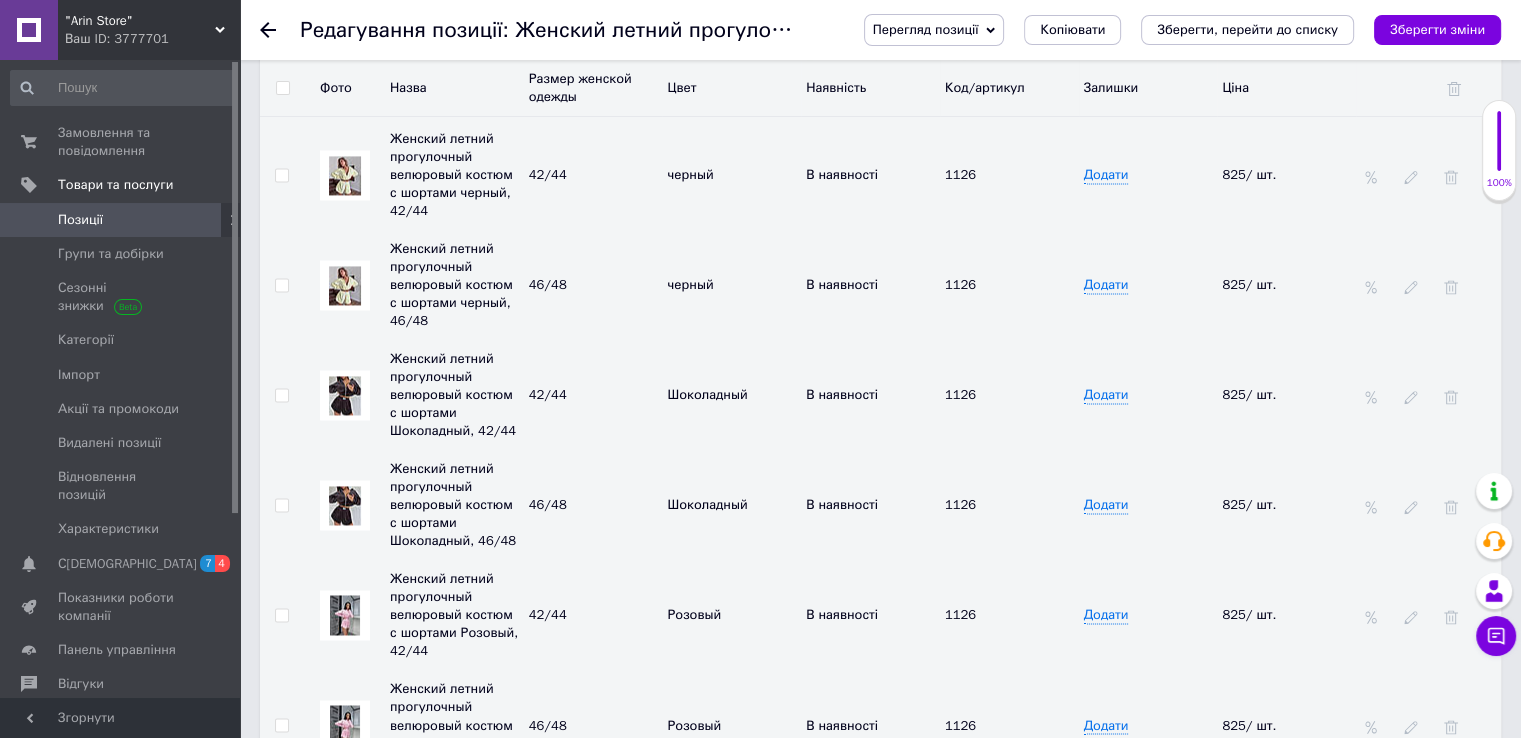 click at bounding box center (281, 285) 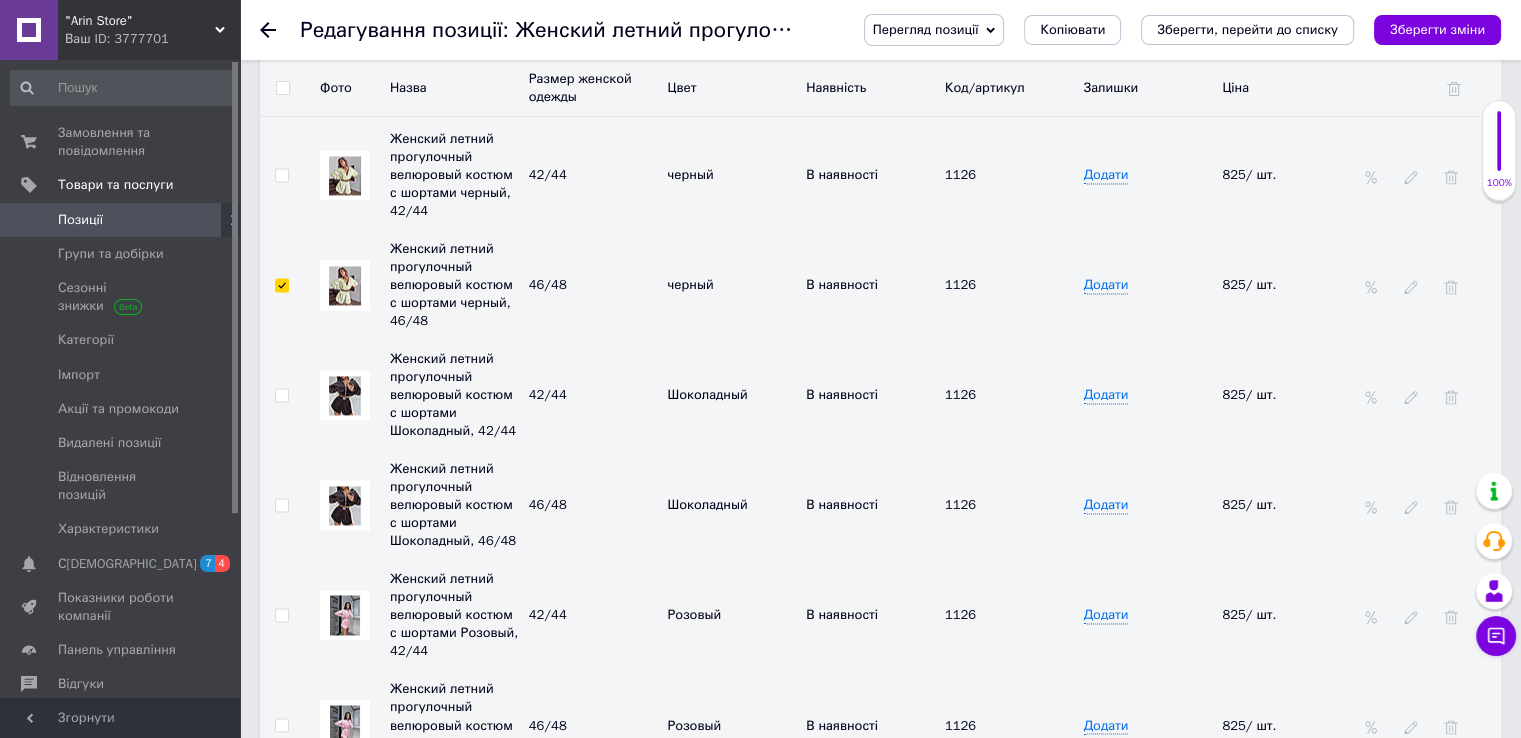 checkbox on "true" 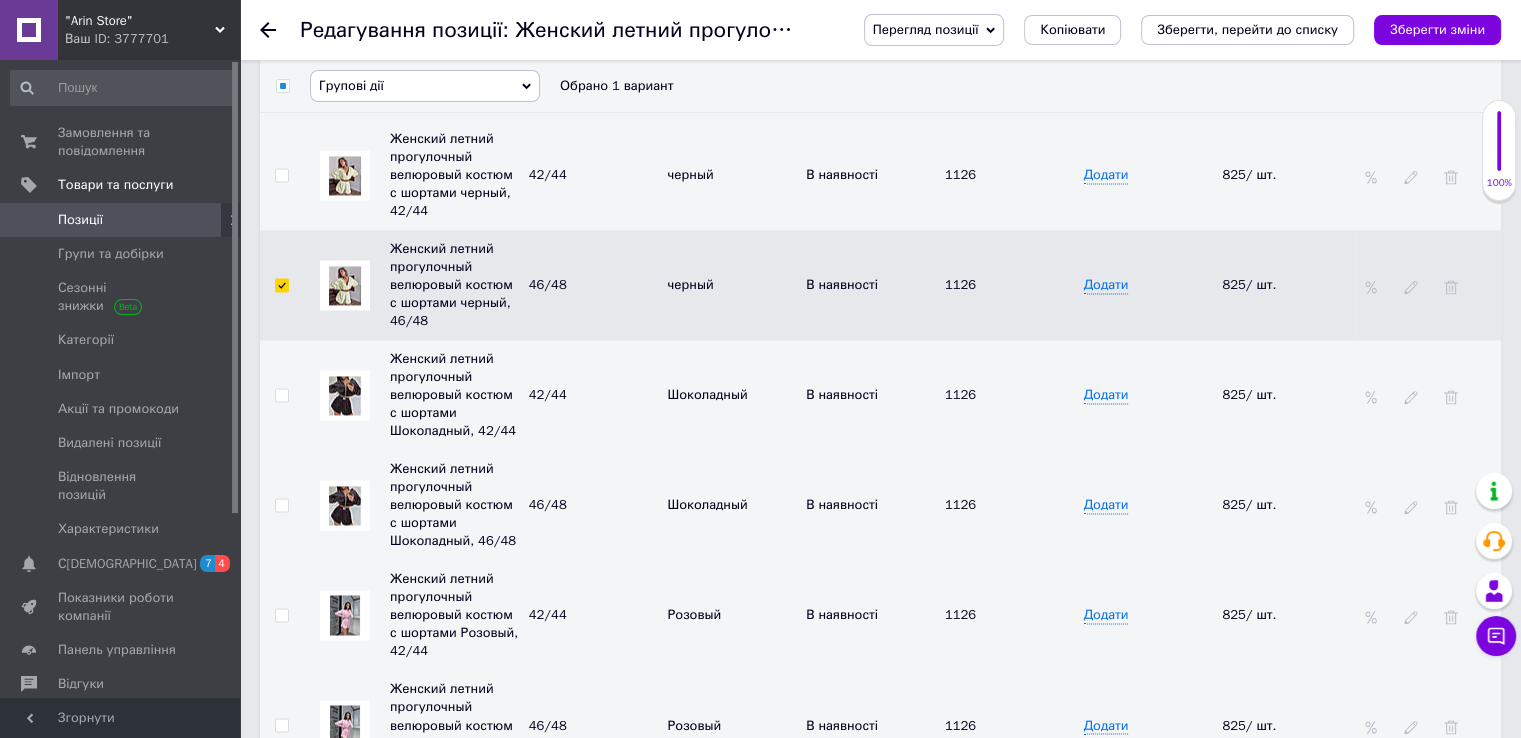 click at bounding box center (281, 175) 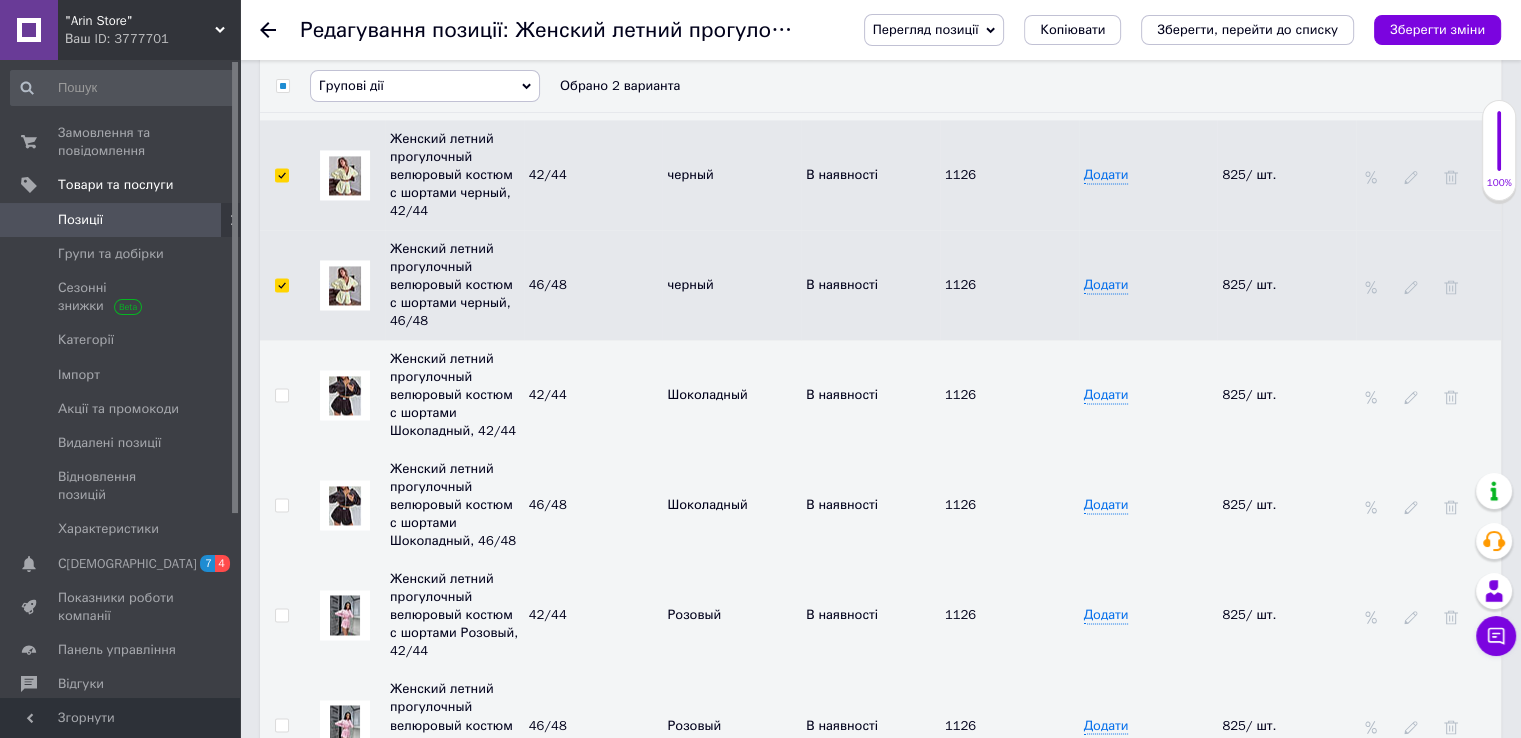 click on "Групові дії" at bounding box center (425, 86) 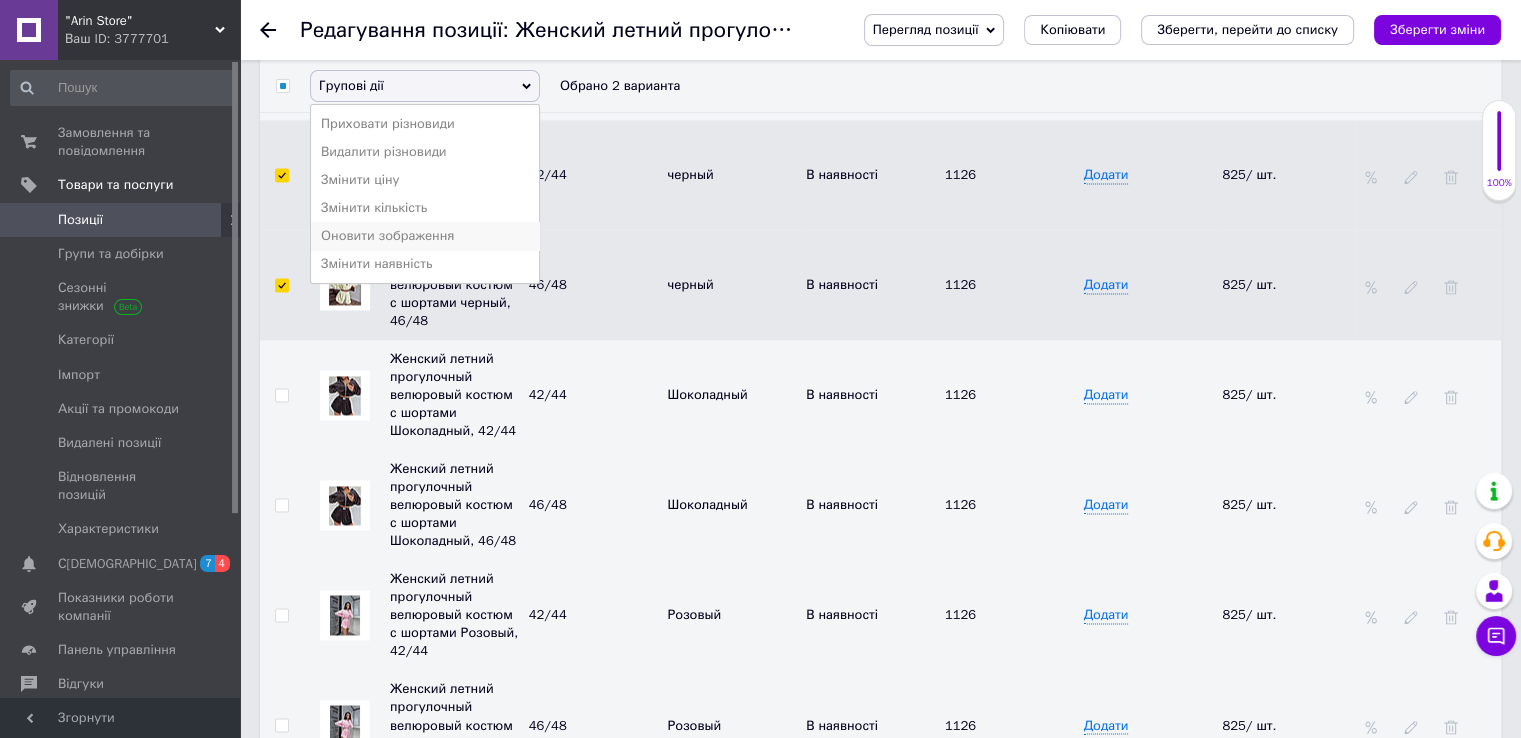 click on "Оновити зображення" at bounding box center (425, 236) 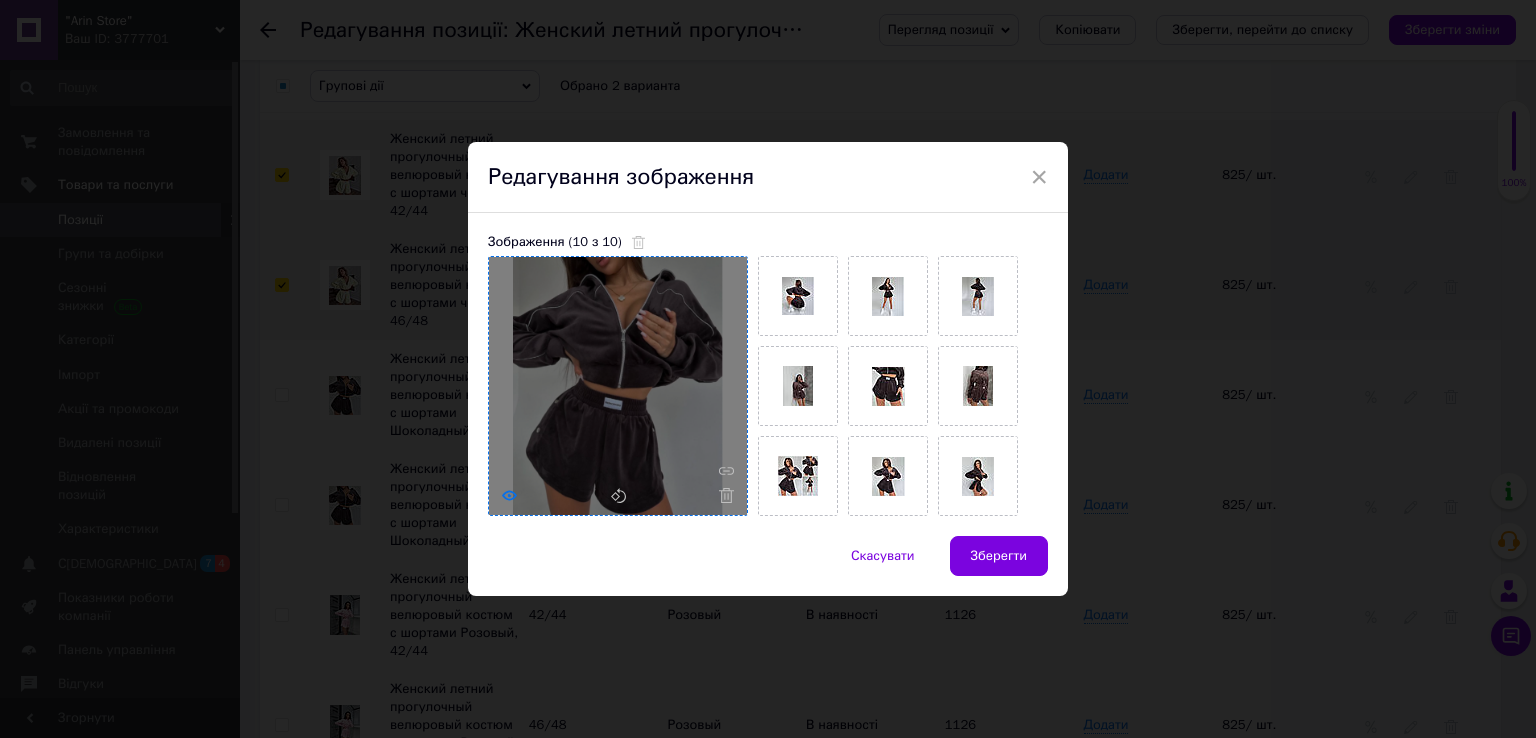 click 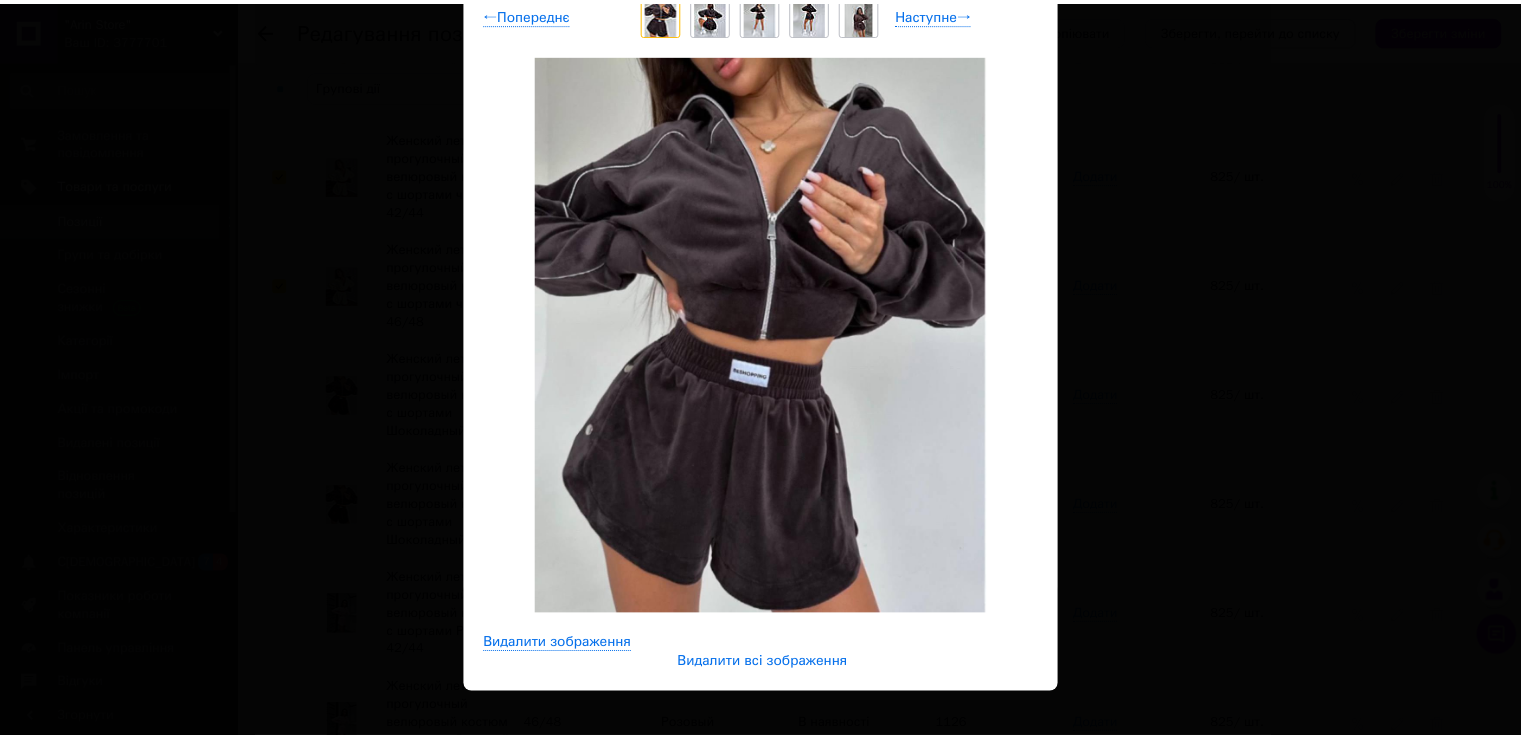 scroll, scrollTop: 192, scrollLeft: 0, axis: vertical 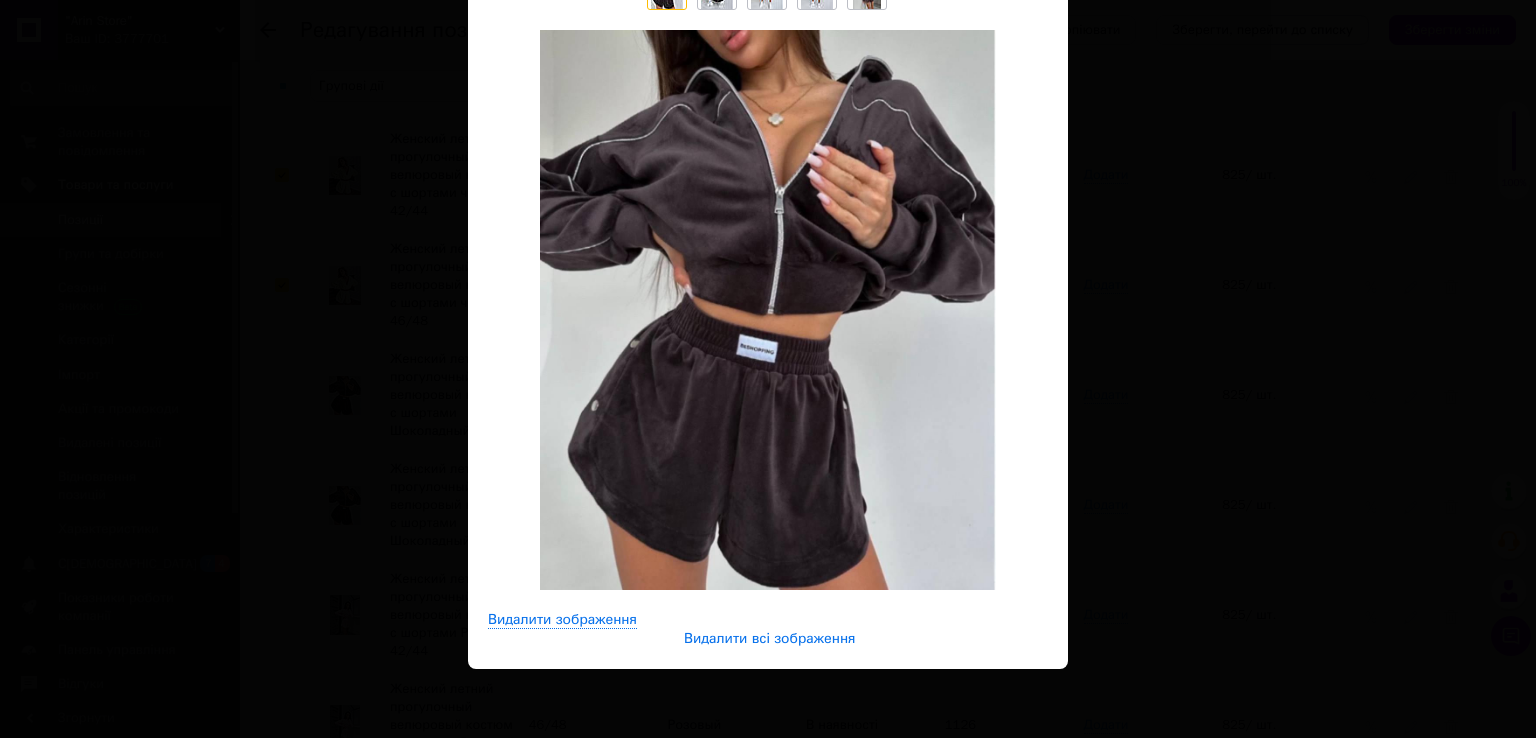 click on "Видалити всі зображення" at bounding box center [770, 639] 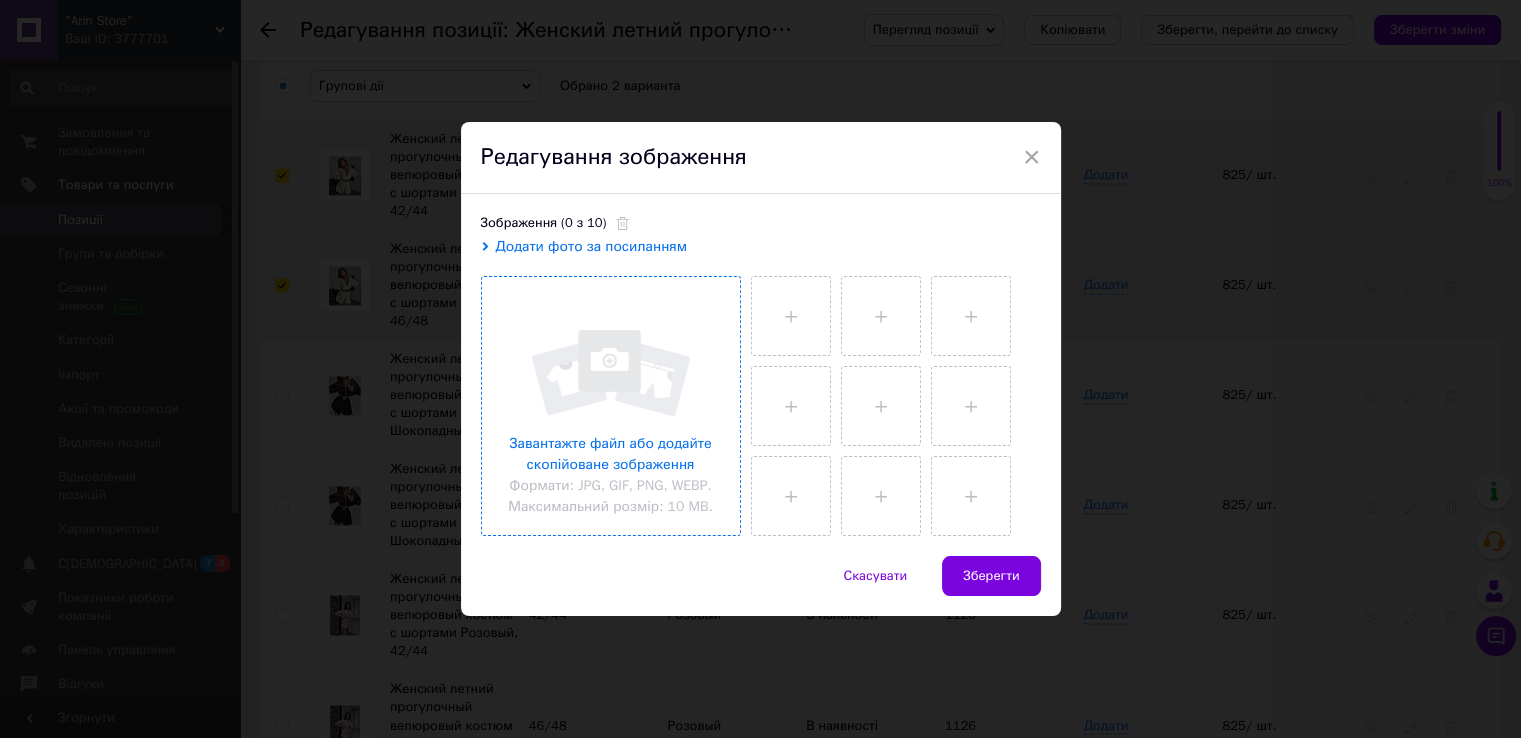 click at bounding box center [611, 406] 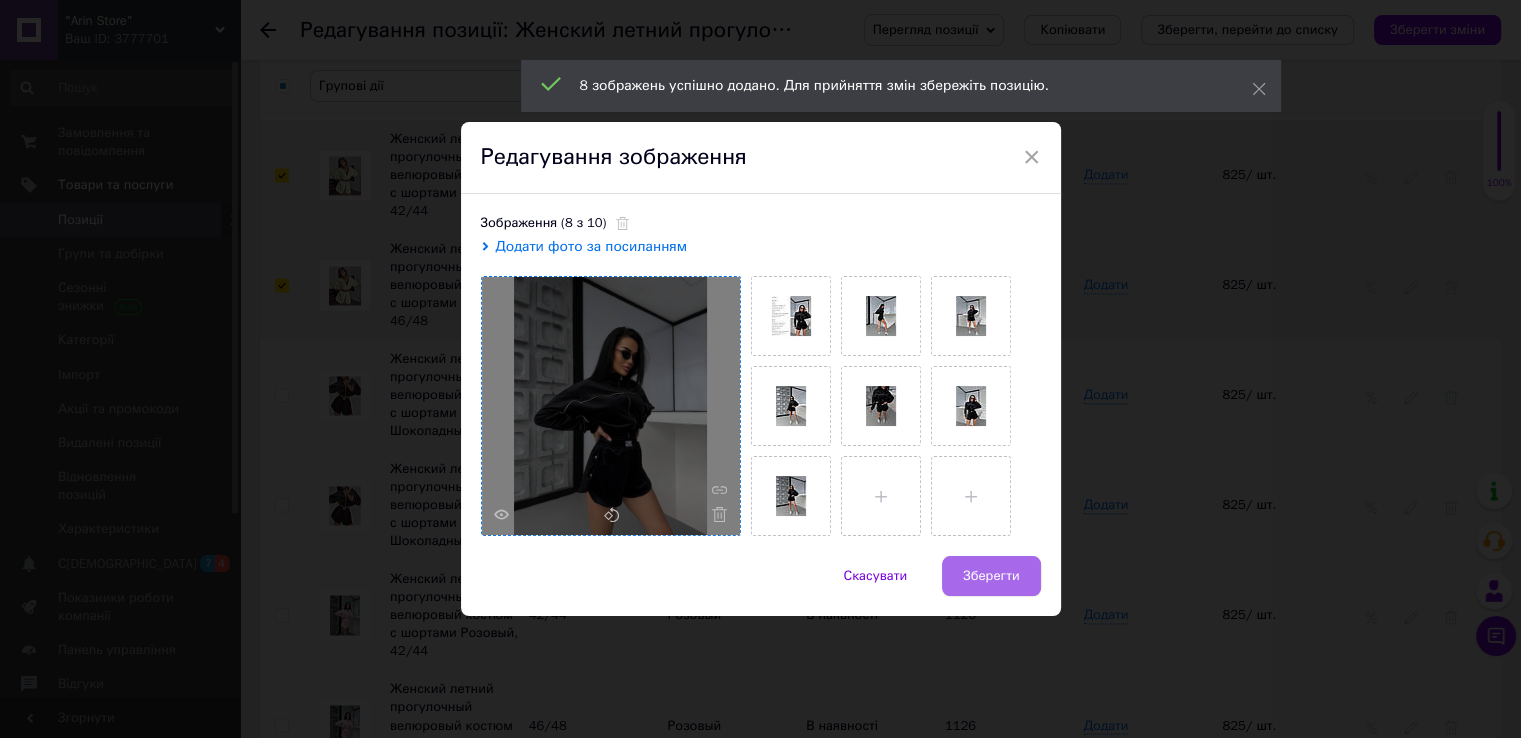 click on "Зберегти" at bounding box center [991, 576] 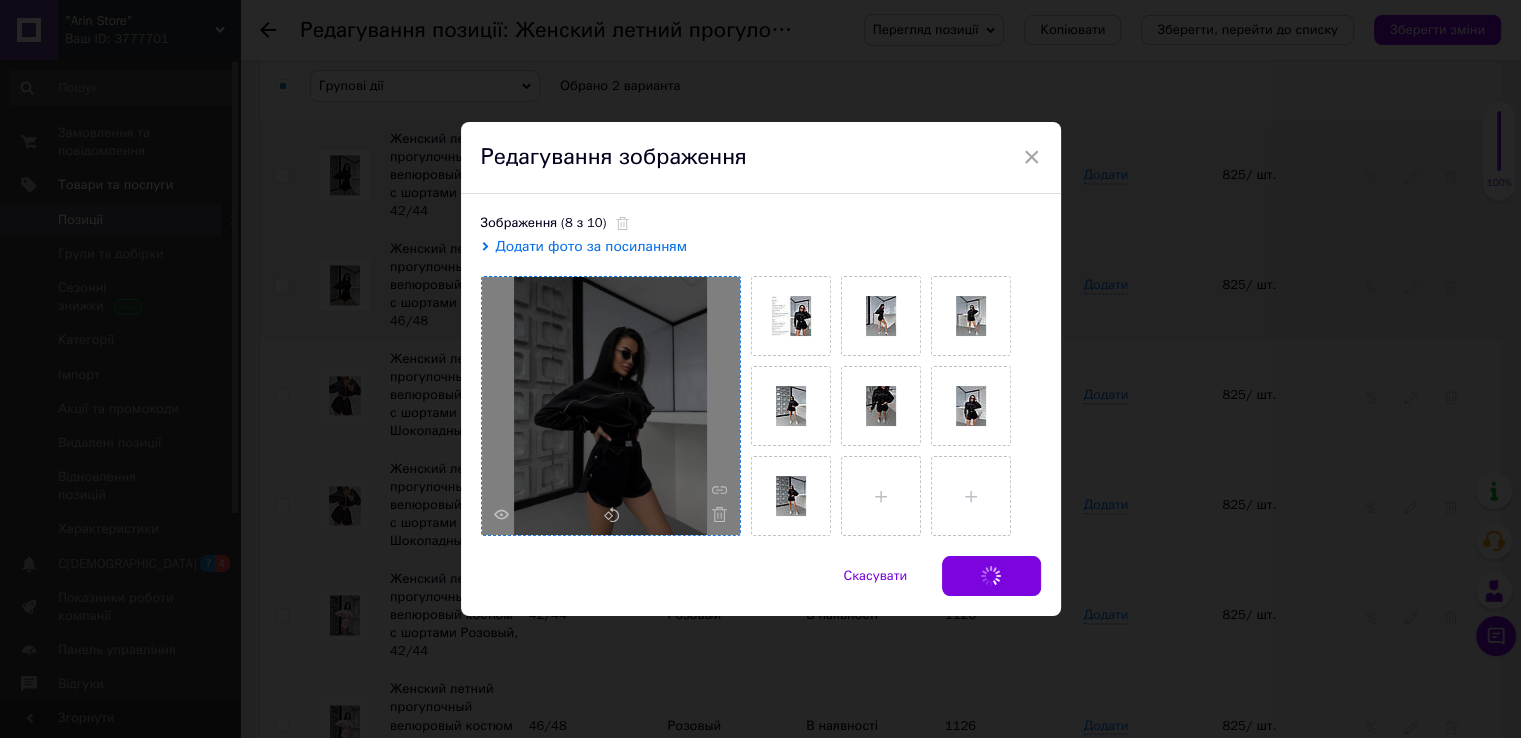 checkbox on "false" 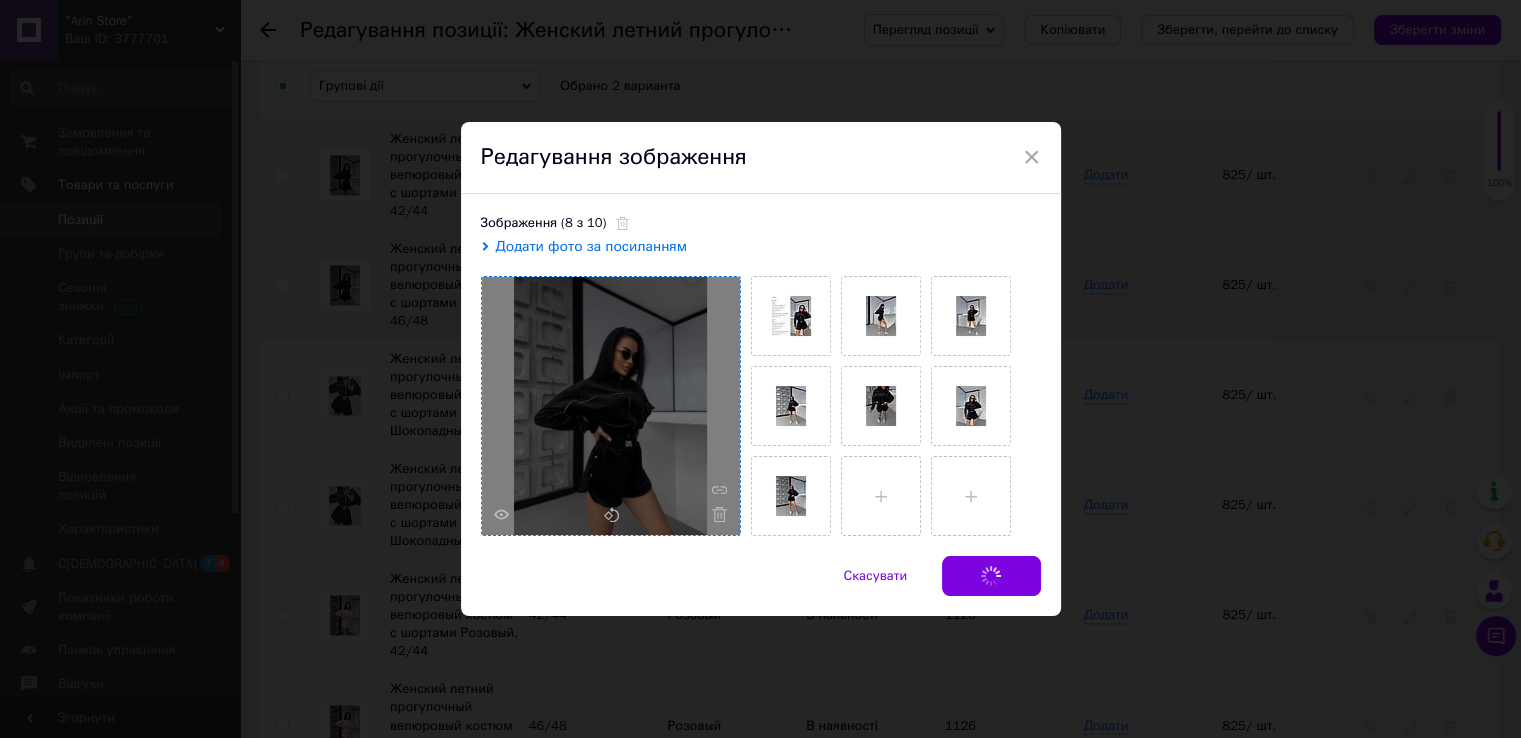 checkbox on "false" 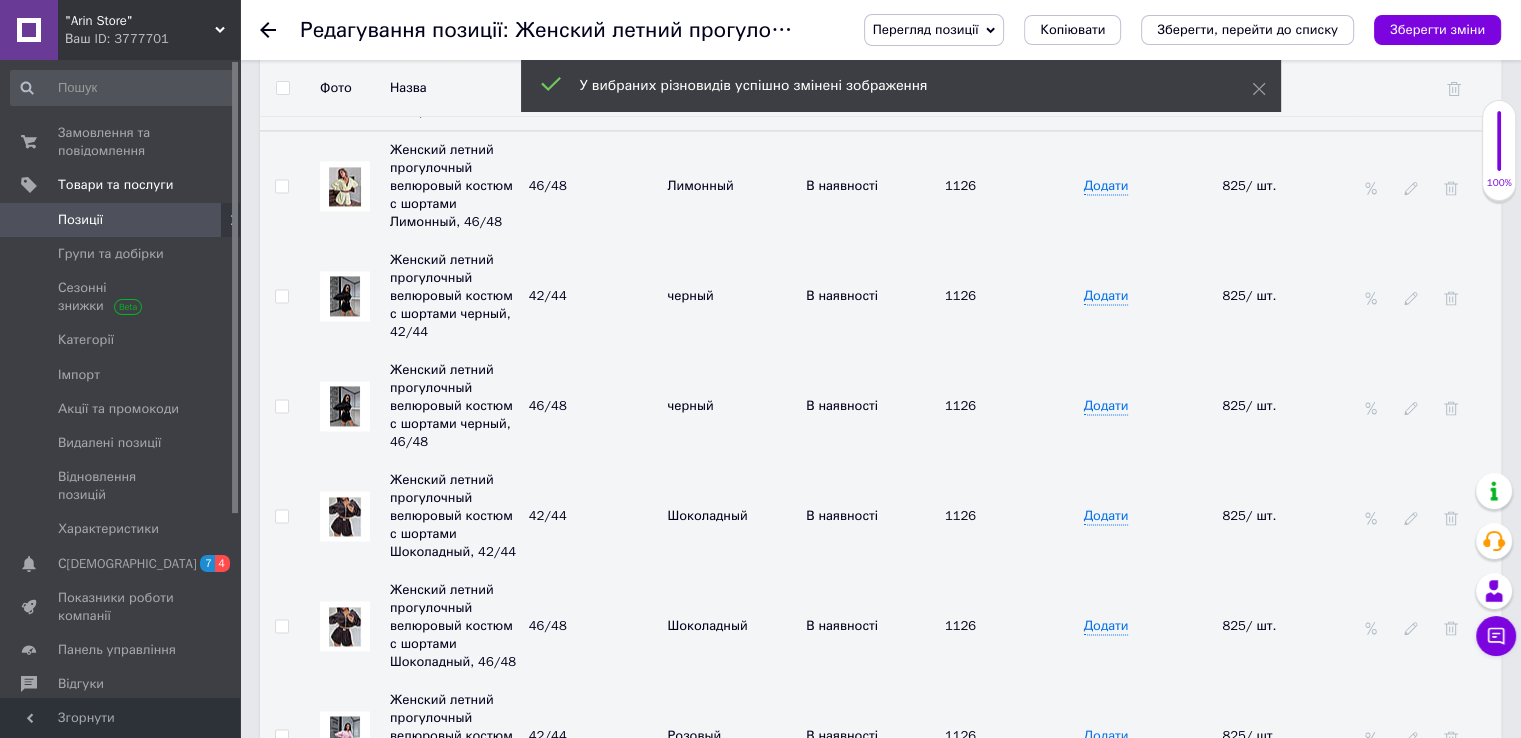 scroll, scrollTop: 2962, scrollLeft: 0, axis: vertical 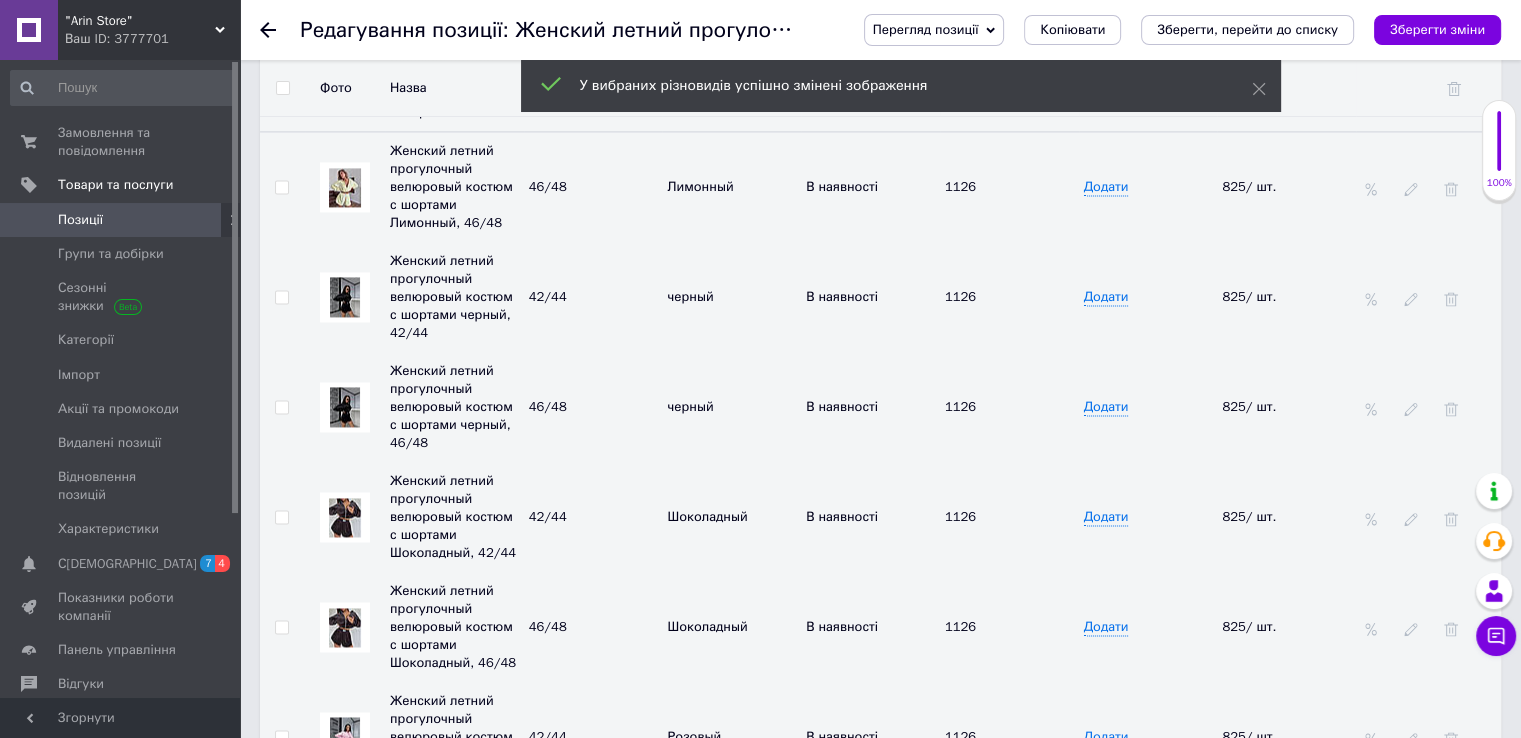 click at bounding box center (345, 187) 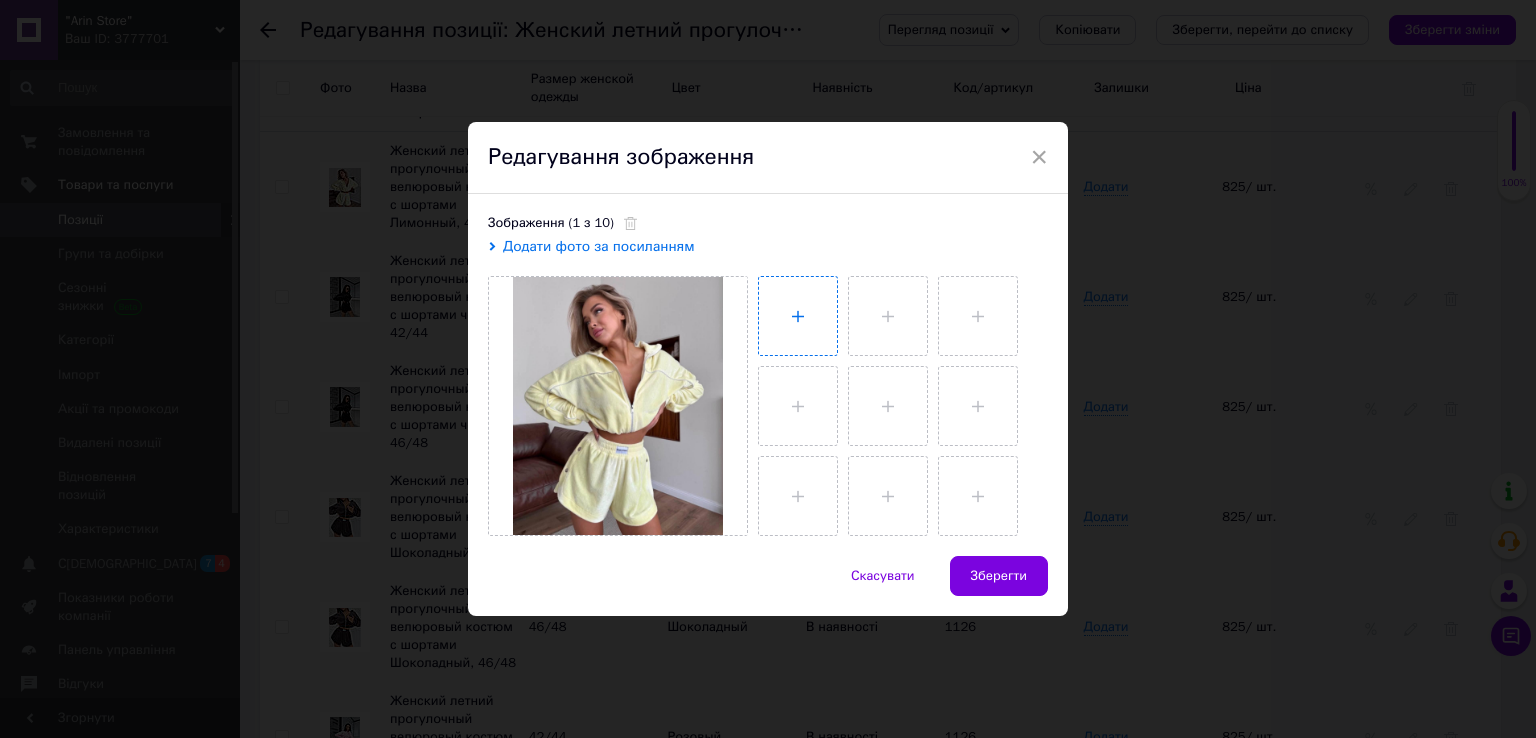click at bounding box center (798, 316) 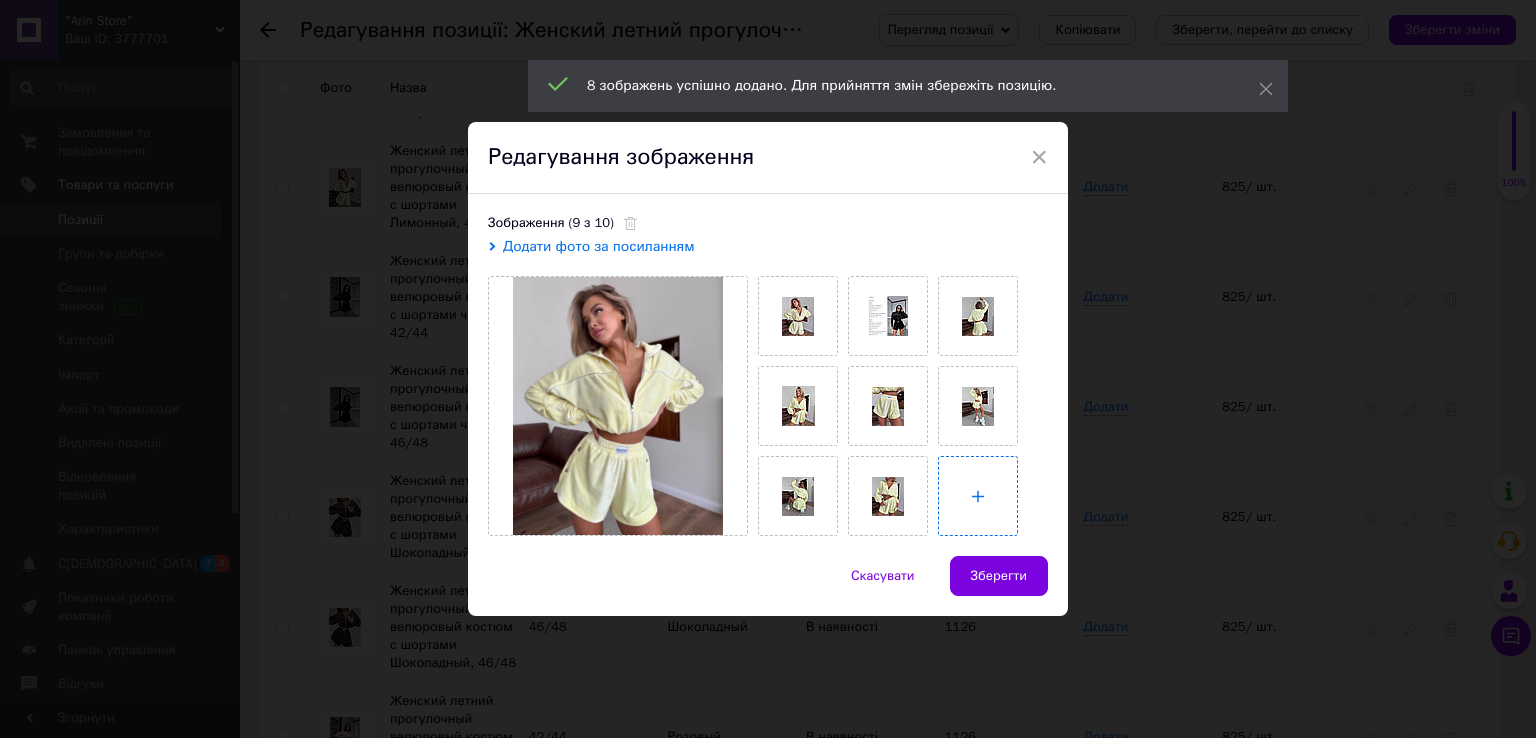 click at bounding box center (978, 496) 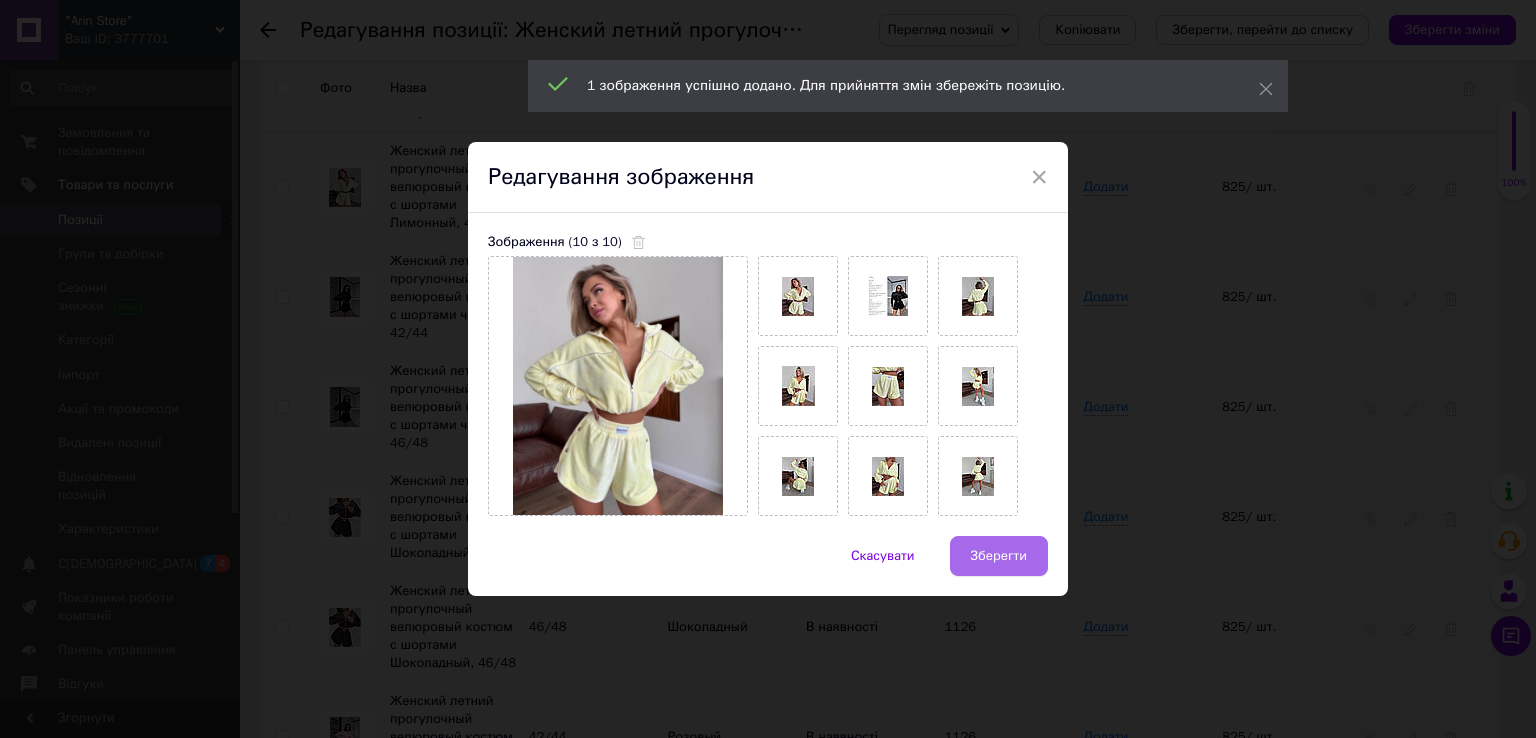 click on "Зберегти" at bounding box center [999, 556] 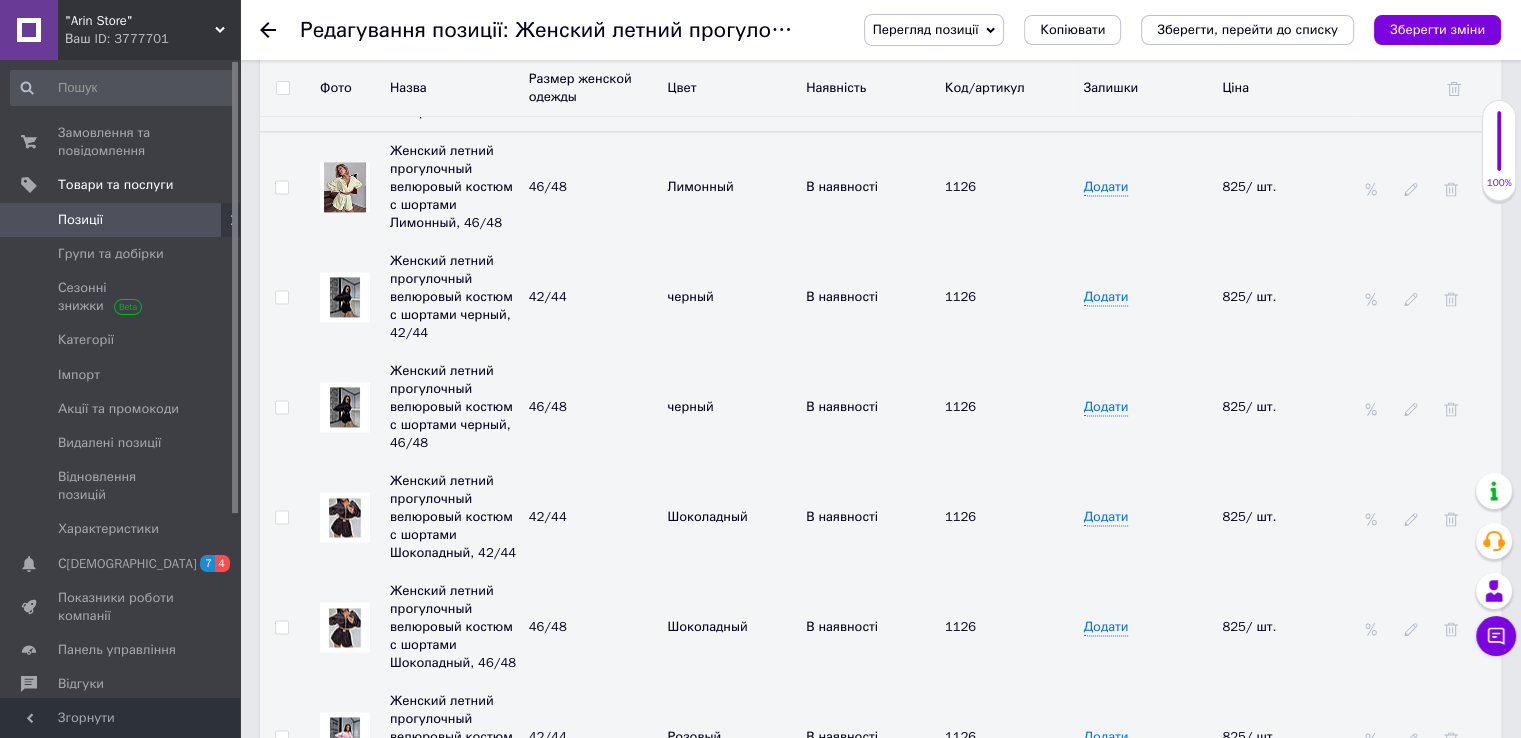 click at bounding box center [282, 88] 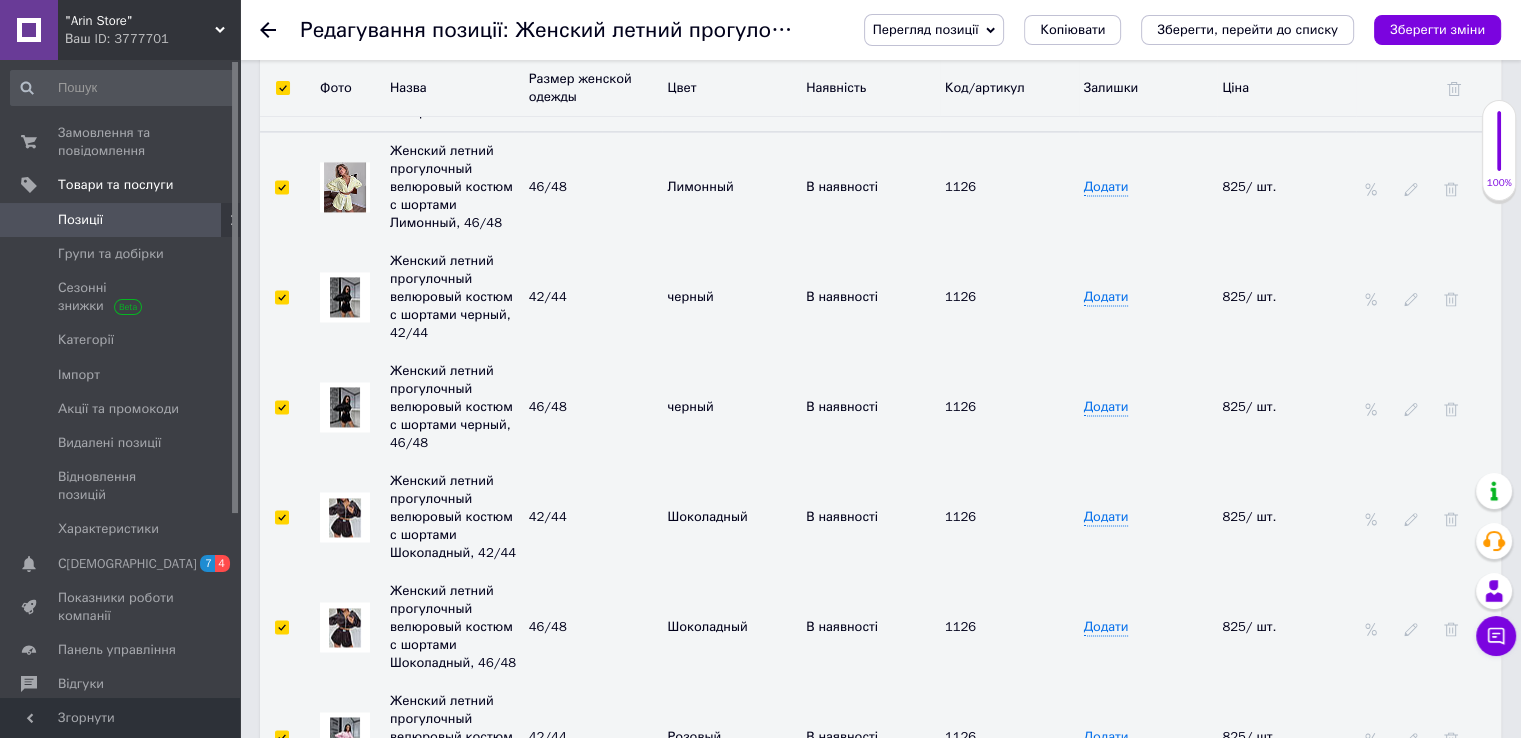 checkbox on "true" 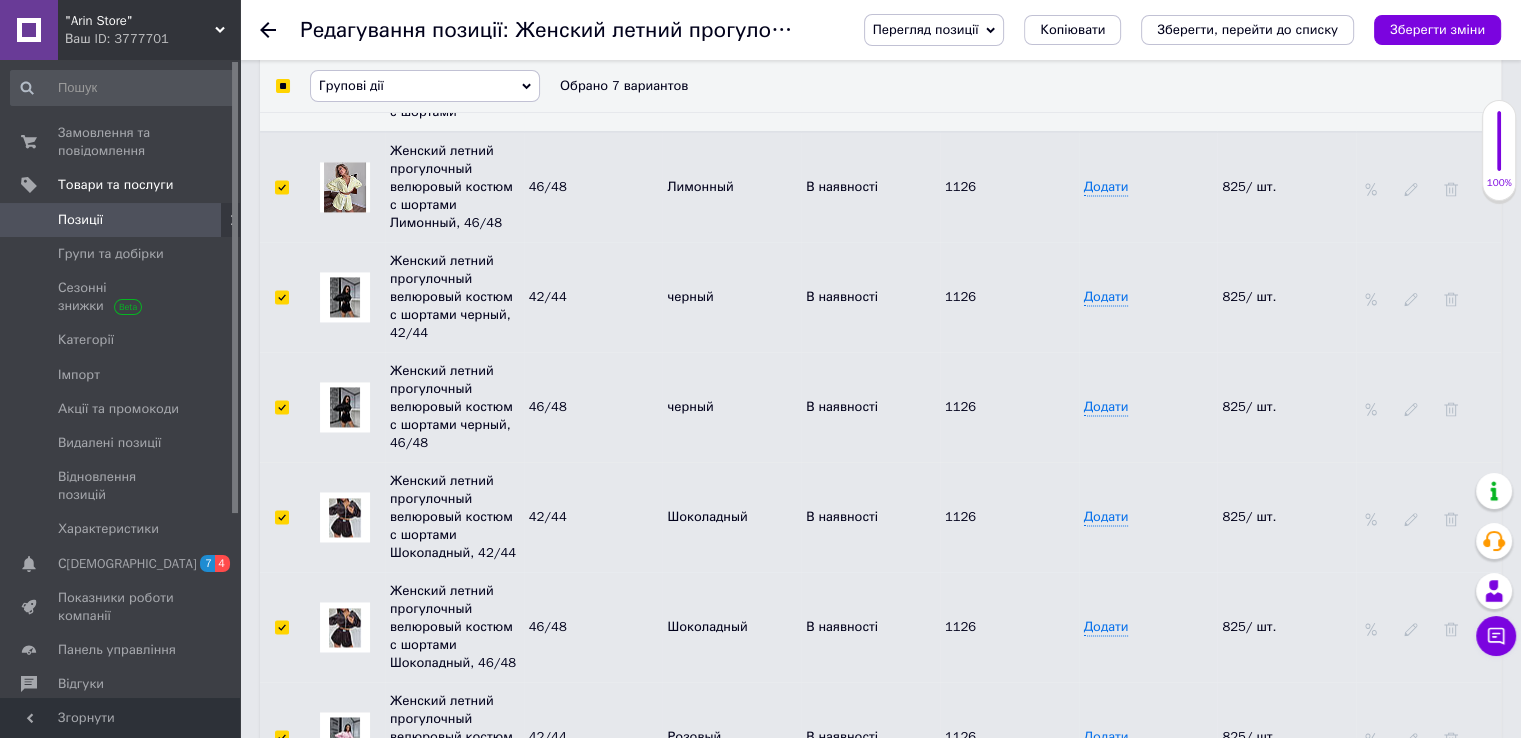 click on "Групові дії" at bounding box center (425, 86) 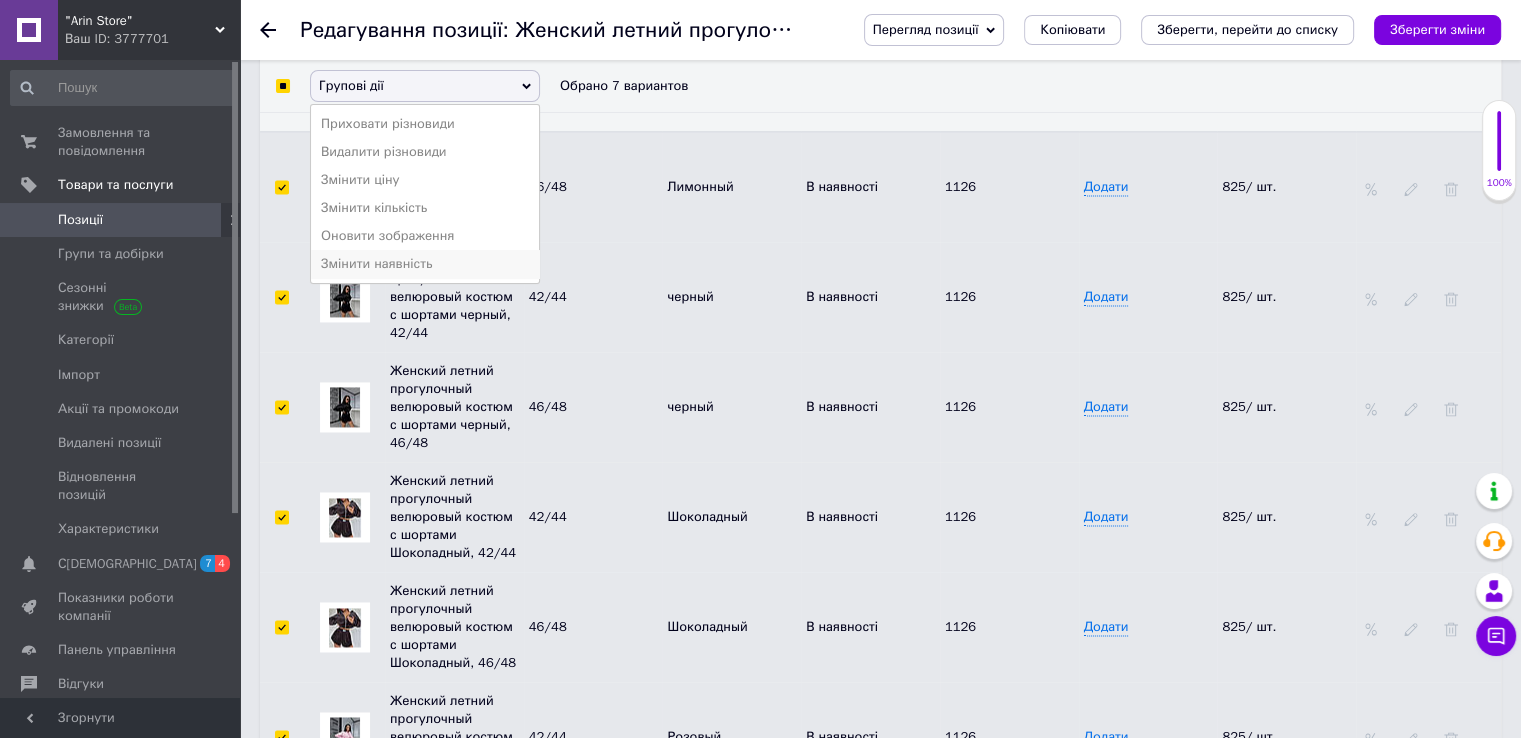 click on "Змінити наявність" at bounding box center (425, 264) 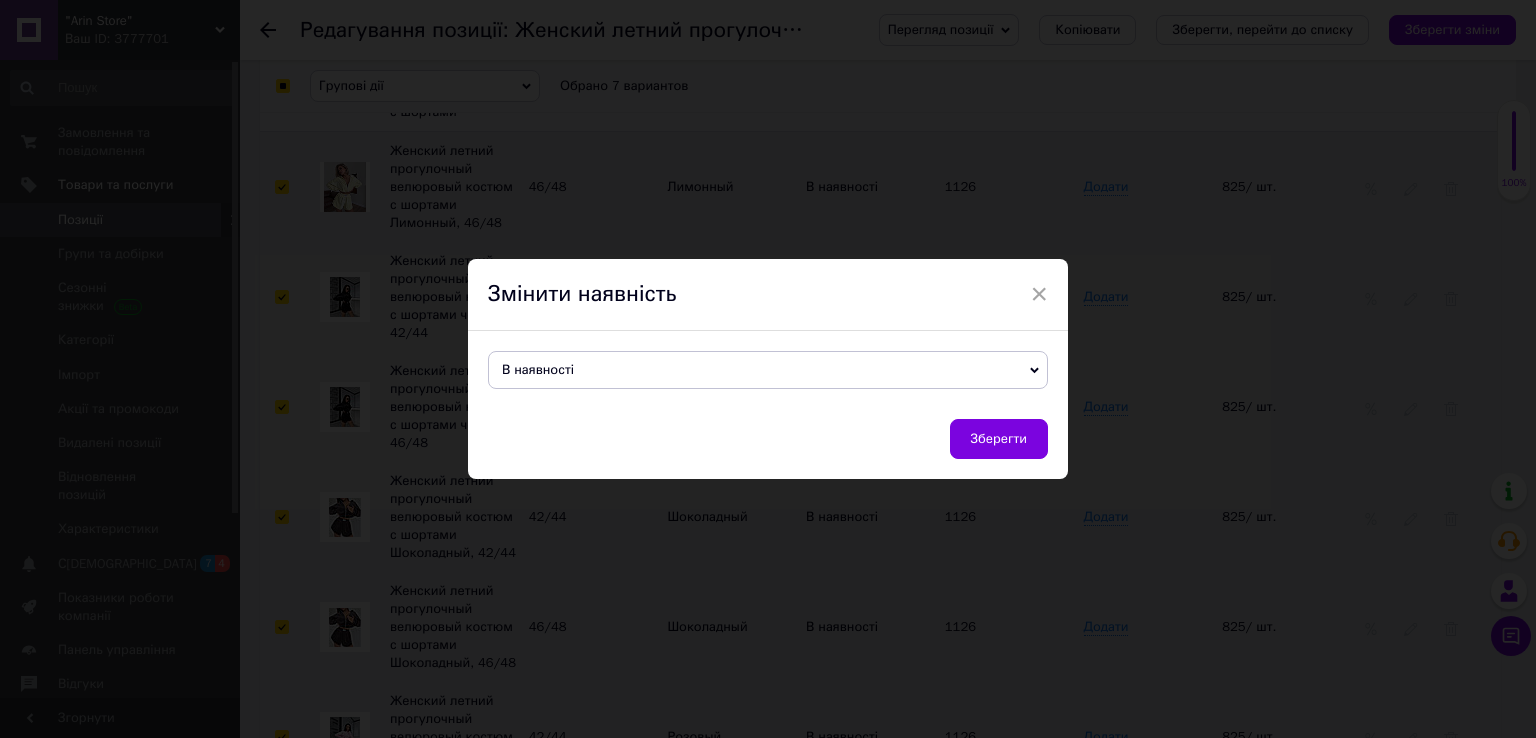 click on "В наявності" at bounding box center [538, 369] 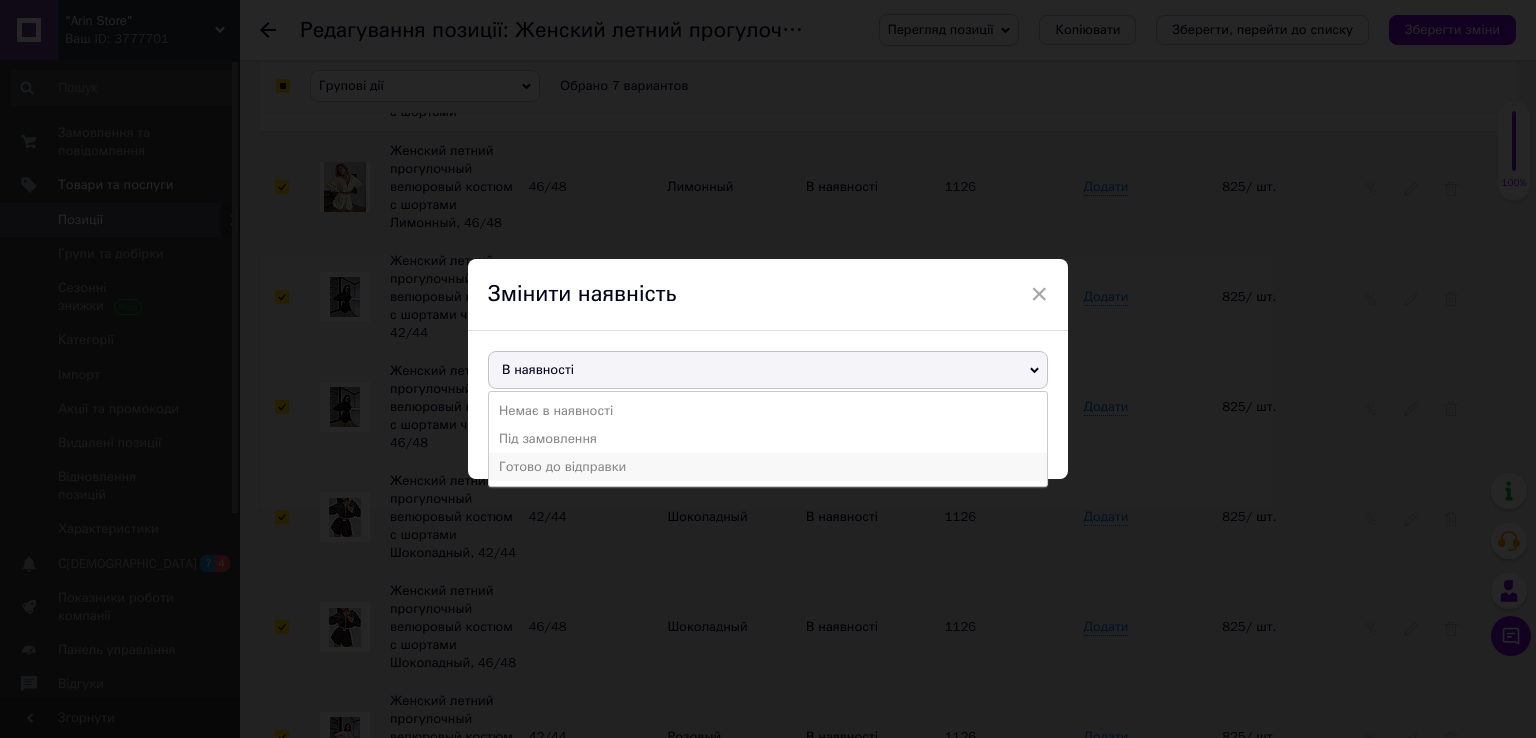 click on "Готово до відправки" at bounding box center [768, 467] 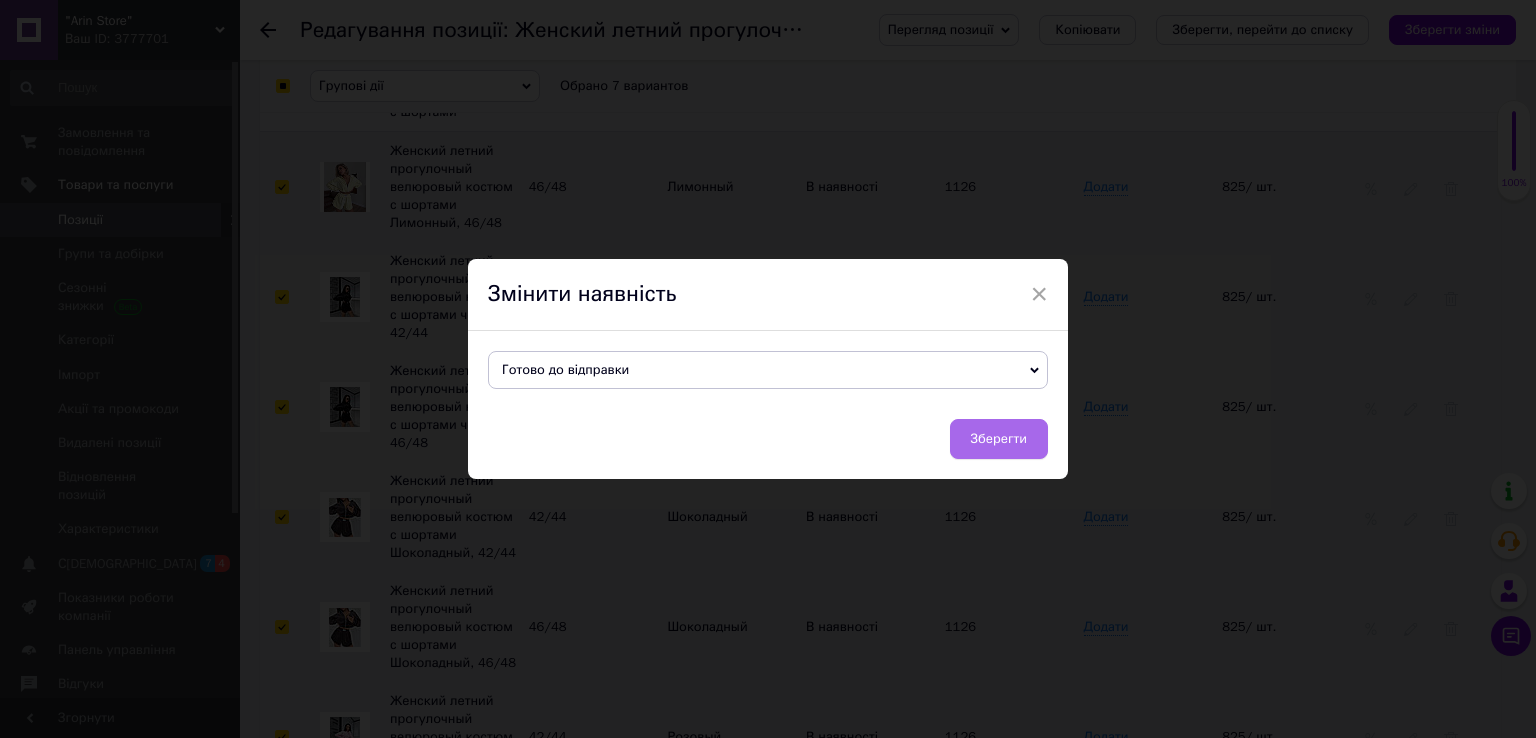 click on "Зберегти" at bounding box center (999, 439) 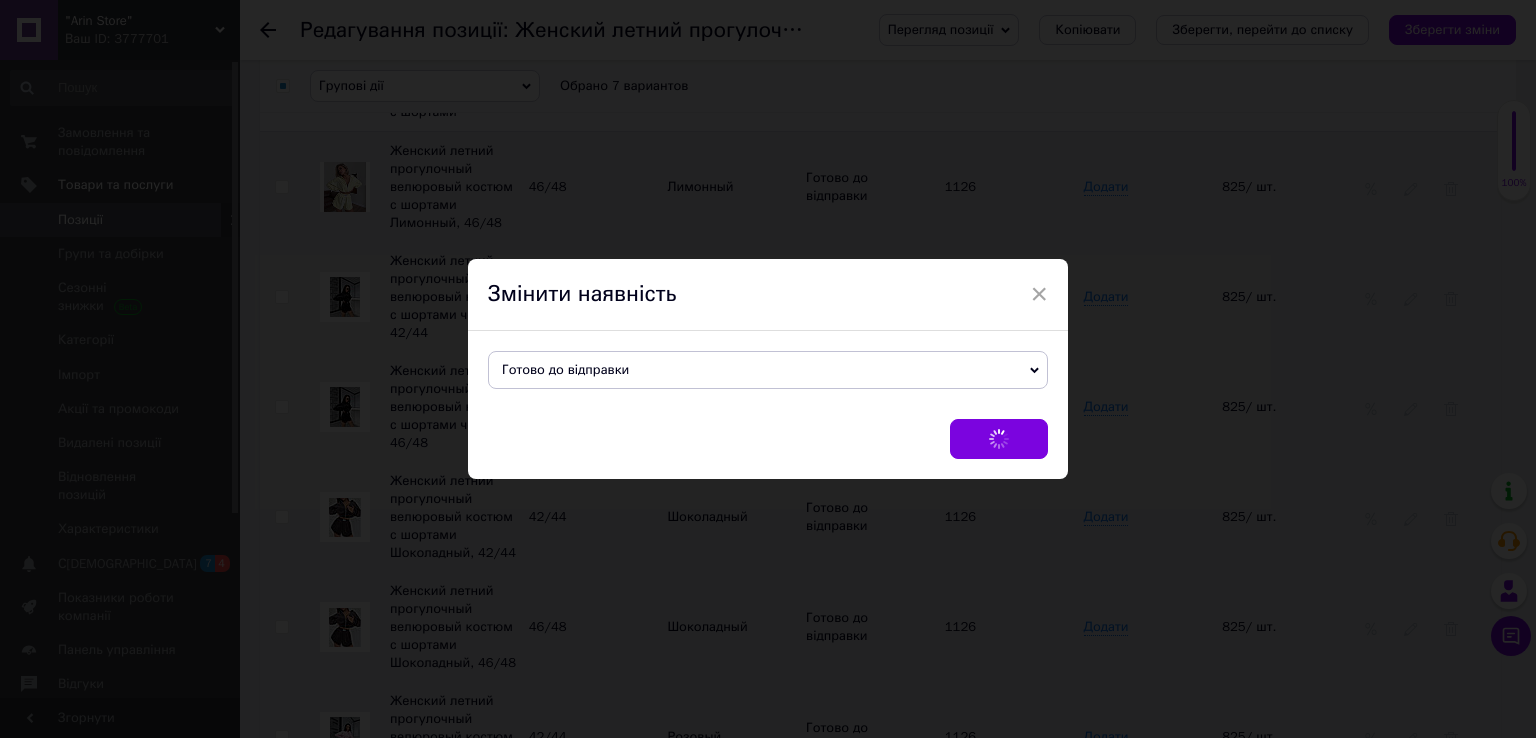 checkbox on "false" 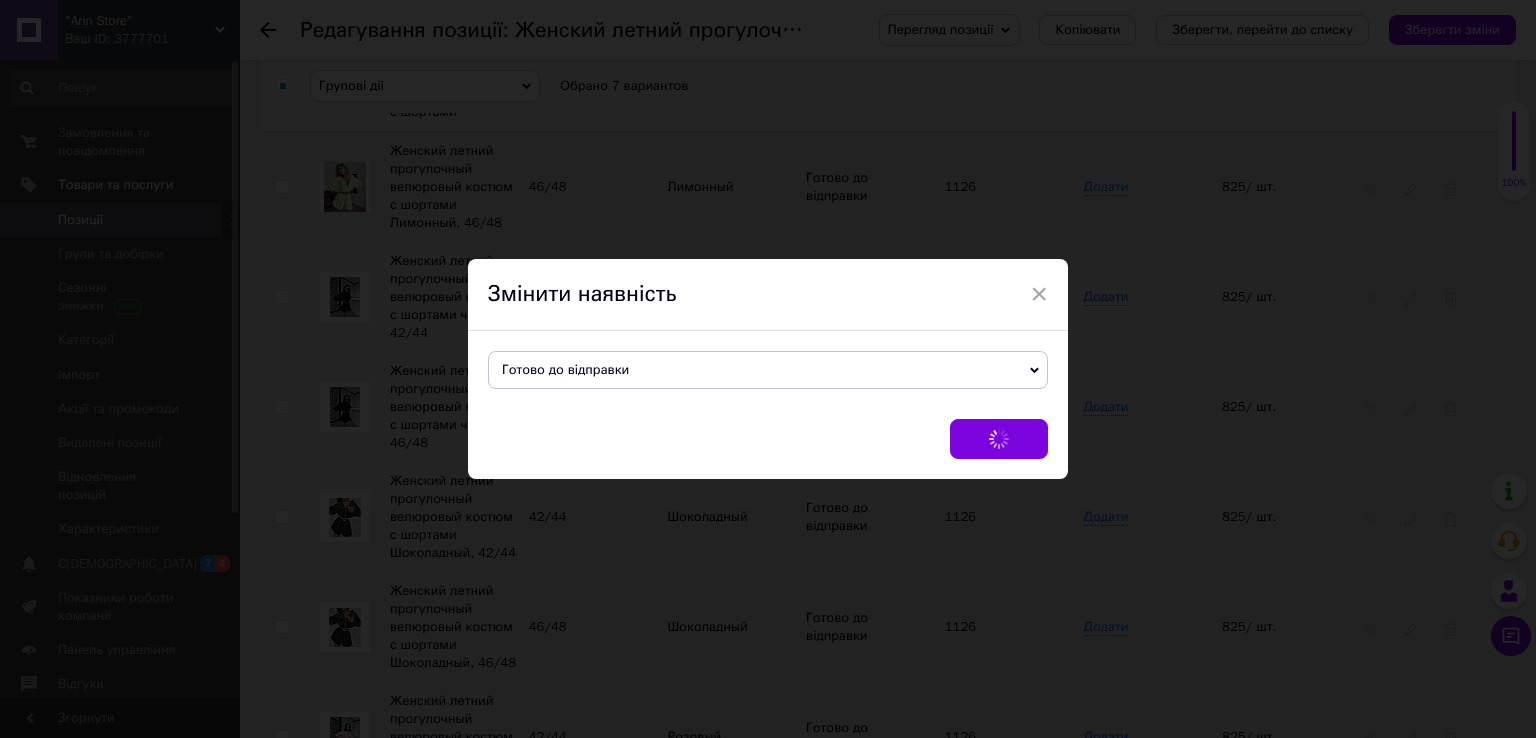 checkbox on "false" 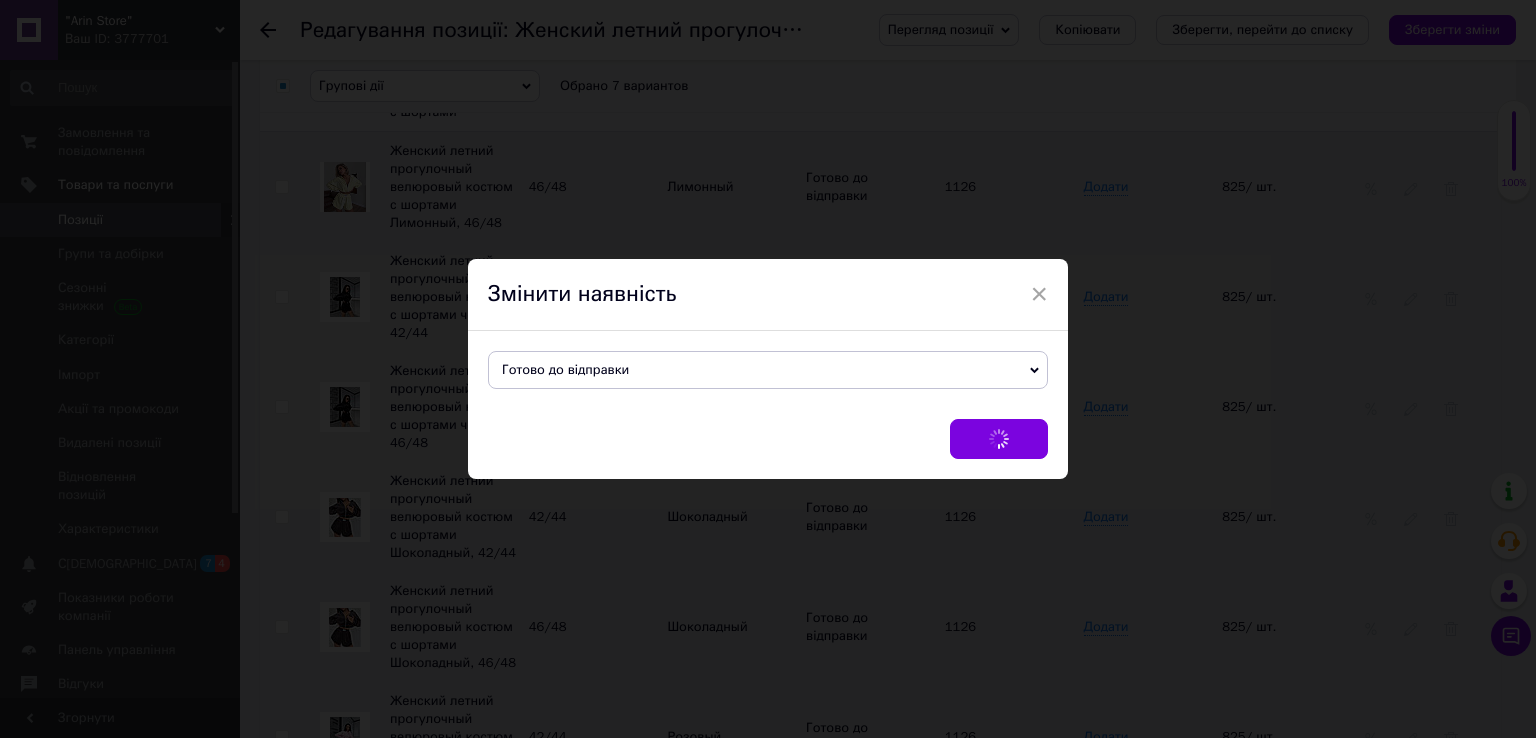 checkbox on "false" 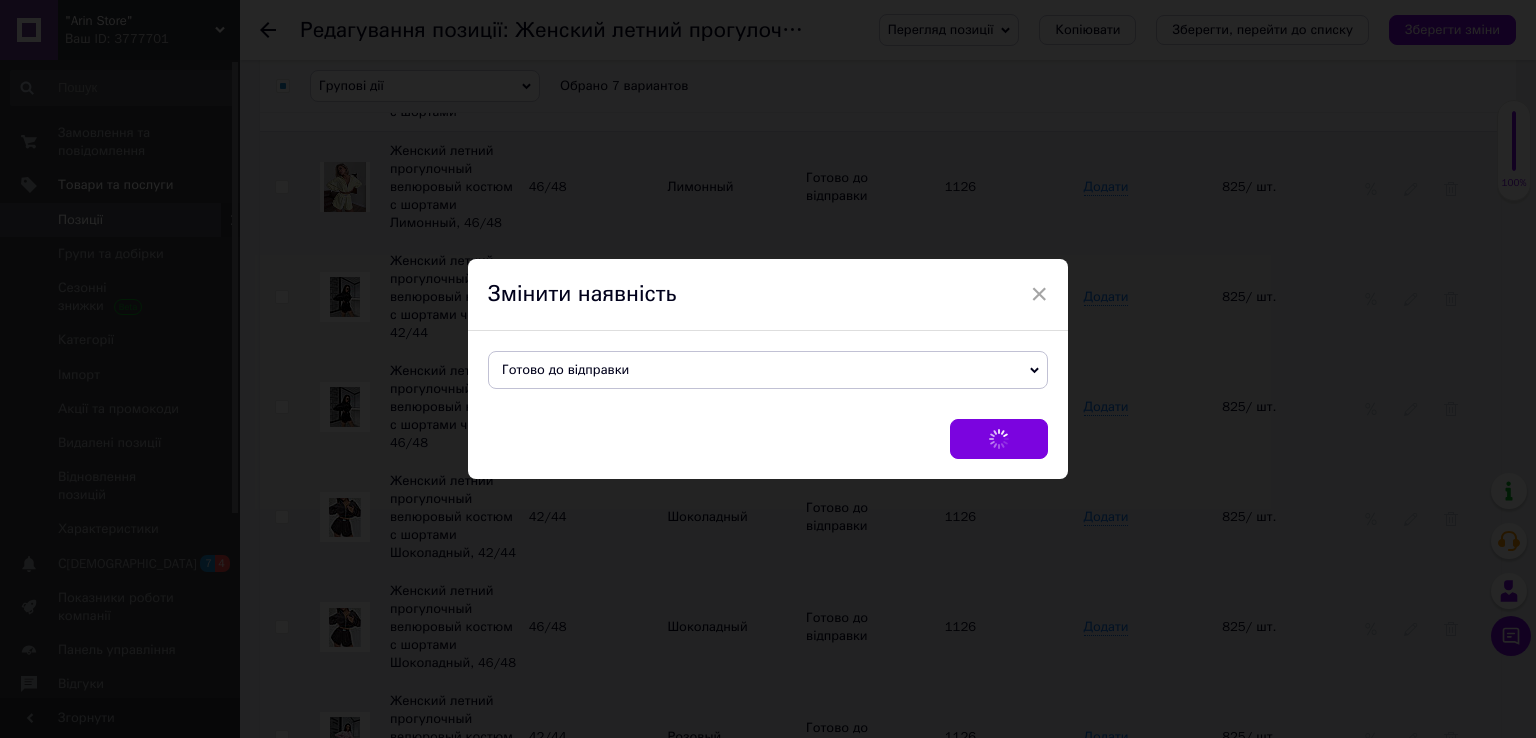 checkbox on "false" 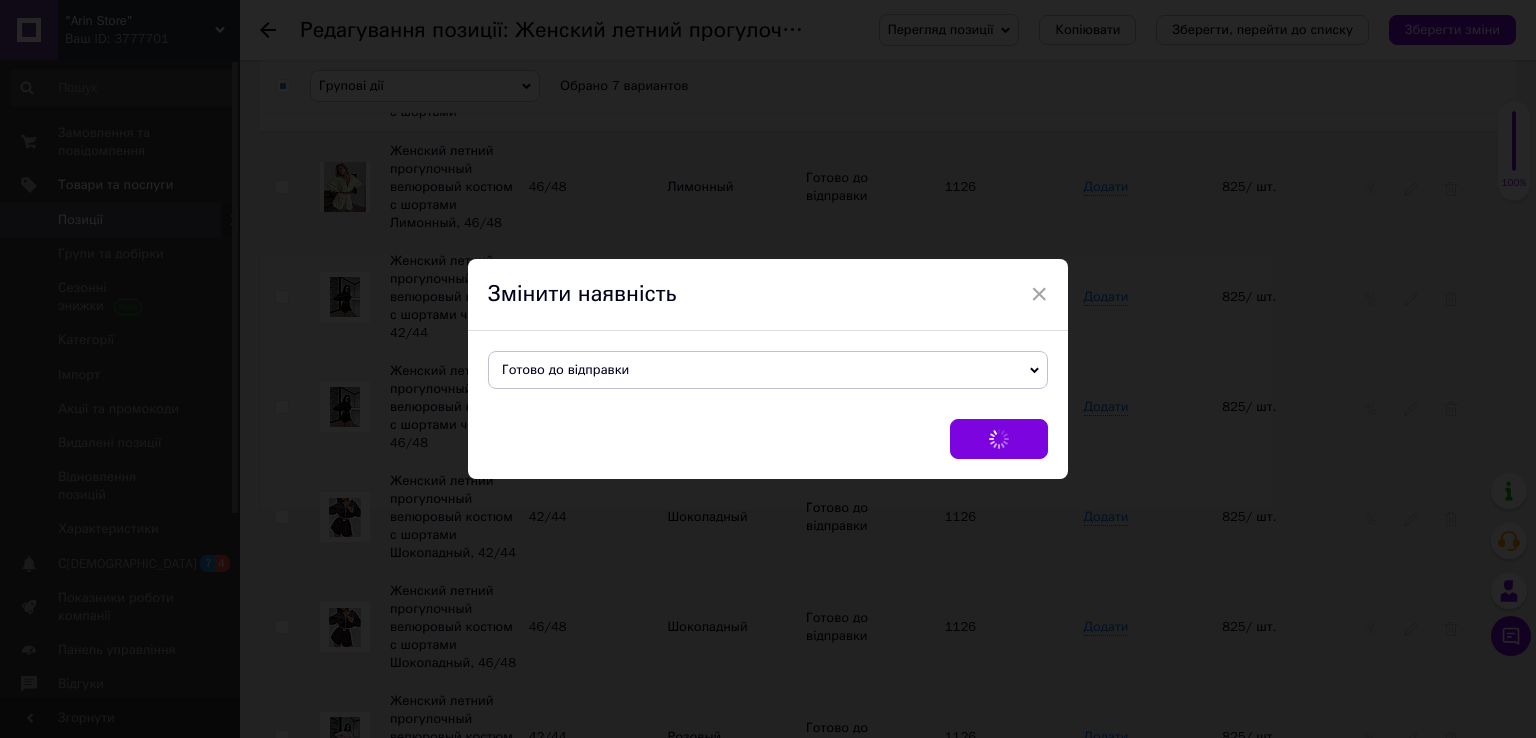 checkbox on "false" 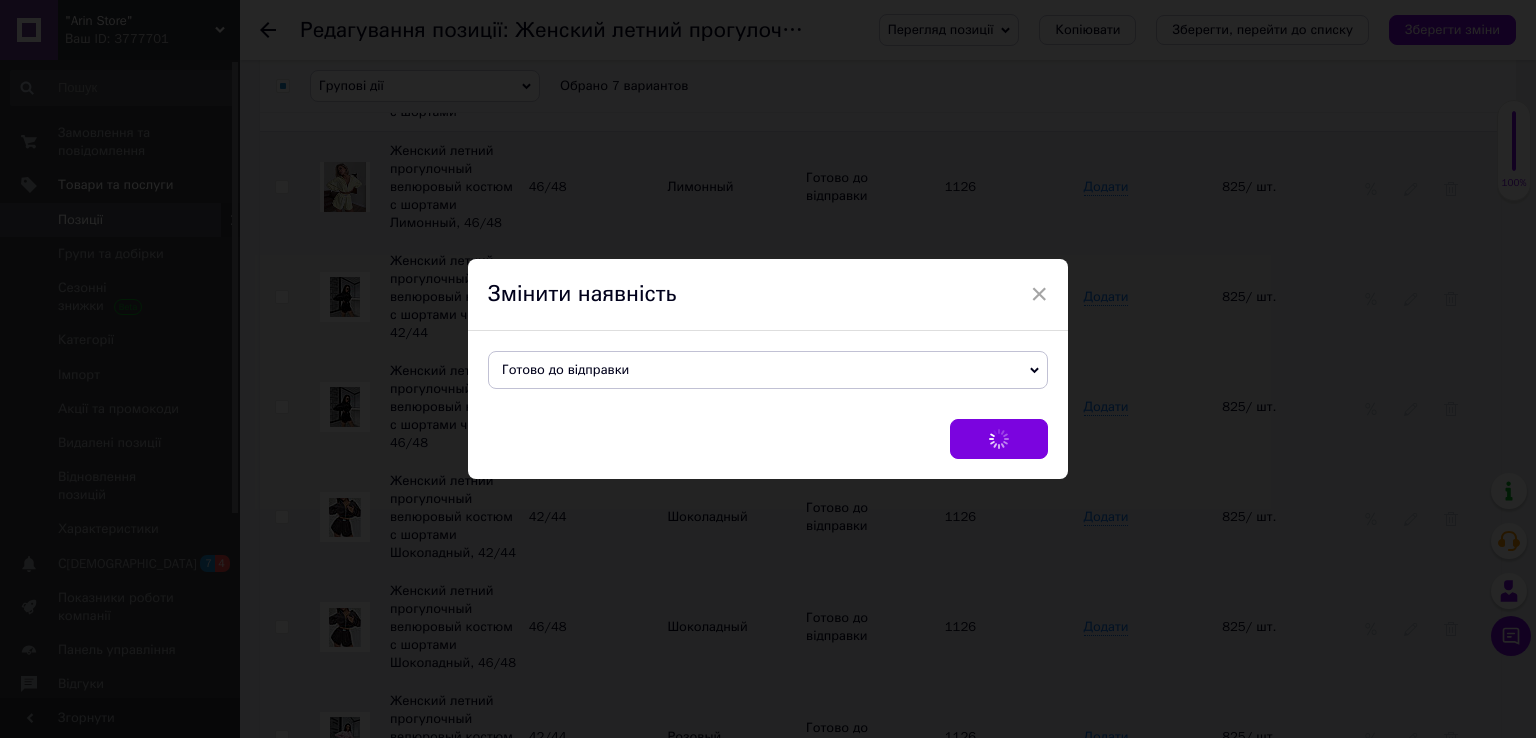 checkbox on "false" 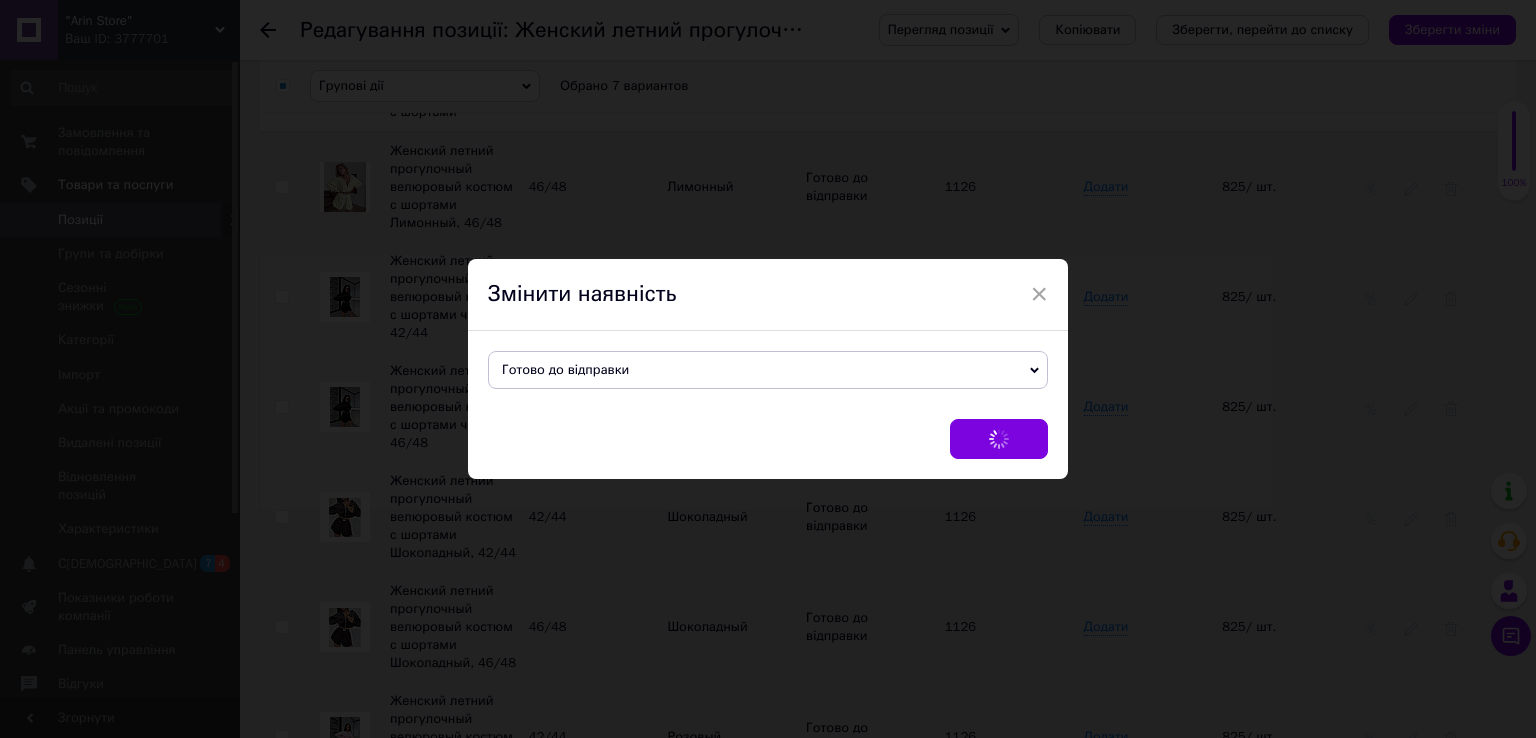 checkbox on "false" 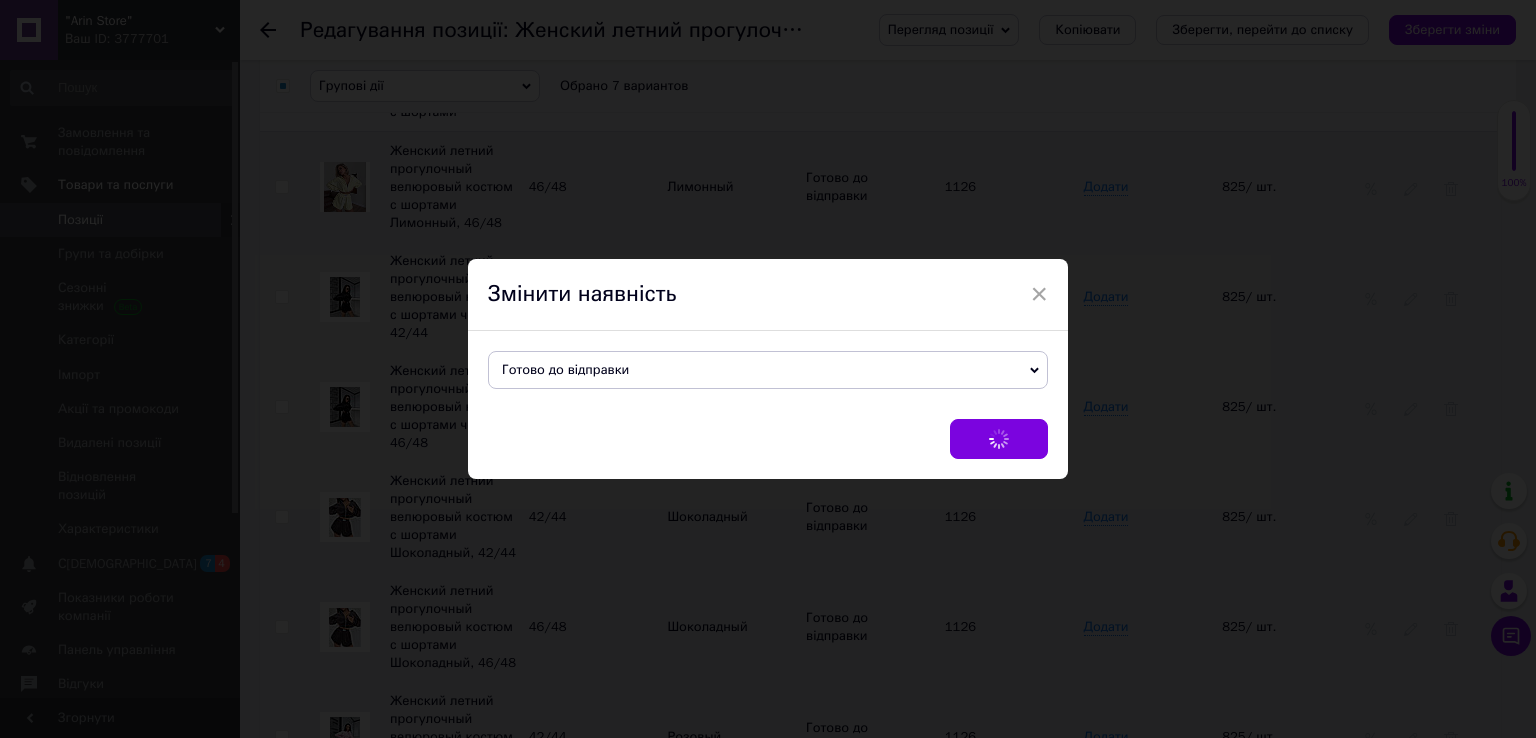 checkbox on "false" 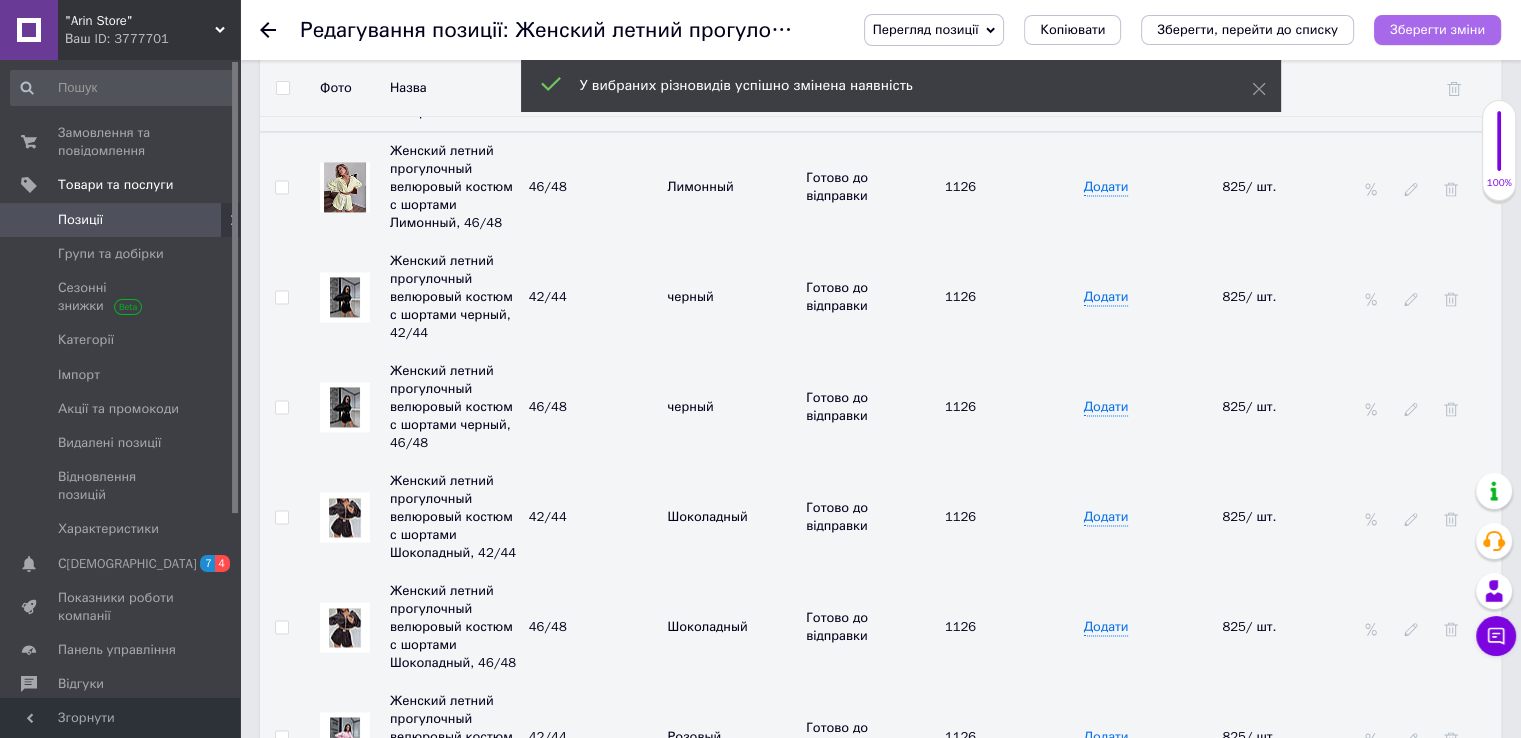 click on "Зберегти зміни" at bounding box center (1437, 29) 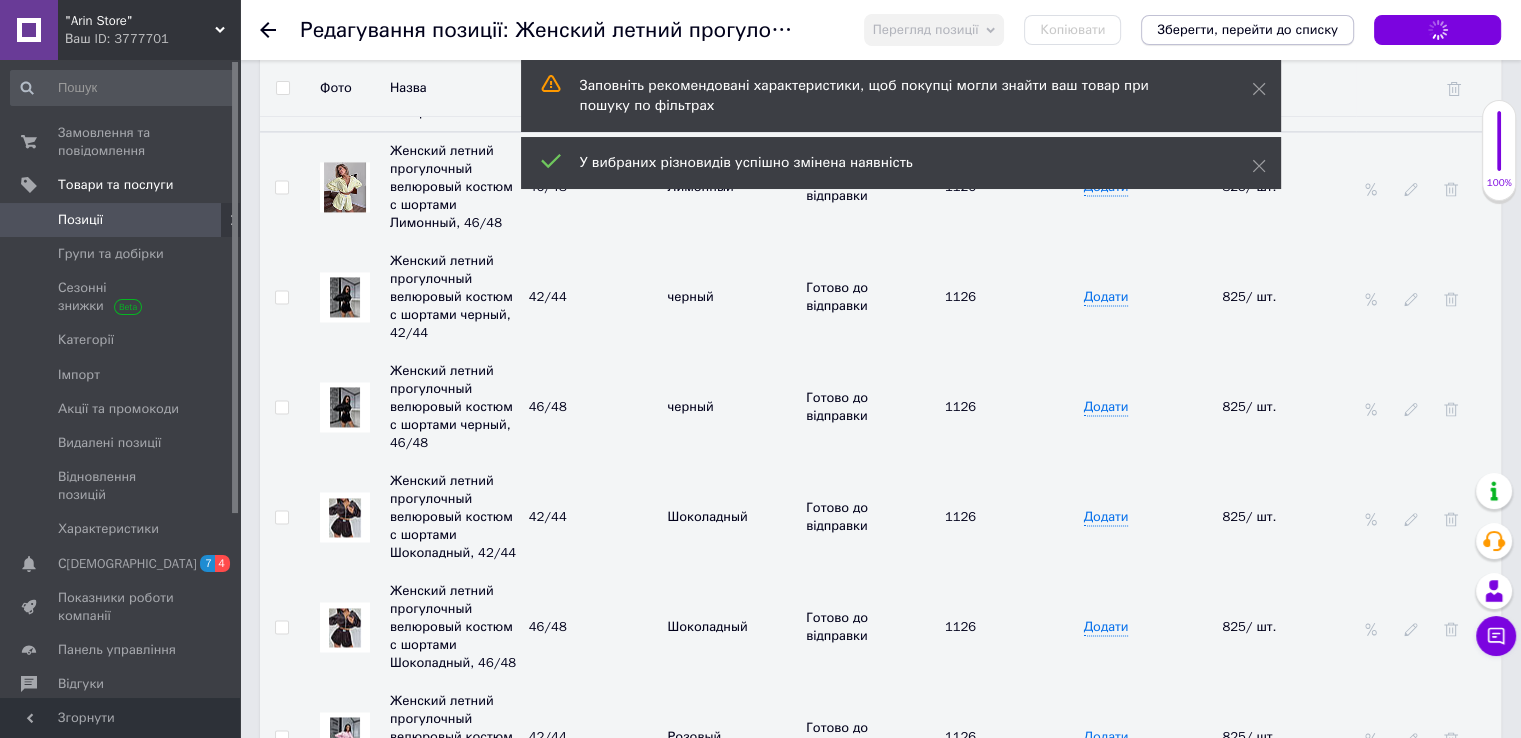click on "Зберегти, перейти до списку" at bounding box center [1247, 29] 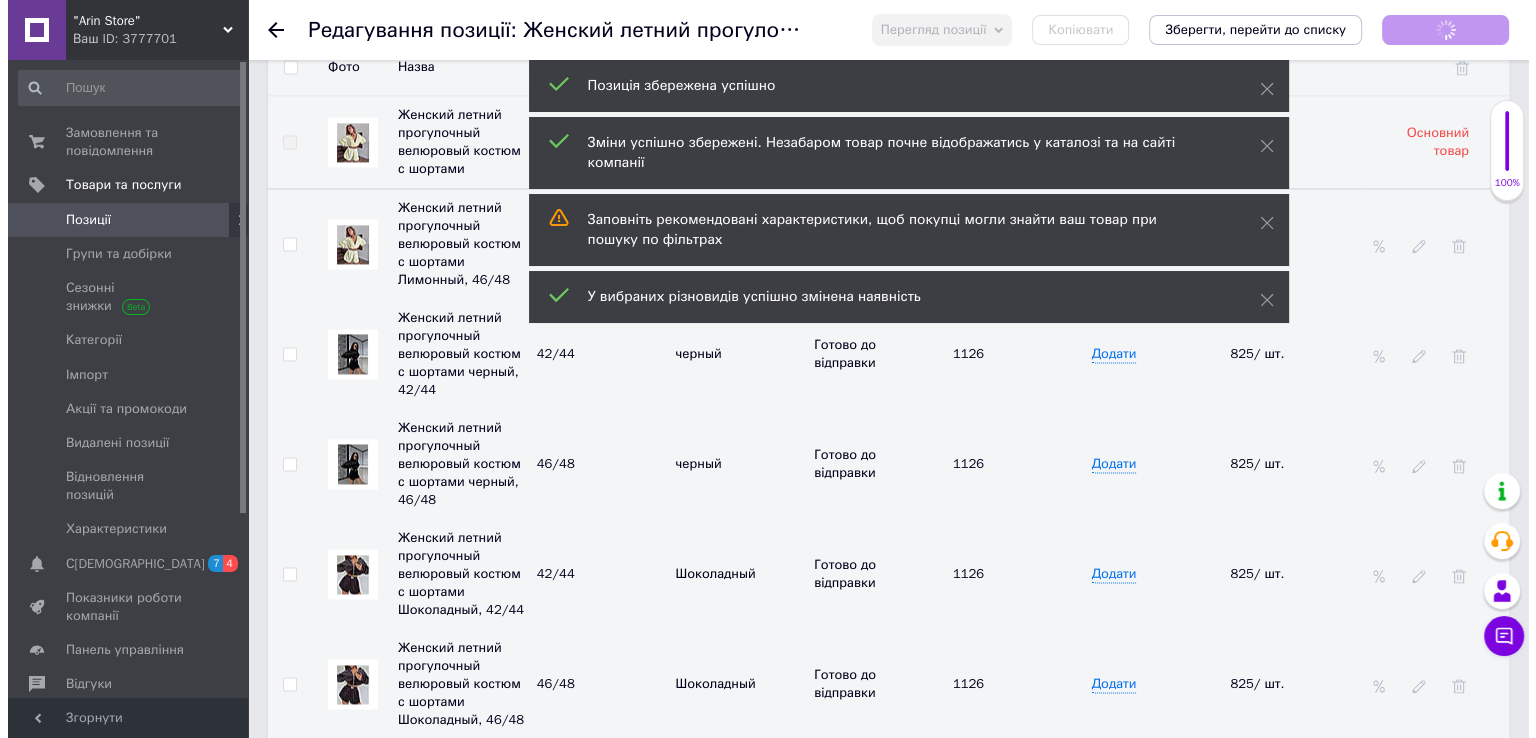 scroll, scrollTop: 0, scrollLeft: 0, axis: both 